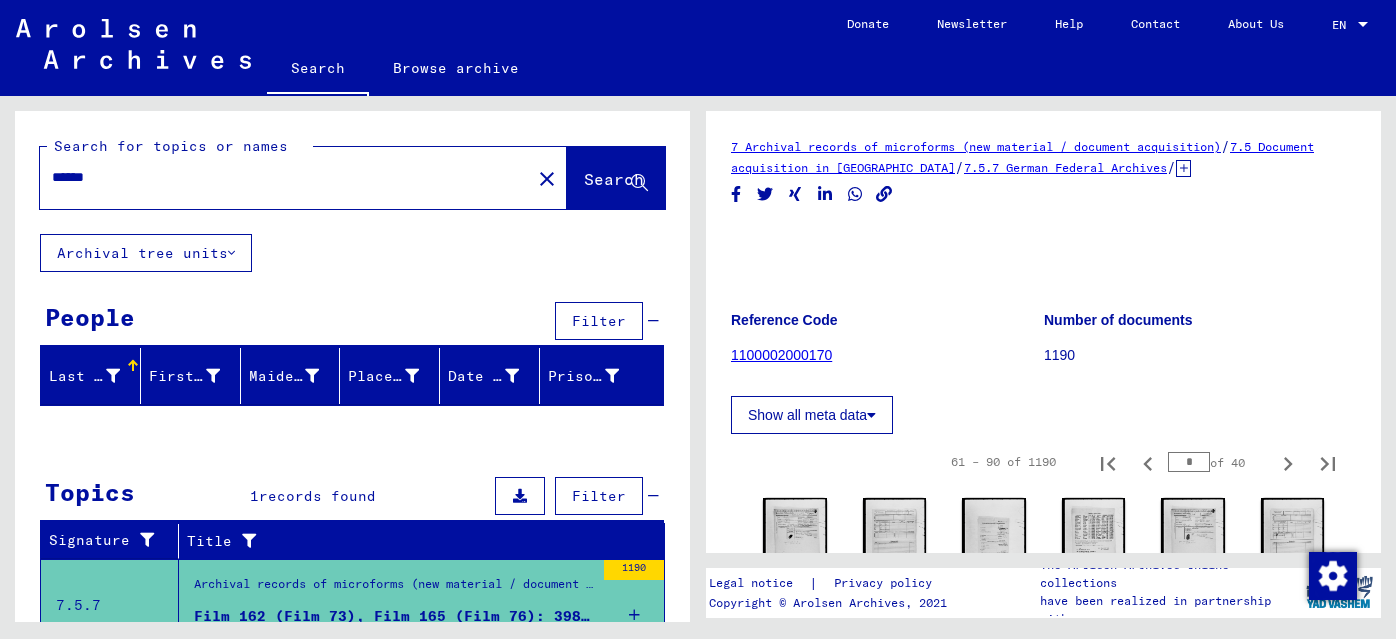 scroll, scrollTop: 0, scrollLeft: 0, axis: both 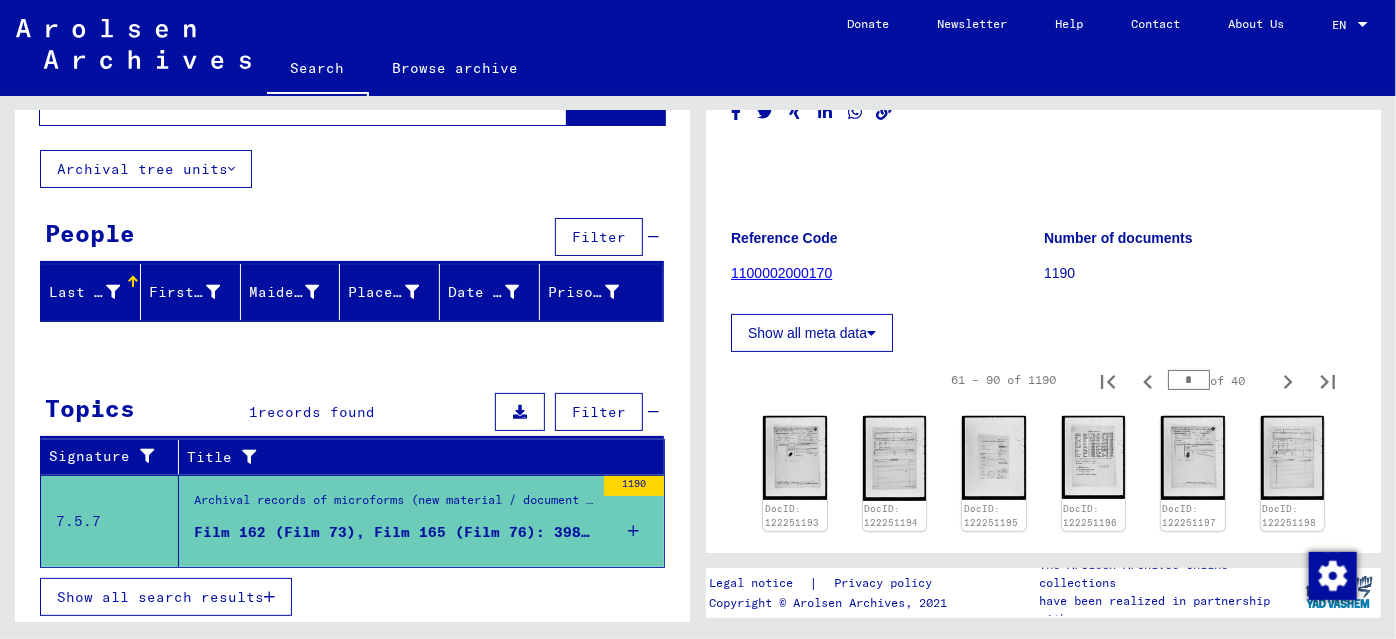 click on "1100002000170" 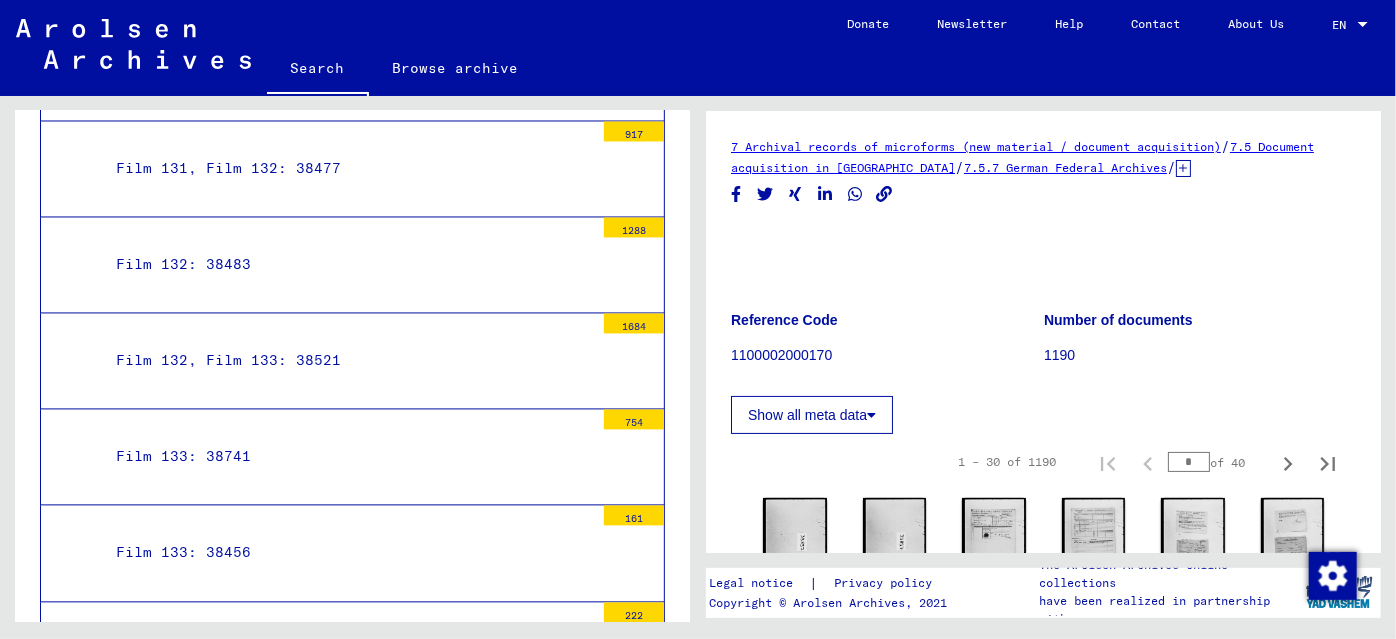 scroll, scrollTop: 9409, scrollLeft: 0, axis: vertical 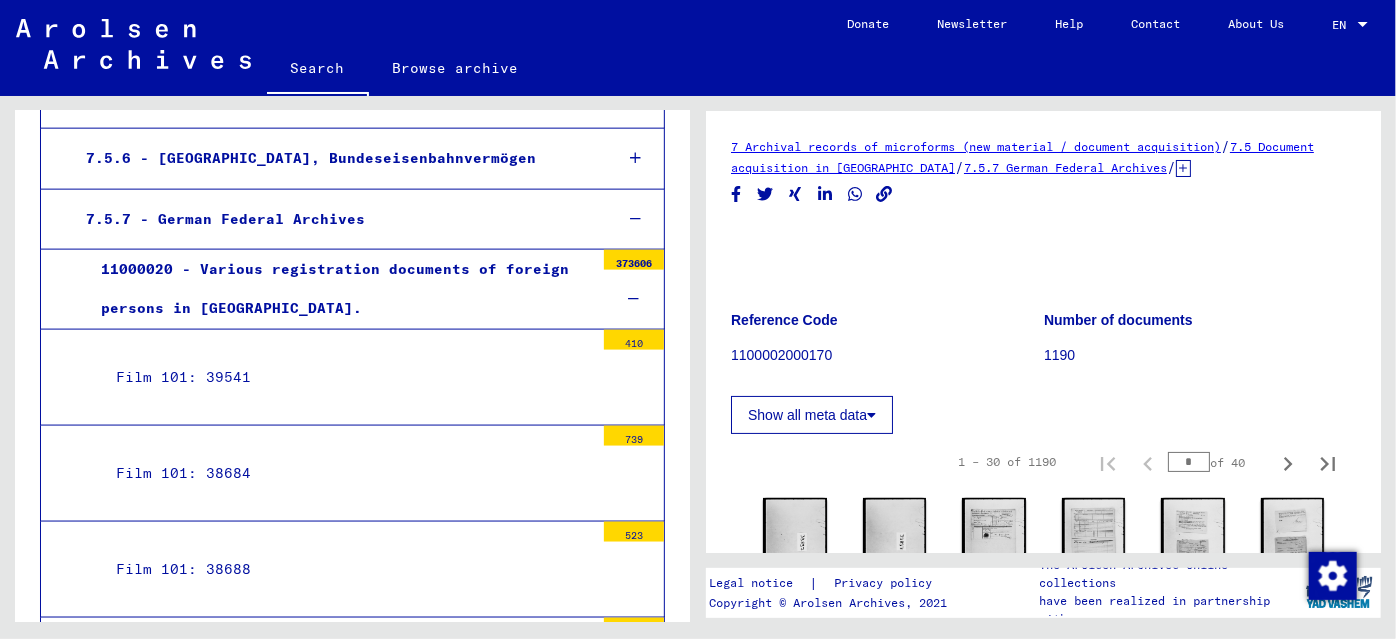 click on "Film 101: 39541 410" at bounding box center [352, 378] 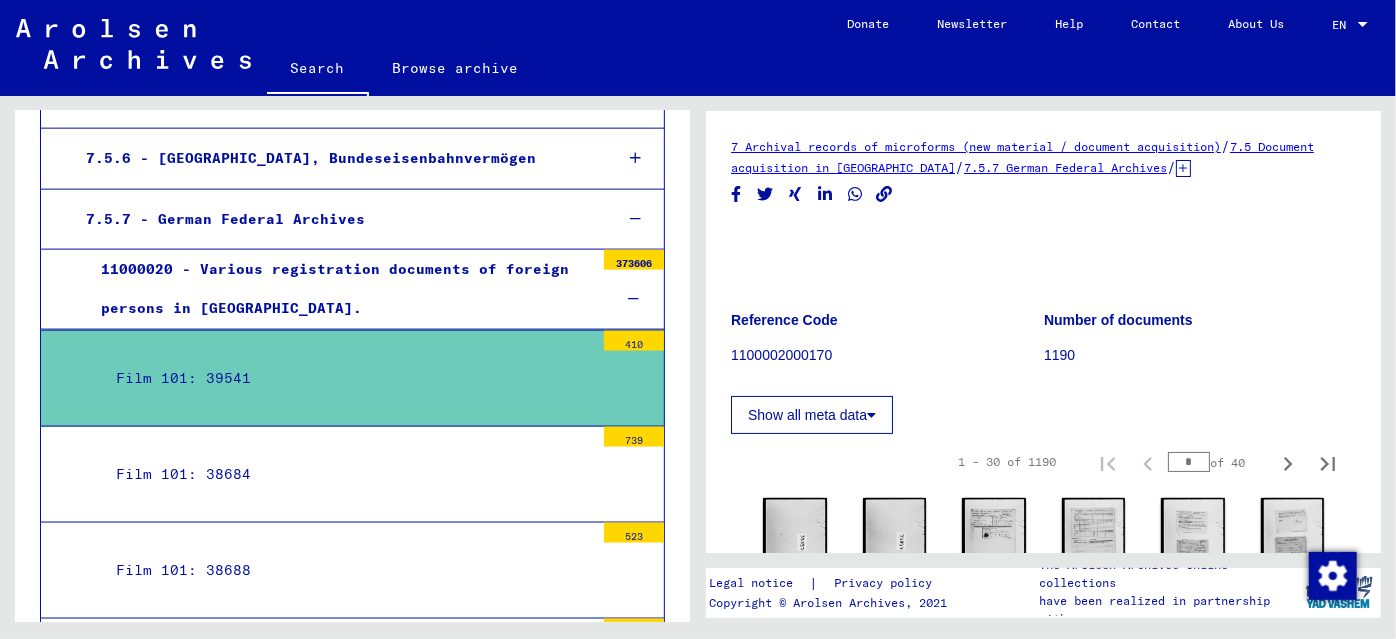 click on "Film 101: 39541" at bounding box center (347, 378) 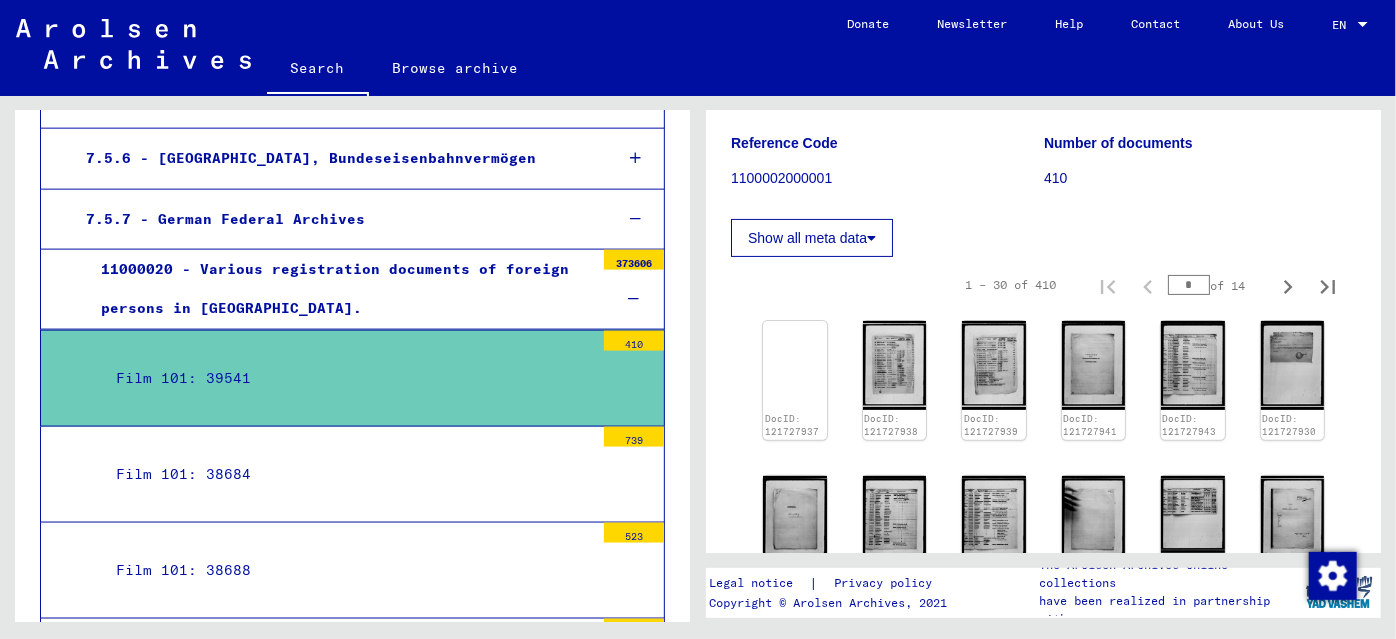 scroll, scrollTop: 181, scrollLeft: 0, axis: vertical 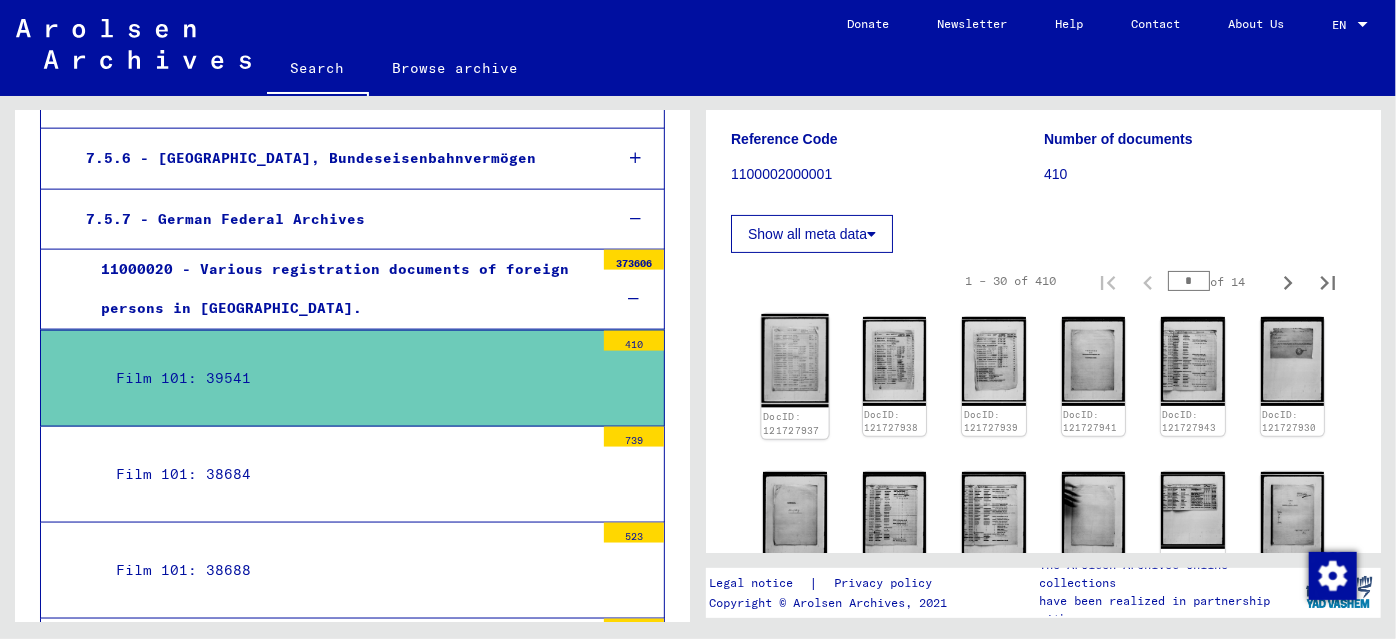 click 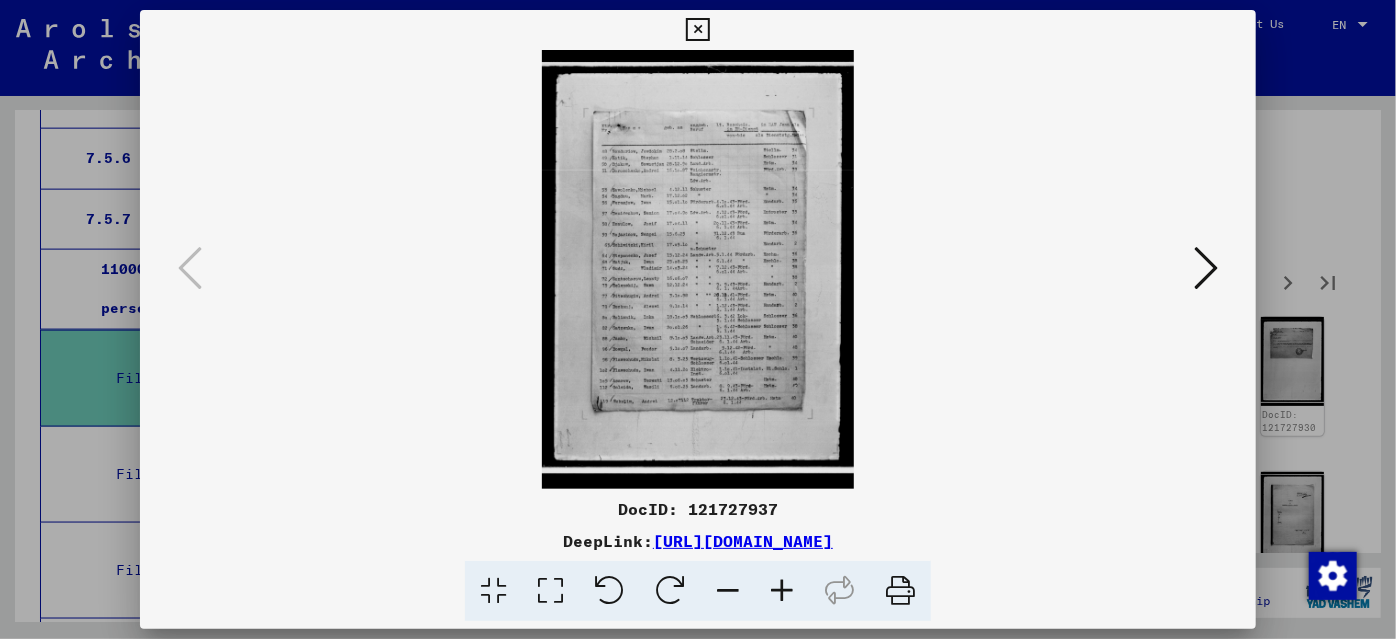 click at bounding box center (782, 591) 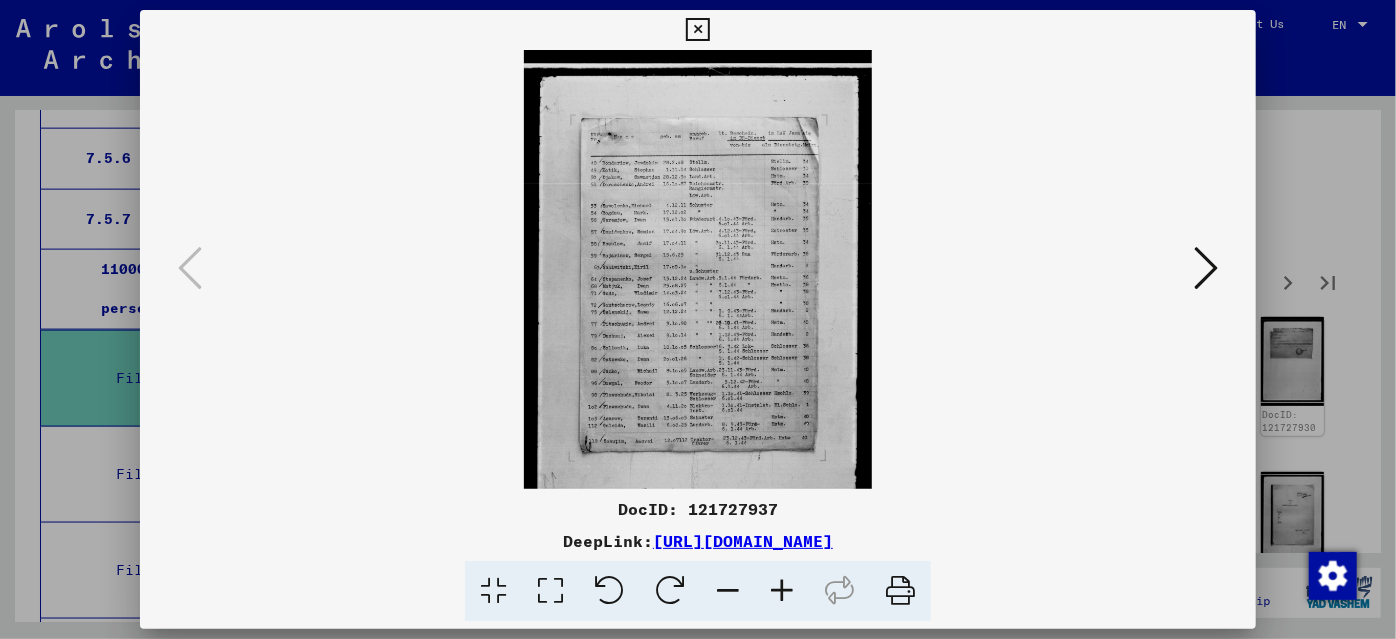 click at bounding box center [782, 591] 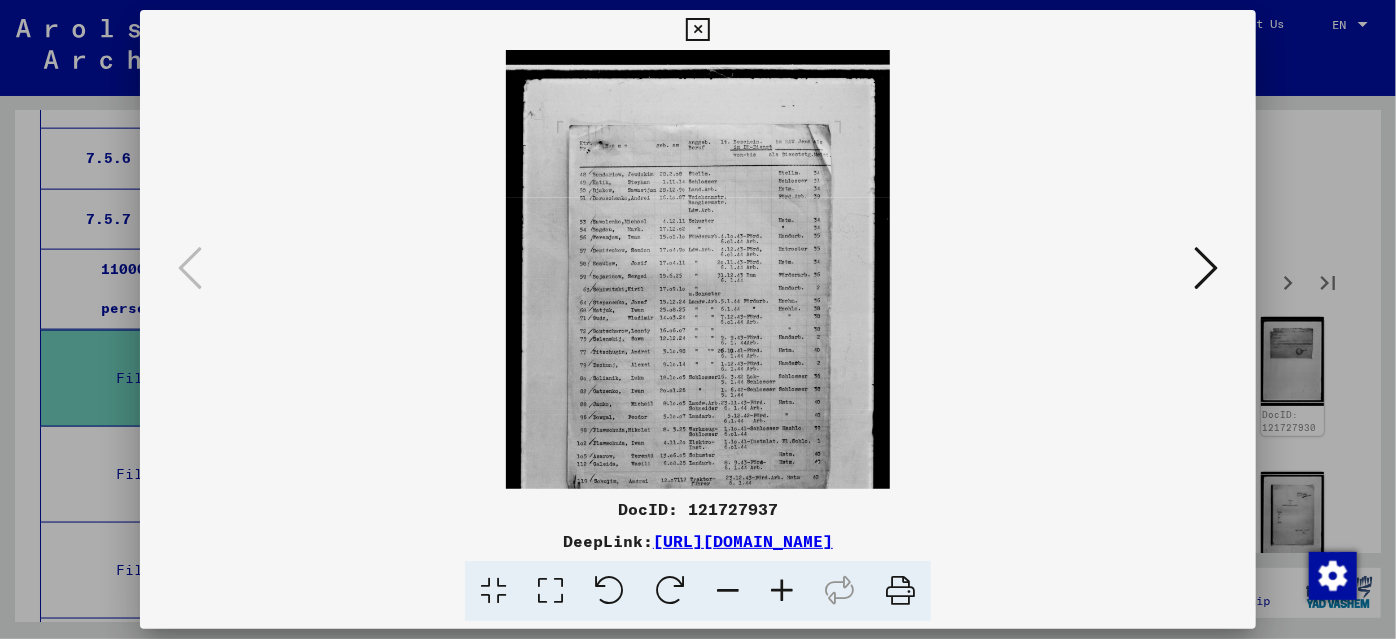 click at bounding box center [782, 591] 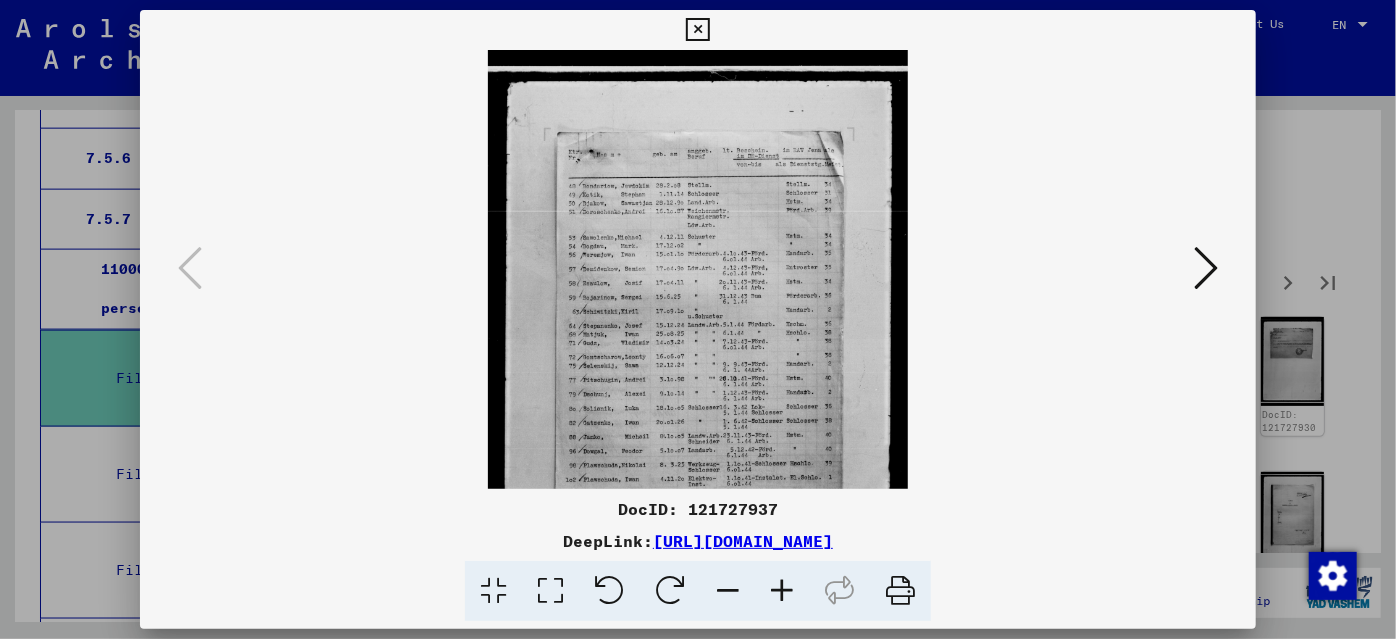 click at bounding box center (782, 591) 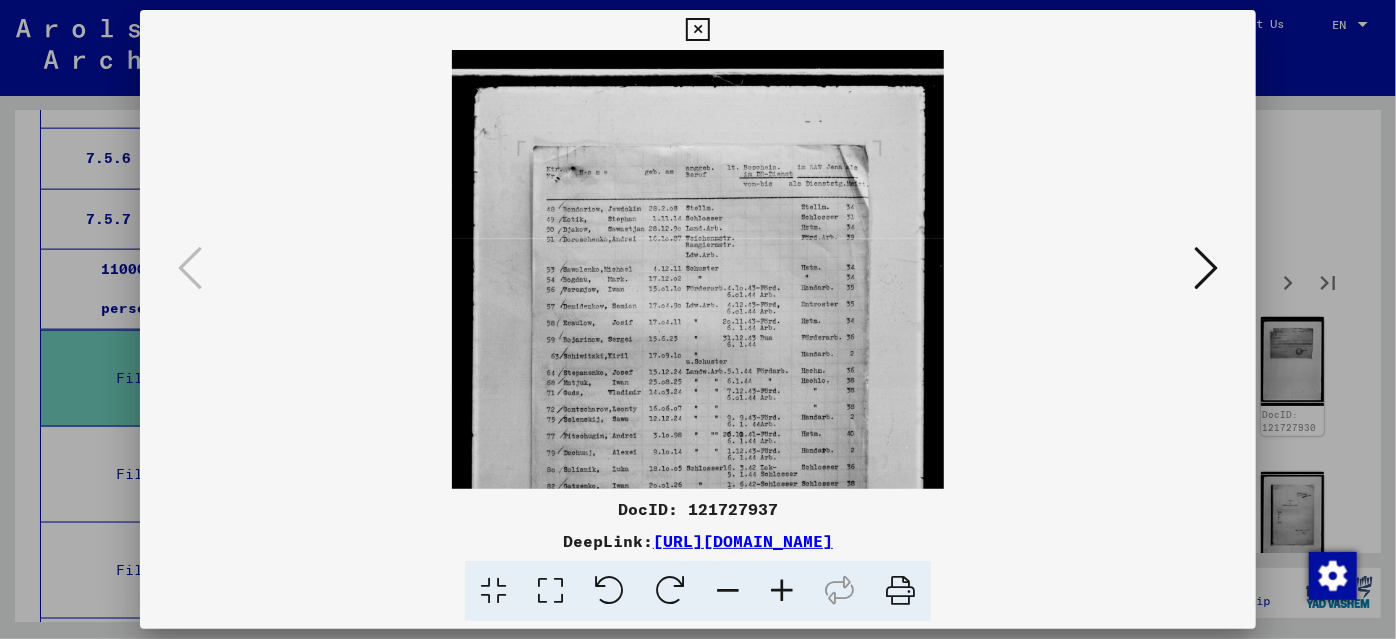 click at bounding box center (782, 591) 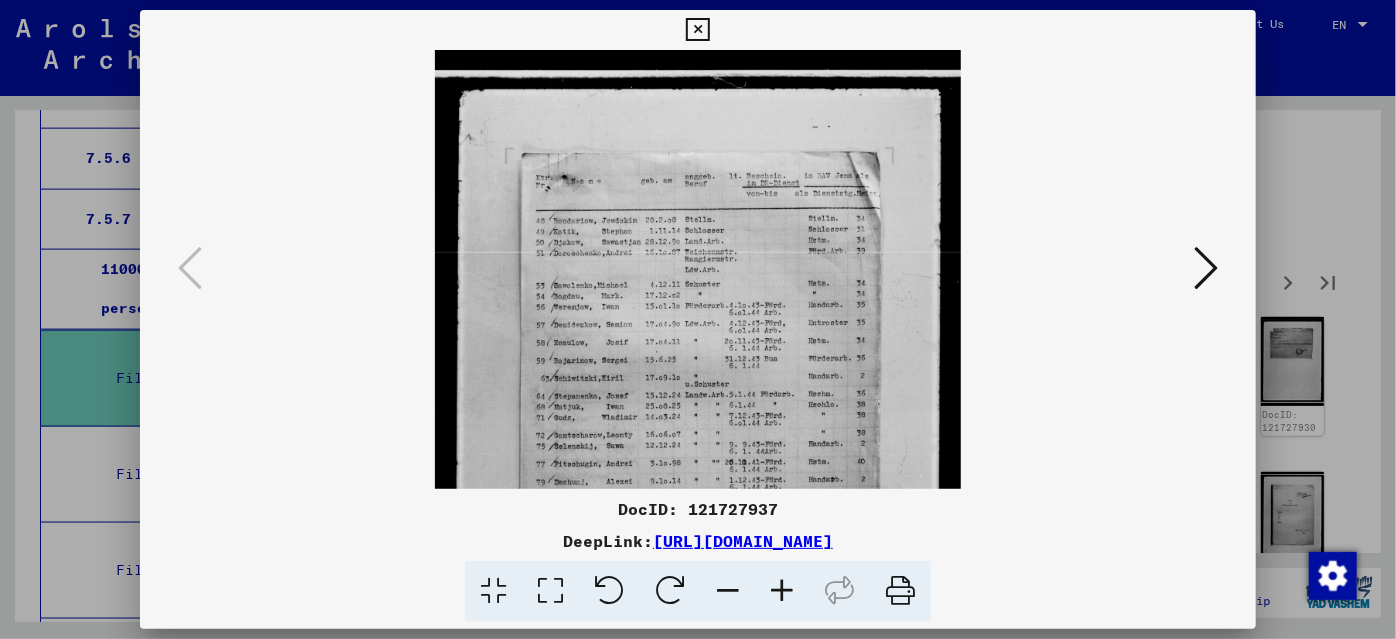 click at bounding box center [782, 591] 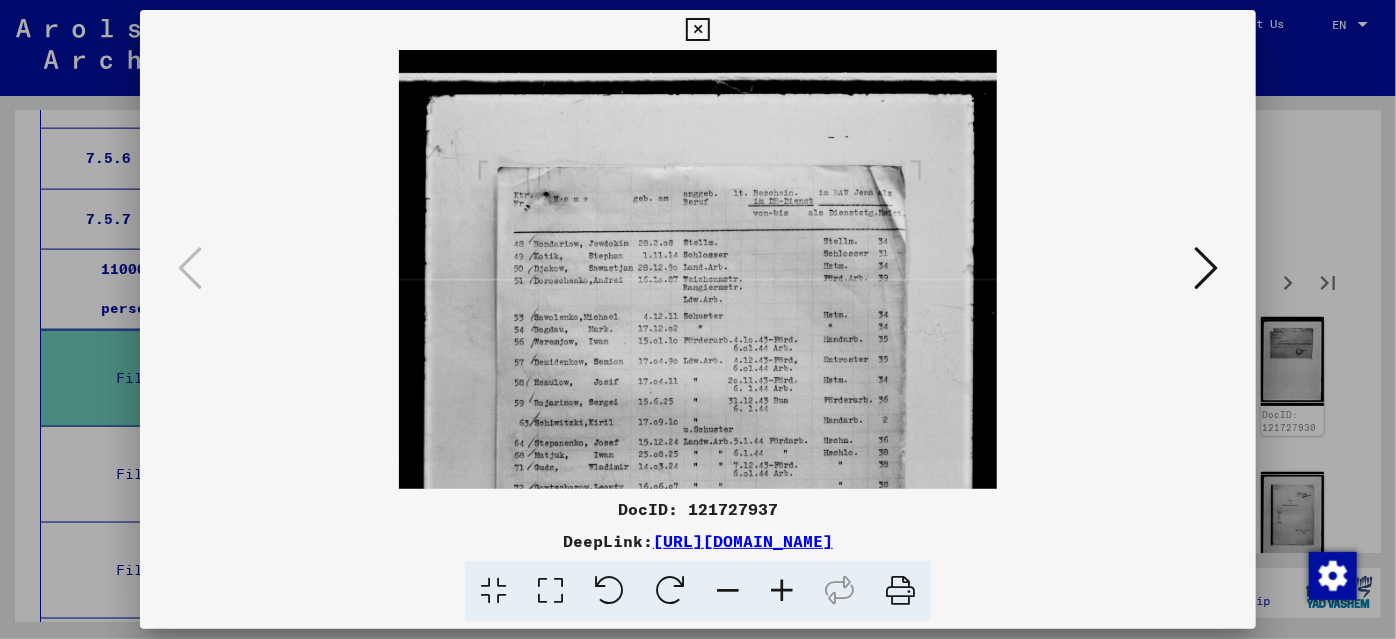 click at bounding box center (782, 591) 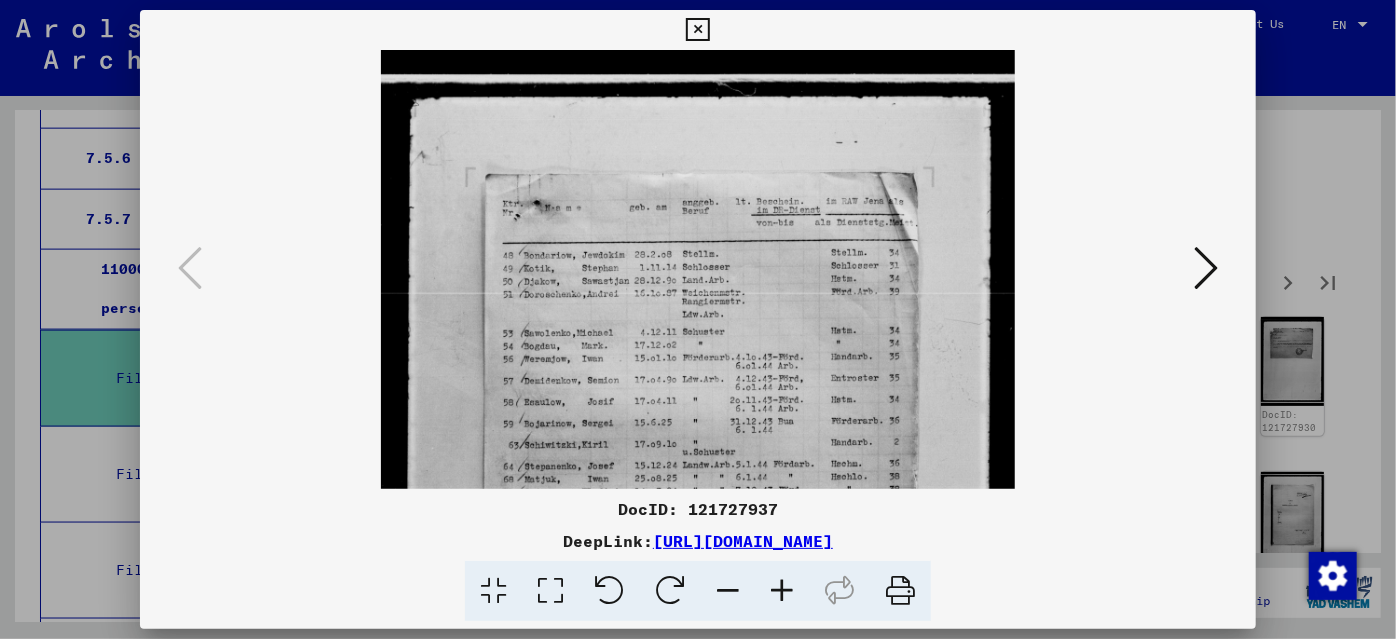 click at bounding box center (698, 319) 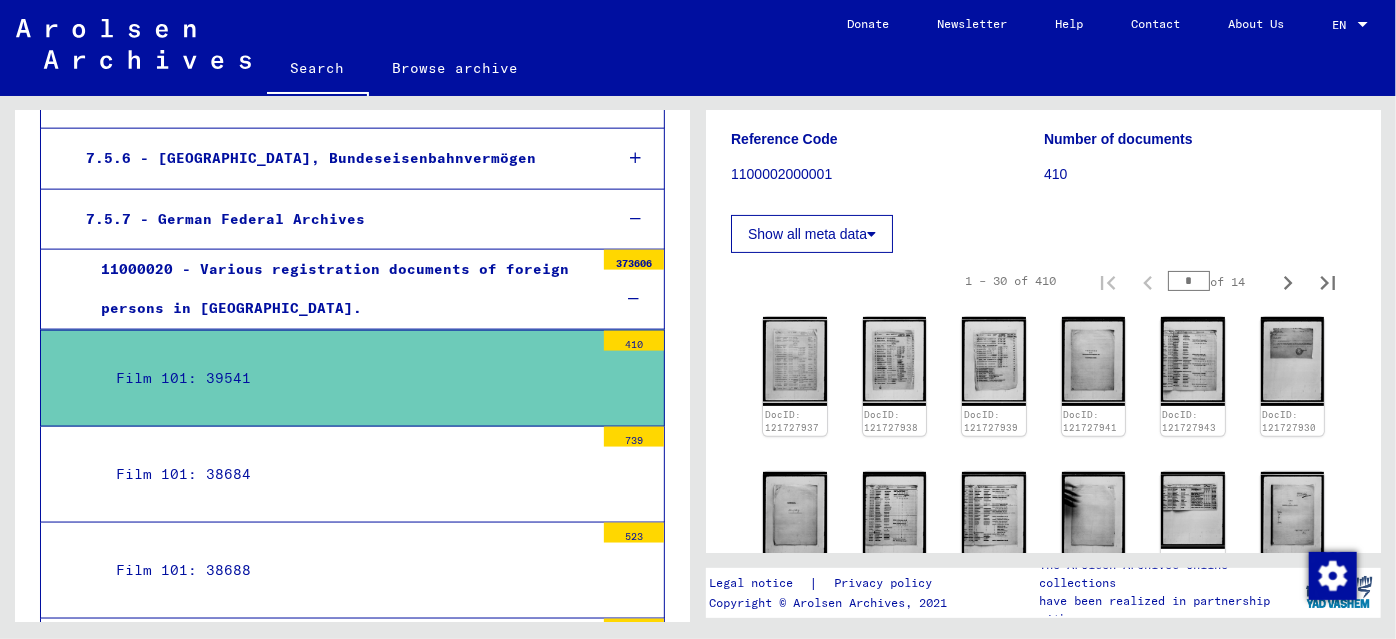 click on "Film 101: 38684" at bounding box center [347, 474] 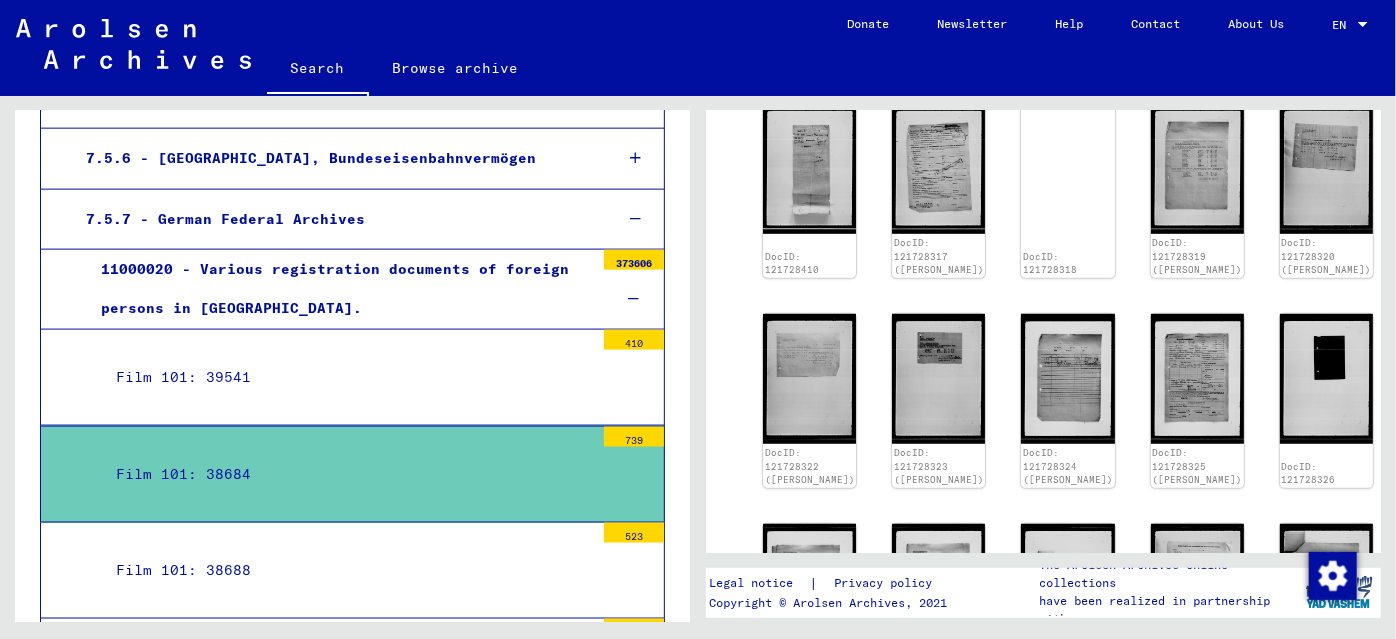 scroll, scrollTop: 636, scrollLeft: 0, axis: vertical 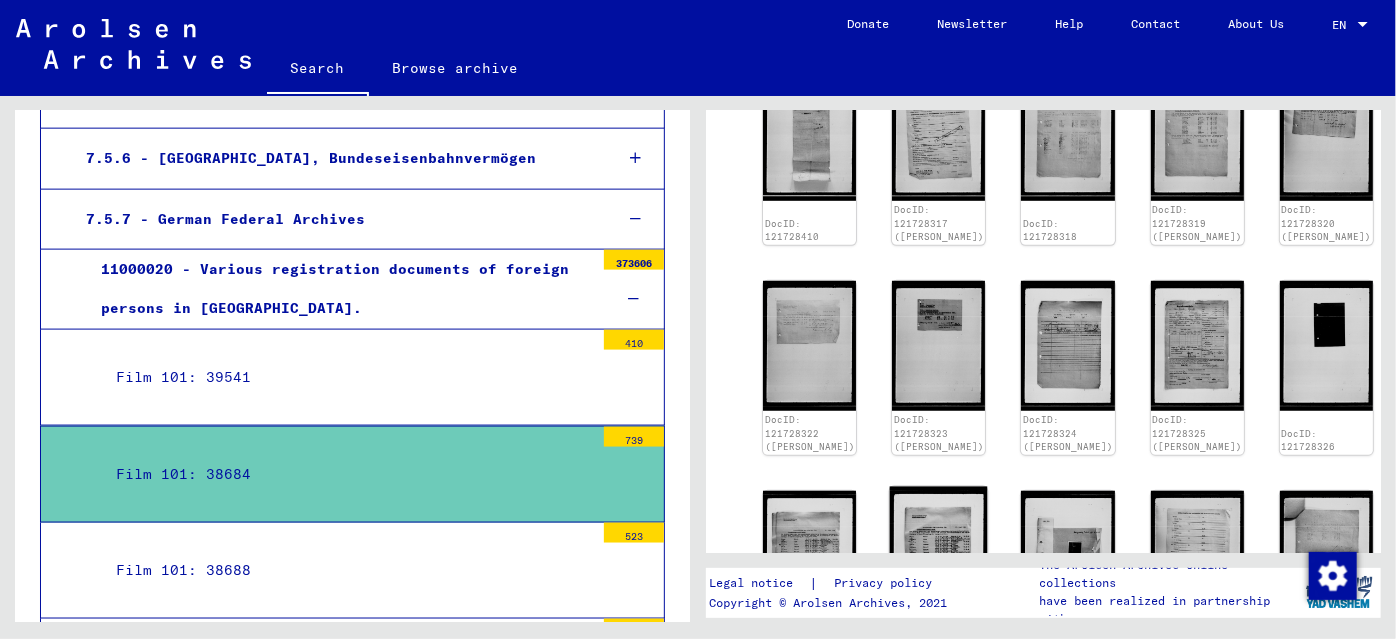 click 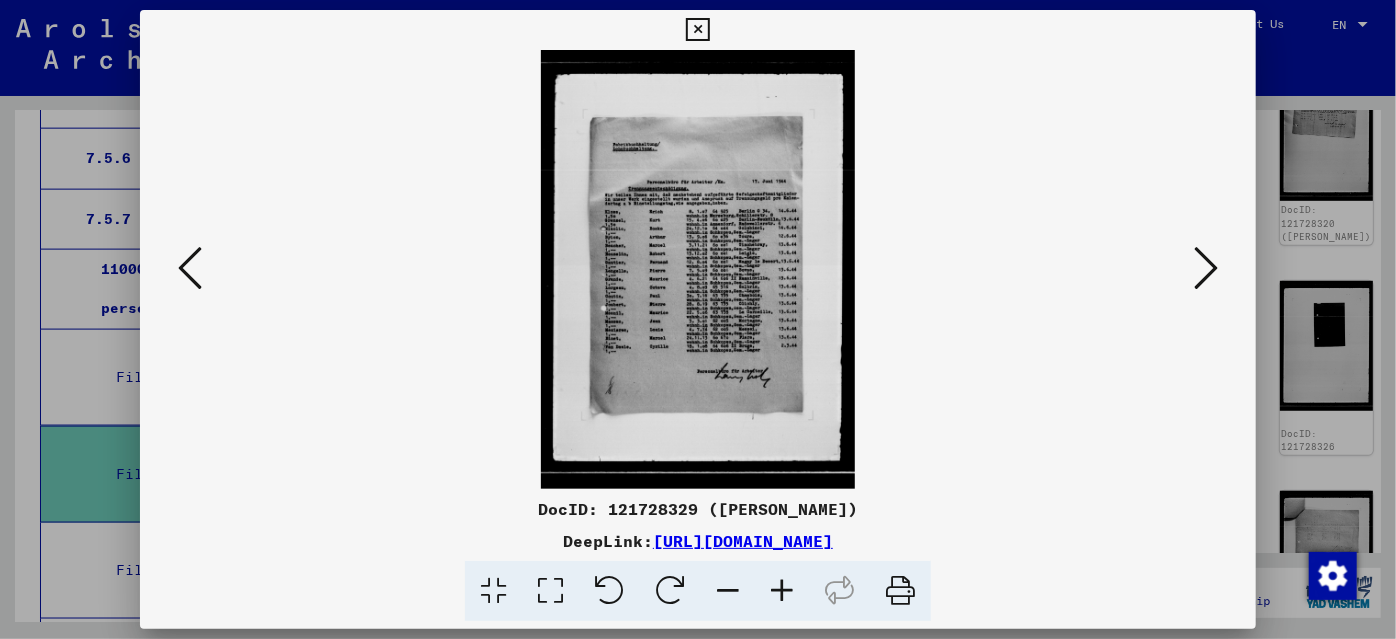 click at bounding box center [698, 319] 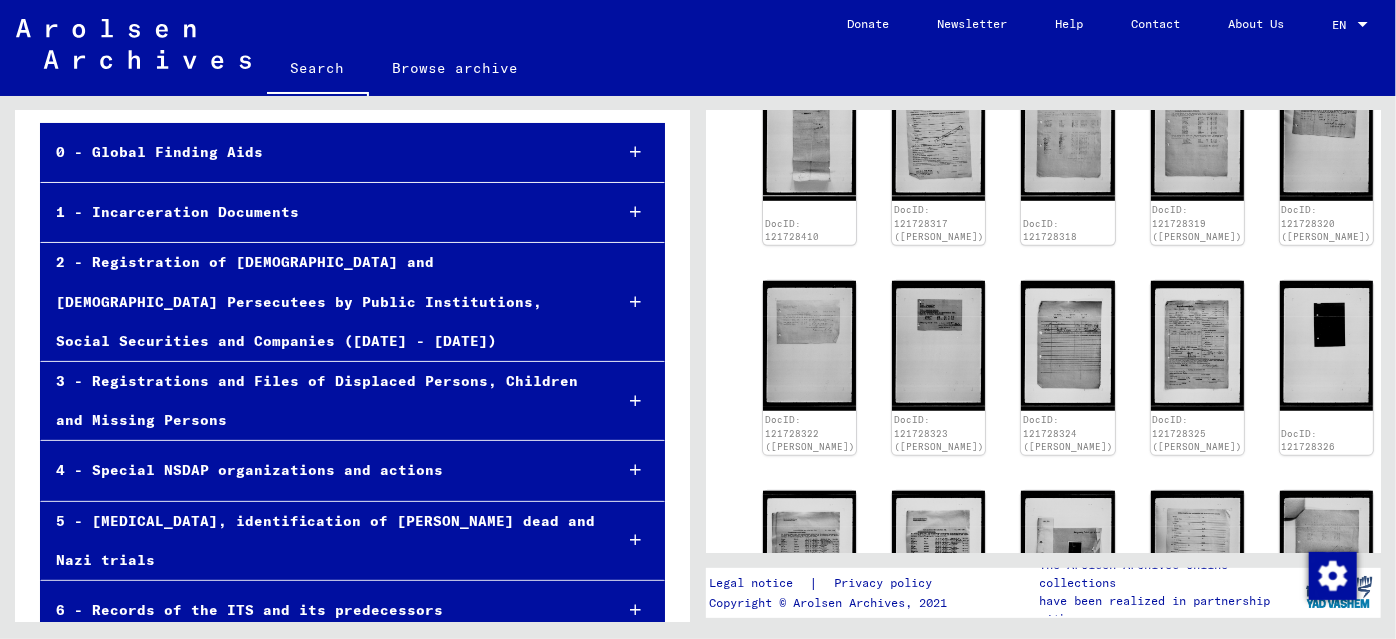 scroll, scrollTop: 0, scrollLeft: 0, axis: both 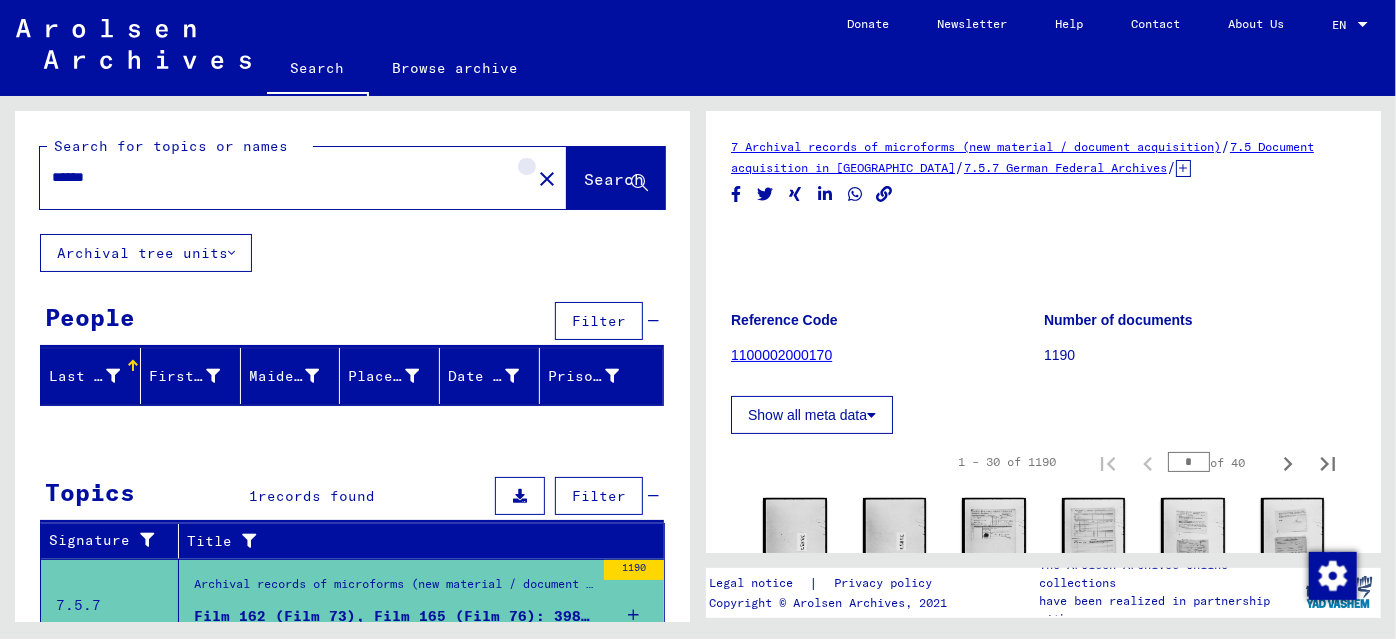 click on "close" 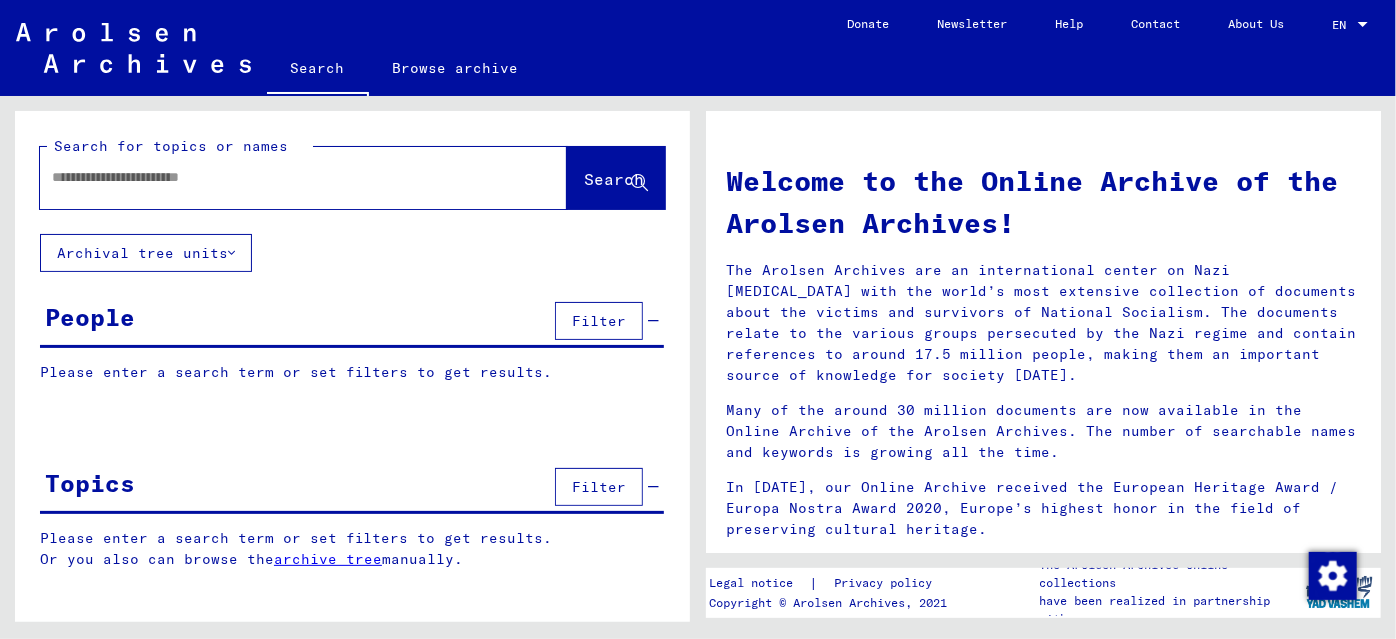 paste on "**********" 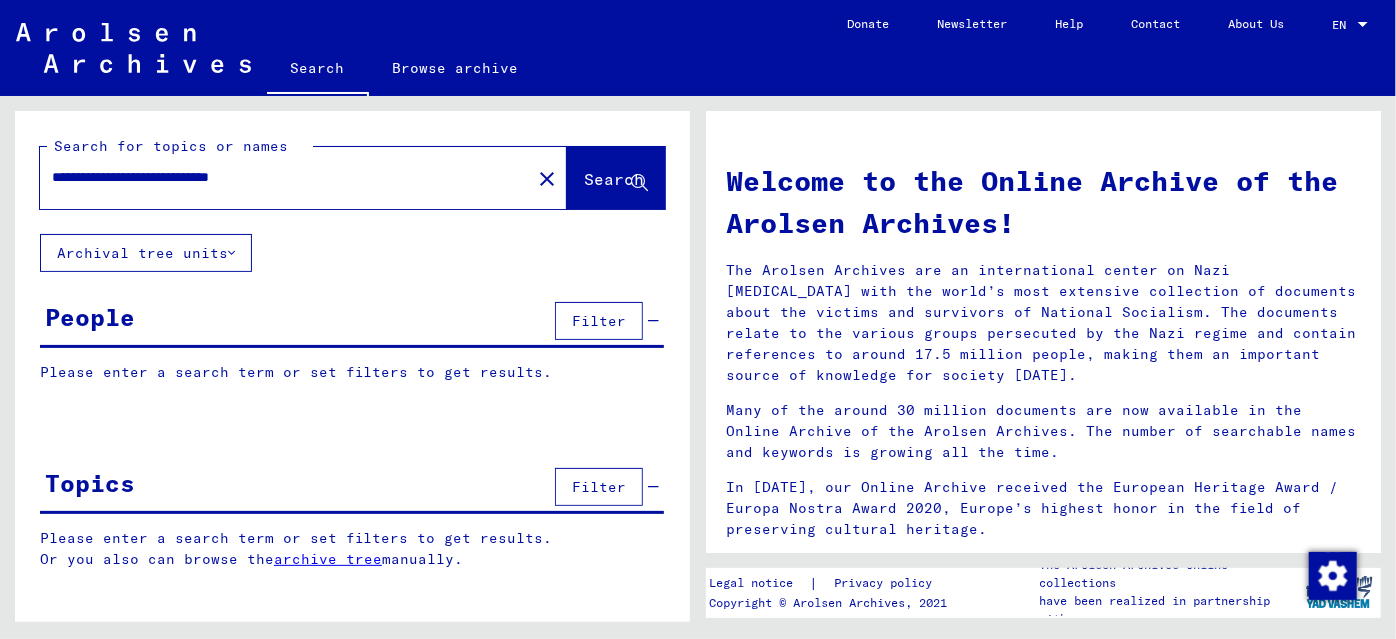 type on "**********" 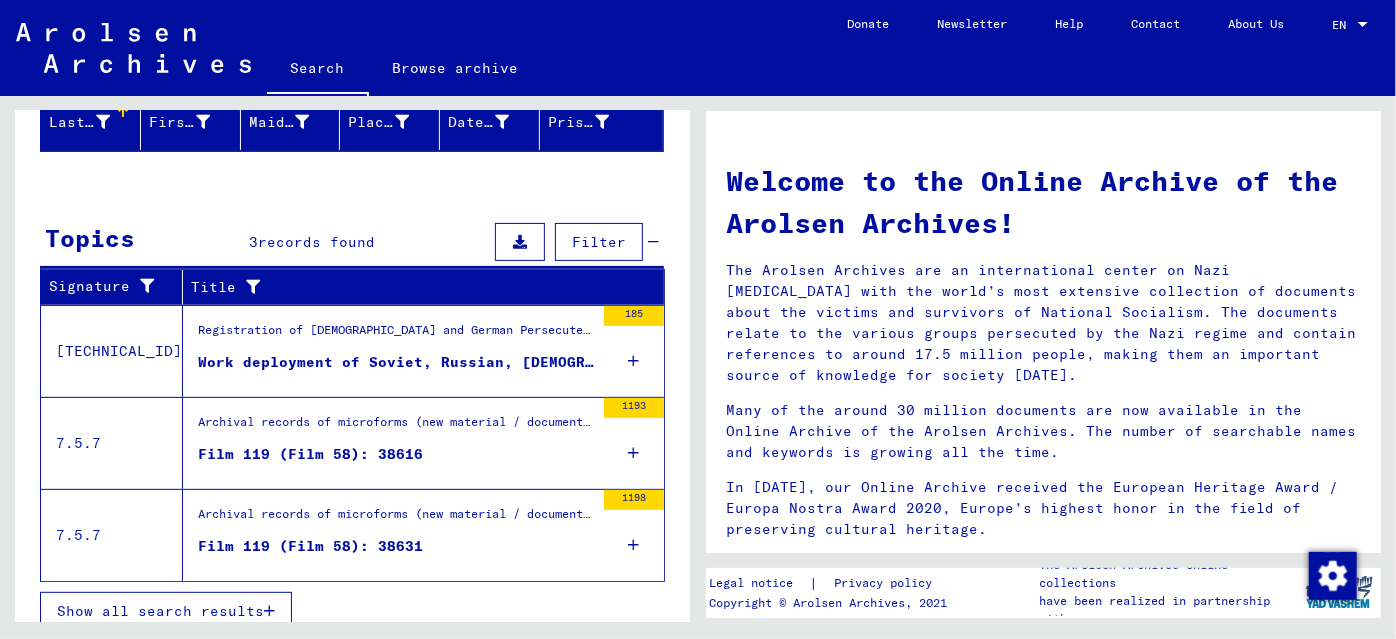 scroll, scrollTop: 267, scrollLeft: 0, axis: vertical 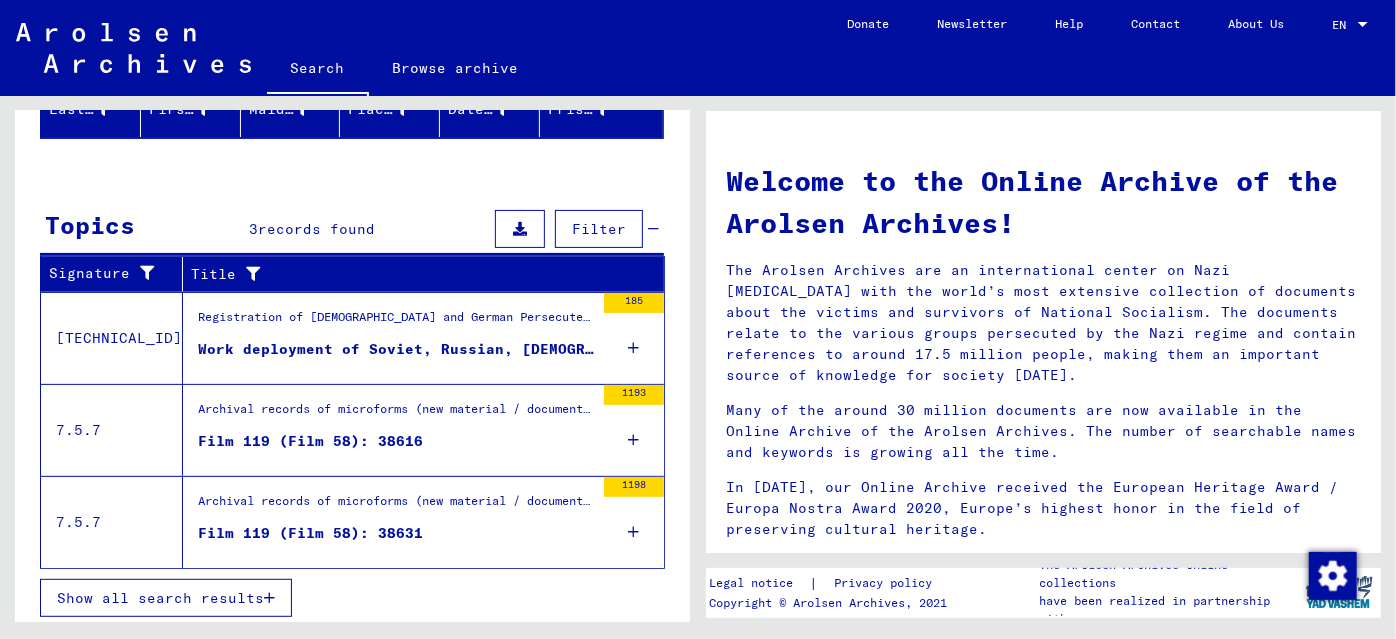 click on "Work deployment of Soviet, Russian, [DEMOGRAPHIC_DATA], [DEMOGRAPHIC_DATA], [DEMOGRAPHIC_DATA] prisoners of war from south-eastern Europe; [DEMOGRAPHIC_DATA] military internee; agriculture, building industry, mining, armaments industry [PERSON_NAME]" at bounding box center (396, 349) 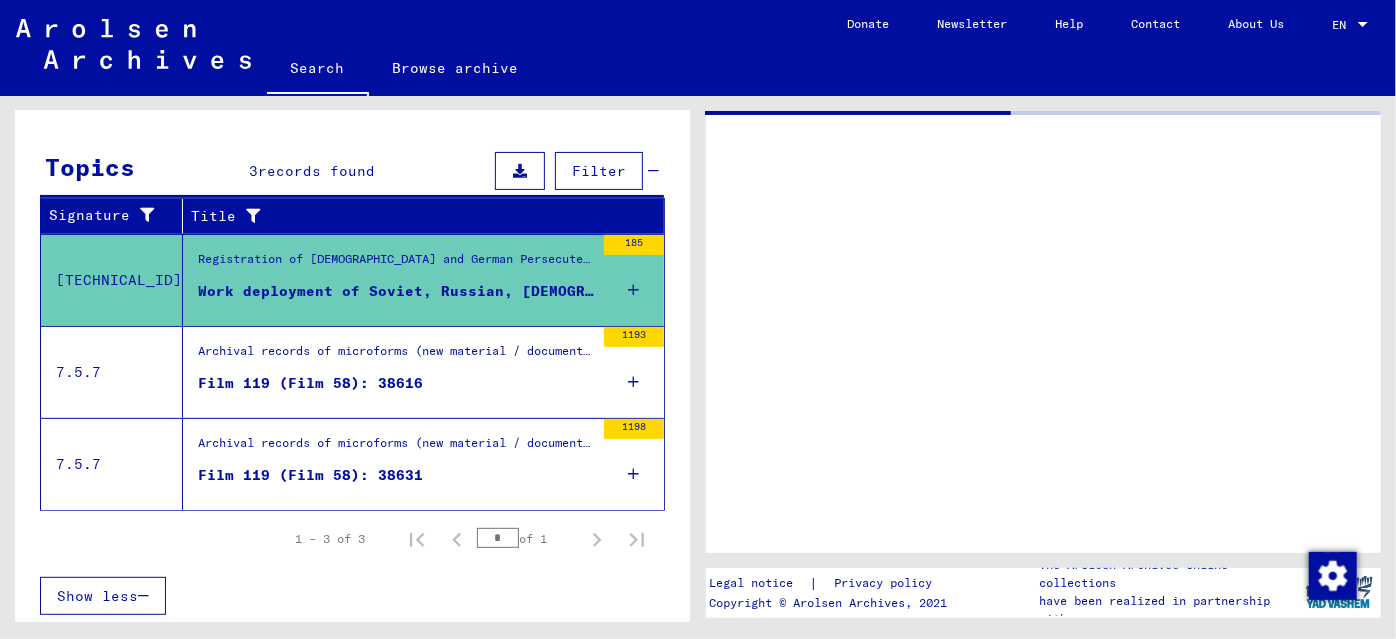 scroll, scrollTop: 266, scrollLeft: 0, axis: vertical 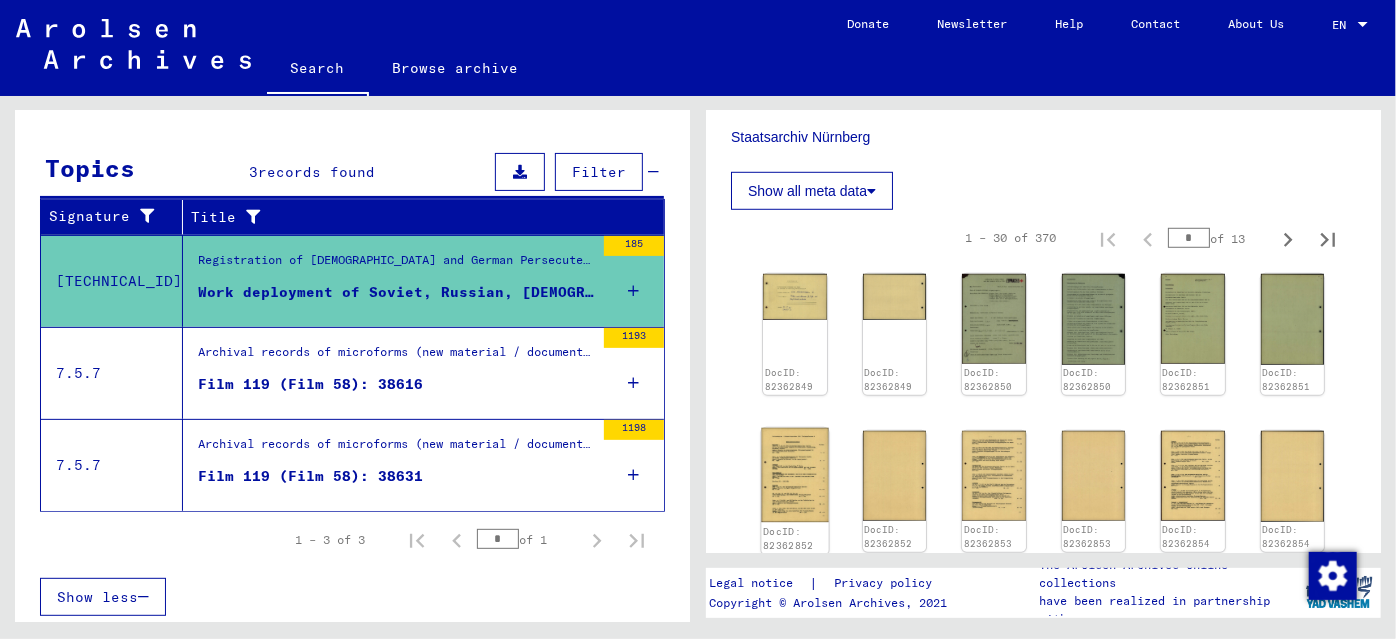 click 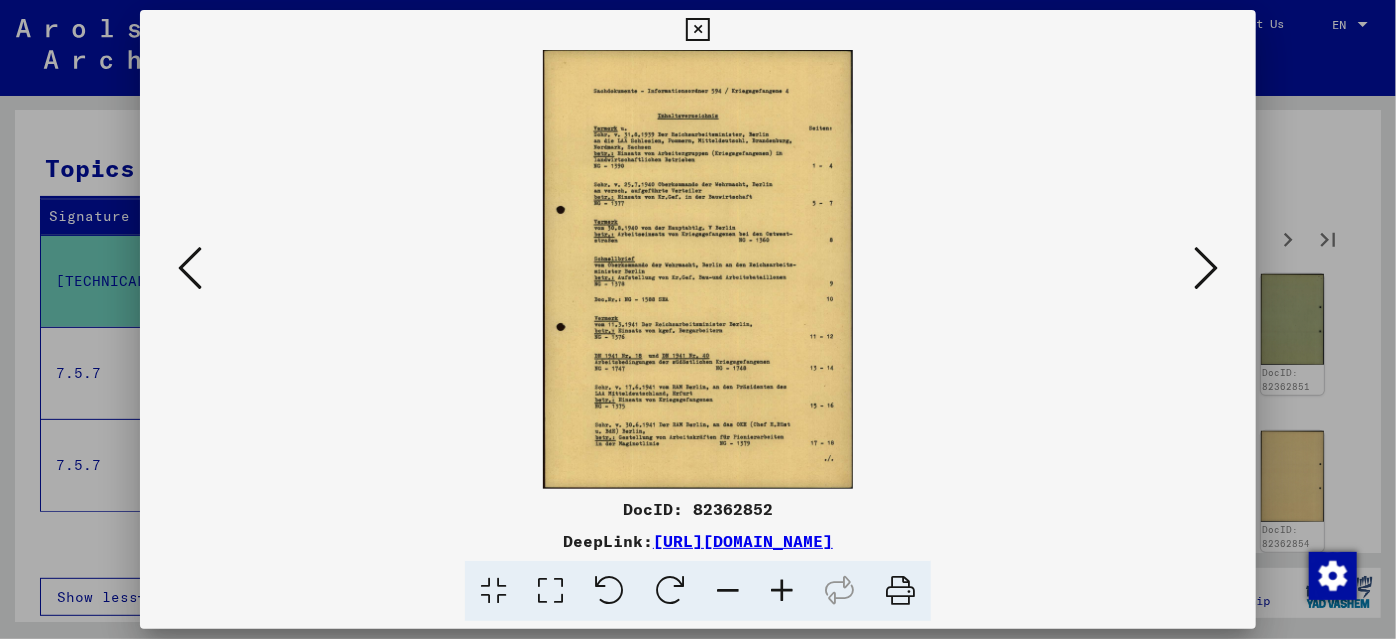 click at bounding box center [782, 591] 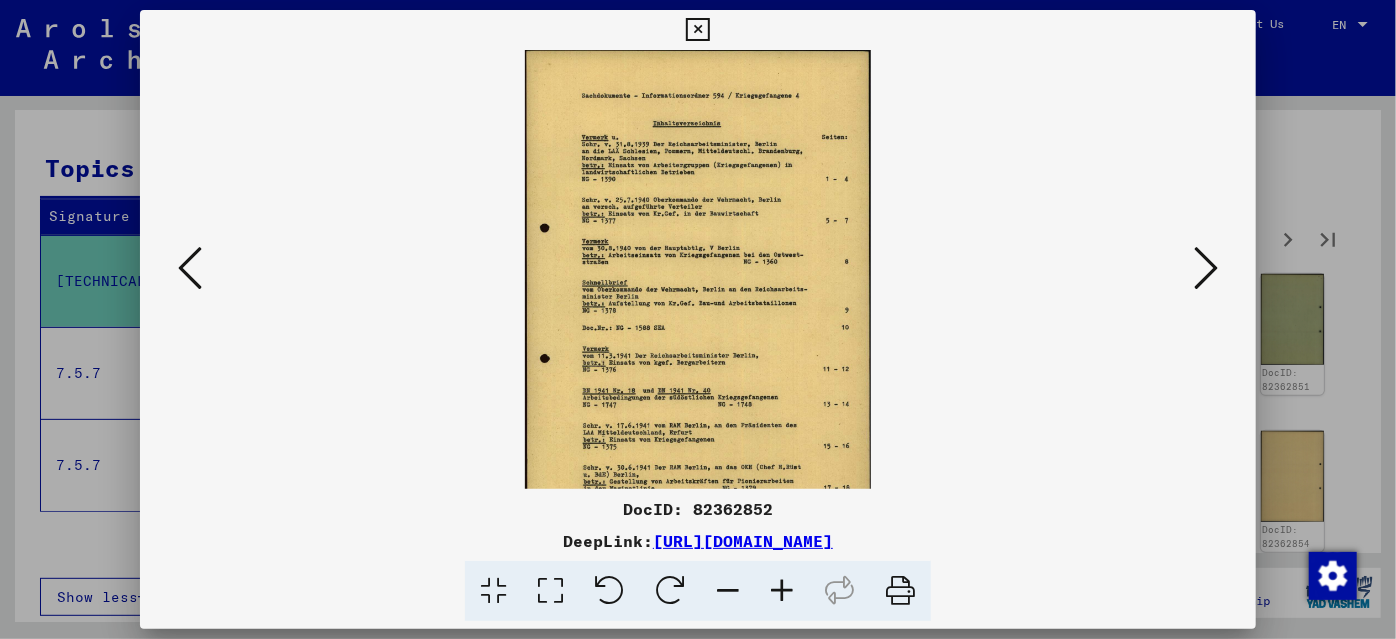 click at bounding box center [782, 591] 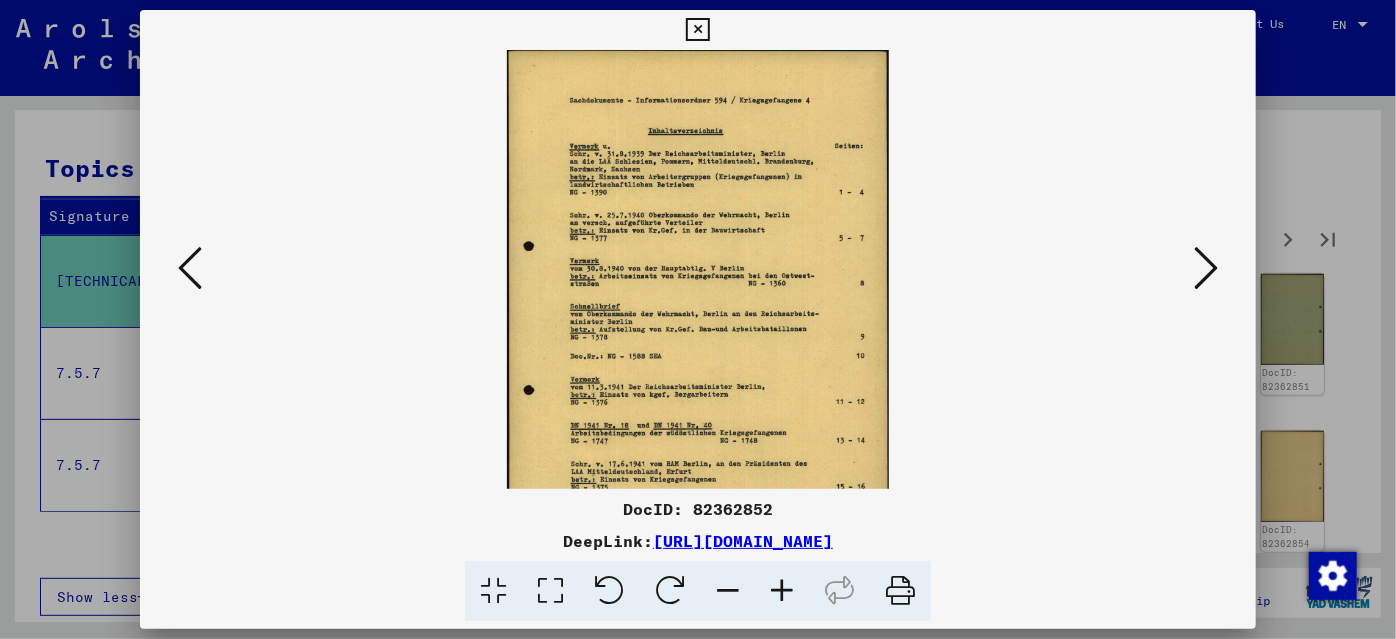 click at bounding box center (782, 591) 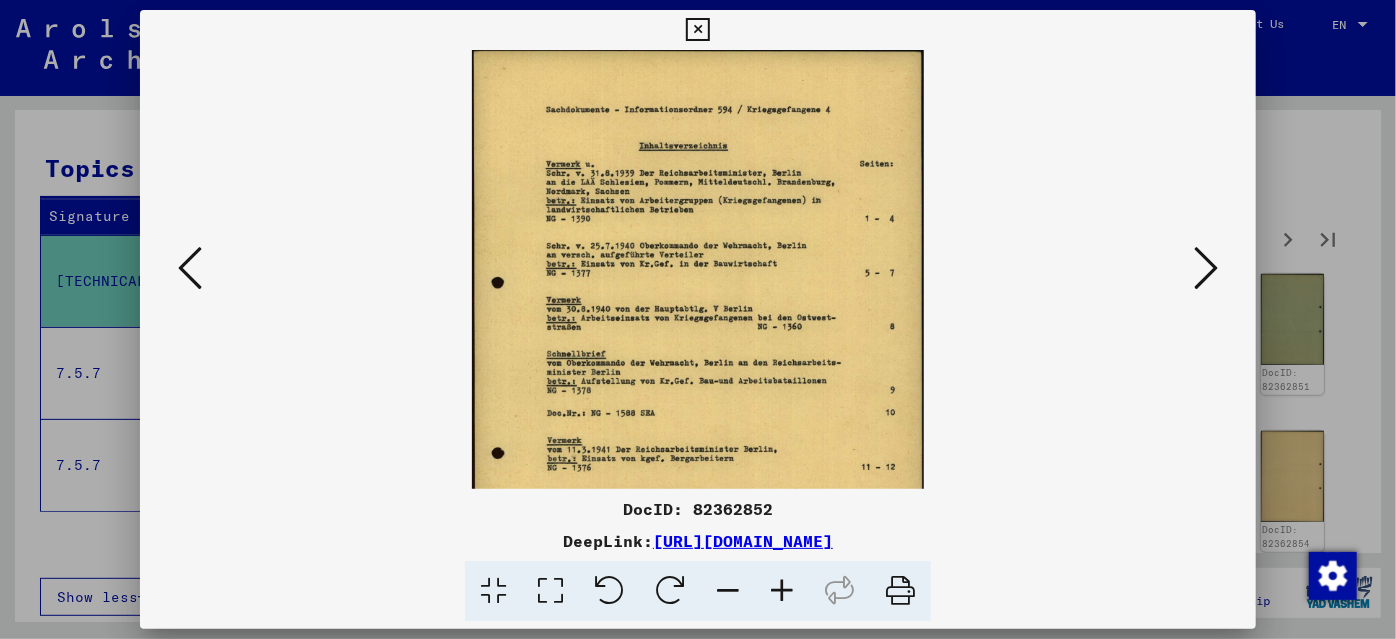 click at bounding box center (782, 591) 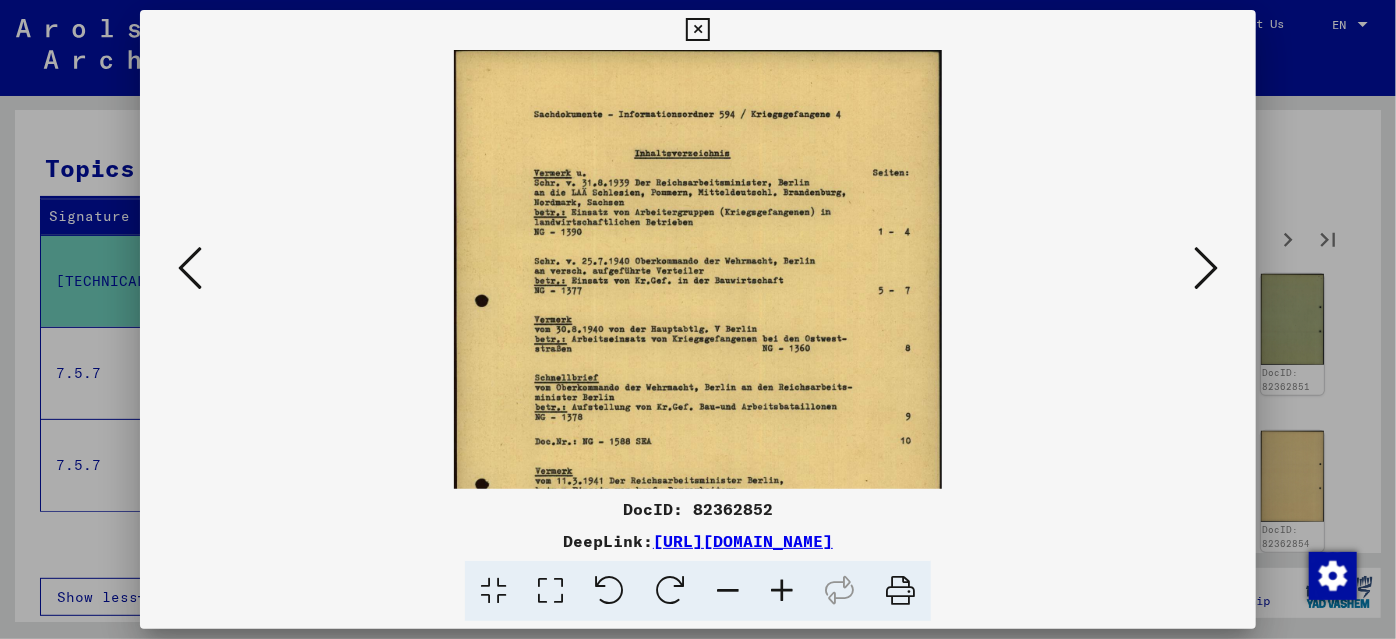 click at bounding box center (782, 591) 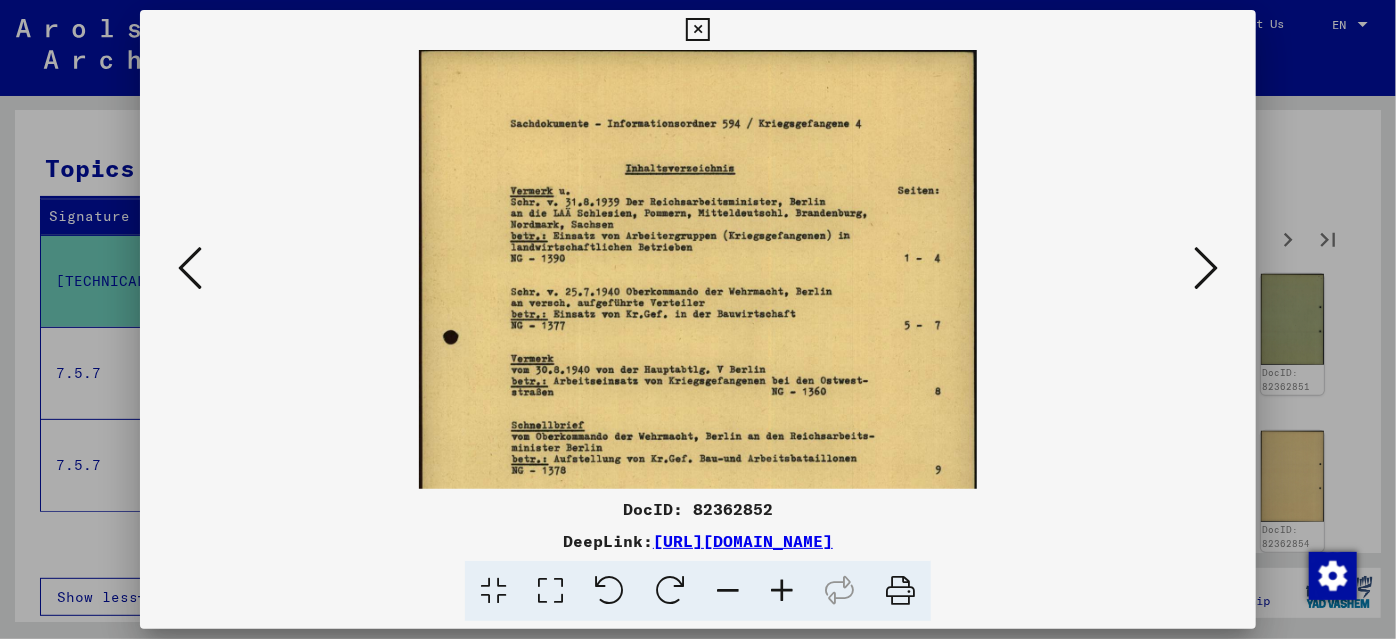 click at bounding box center [782, 591] 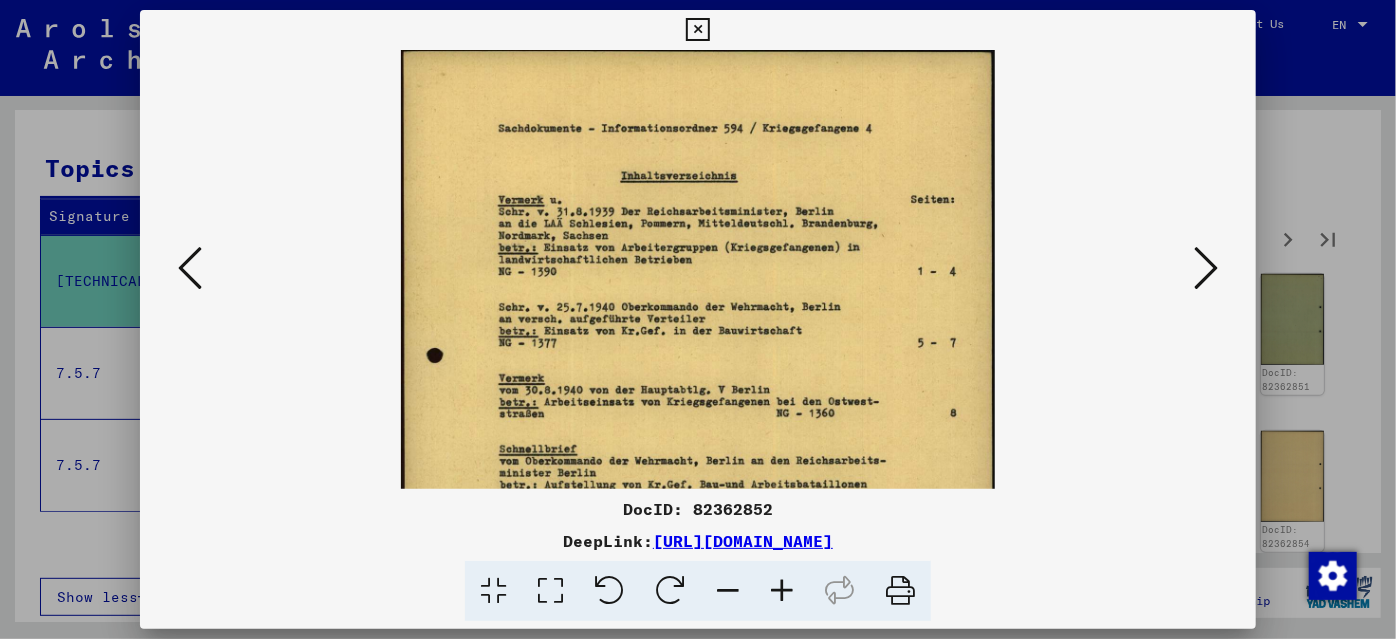 click at bounding box center (782, 591) 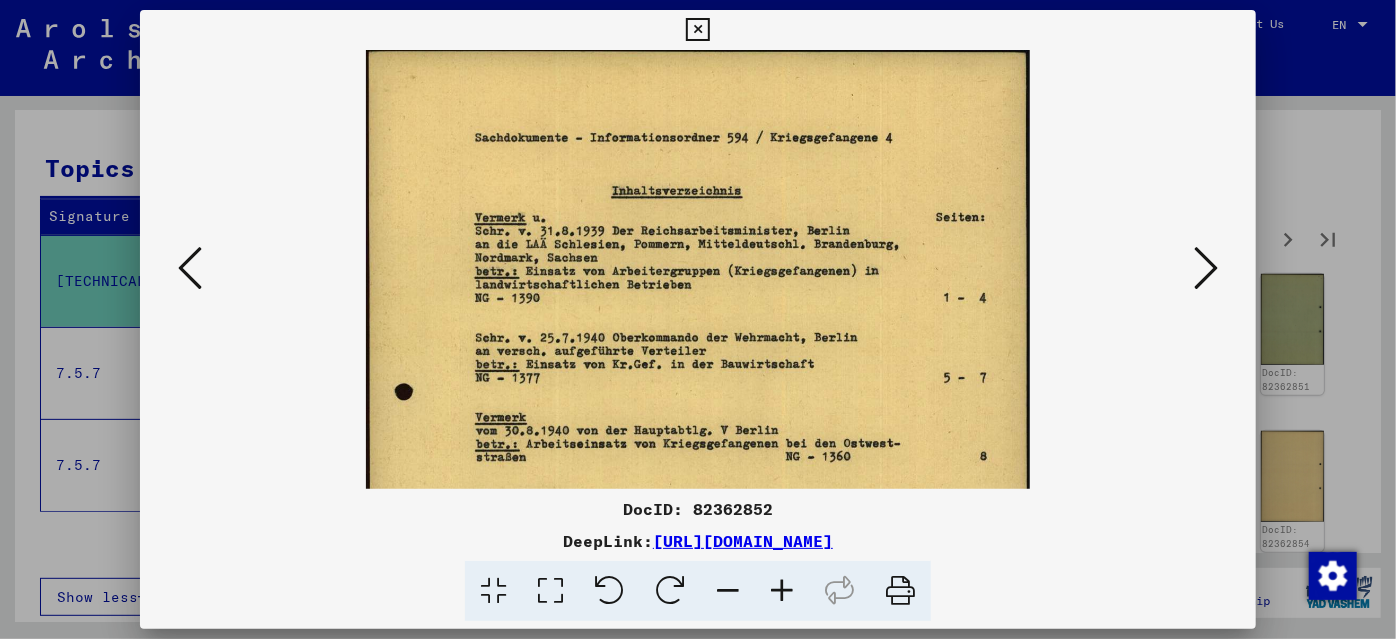click at bounding box center (782, 591) 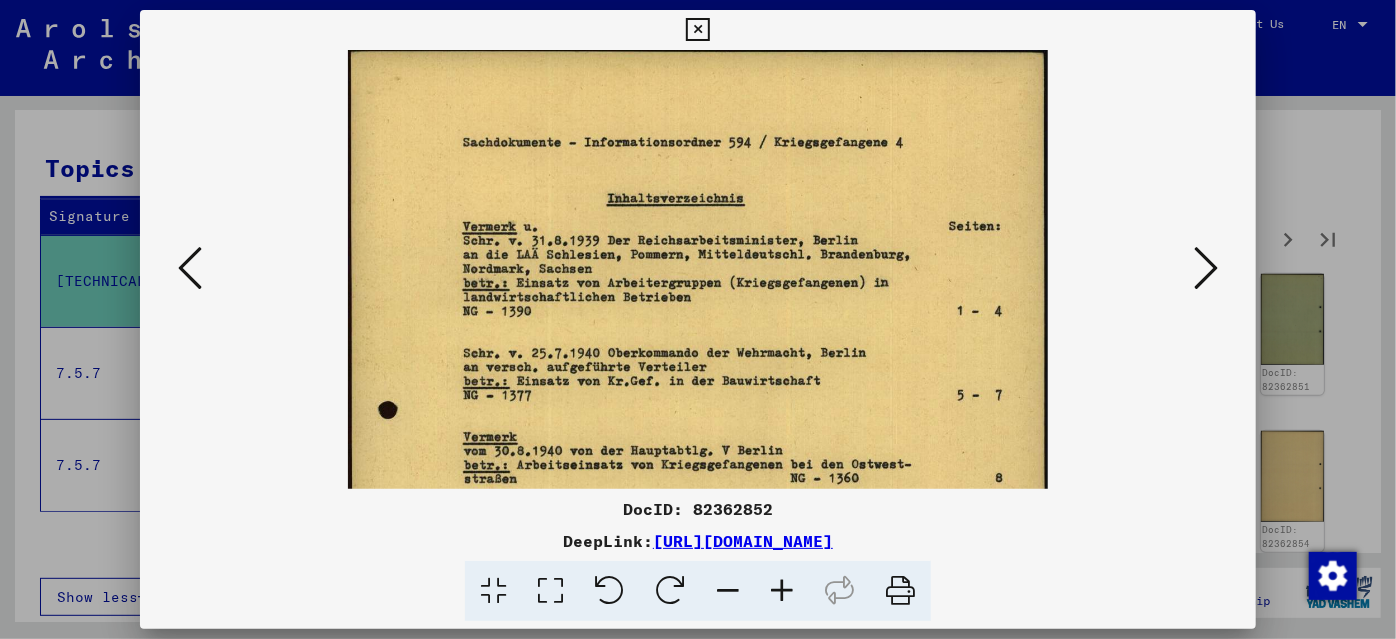 click at bounding box center [1206, 268] 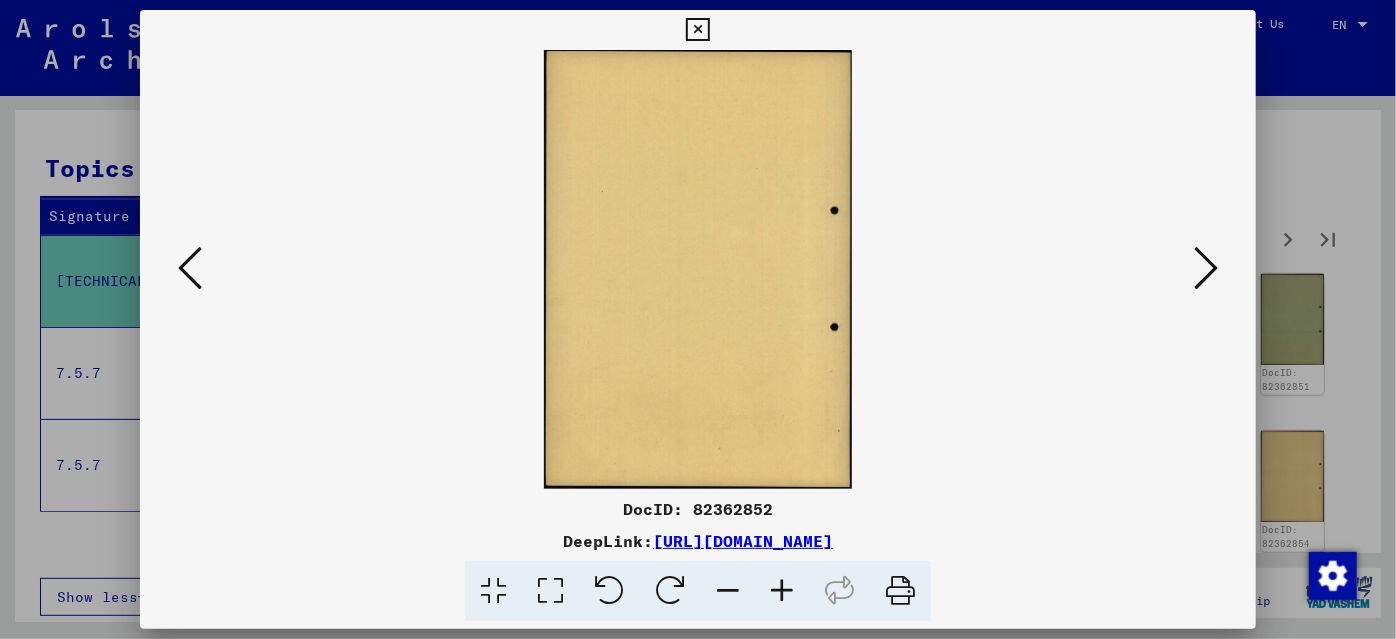 click at bounding box center [1206, 268] 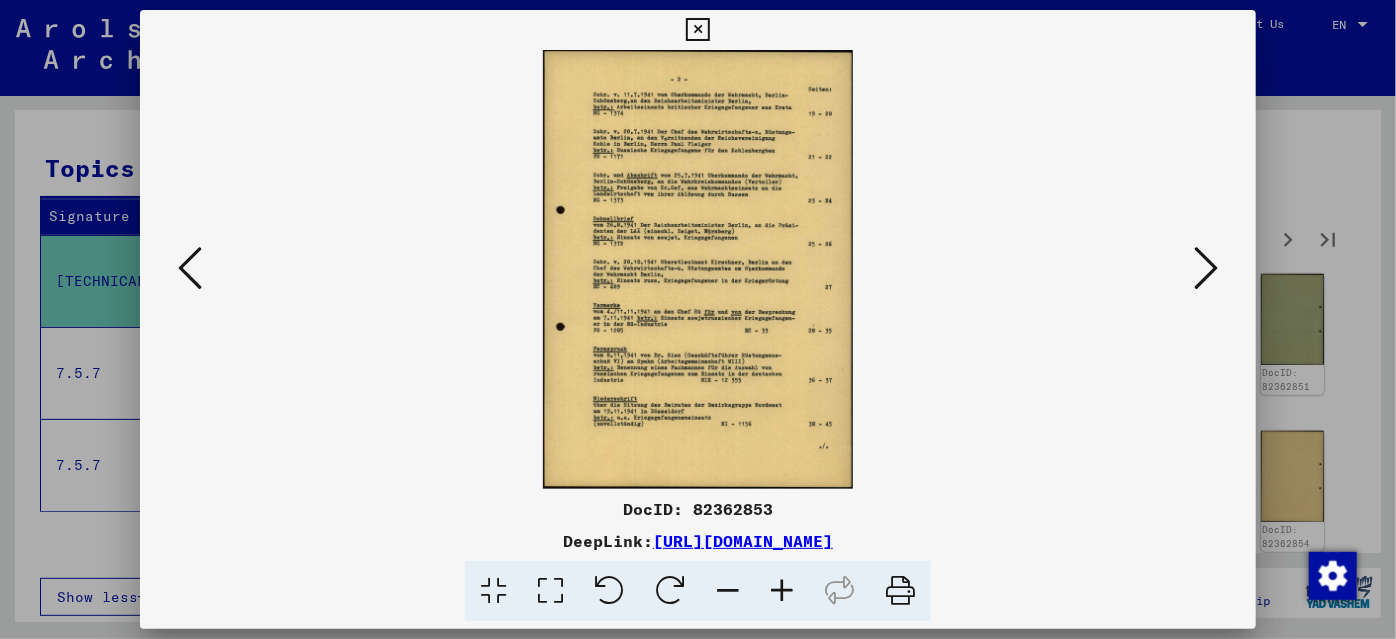 click at bounding box center (1206, 268) 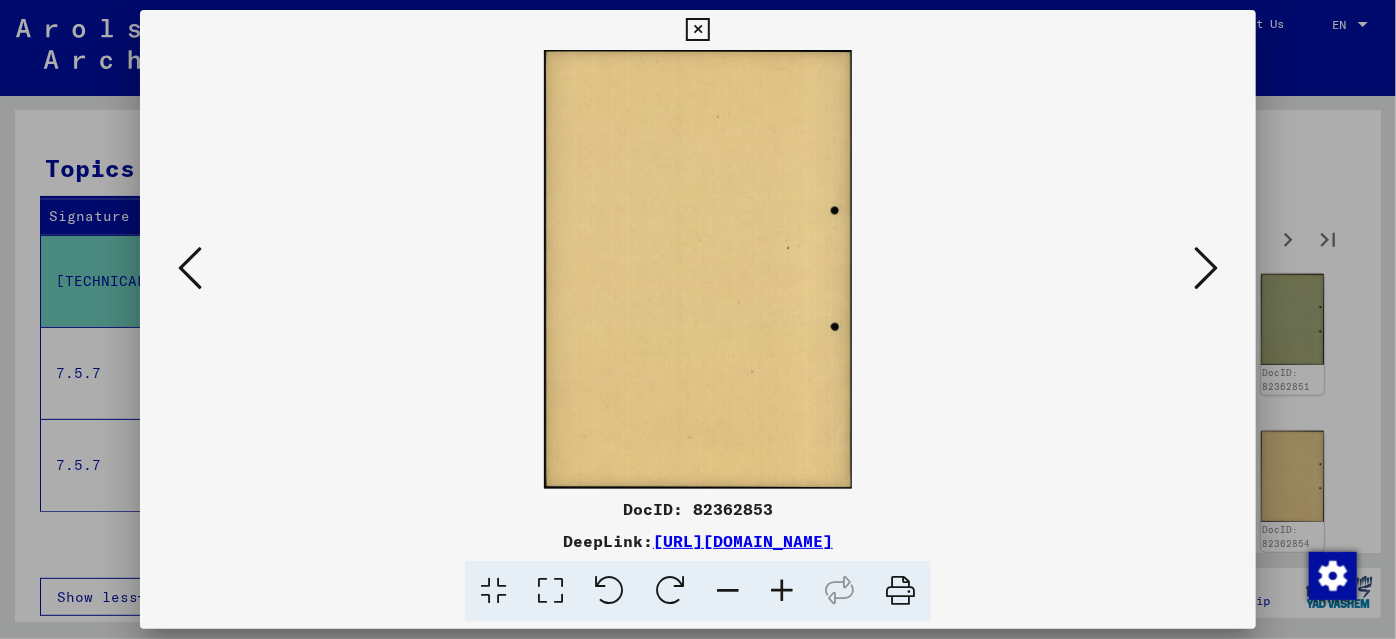 click at bounding box center (1206, 268) 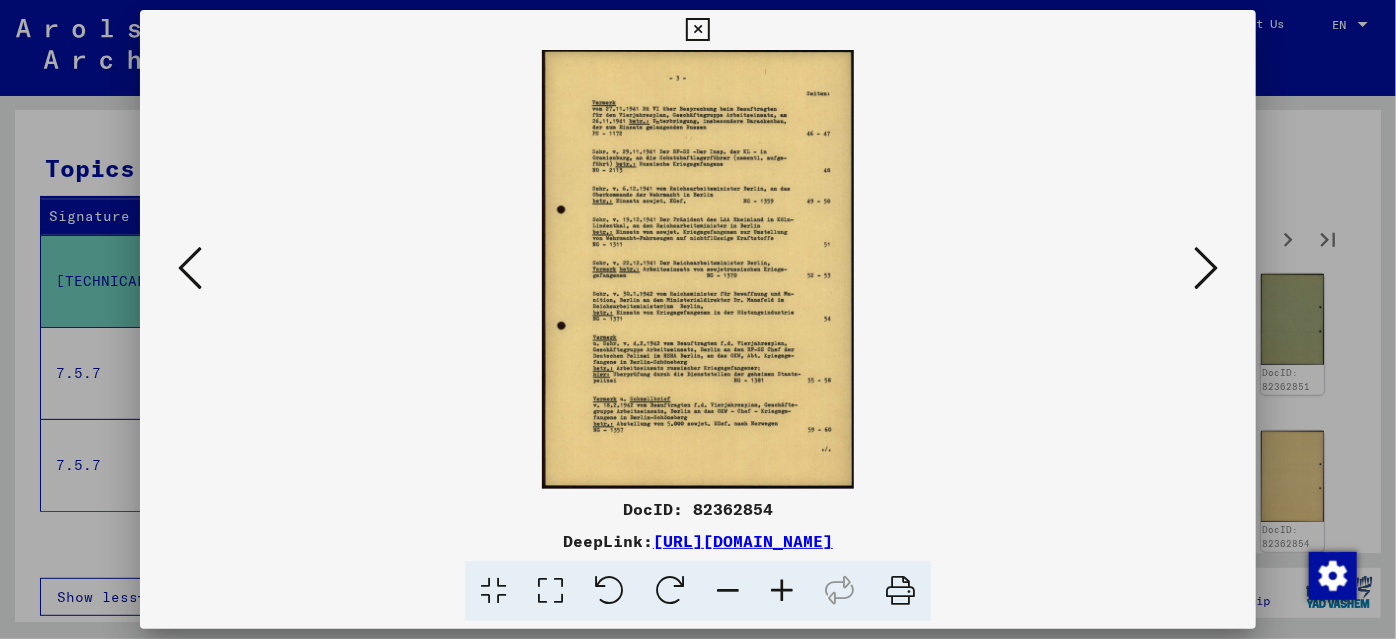 click at bounding box center [1206, 268] 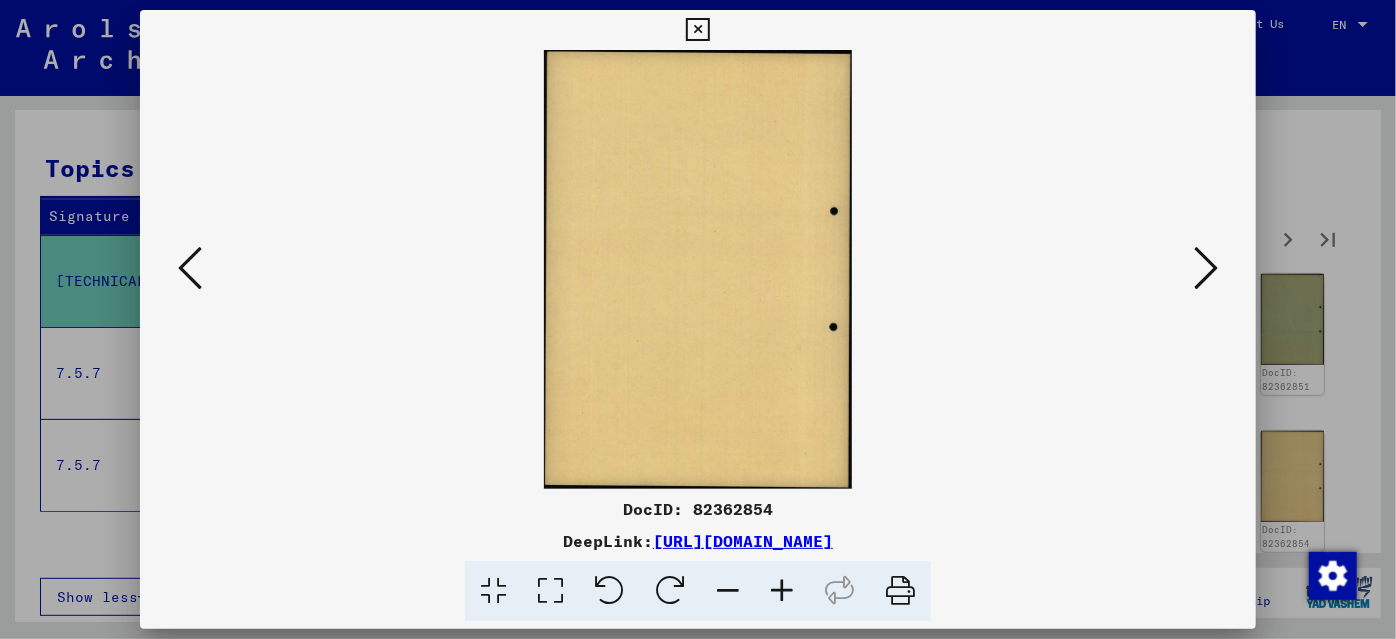 click at bounding box center (1206, 268) 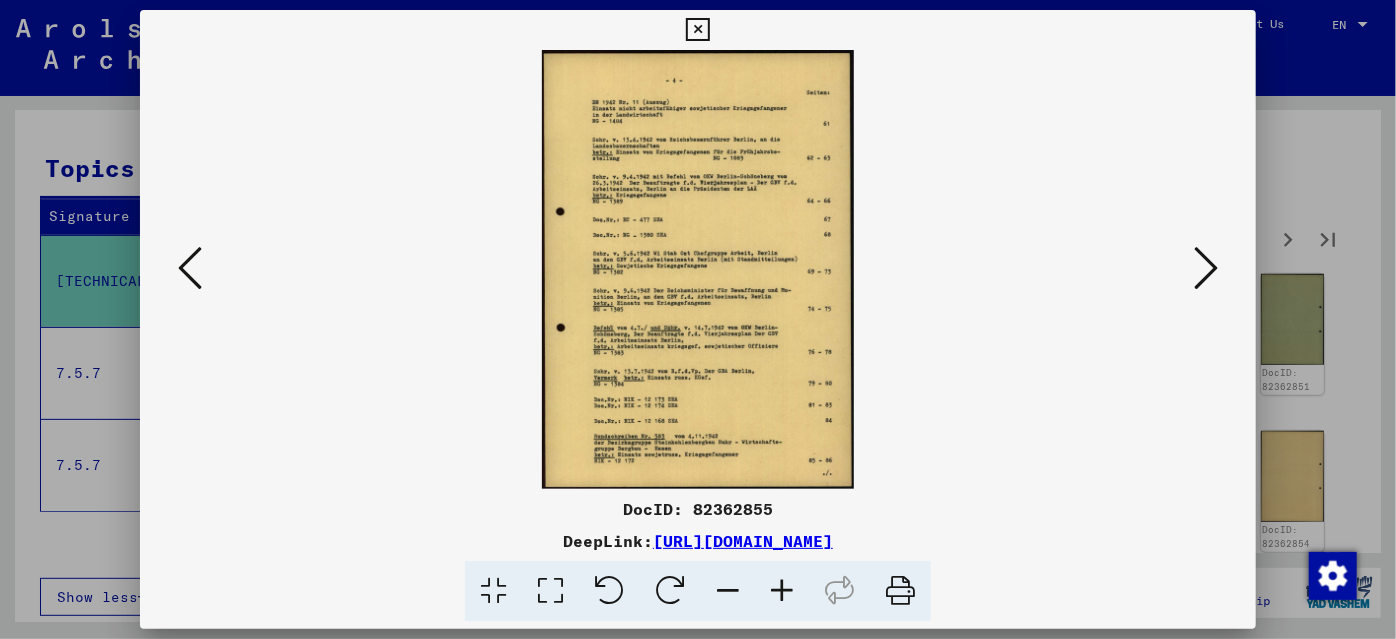 click at bounding box center [698, 319] 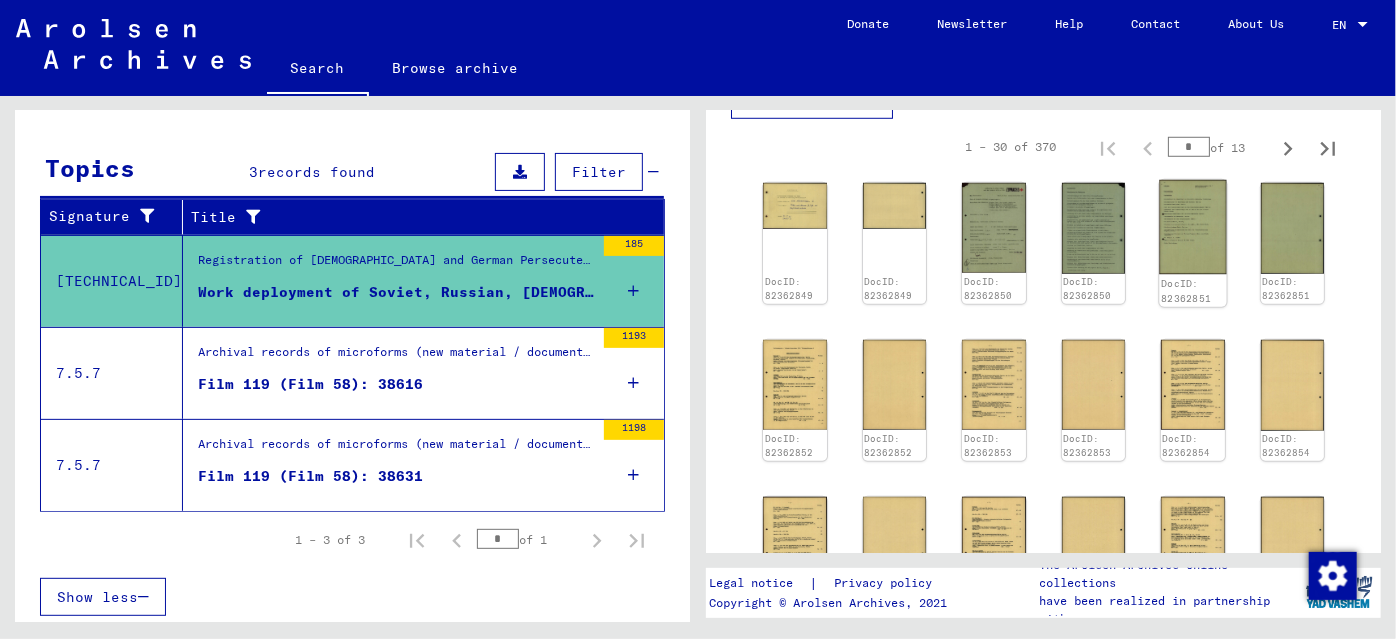 scroll, scrollTop: 545, scrollLeft: 0, axis: vertical 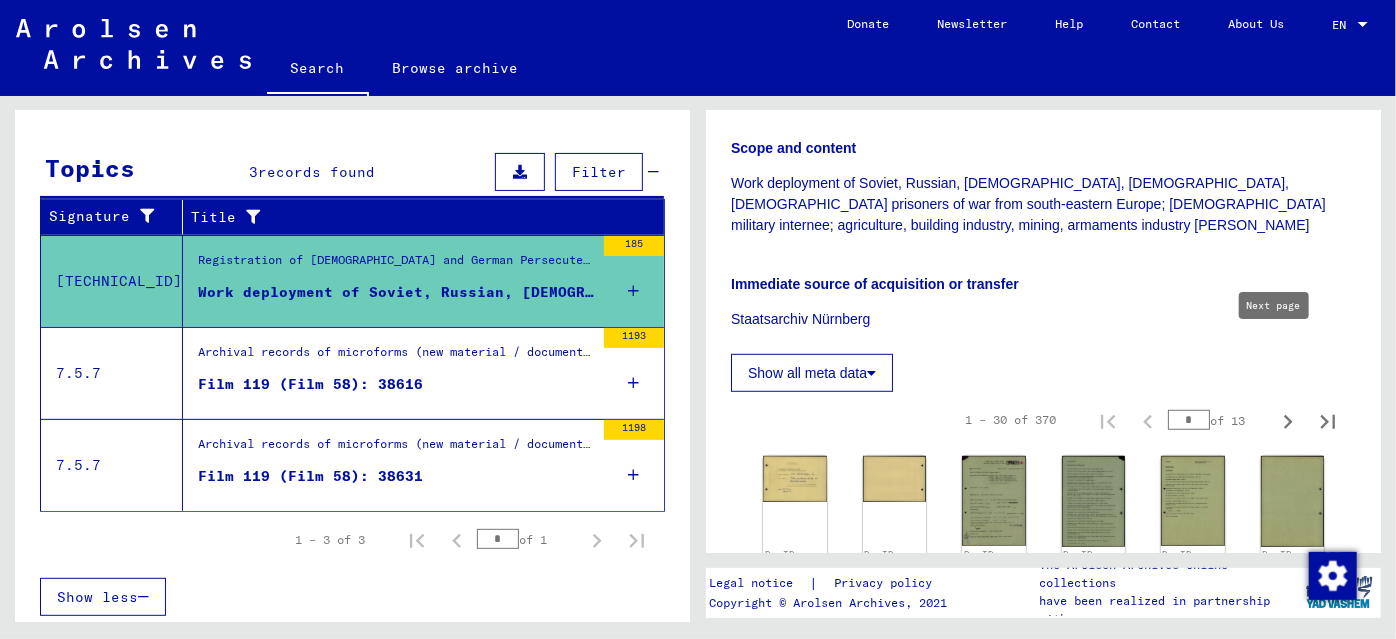 click 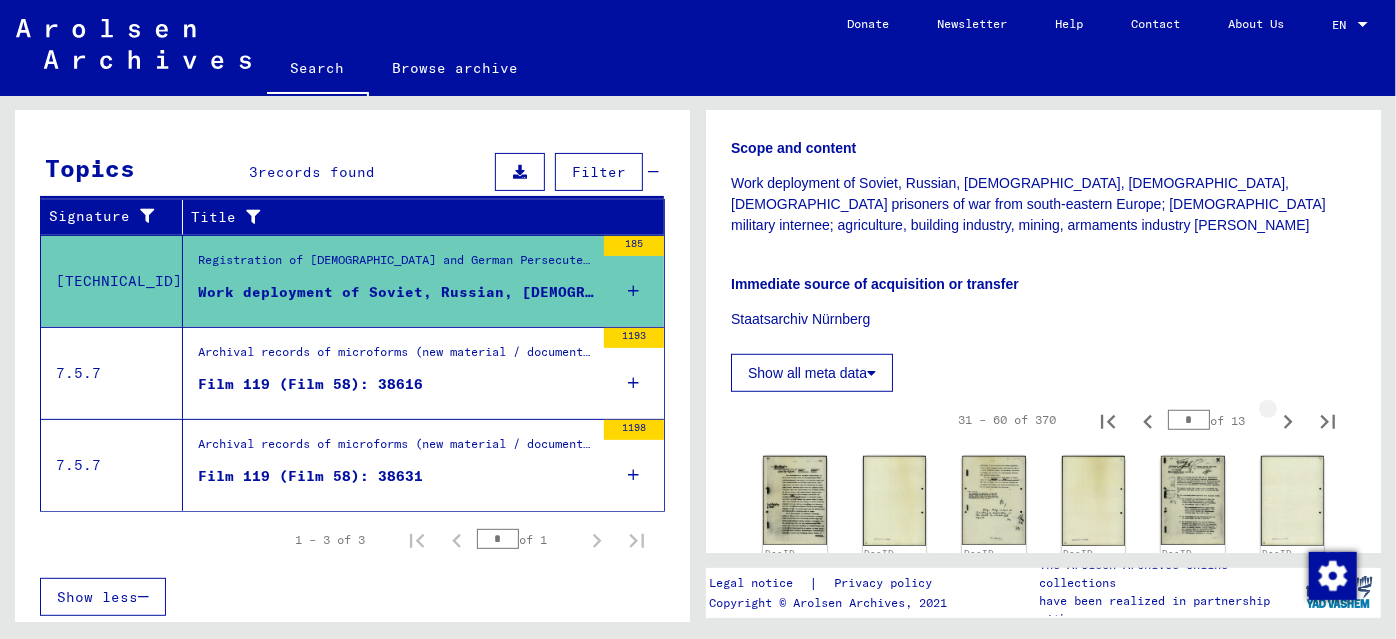 click 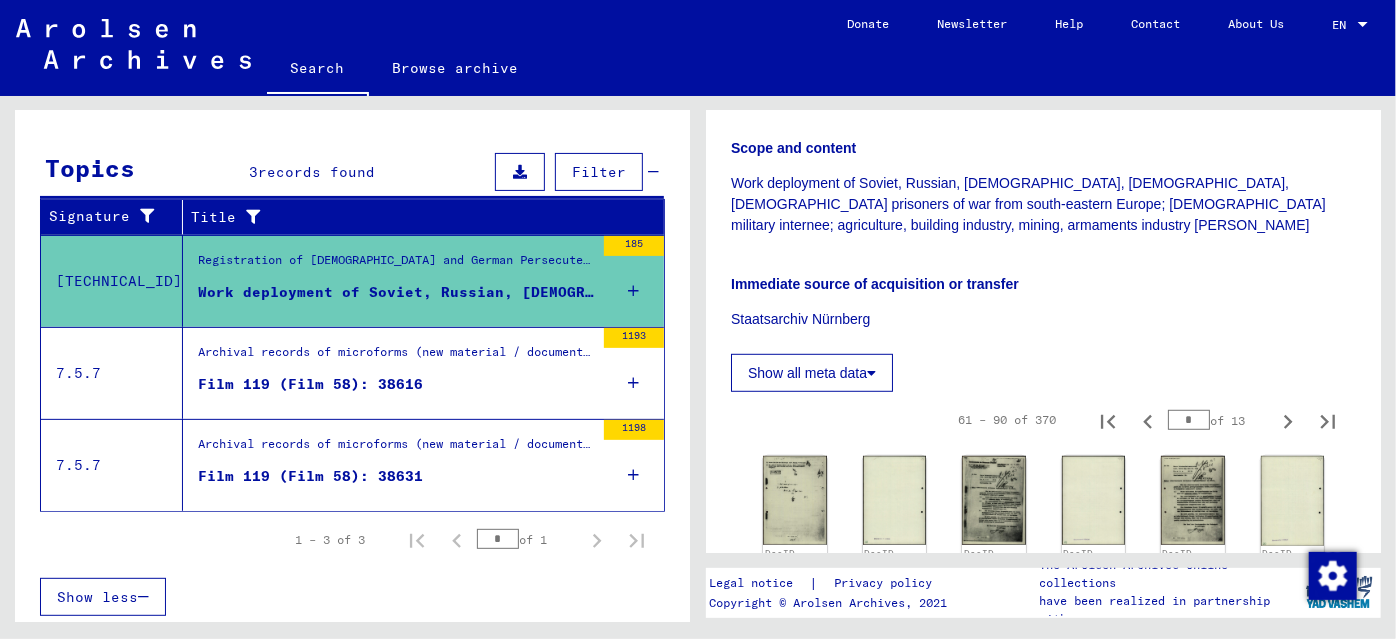 click 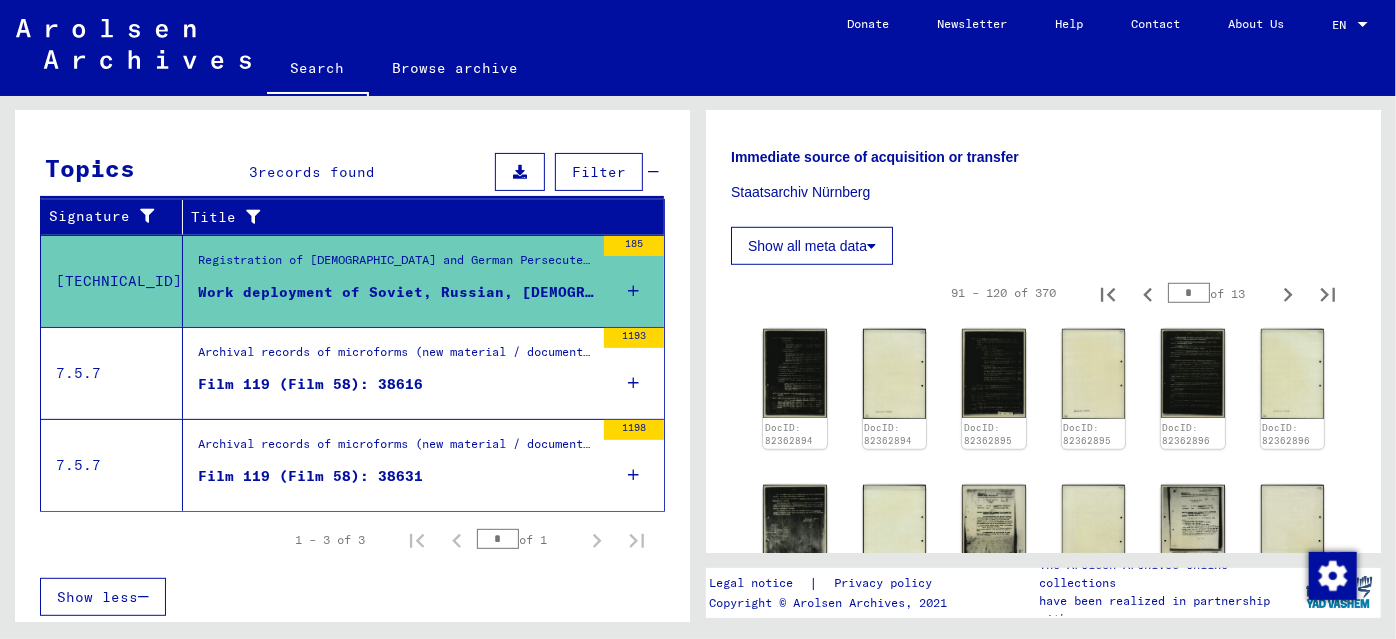 scroll, scrollTop: 818, scrollLeft: 0, axis: vertical 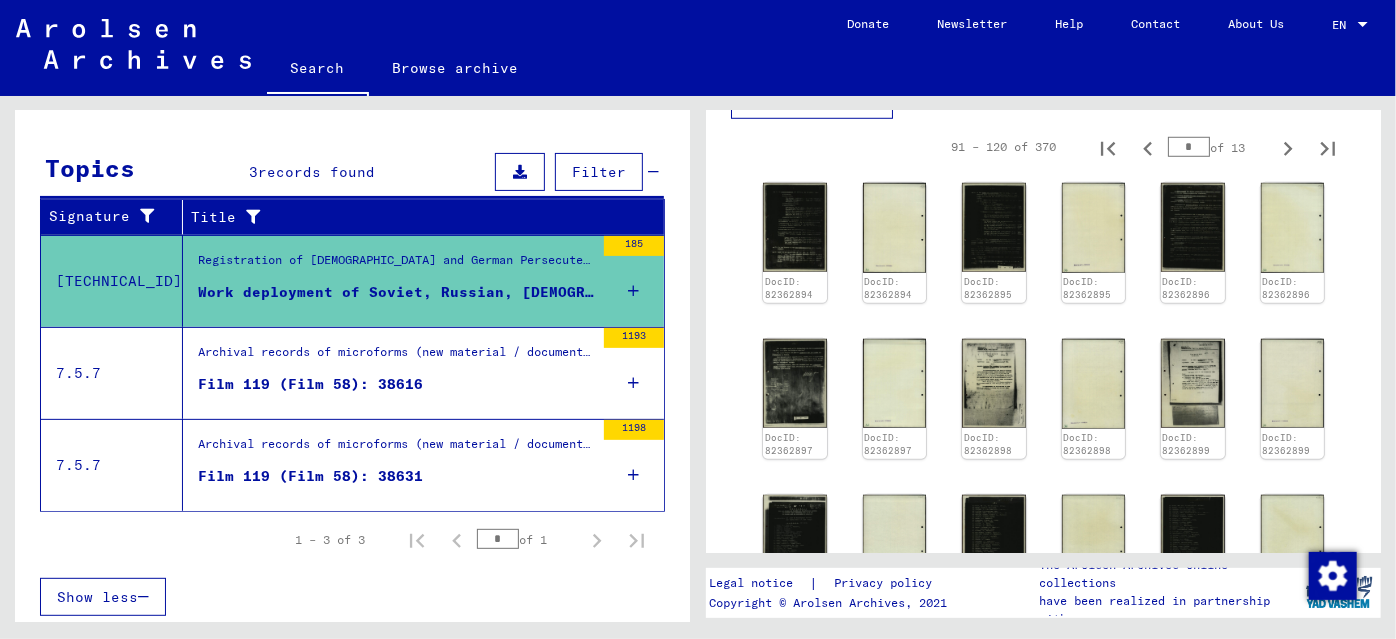 click on "Film 119 (Film 58): 38616" at bounding box center (396, 389) 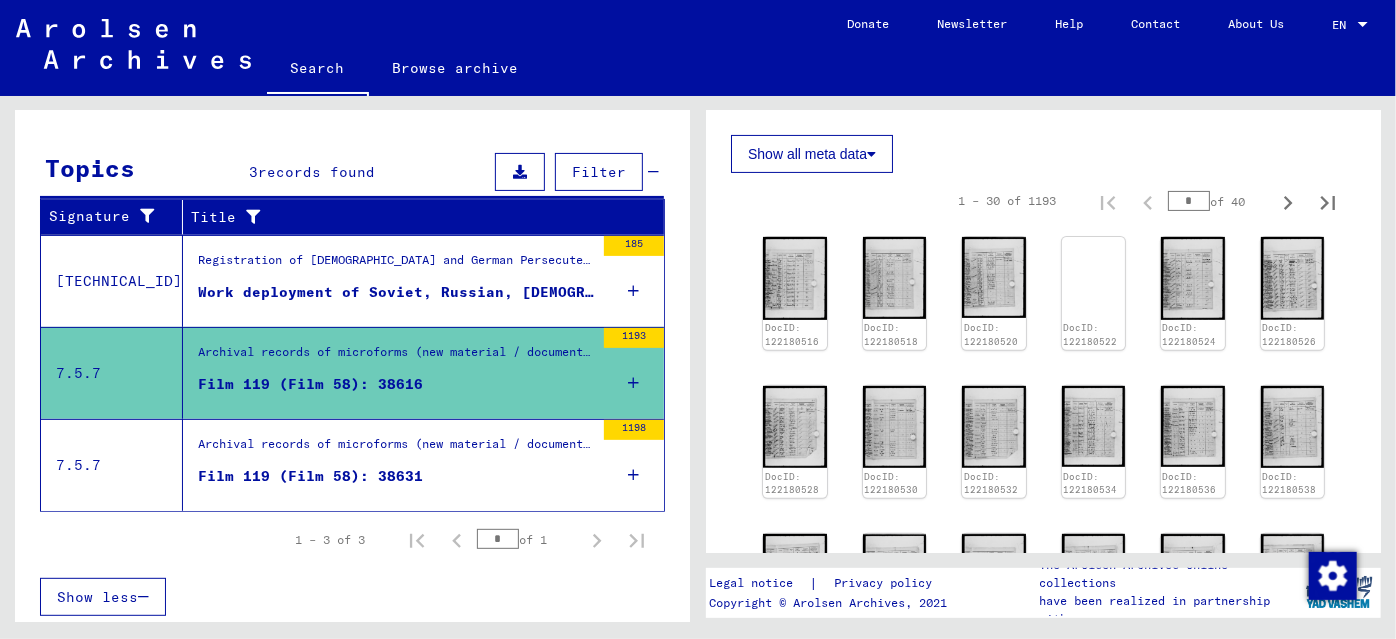 scroll, scrollTop: 272, scrollLeft: 0, axis: vertical 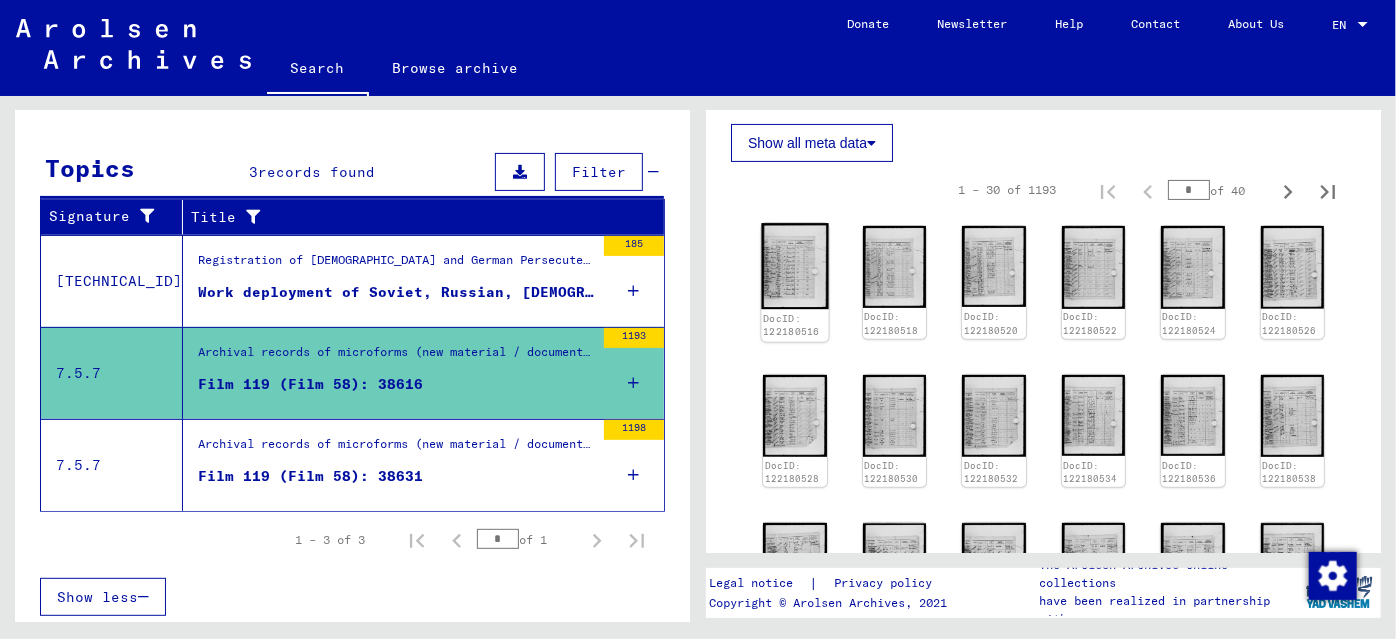 click 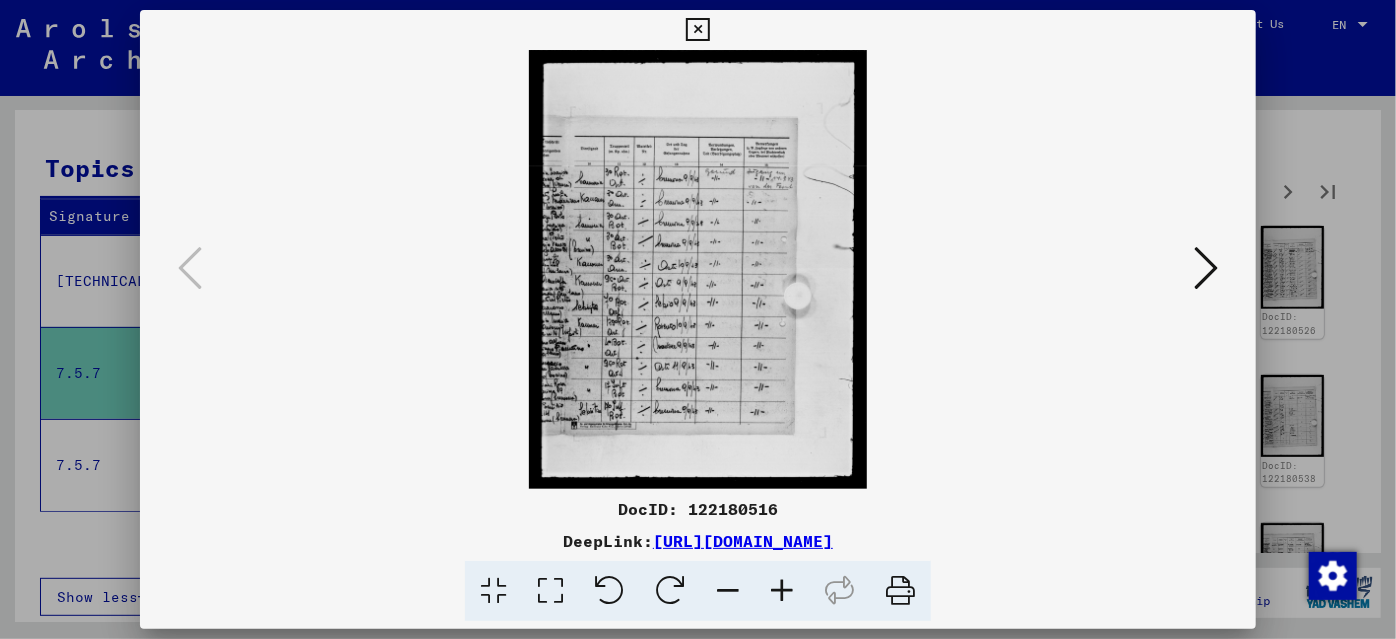 click at bounding box center (782, 591) 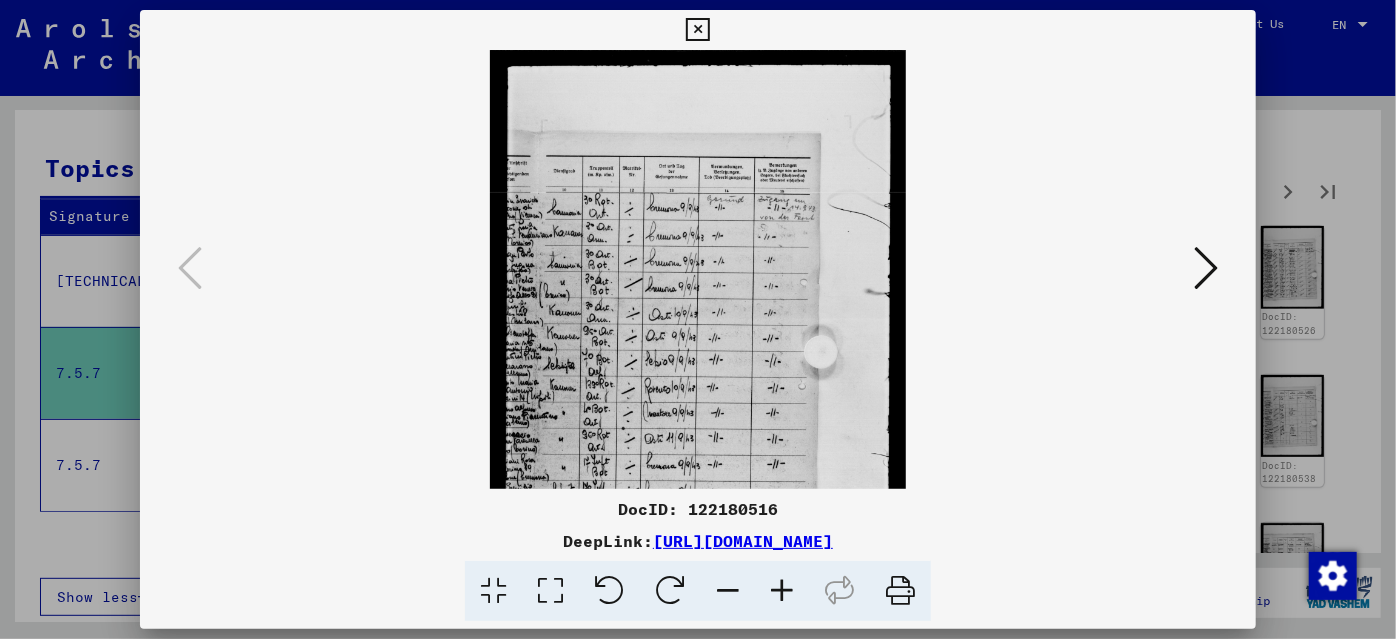 click at bounding box center [782, 591] 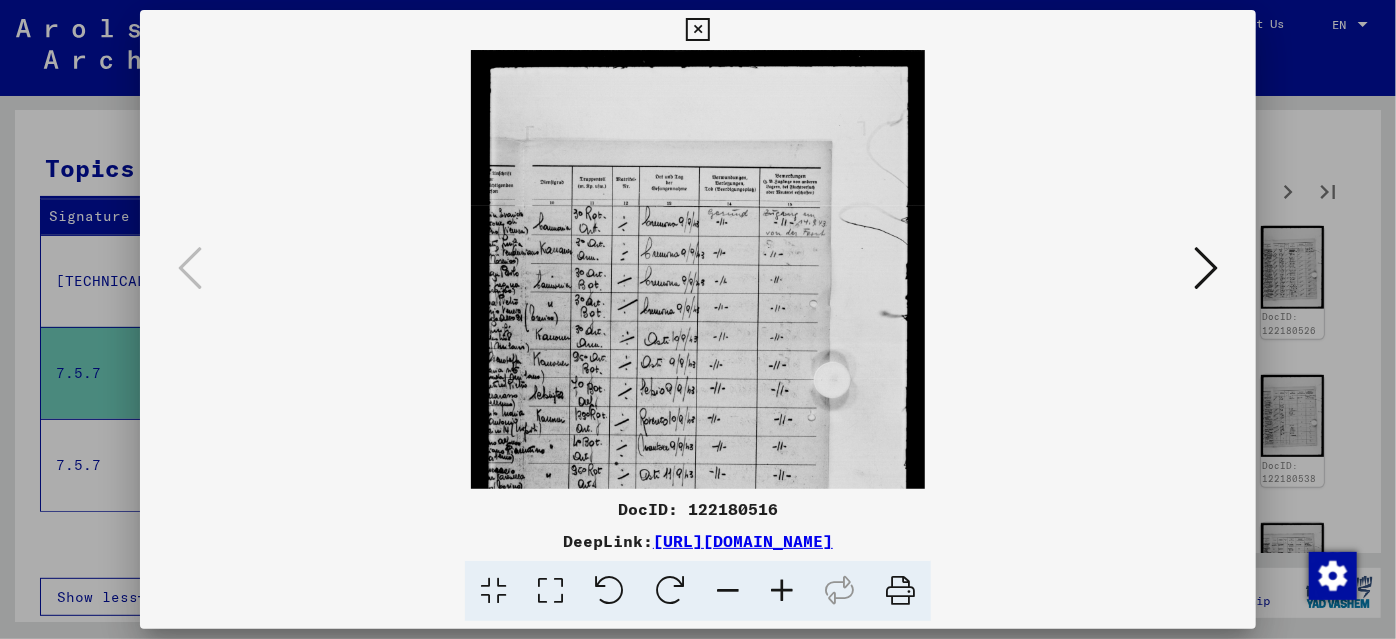 click at bounding box center (782, 591) 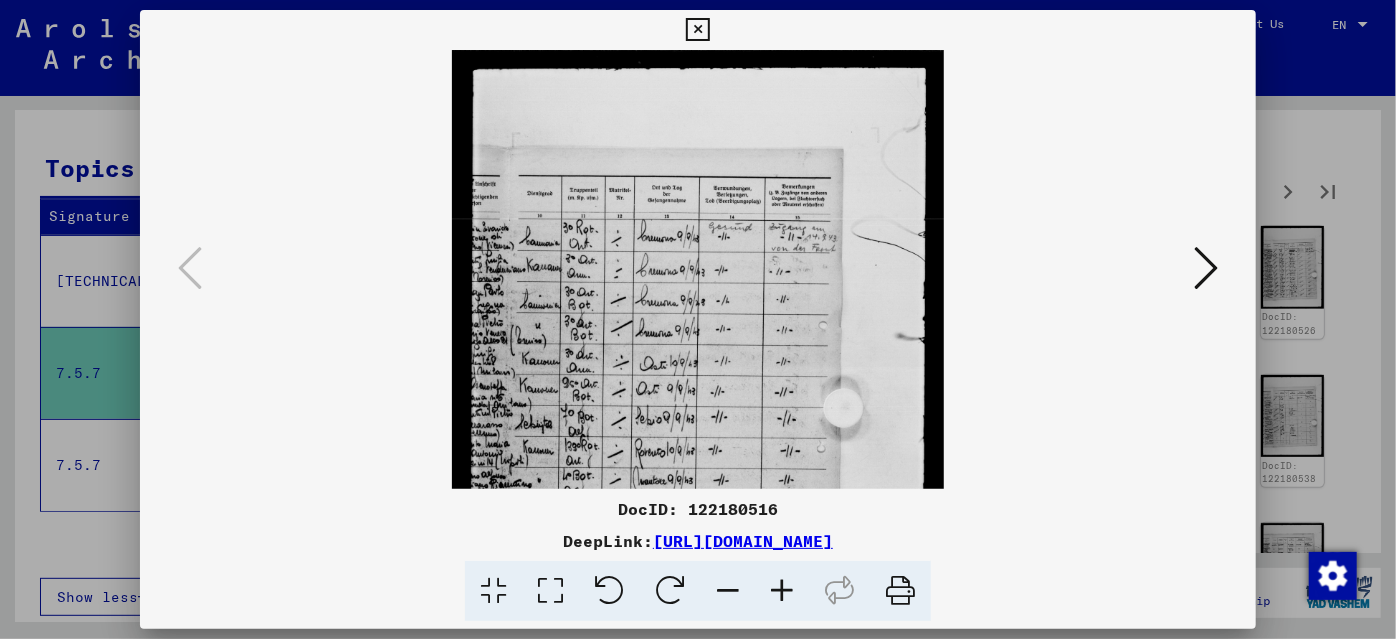 click at bounding box center (782, 591) 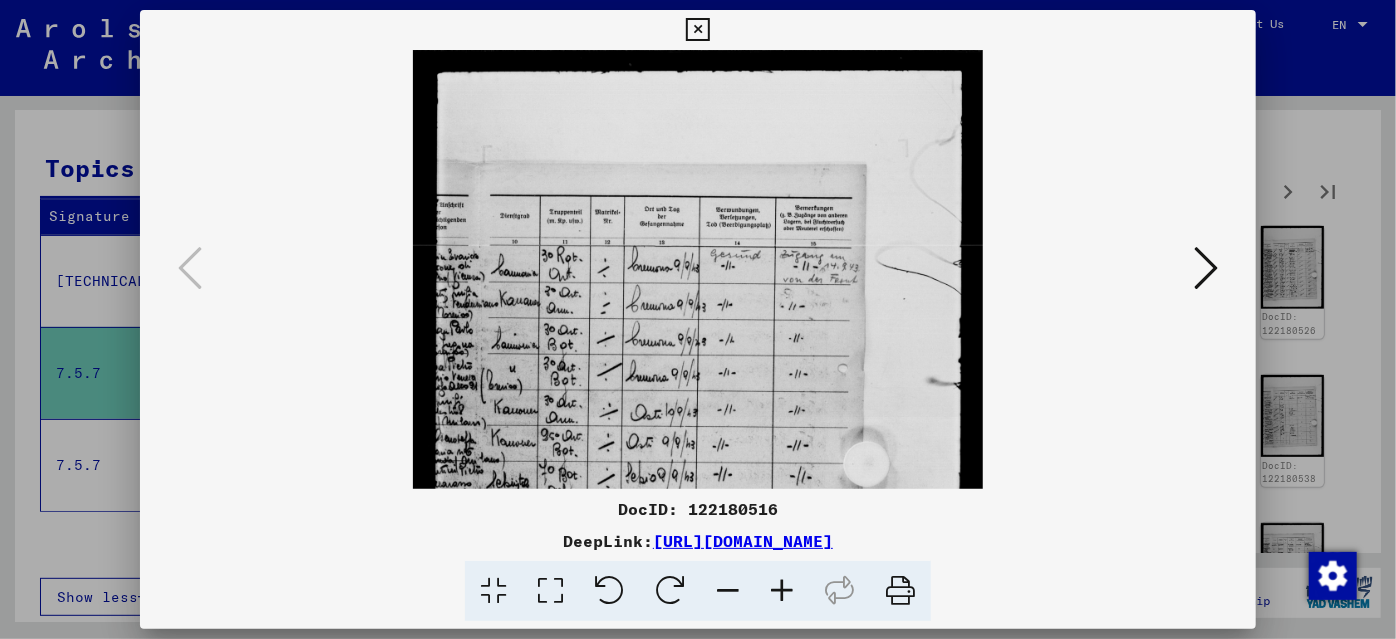 click at bounding box center [782, 591] 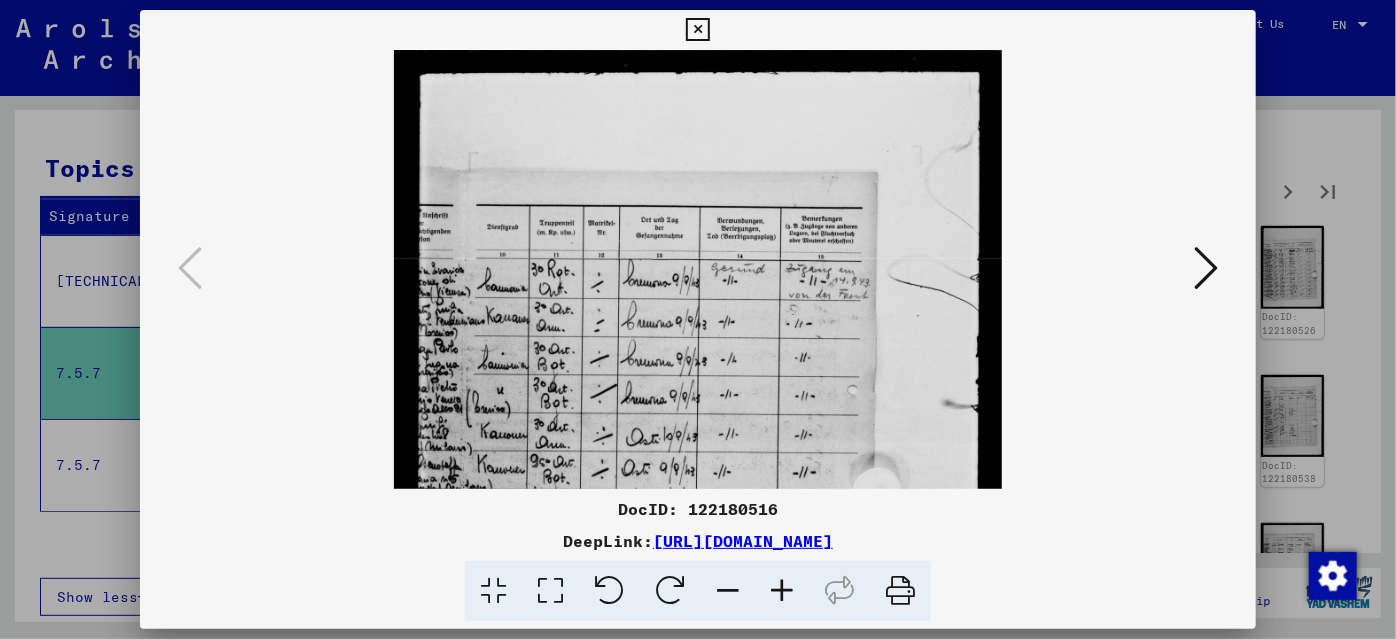 click at bounding box center [782, 591] 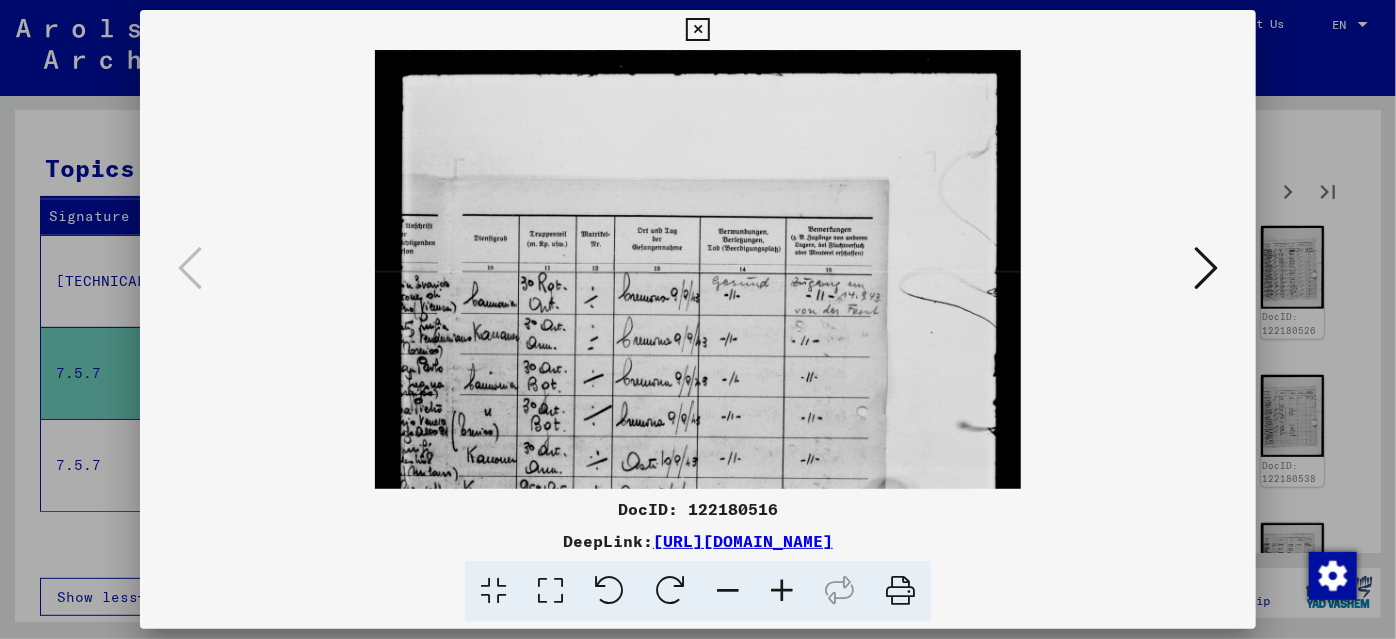 click at bounding box center (782, 591) 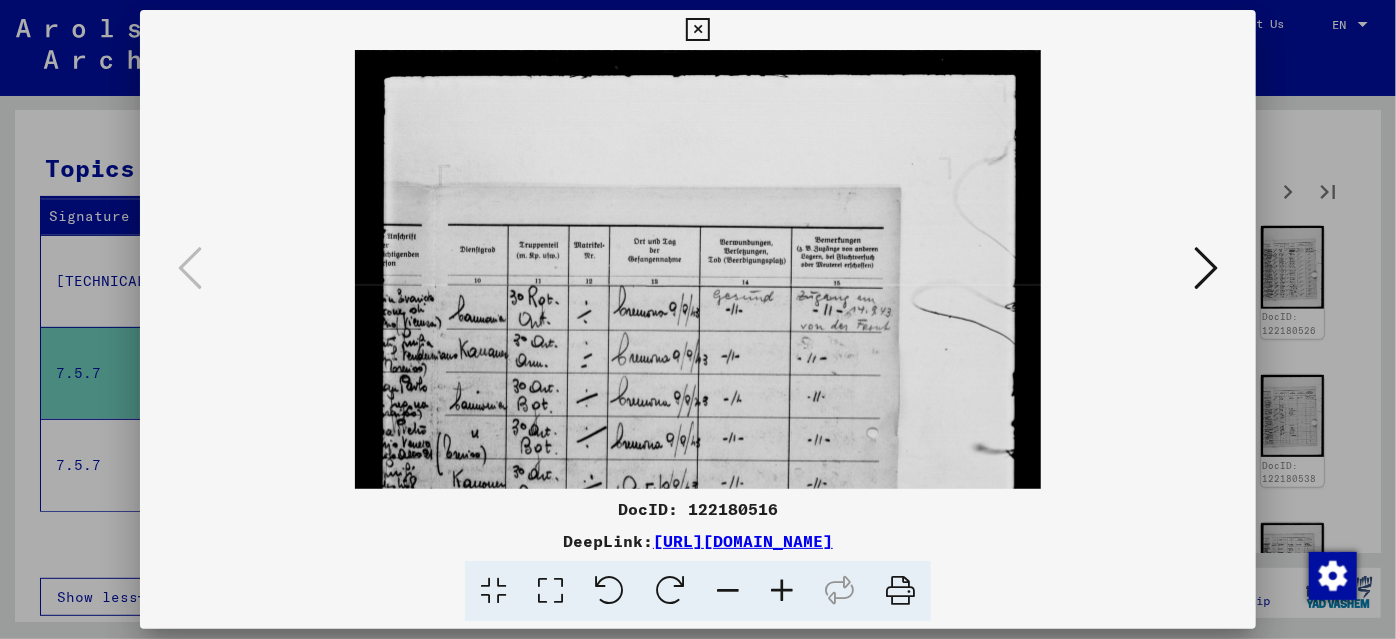 click at bounding box center (782, 591) 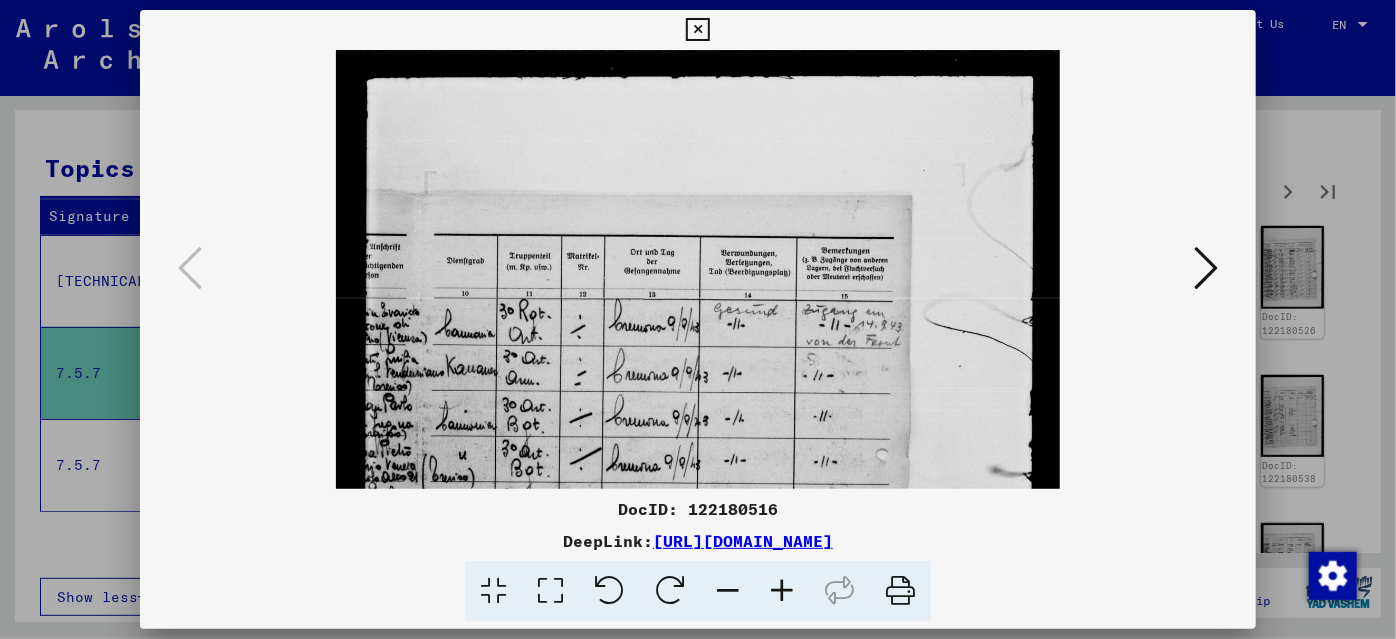 click at bounding box center (782, 591) 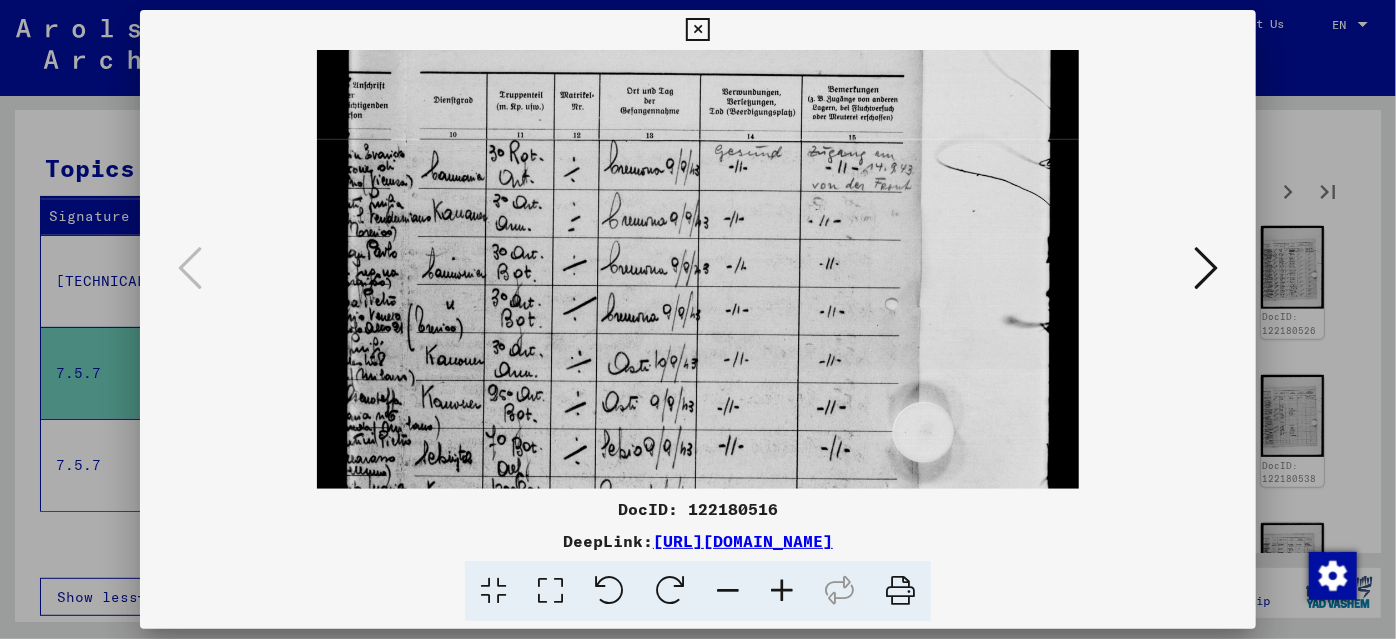 scroll, scrollTop: 178, scrollLeft: 0, axis: vertical 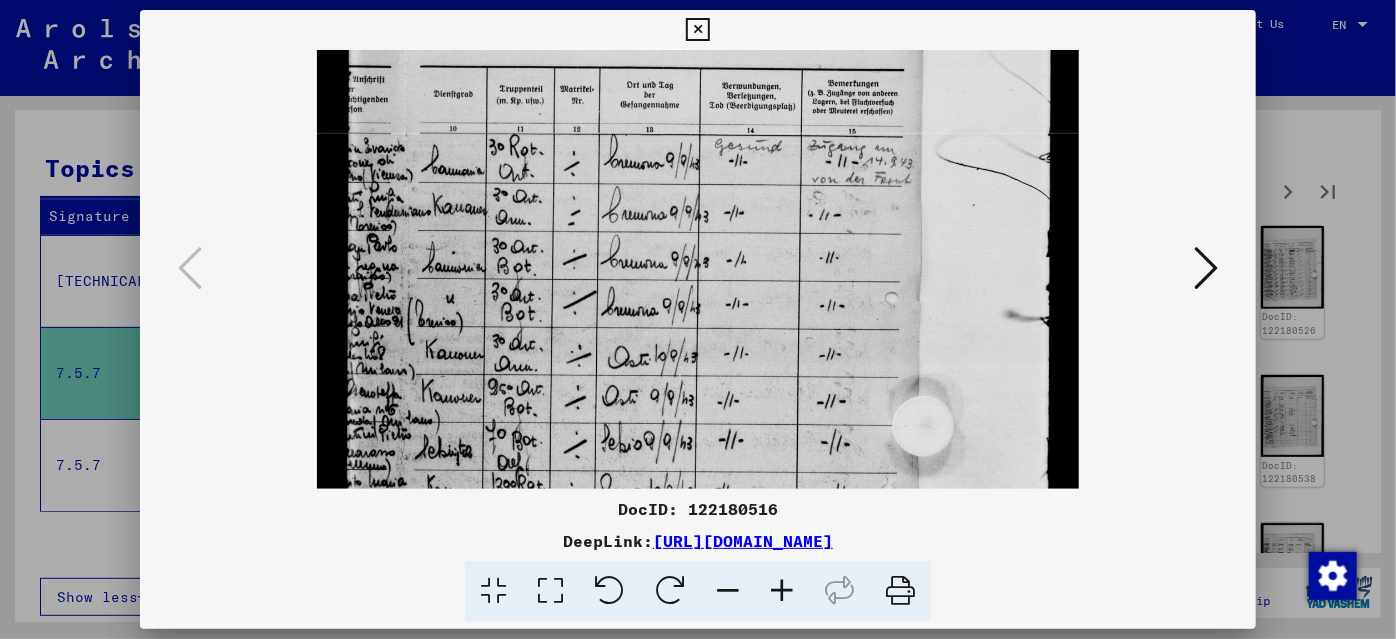 drag, startPoint x: 762, startPoint y: 421, endPoint x: 800, endPoint y: 242, distance: 182.98907 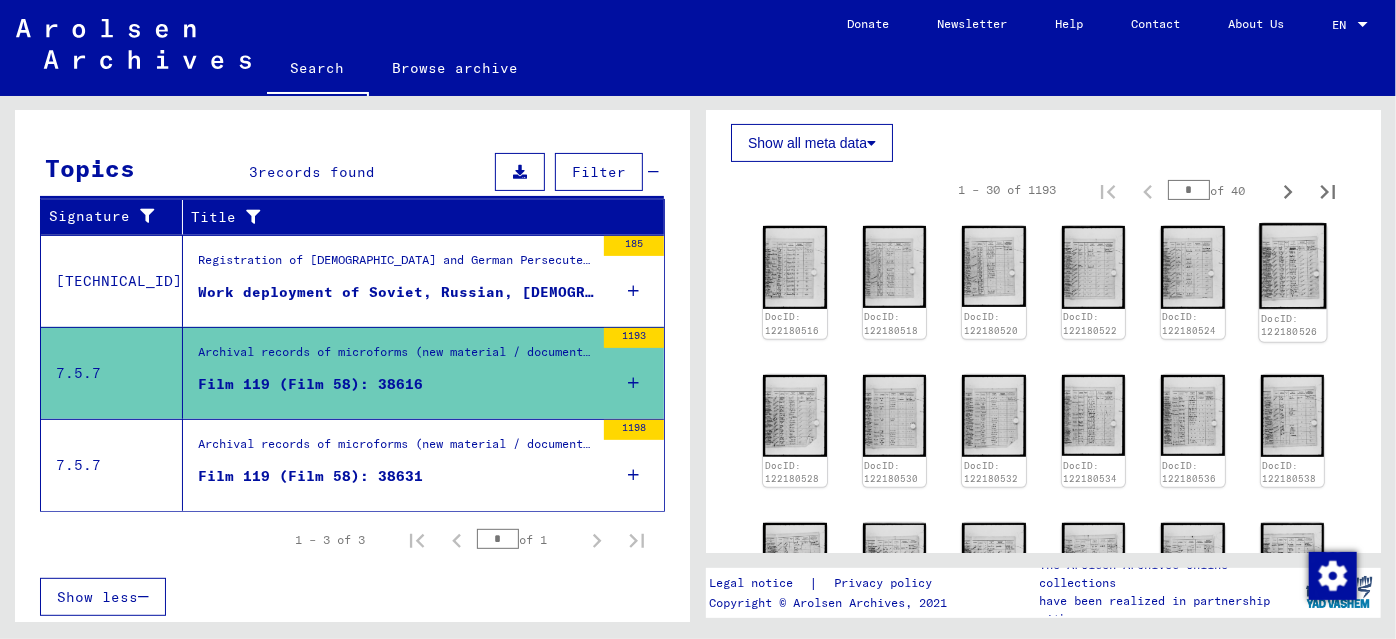 click 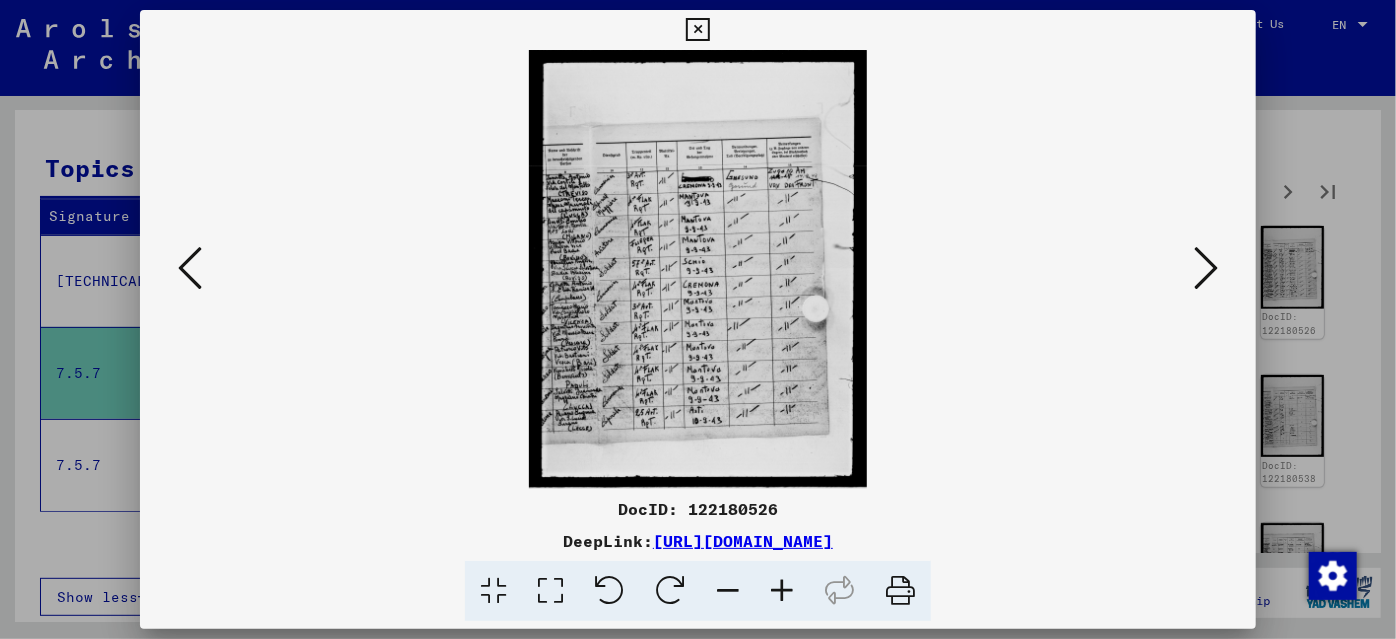 click at bounding box center (782, 591) 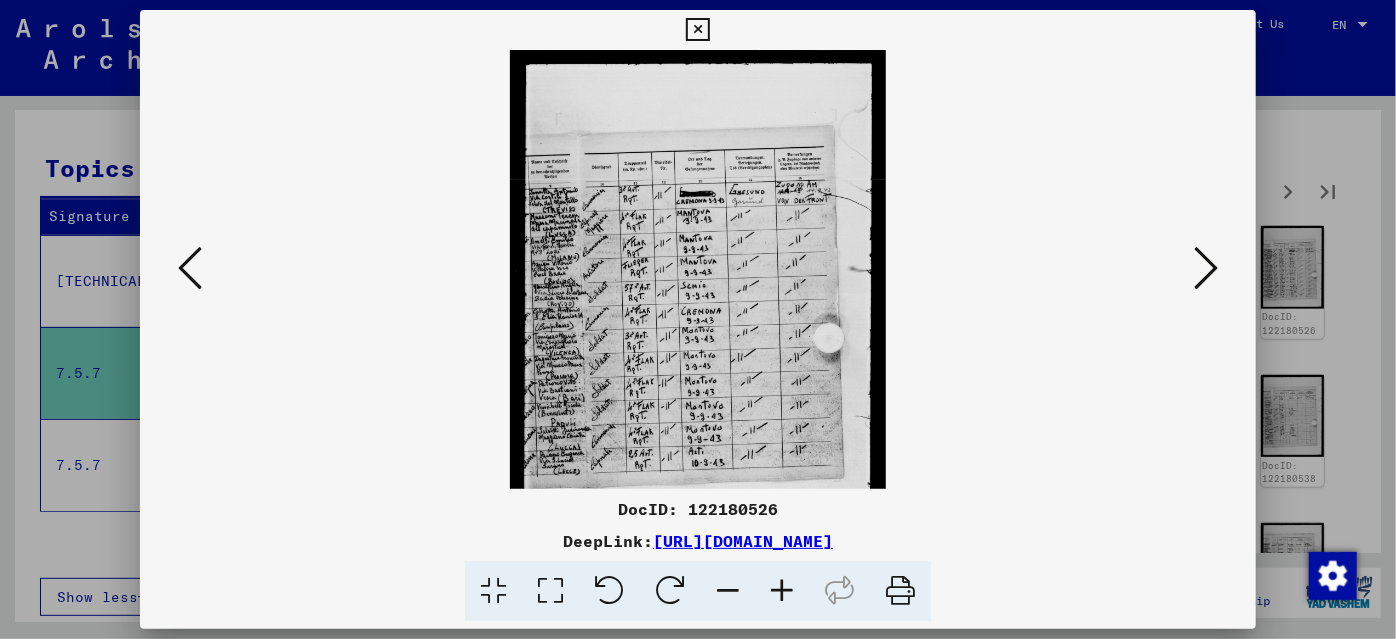 click at bounding box center [782, 591] 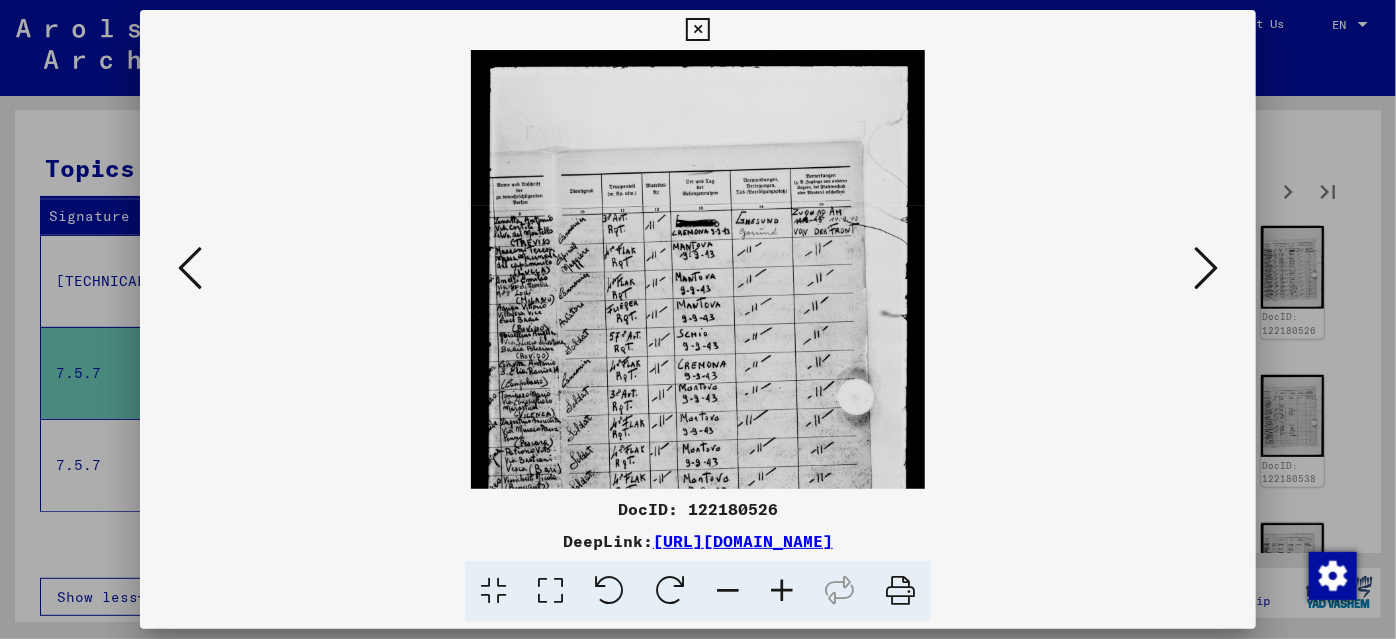 click at bounding box center (782, 591) 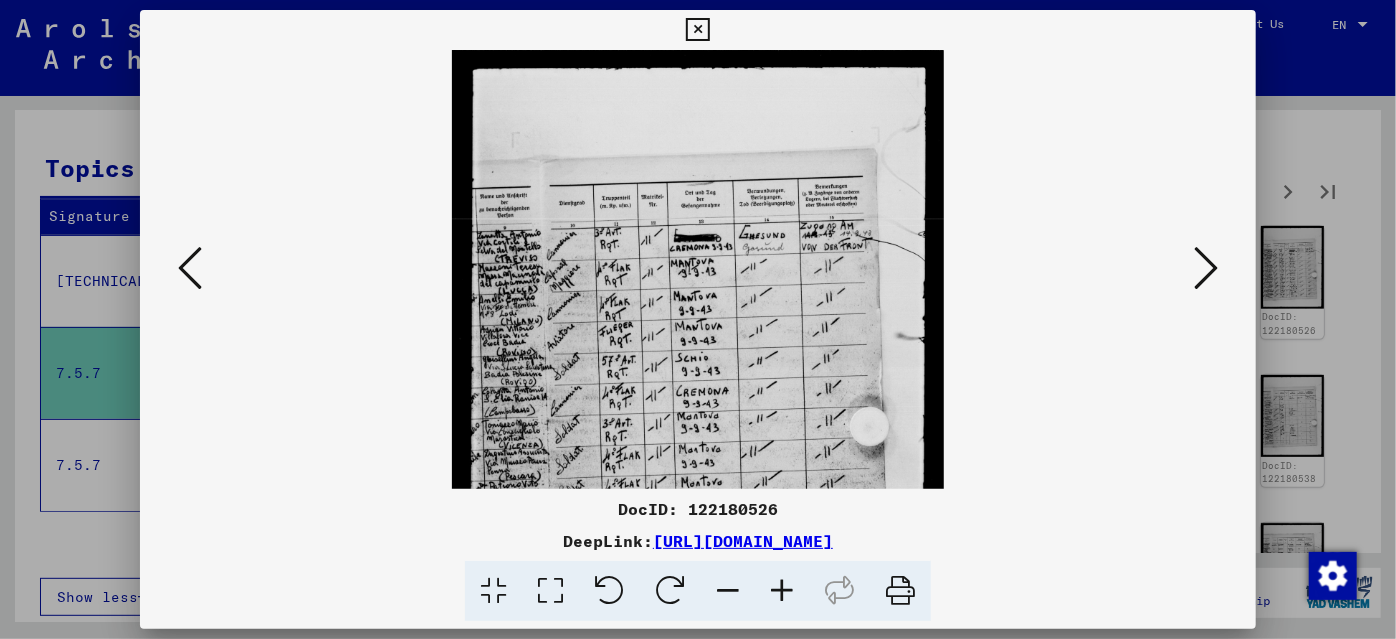 click at bounding box center (782, 591) 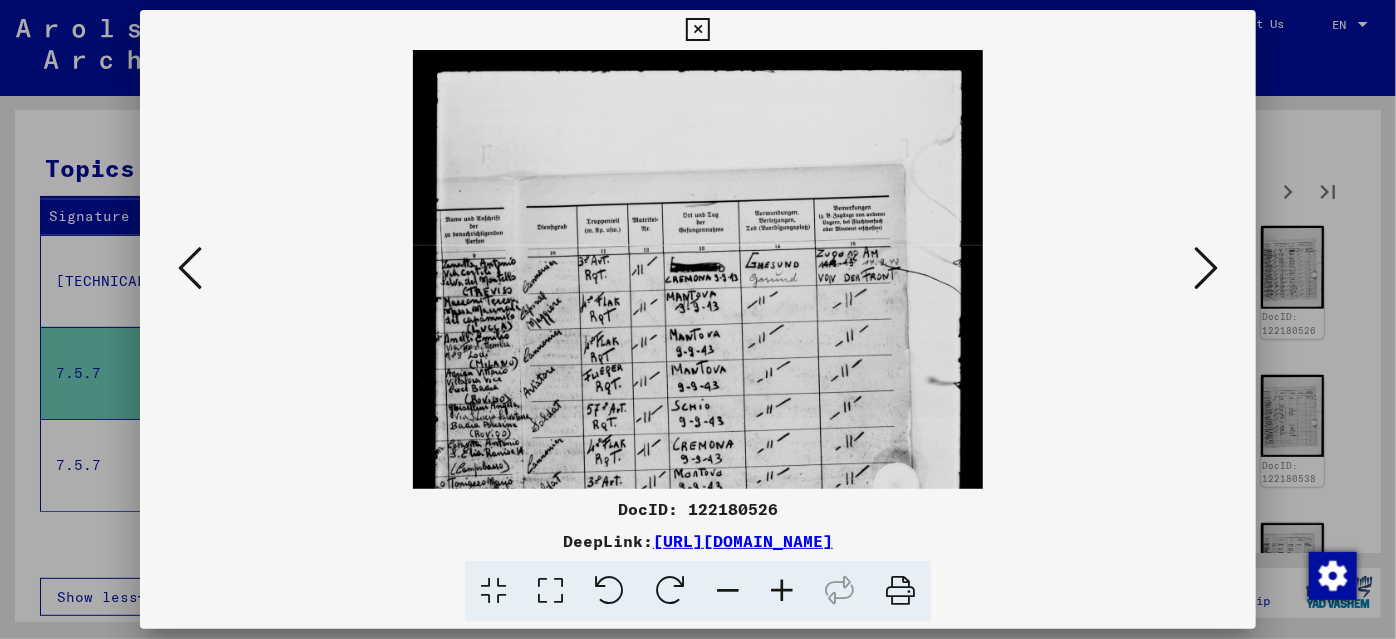 click at bounding box center [782, 591] 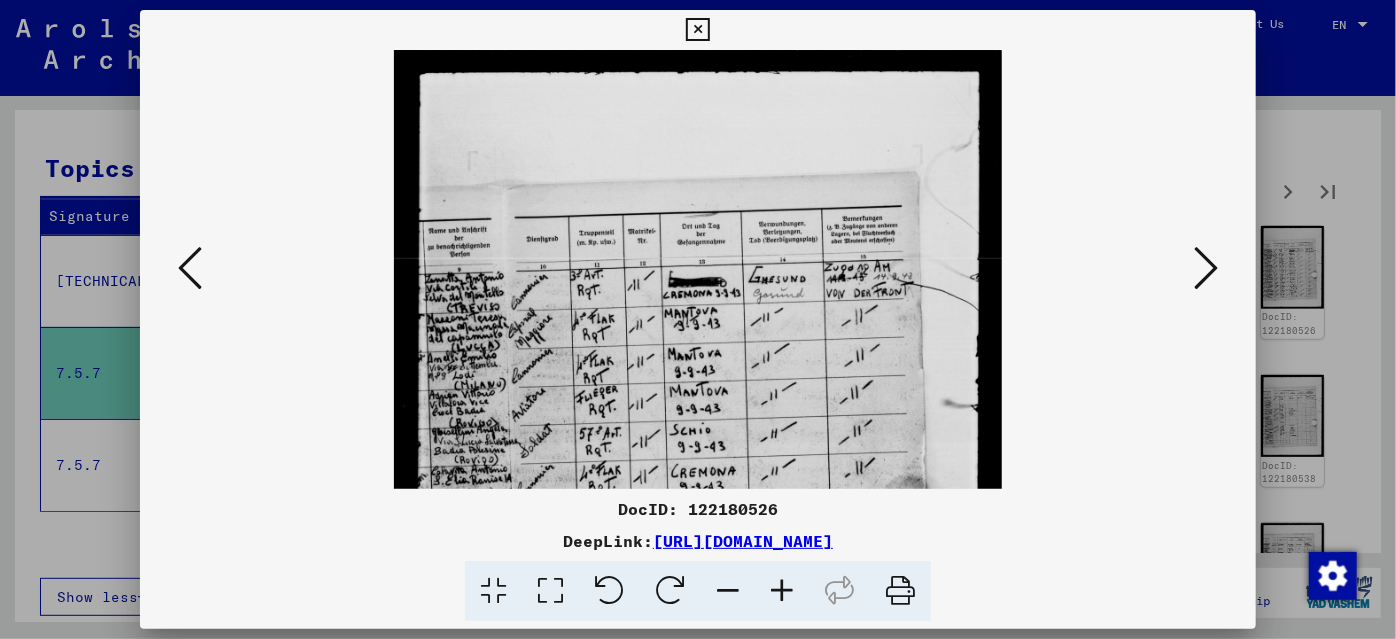 click at bounding box center [782, 591] 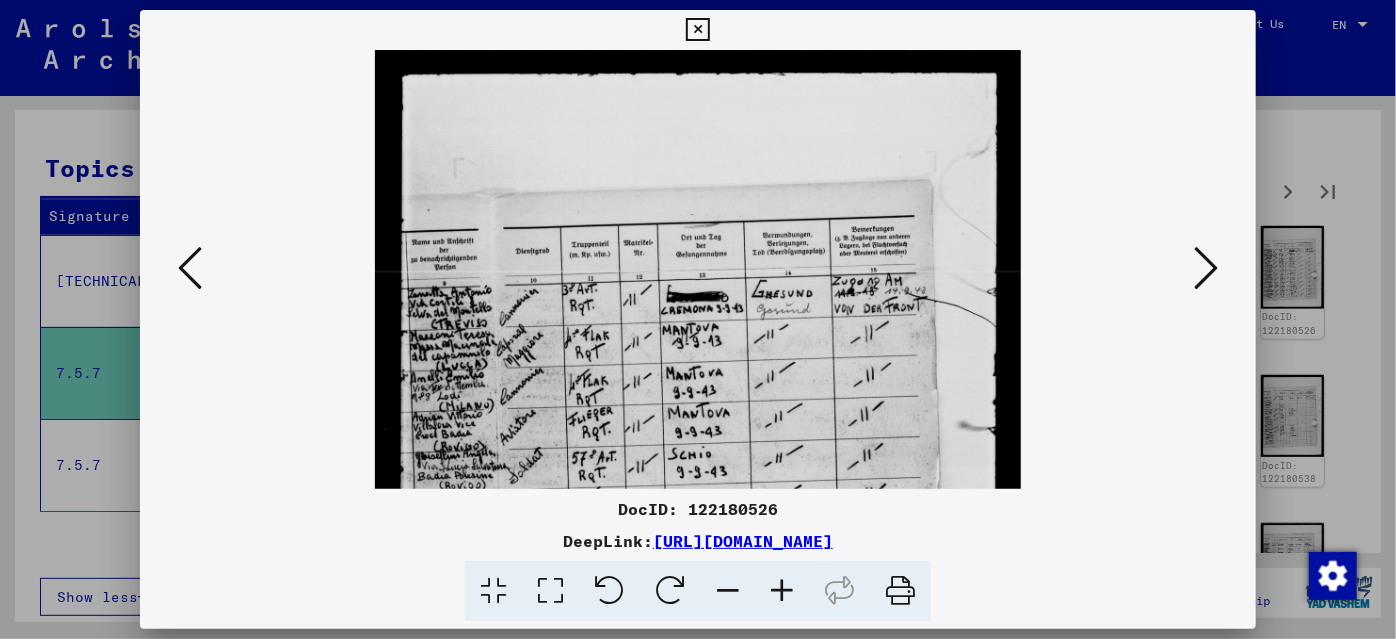 click at bounding box center (782, 591) 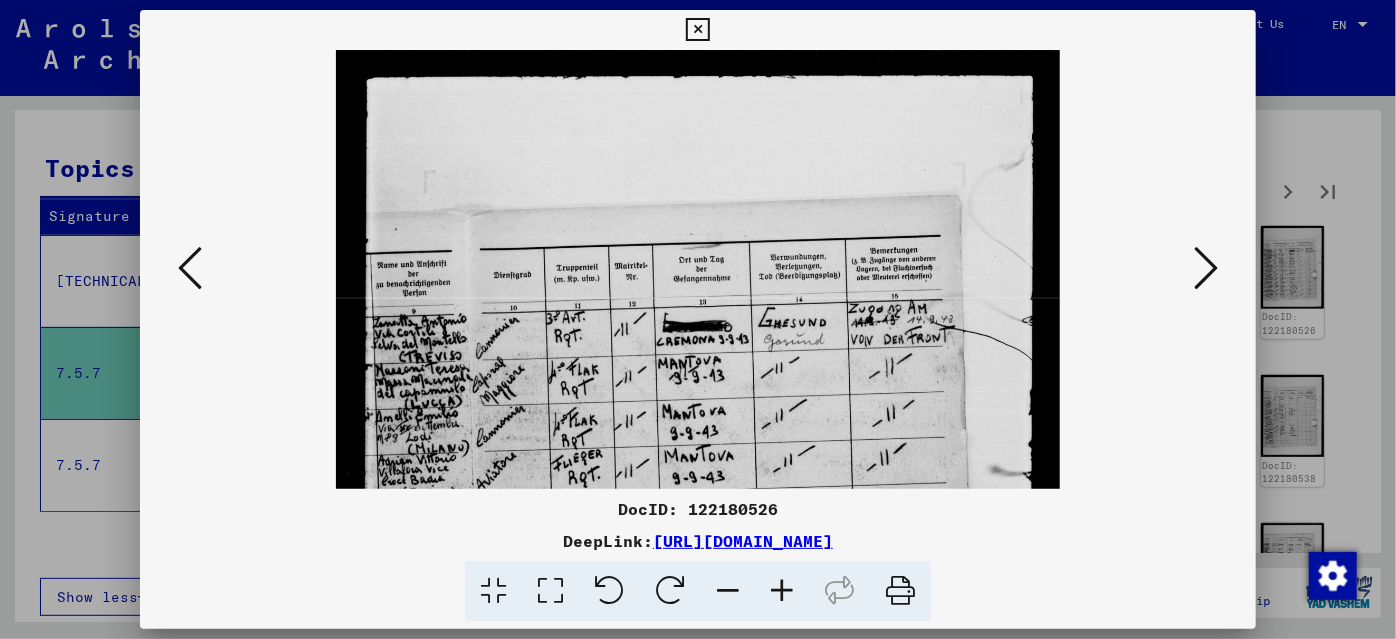 click at bounding box center (782, 591) 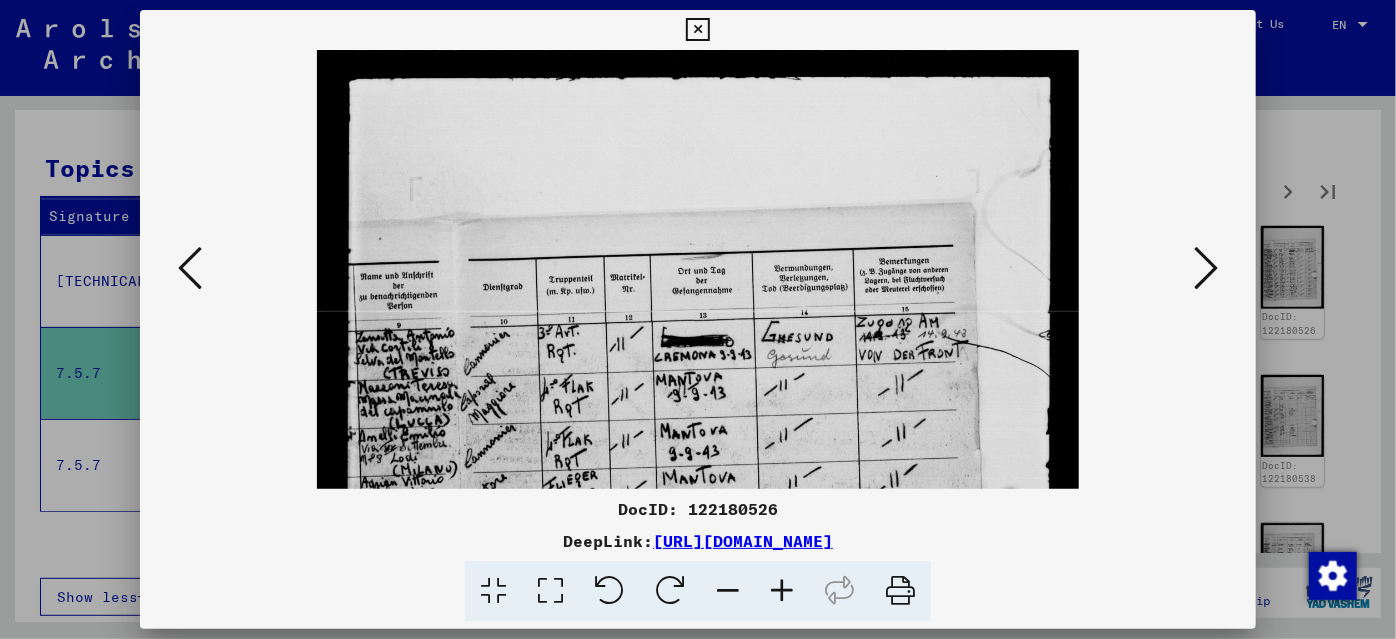 click at bounding box center (782, 591) 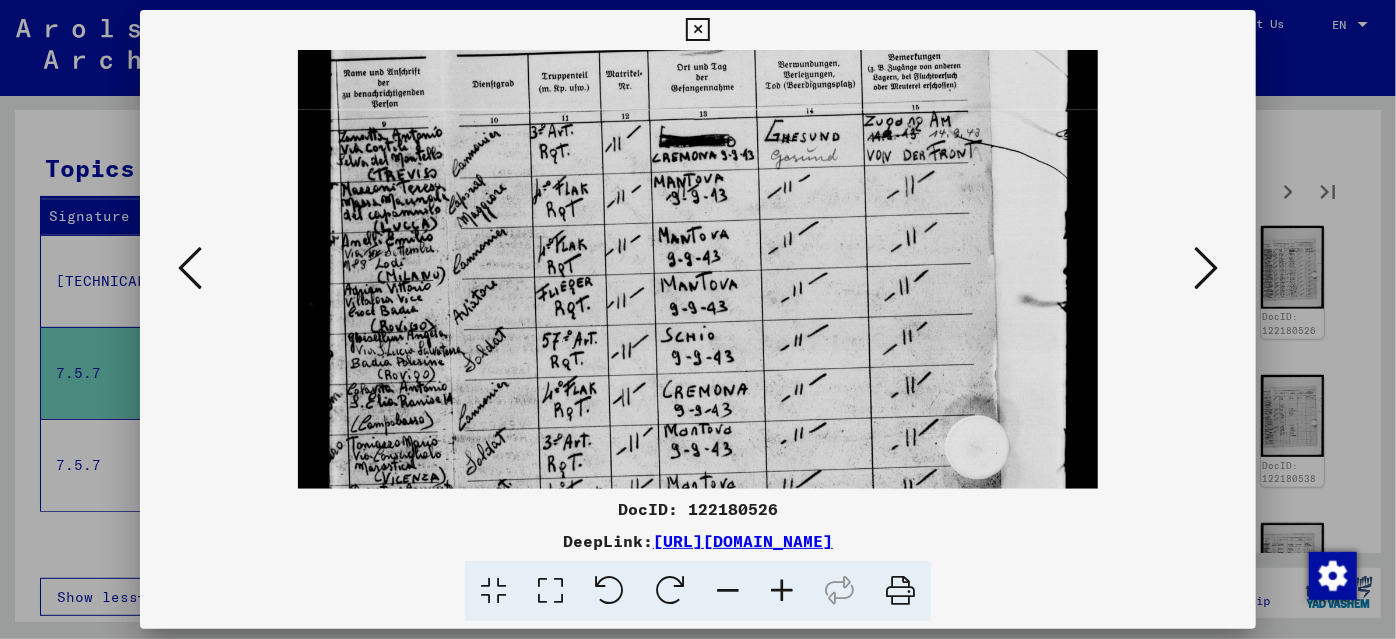 scroll, scrollTop: 229, scrollLeft: 0, axis: vertical 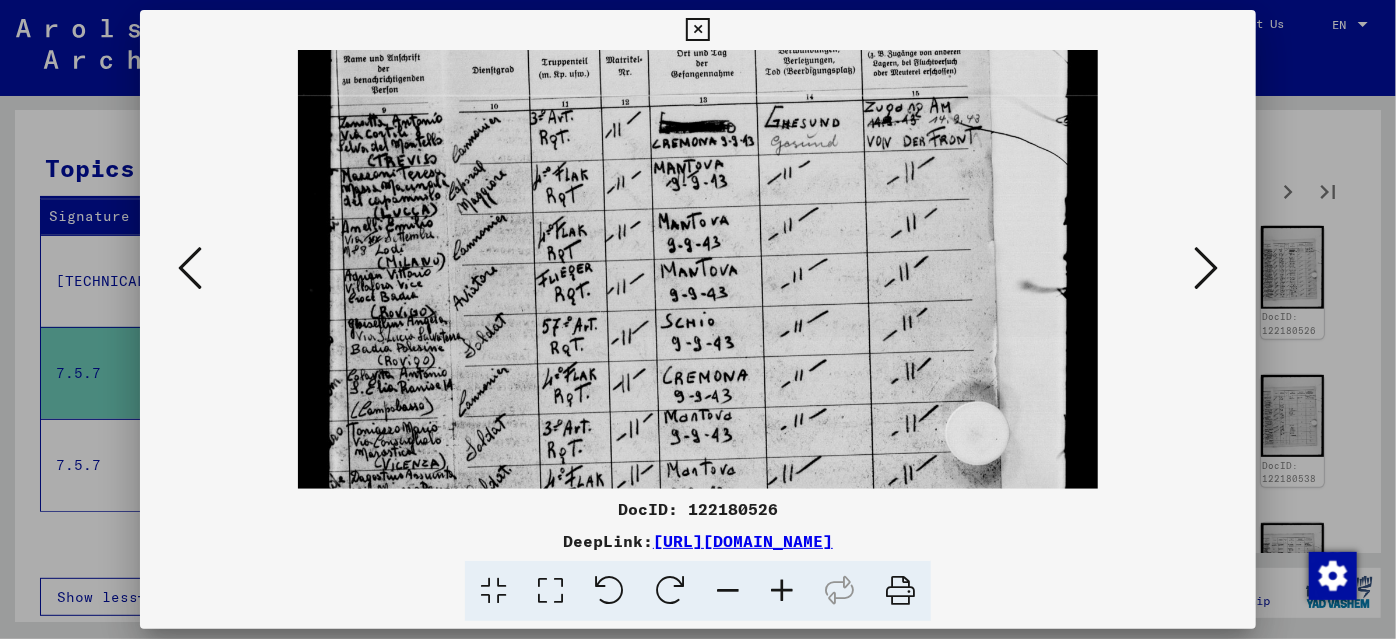 drag, startPoint x: 730, startPoint y: 423, endPoint x: 866, endPoint y: 197, distance: 263.76505 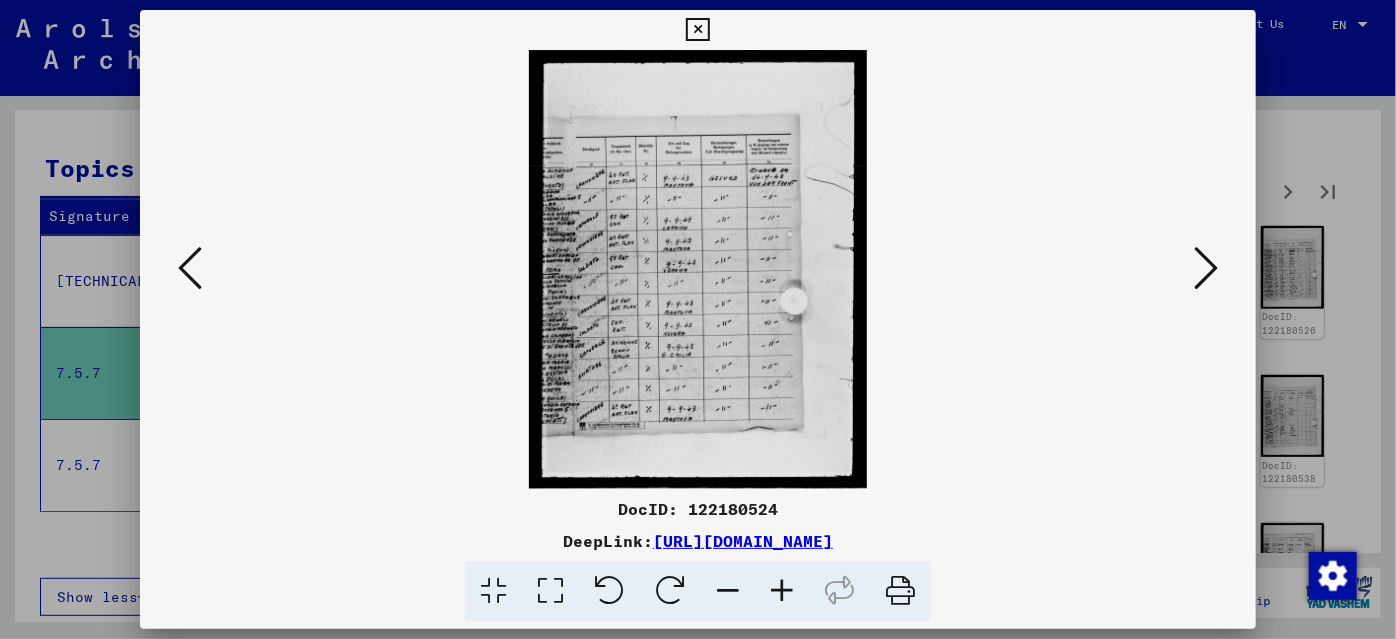 scroll, scrollTop: 0, scrollLeft: 0, axis: both 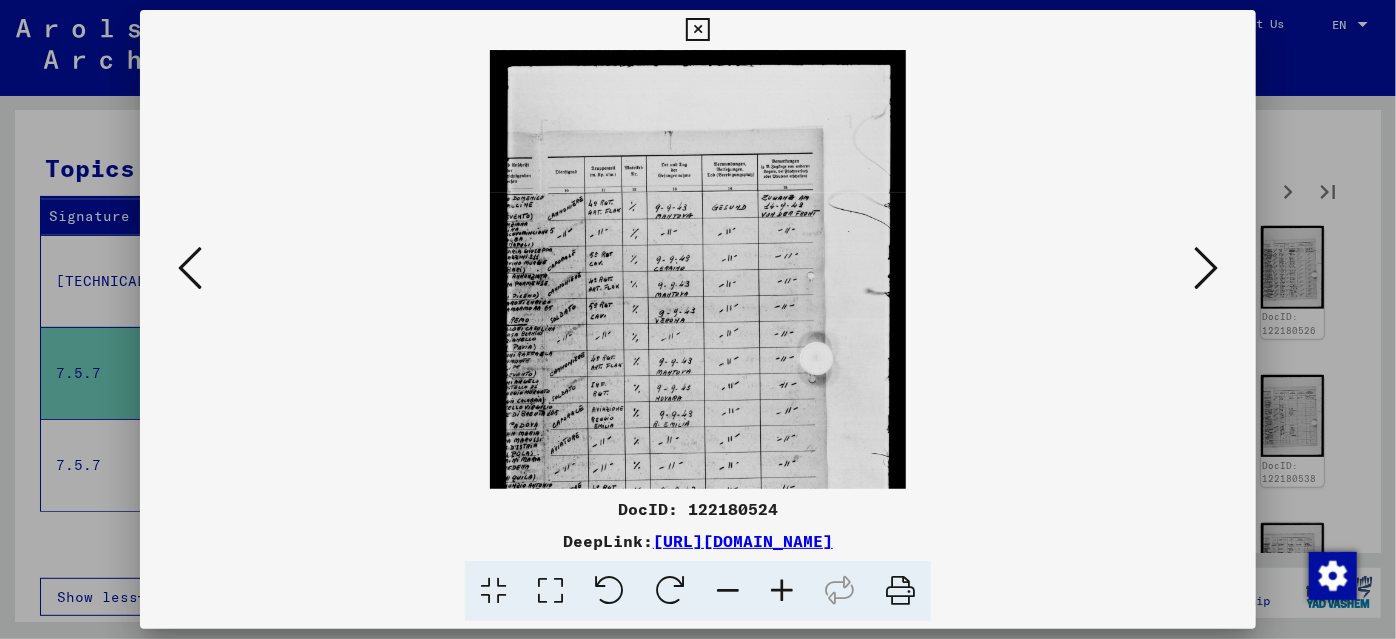 click at bounding box center [782, 591] 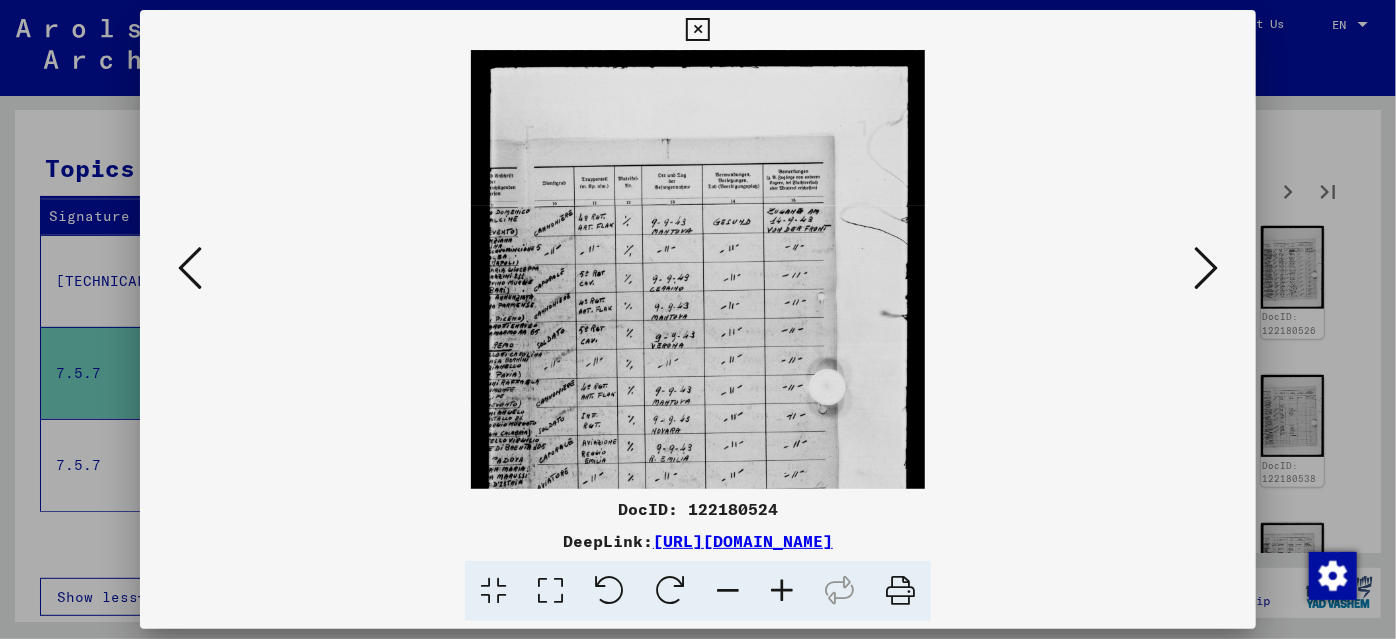 click at bounding box center [782, 591] 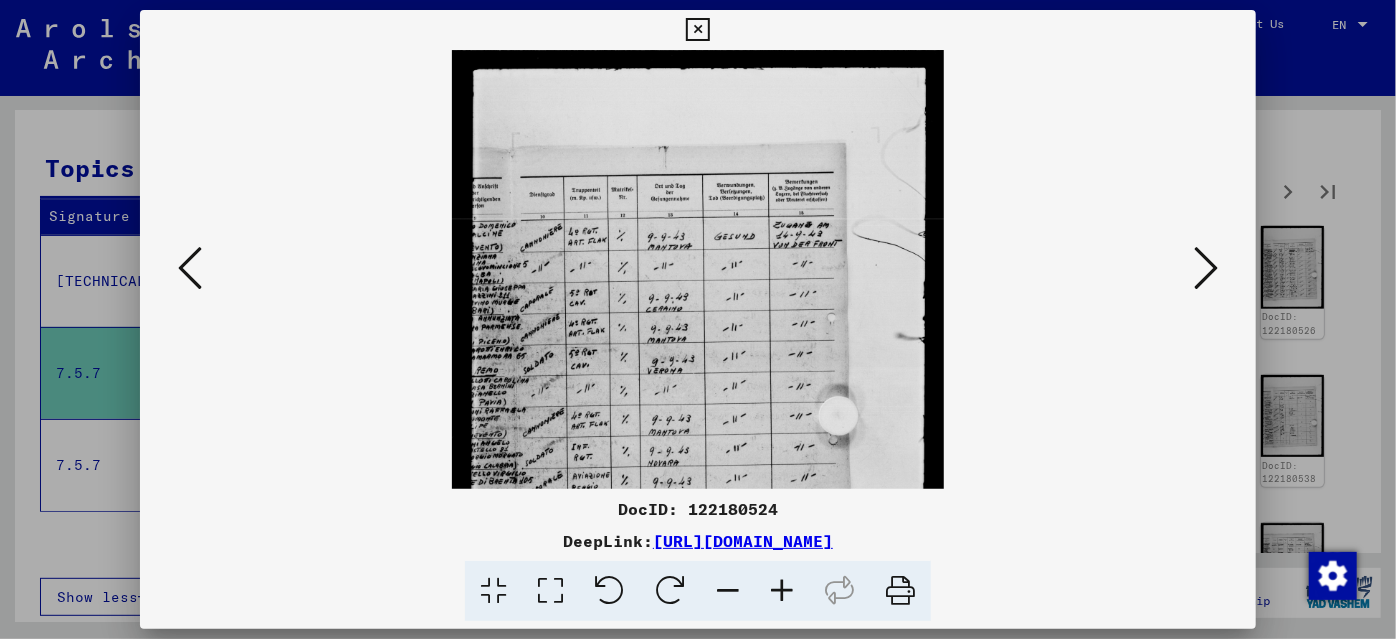 click at bounding box center (782, 591) 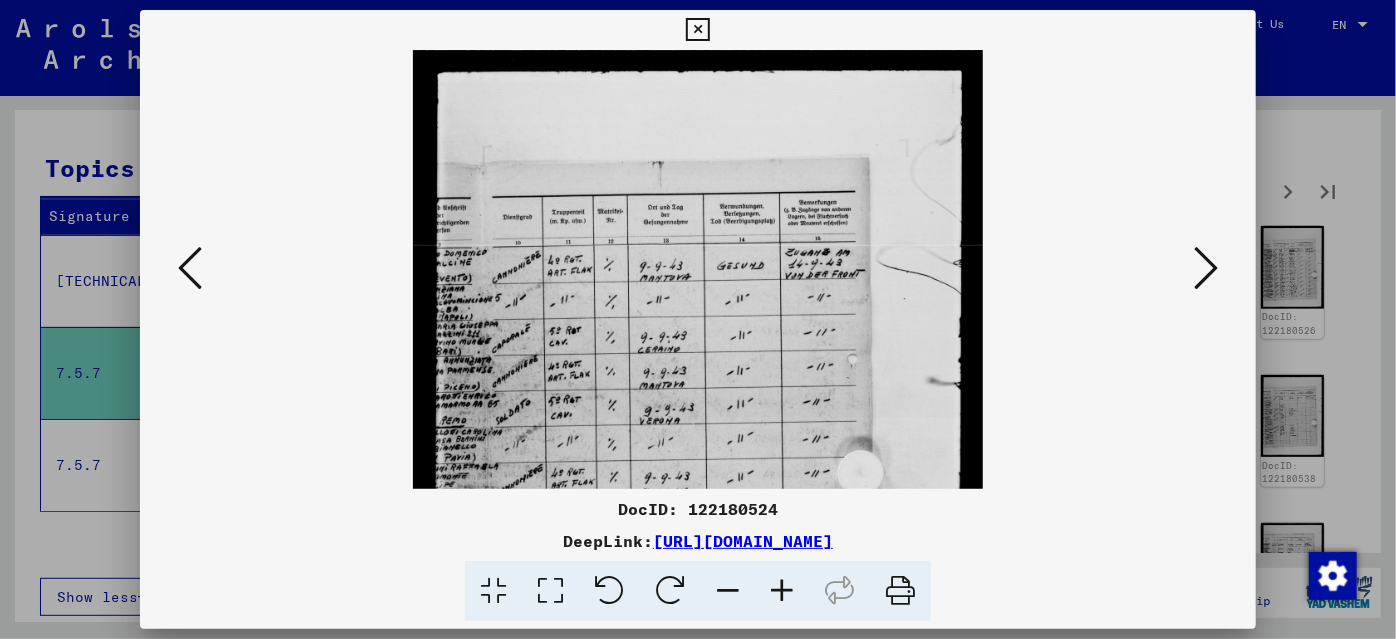 click at bounding box center [782, 591] 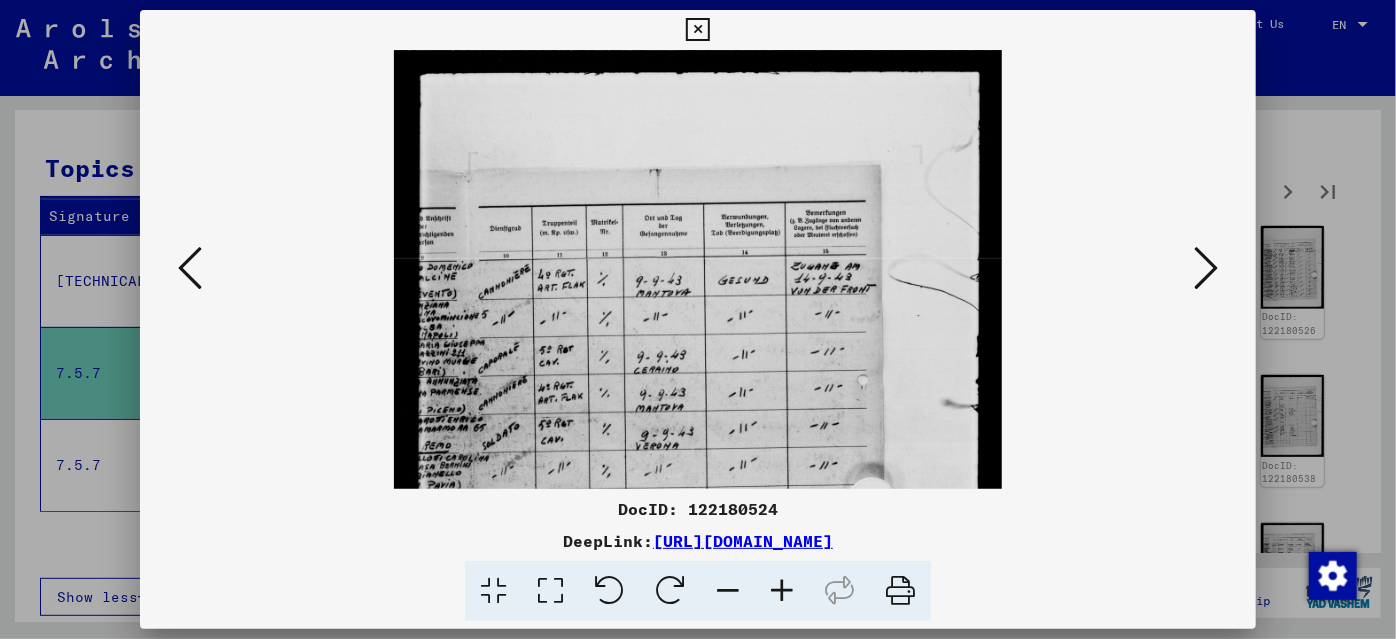 click at bounding box center (782, 591) 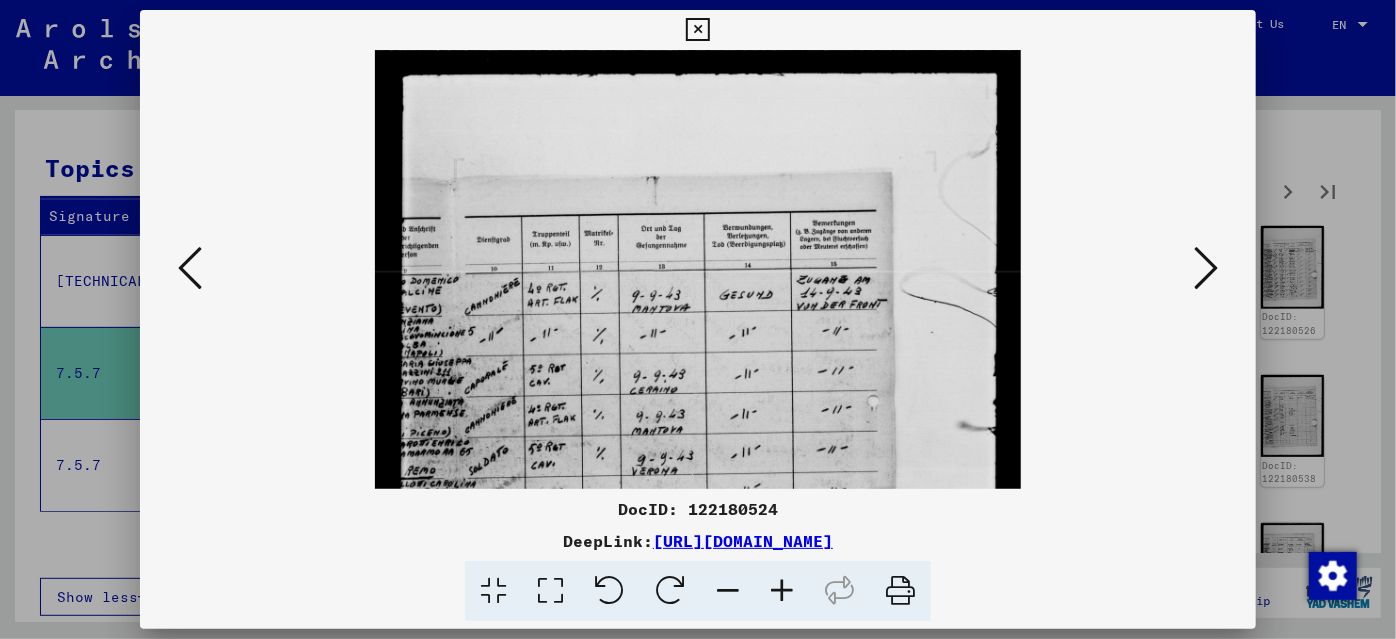 click at bounding box center (782, 591) 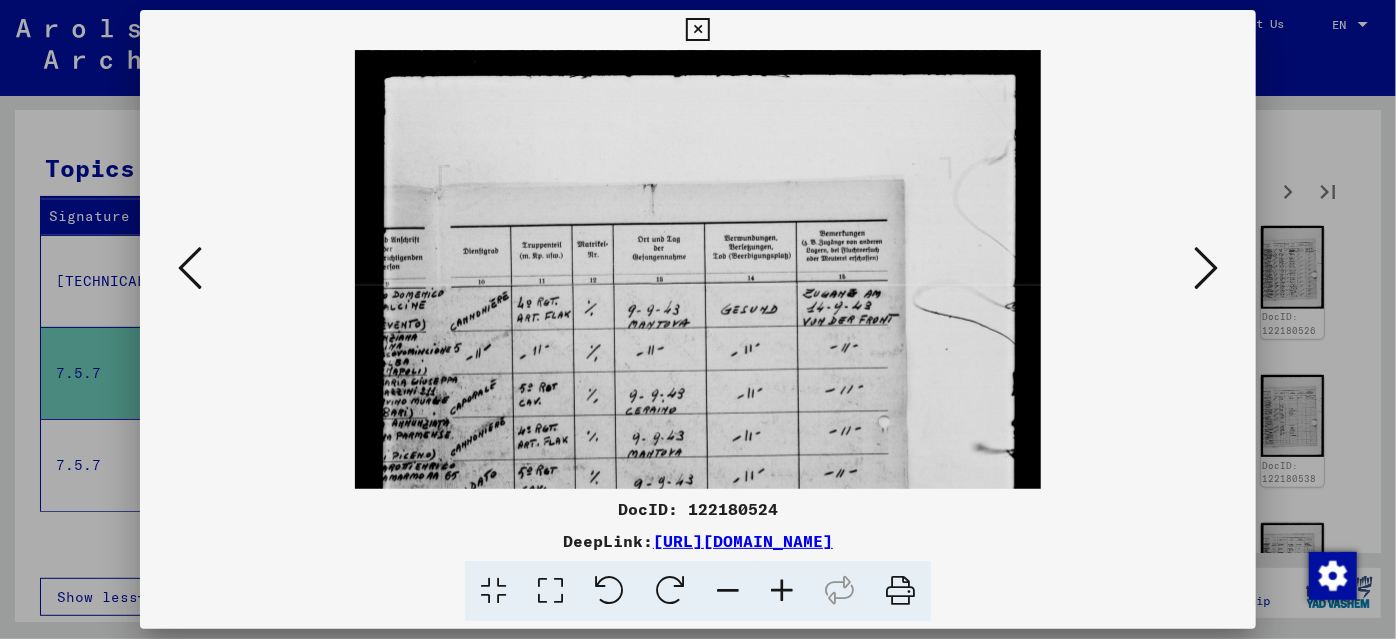 click at bounding box center (782, 591) 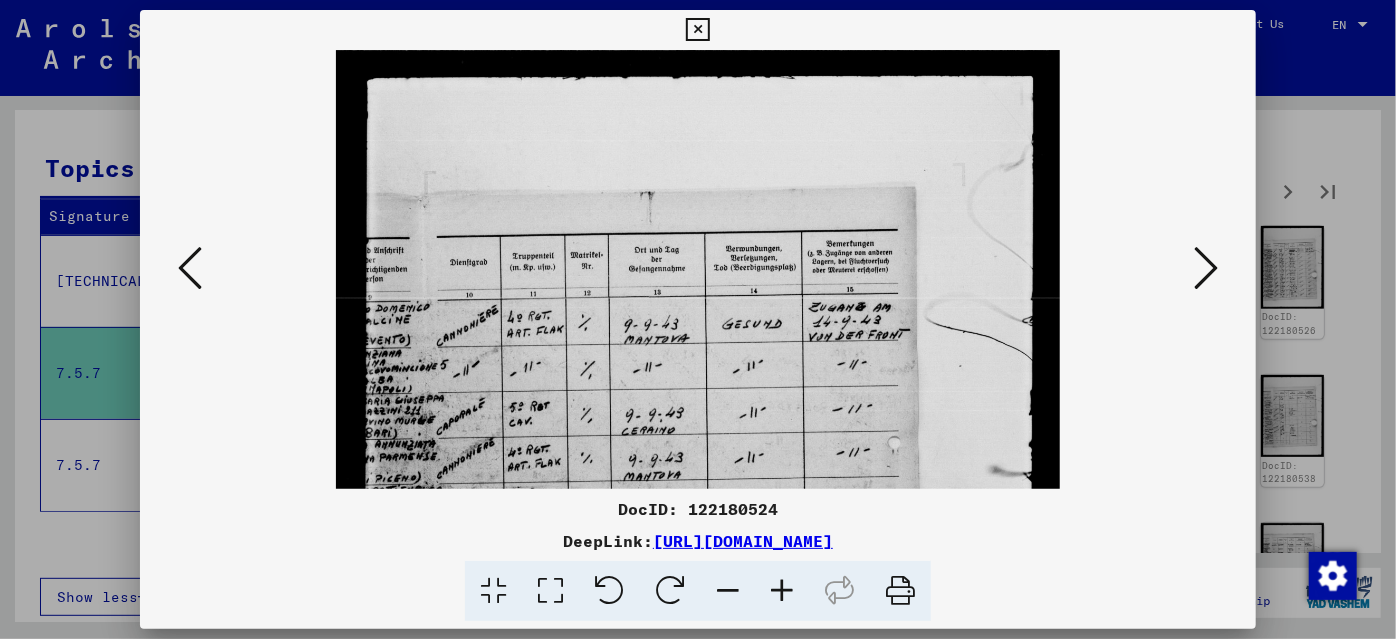 click at bounding box center (782, 591) 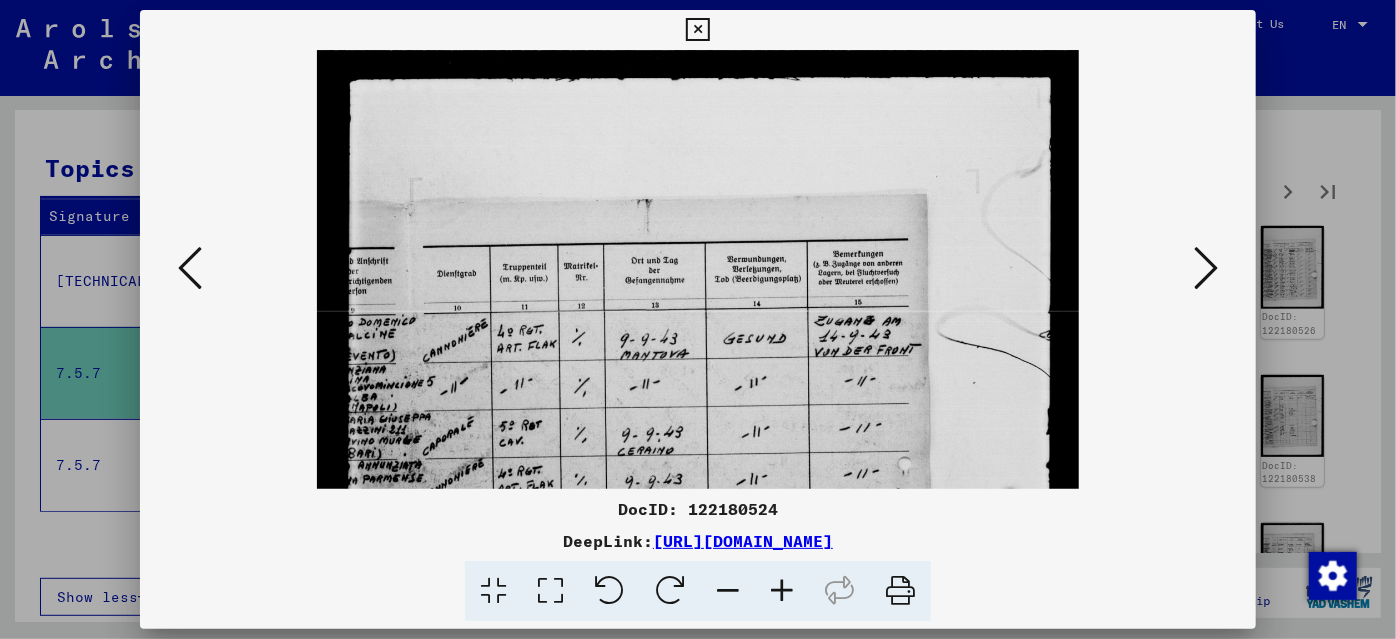 click at bounding box center (782, 591) 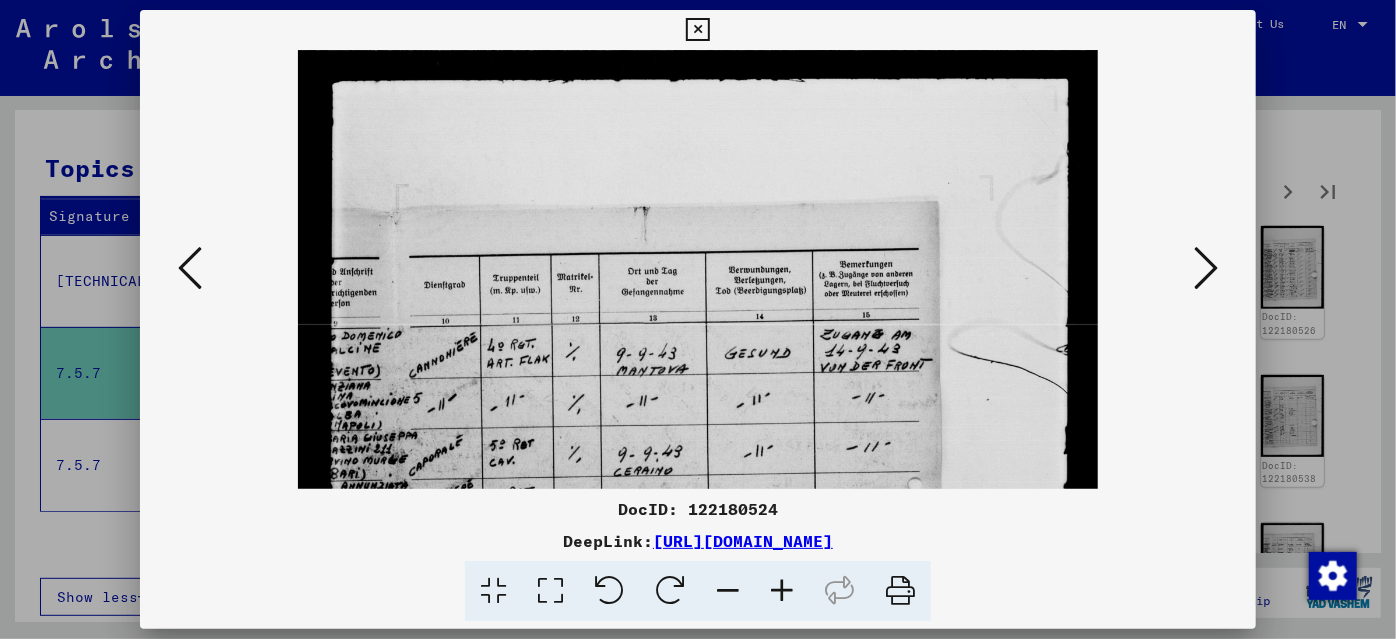 click at bounding box center [782, 591] 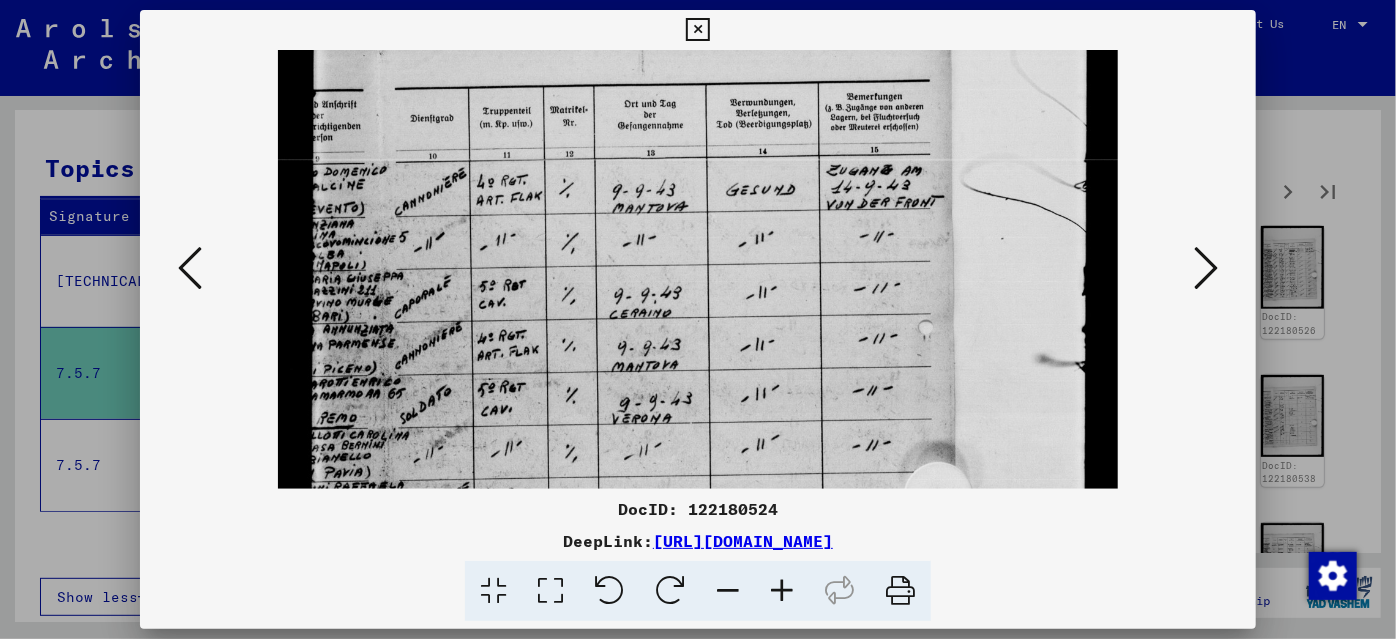 scroll, scrollTop: 337, scrollLeft: 0, axis: vertical 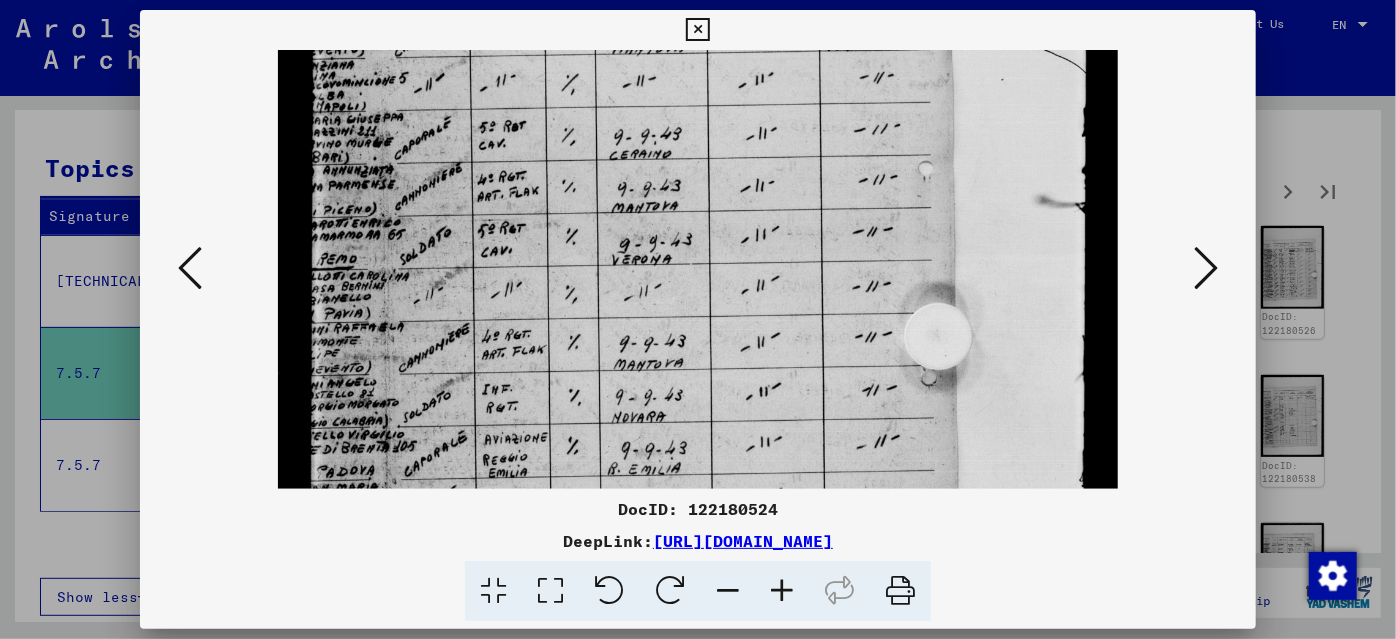drag, startPoint x: 574, startPoint y: 398, endPoint x: 666, endPoint y: 62, distance: 348.3676 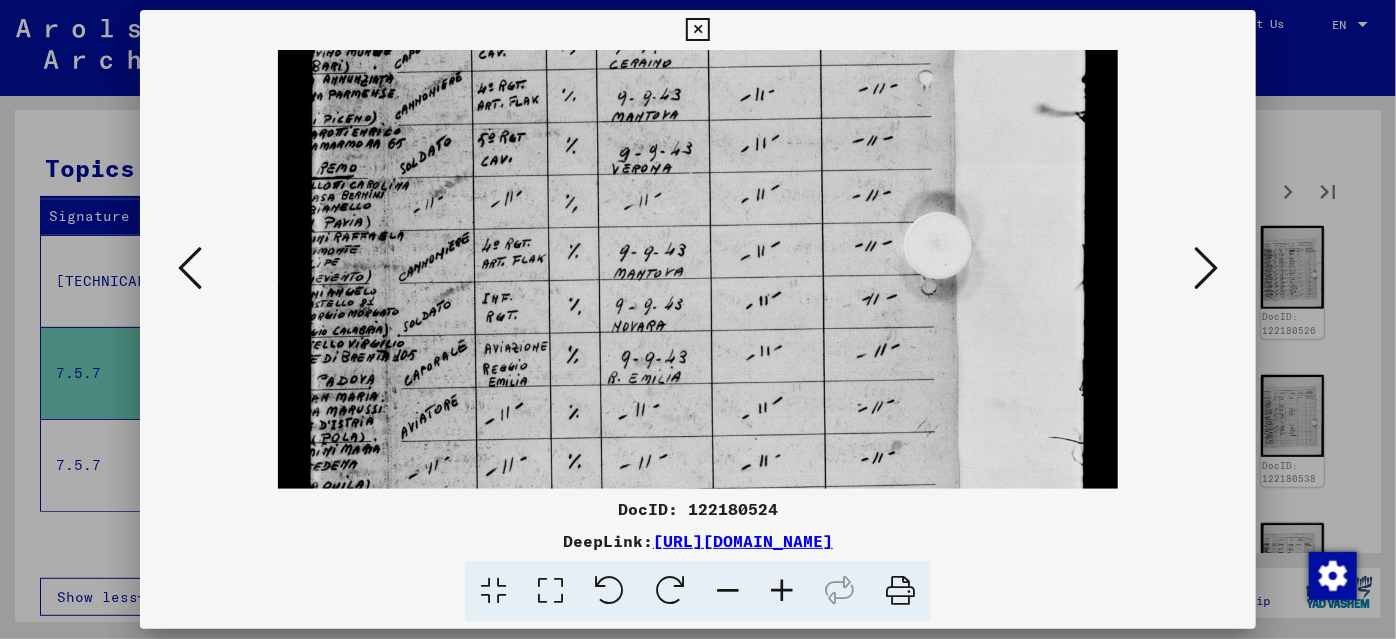 scroll, scrollTop: 507, scrollLeft: 0, axis: vertical 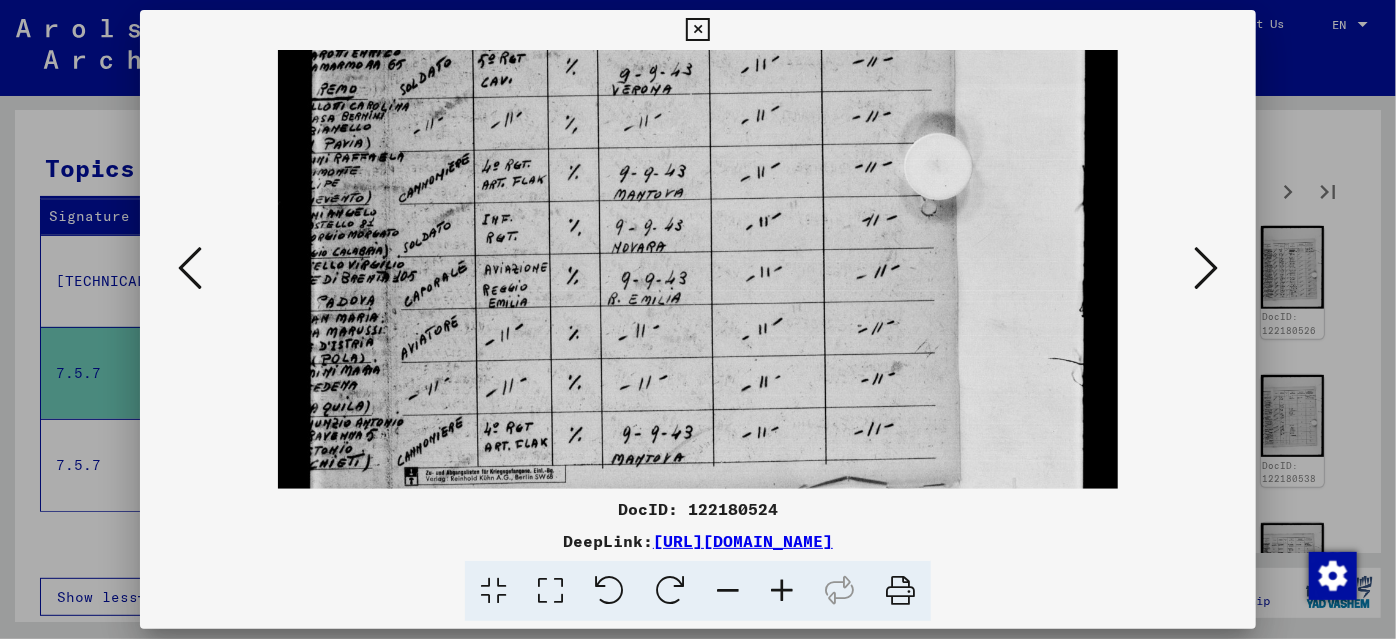 drag, startPoint x: 684, startPoint y: 337, endPoint x: 717, endPoint y: 168, distance: 172.19176 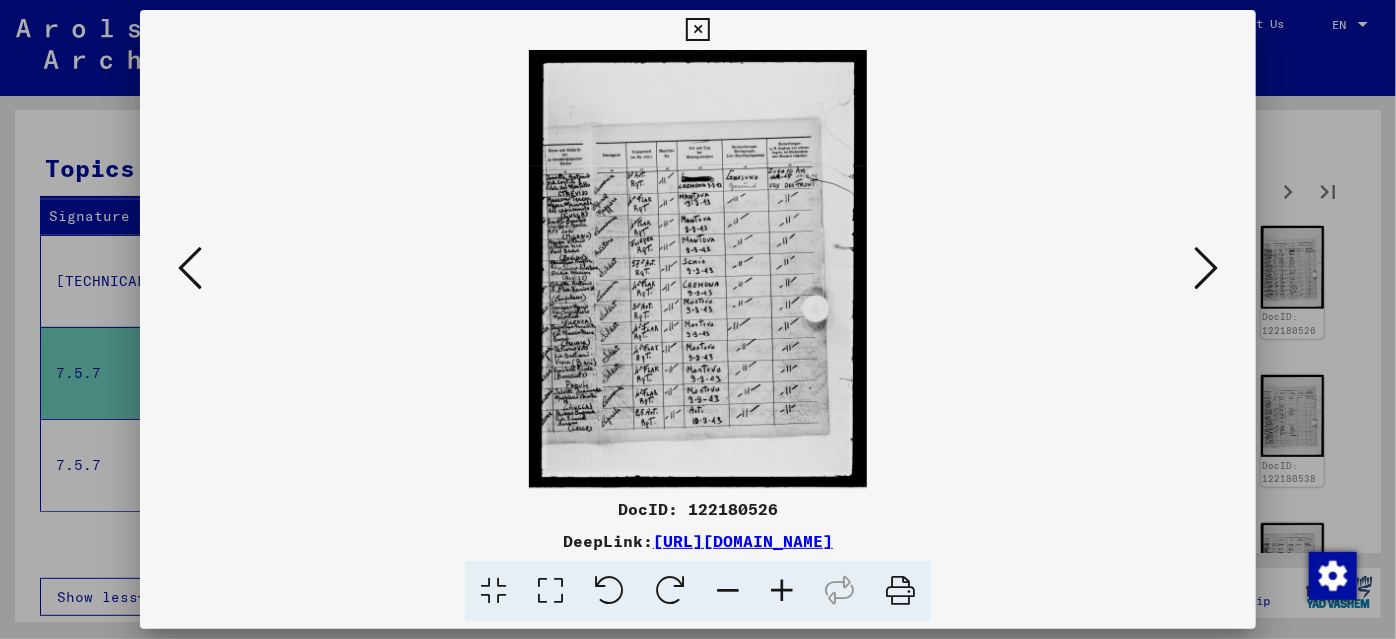 click at bounding box center [782, 591] 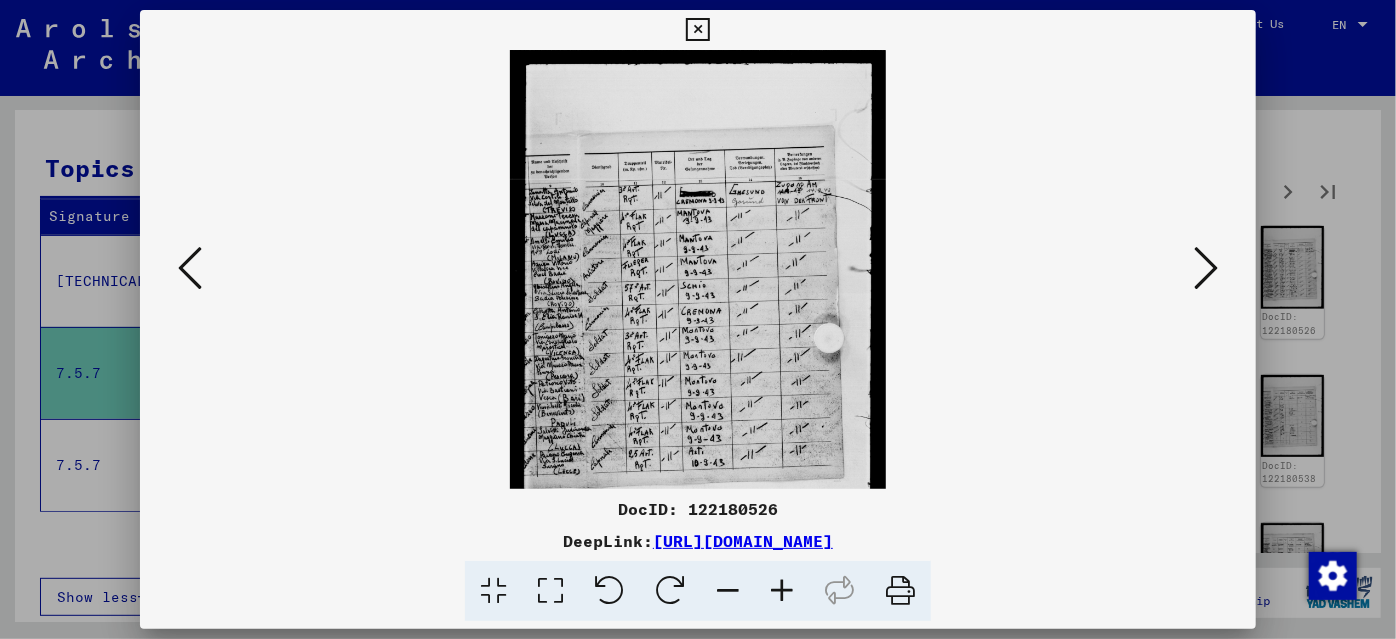 click at bounding box center (782, 591) 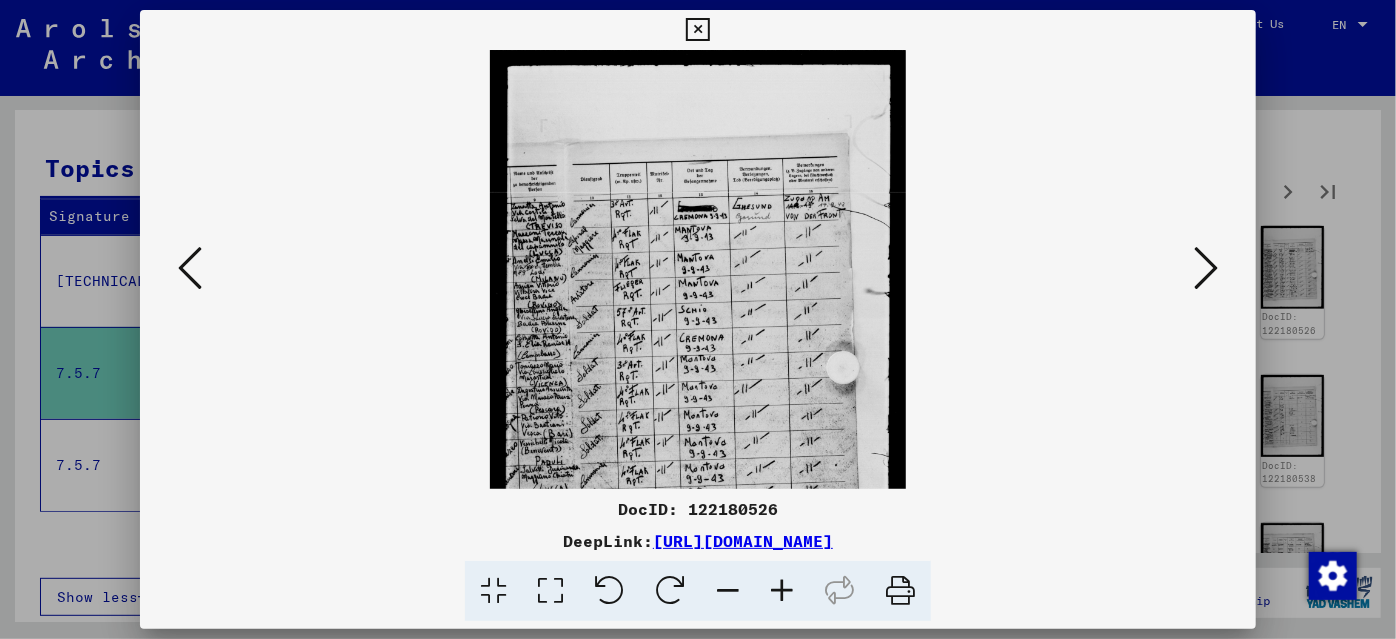 click at bounding box center [782, 591] 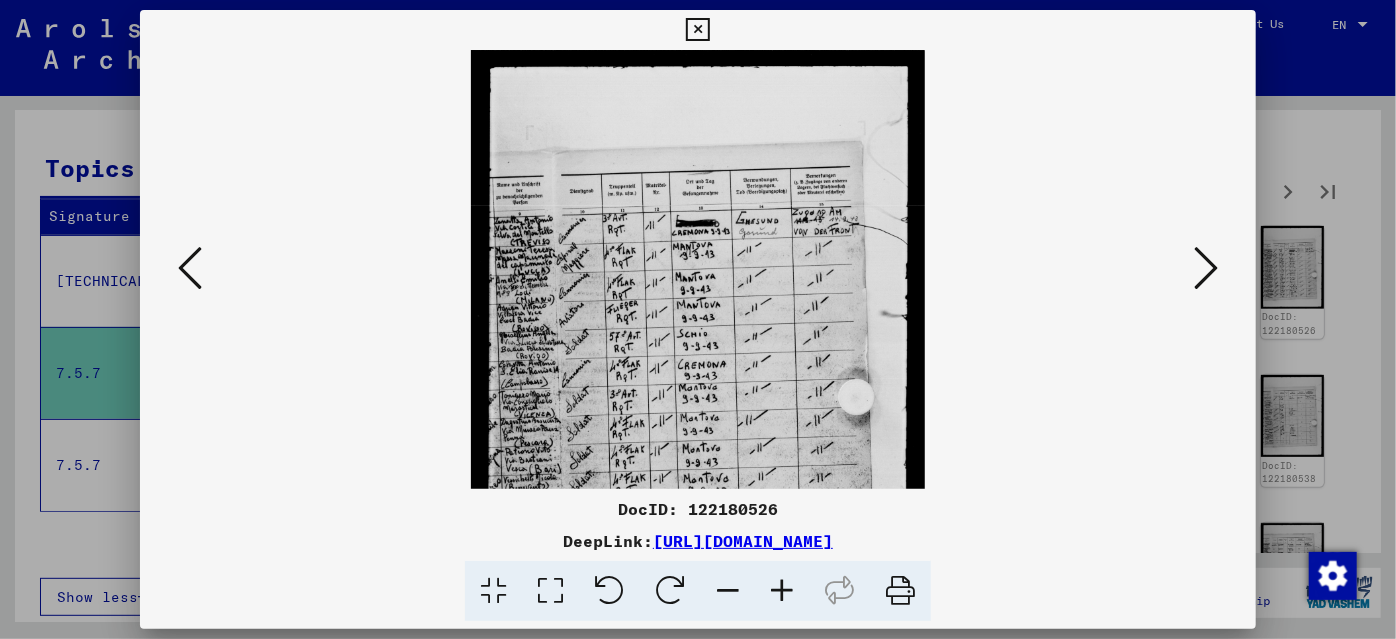 click at bounding box center (782, 591) 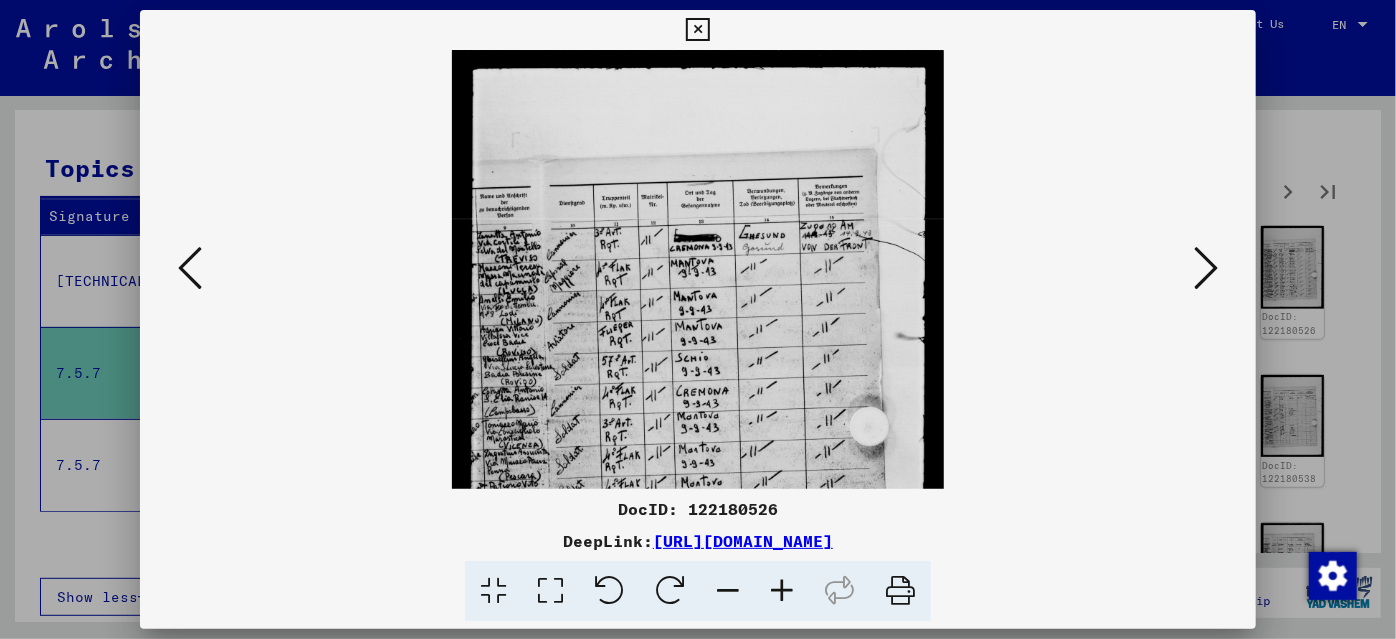 click at bounding box center (782, 591) 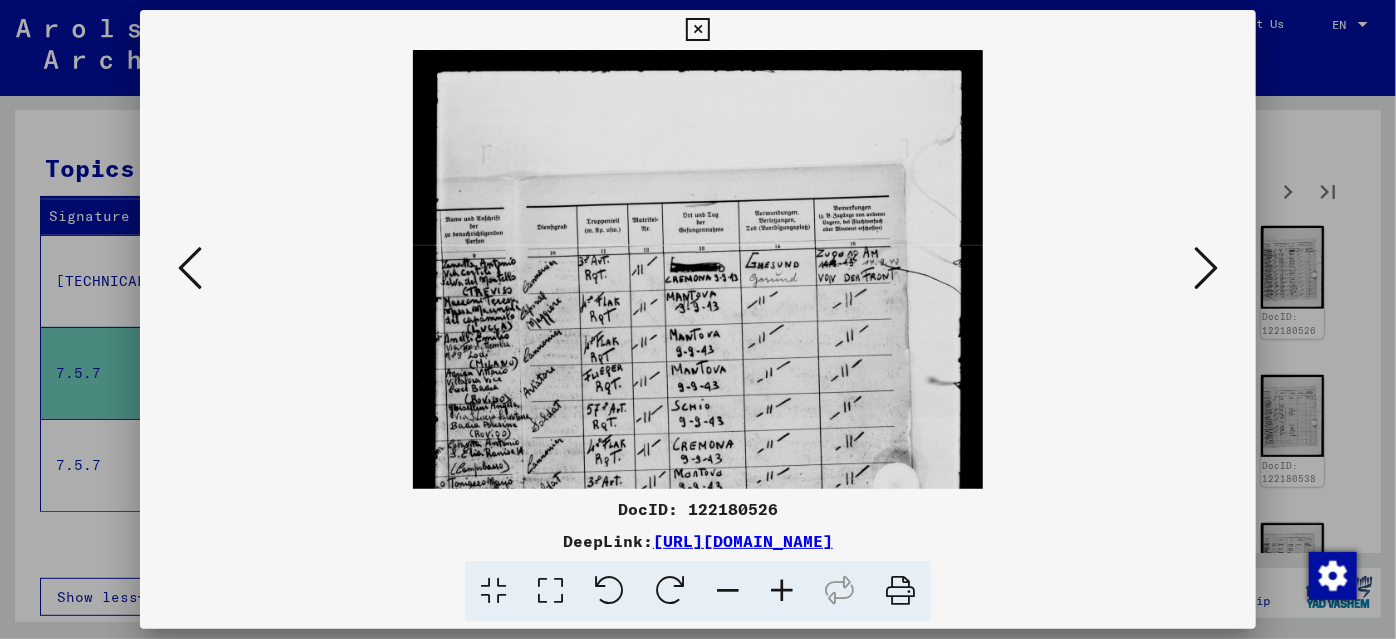 click at bounding box center (782, 591) 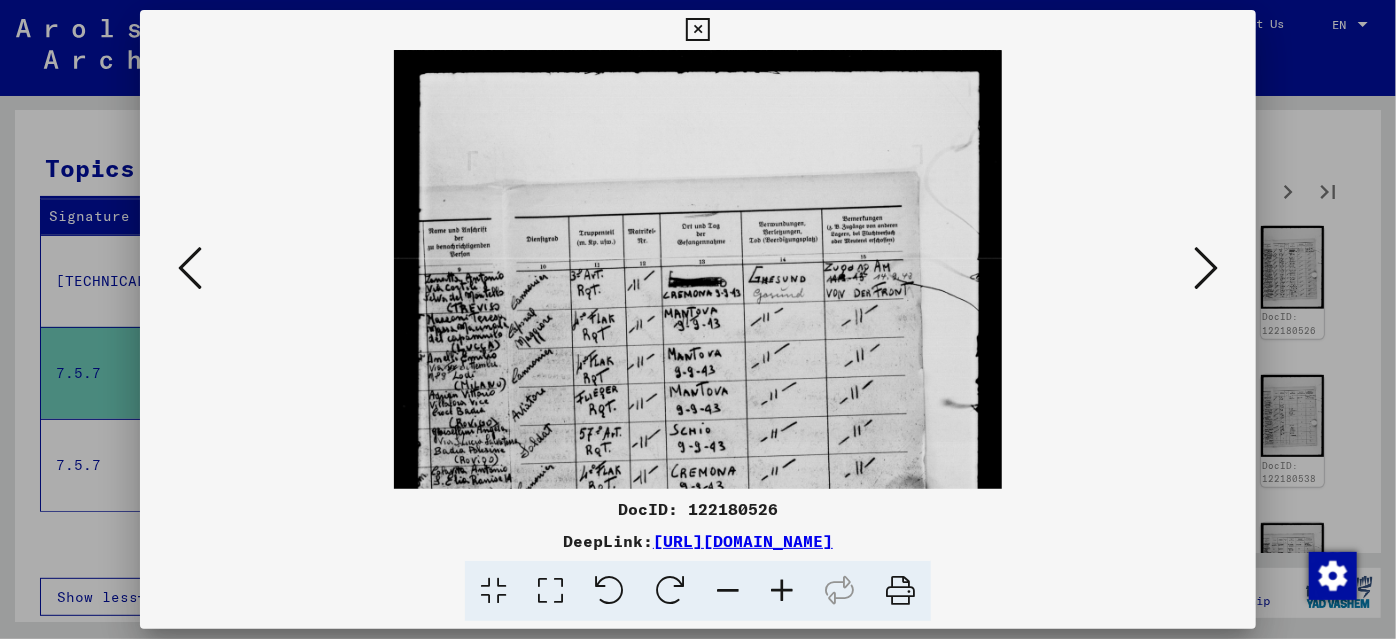 click at bounding box center [782, 591] 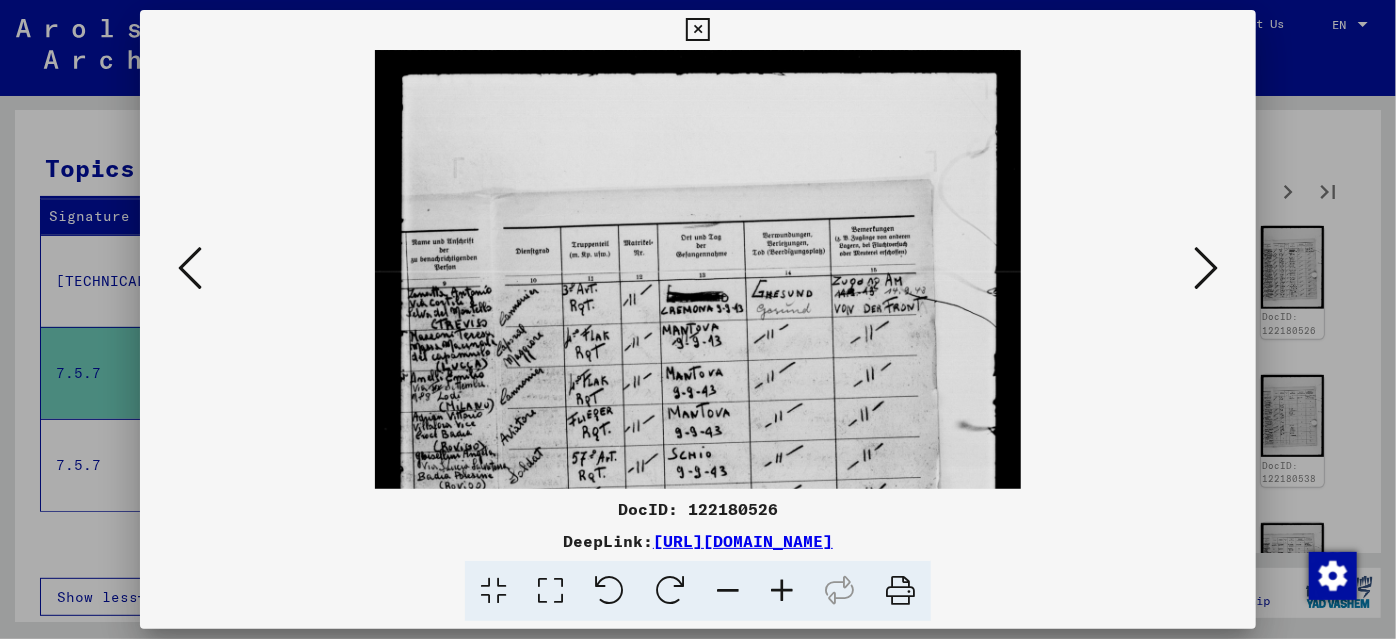 click at bounding box center [782, 591] 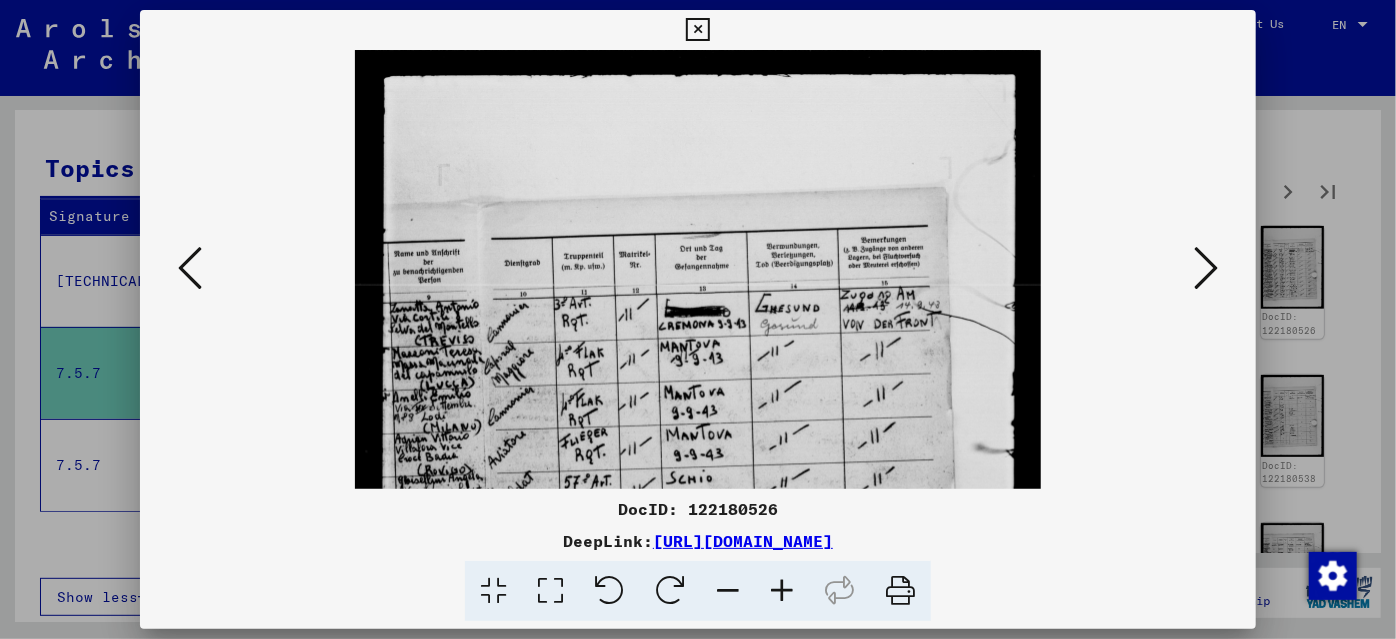 click at bounding box center [782, 591] 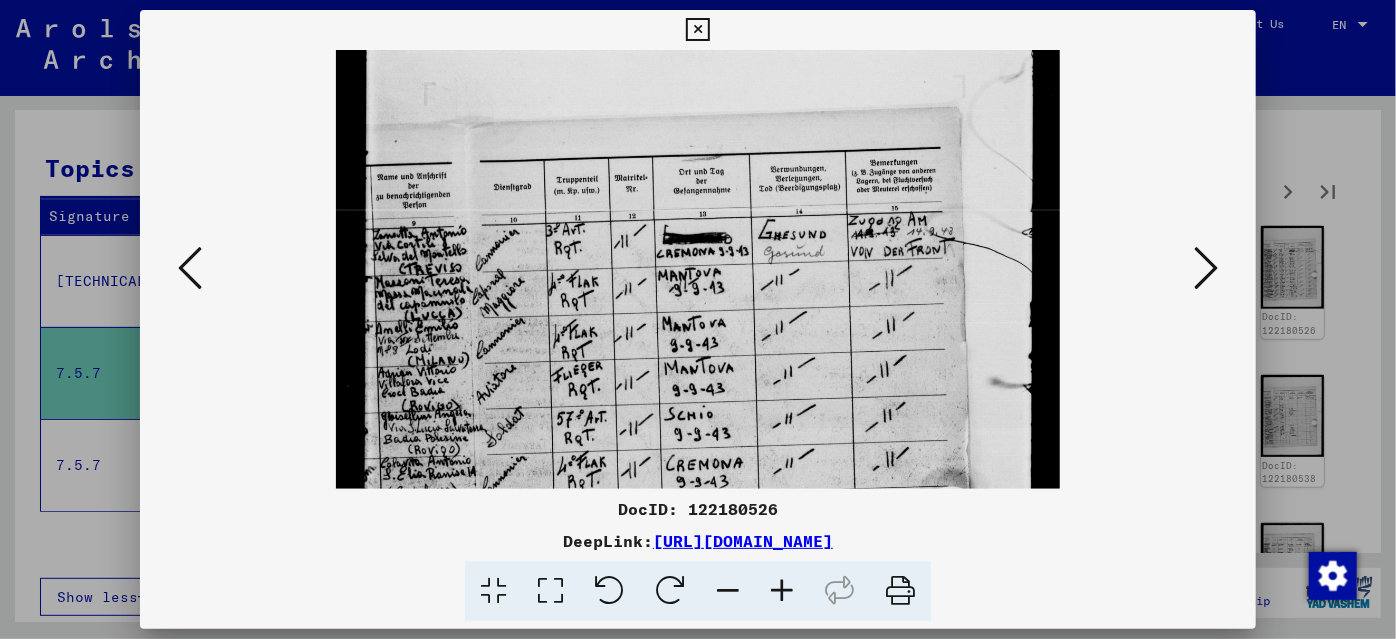 scroll, scrollTop: 113, scrollLeft: 0, axis: vertical 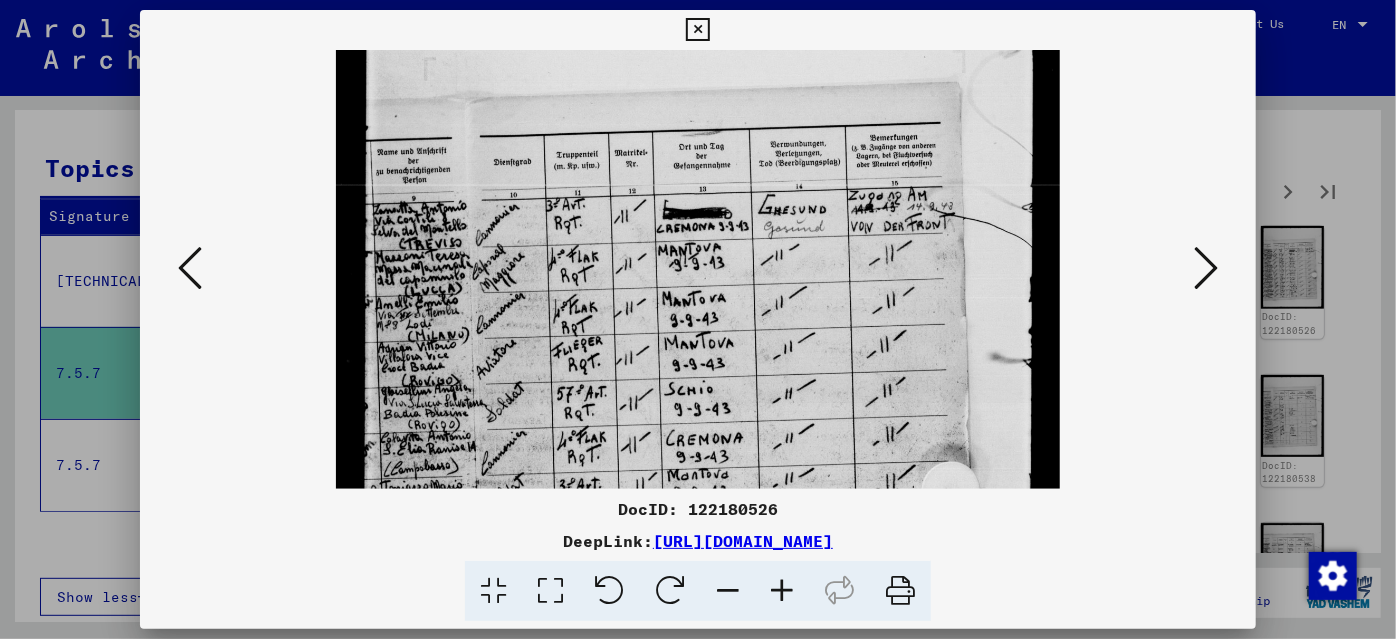 drag, startPoint x: 720, startPoint y: 450, endPoint x: 762, endPoint y: 336, distance: 121.49074 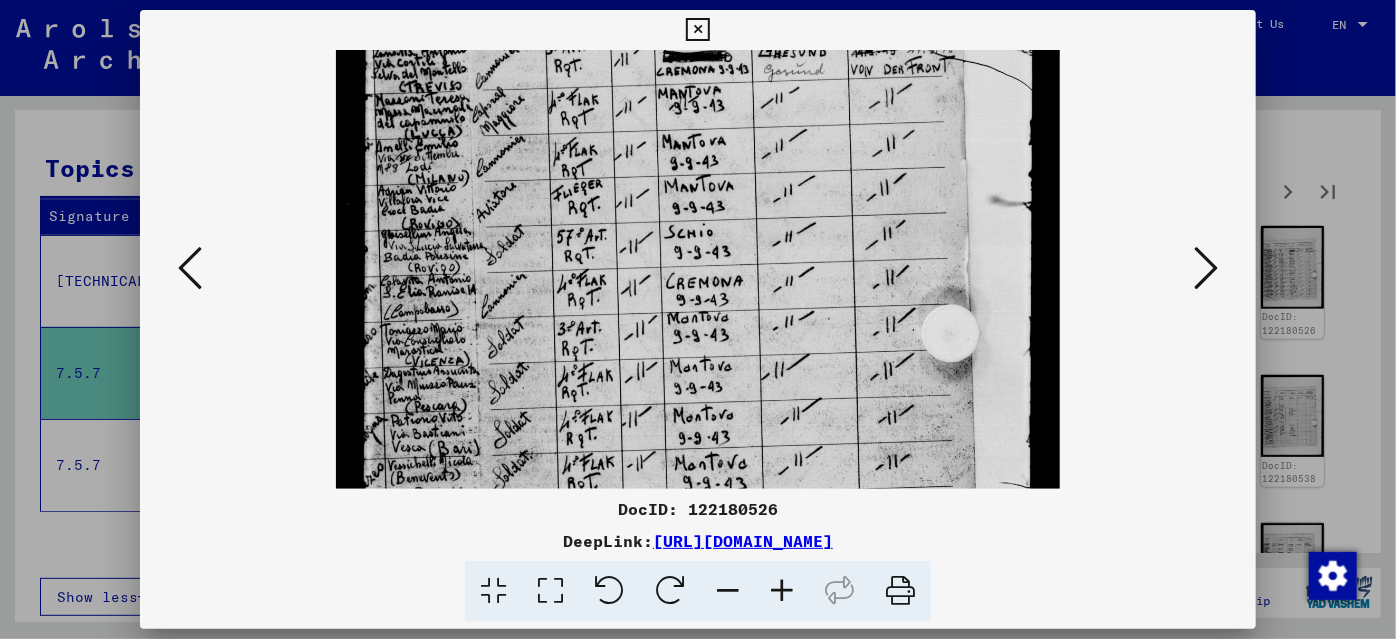 drag, startPoint x: 784, startPoint y: 307, endPoint x: 842, endPoint y: 211, distance: 112.1606 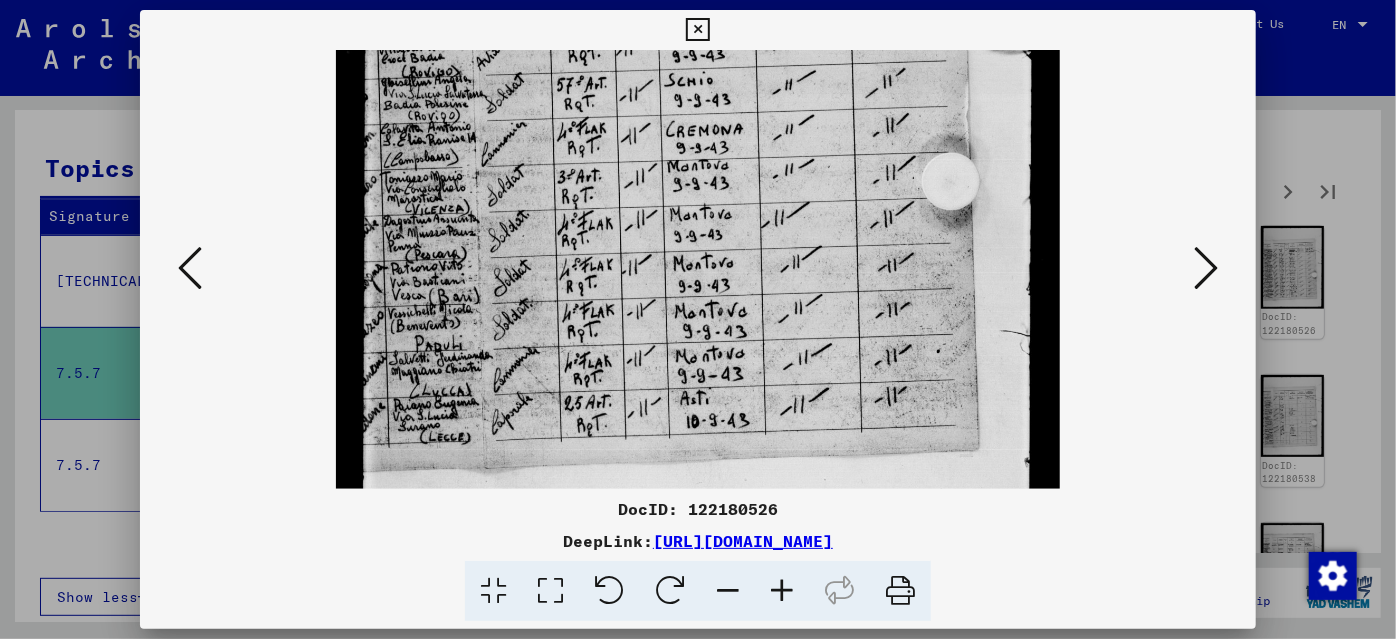 scroll, scrollTop: 437, scrollLeft: 0, axis: vertical 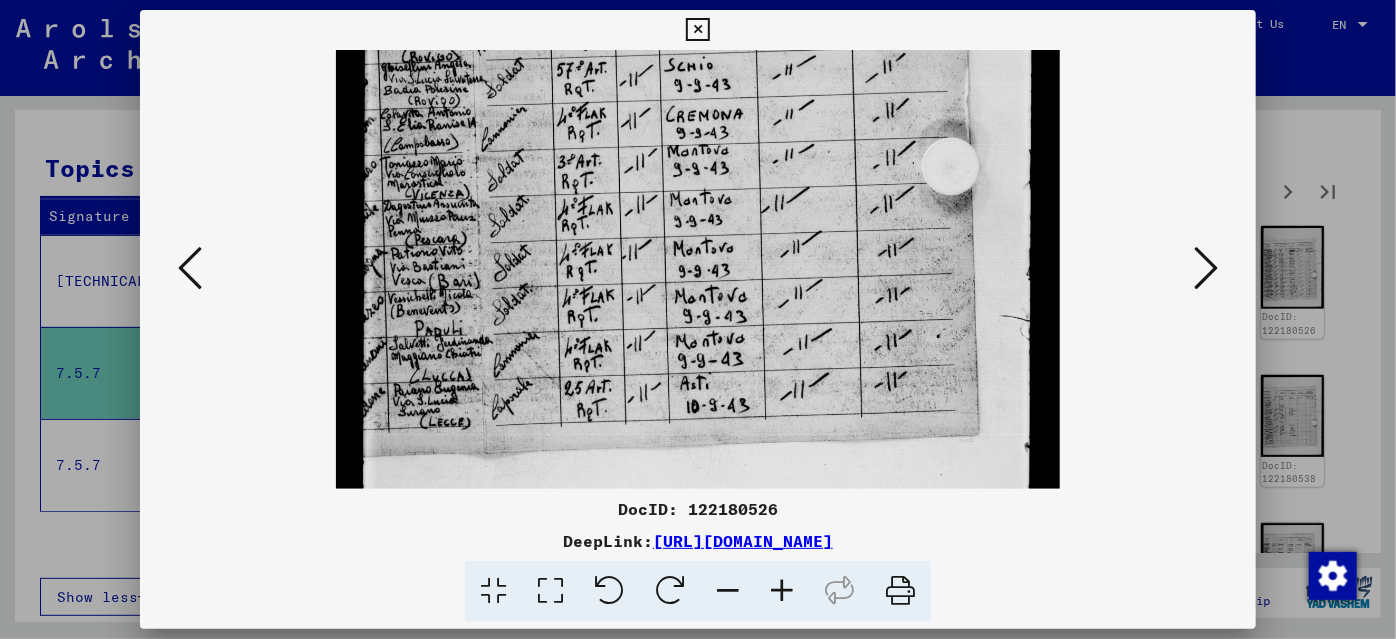drag, startPoint x: 773, startPoint y: 379, endPoint x: 816, endPoint y: 214, distance: 170.511 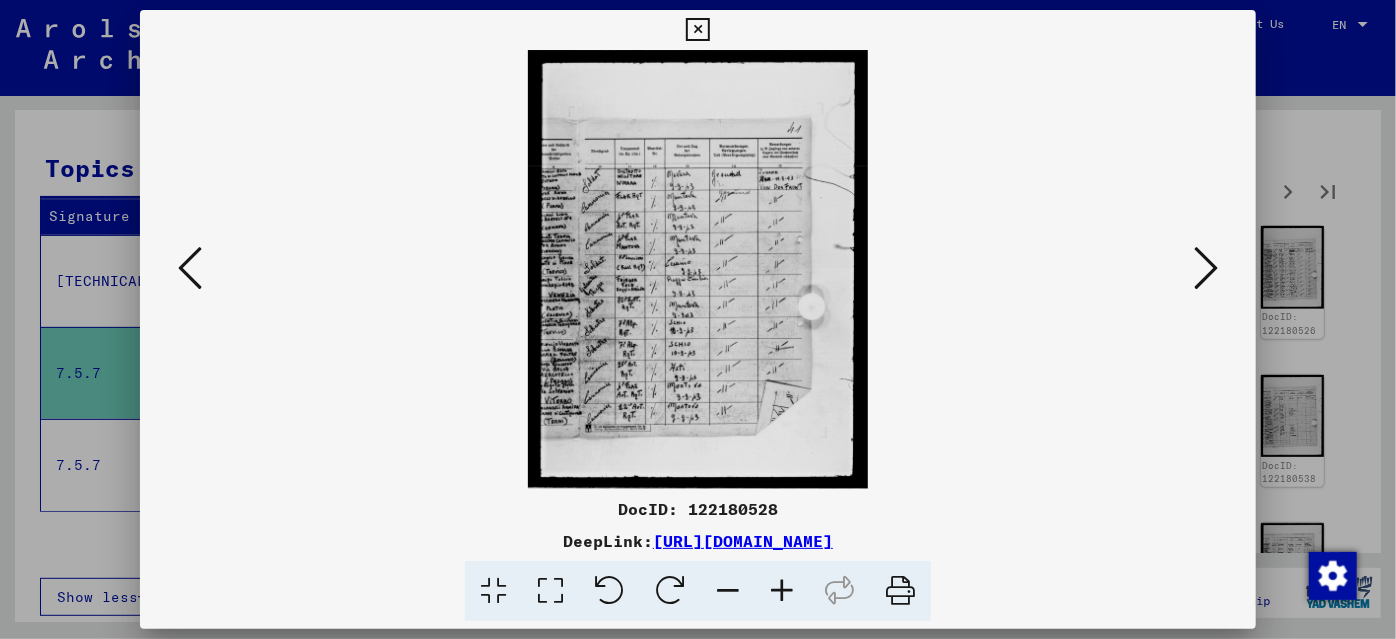 click at bounding box center [1206, 268] 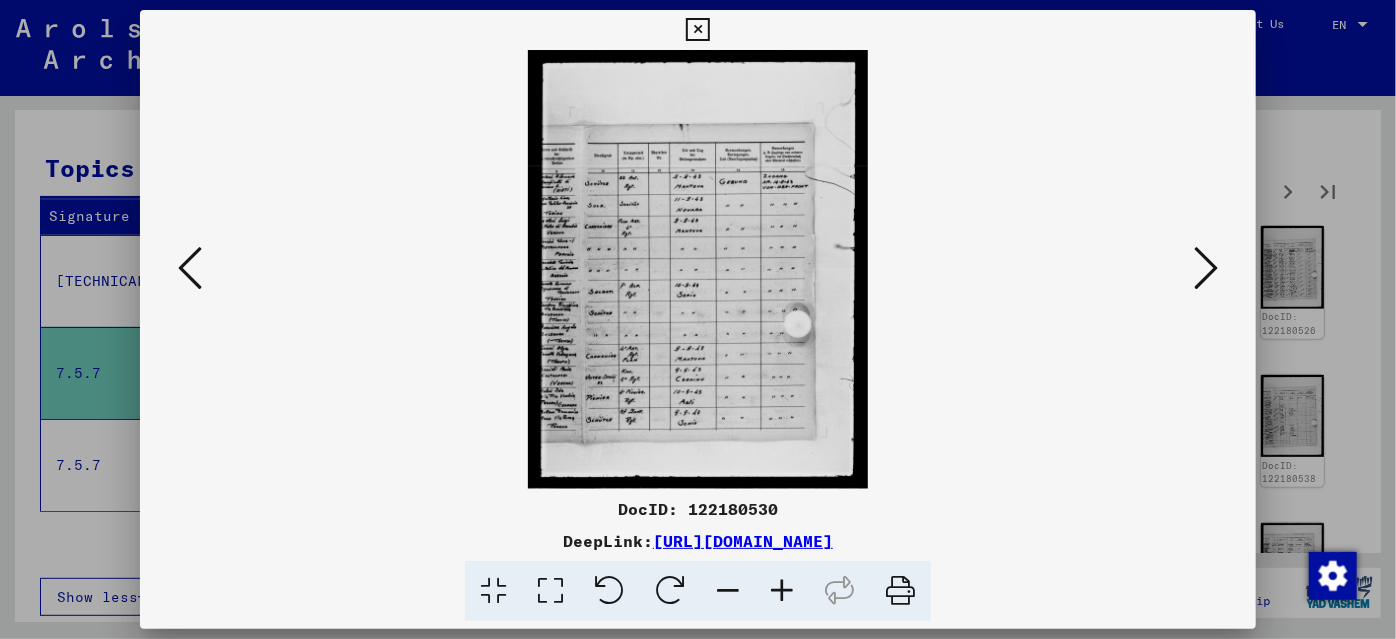 click at bounding box center [698, 319] 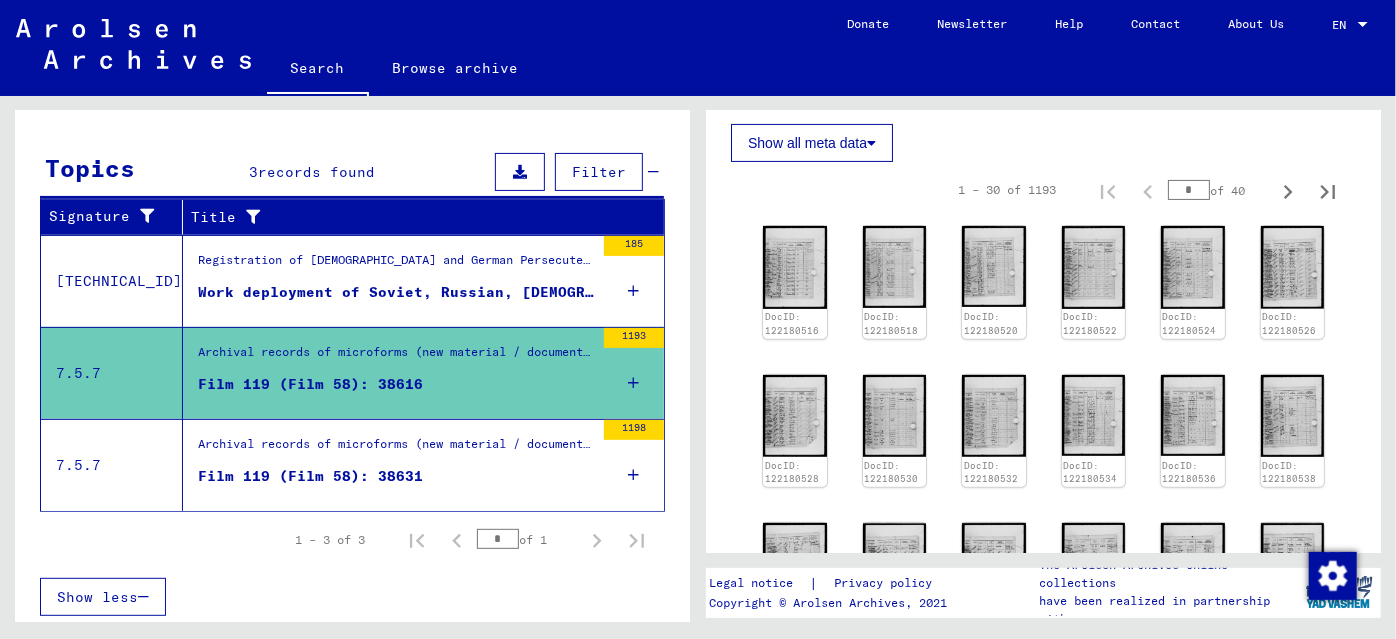click on "Film 119 (Film 58): 38631" at bounding box center [310, 476] 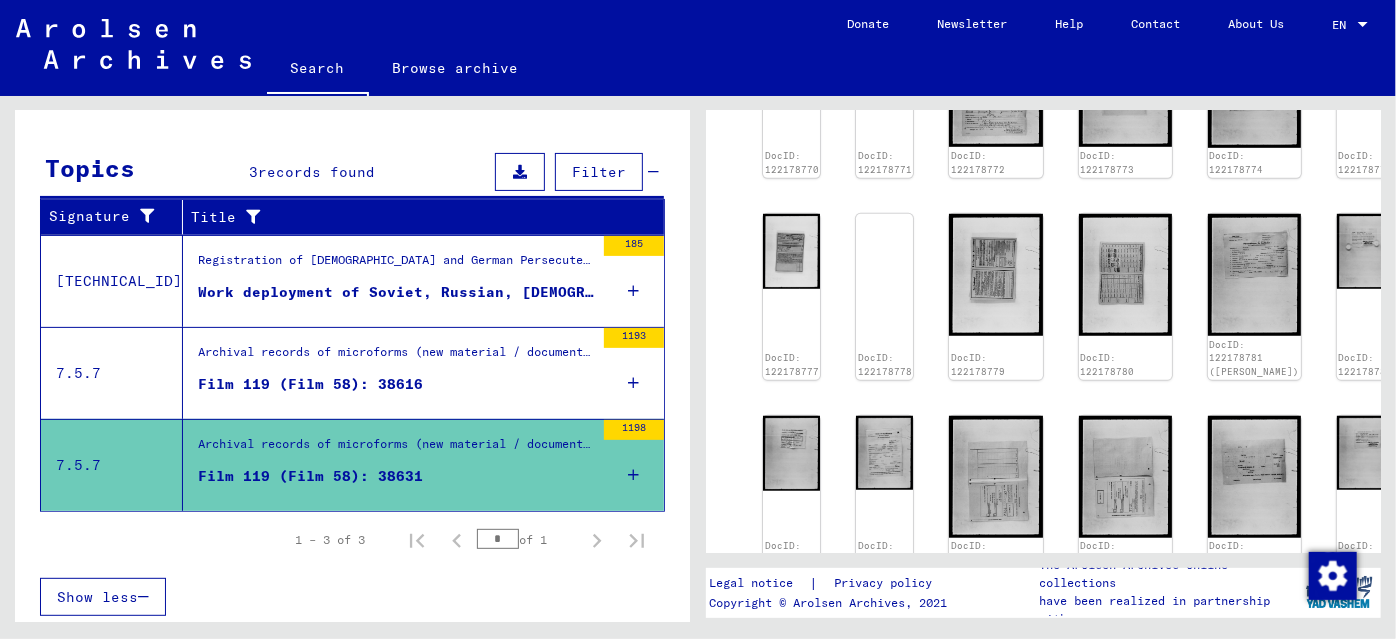 scroll, scrollTop: 909, scrollLeft: 0, axis: vertical 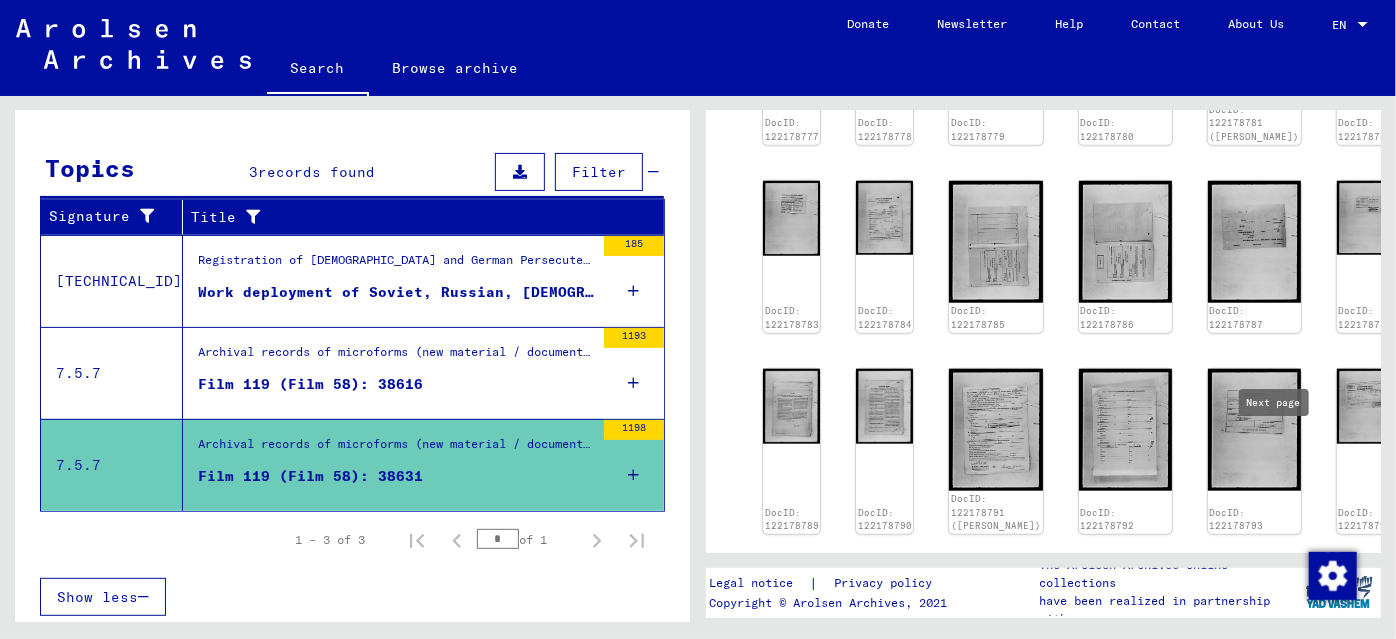 click 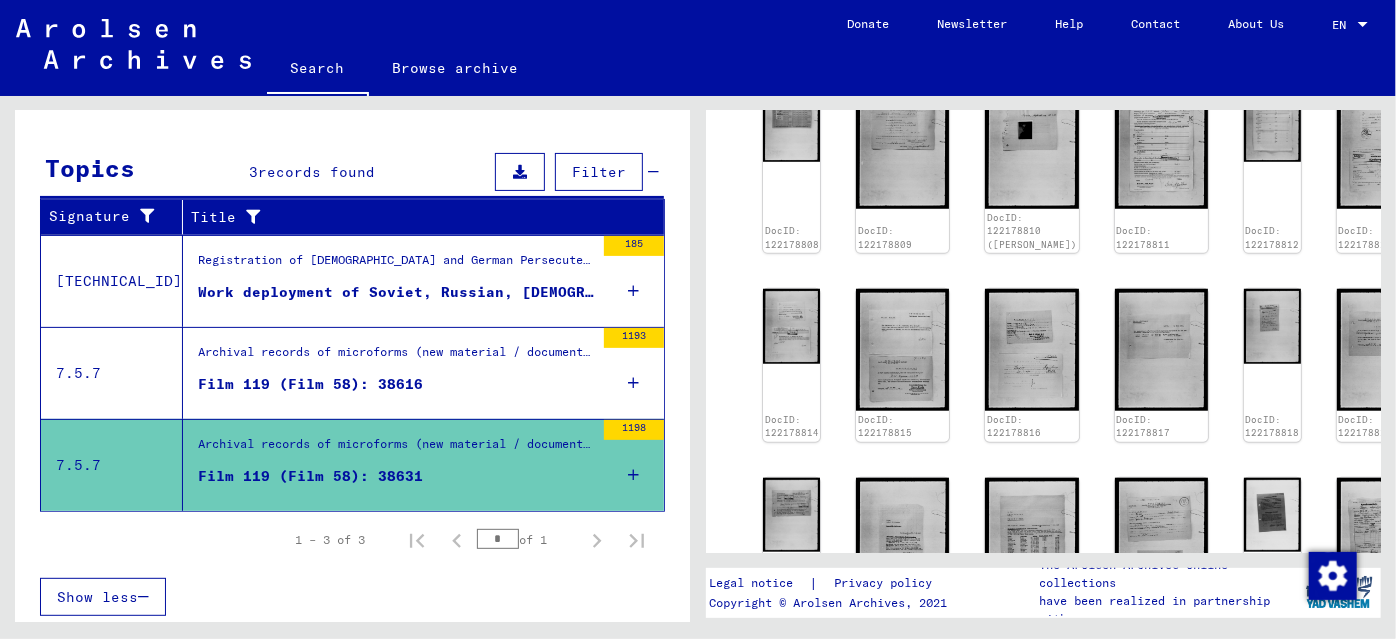 scroll, scrollTop: 545, scrollLeft: 0, axis: vertical 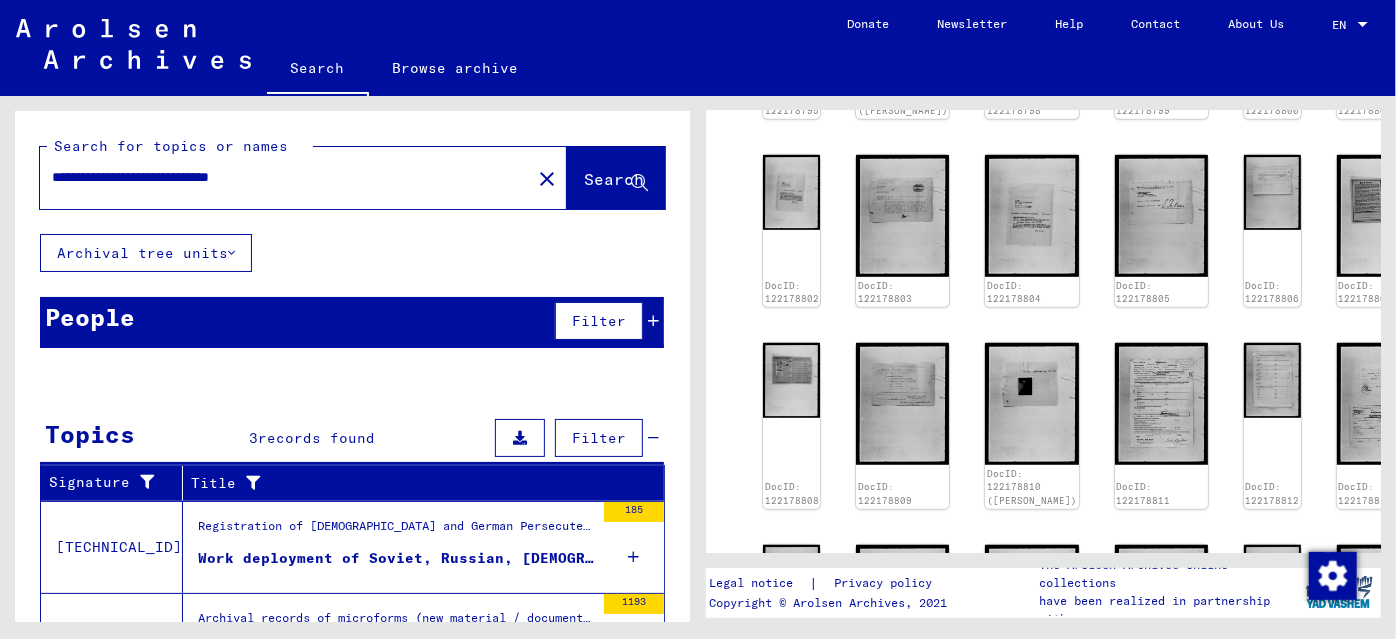 drag, startPoint x: 165, startPoint y: 172, endPoint x: 386, endPoint y: 181, distance: 221.18318 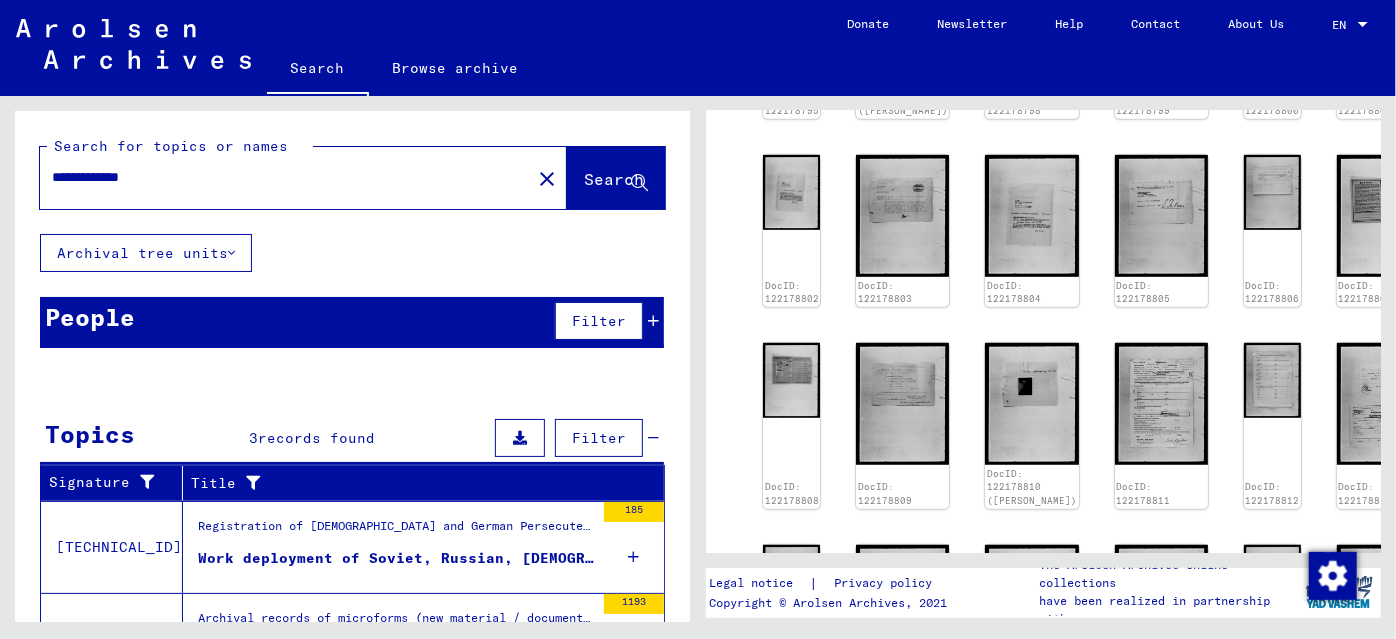 type on "**********" 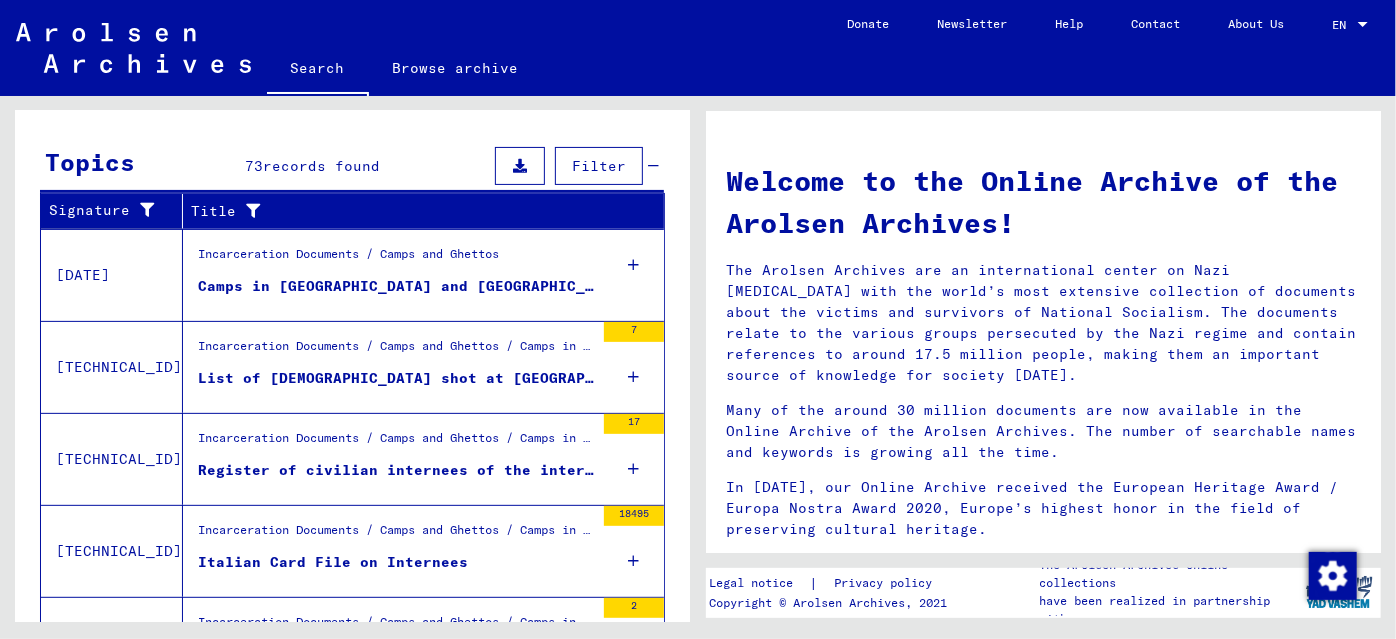 scroll, scrollTop: 393, scrollLeft: 0, axis: vertical 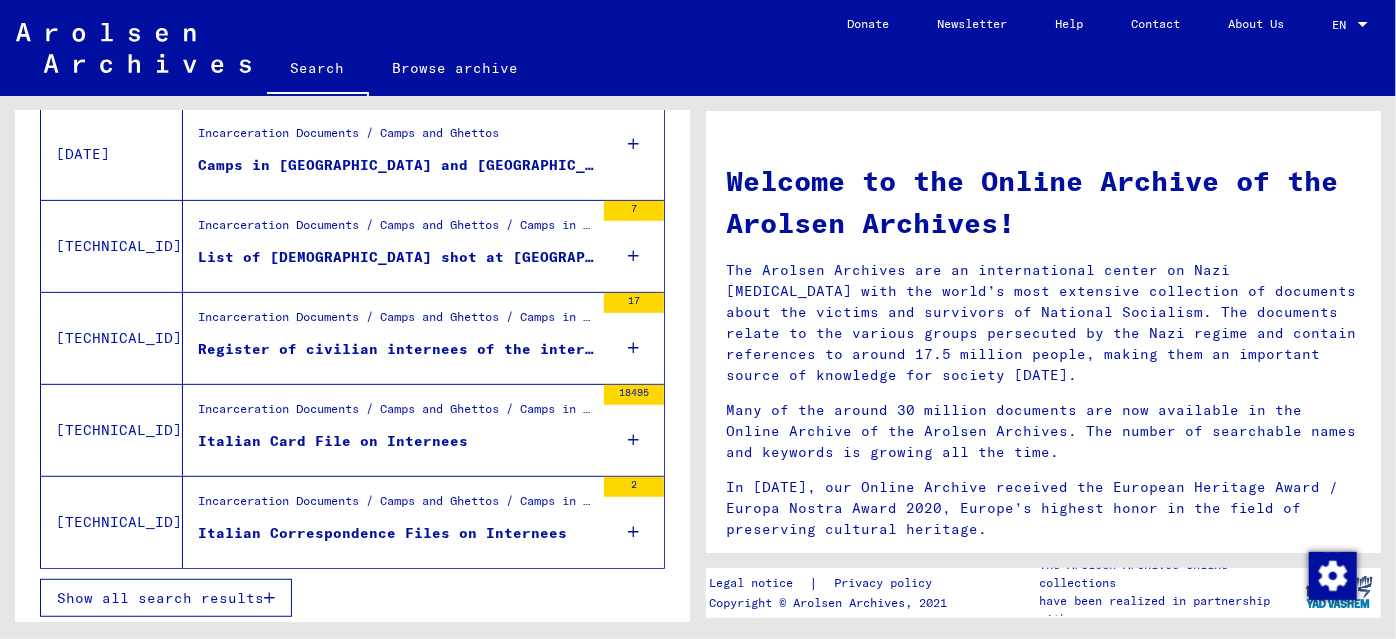 click on "Show all search results" at bounding box center [160, 598] 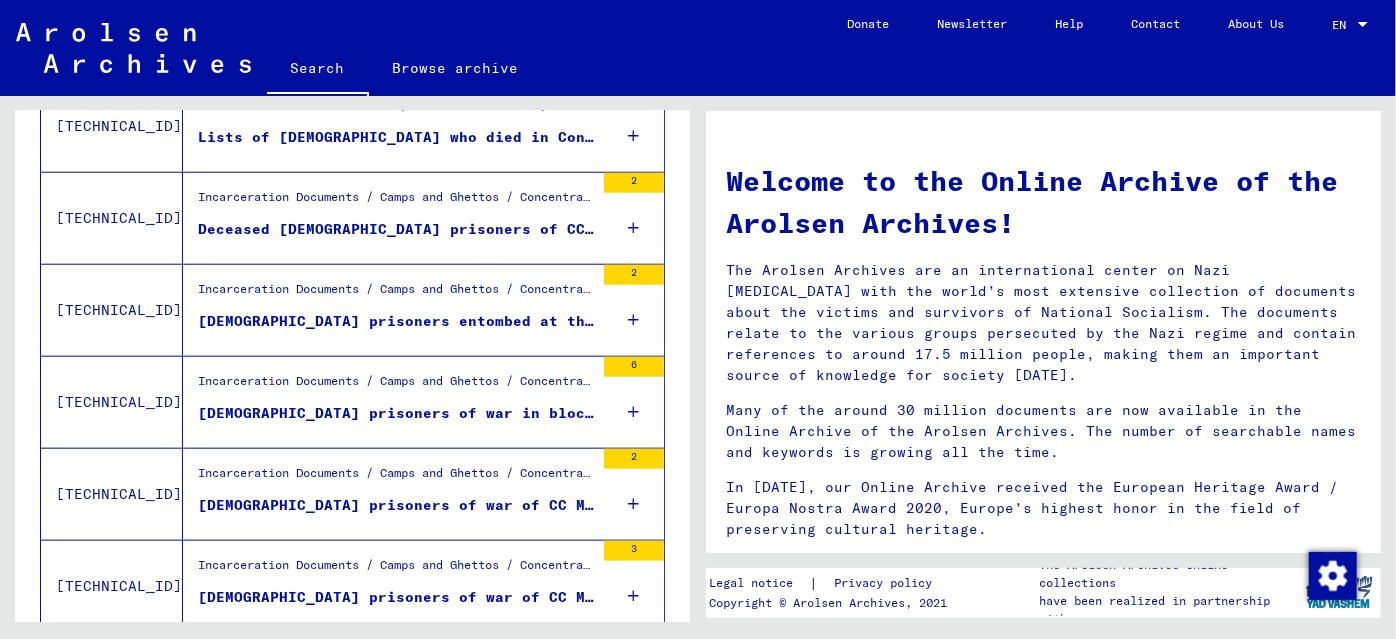 scroll, scrollTop: 1029, scrollLeft: 0, axis: vertical 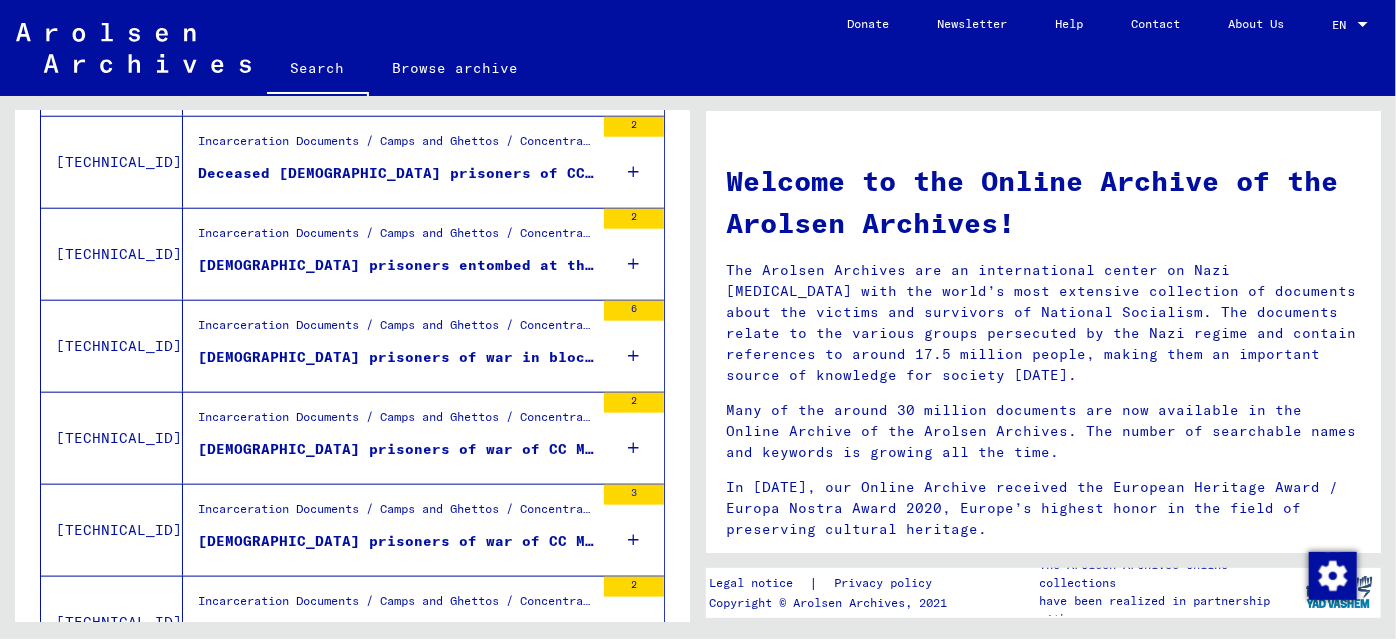 click on "[DEMOGRAPHIC_DATA] prisoners of war in block 18 and in hospital" at bounding box center [396, 357] 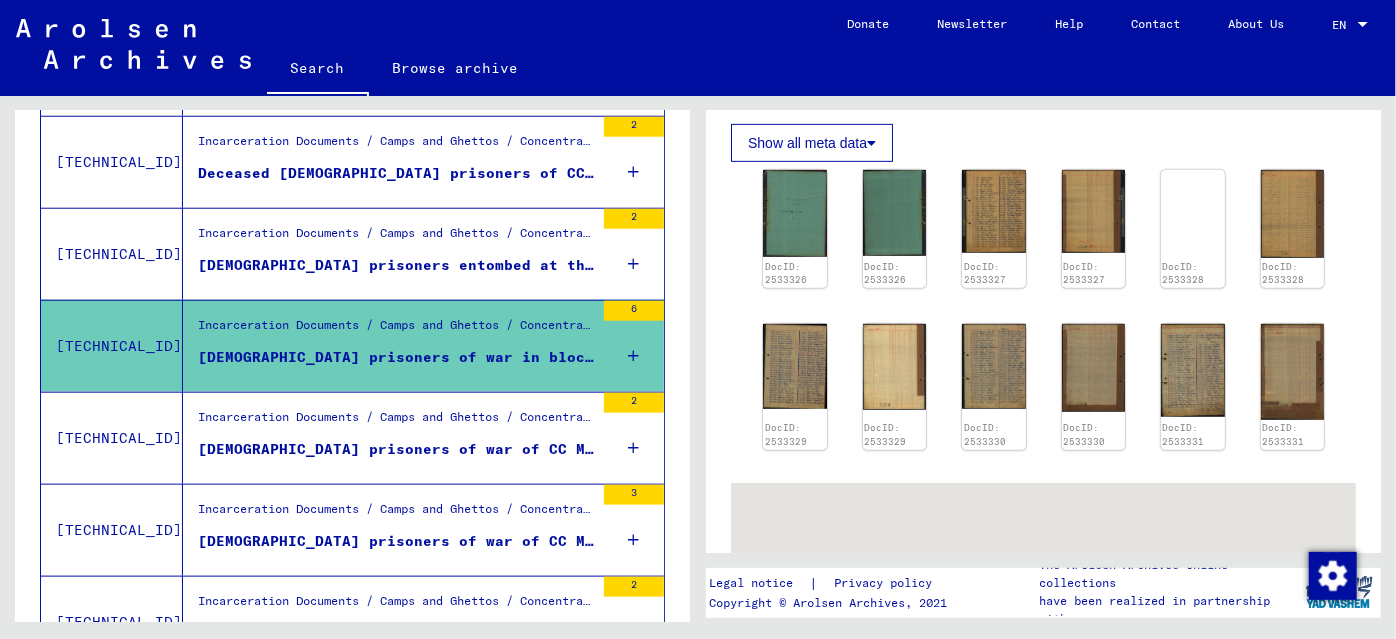 scroll, scrollTop: 636, scrollLeft: 0, axis: vertical 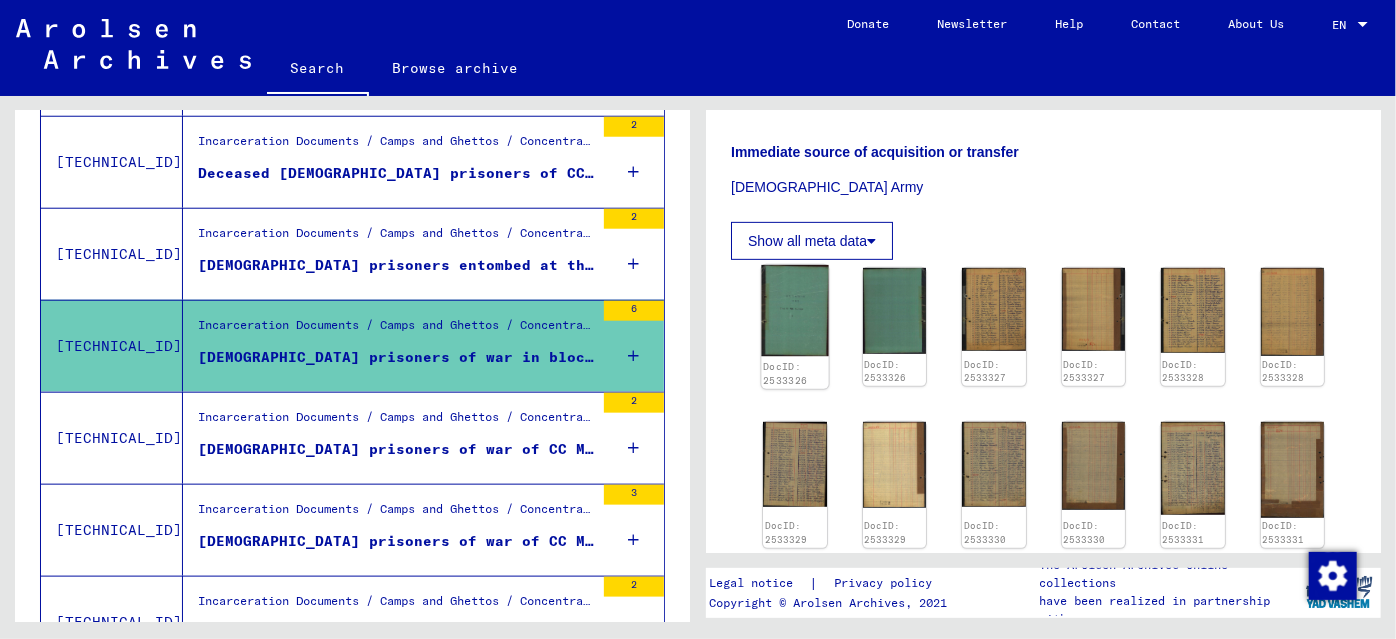 click 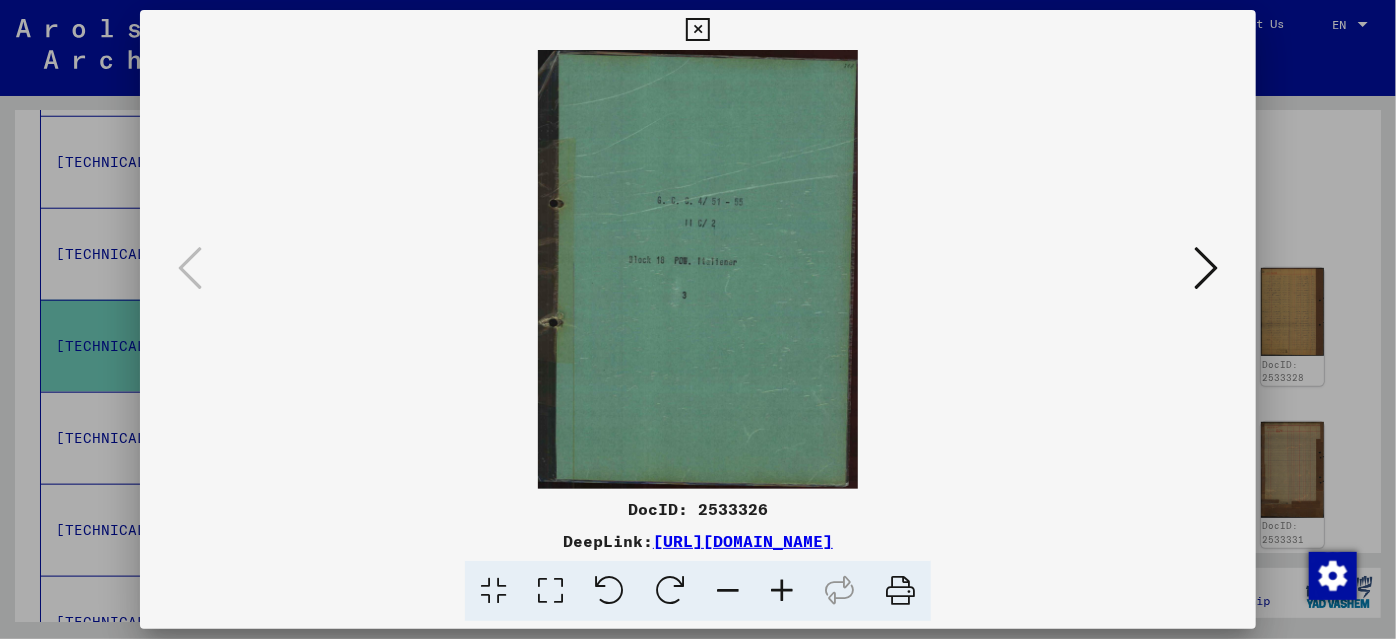 click at bounding box center [1206, 268] 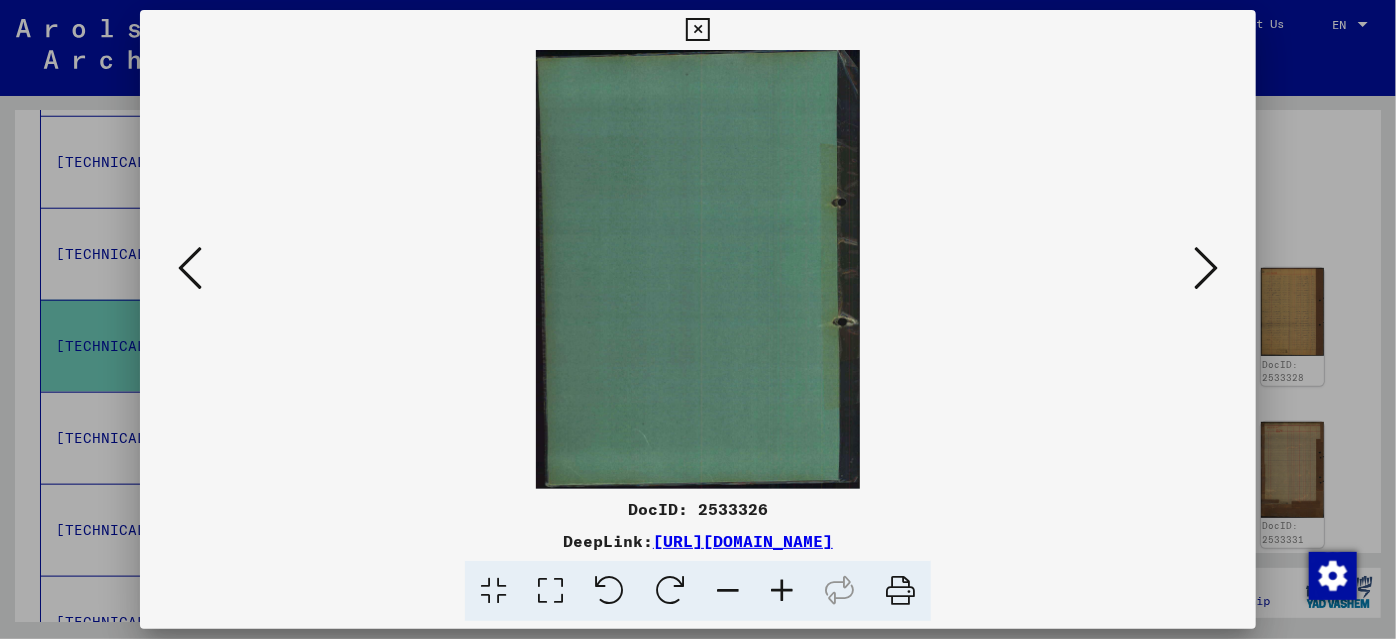 click at bounding box center (1206, 268) 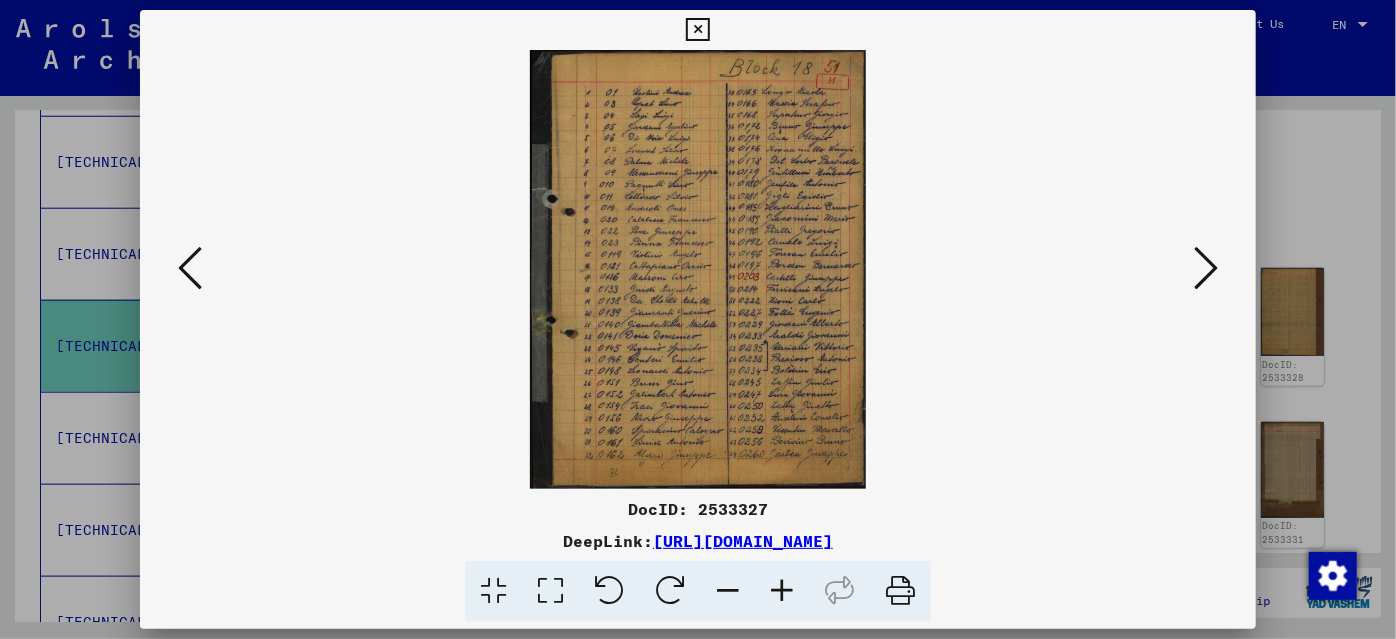 click at bounding box center (698, 319) 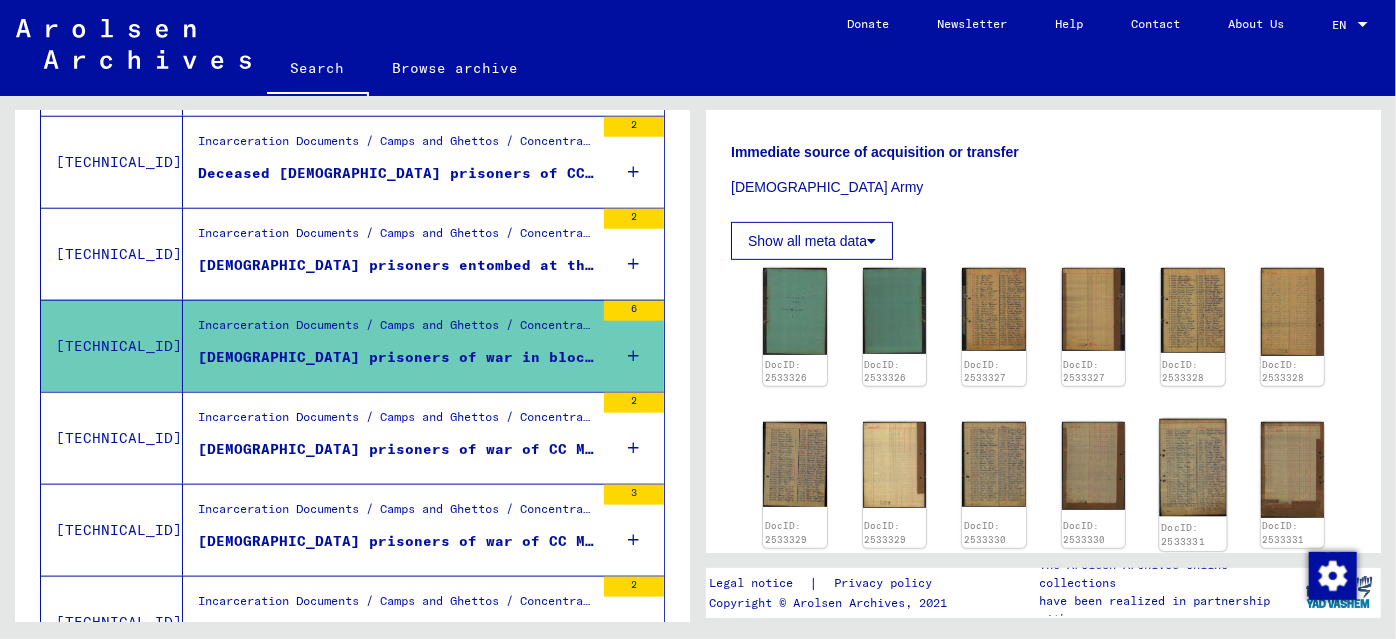 click 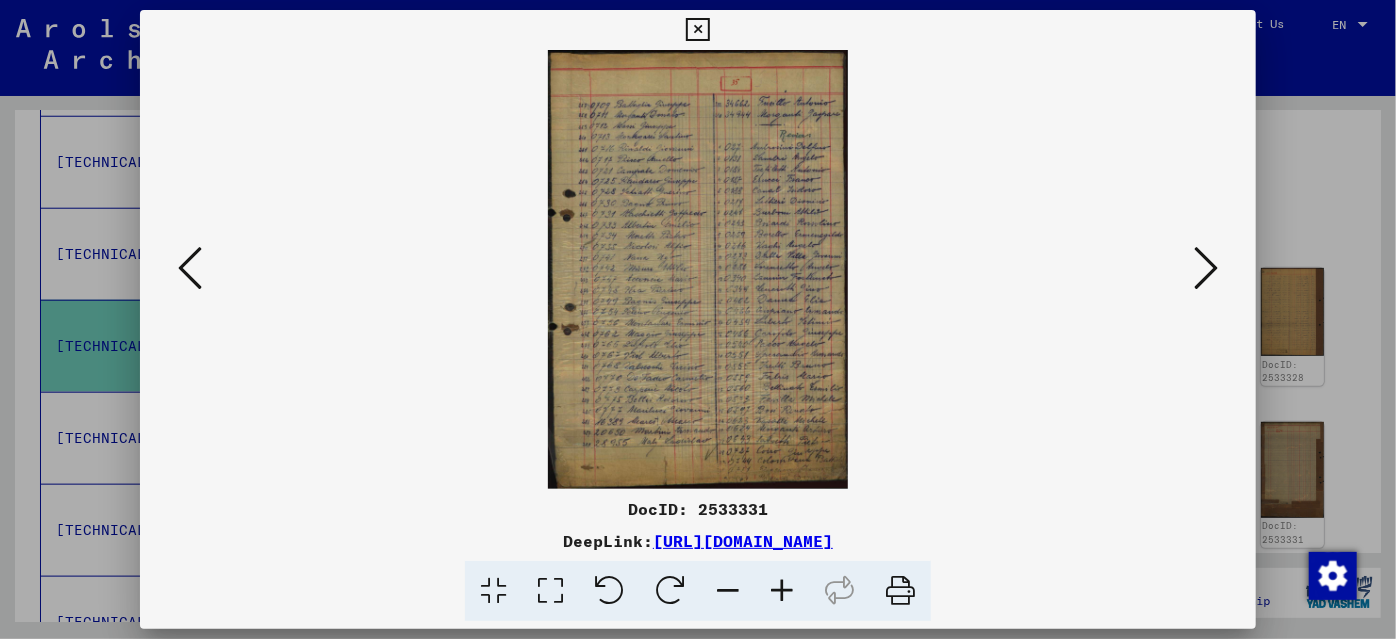 click at bounding box center [698, 319] 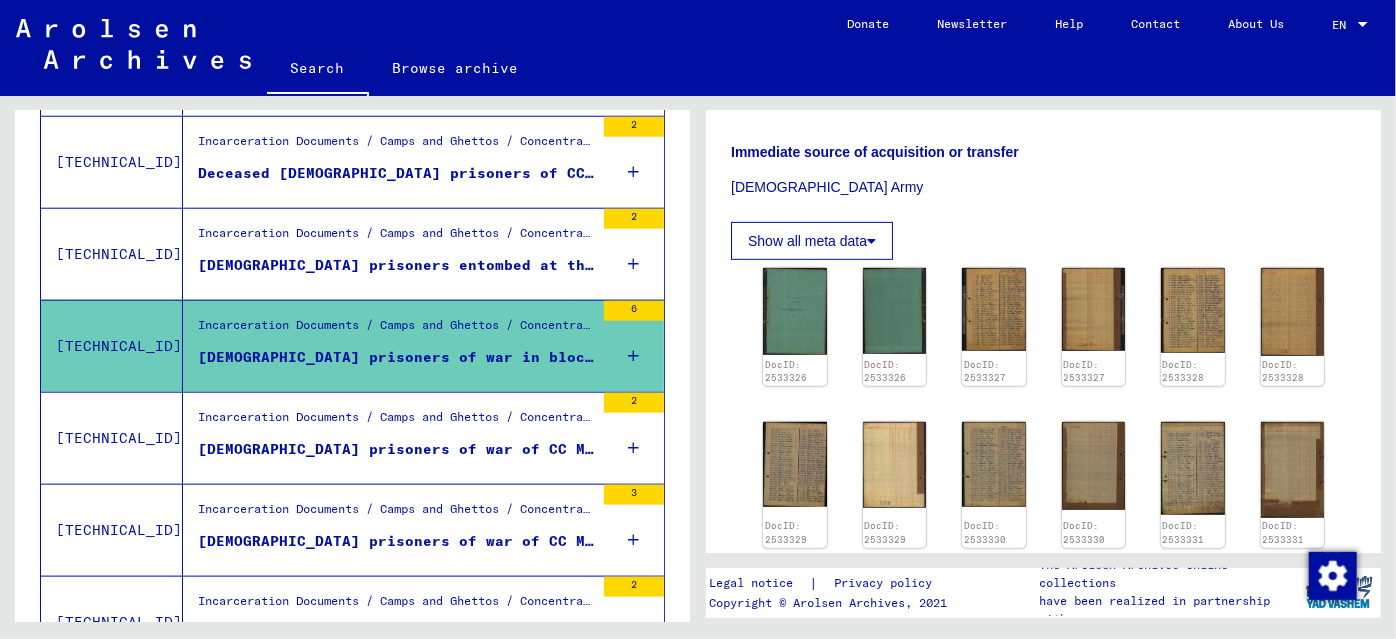 click on "[DEMOGRAPHIC_DATA] prisoners of war of CC Mittelbau, sub-camp Bleicherode" at bounding box center (396, 454) 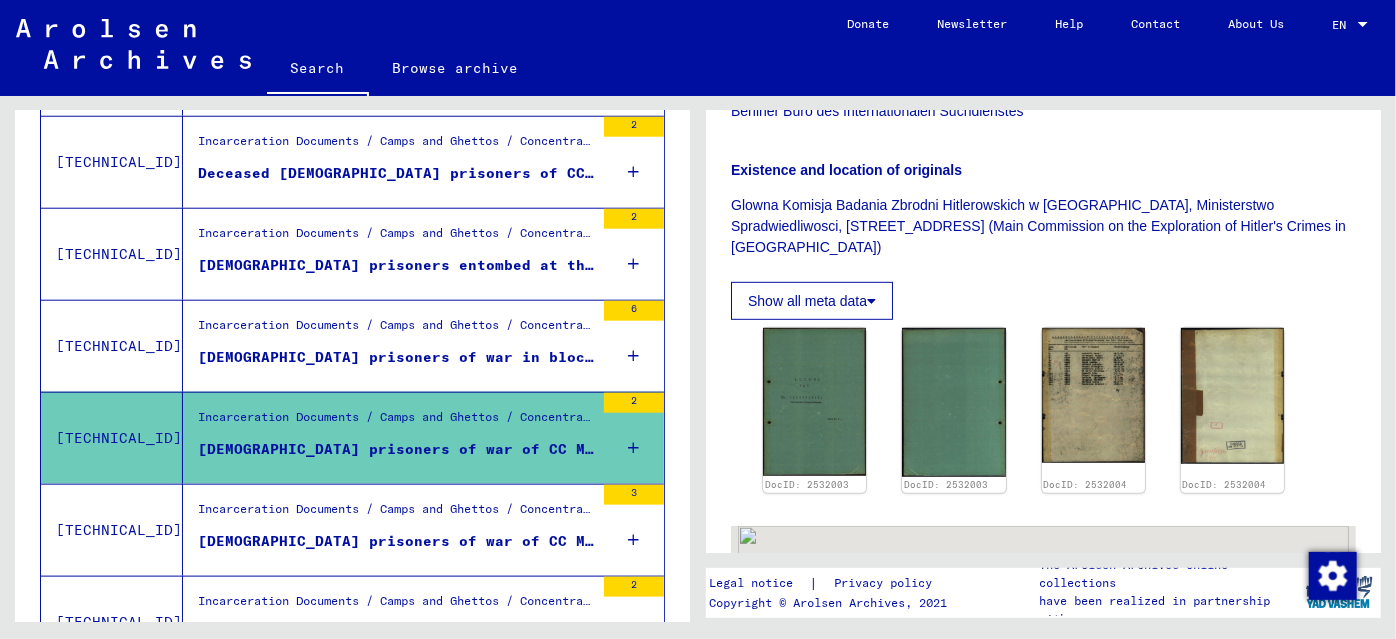 scroll, scrollTop: 545, scrollLeft: 0, axis: vertical 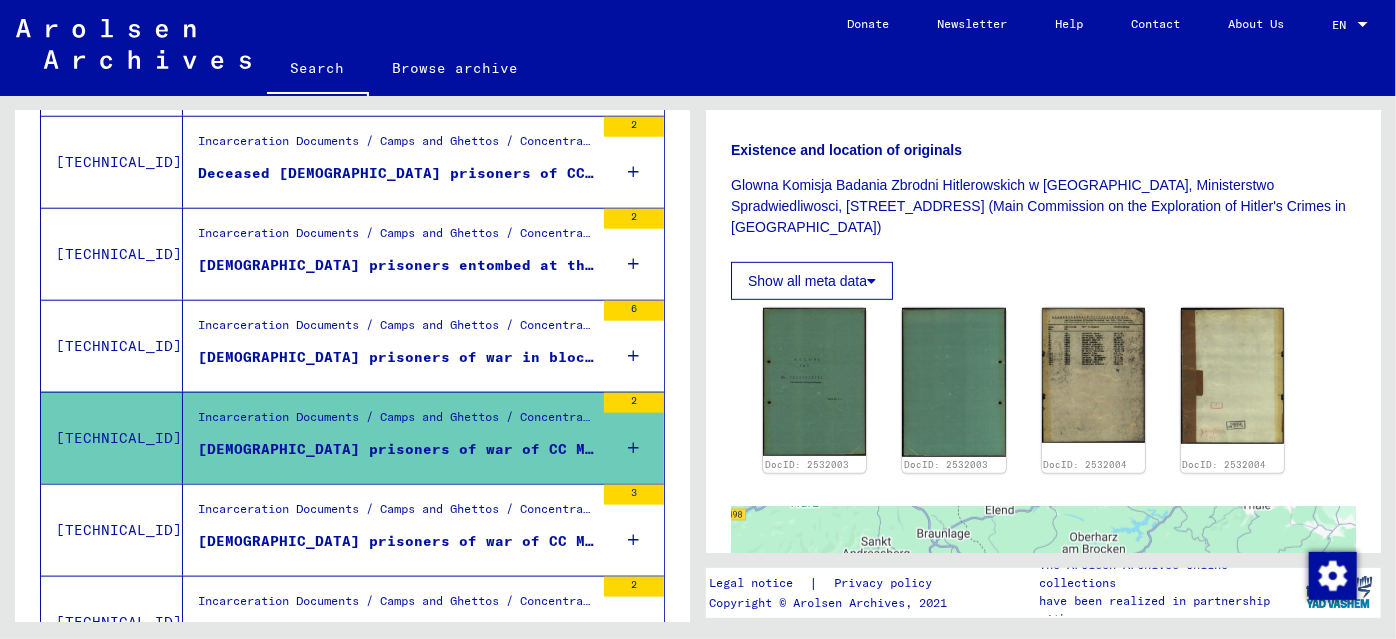 click on "[DEMOGRAPHIC_DATA] prisoners of war of CC Mittelbau, sub-camp [GEOGRAPHIC_DATA]" at bounding box center (396, 541) 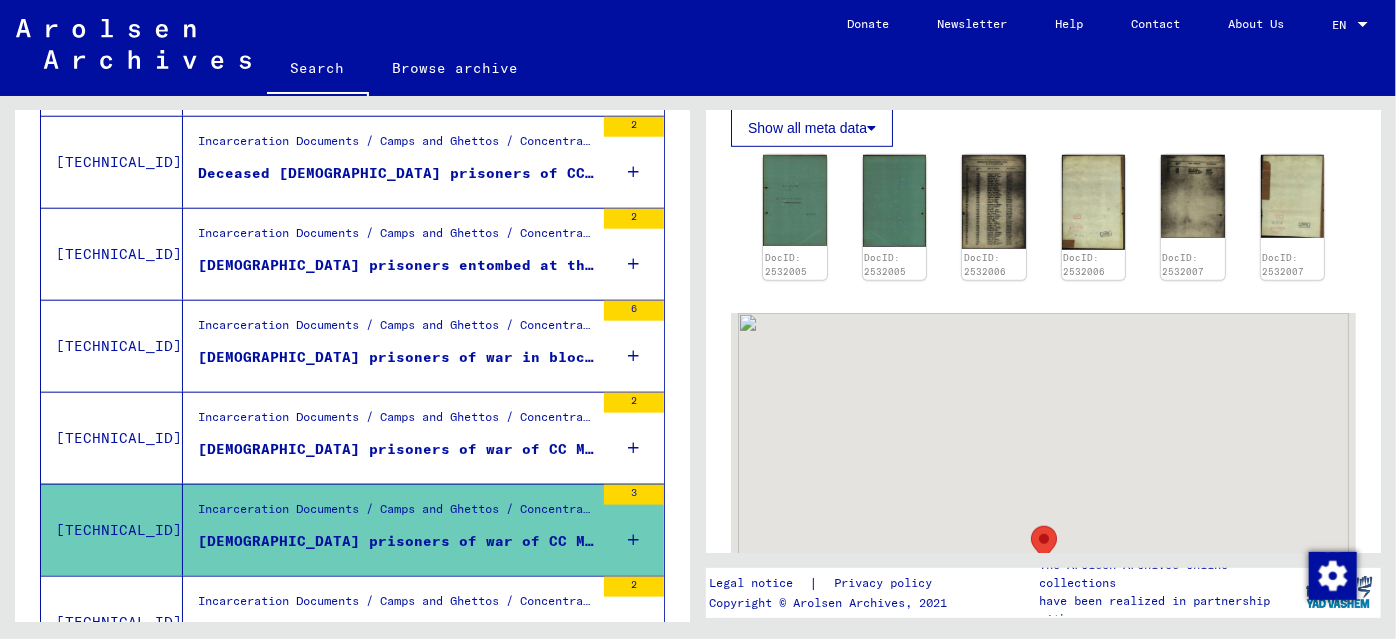 scroll, scrollTop: 727, scrollLeft: 0, axis: vertical 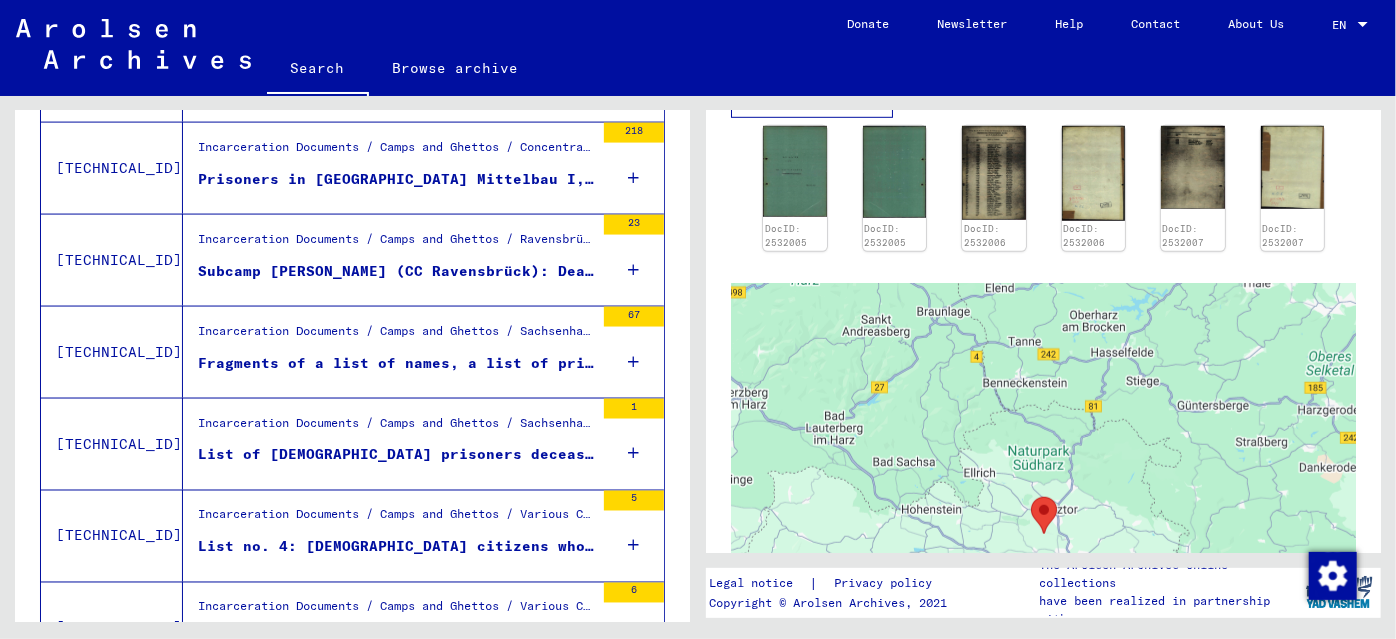 click on "Fragments of a list of names, a list of prisoners of the CC Neuengamme, a      book of prisoner numbers and a list concerning the deployment of prisoners      of CC Sachsenhausen at the [GEOGRAPHIC_DATA]" at bounding box center (396, 368) 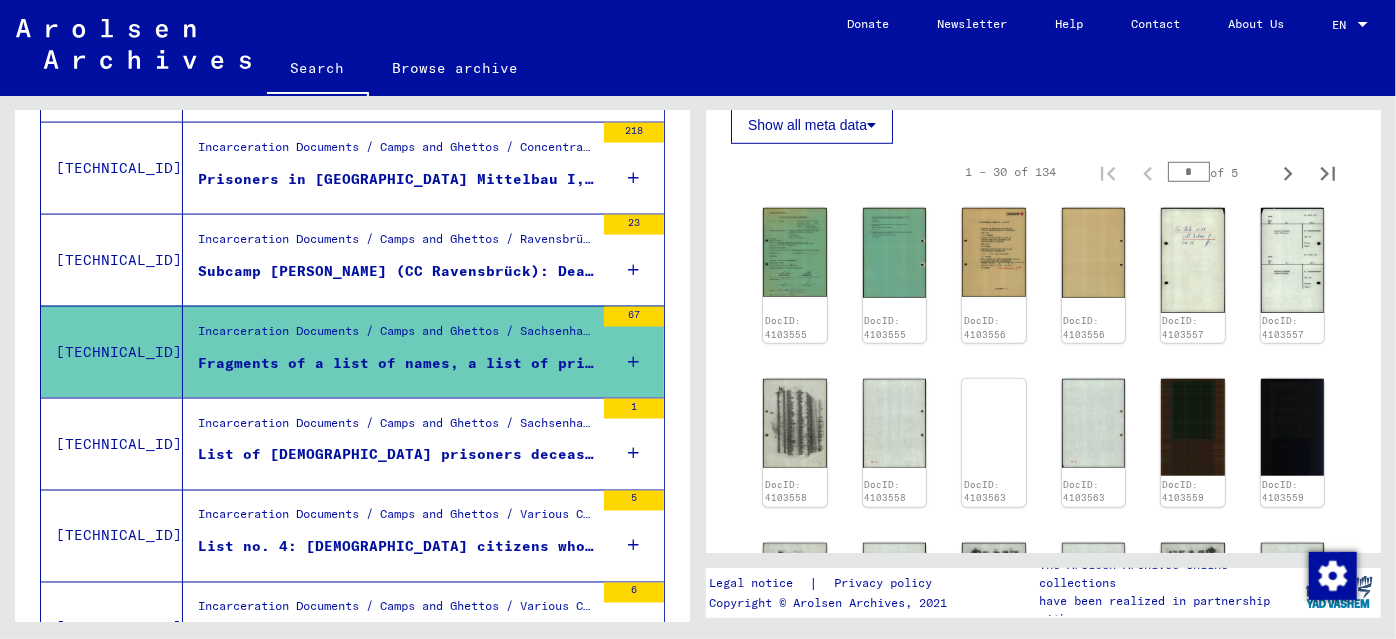 scroll, scrollTop: 1000, scrollLeft: 0, axis: vertical 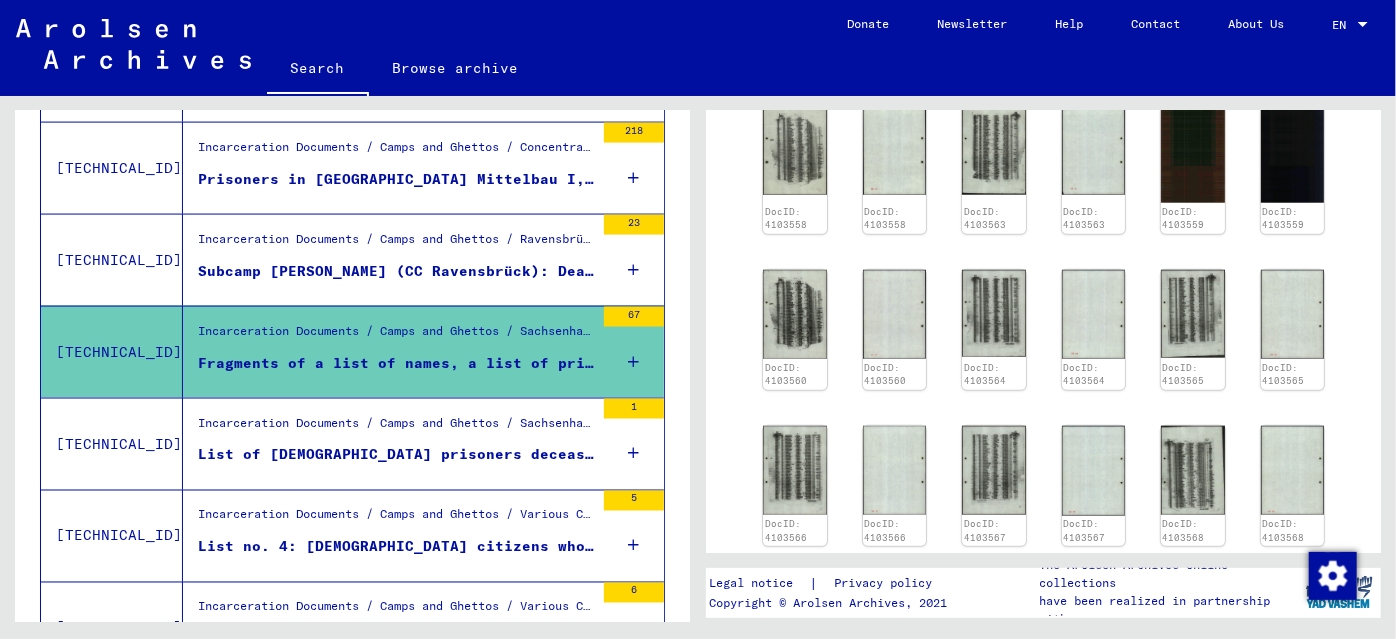 click on "List of [DEMOGRAPHIC_DATA] prisoners deceased in [GEOGRAPHIC_DATA] Concentration Camp" at bounding box center (396, 455) 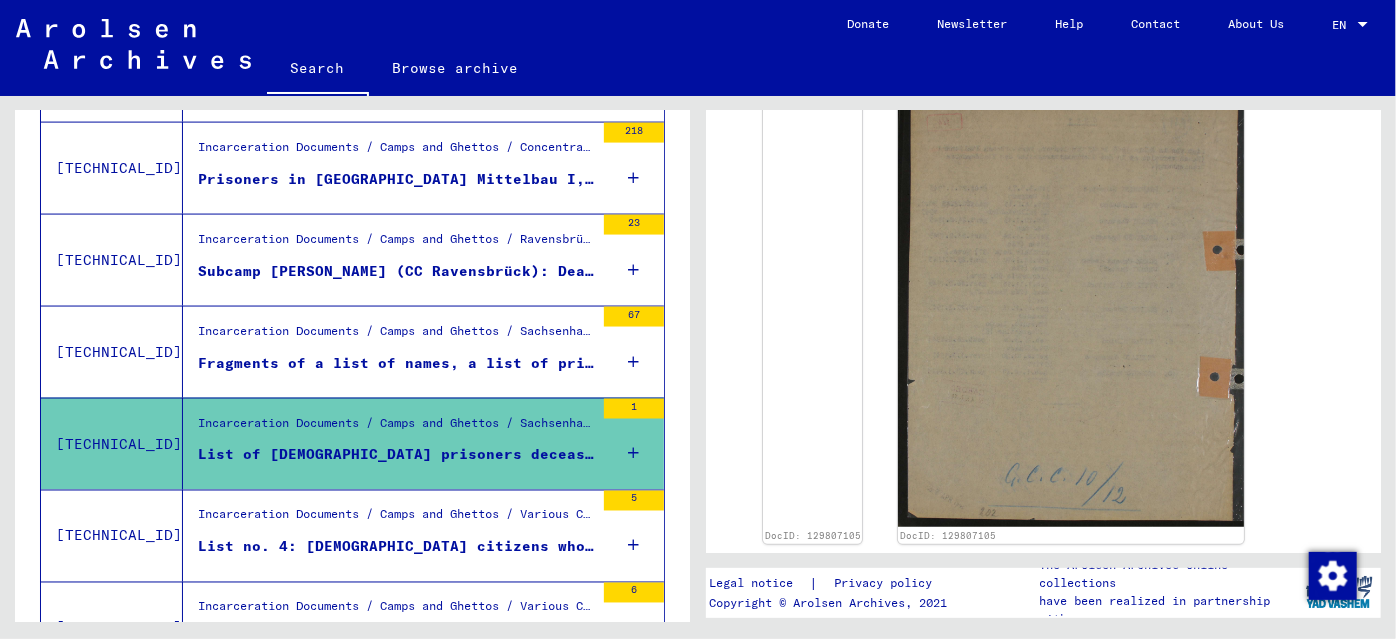 scroll, scrollTop: 363, scrollLeft: 0, axis: vertical 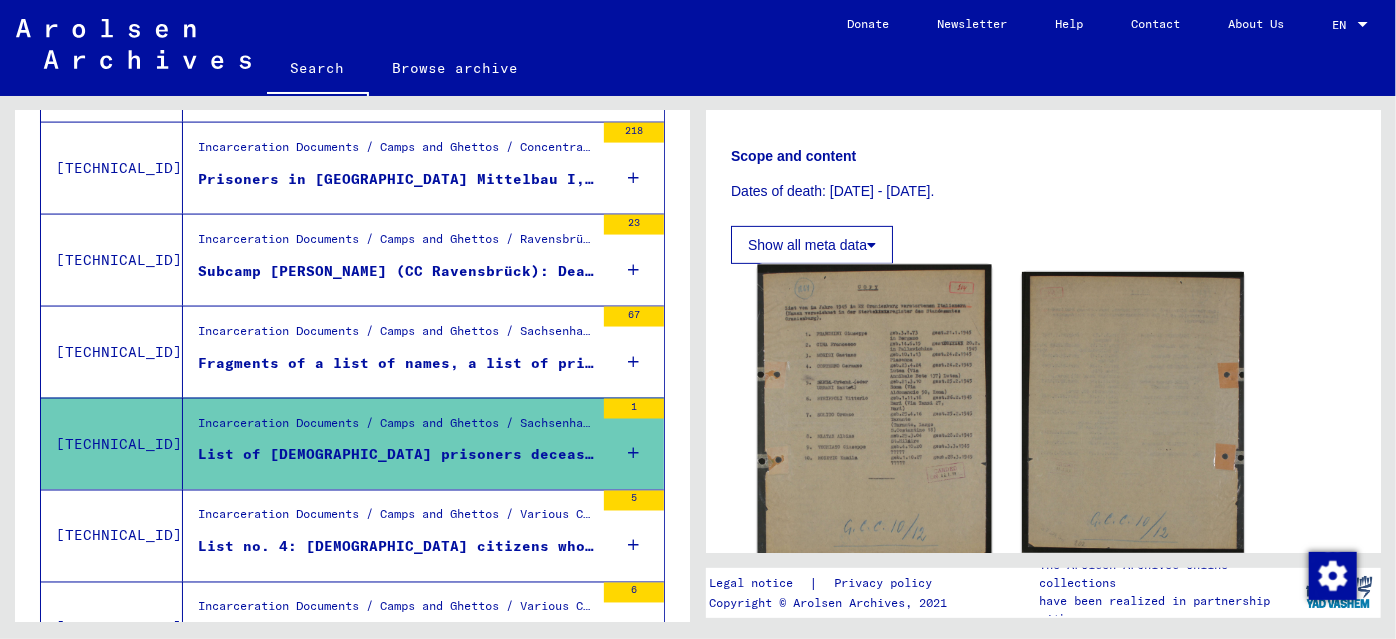 click 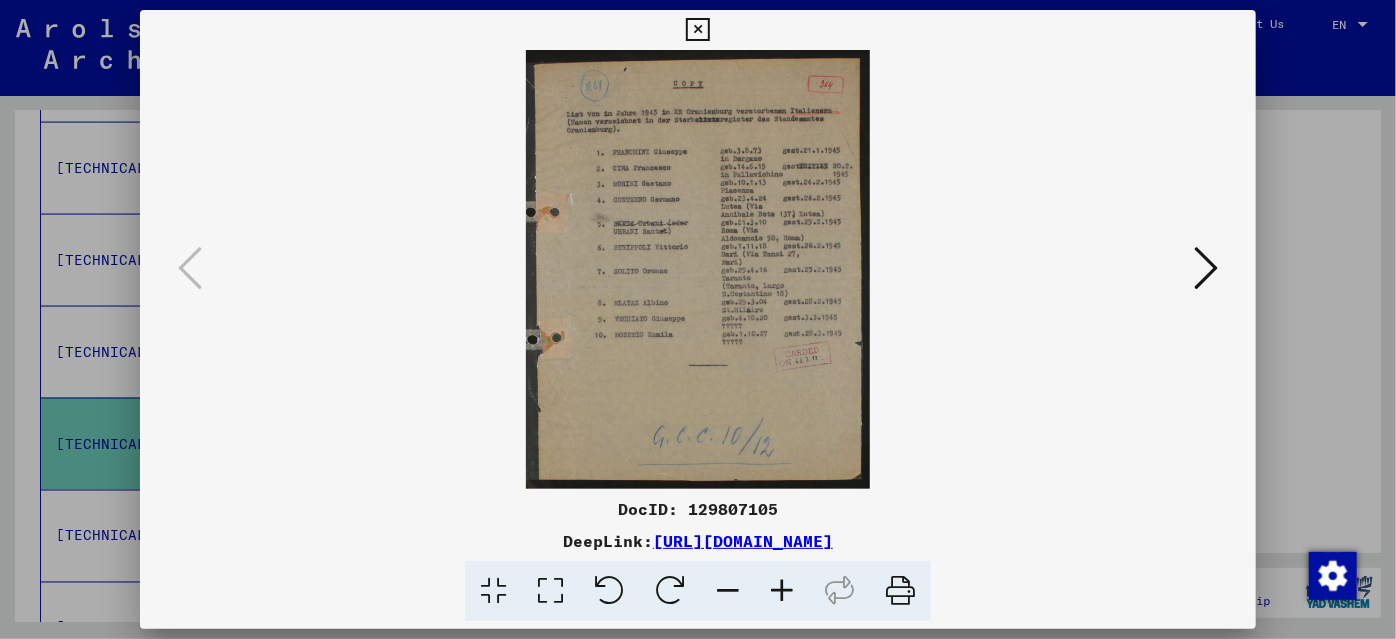 click at bounding box center [782, 591] 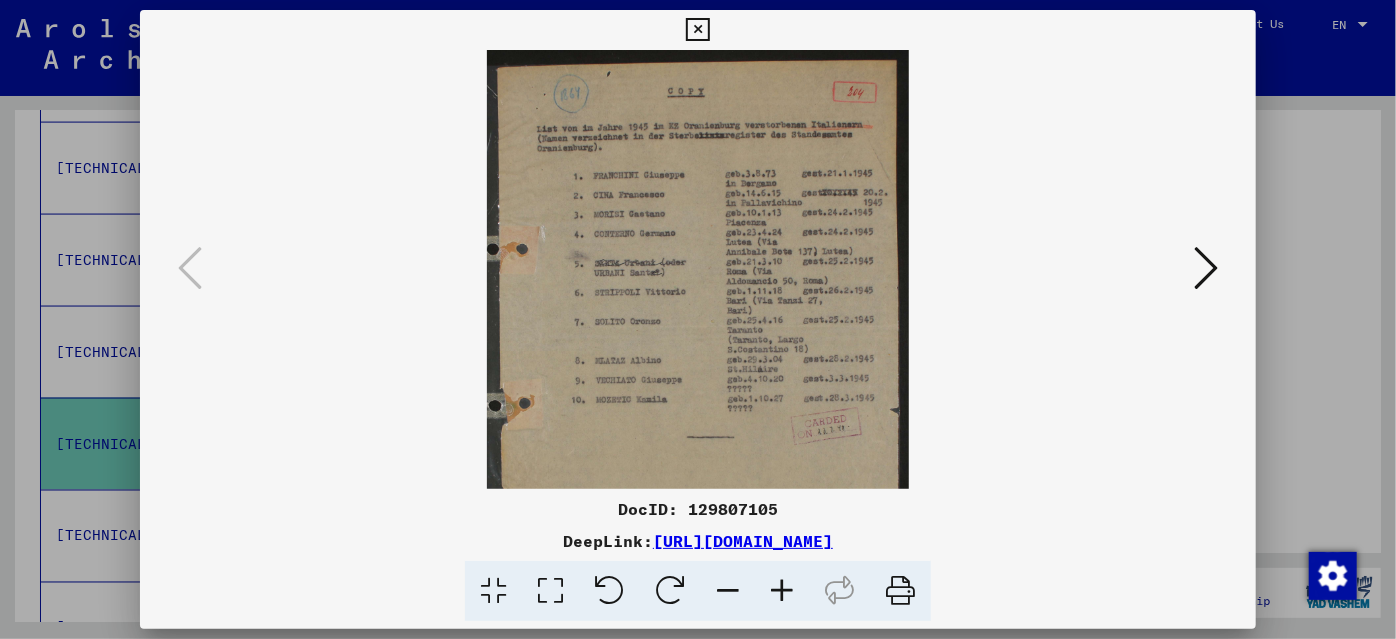 click at bounding box center (782, 591) 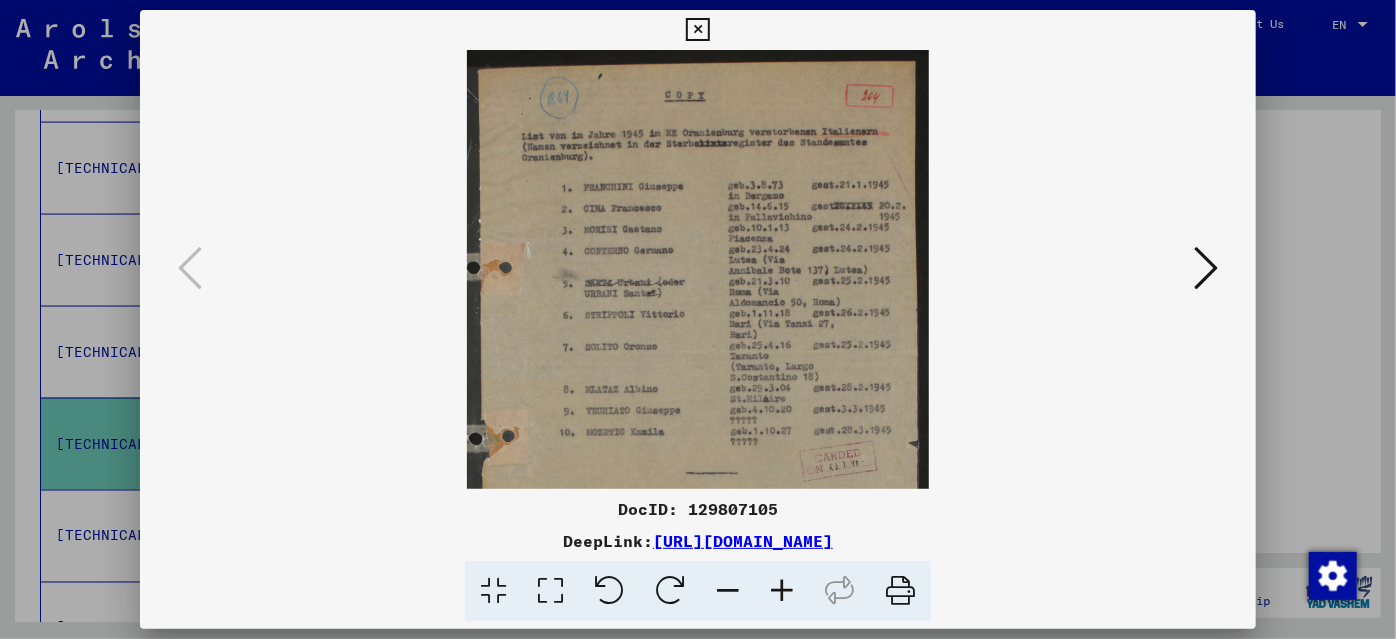 click at bounding box center (782, 591) 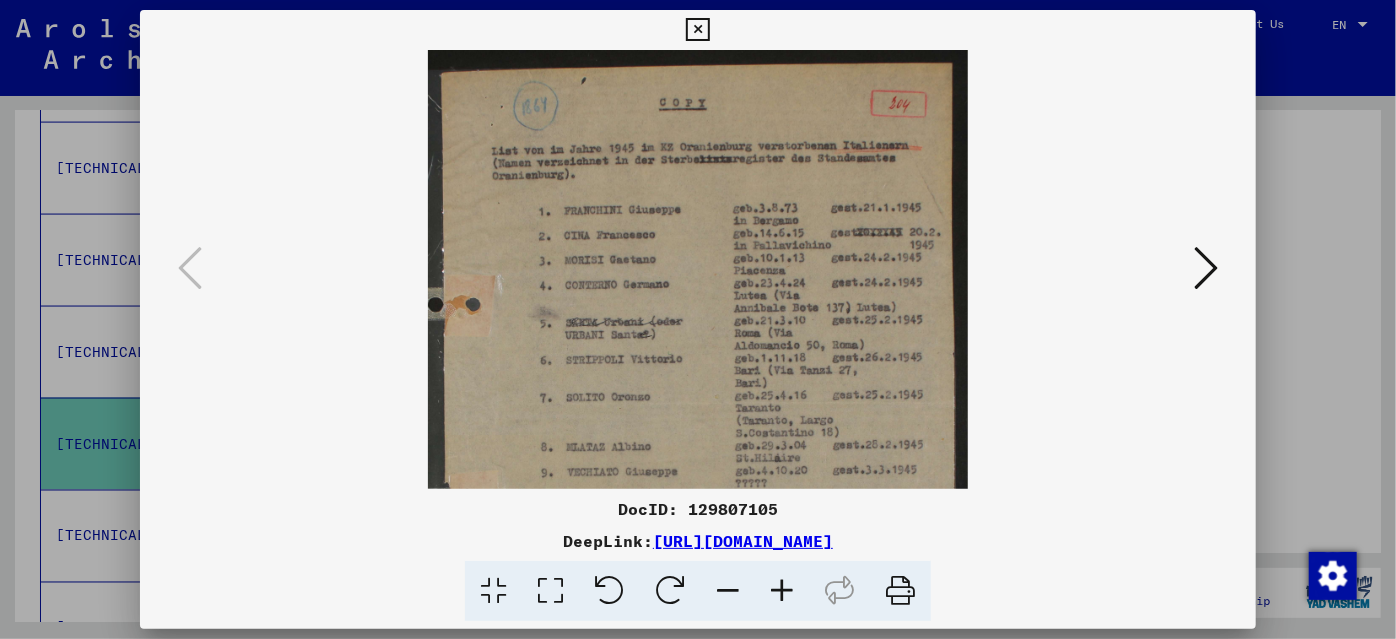 click at bounding box center [782, 591] 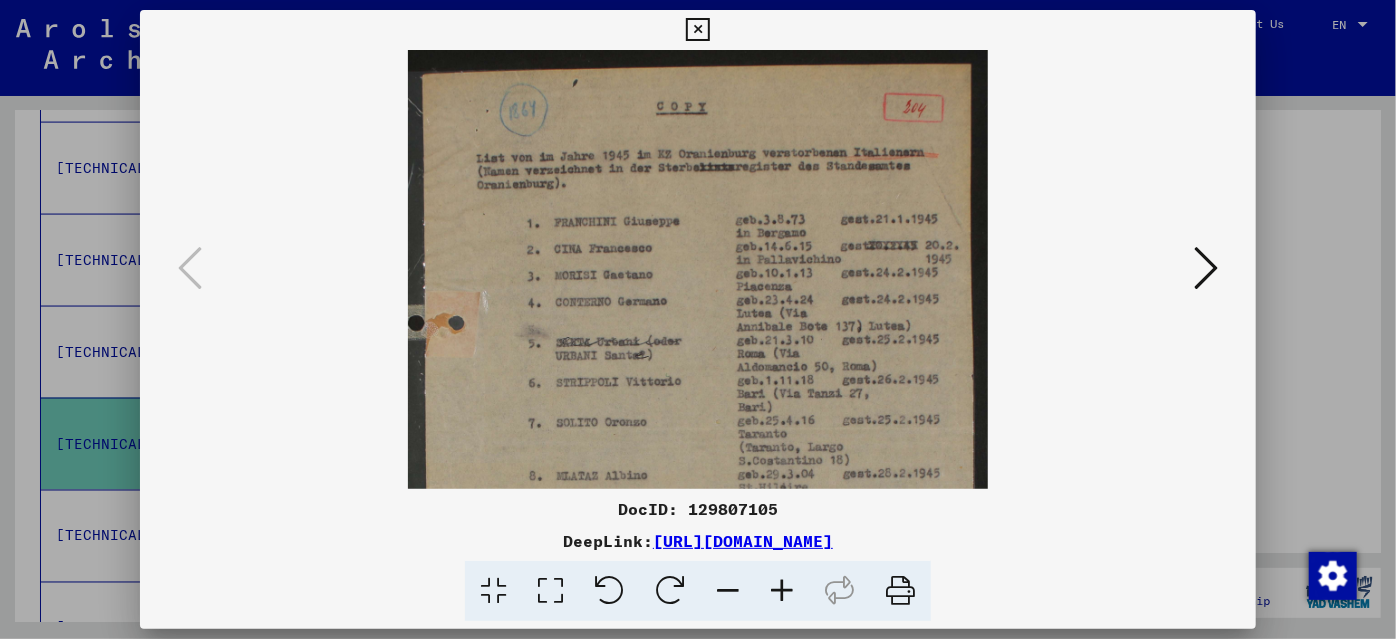 click at bounding box center [782, 591] 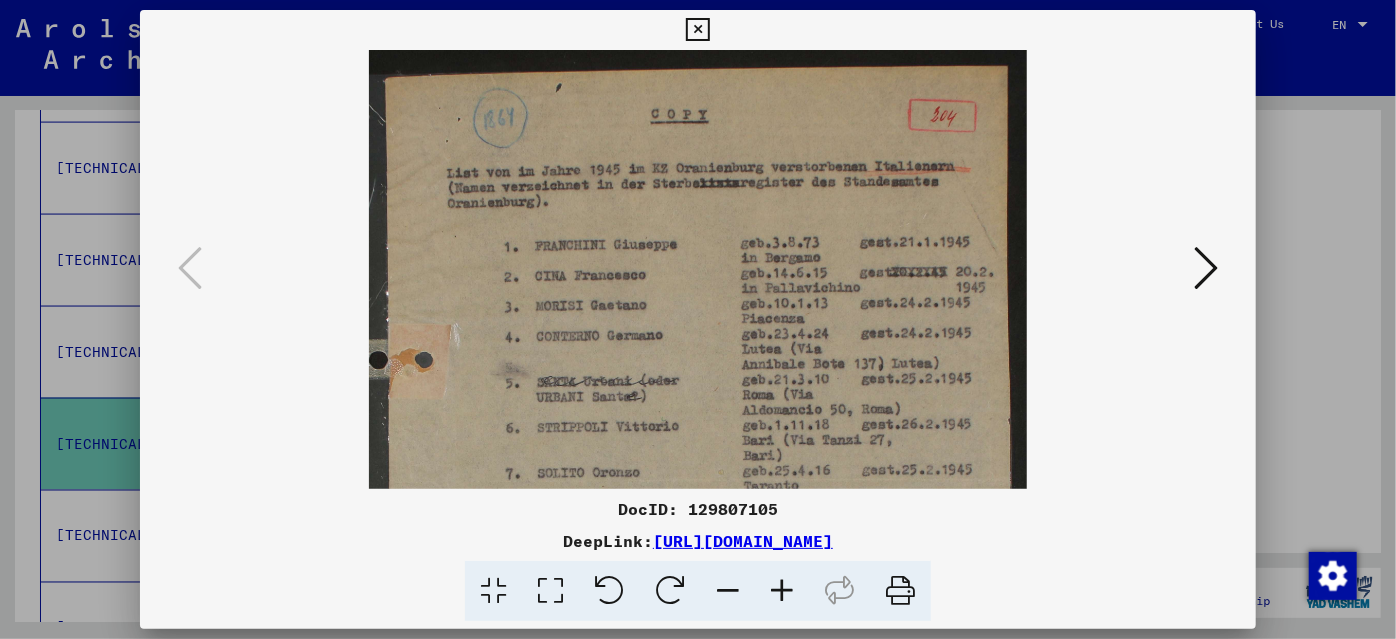 click at bounding box center [782, 591] 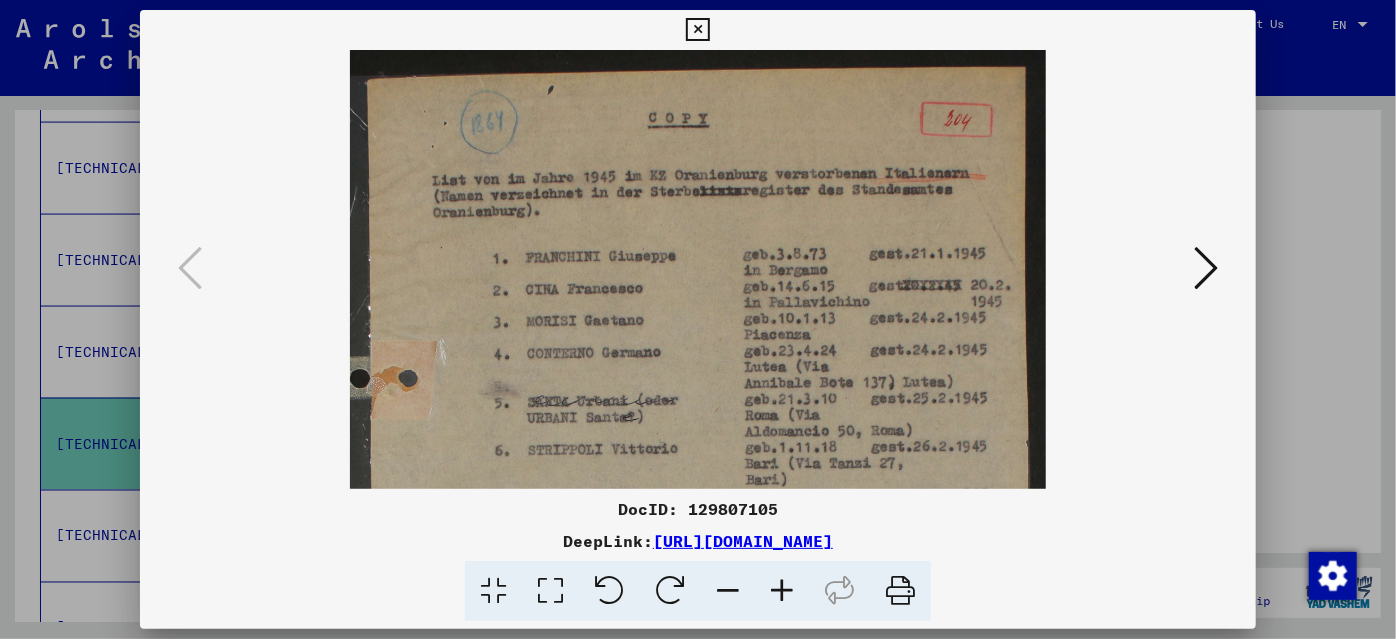 click at bounding box center (782, 591) 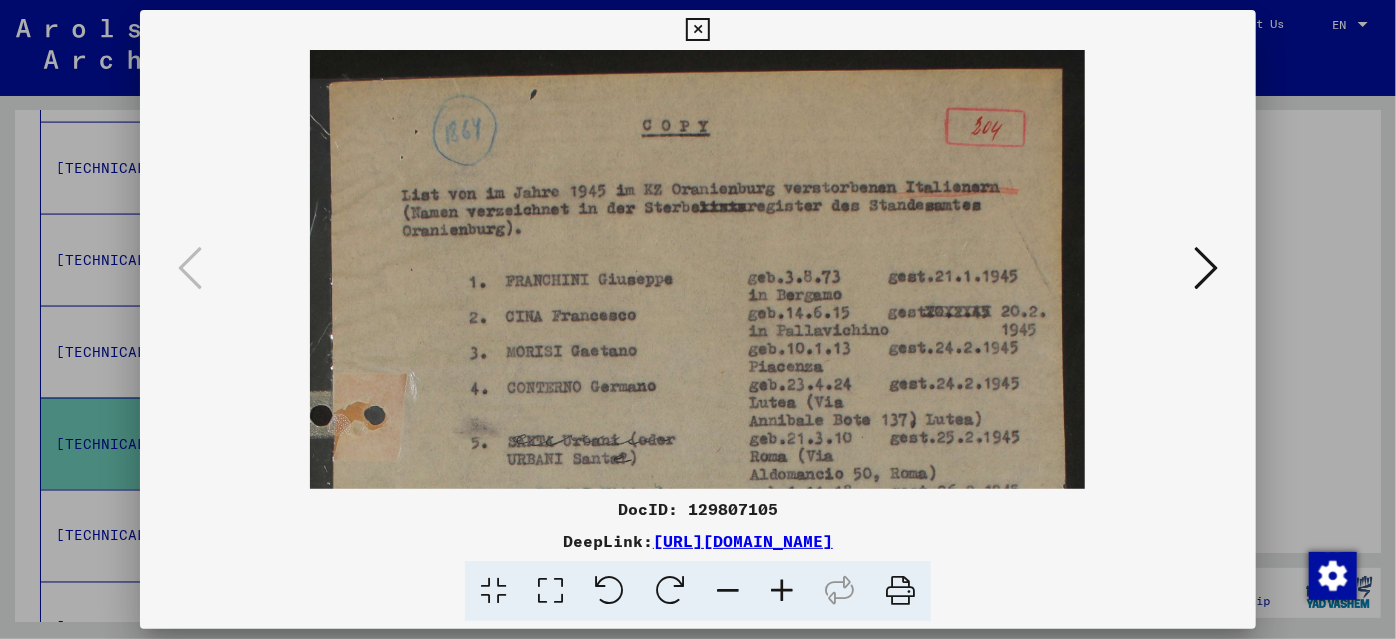 click at bounding box center [782, 591] 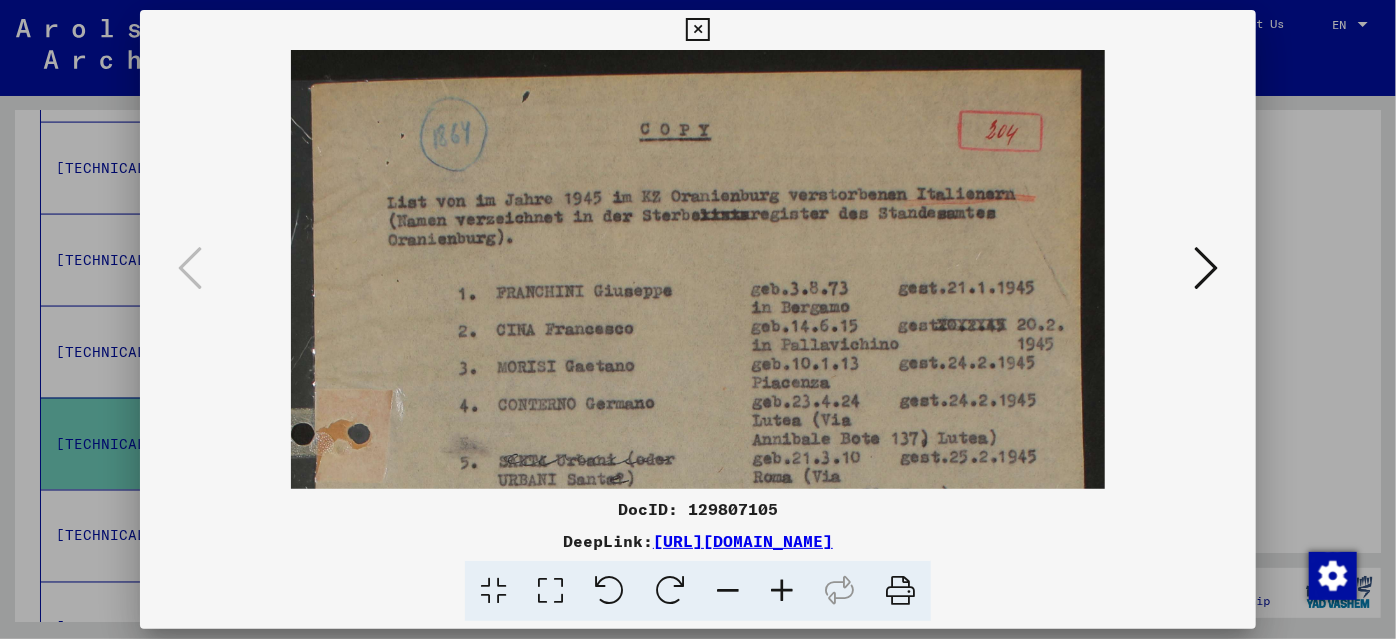 click at bounding box center [782, 591] 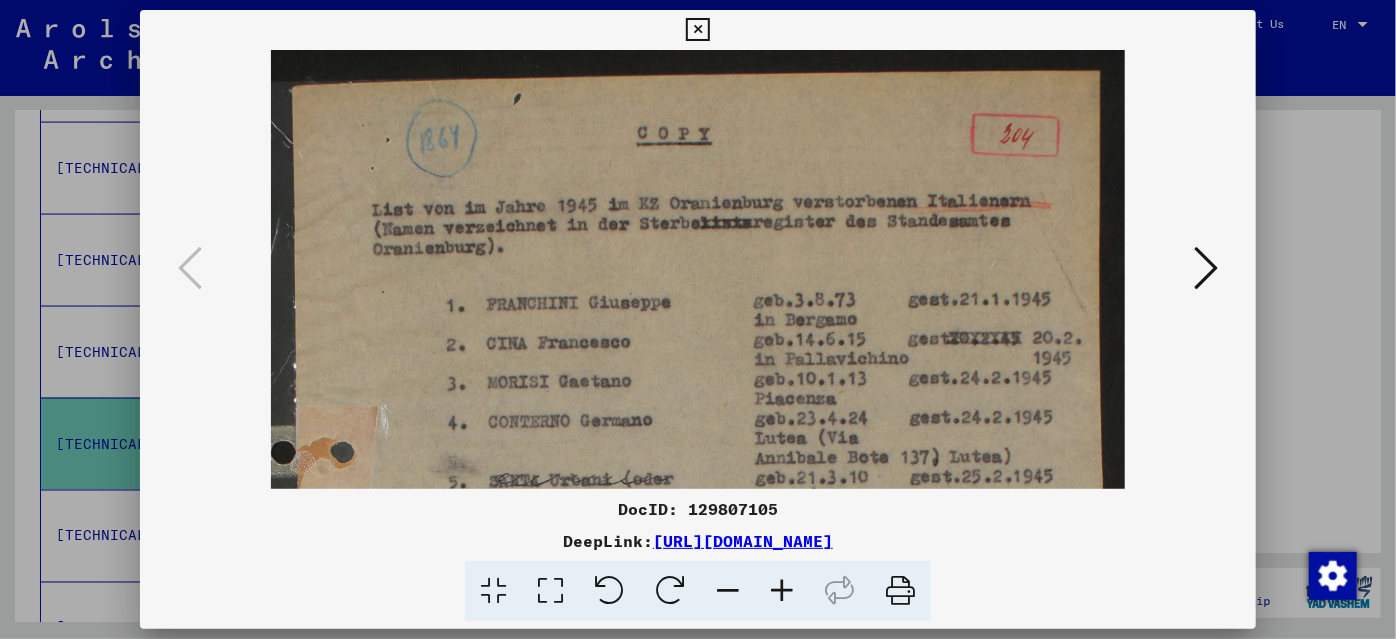 click at bounding box center (782, 591) 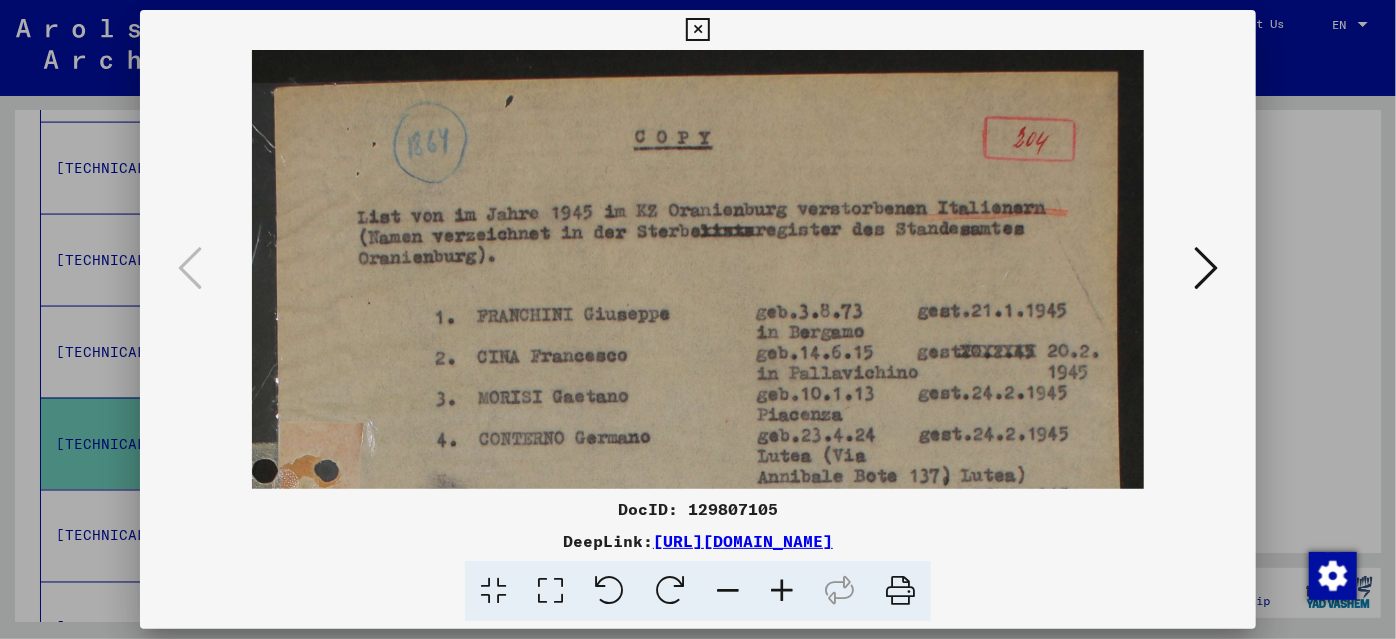 click at bounding box center (782, 591) 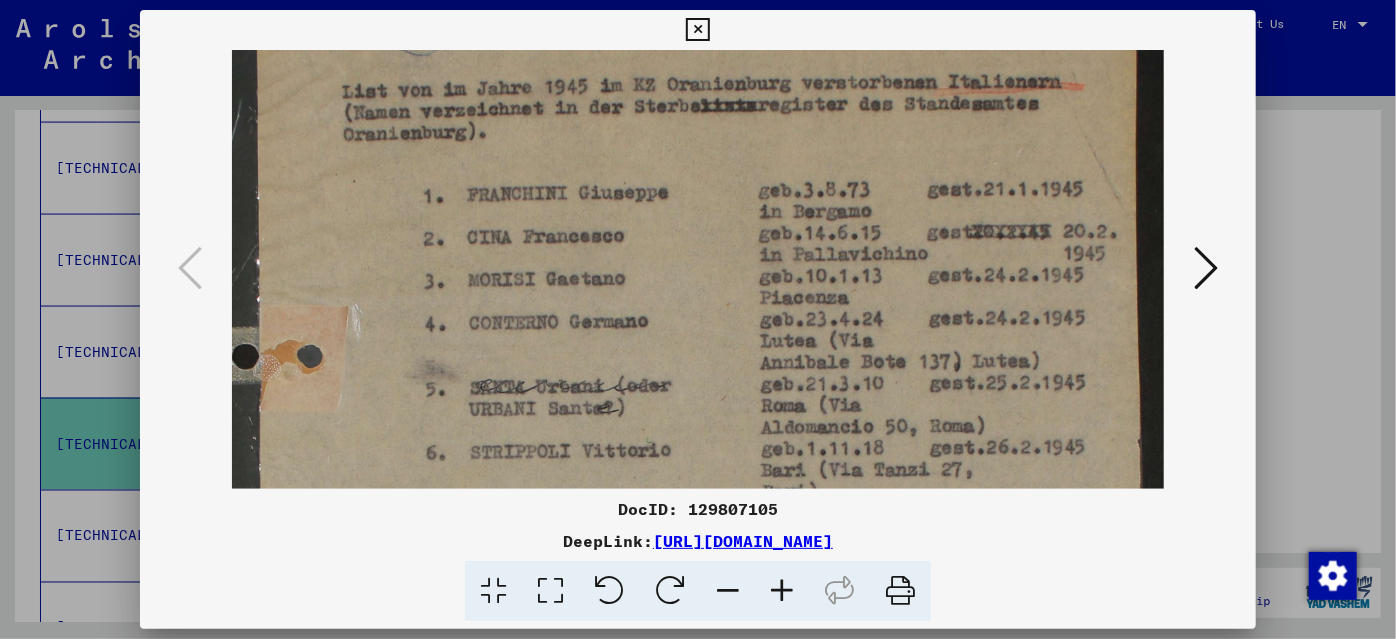 drag, startPoint x: 882, startPoint y: 441, endPoint x: 858, endPoint y: 311, distance: 132.19682 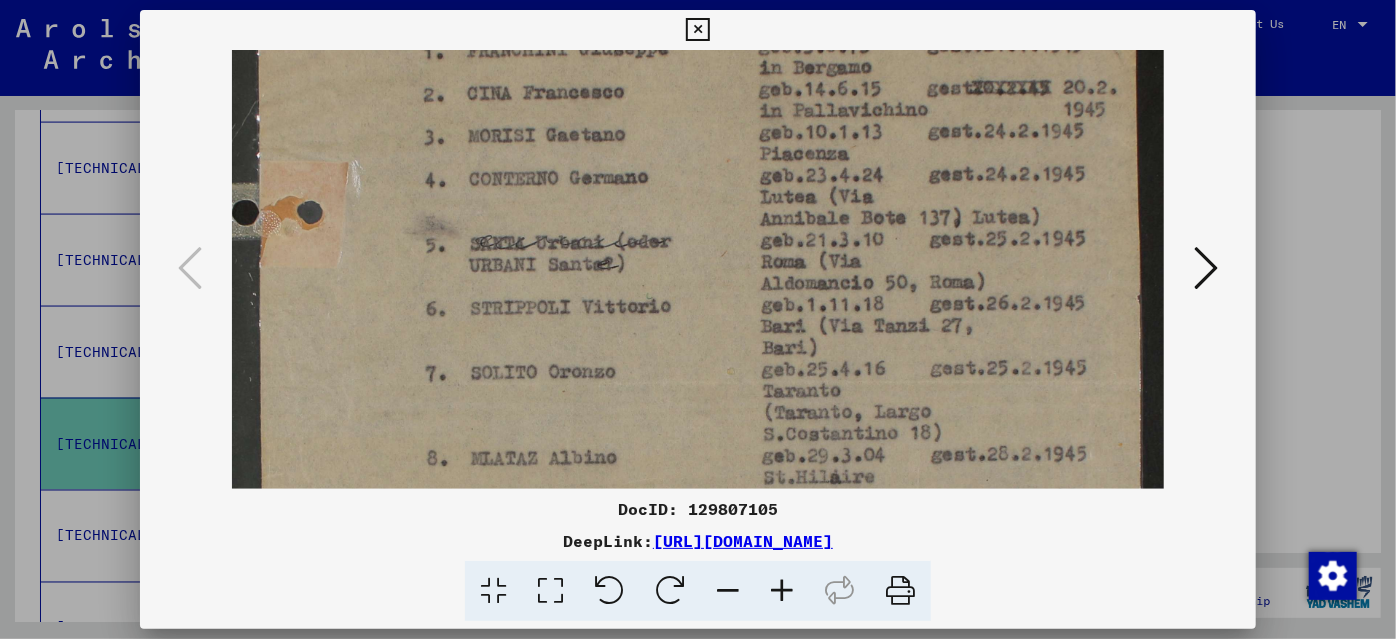 scroll, scrollTop: 298, scrollLeft: 0, axis: vertical 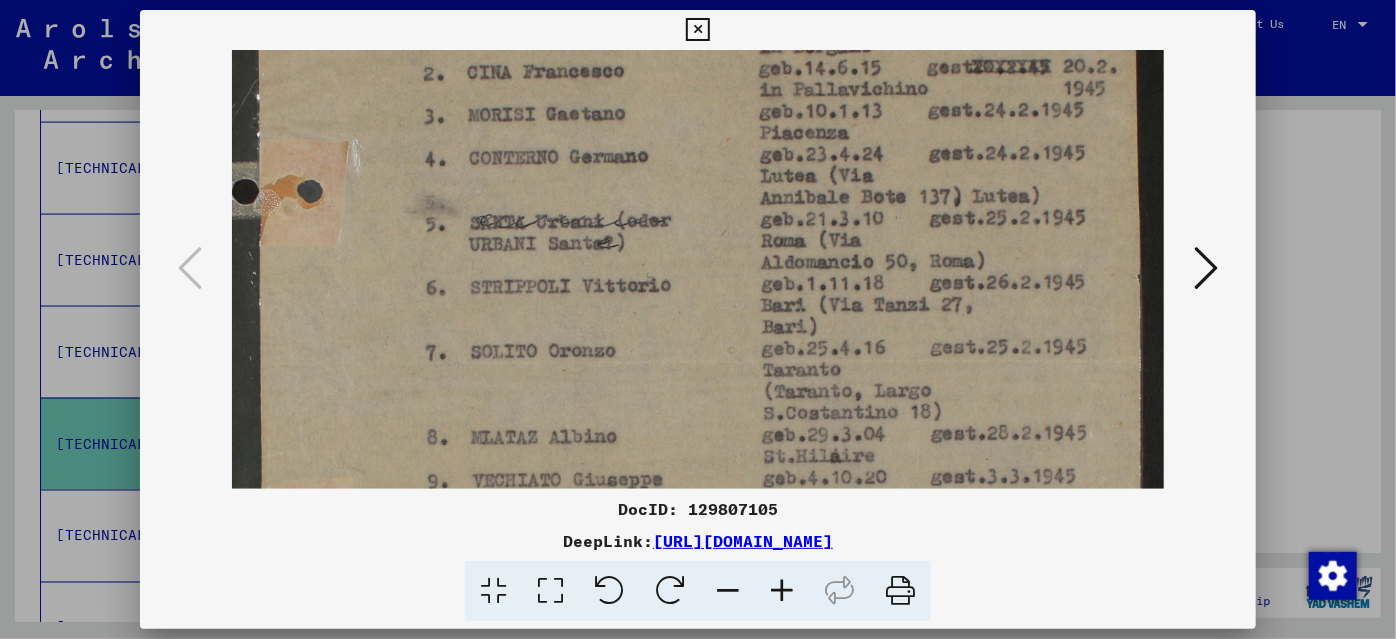 drag, startPoint x: 922, startPoint y: 439, endPoint x: 893, endPoint y: 277, distance: 164.57521 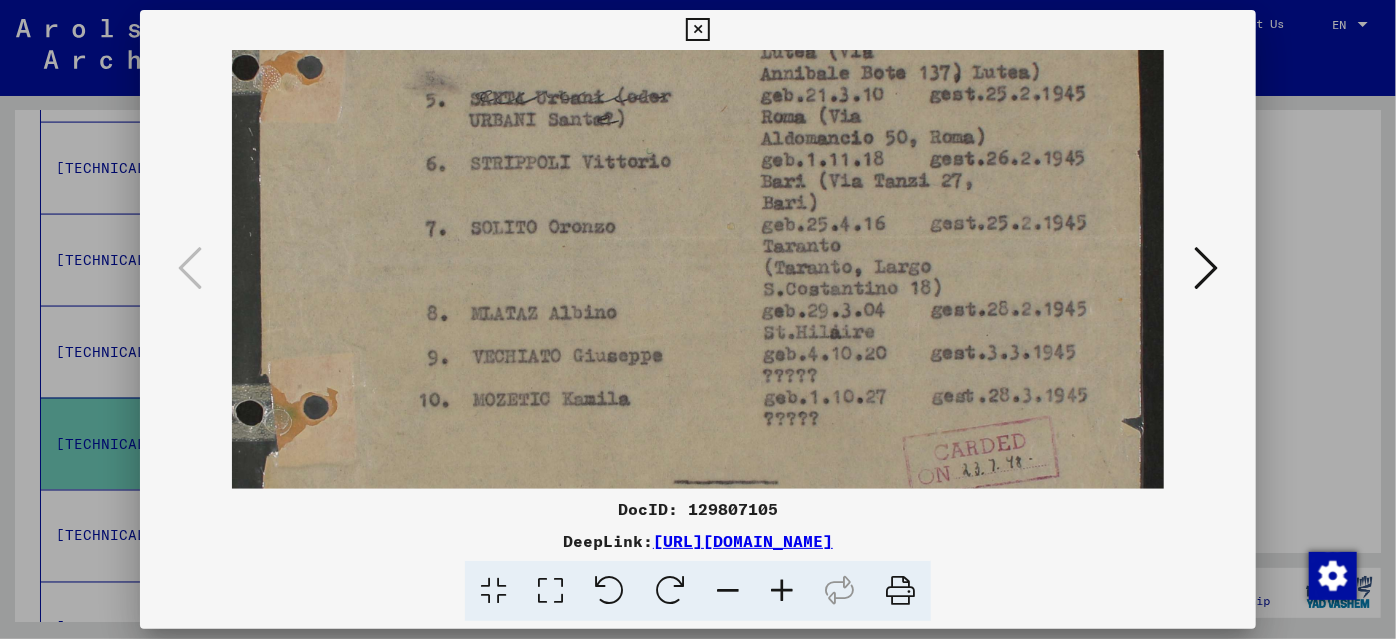 scroll, scrollTop: 427, scrollLeft: 0, axis: vertical 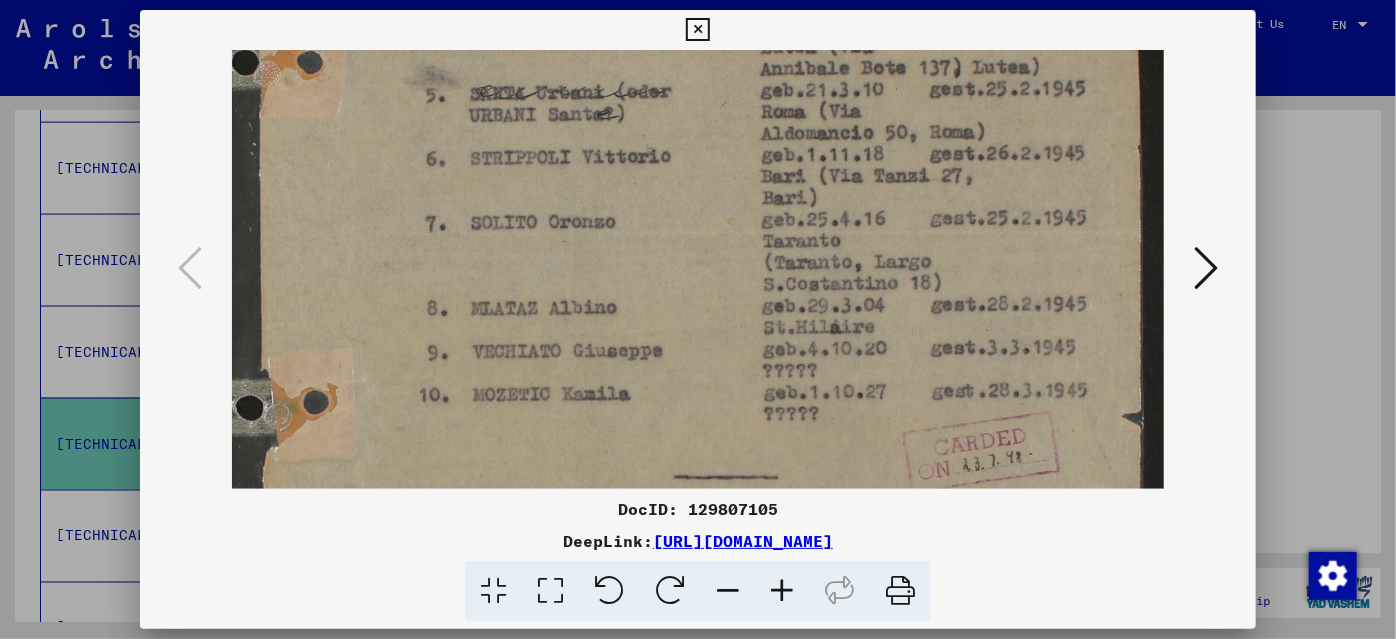 drag, startPoint x: 925, startPoint y: 429, endPoint x: 904, endPoint y: 303, distance: 127.738014 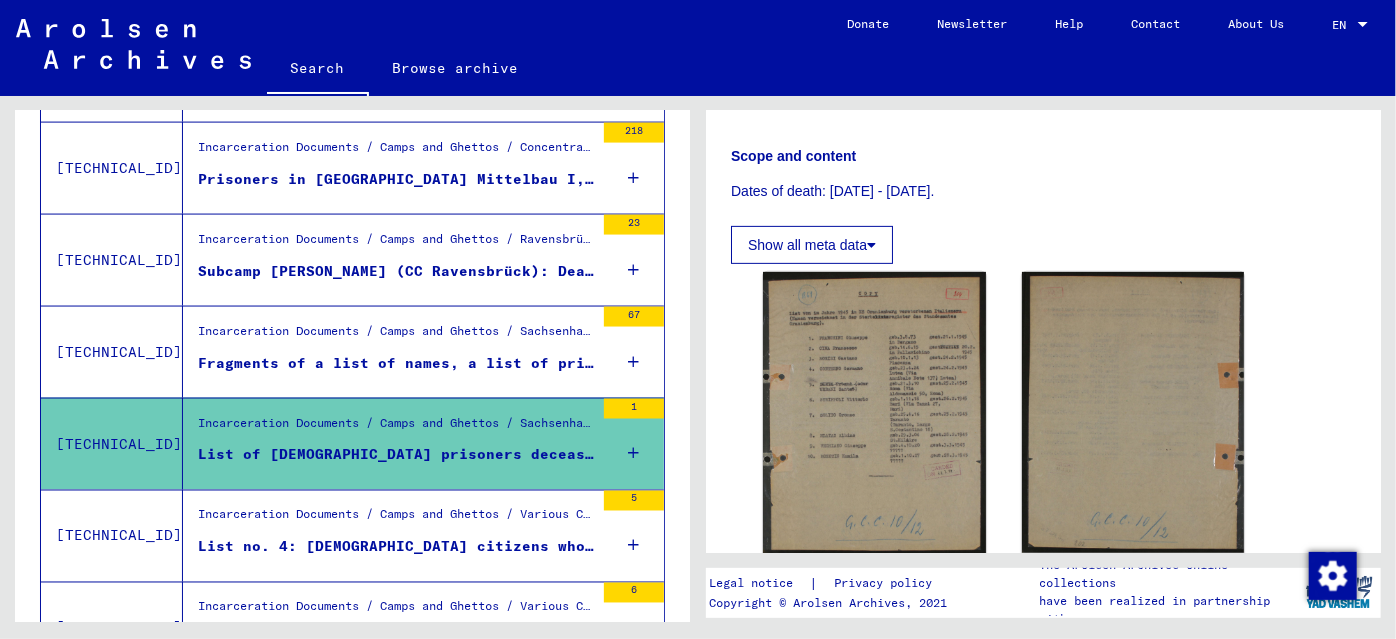click on "List no. 4: [DEMOGRAPHIC_DATA] citizens who were not of the [DEMOGRAPHIC_DATA] religion, who were deported to [GEOGRAPHIC_DATA]/Maidanek [GEOGRAPHIC_DATA]    no date" at bounding box center [396, 547] 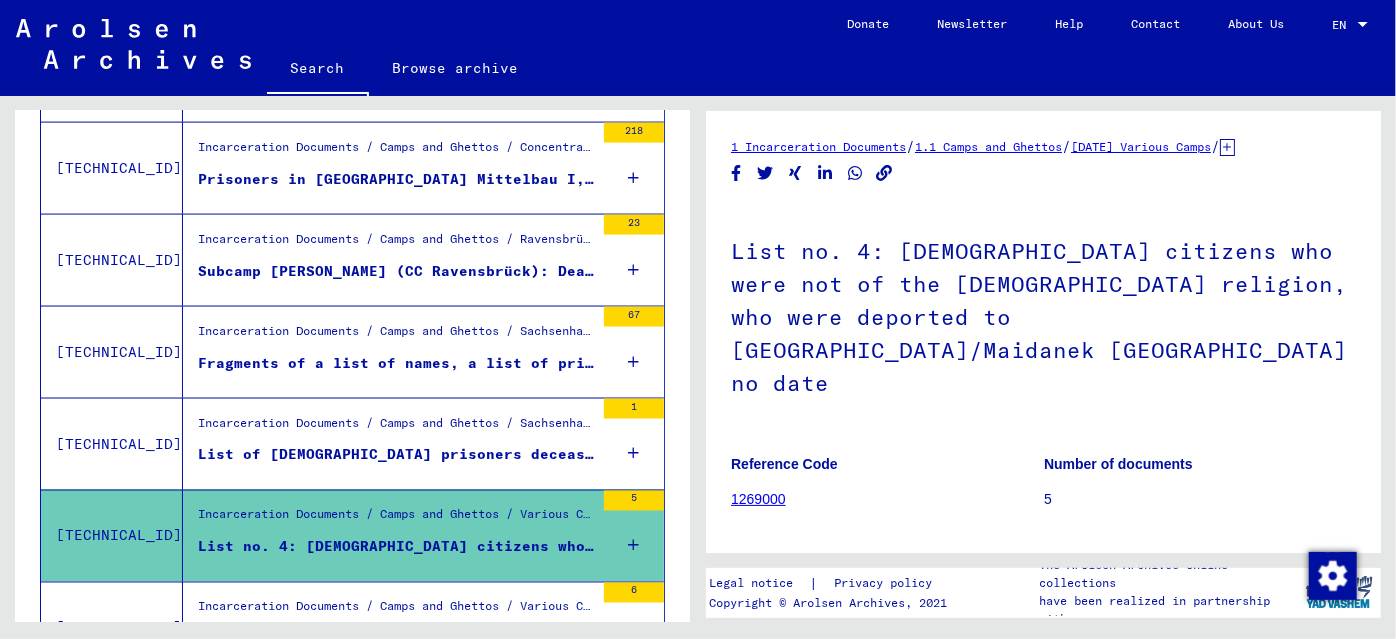 scroll, scrollTop: 454, scrollLeft: 0, axis: vertical 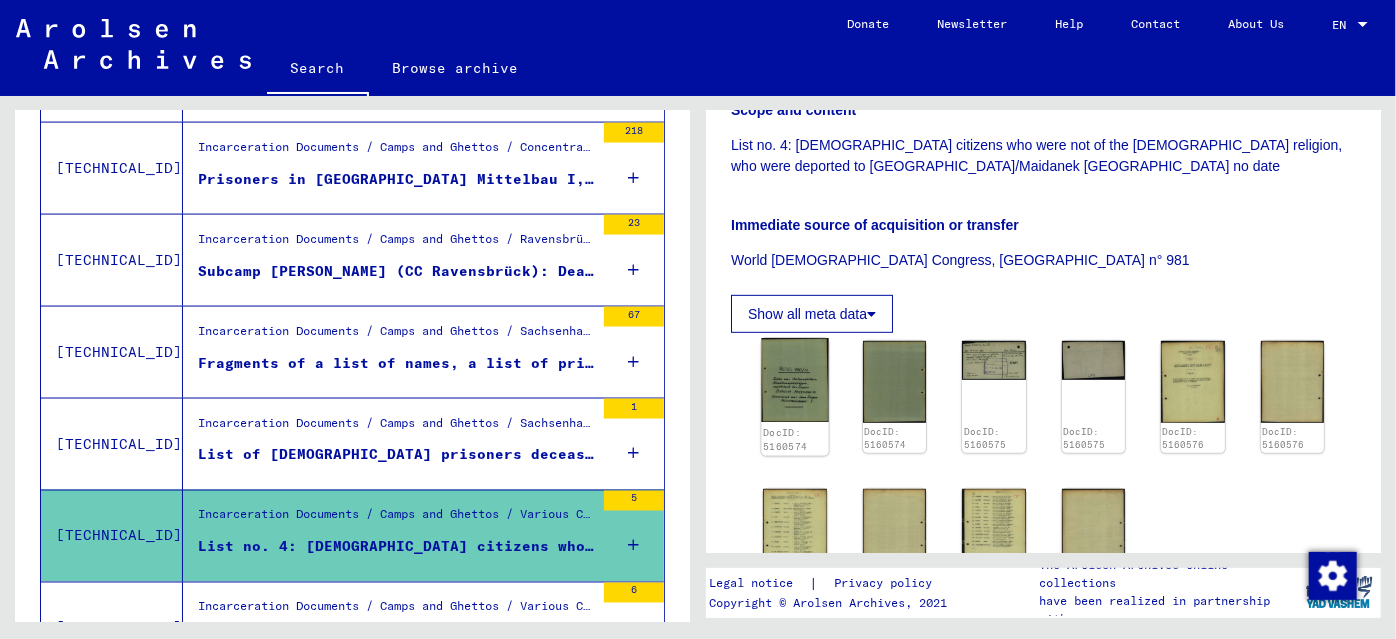 click 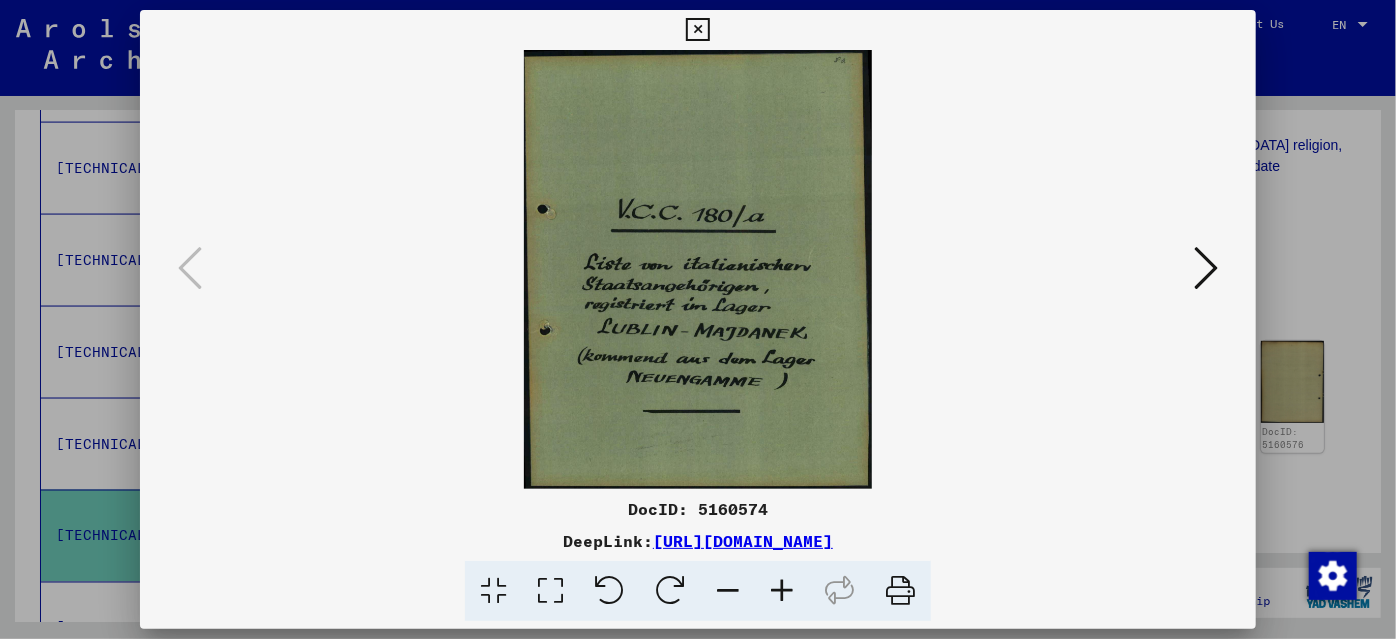 click at bounding box center [698, 319] 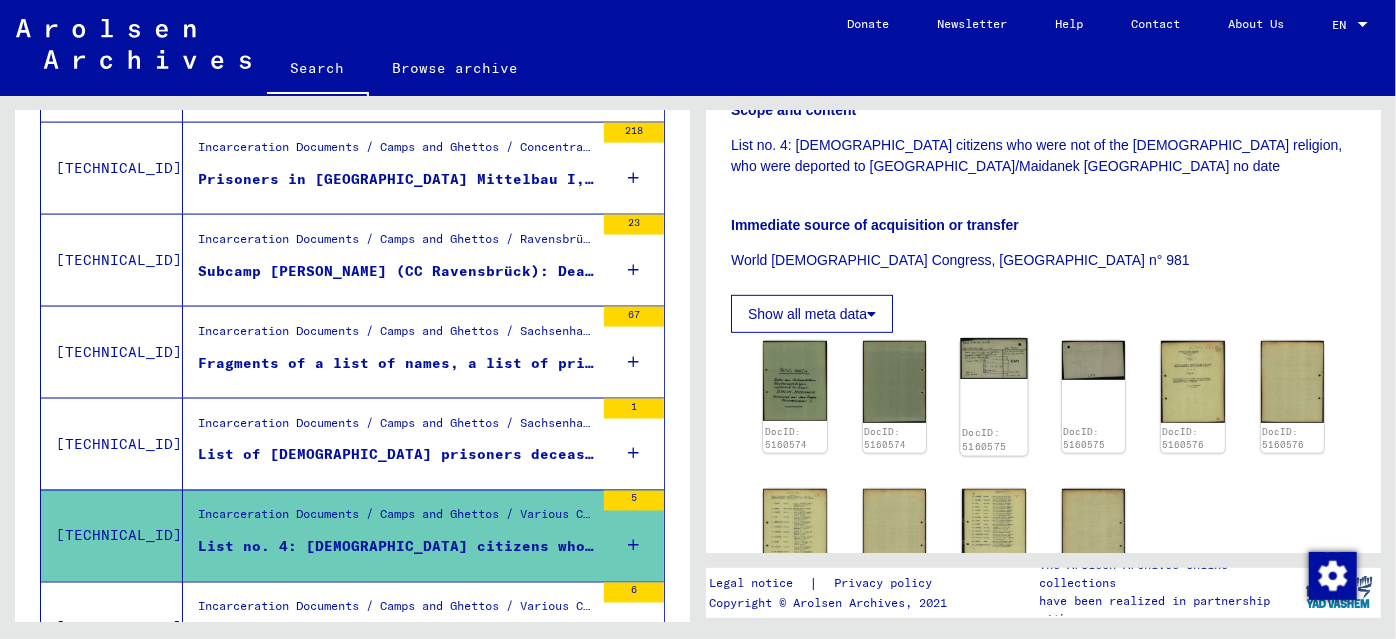 click 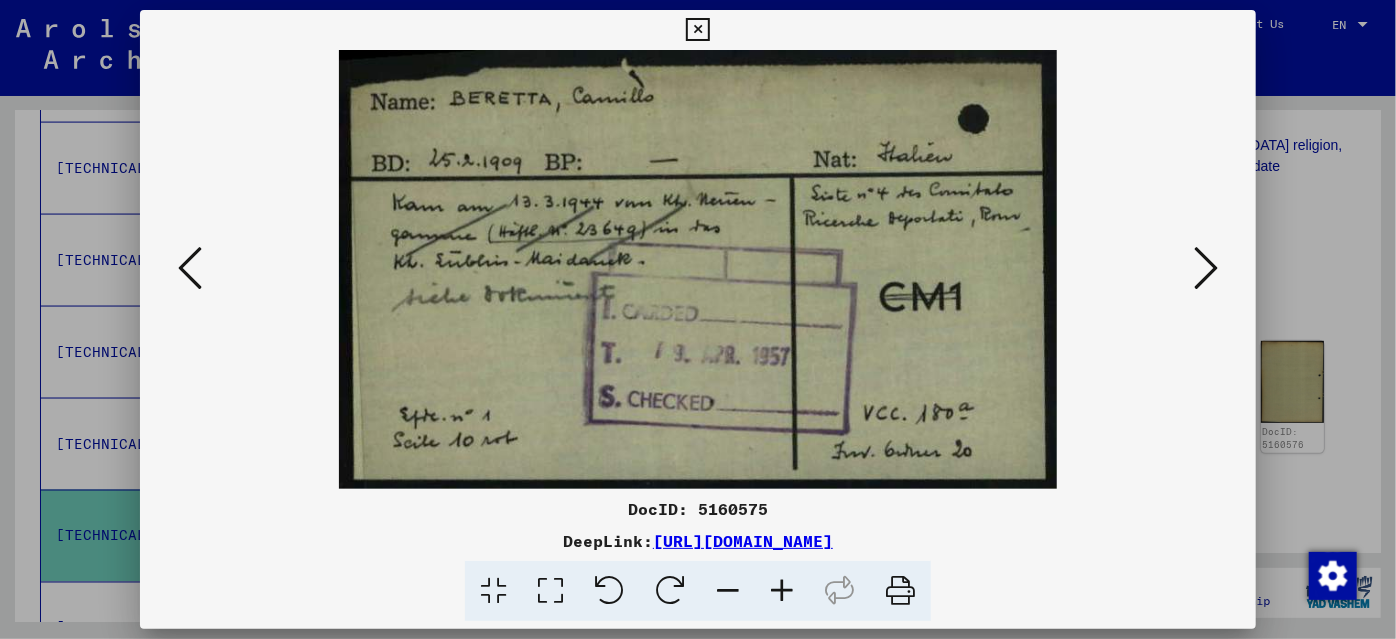 click at bounding box center [1206, 268] 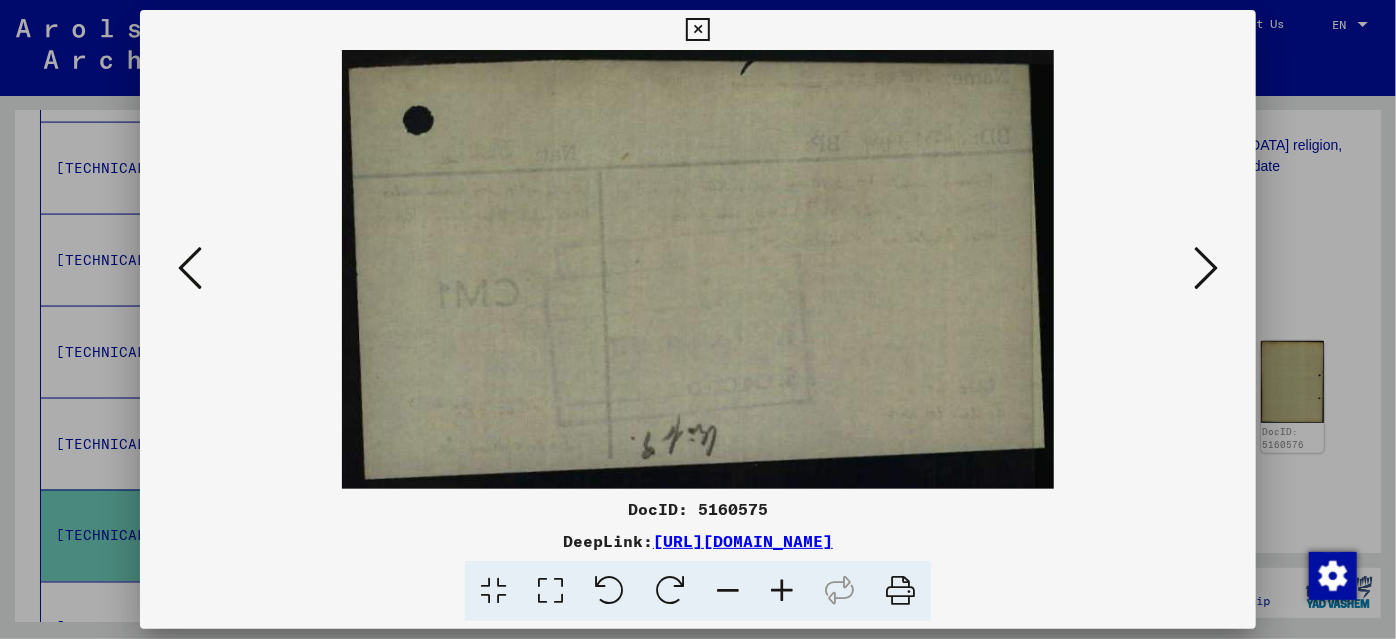 click at bounding box center (1206, 268) 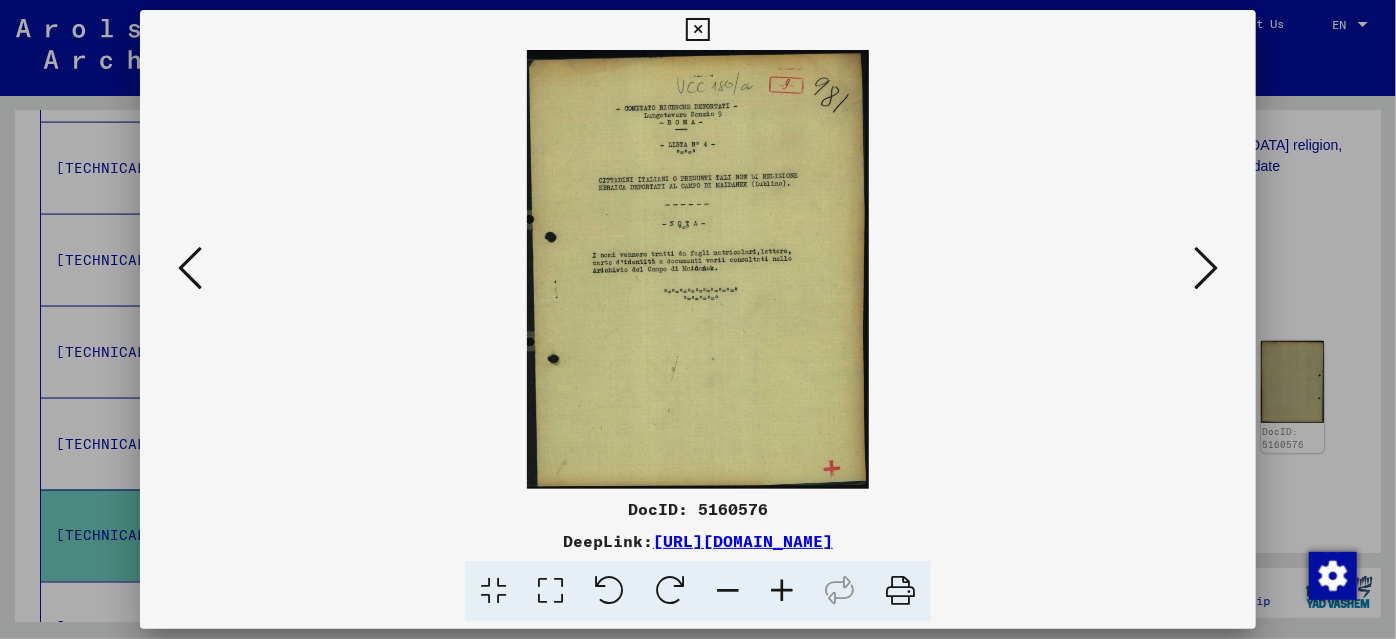 click at bounding box center [782, 591] 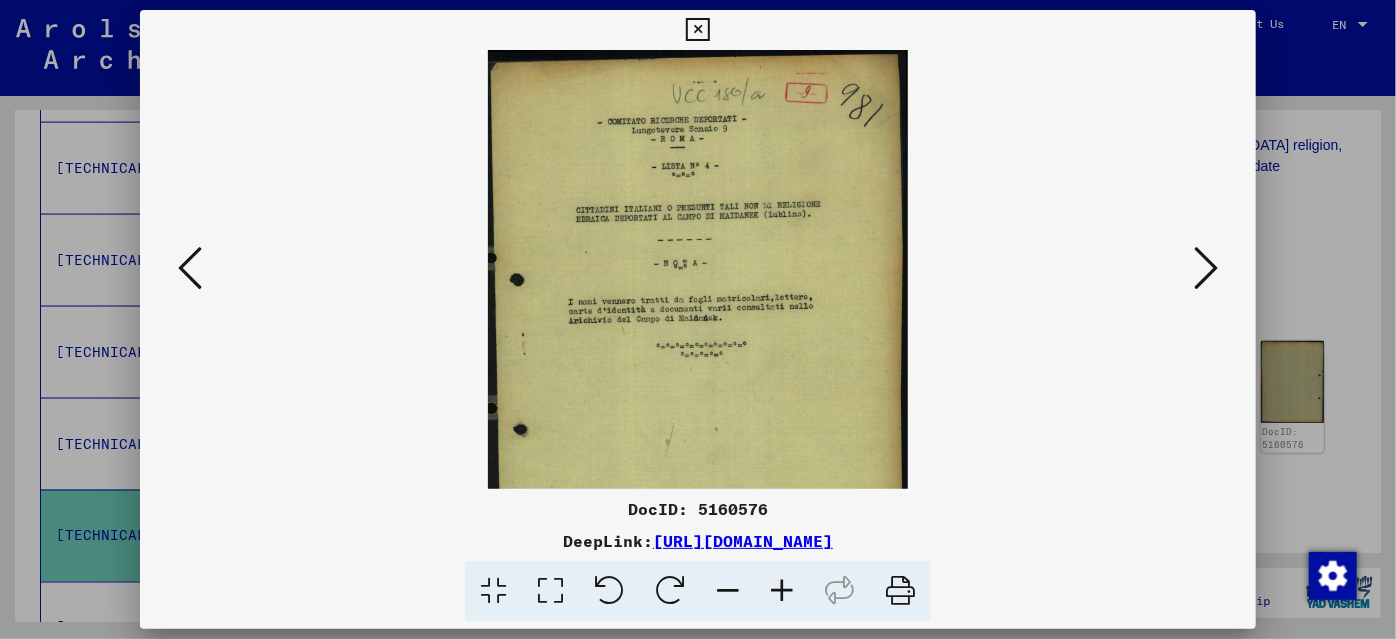 click at bounding box center (782, 591) 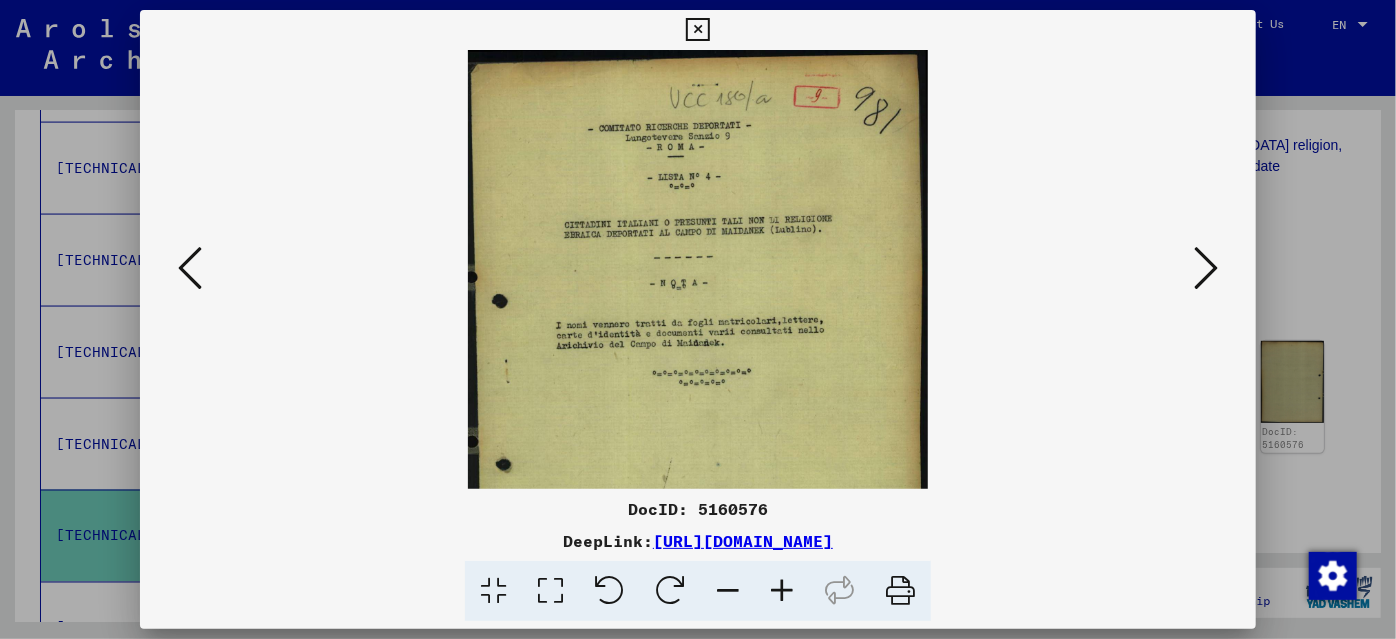 click at bounding box center (782, 591) 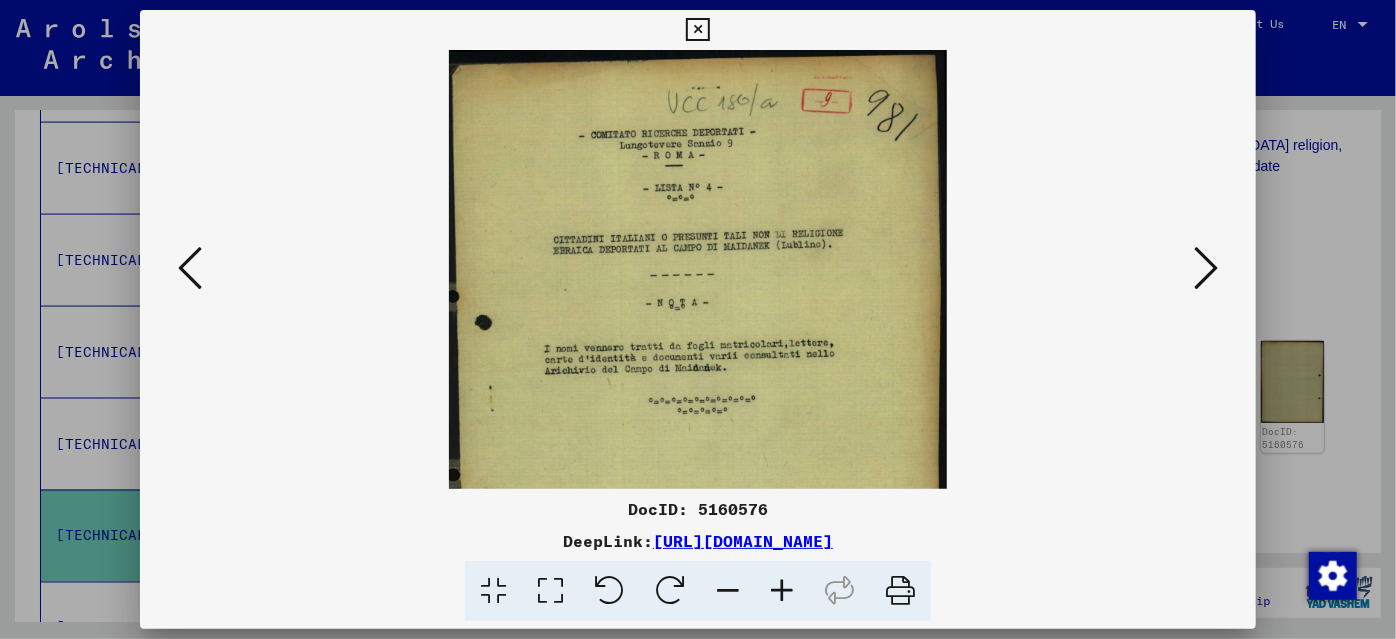 click at bounding box center [782, 591] 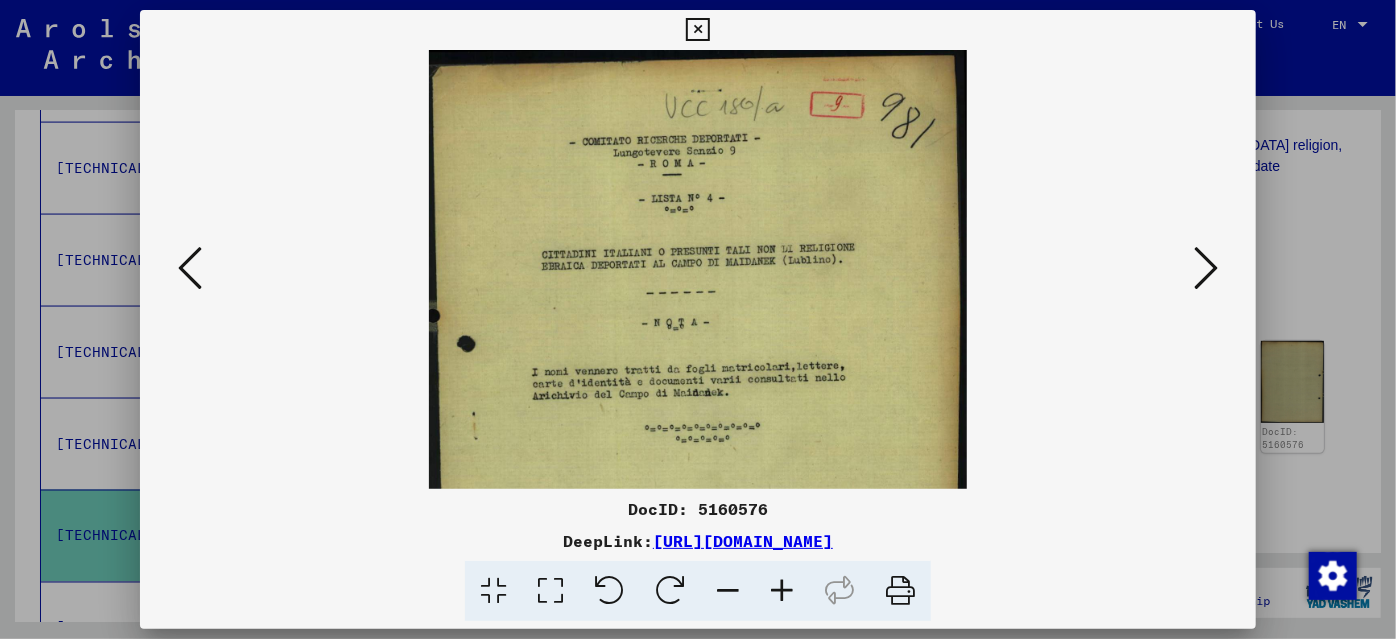 click at bounding box center (782, 591) 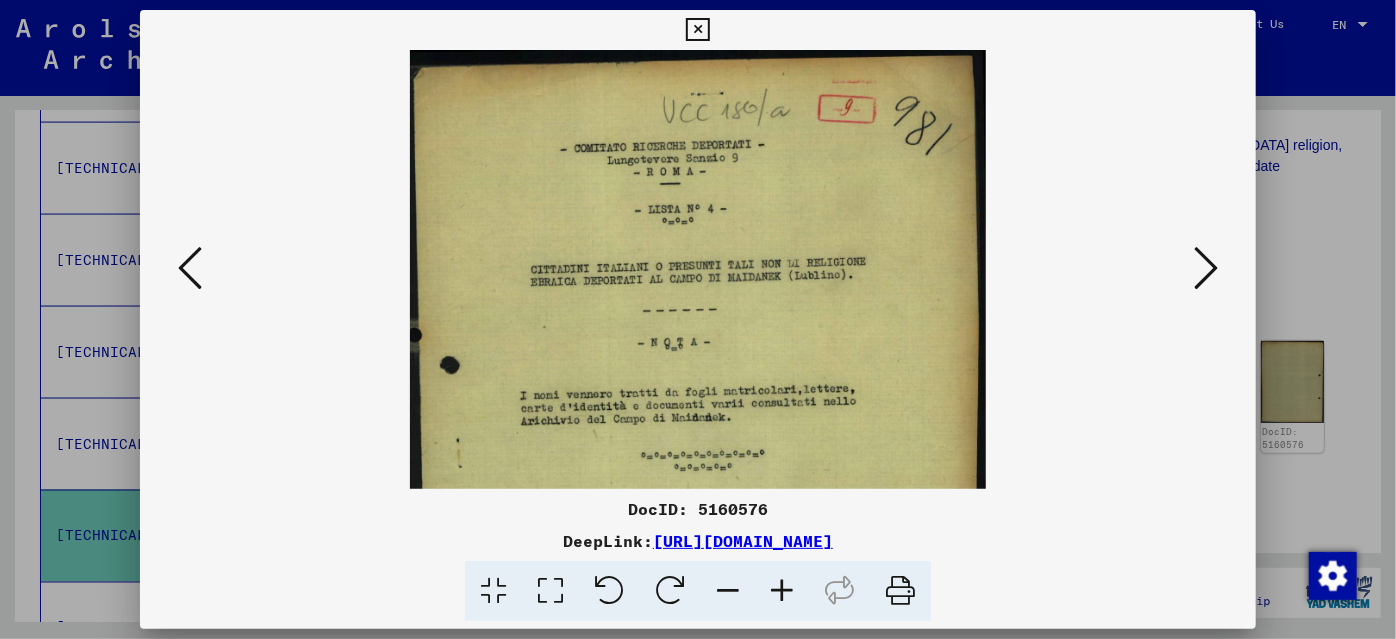 click at bounding box center (782, 591) 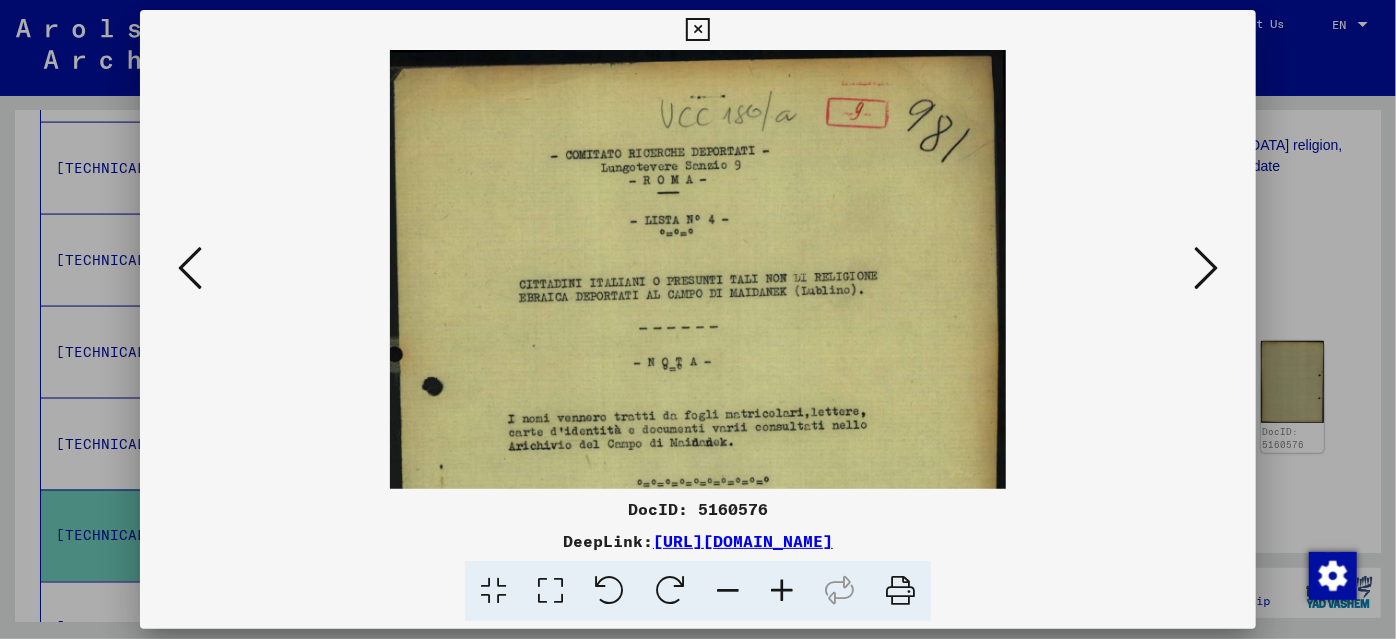scroll, scrollTop: 86, scrollLeft: 0, axis: vertical 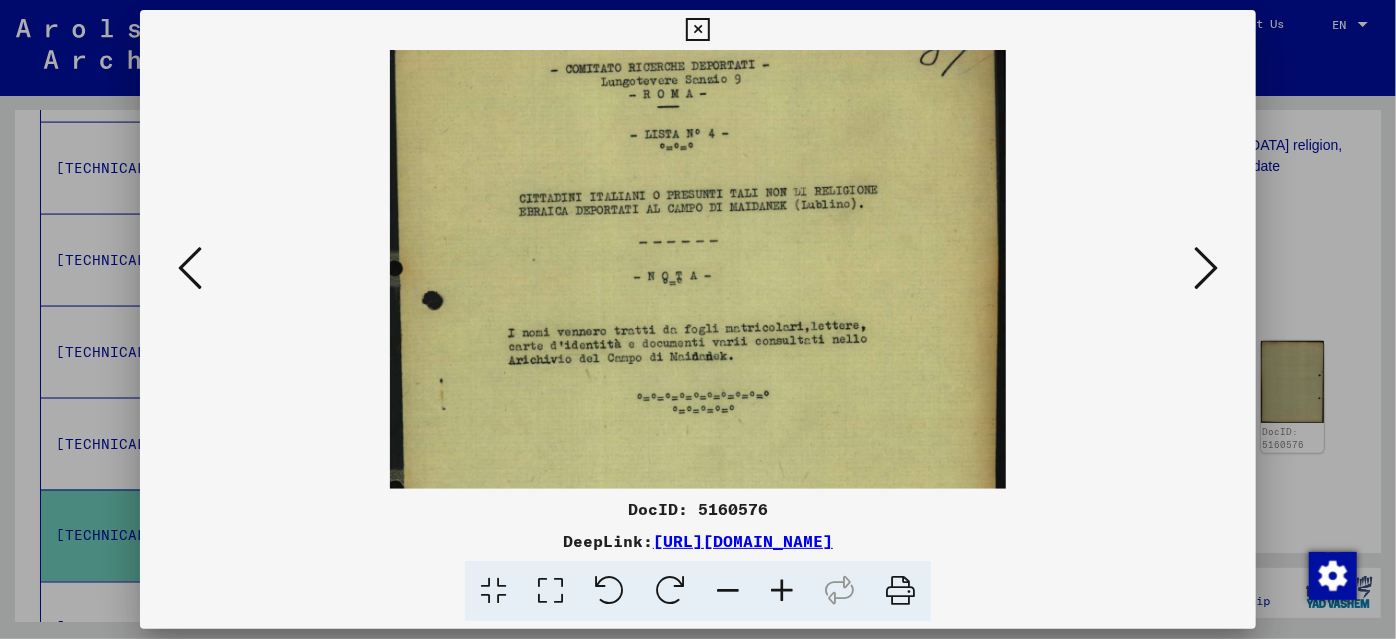 drag, startPoint x: 732, startPoint y: 429, endPoint x: 714, endPoint y: 343, distance: 87.86353 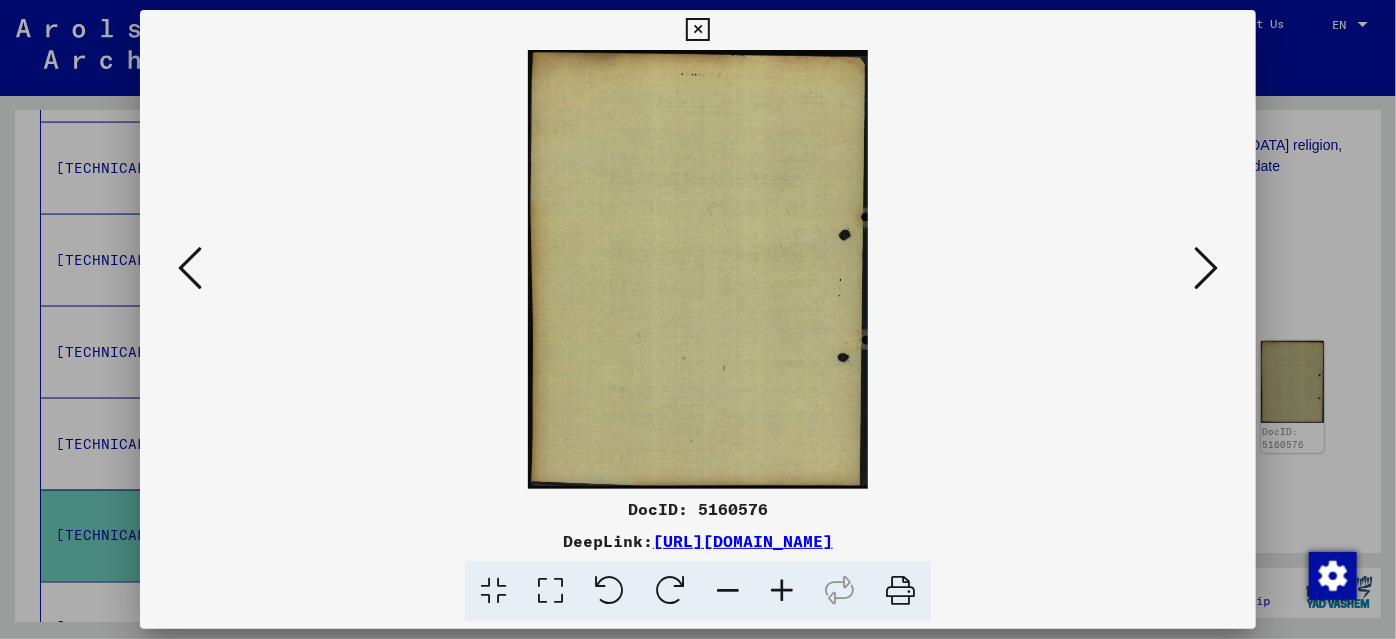 click at bounding box center (1206, 268) 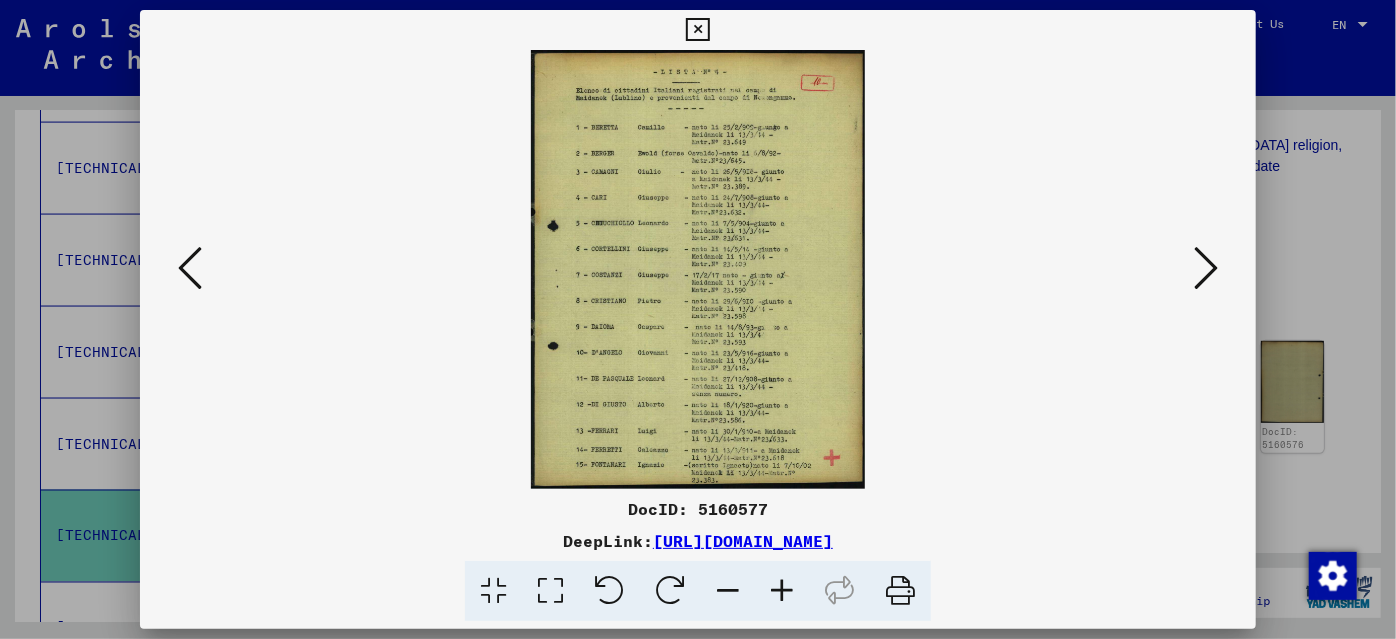 click at bounding box center [782, 591] 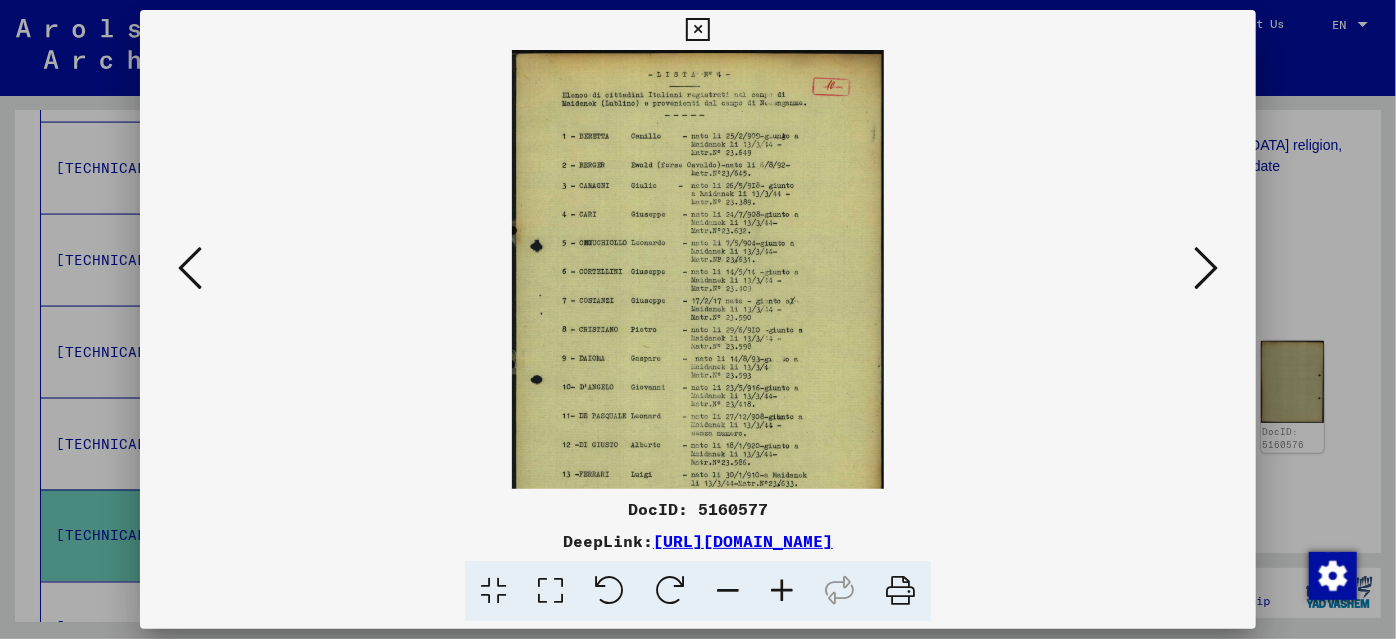 click at bounding box center (782, 591) 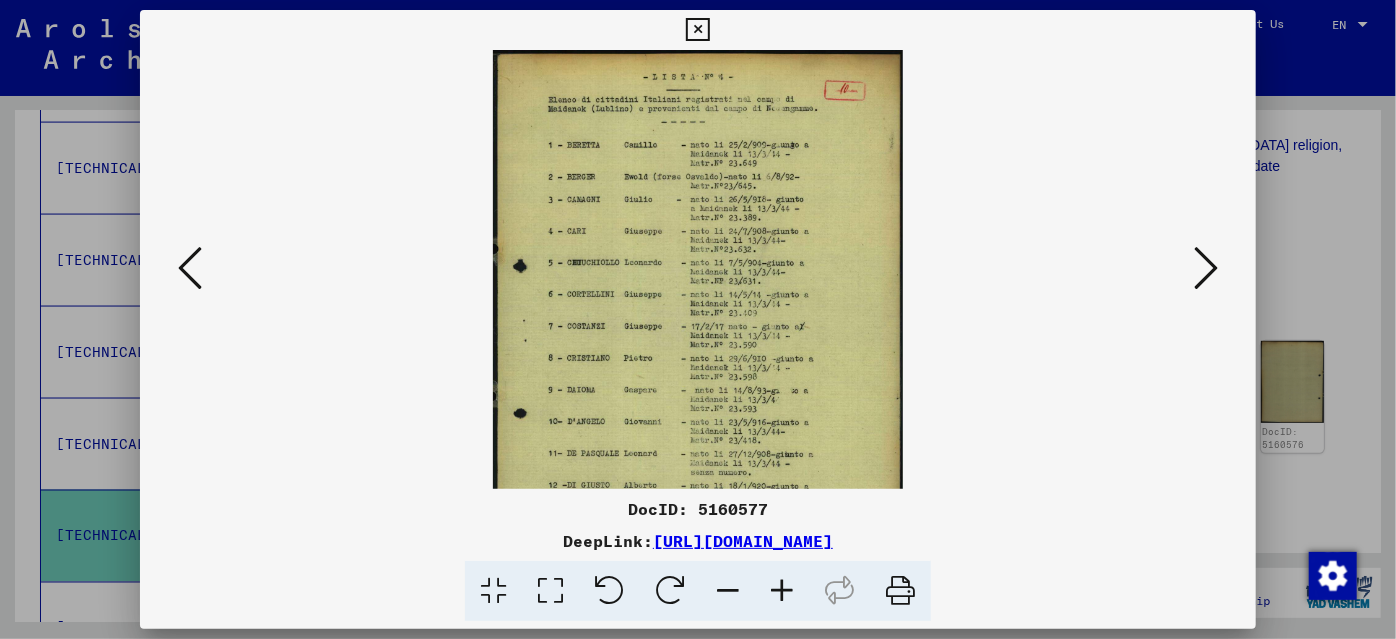 click at bounding box center (782, 591) 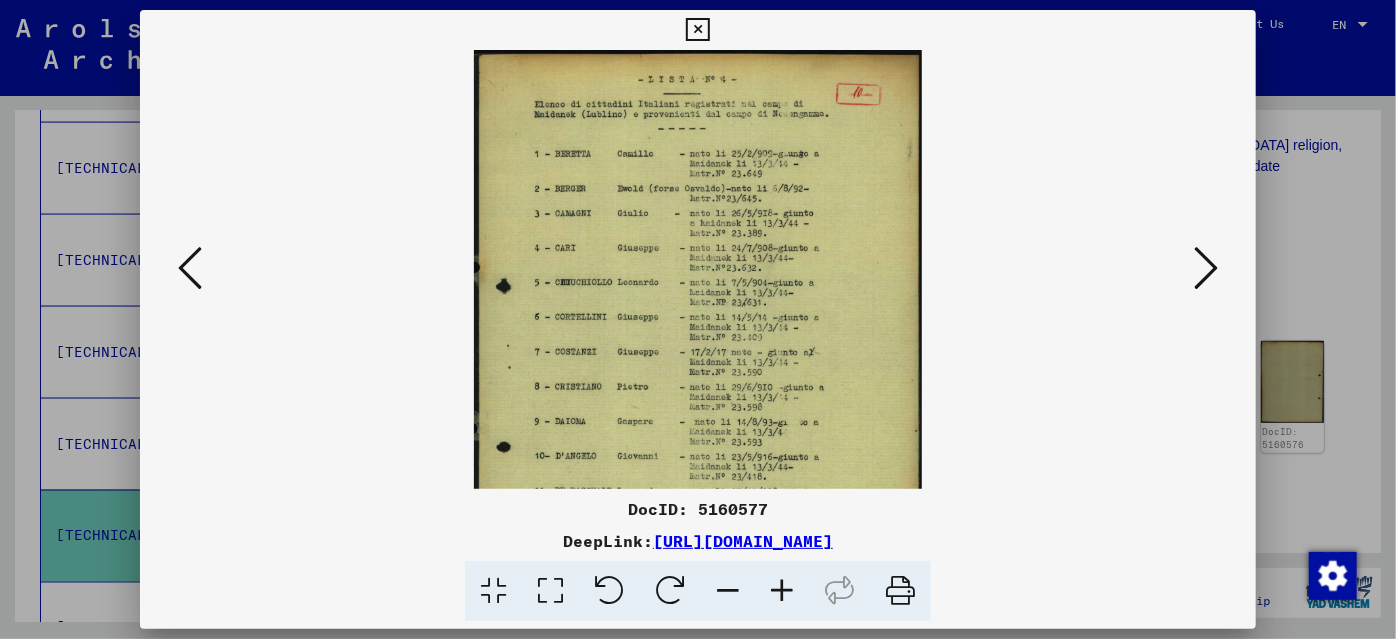 click at bounding box center (782, 591) 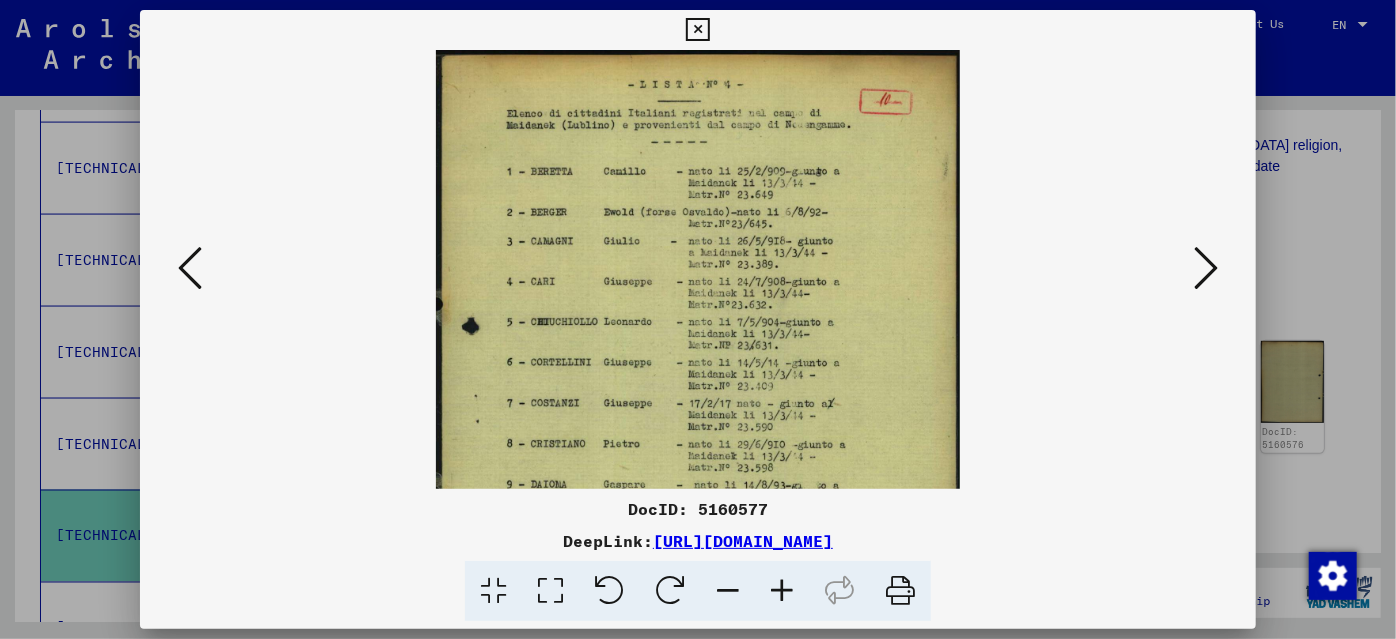 click at bounding box center [782, 591] 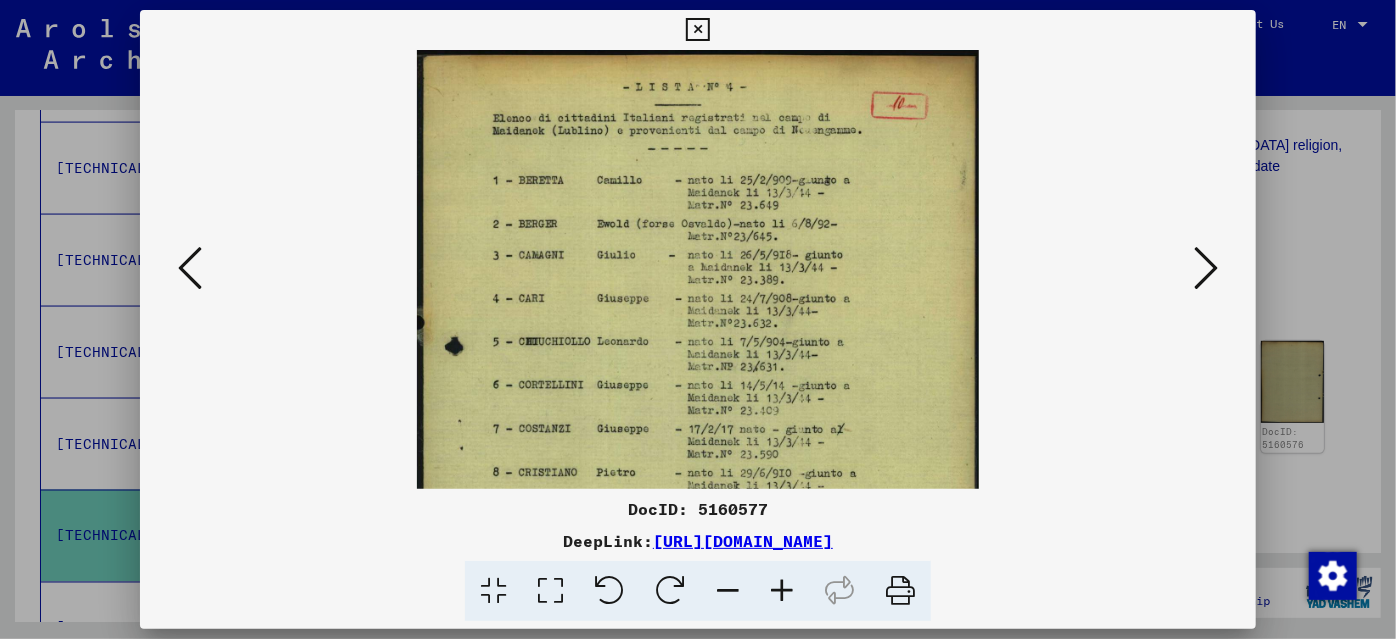 click at bounding box center (782, 591) 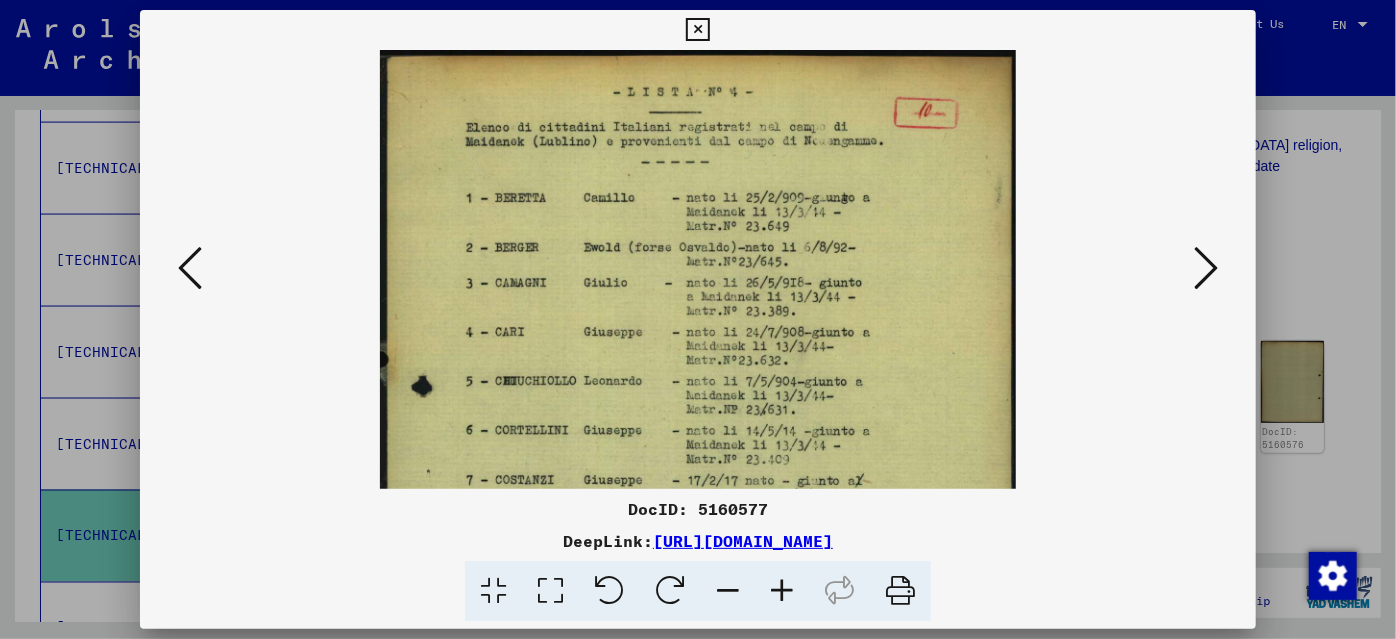 click at bounding box center (782, 591) 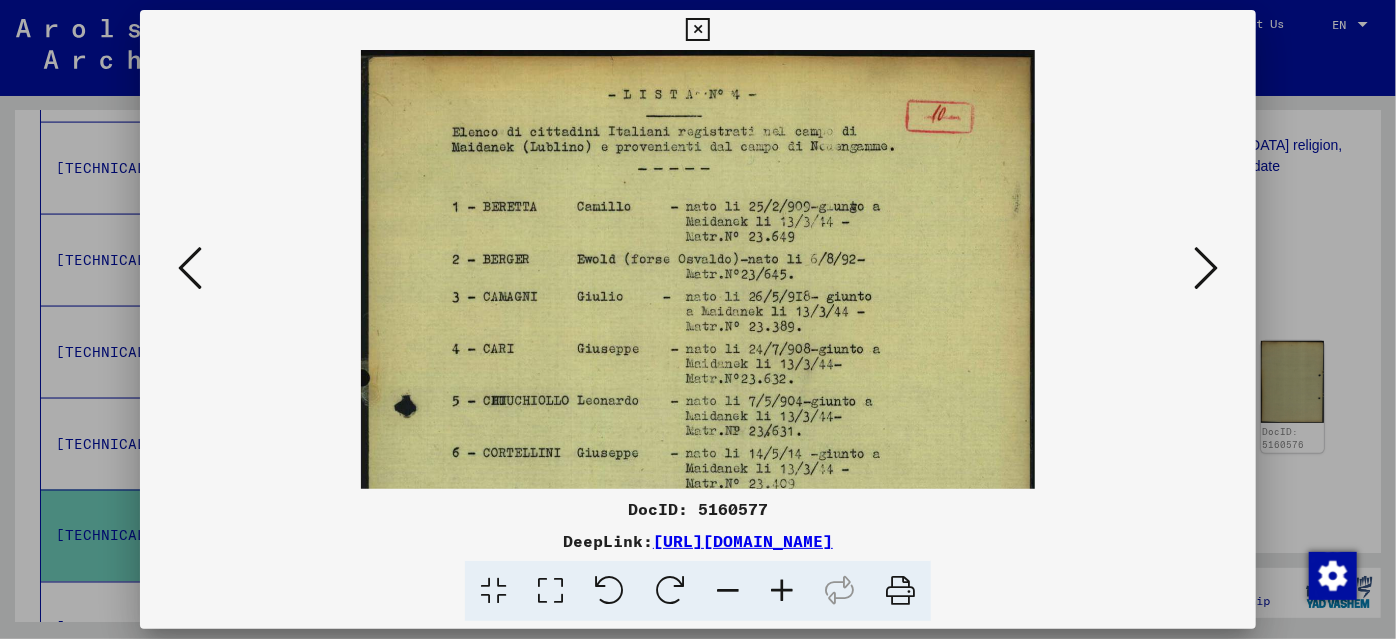 click at bounding box center [782, 591] 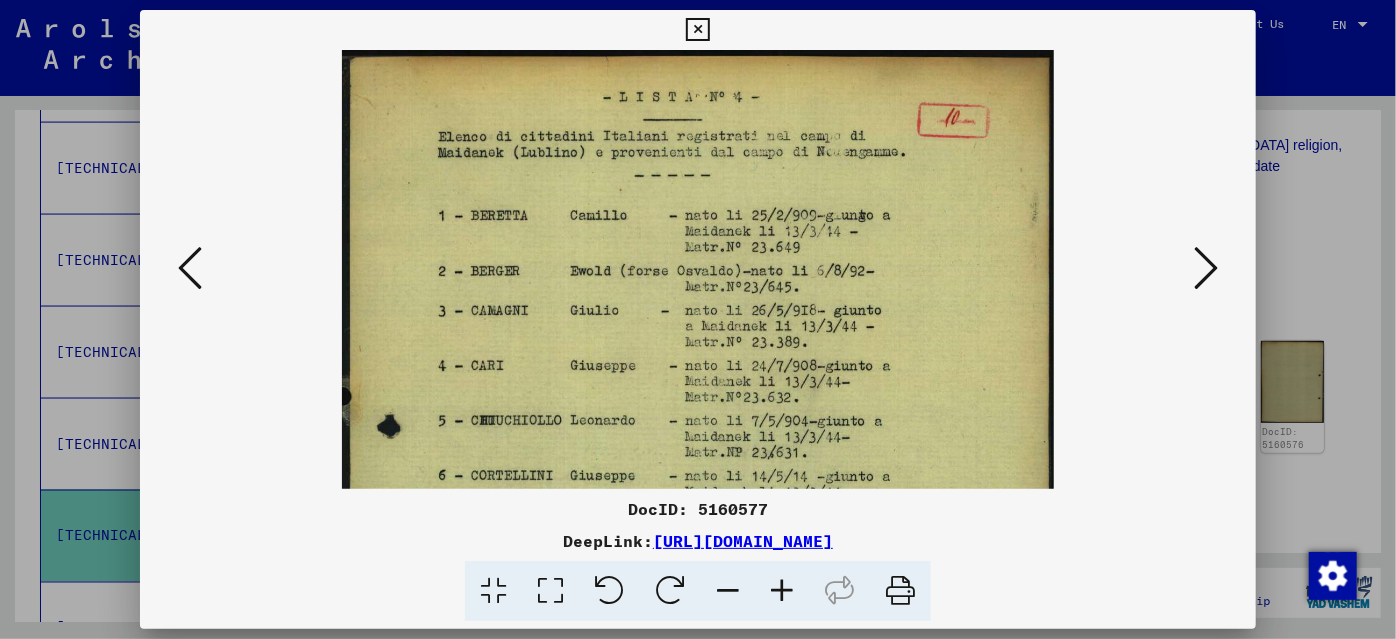 click at bounding box center [782, 591] 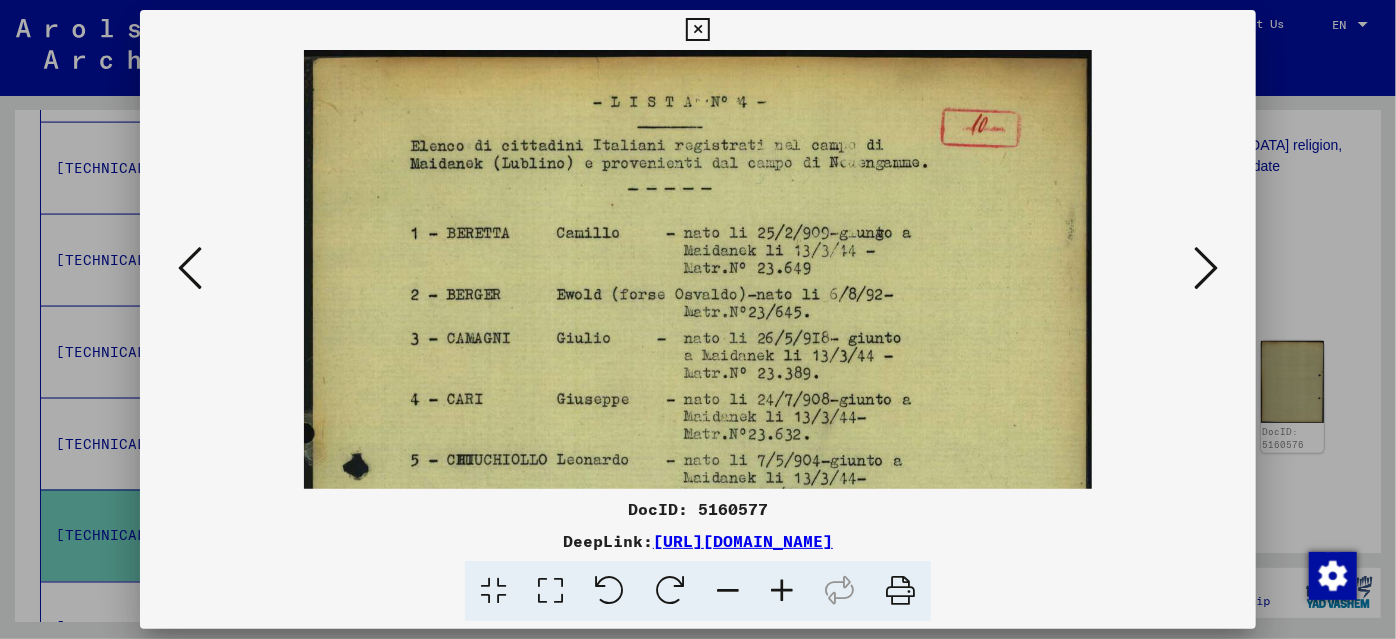 click at bounding box center (782, 591) 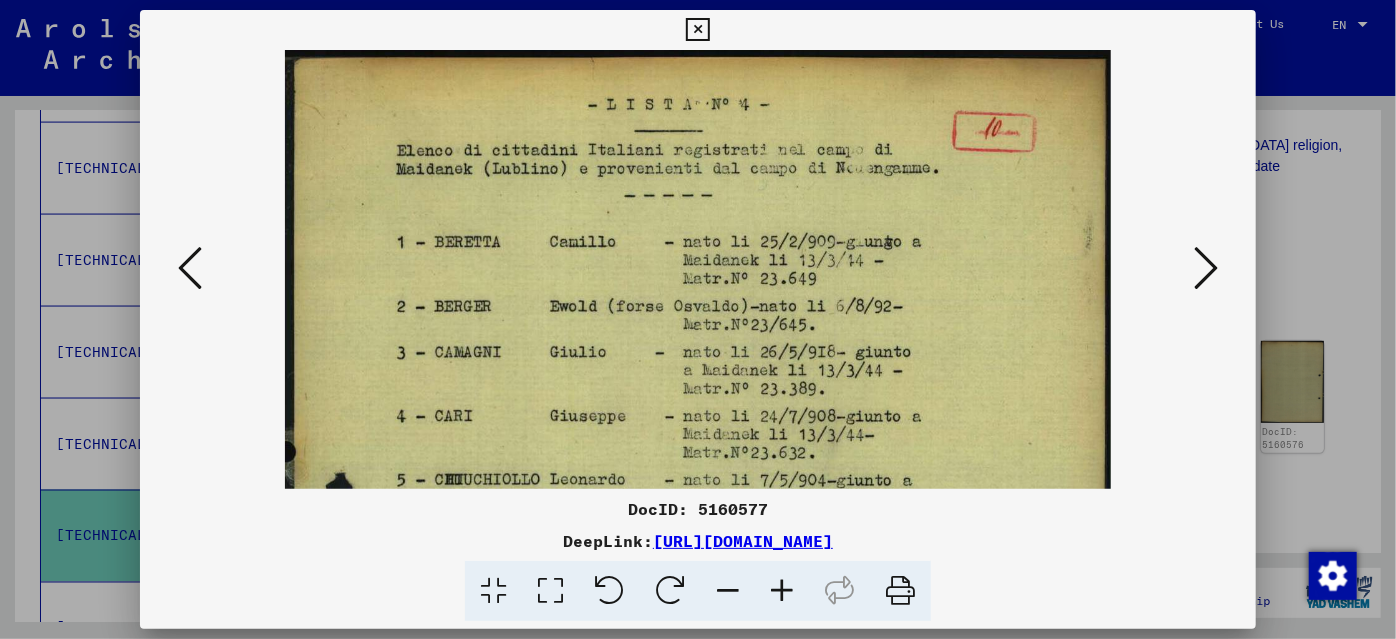 click at bounding box center [782, 591] 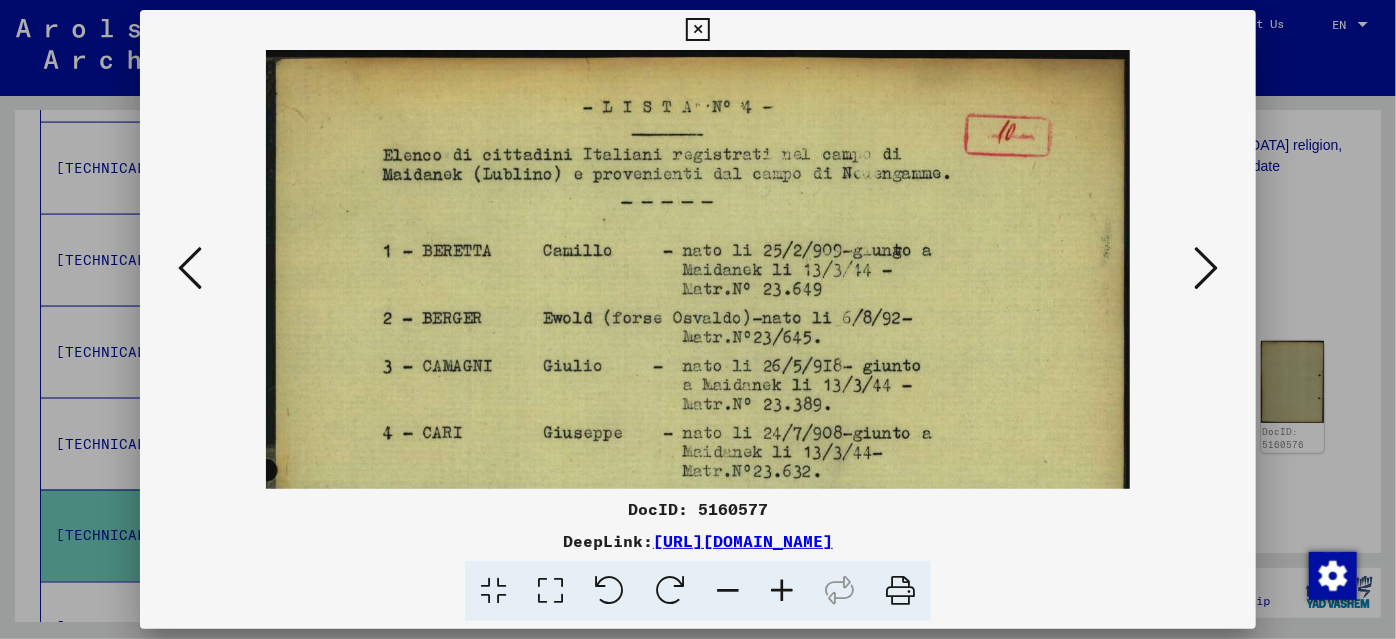 click at bounding box center (782, 591) 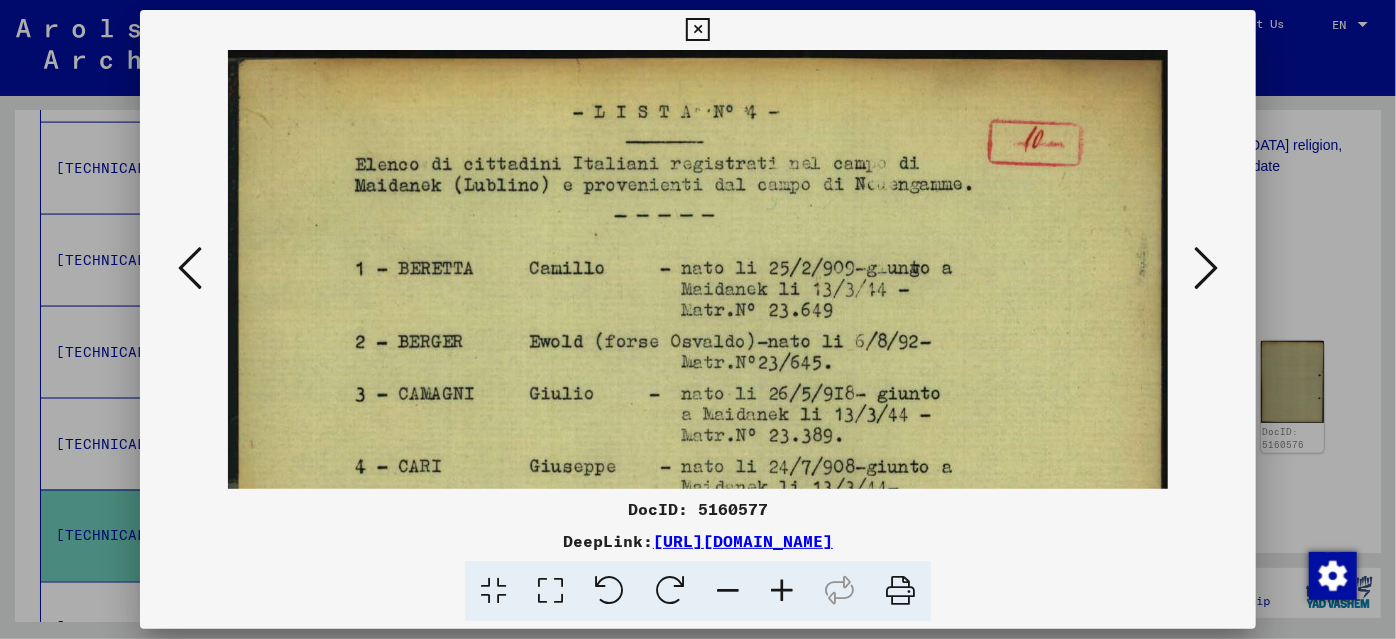 click at bounding box center (782, 591) 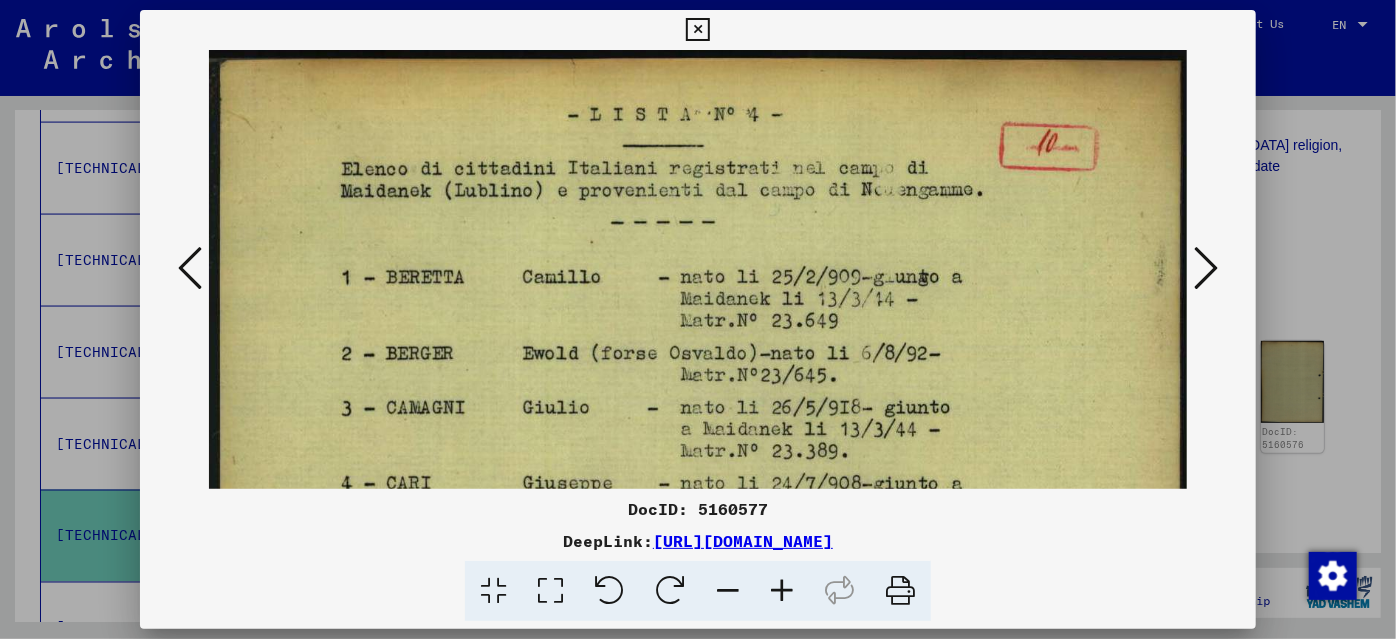 scroll, scrollTop: 117, scrollLeft: 0, axis: vertical 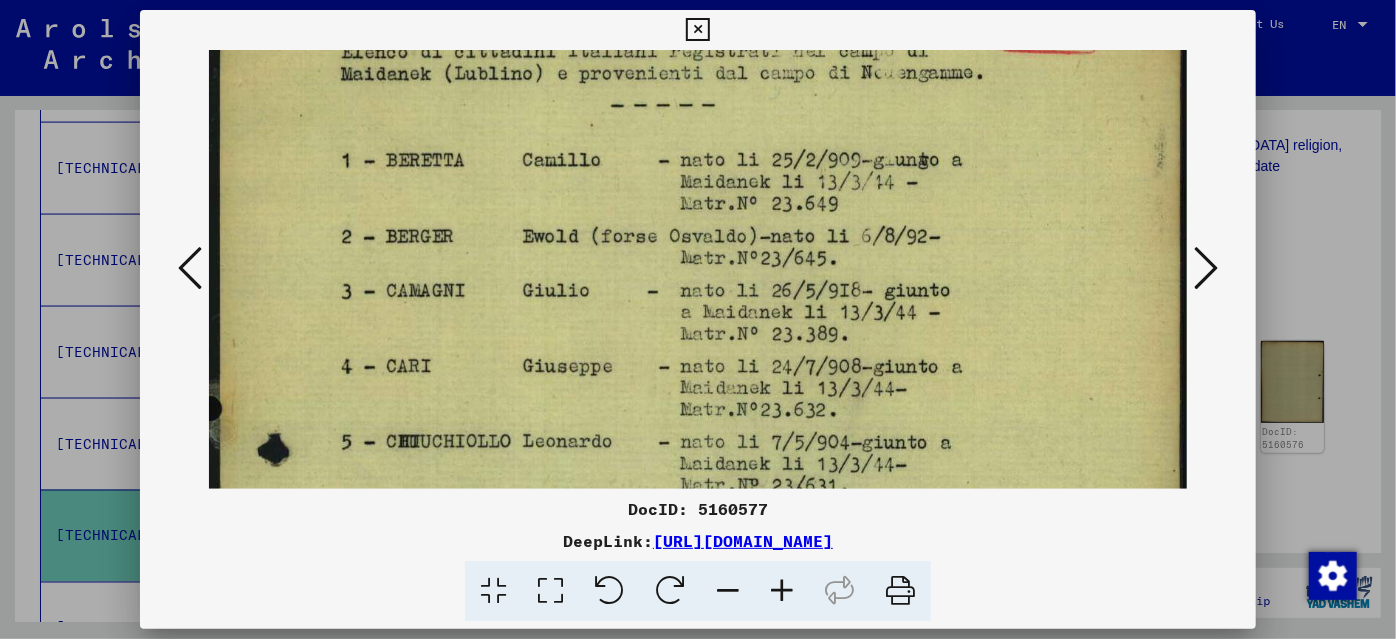 drag, startPoint x: 875, startPoint y: 417, endPoint x: 875, endPoint y: 299, distance: 118 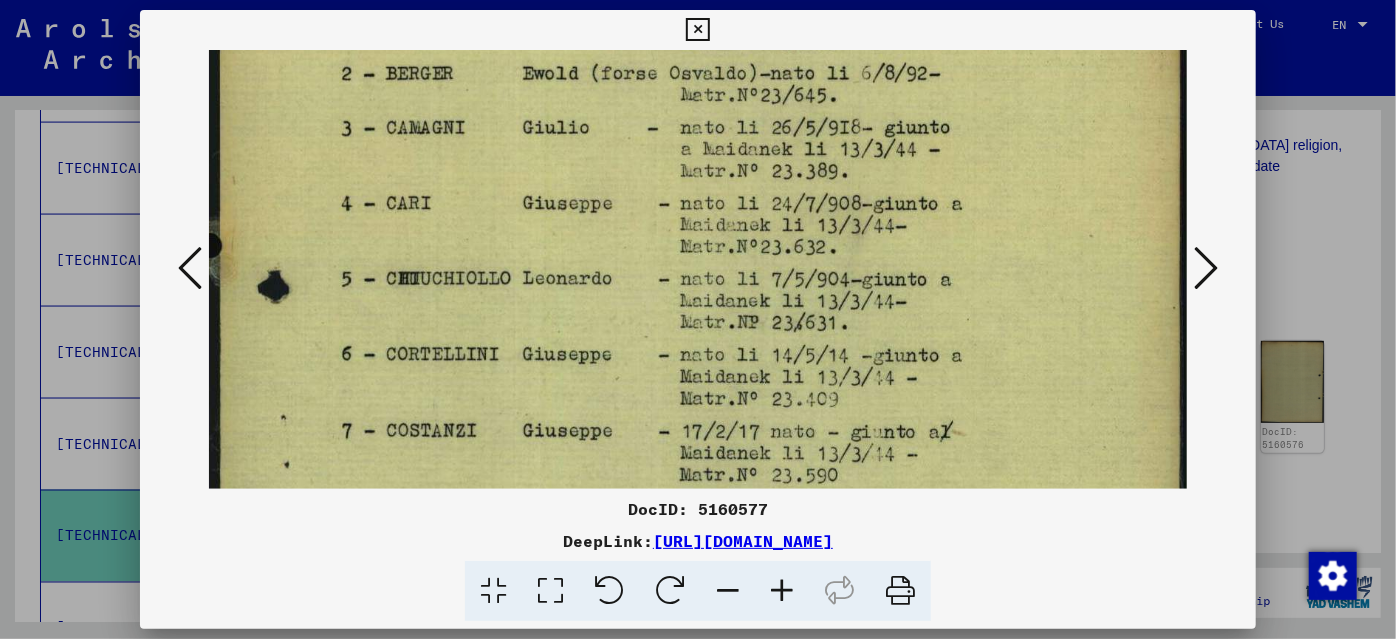 scroll, scrollTop: 308, scrollLeft: 0, axis: vertical 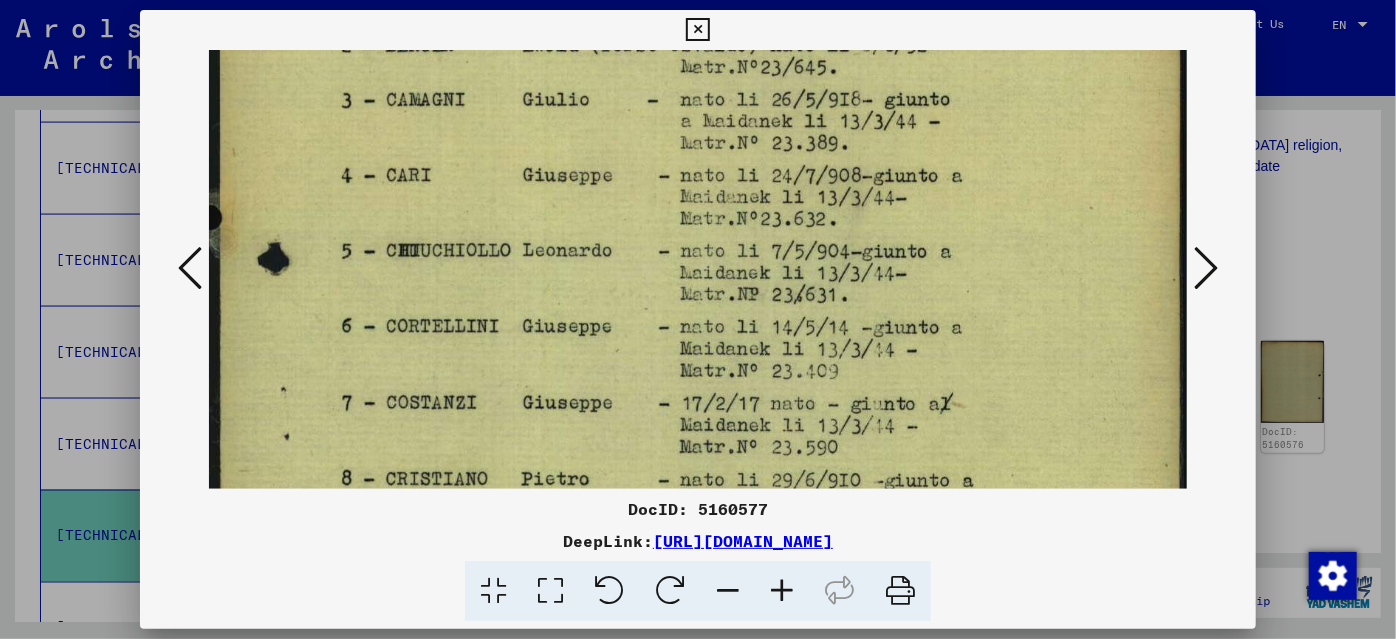 drag, startPoint x: 945, startPoint y: 410, endPoint x: 933, endPoint y: 220, distance: 190.37857 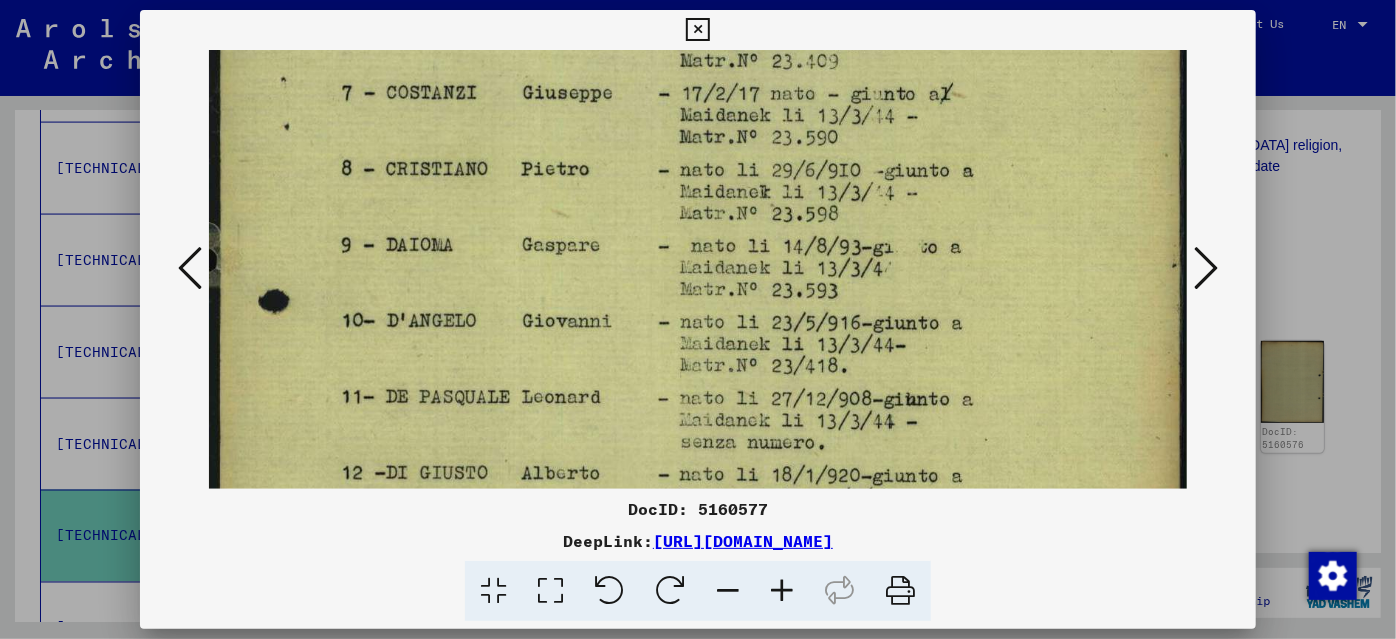 drag, startPoint x: 975, startPoint y: 440, endPoint x: 981, endPoint y: 124, distance: 316.05695 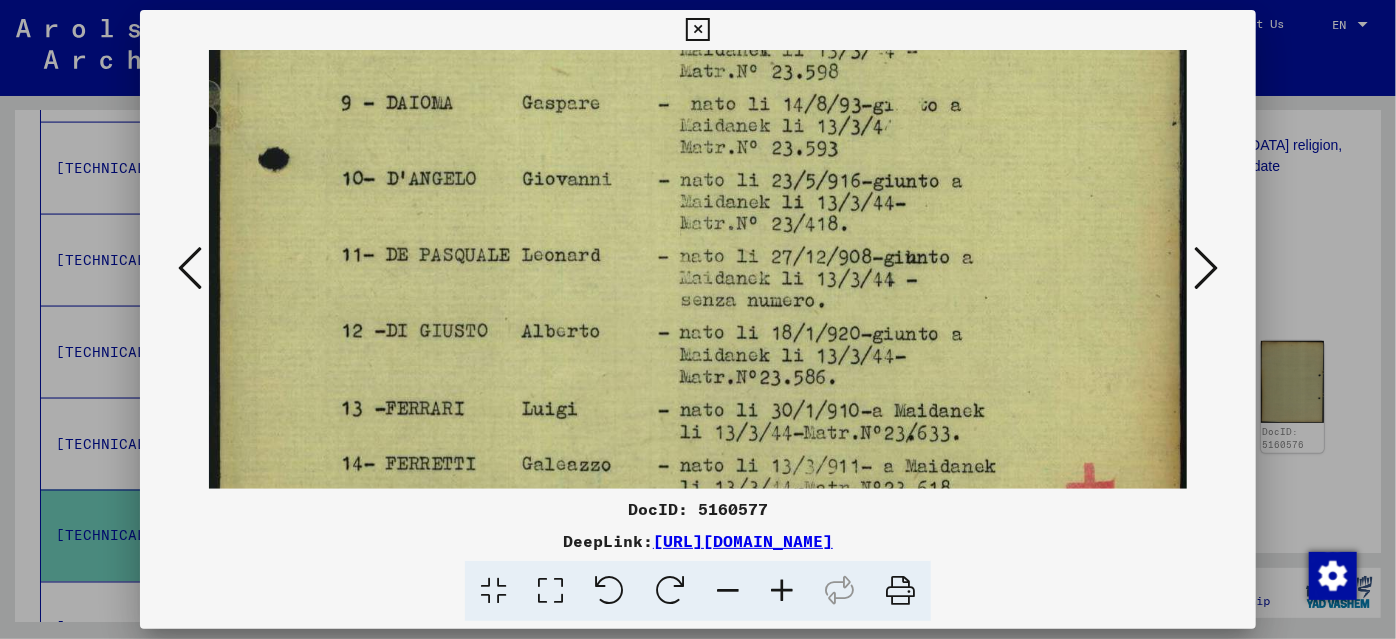 scroll, scrollTop: 849, scrollLeft: 0, axis: vertical 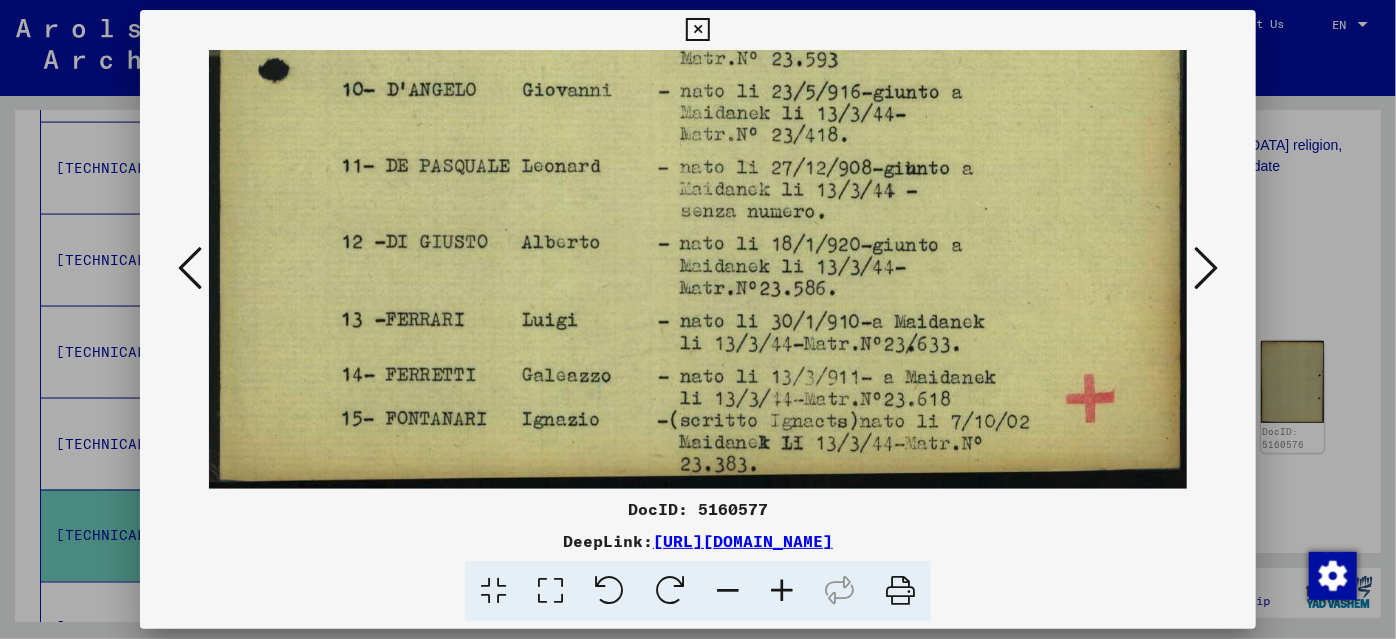 drag, startPoint x: 936, startPoint y: 413, endPoint x: 951, endPoint y: 170, distance: 243.46252 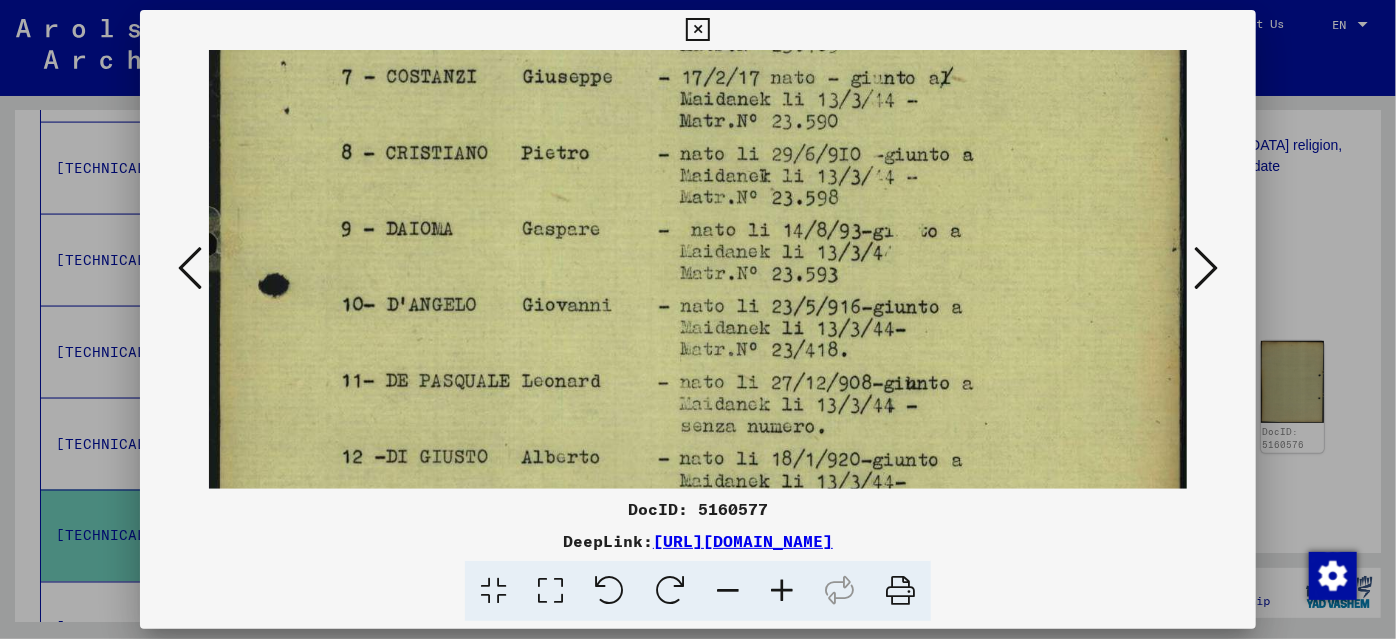 scroll, scrollTop: 626, scrollLeft: 0, axis: vertical 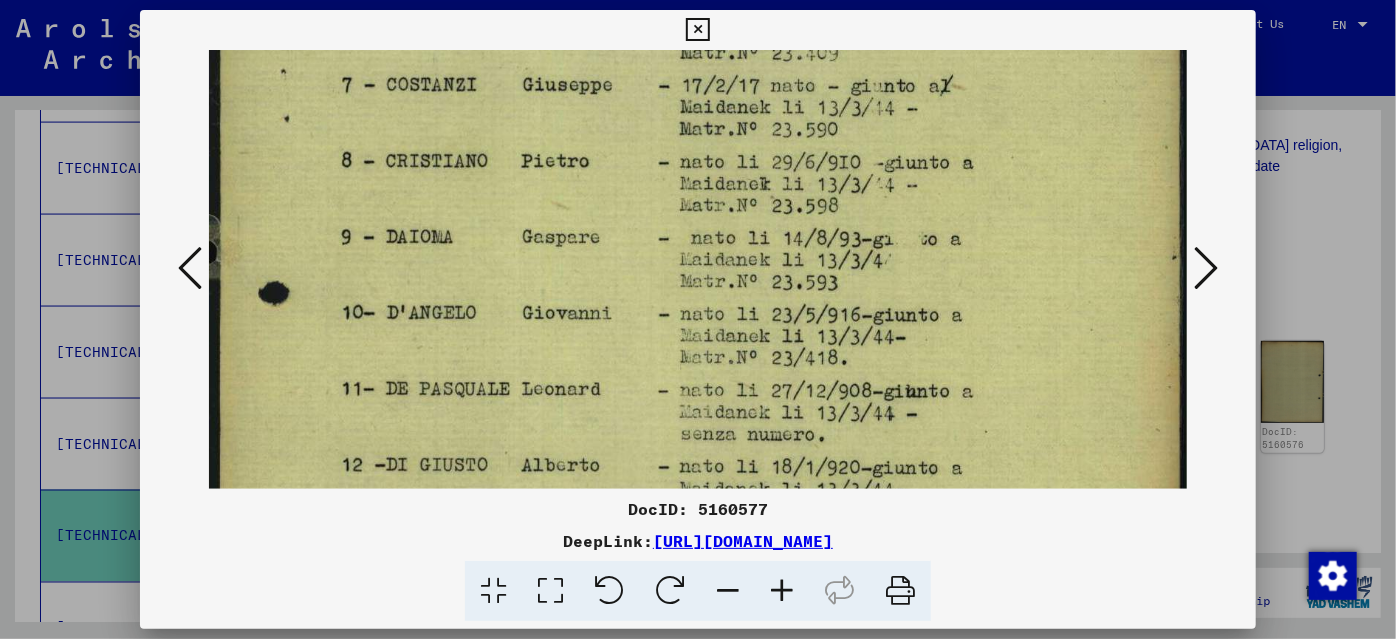 drag, startPoint x: 906, startPoint y: 244, endPoint x: 933, endPoint y: 470, distance: 227.60712 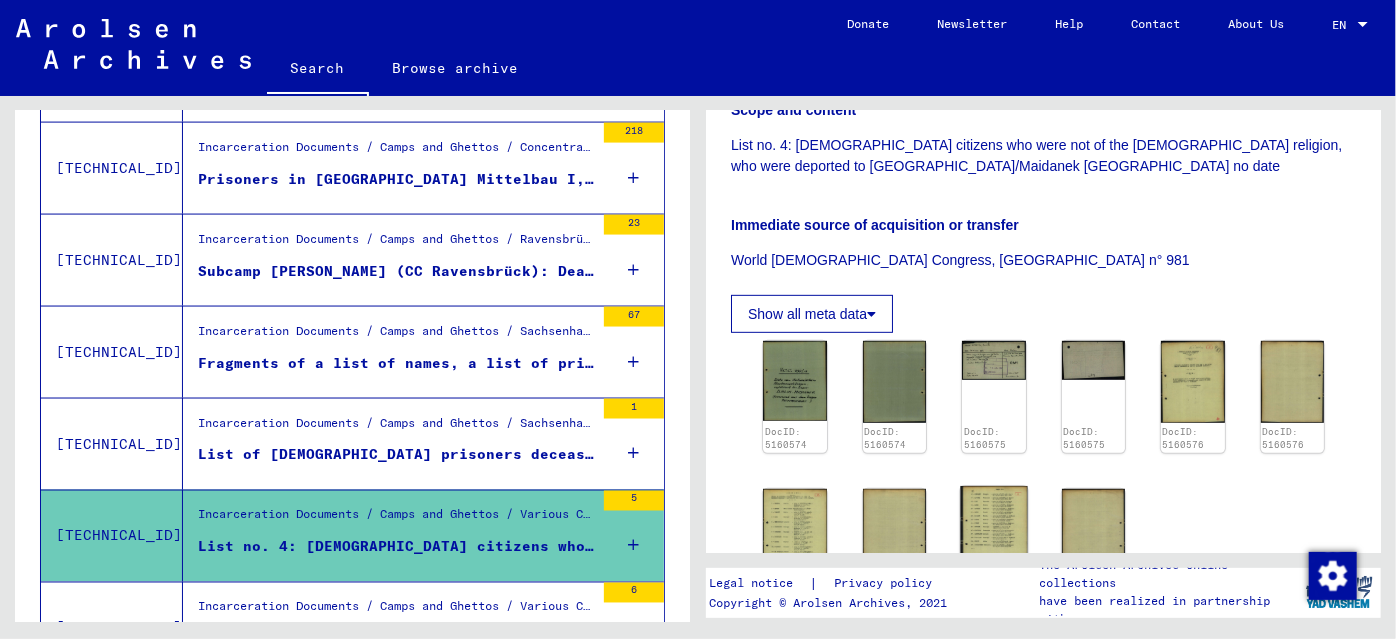click 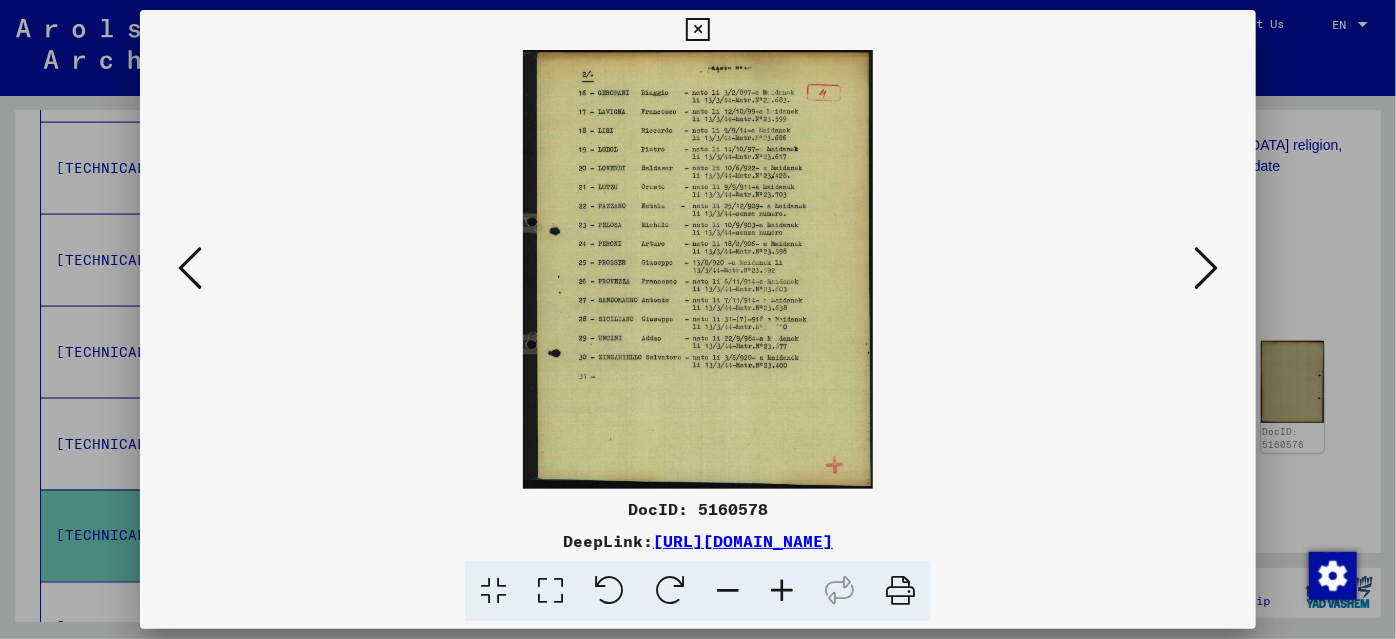 click at bounding box center [782, 591] 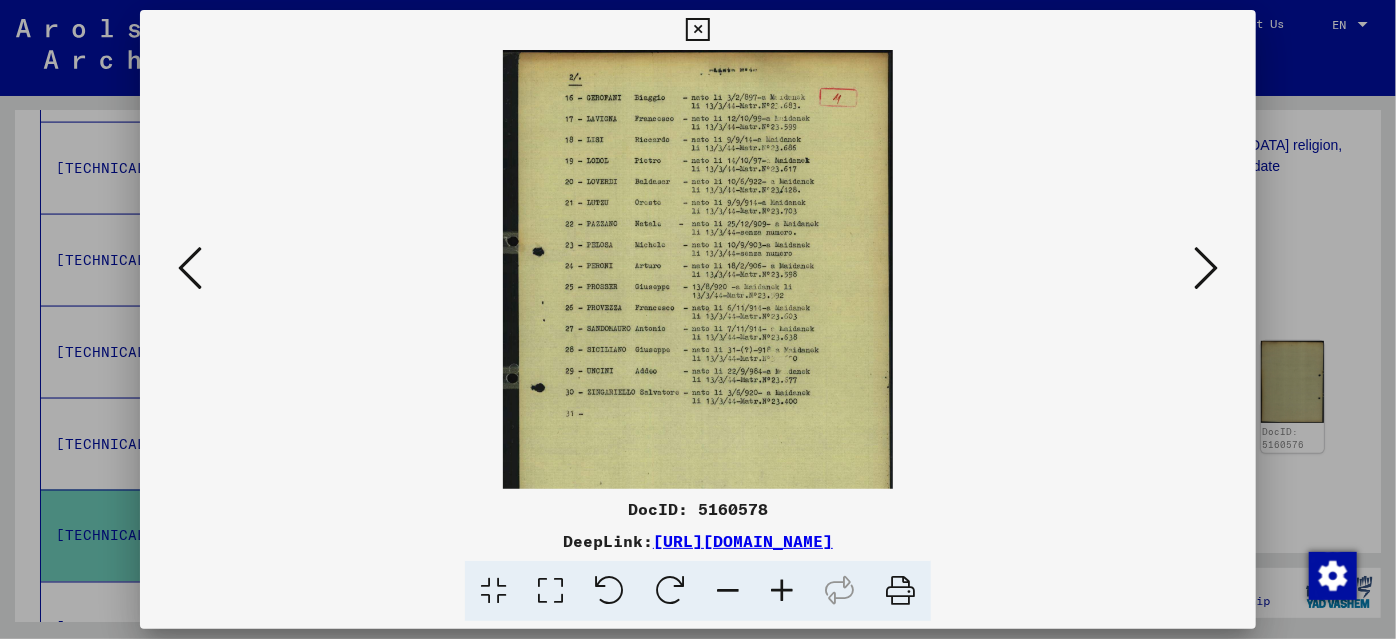 click at bounding box center (782, 591) 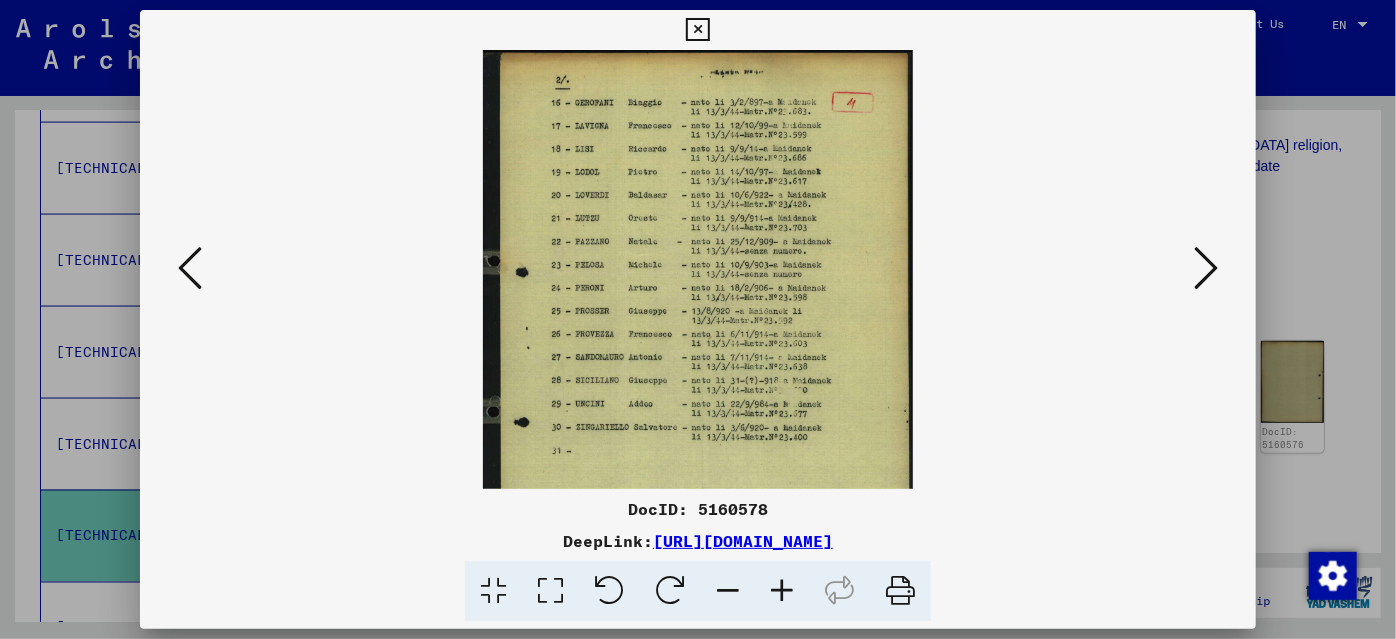 click at bounding box center [782, 591] 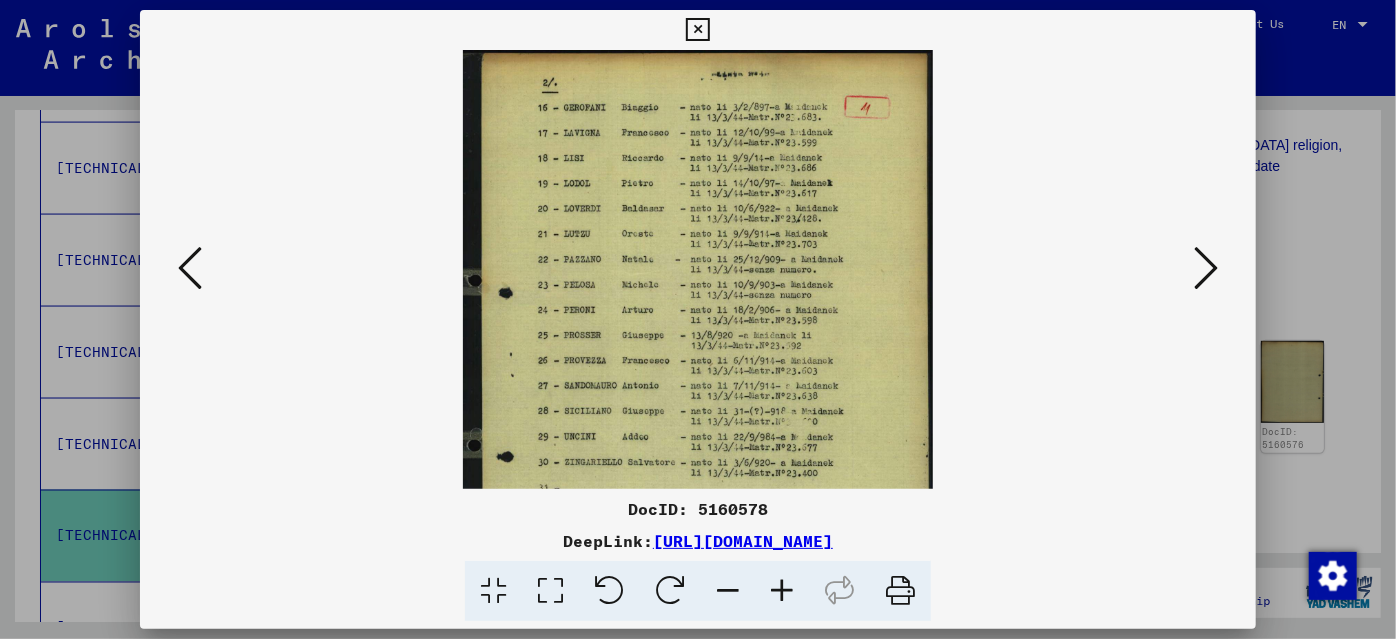 click at bounding box center (782, 591) 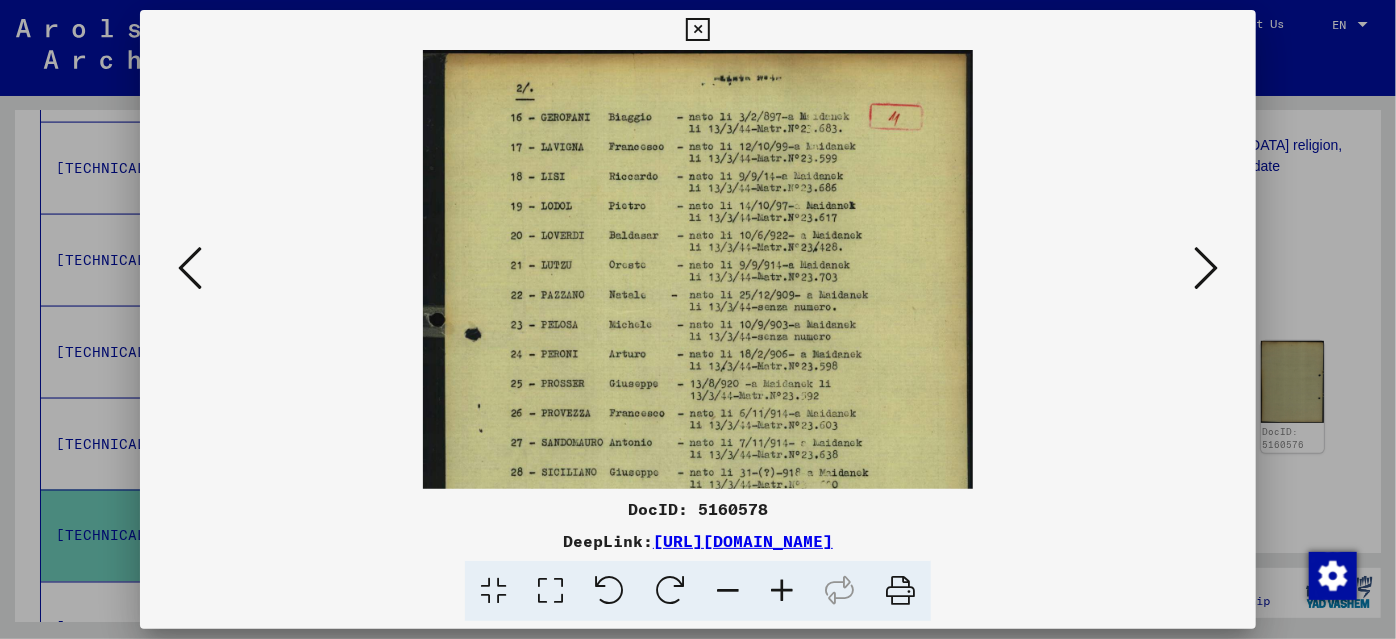 click at bounding box center [782, 591] 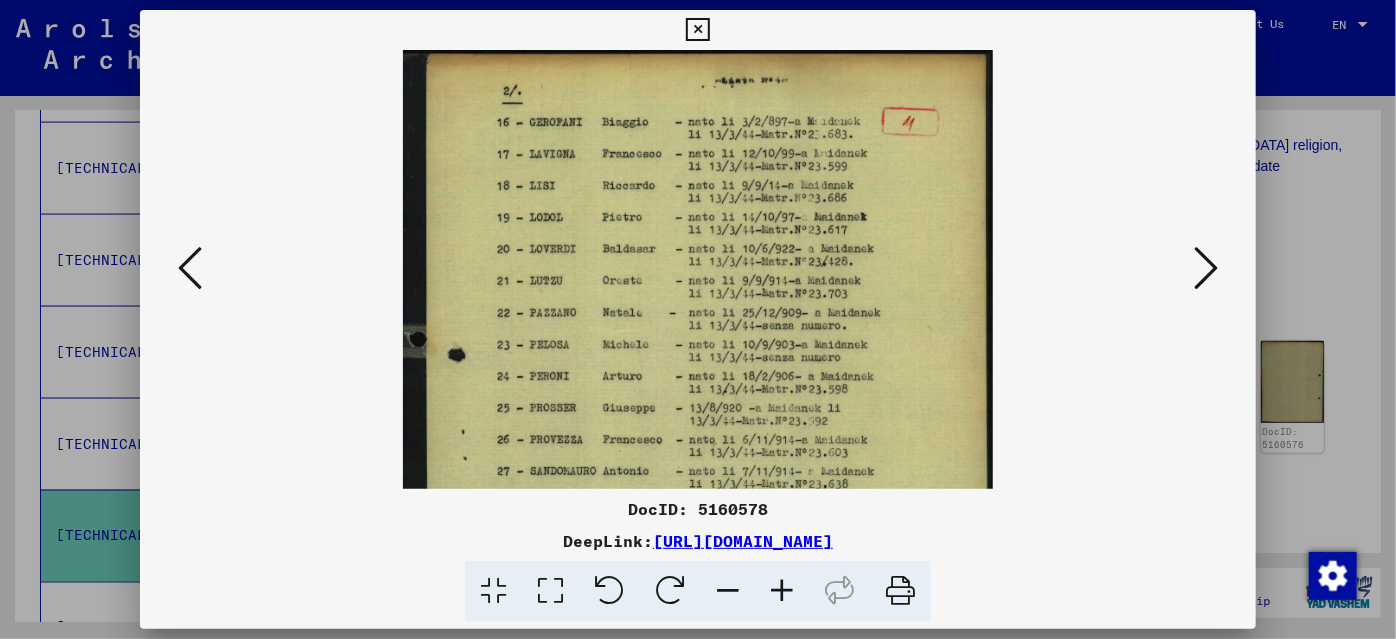 click at bounding box center [782, 591] 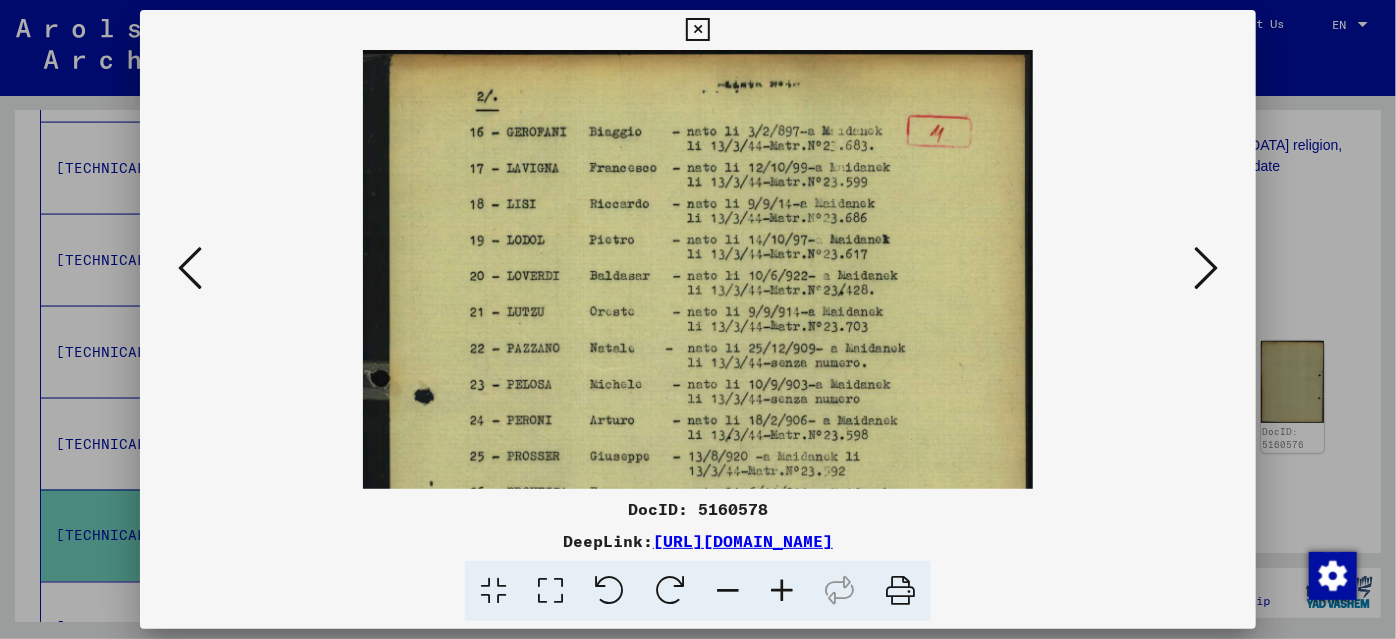 click at bounding box center (782, 591) 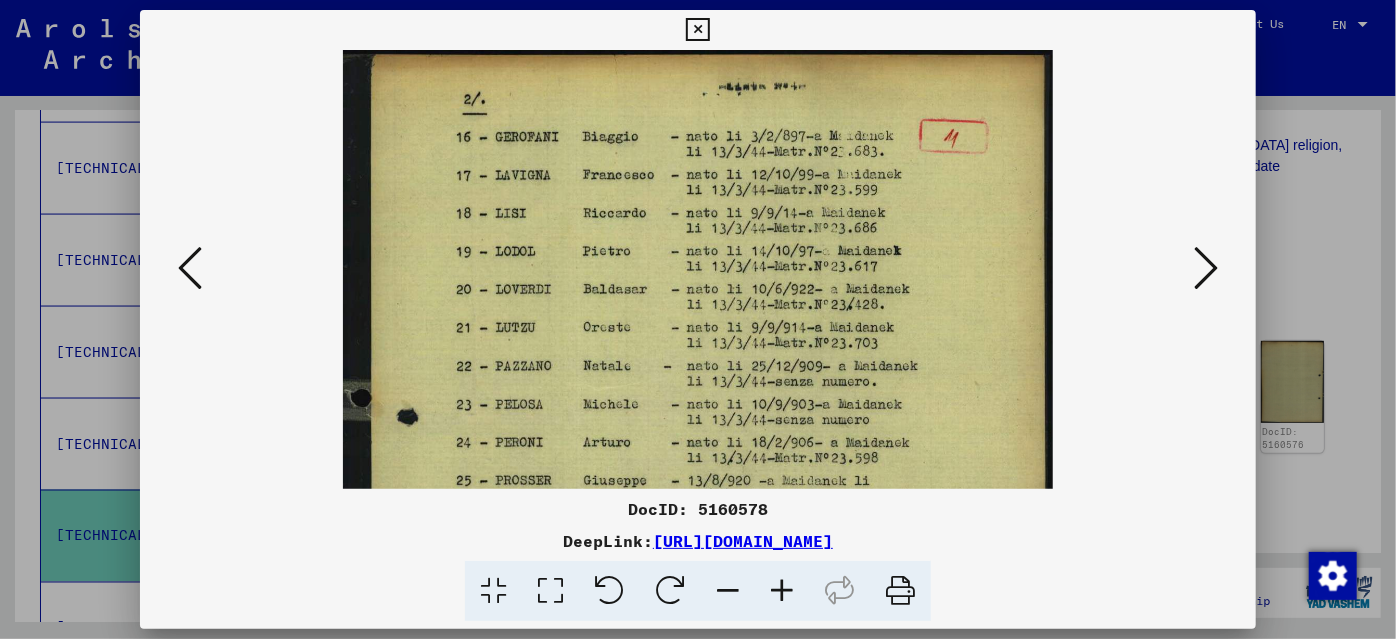 click at bounding box center (782, 591) 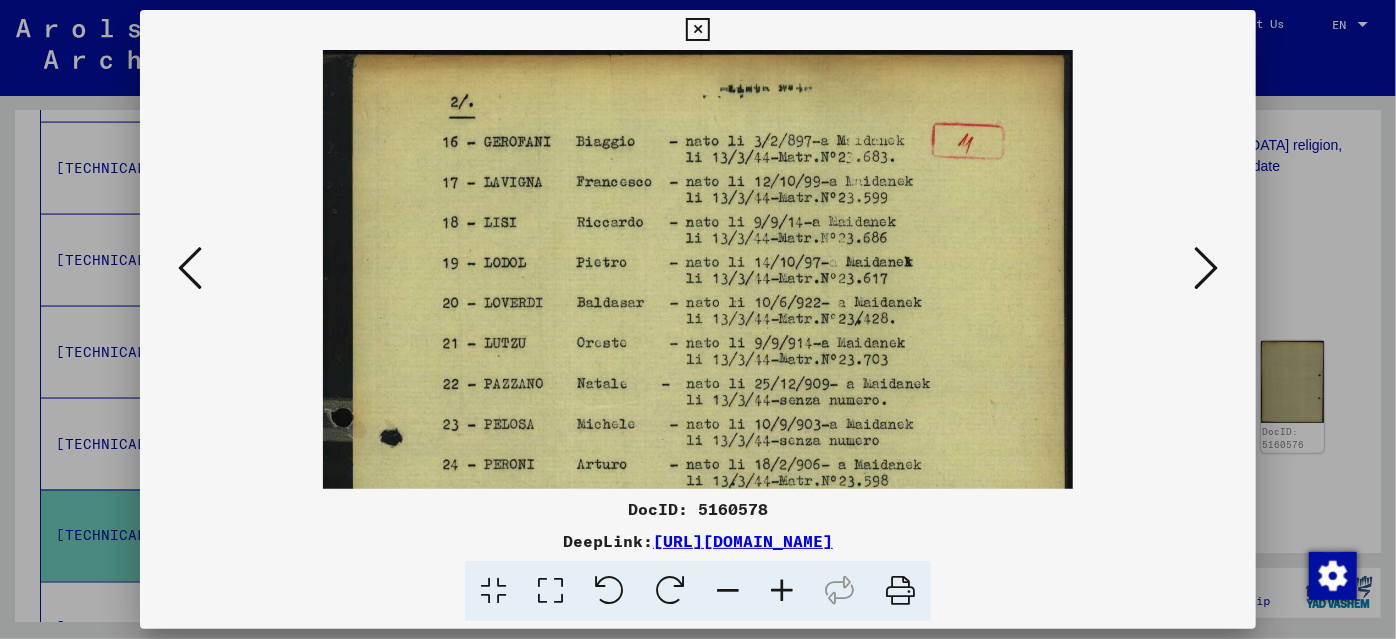 click at bounding box center (782, 591) 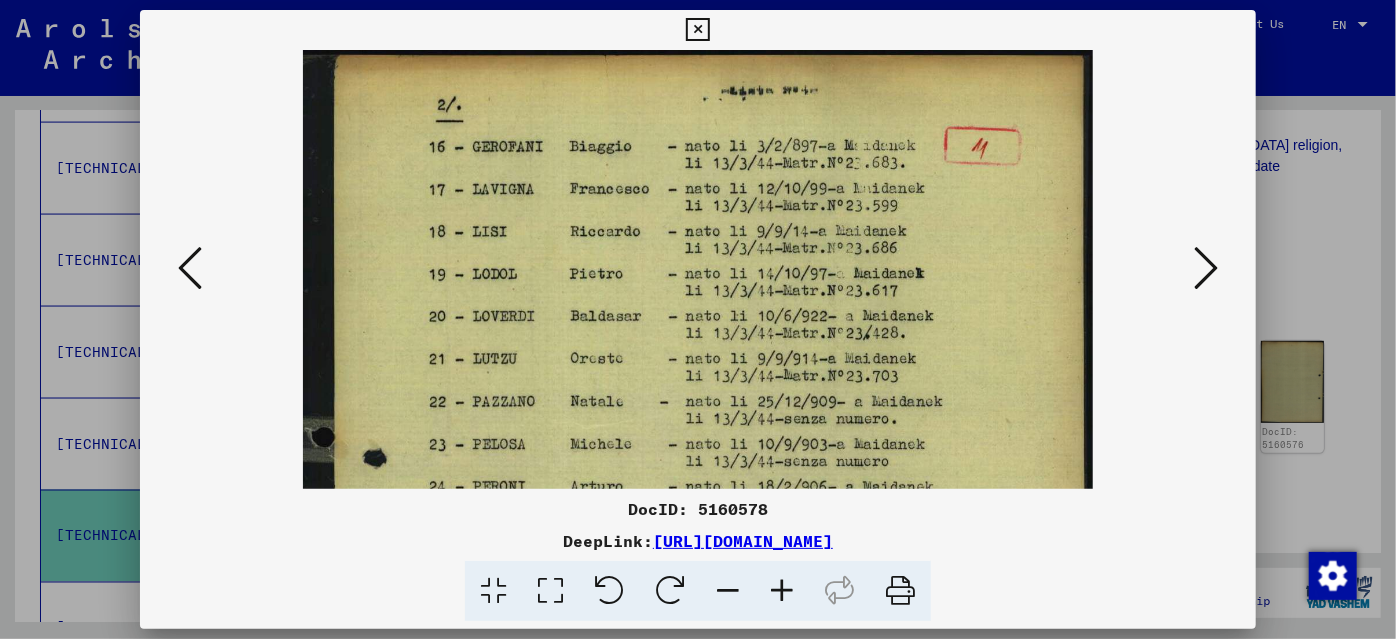 click at bounding box center (782, 591) 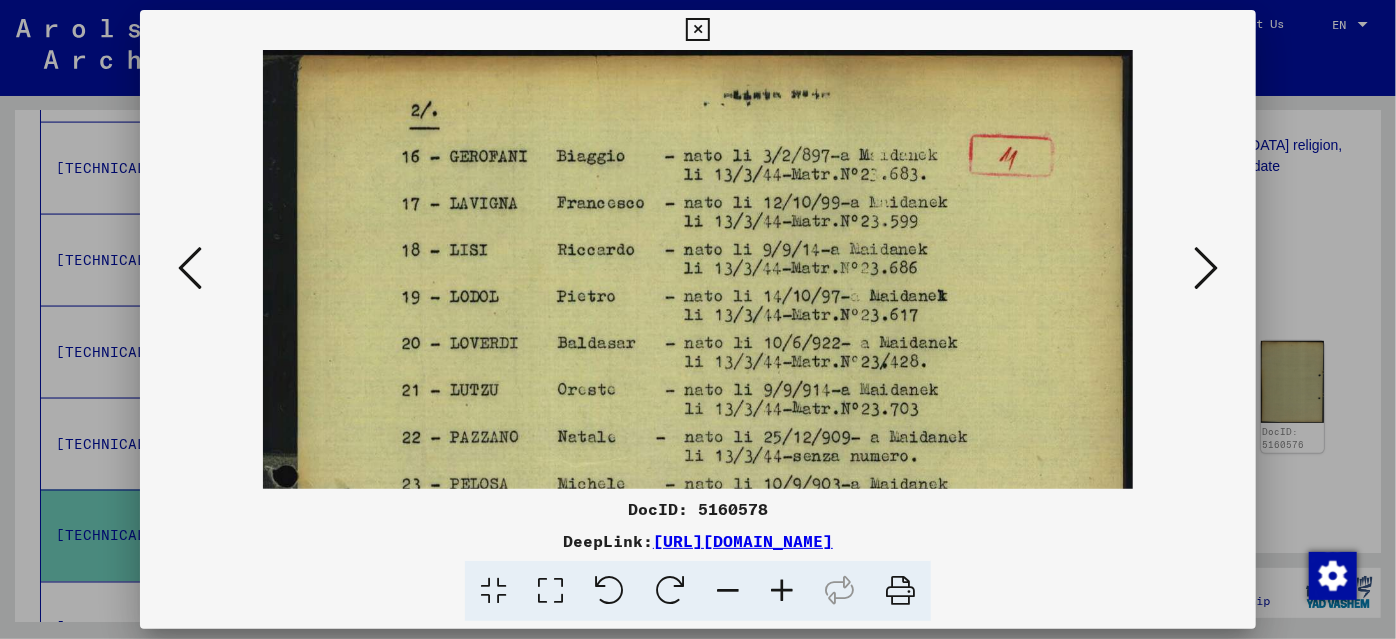 click at bounding box center (782, 591) 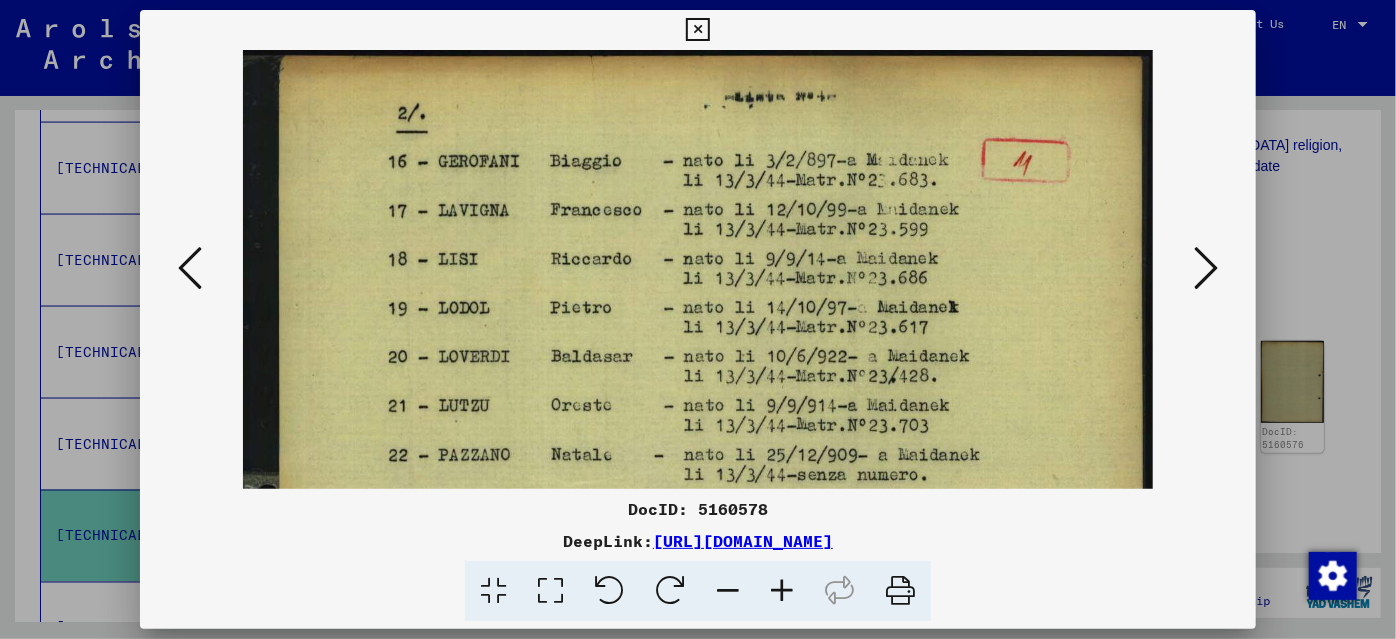 click at bounding box center [782, 591] 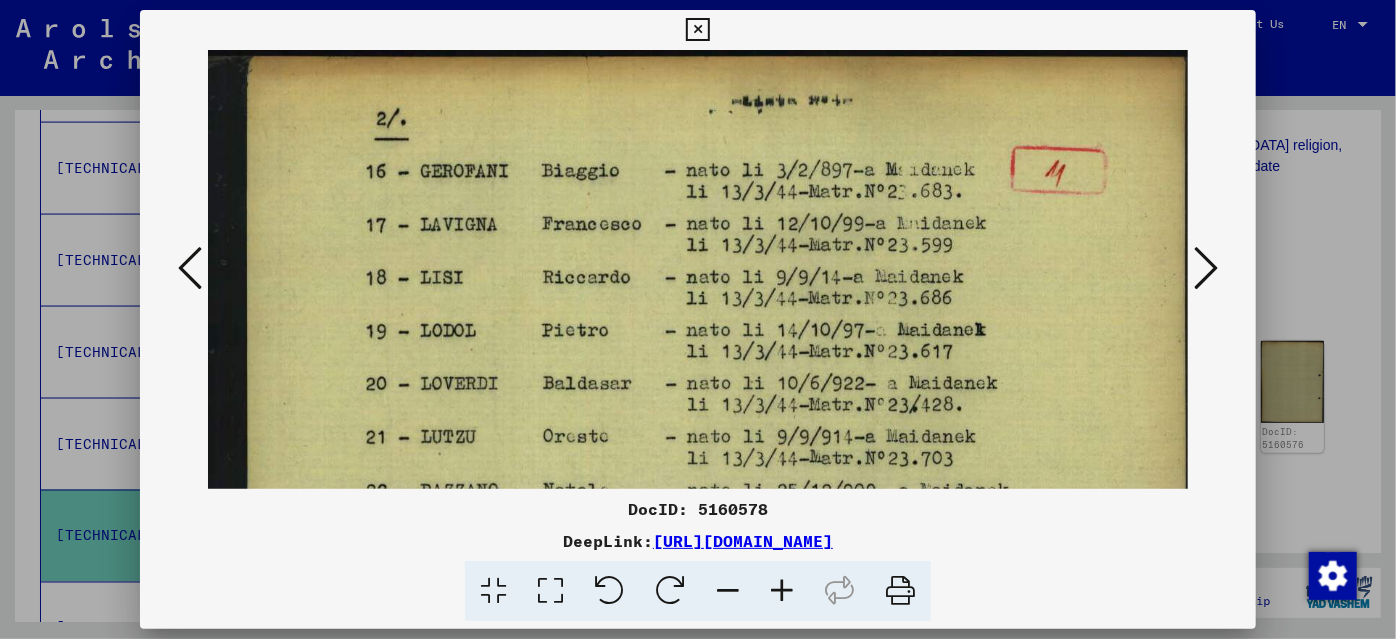 click at bounding box center [782, 591] 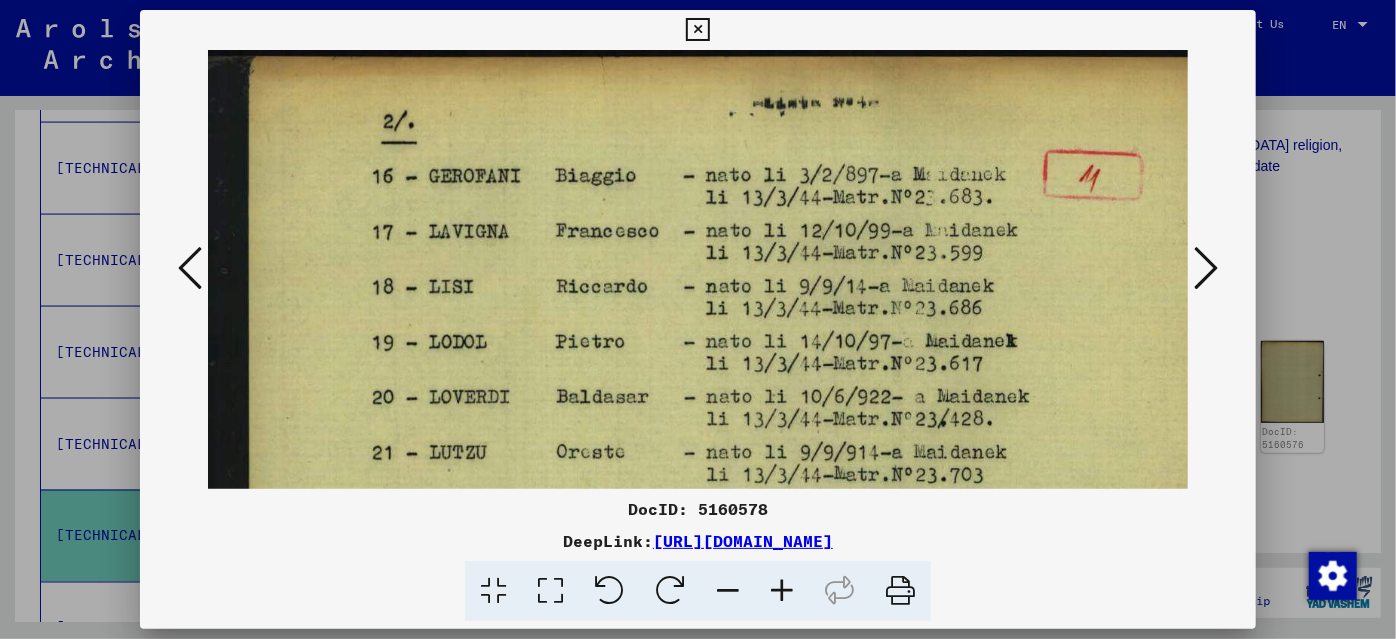 click at bounding box center [782, 591] 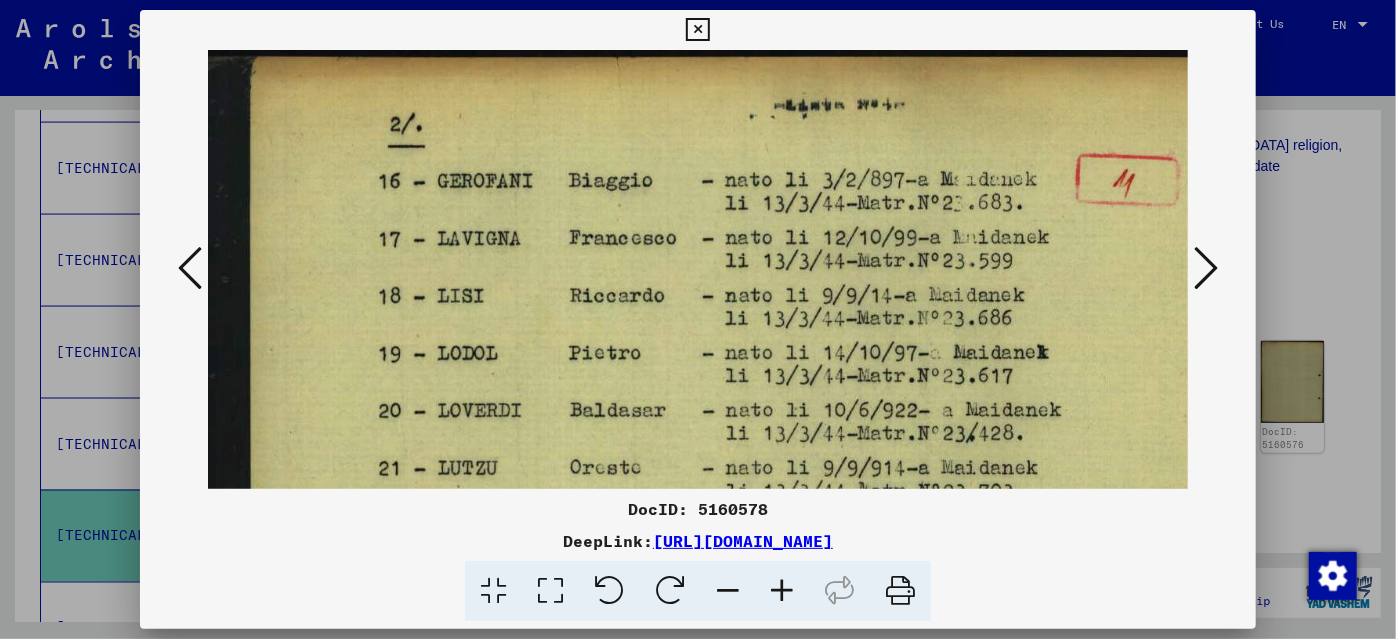 click at bounding box center [782, 591] 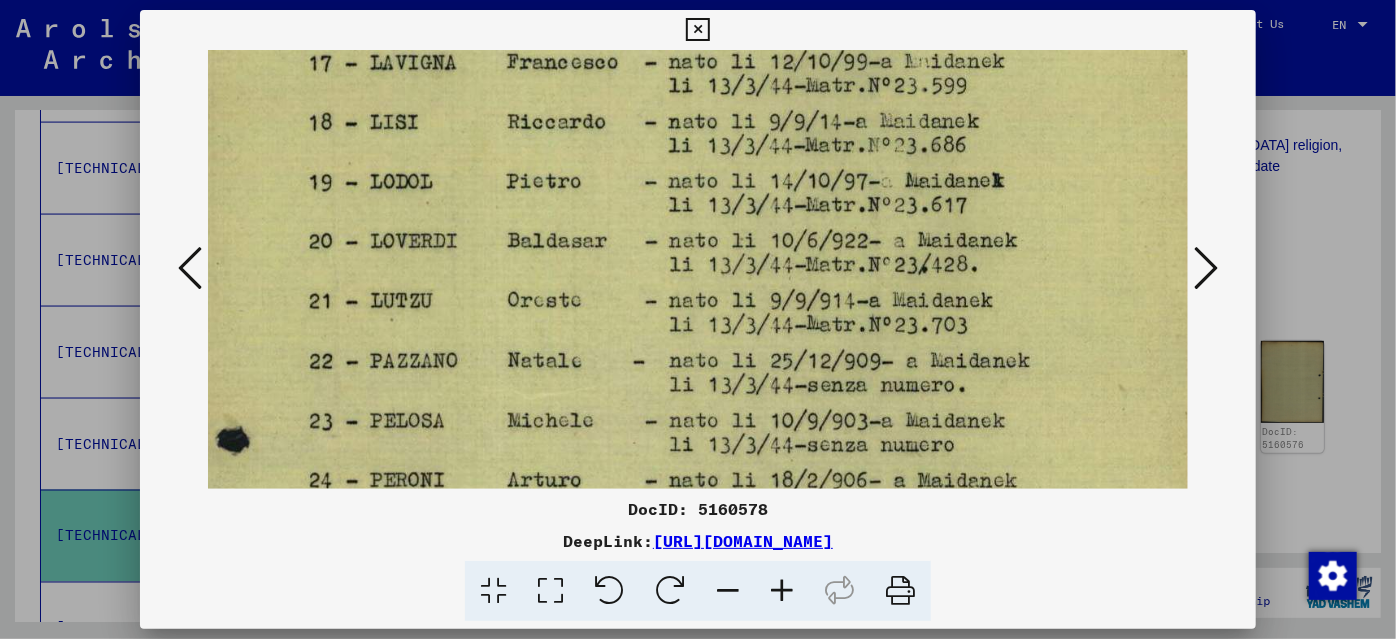 scroll, scrollTop: 184, scrollLeft: 76, axis: both 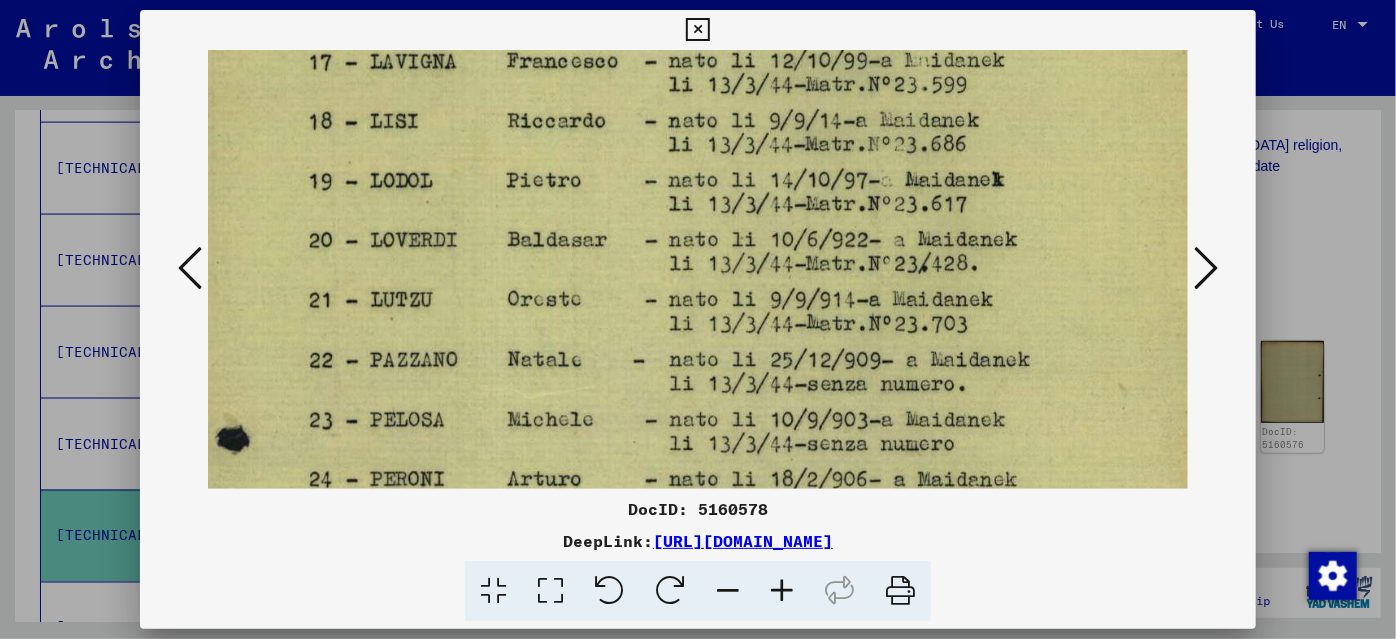 drag, startPoint x: 775, startPoint y: 380, endPoint x: 699, endPoint y: 215, distance: 181.66177 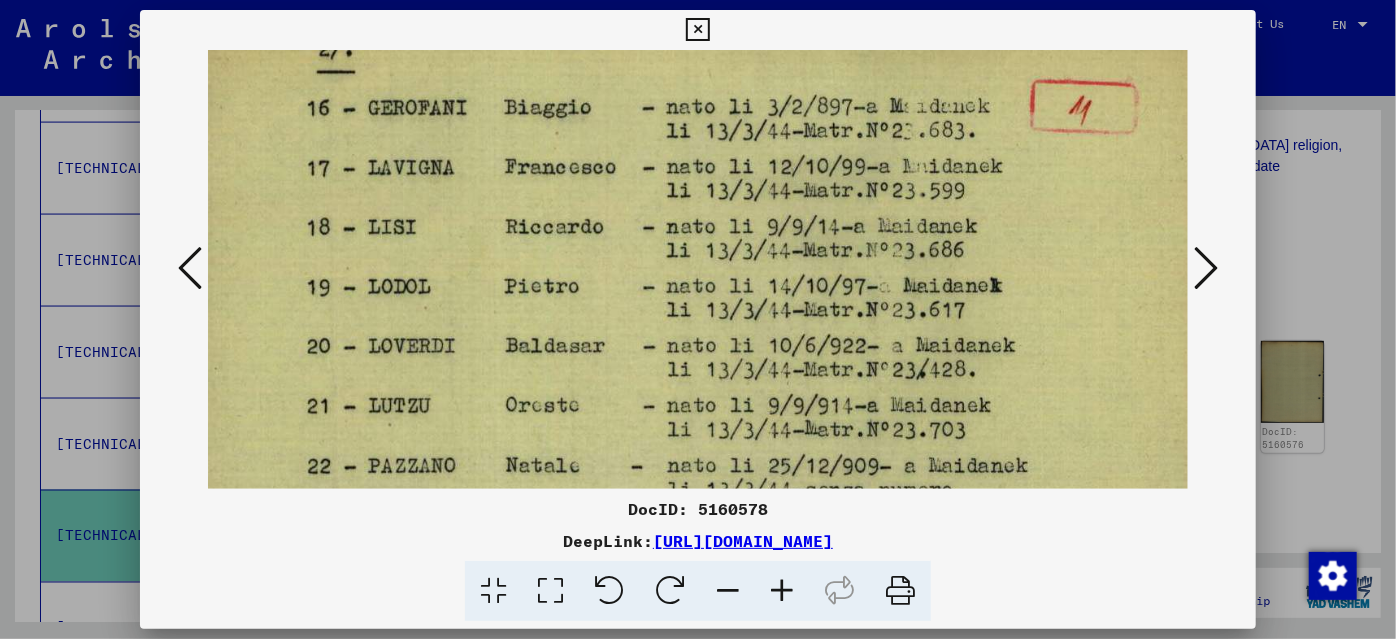 scroll, scrollTop: 76, scrollLeft: 77, axis: both 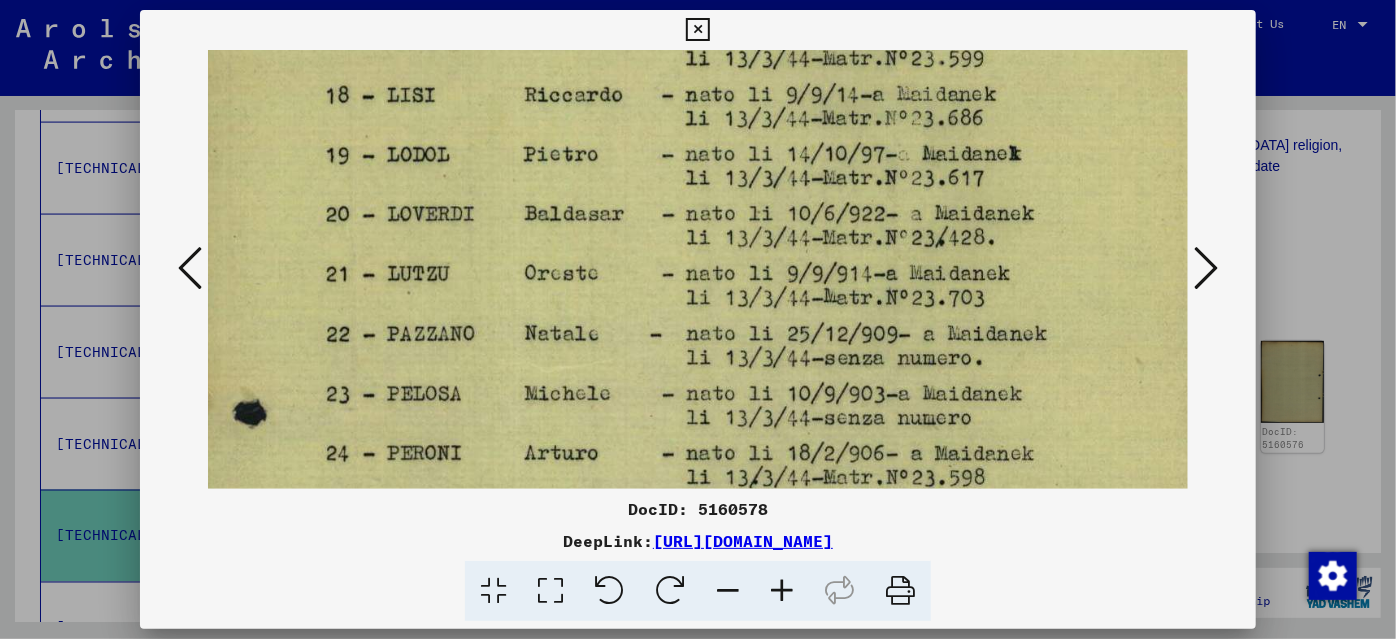 drag, startPoint x: 784, startPoint y: 298, endPoint x: 799, endPoint y: 207, distance: 92.22798 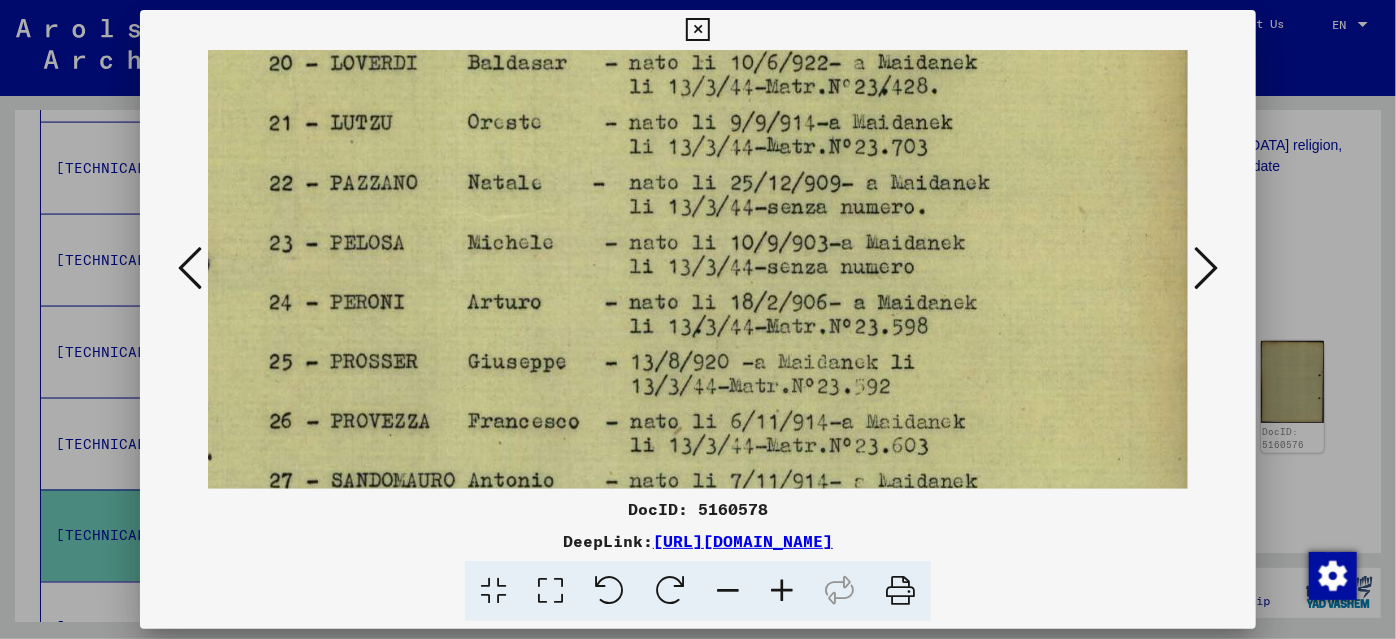 scroll, scrollTop: 363, scrollLeft: 116, axis: both 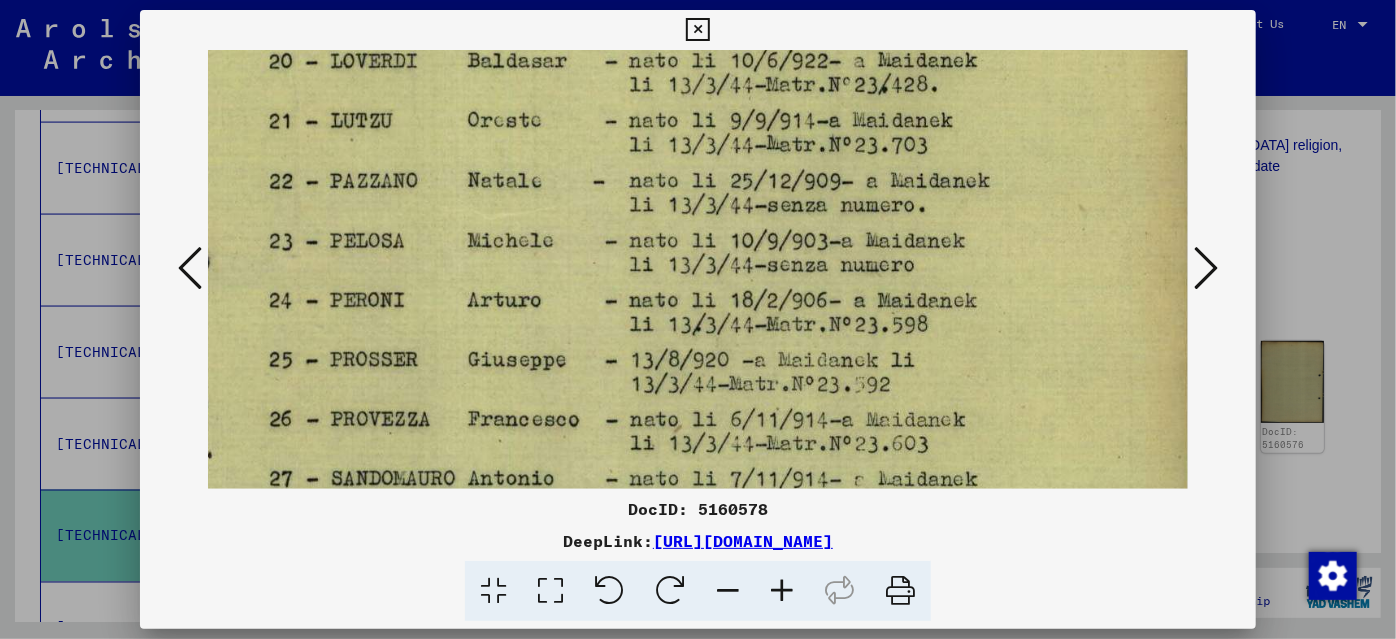 drag, startPoint x: 845, startPoint y: 408, endPoint x: 792, endPoint y: 268, distance: 149.69637 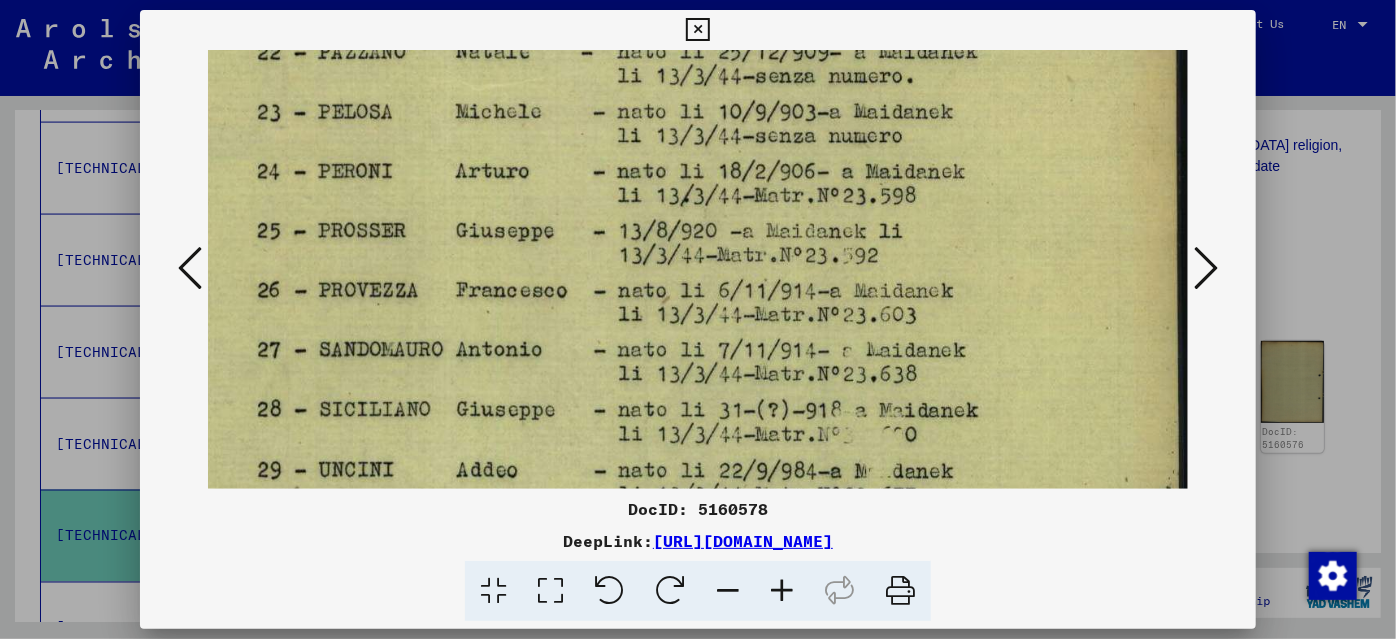 drag, startPoint x: 755, startPoint y: 264, endPoint x: 749, endPoint y: 175, distance: 89.20202 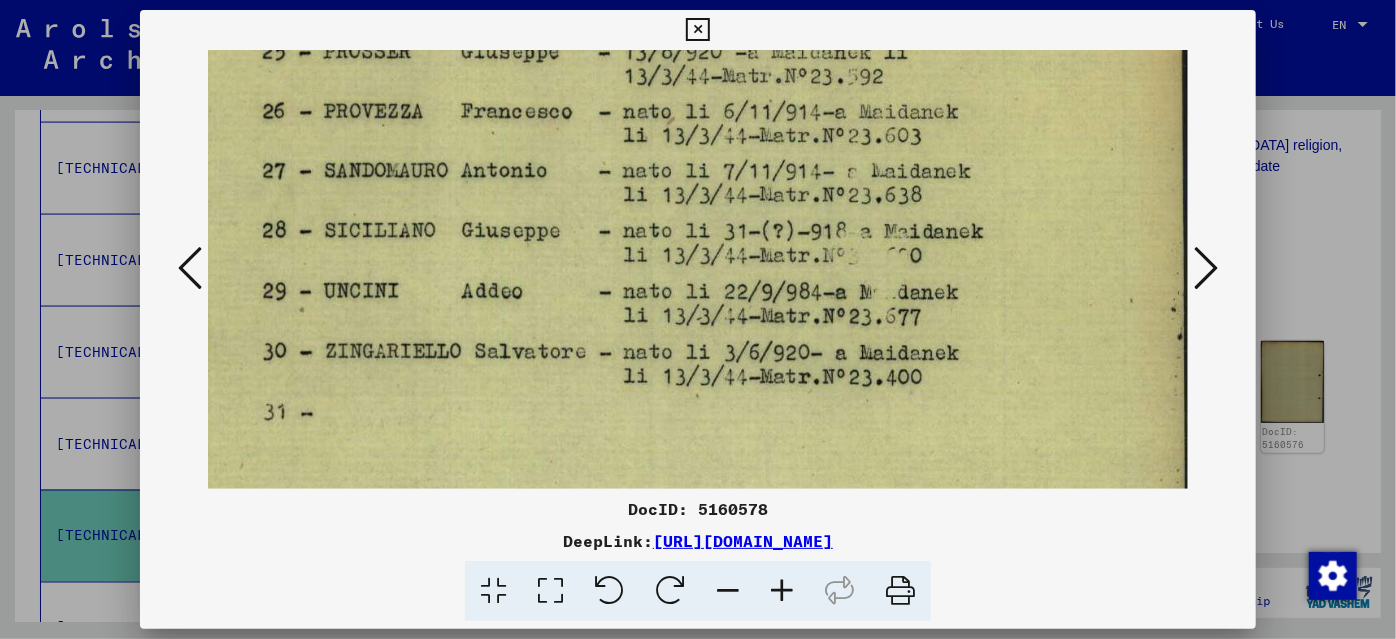 scroll, scrollTop: 684, scrollLeft: 123, axis: both 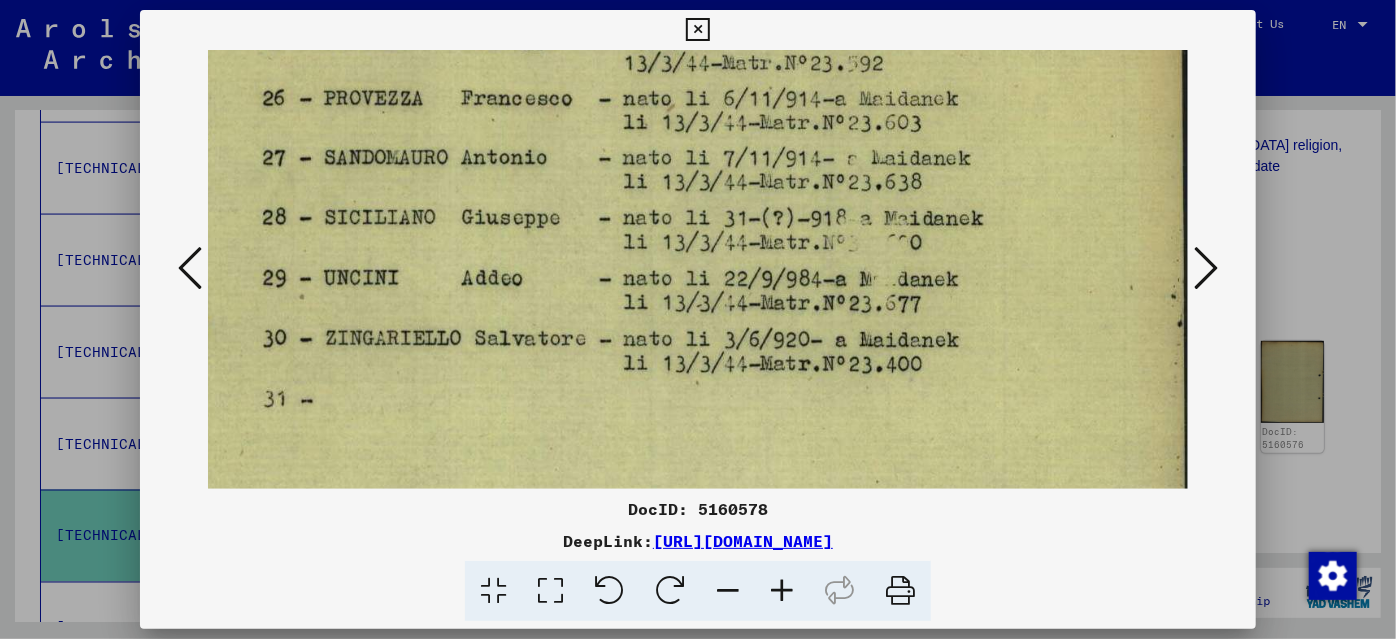 drag, startPoint x: 747, startPoint y: 385, endPoint x: 752, endPoint y: 273, distance: 112.11155 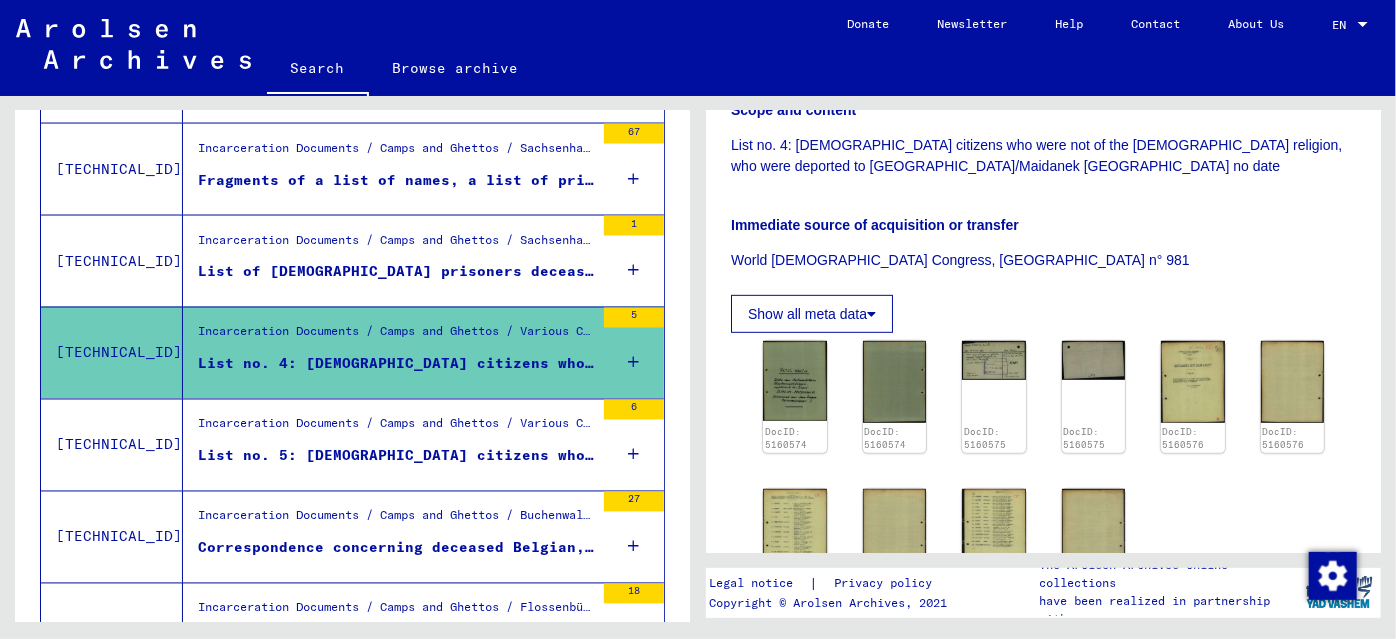 scroll, scrollTop: 1848, scrollLeft: 0, axis: vertical 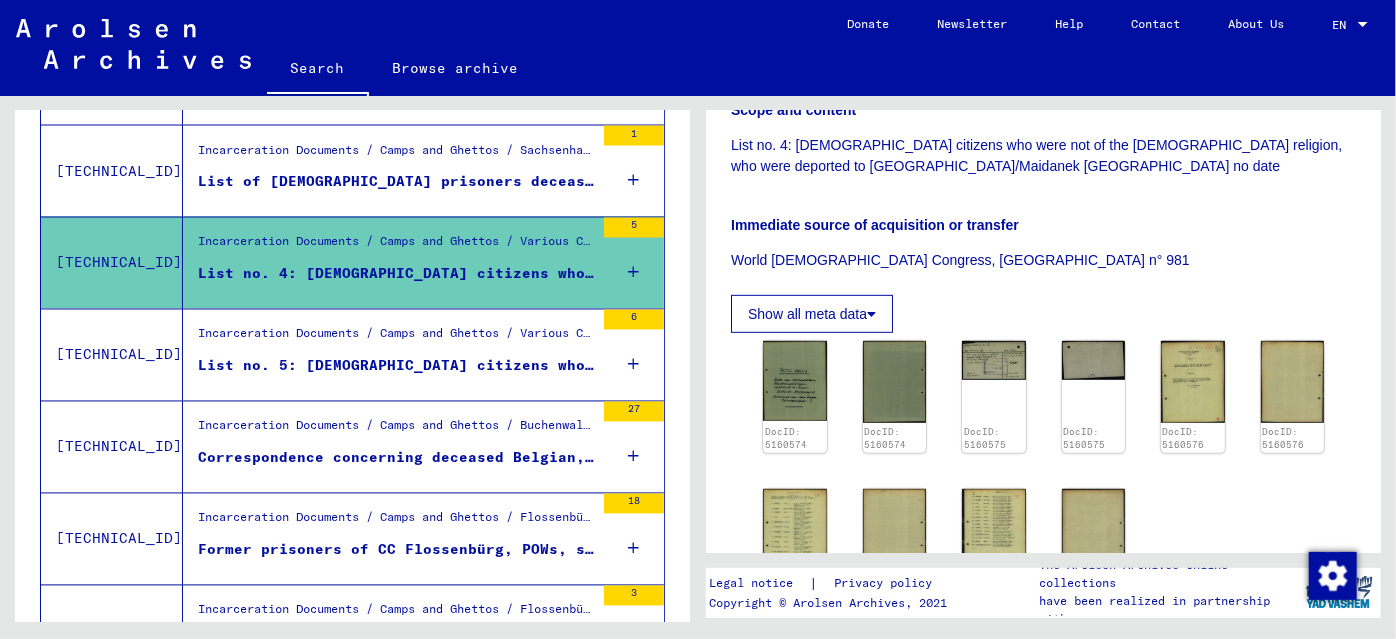 click on "List no. 5: [DEMOGRAPHIC_DATA] citizens who were not of the [DEMOGRAPHIC_DATA] religion, who were deported to [GEOGRAPHIC_DATA]/Maidanek [GEOGRAPHIC_DATA] no date" at bounding box center (396, 366) 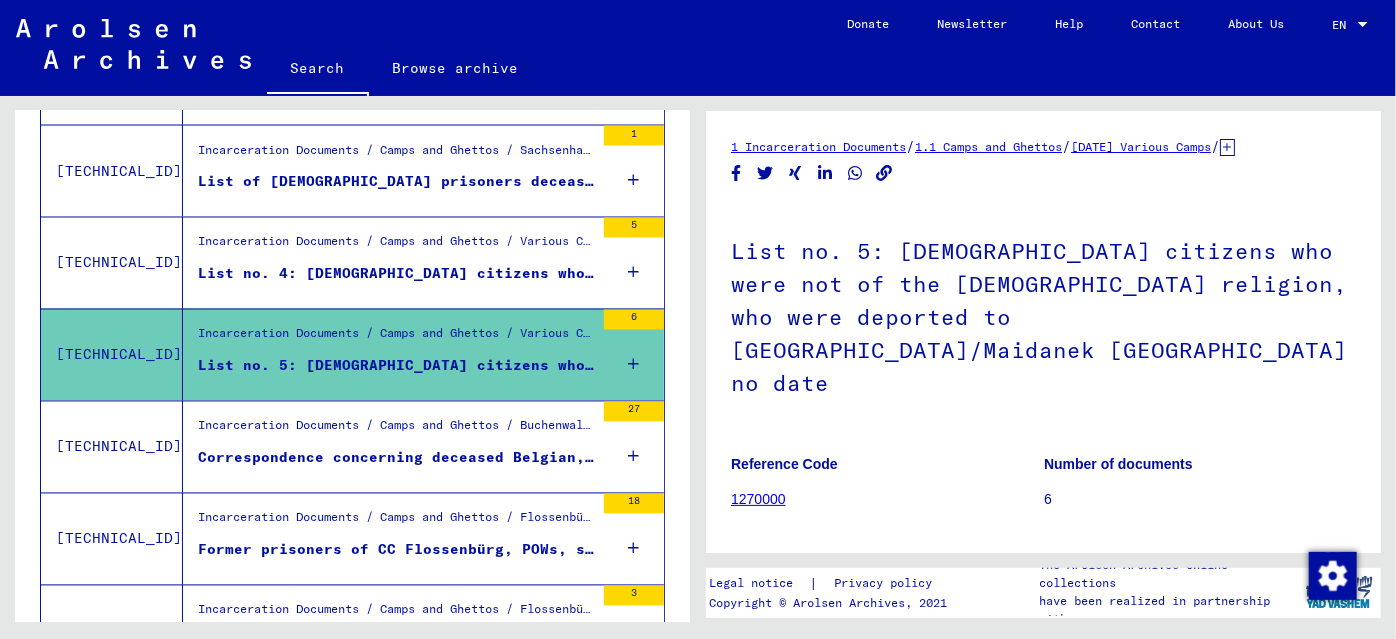 scroll, scrollTop: 454, scrollLeft: 0, axis: vertical 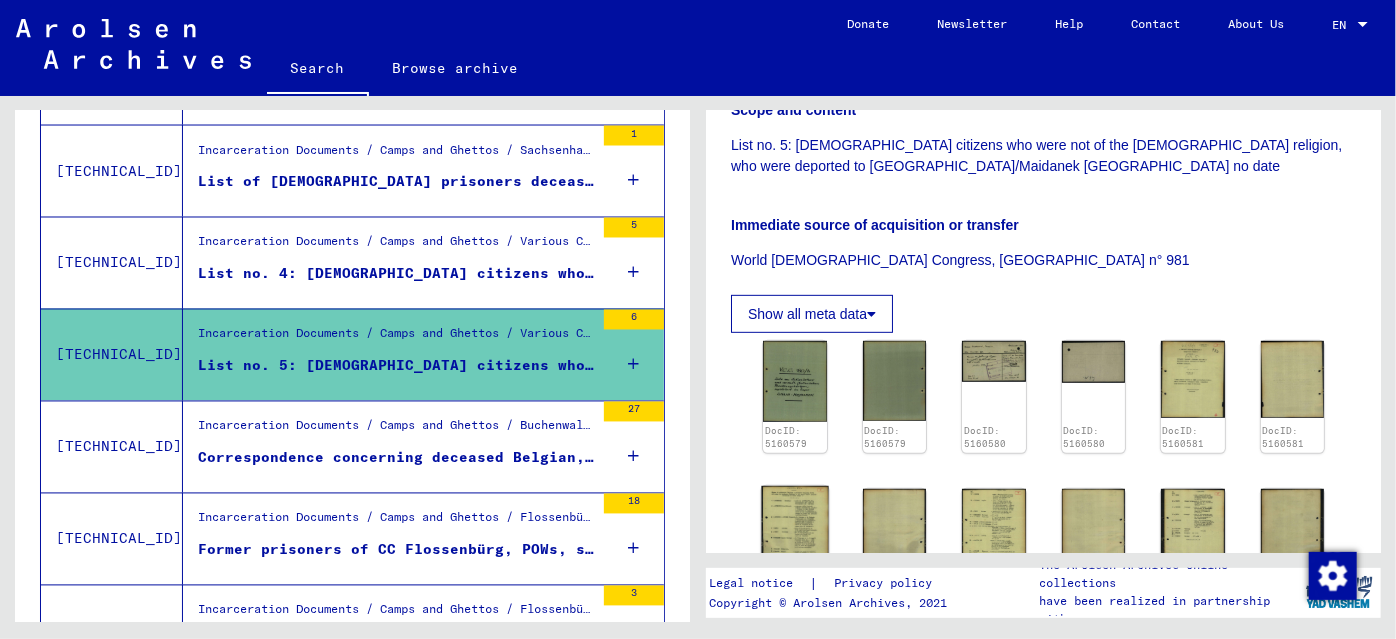 click 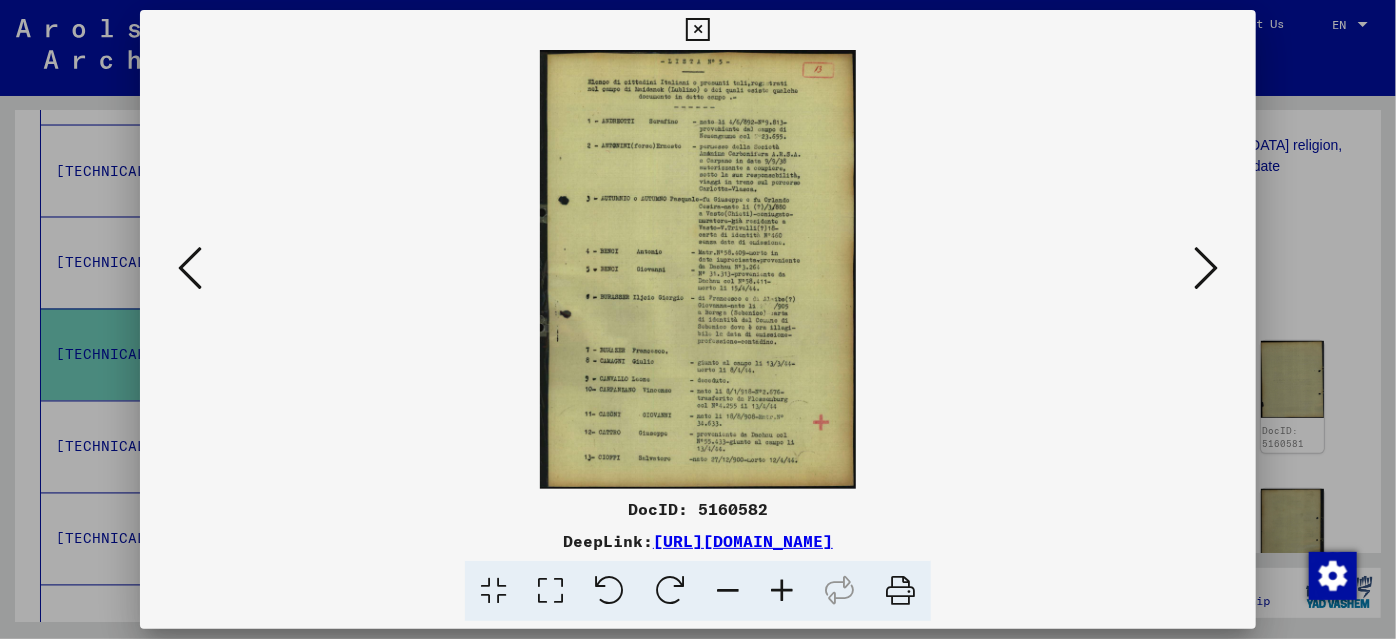 click at bounding box center [782, 591] 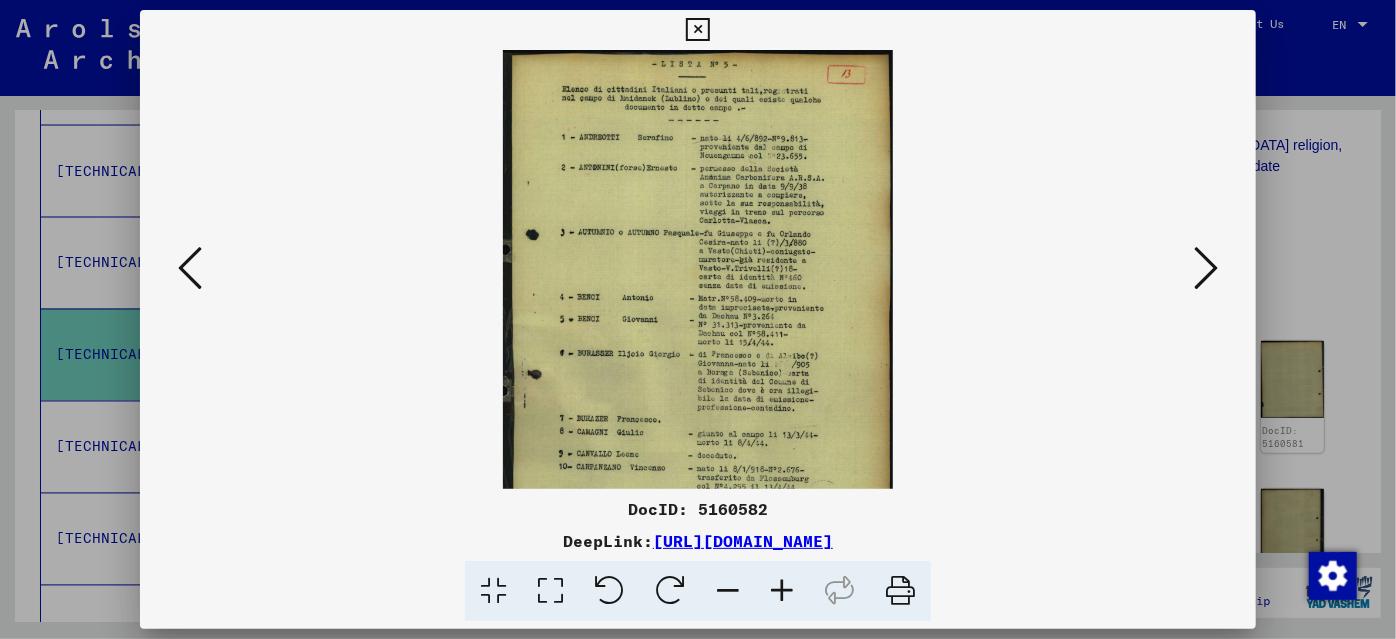 click at bounding box center (782, 591) 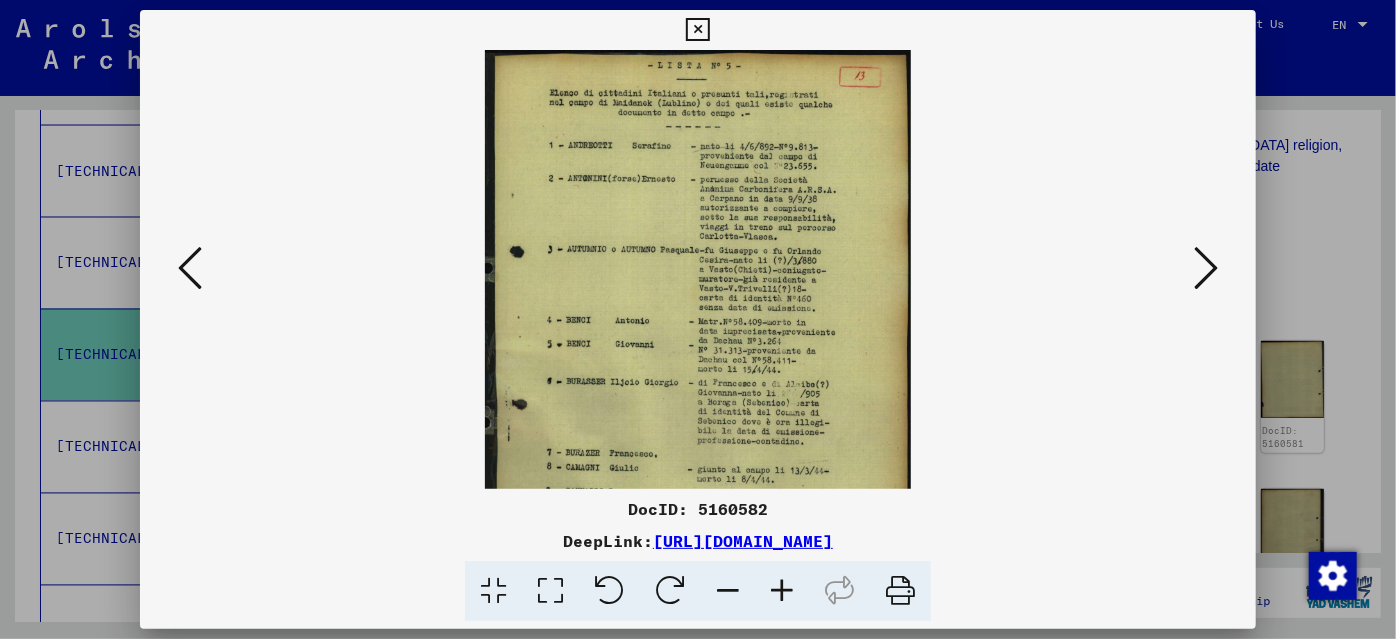 click at bounding box center [782, 591] 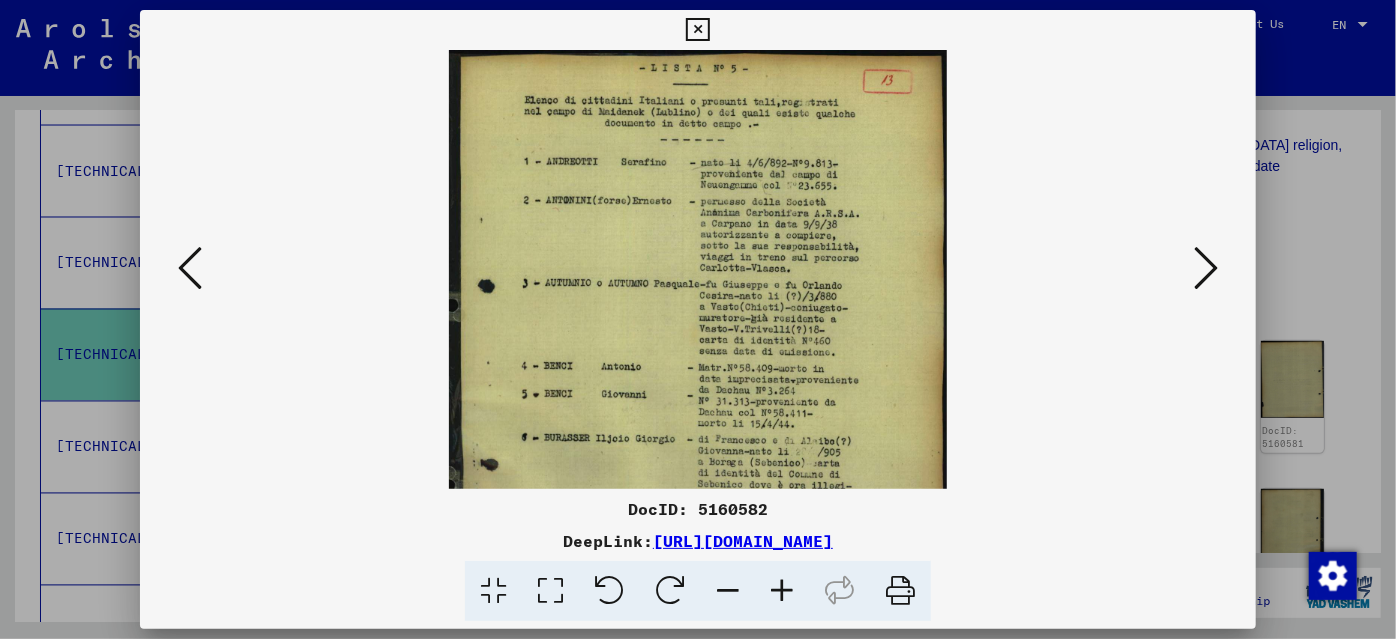 click at bounding box center (782, 591) 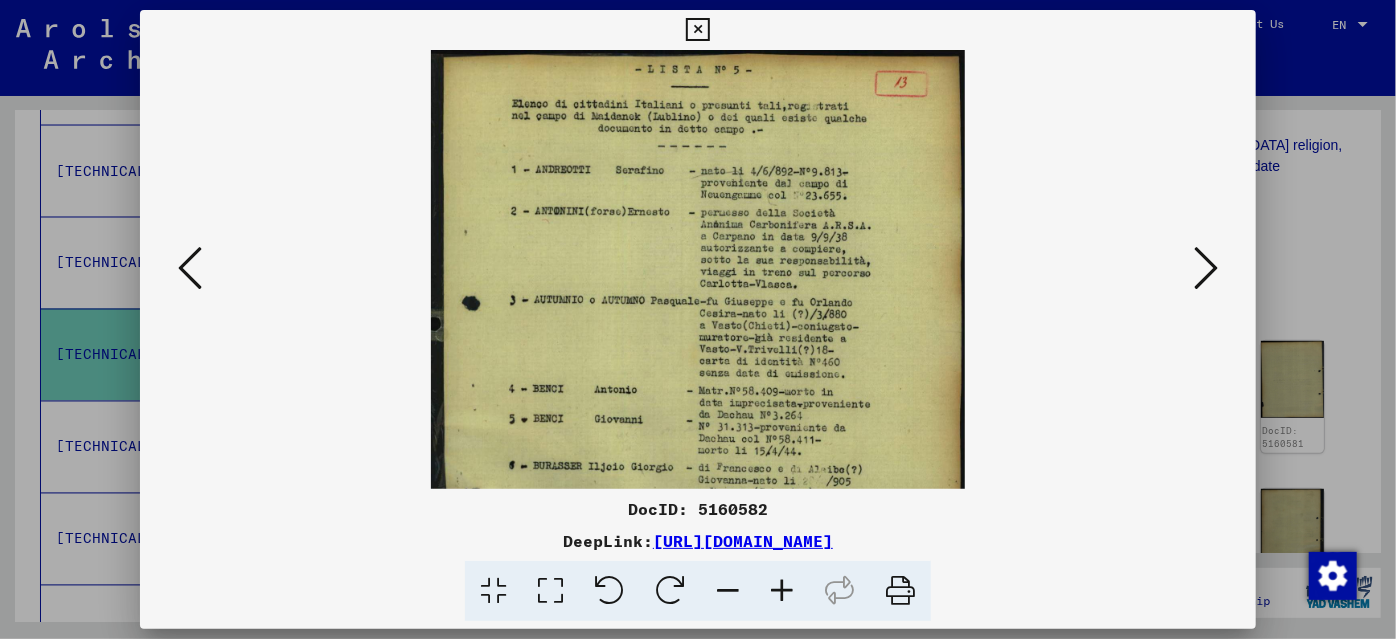 click at bounding box center (782, 591) 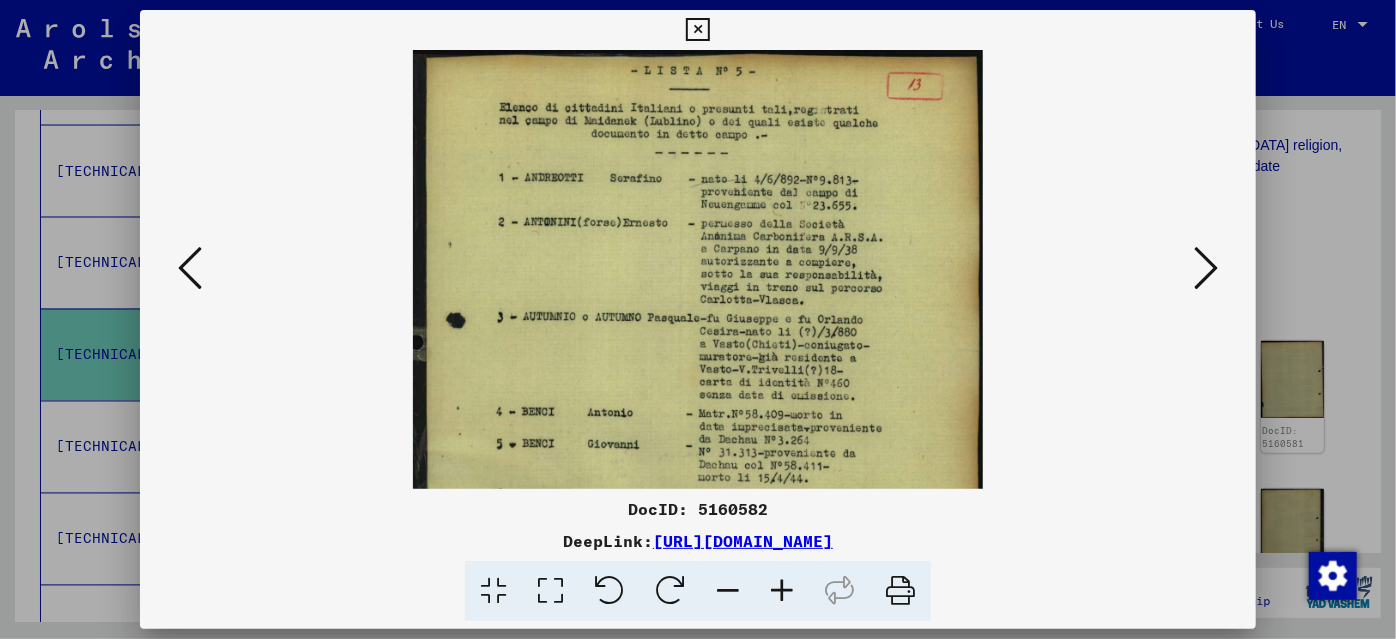 click at bounding box center [782, 591] 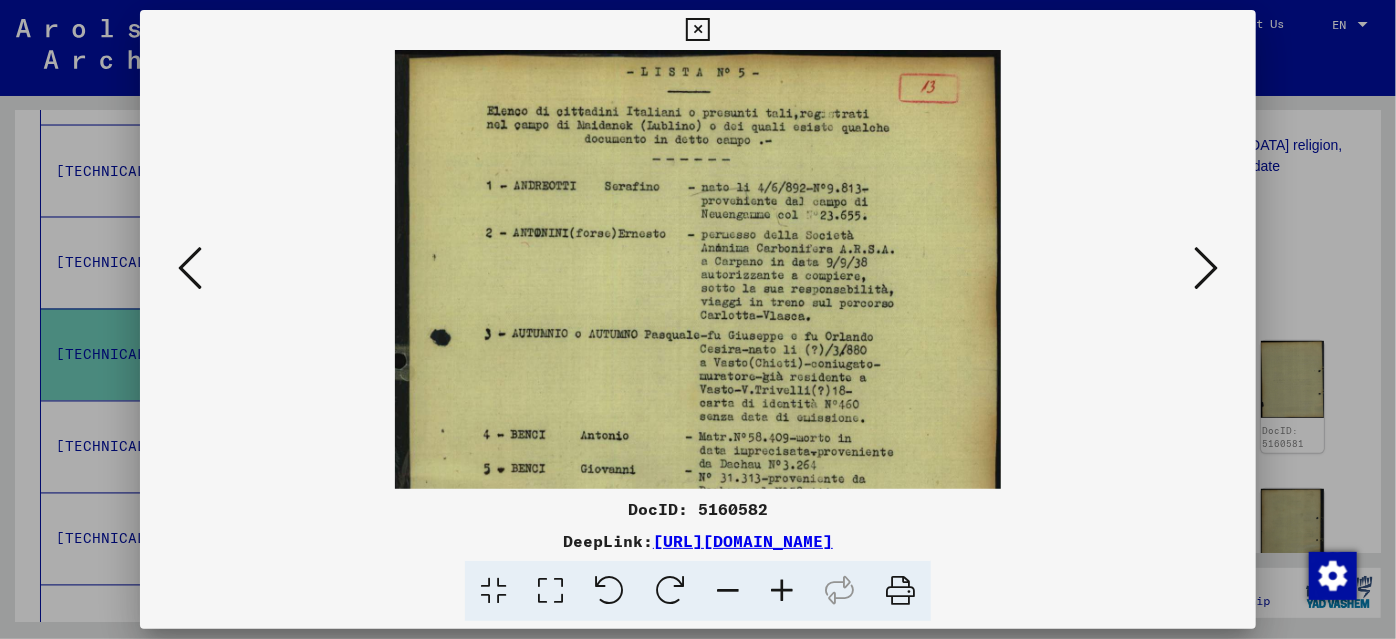 click at bounding box center (782, 591) 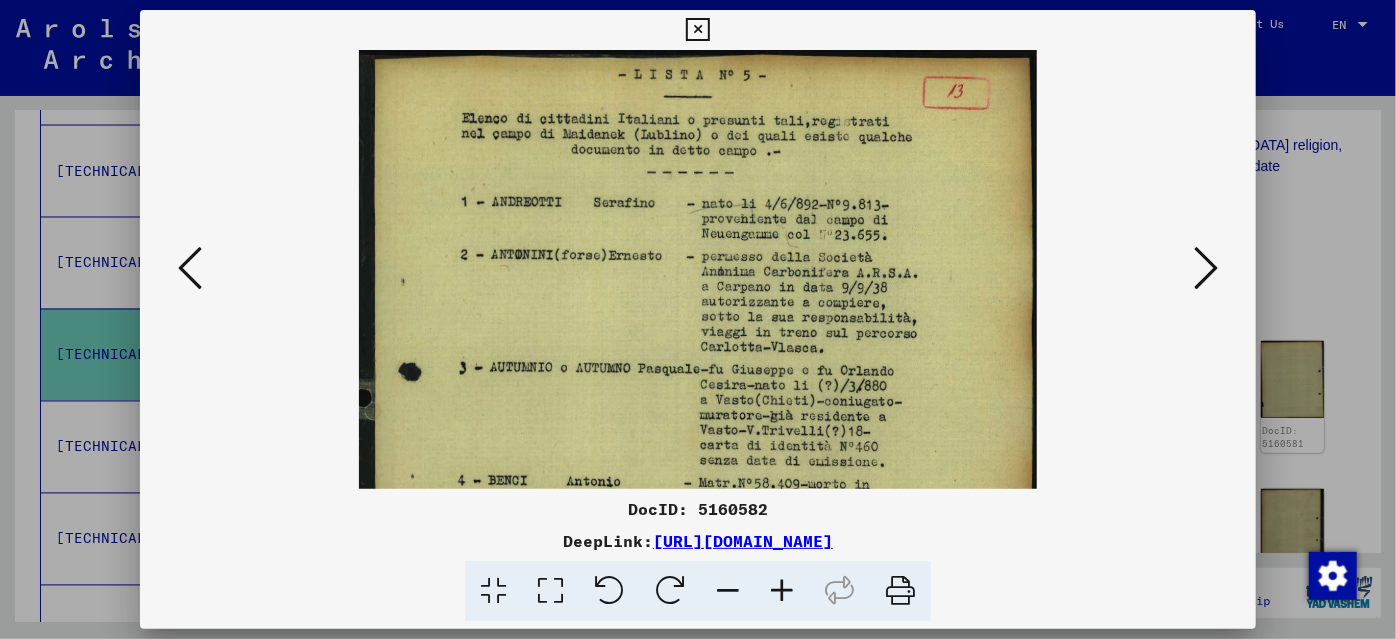 click at bounding box center (782, 591) 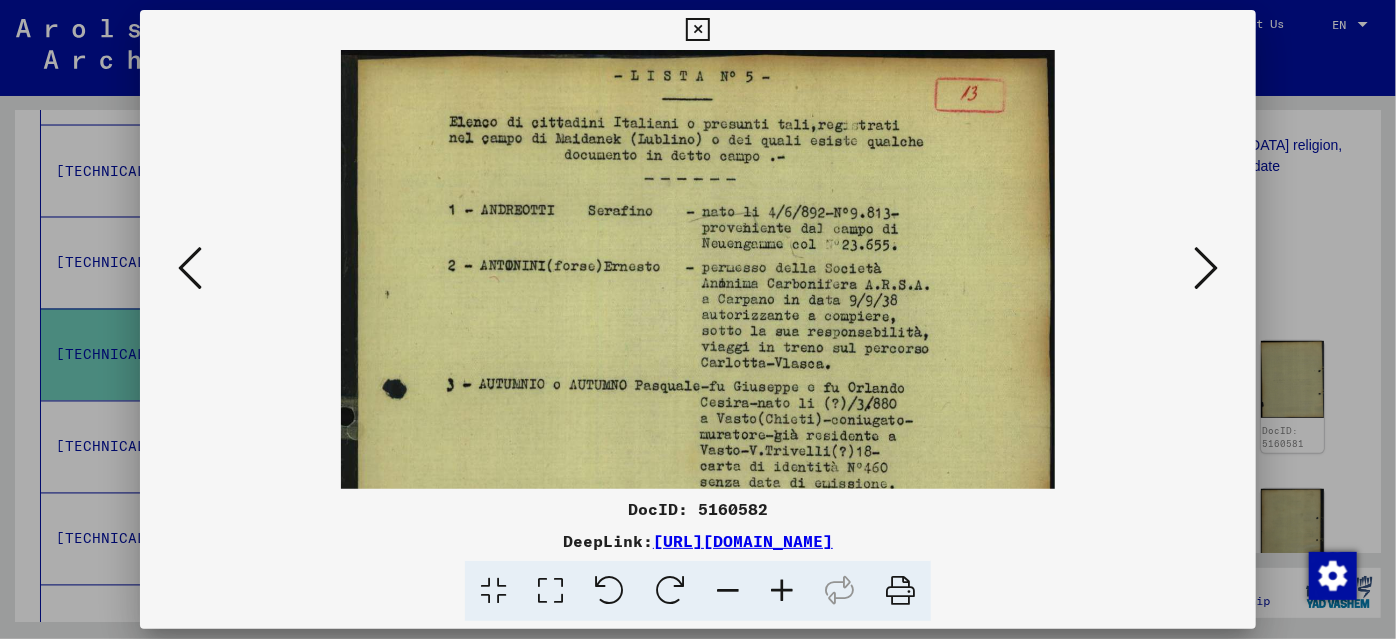 click at bounding box center [782, 591] 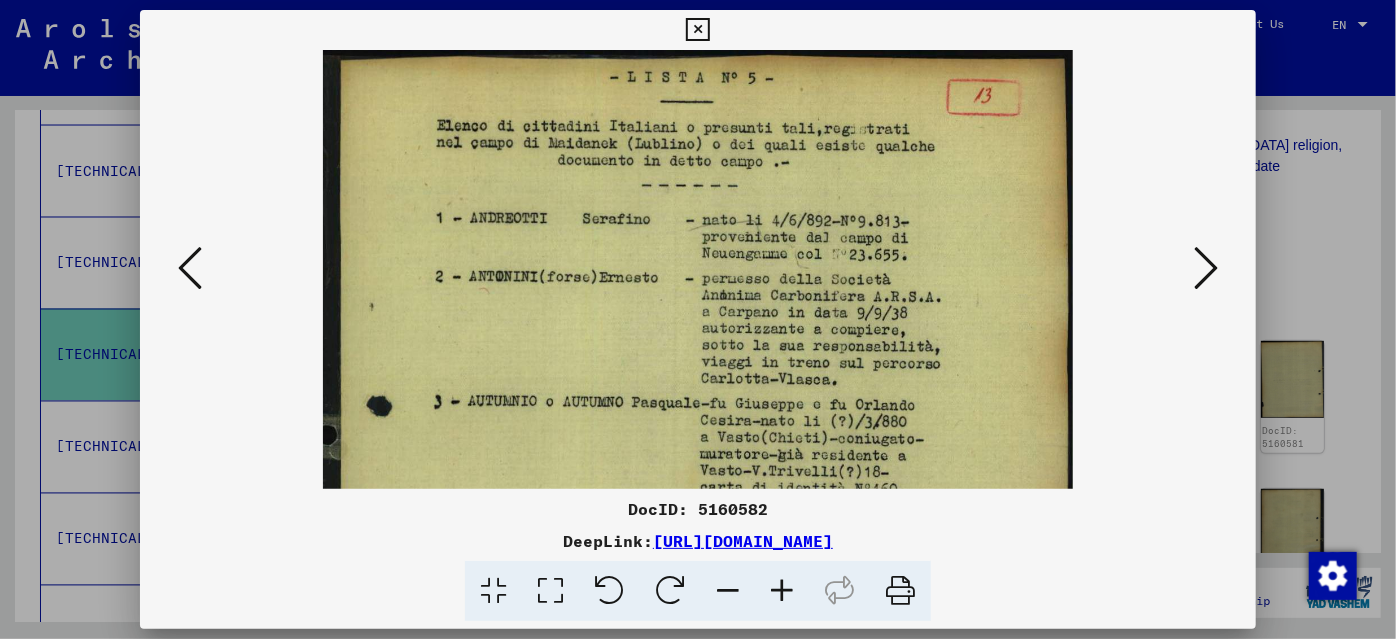 click at bounding box center (782, 591) 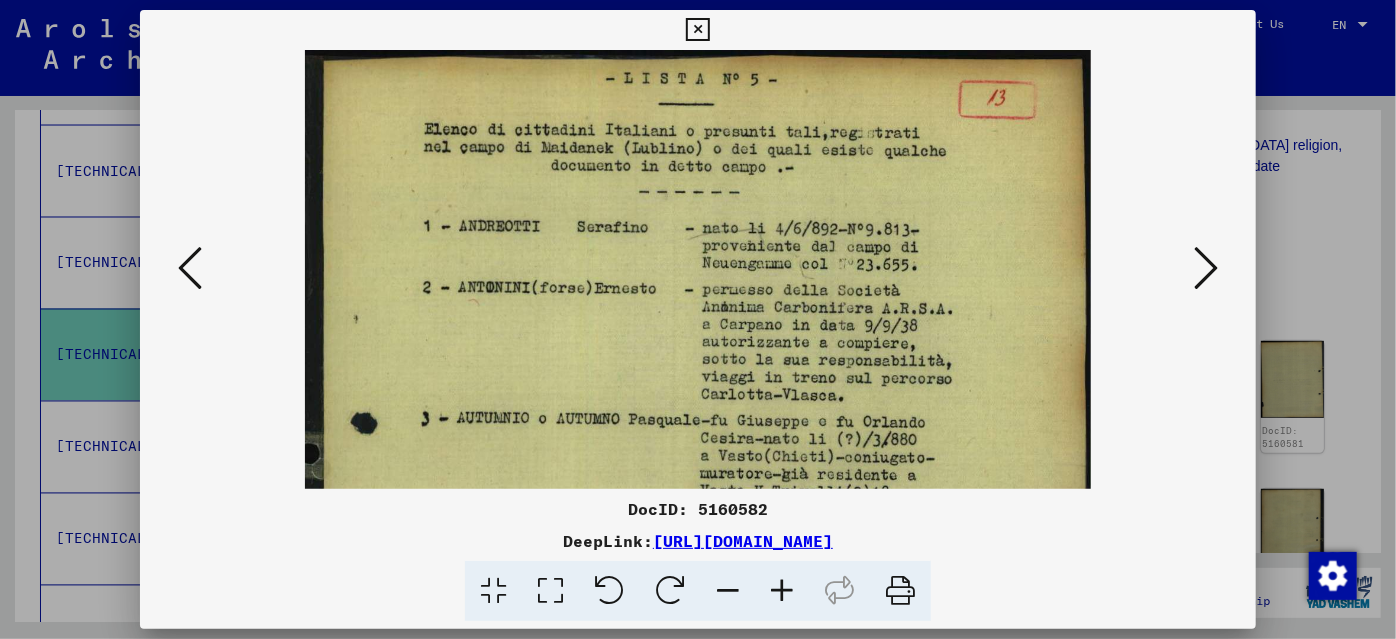 click at bounding box center (782, 591) 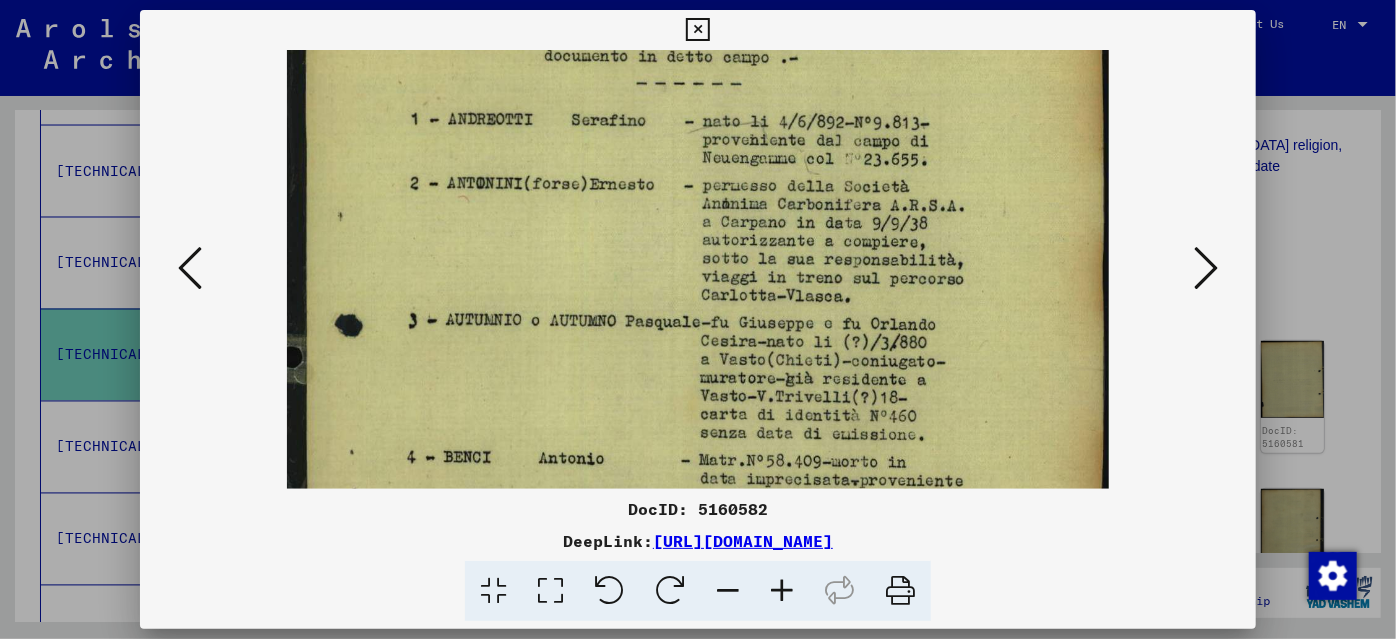 scroll, scrollTop: 116, scrollLeft: 0, axis: vertical 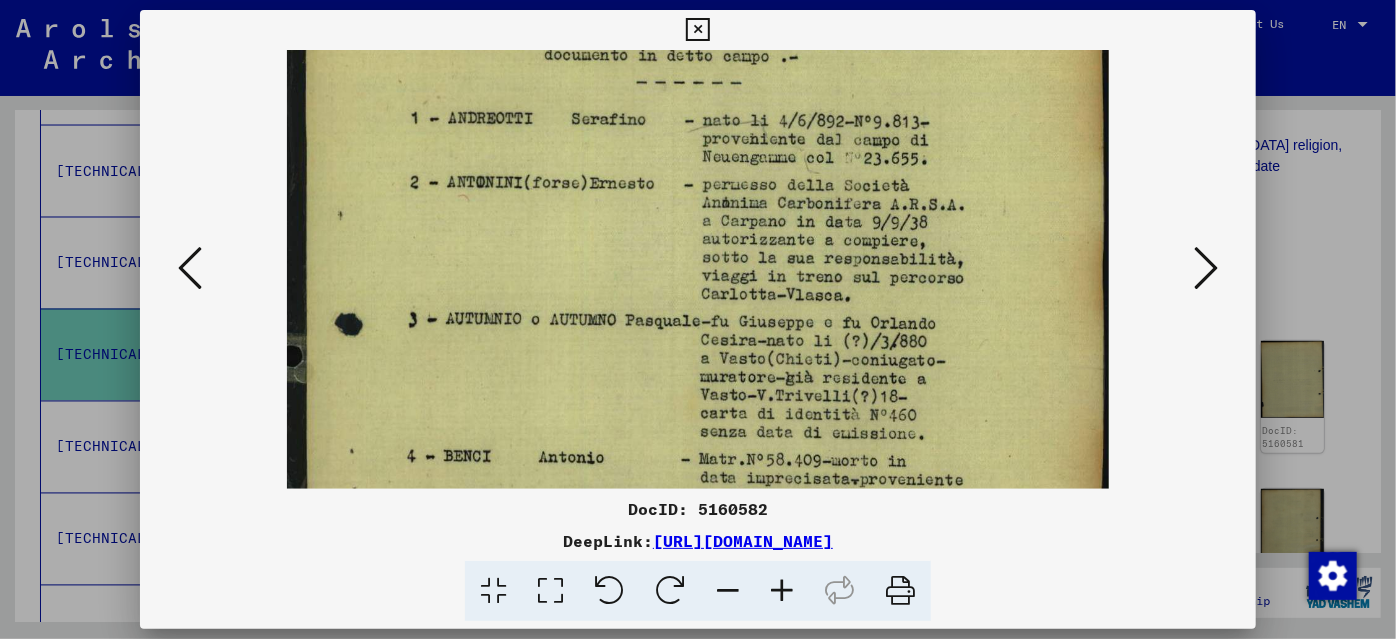 drag, startPoint x: 872, startPoint y: 412, endPoint x: 867, endPoint y: 299, distance: 113.110565 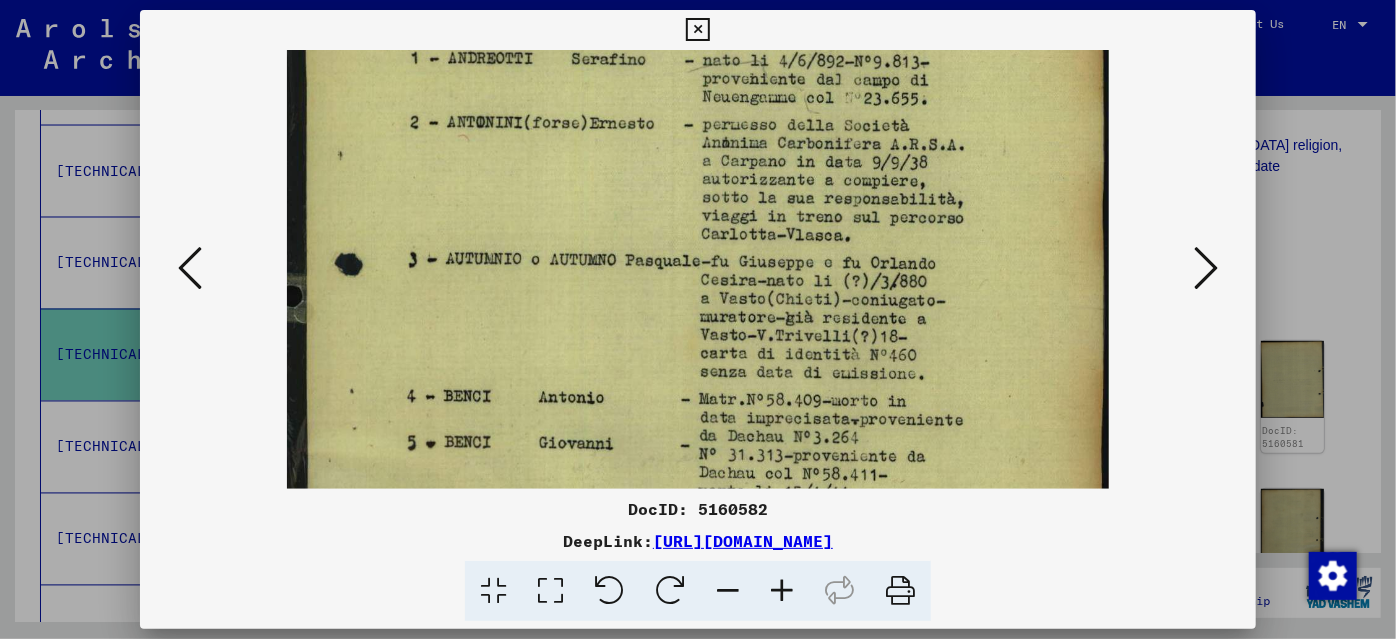 scroll, scrollTop: 221, scrollLeft: 0, axis: vertical 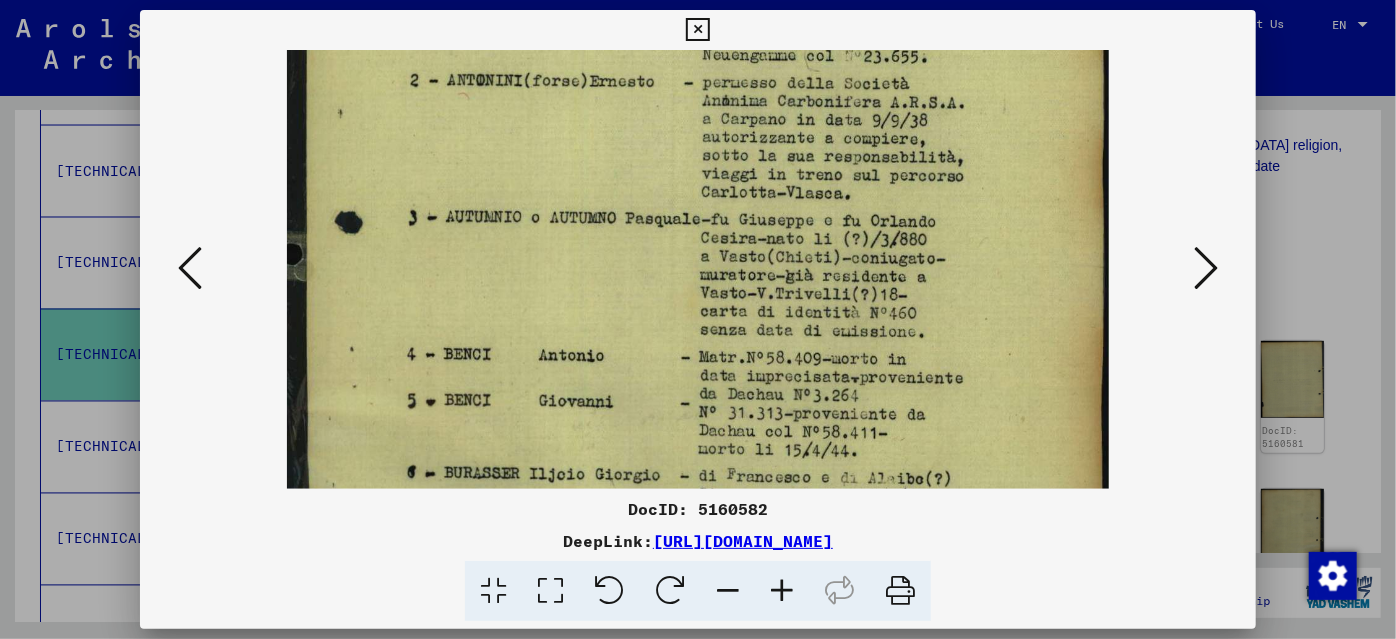 drag, startPoint x: 962, startPoint y: 383, endPoint x: 932, endPoint y: 252, distance: 134.39122 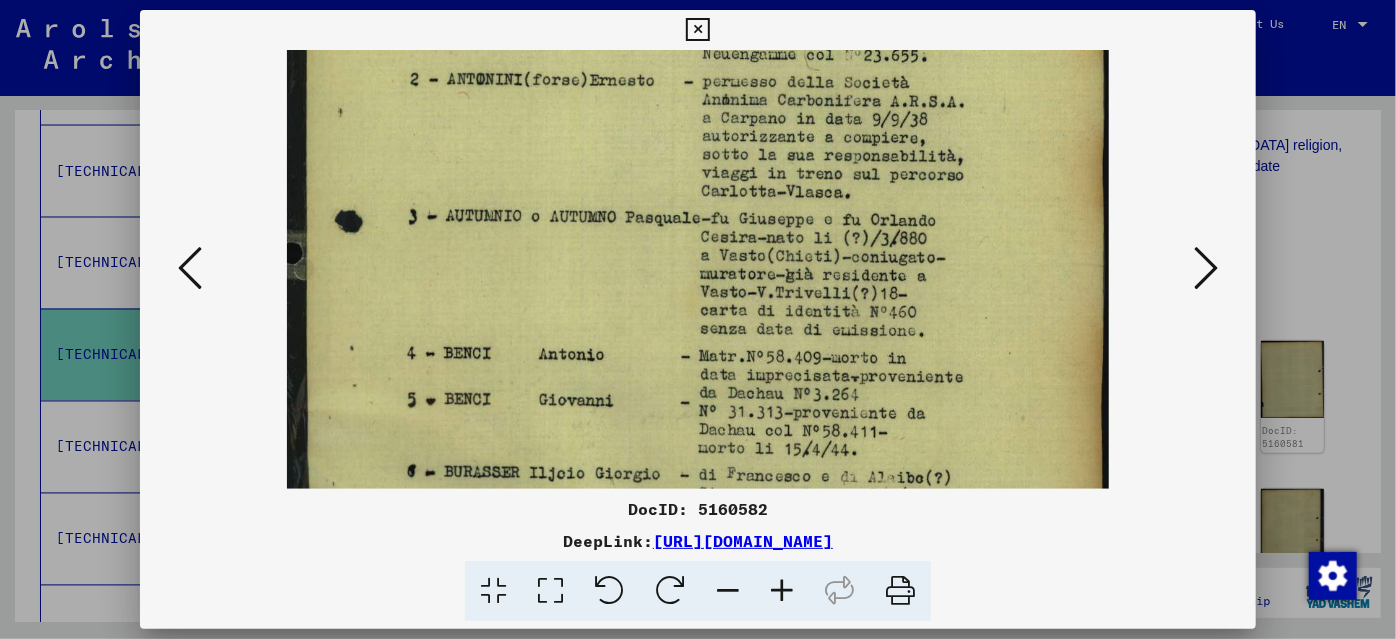 click at bounding box center [698, 400] 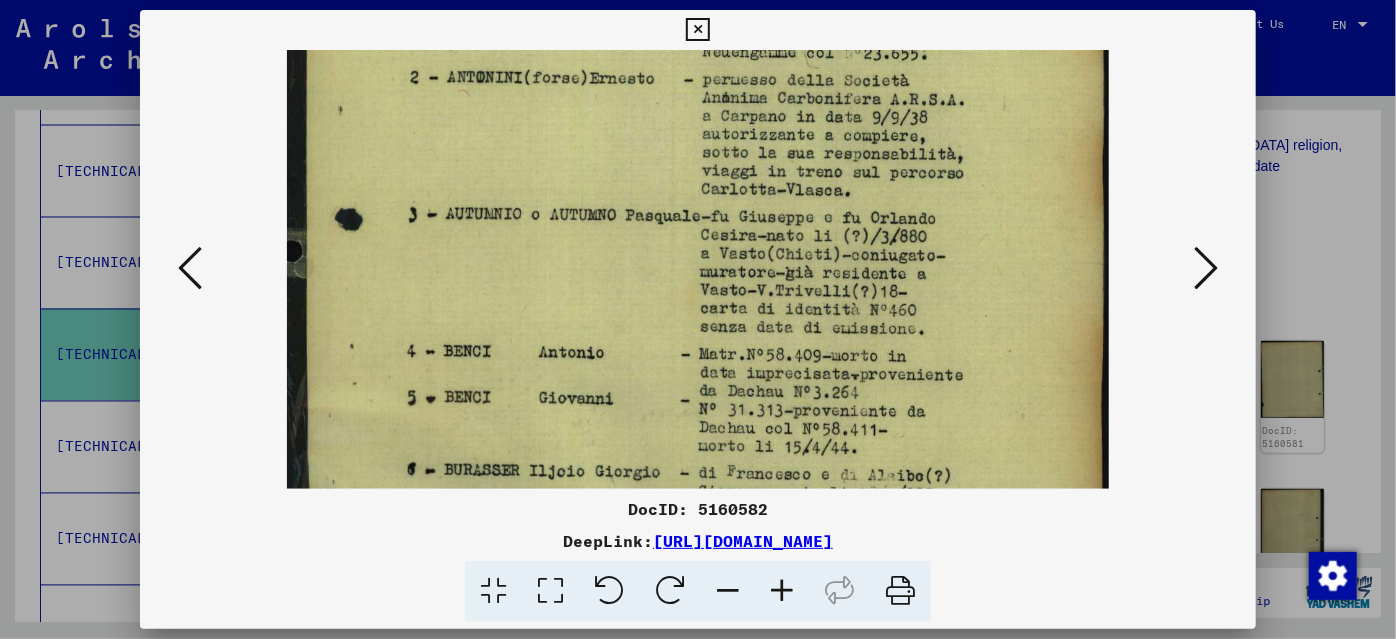 scroll, scrollTop: 446, scrollLeft: 0, axis: vertical 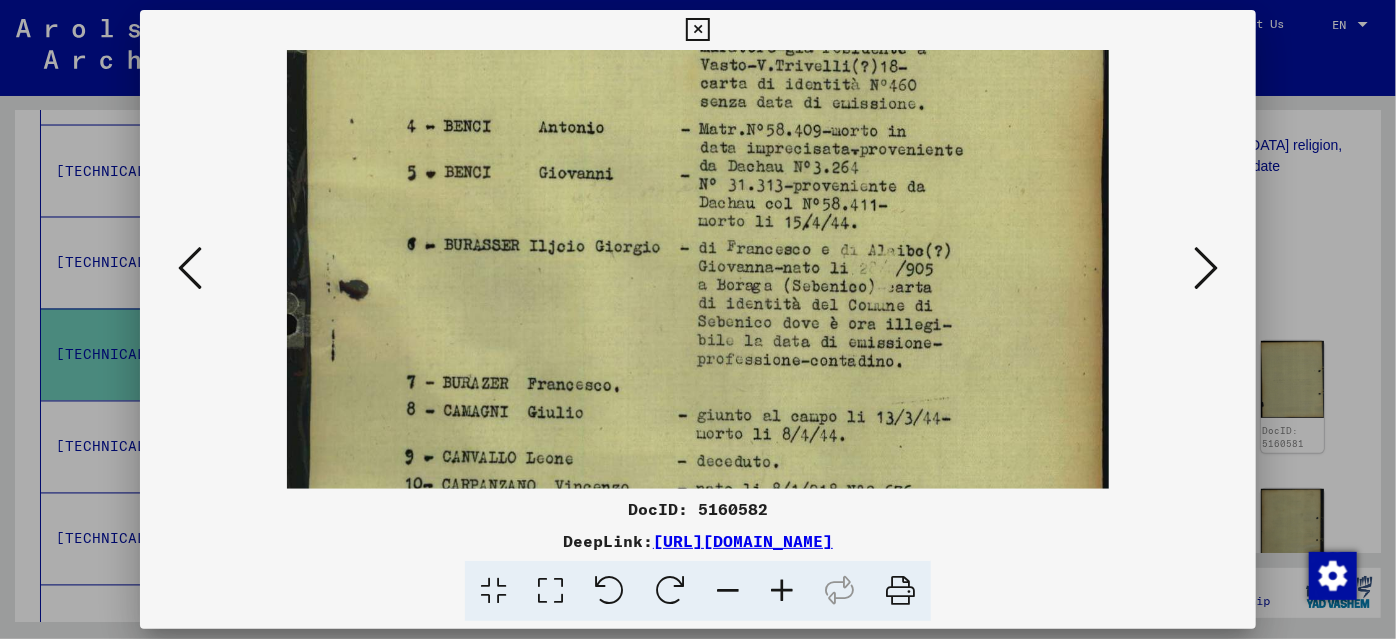 drag, startPoint x: 923, startPoint y: 418, endPoint x: 912, endPoint y: 195, distance: 223.27113 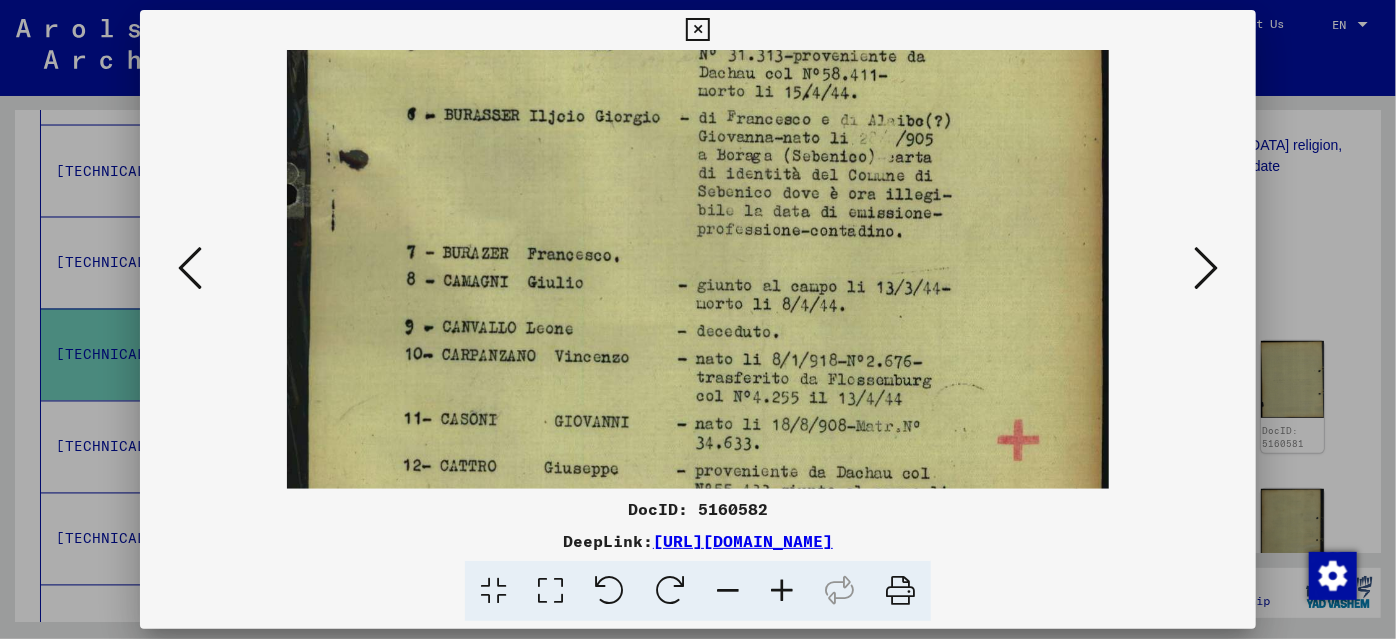 drag, startPoint x: 893, startPoint y: 423, endPoint x: 896, endPoint y: 220, distance: 203.02217 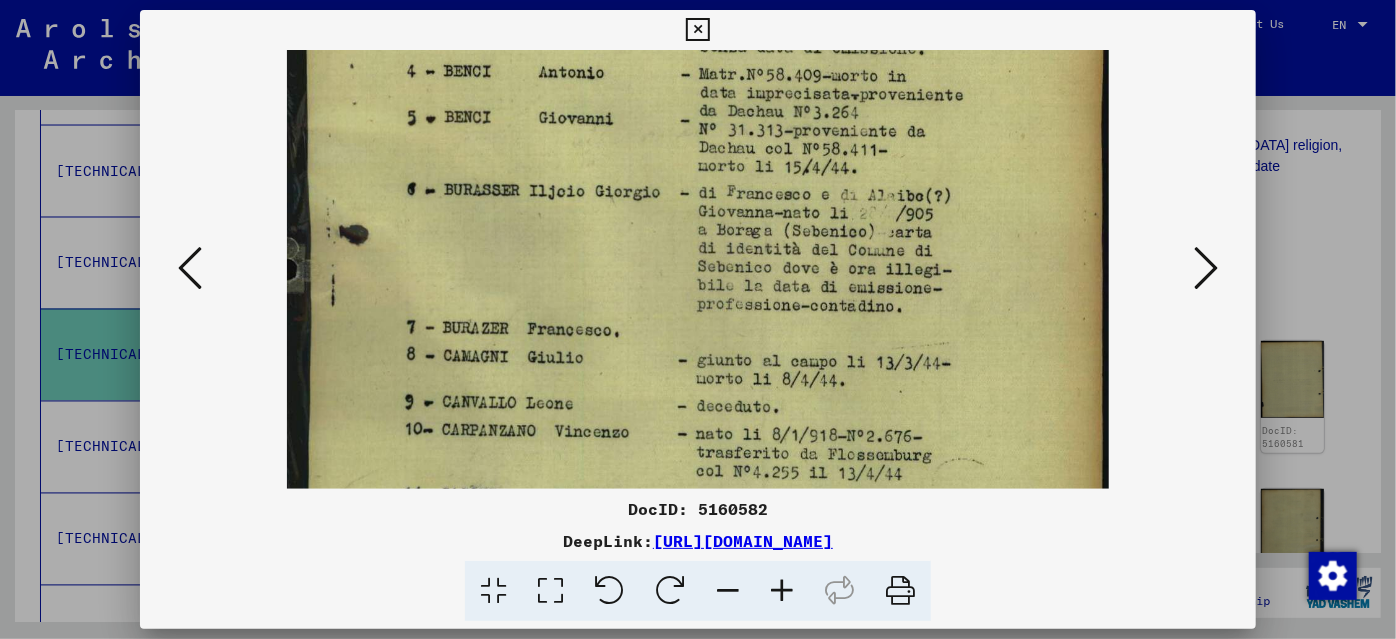 scroll, scrollTop: 499, scrollLeft: 0, axis: vertical 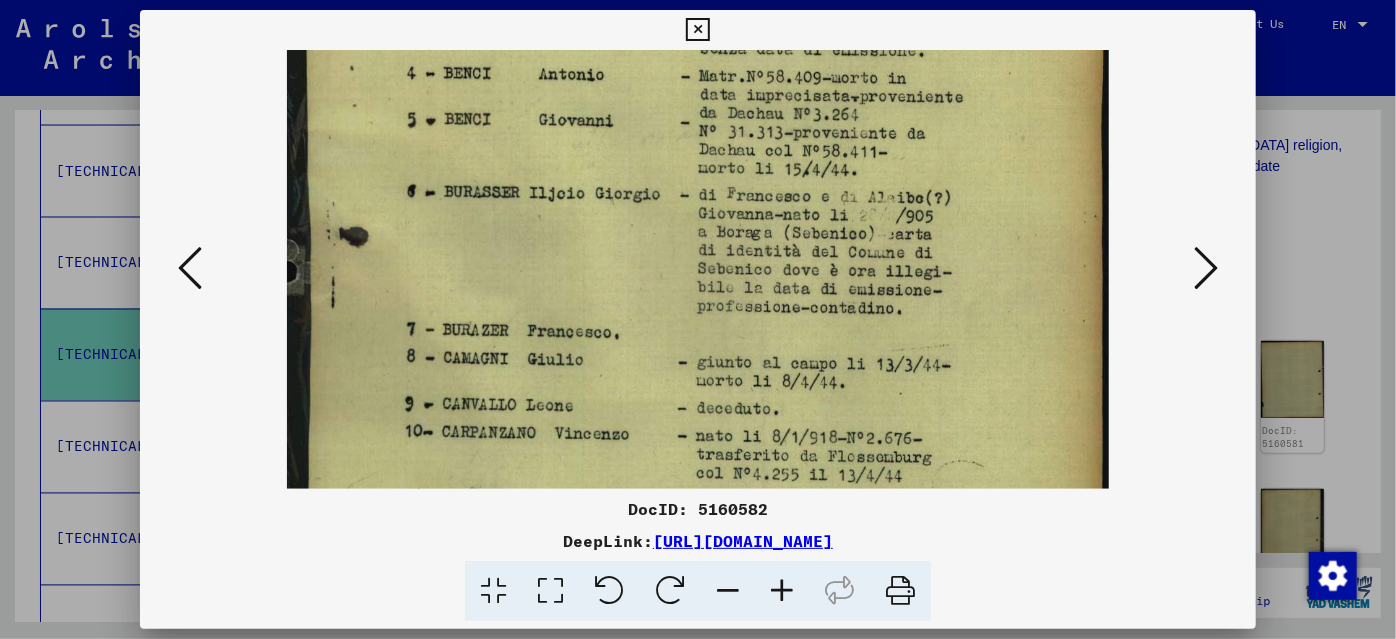drag, startPoint x: 893, startPoint y: 326, endPoint x: 881, endPoint y: 440, distance: 114.62984 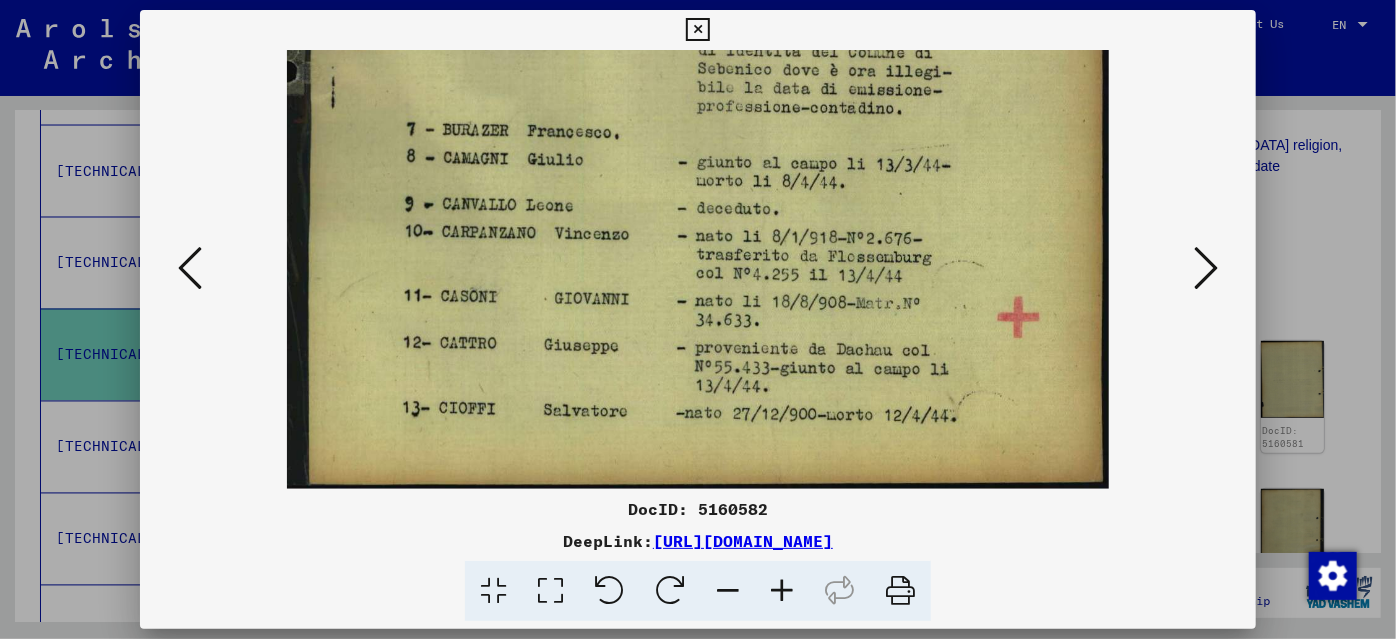 drag, startPoint x: 985, startPoint y: 402, endPoint x: 950, endPoint y: 234, distance: 171.60712 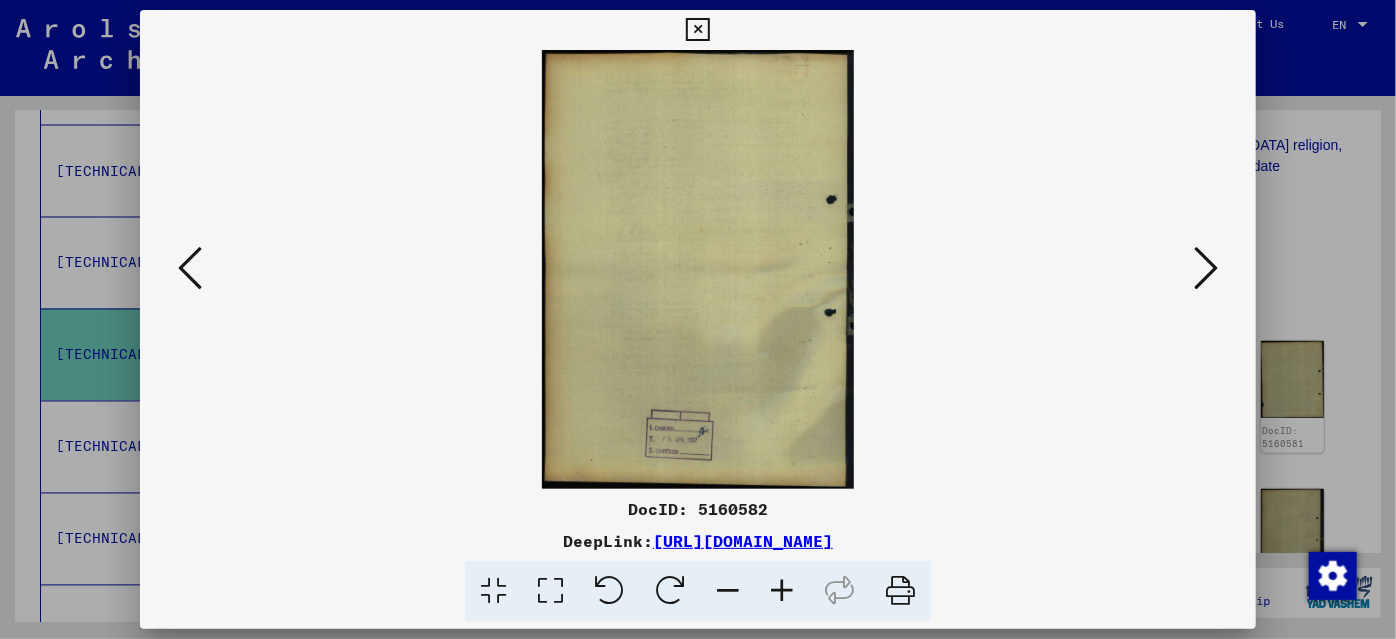 click at bounding box center (1206, 268) 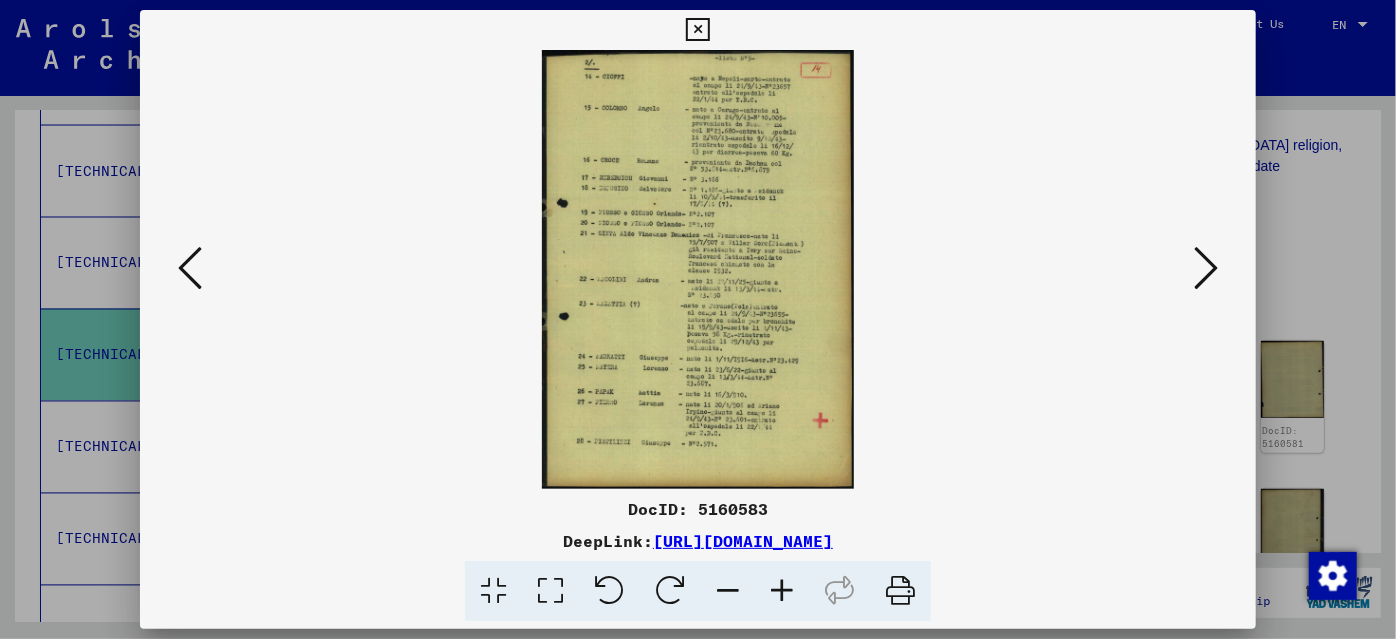 click at bounding box center (782, 591) 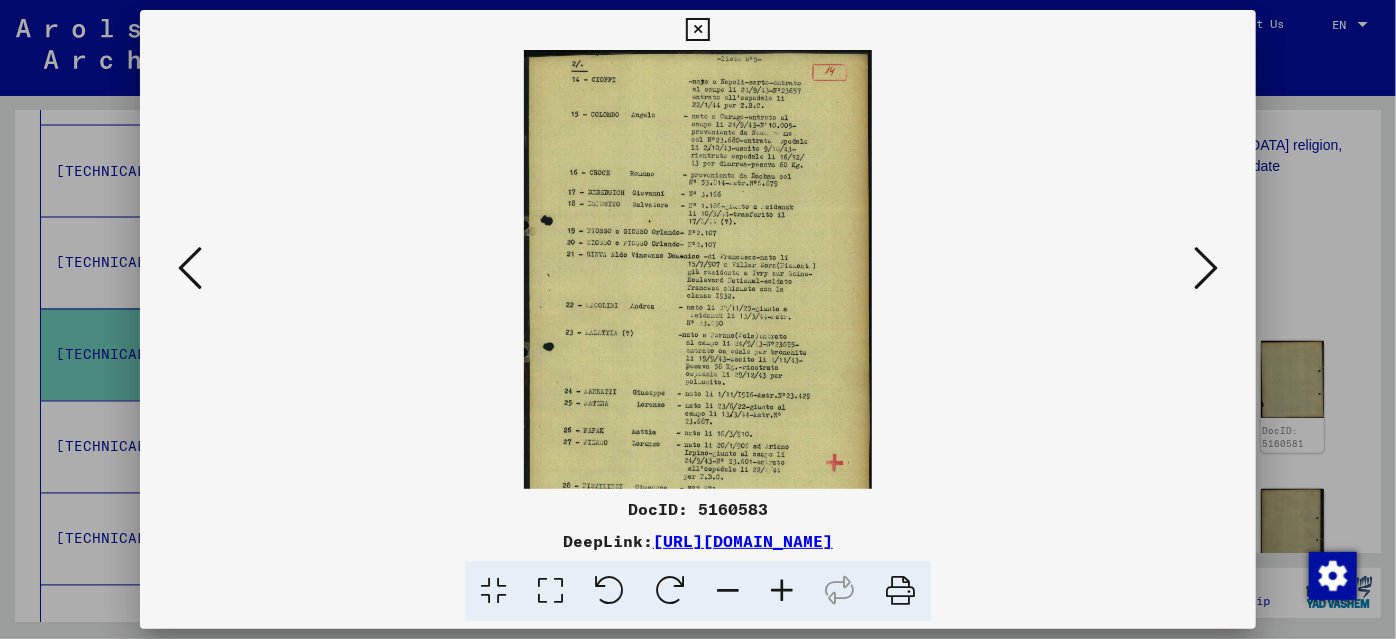 click at bounding box center [782, 591] 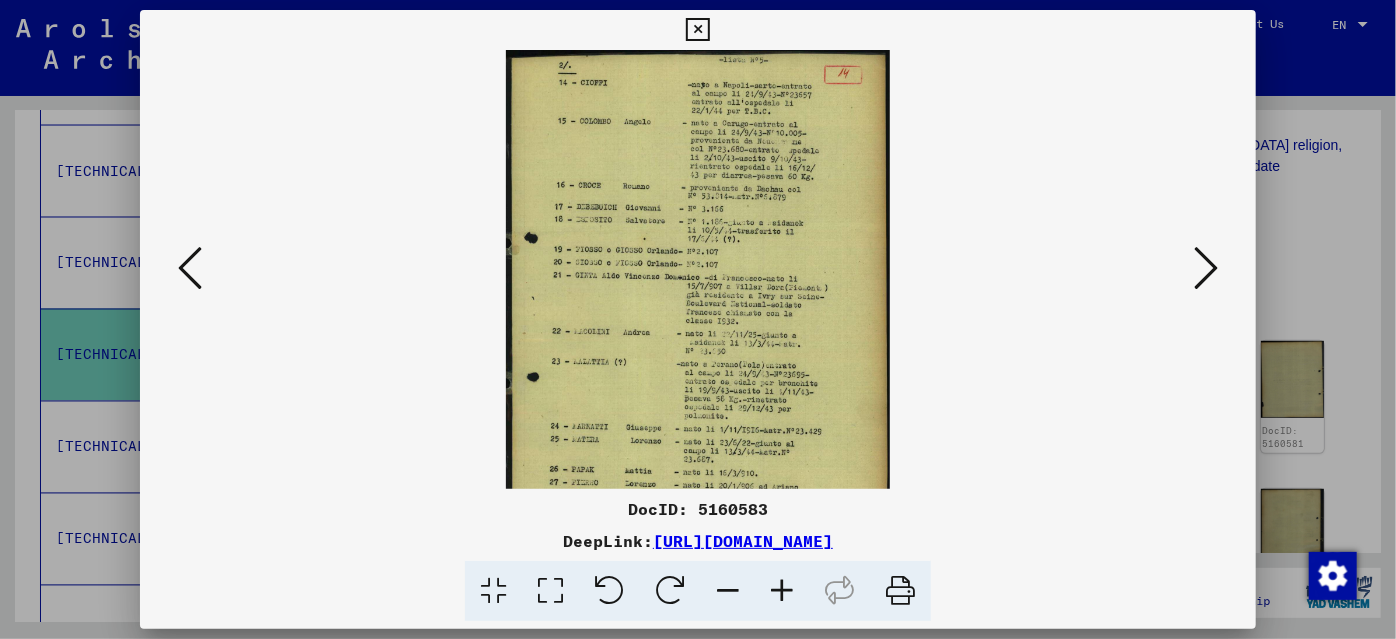 click at bounding box center [782, 591] 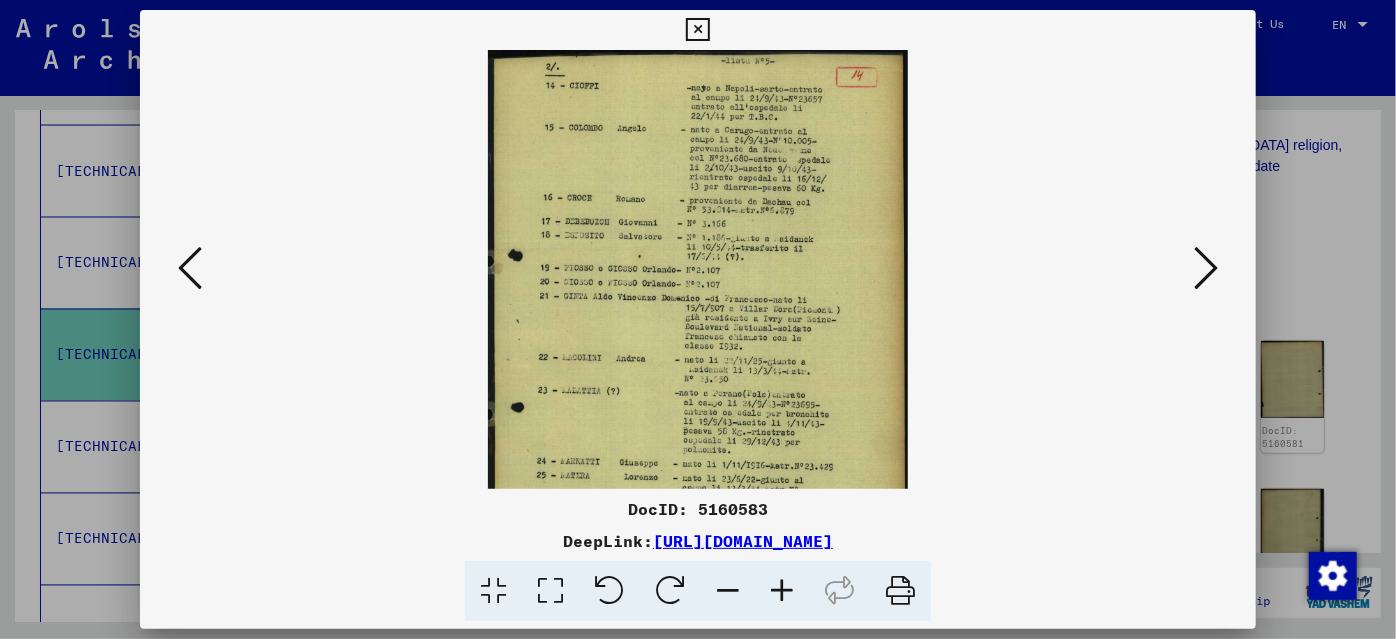 click at bounding box center [782, 591] 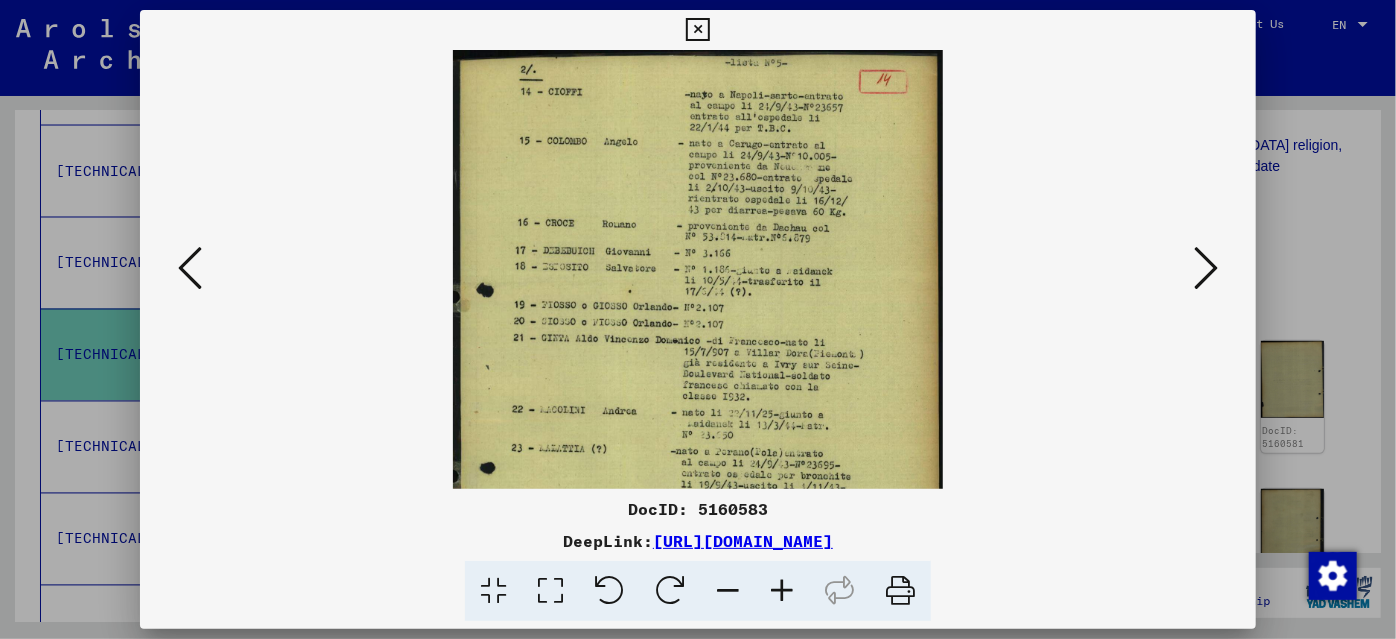 click at bounding box center [782, 591] 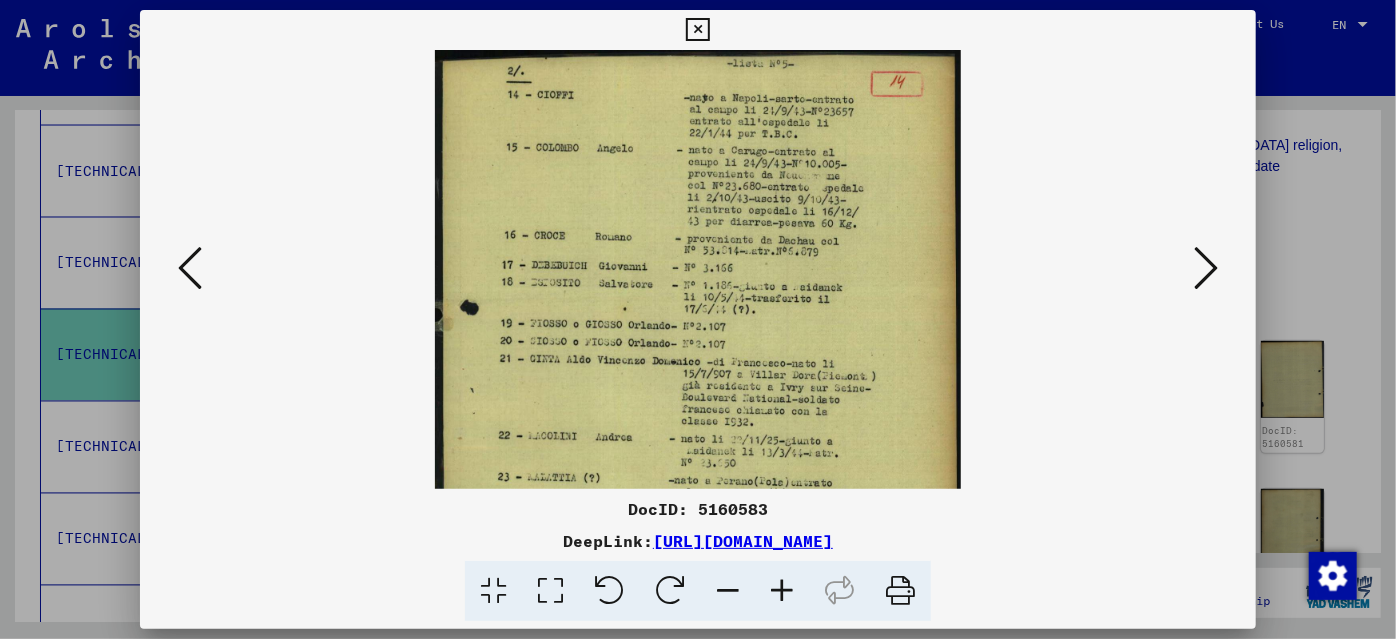 click at bounding box center [782, 591] 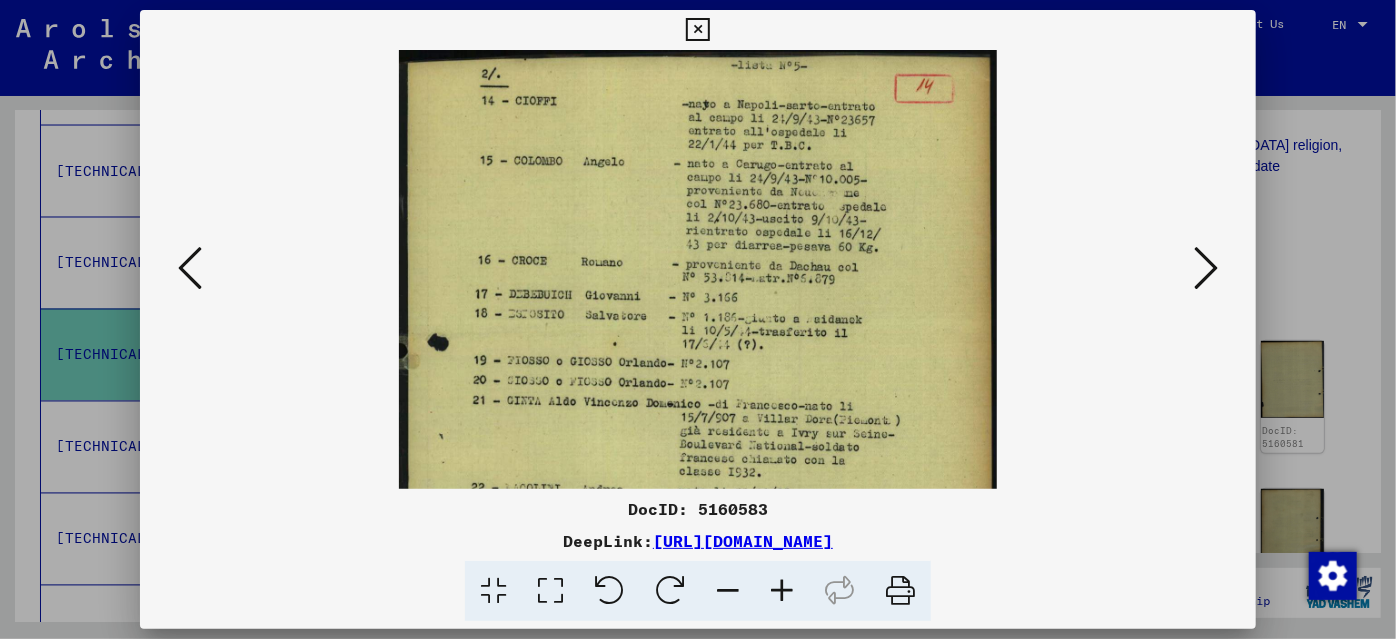 click at bounding box center [782, 591] 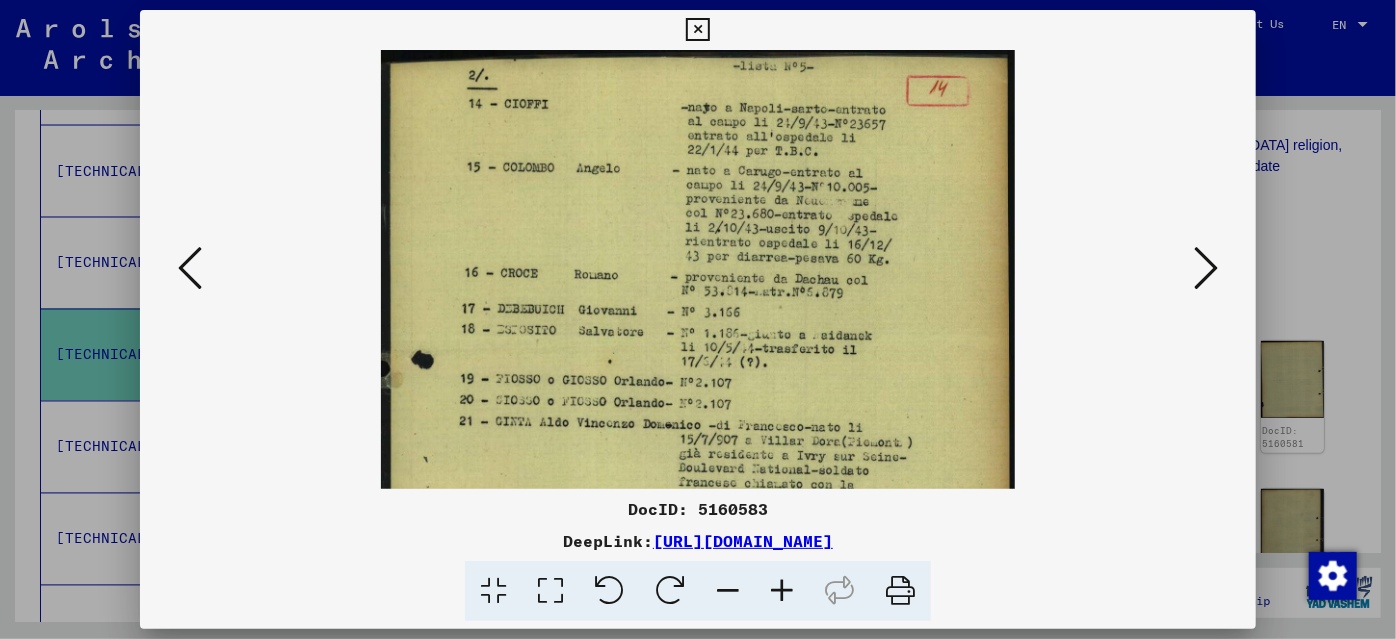 click at bounding box center (782, 591) 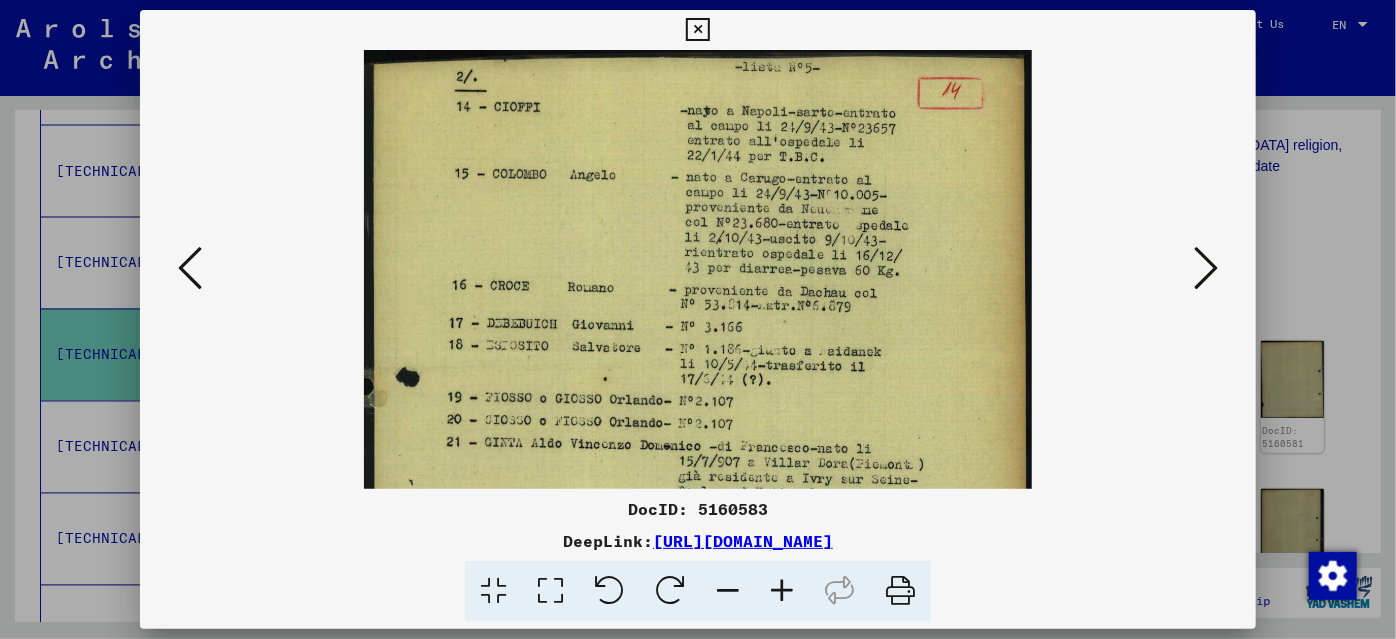 click at bounding box center [782, 591] 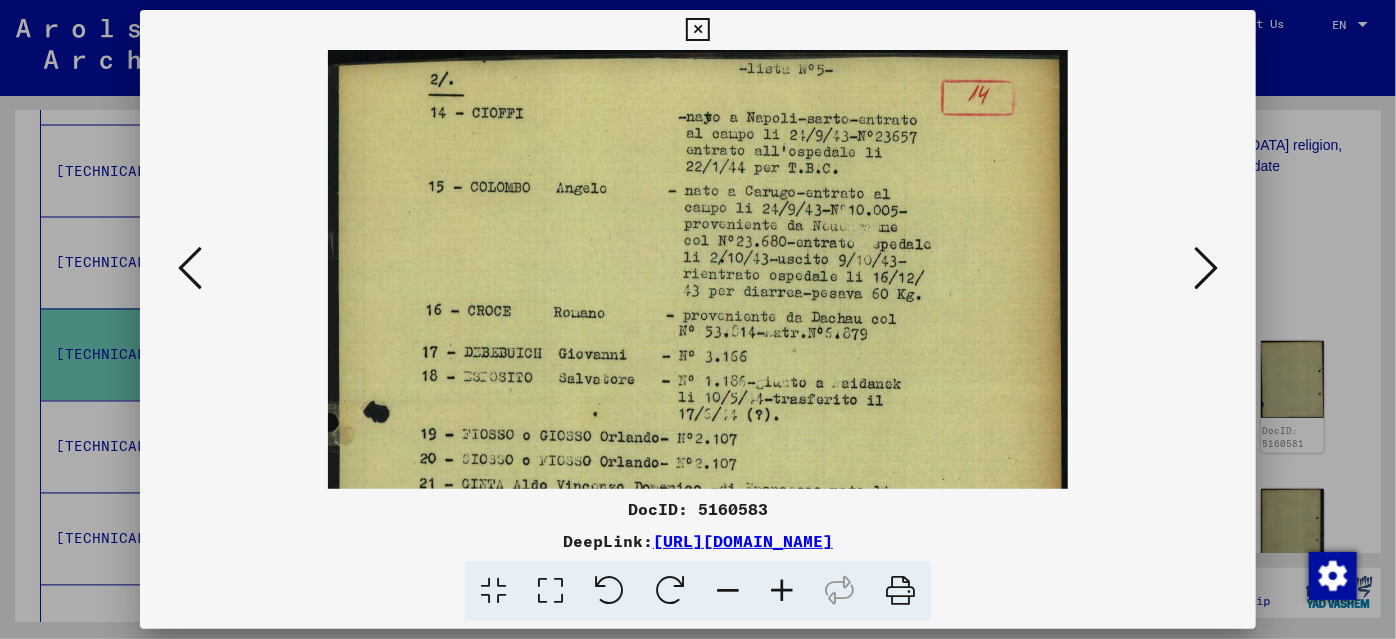 click at bounding box center [782, 591] 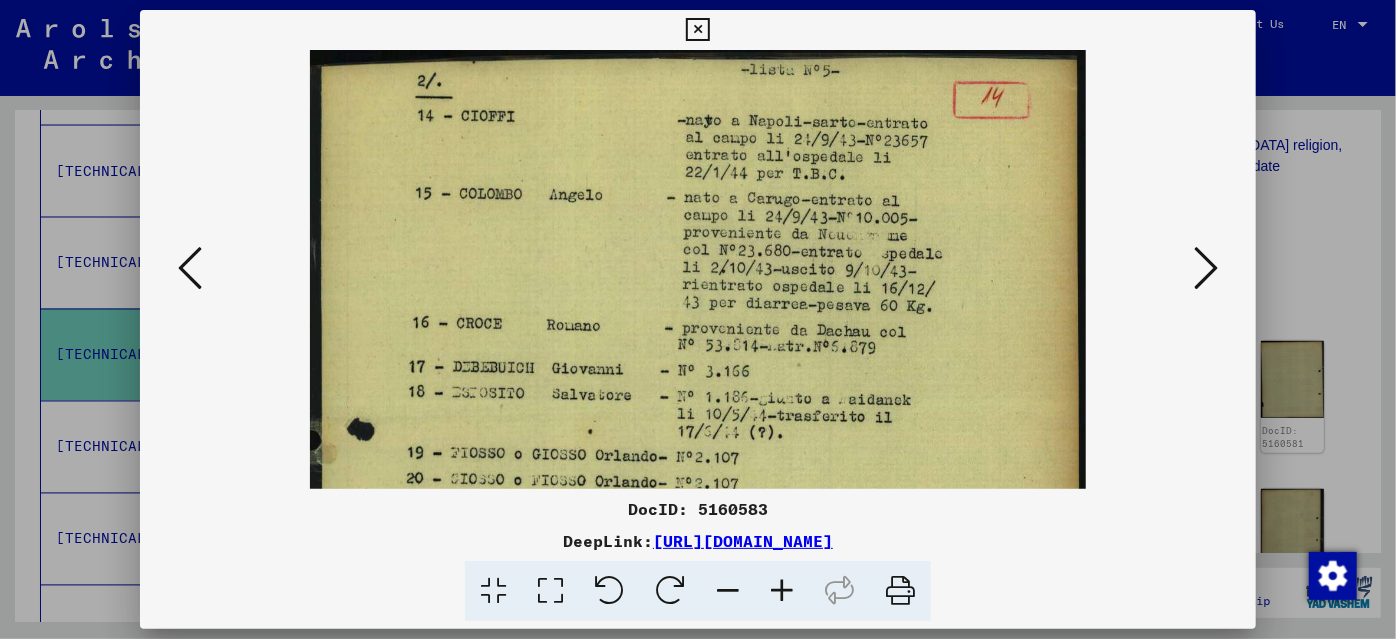 click at bounding box center [782, 591] 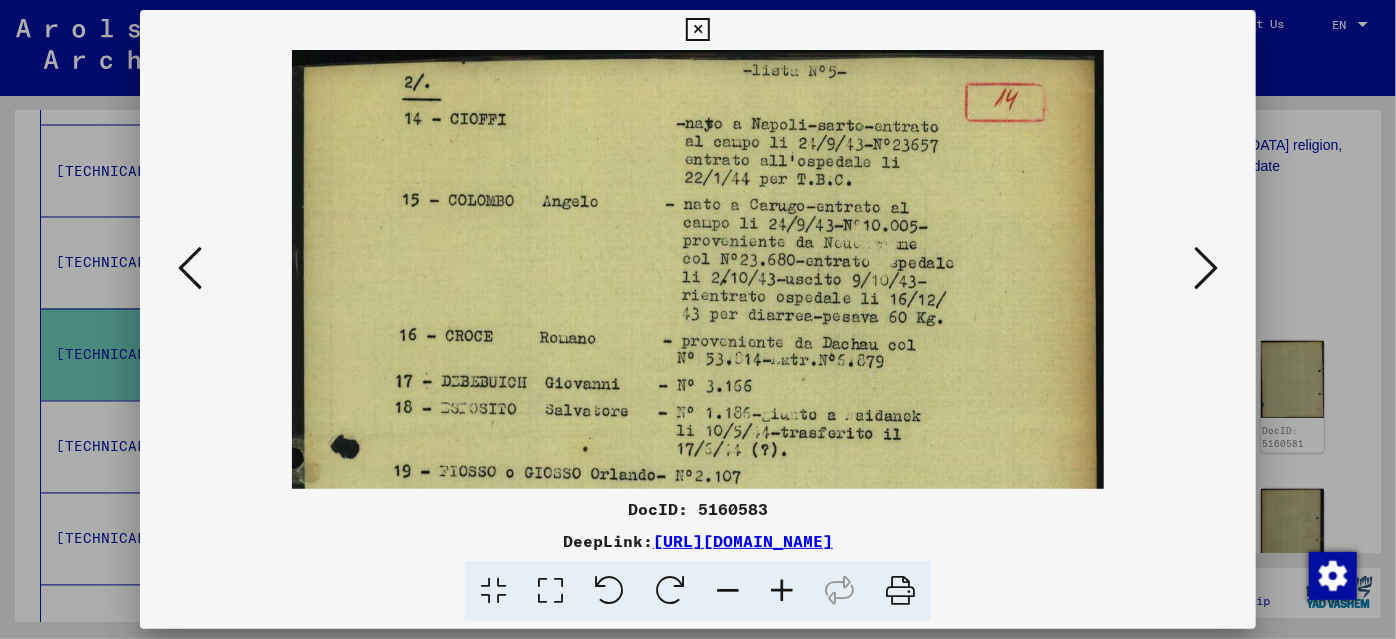 click at bounding box center (782, 591) 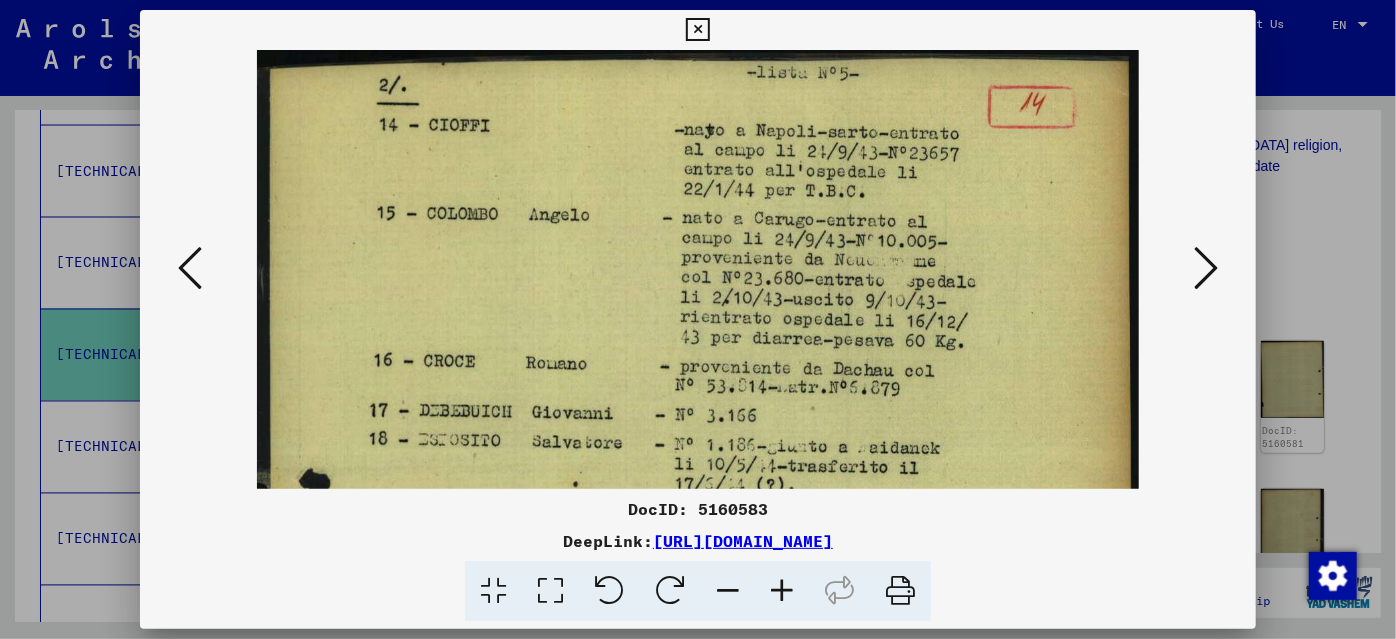 click at bounding box center [782, 591] 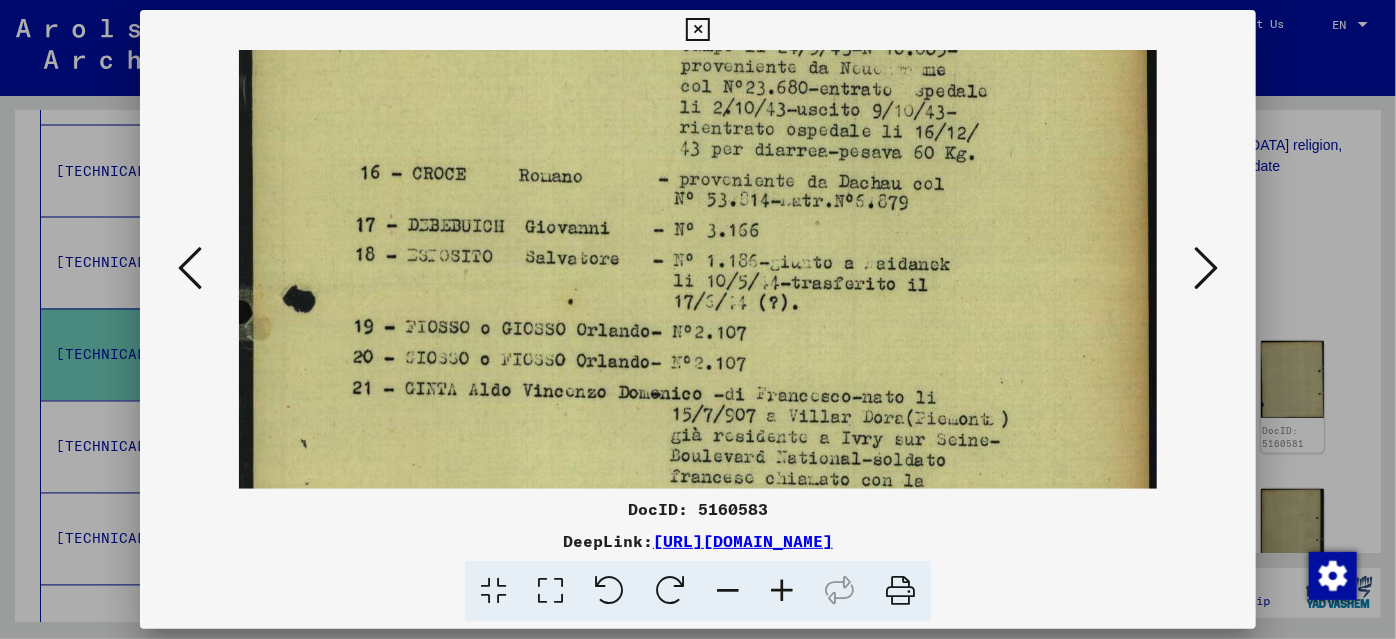 drag, startPoint x: 829, startPoint y: 418, endPoint x: 813, endPoint y: 196, distance: 222.57584 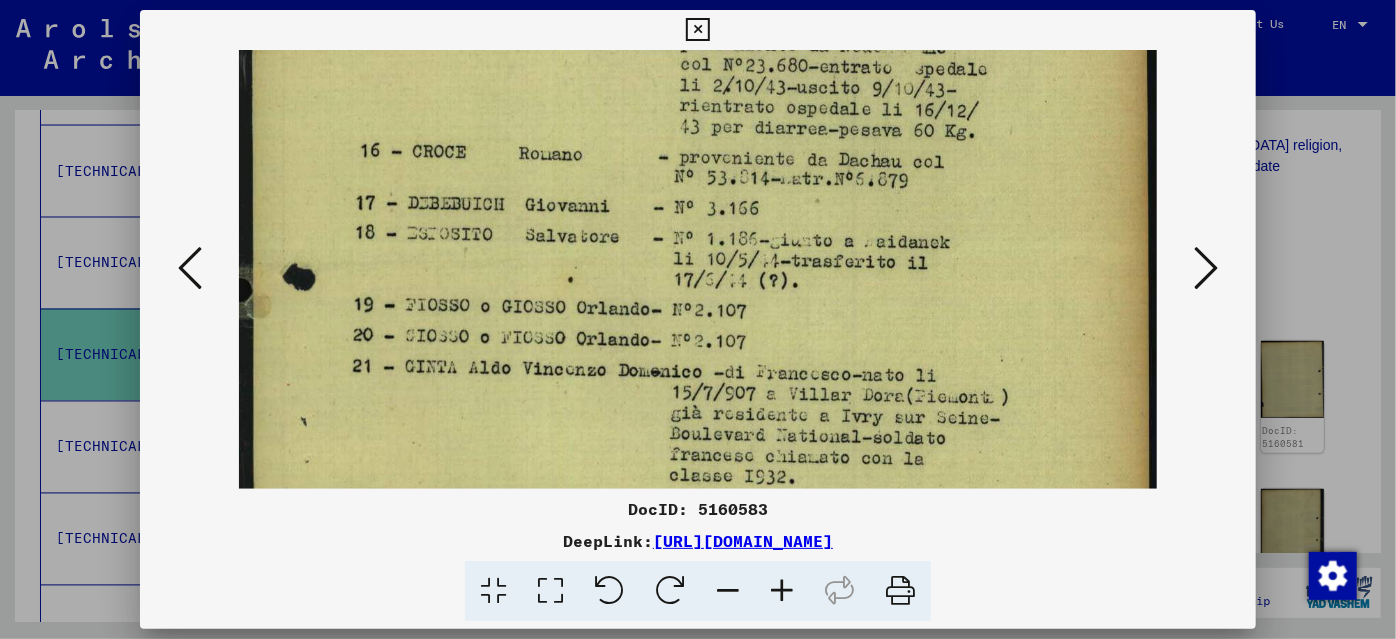 scroll, scrollTop: 470, scrollLeft: 0, axis: vertical 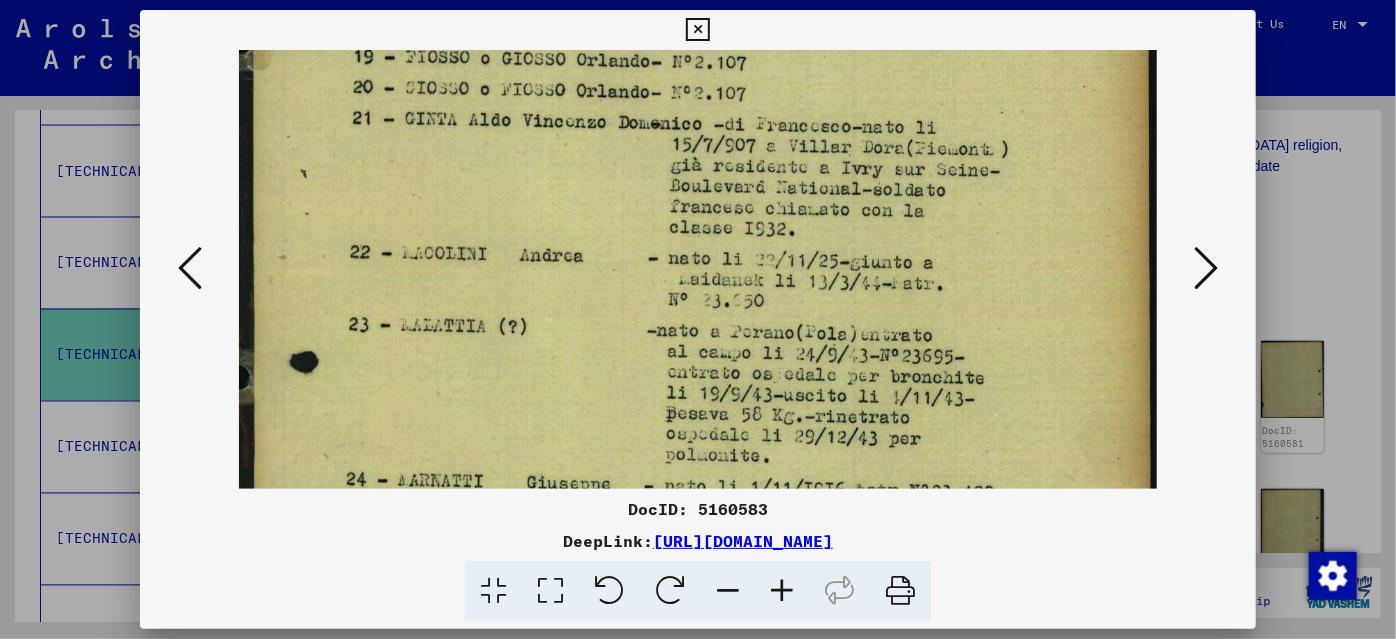 drag, startPoint x: 820, startPoint y: 435, endPoint x: 815, endPoint y: 189, distance: 246.05081 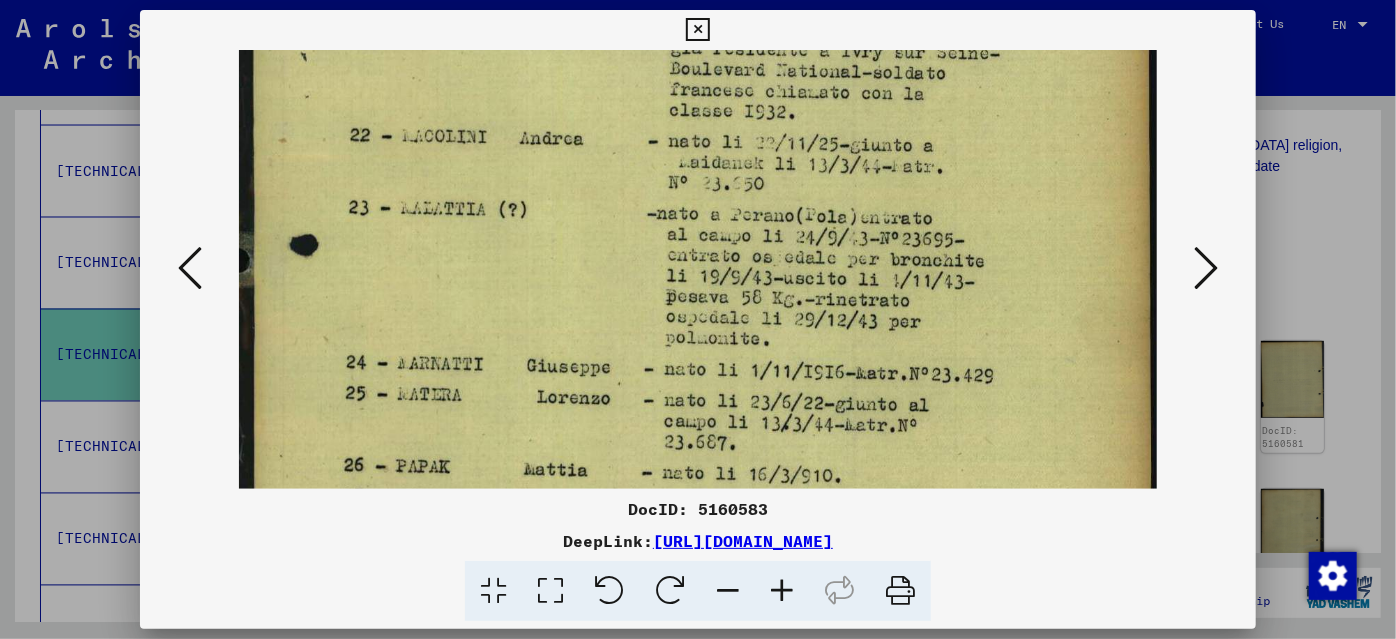 drag, startPoint x: 932, startPoint y: 445, endPoint x: 920, endPoint y: 328, distance: 117.61378 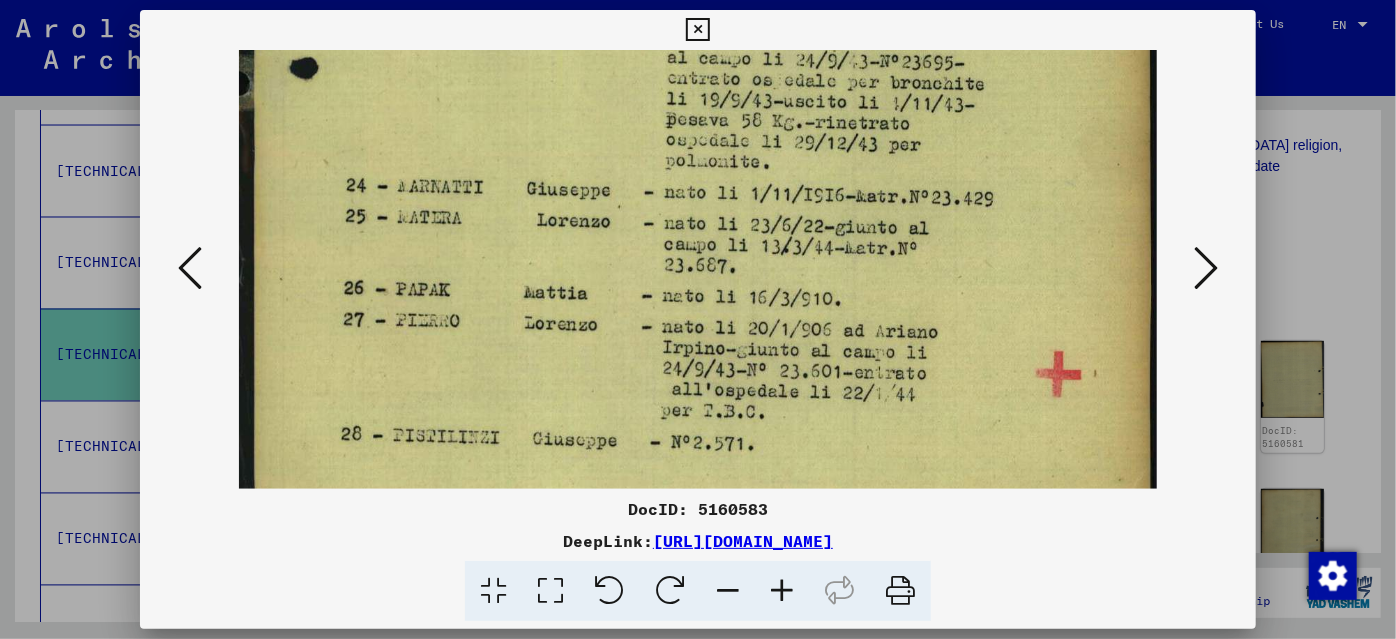 scroll, scrollTop: 767, scrollLeft: 0, axis: vertical 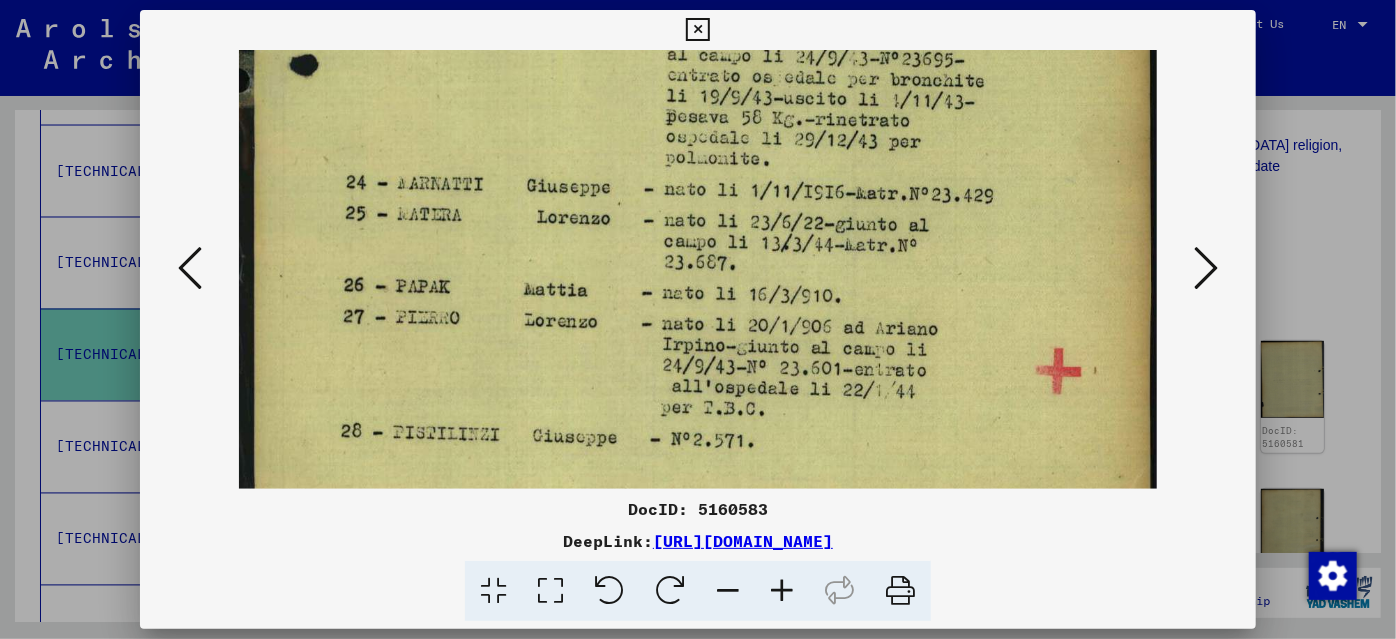 drag, startPoint x: 911, startPoint y: 439, endPoint x: 901, endPoint y: 260, distance: 179.27911 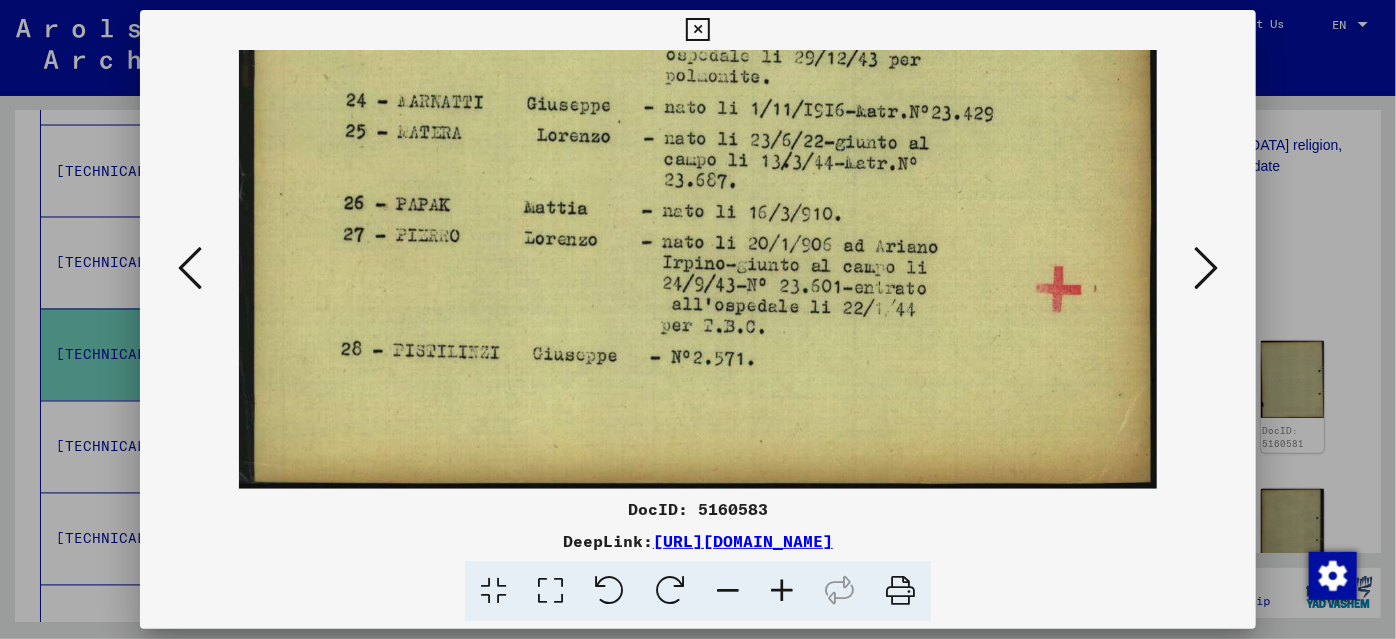 drag, startPoint x: 899, startPoint y: 418, endPoint x: 888, endPoint y: 237, distance: 181.33394 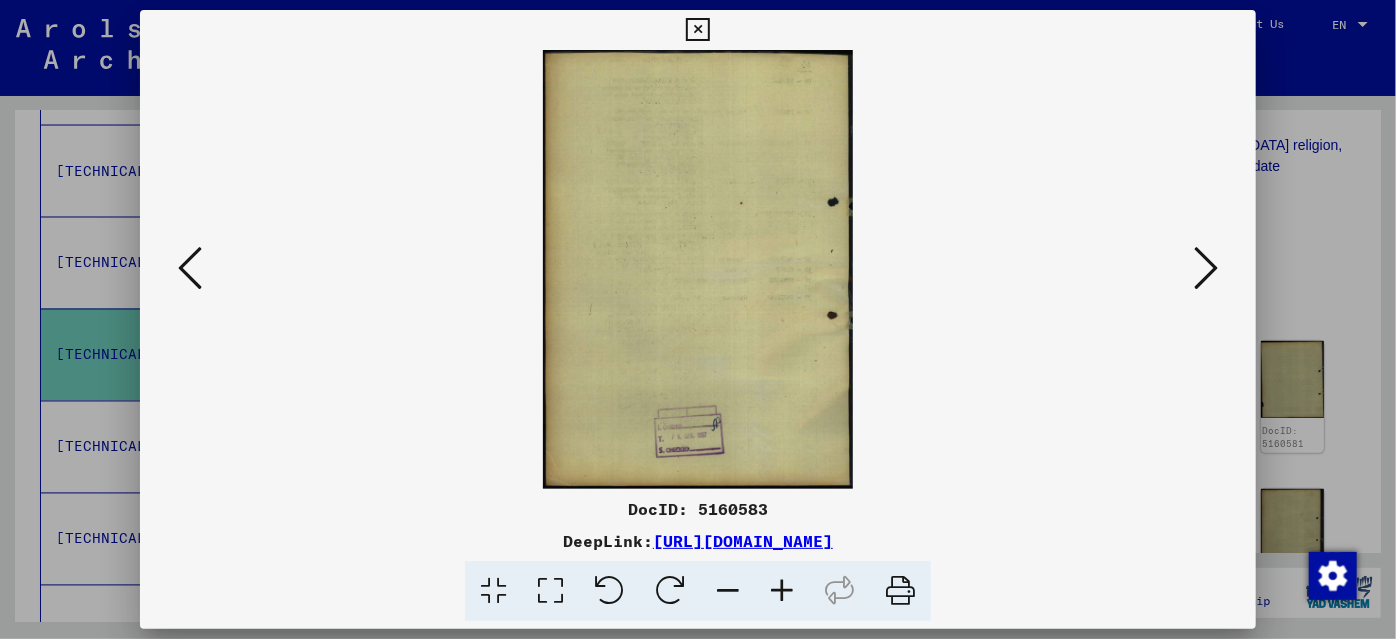 click at bounding box center (1206, 268) 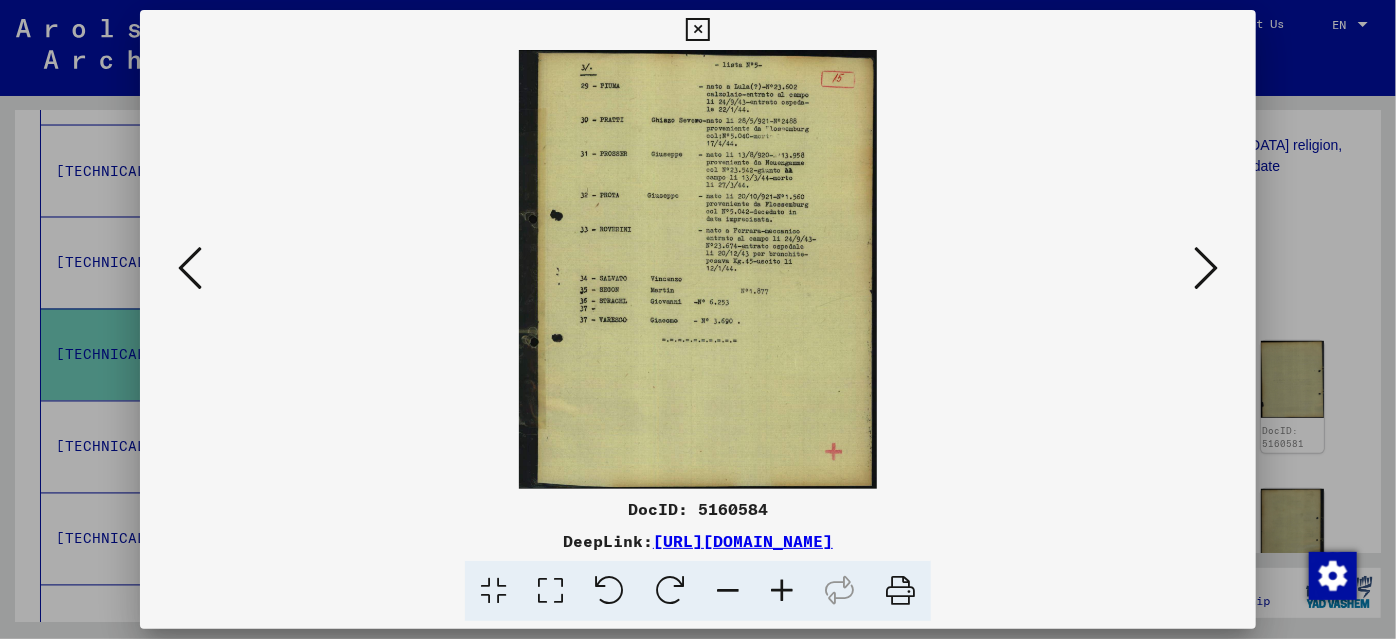 click at bounding box center (782, 591) 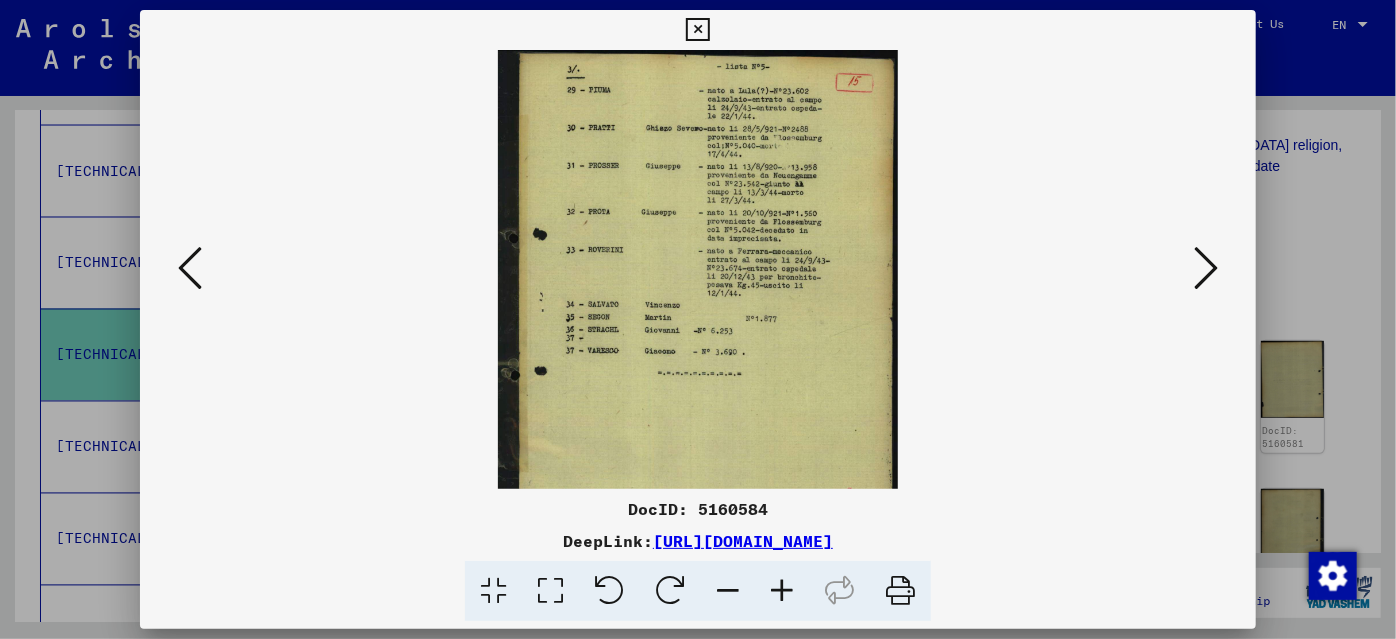 click at bounding box center (782, 591) 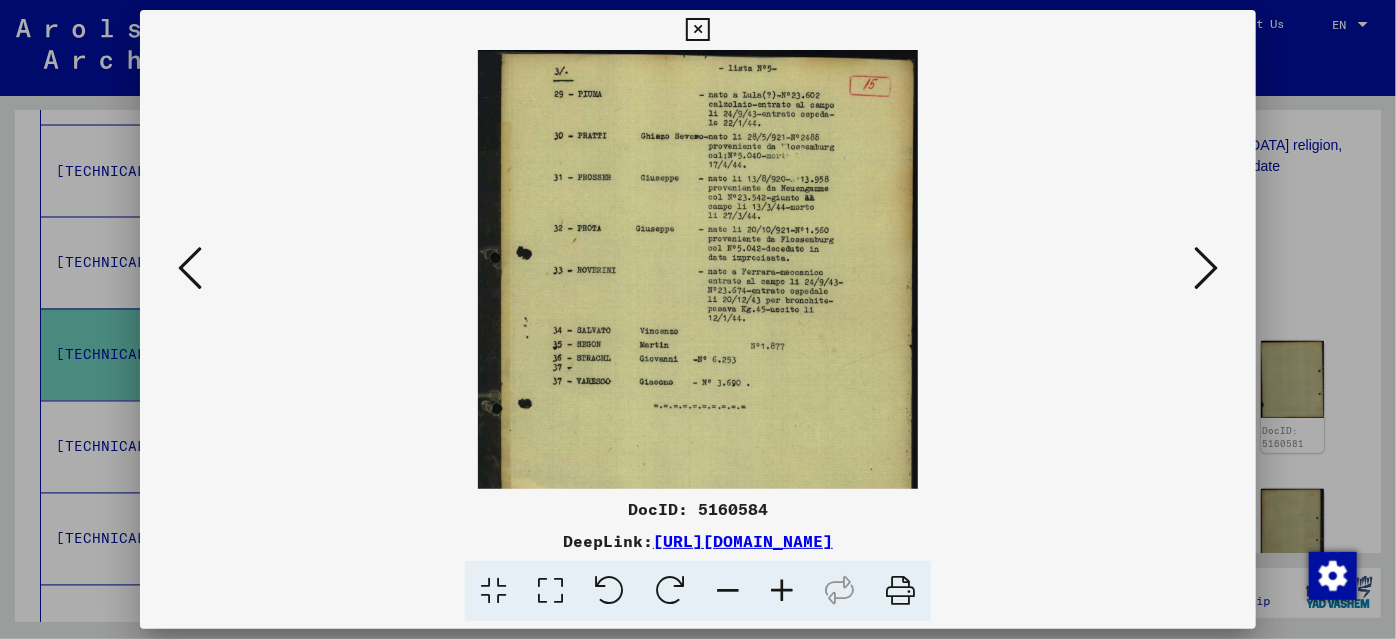 click at bounding box center [782, 591] 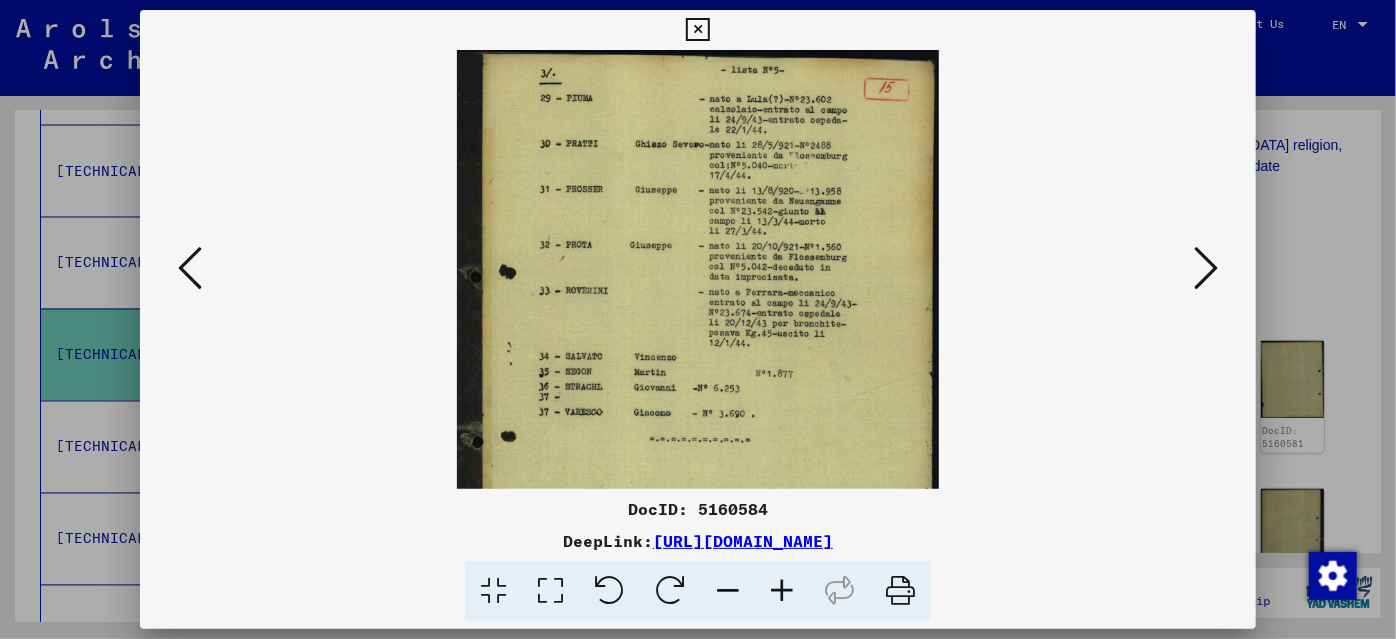 click at bounding box center (782, 591) 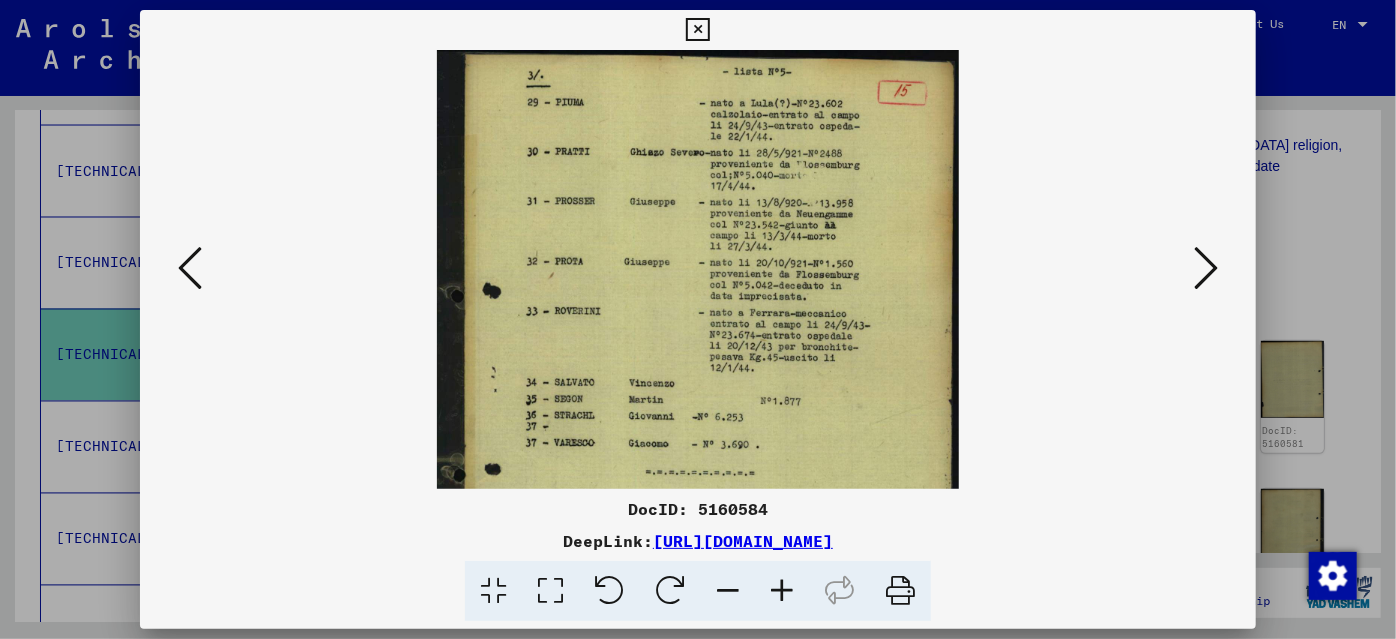 click at bounding box center (782, 591) 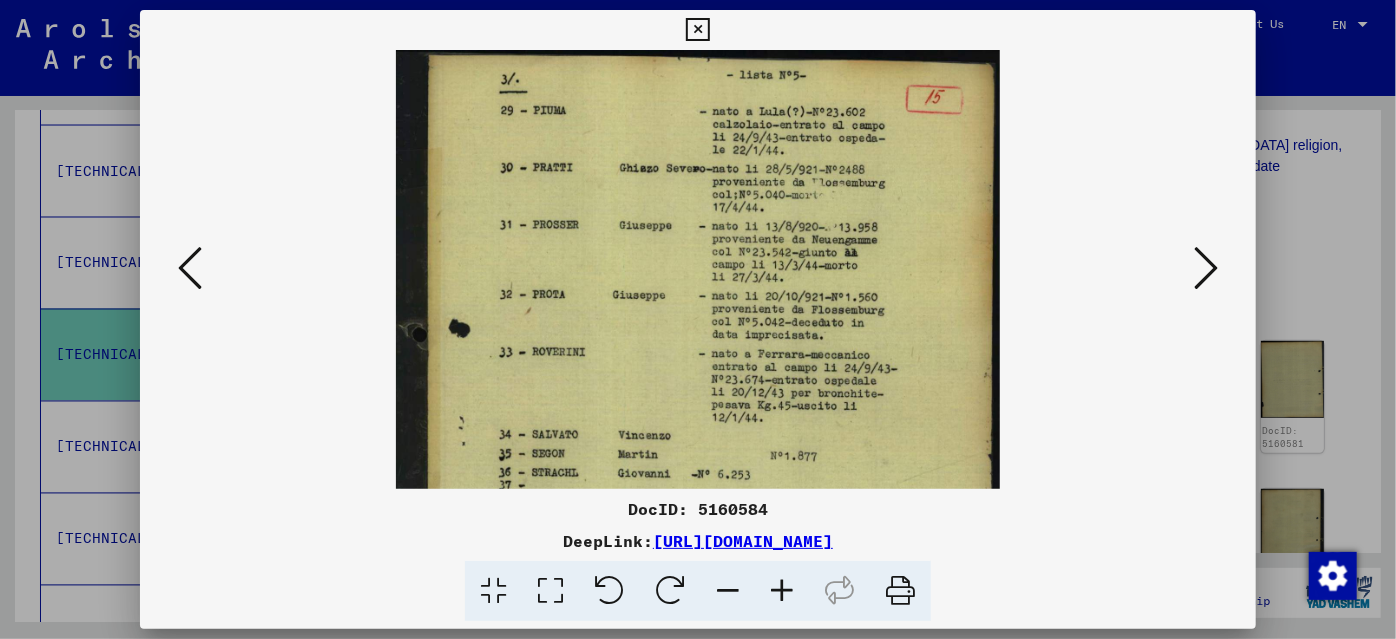 click at bounding box center (782, 591) 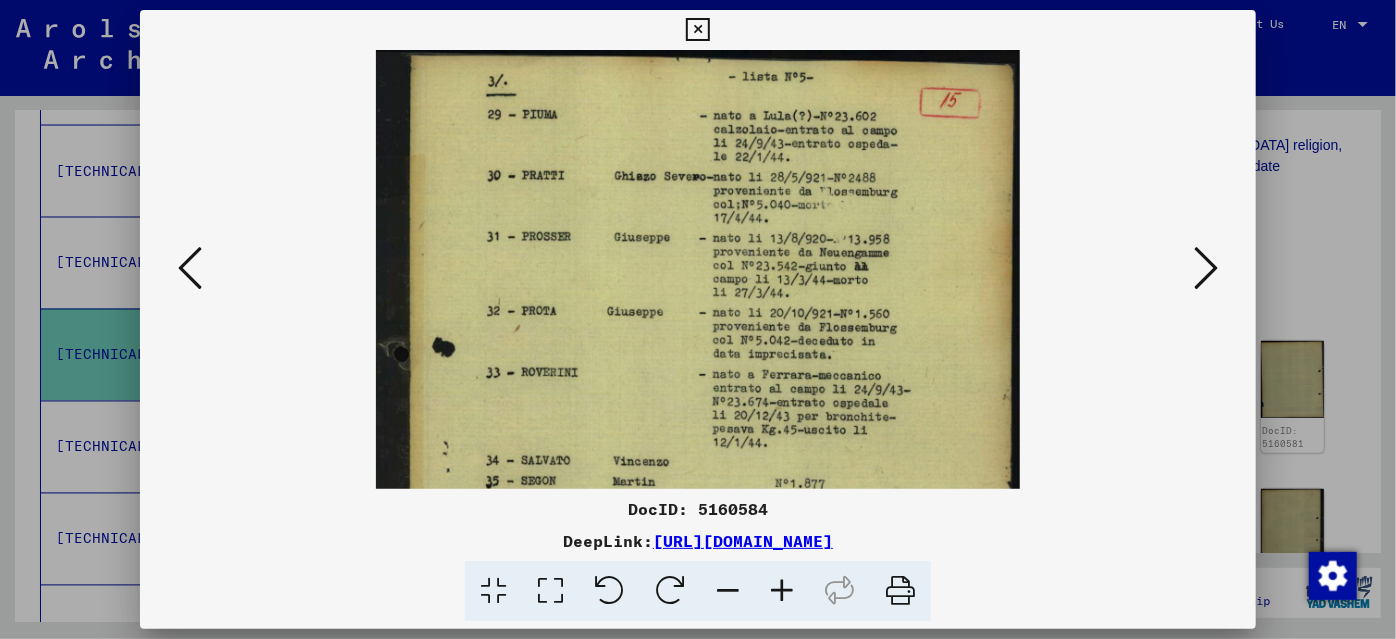 click at bounding box center (782, 591) 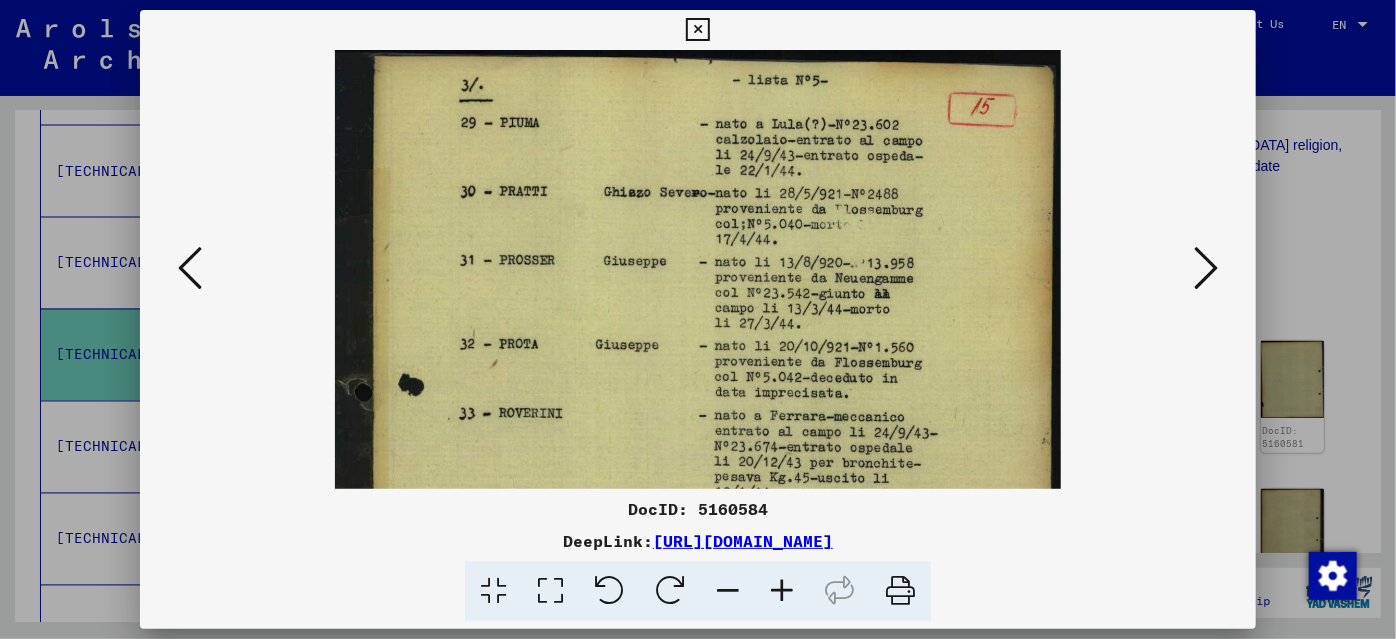 click at bounding box center [782, 591] 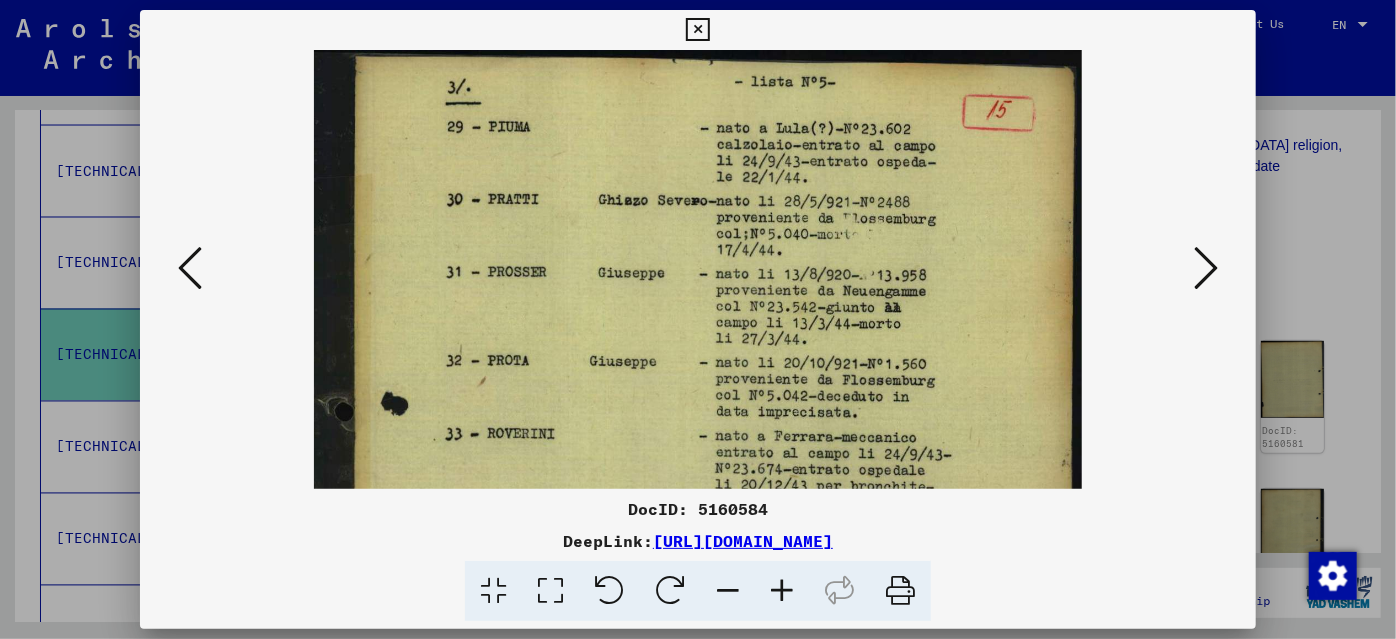 click at bounding box center (782, 591) 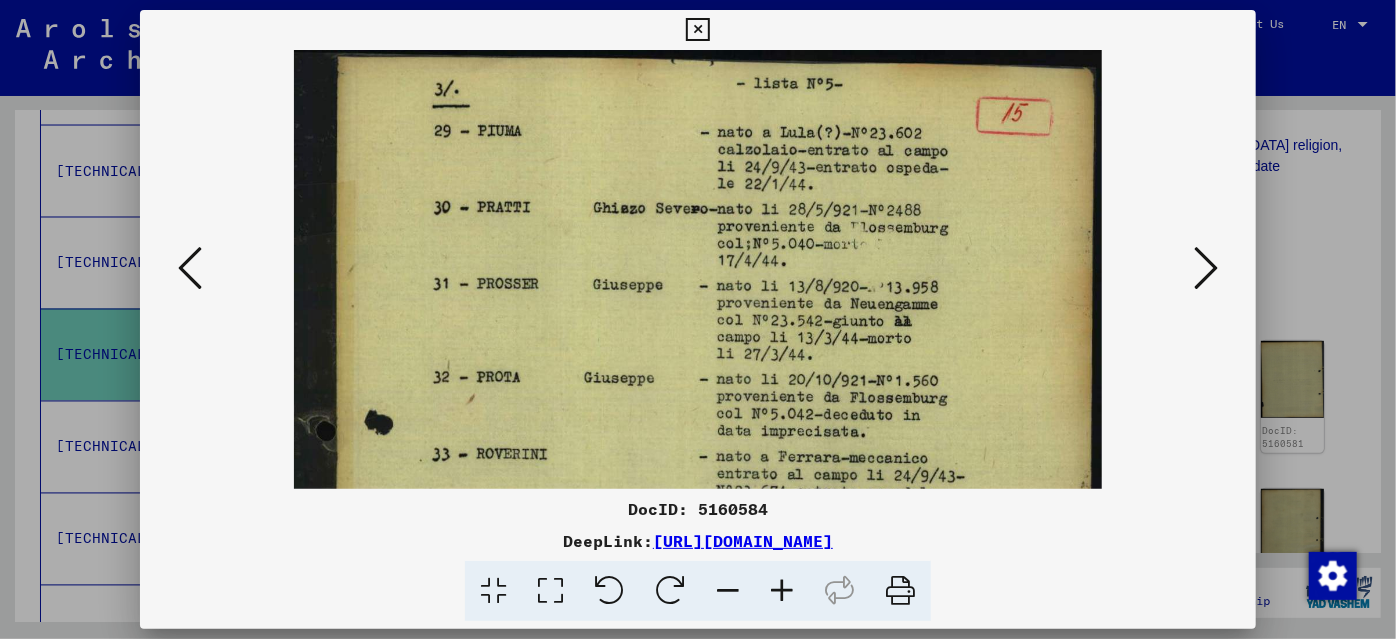 click at bounding box center [782, 591] 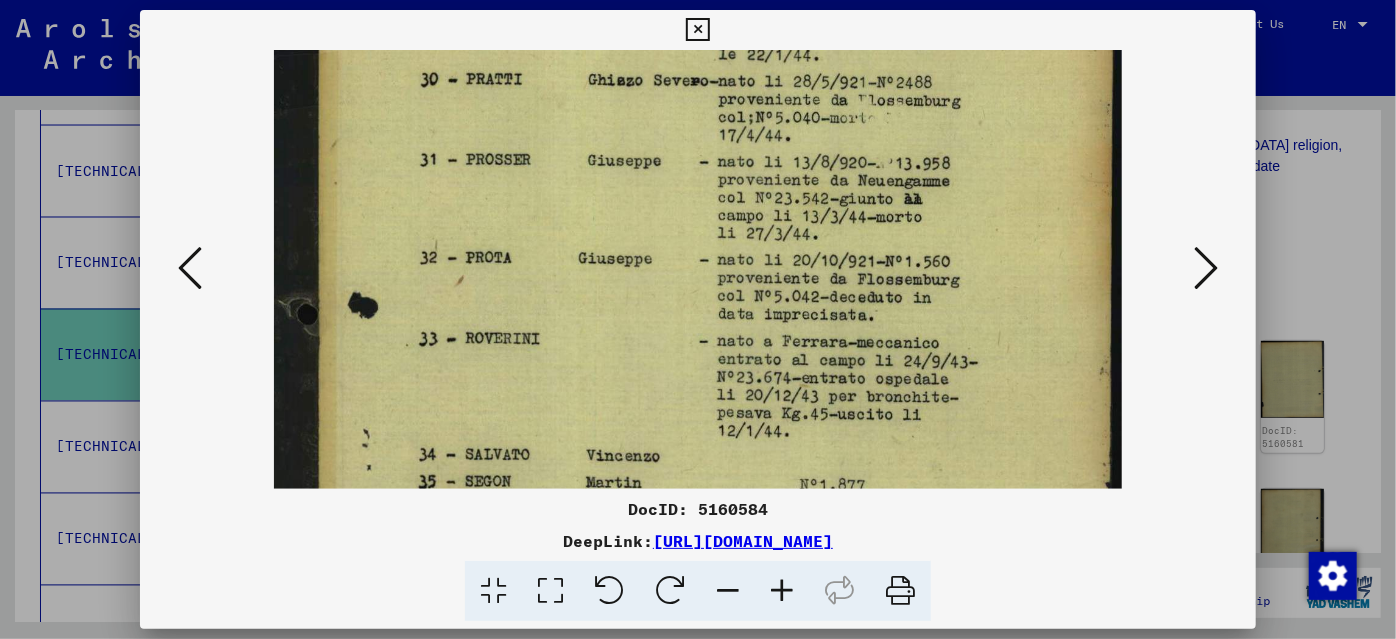 drag, startPoint x: 806, startPoint y: 413, endPoint x: 800, endPoint y: 292, distance: 121.14867 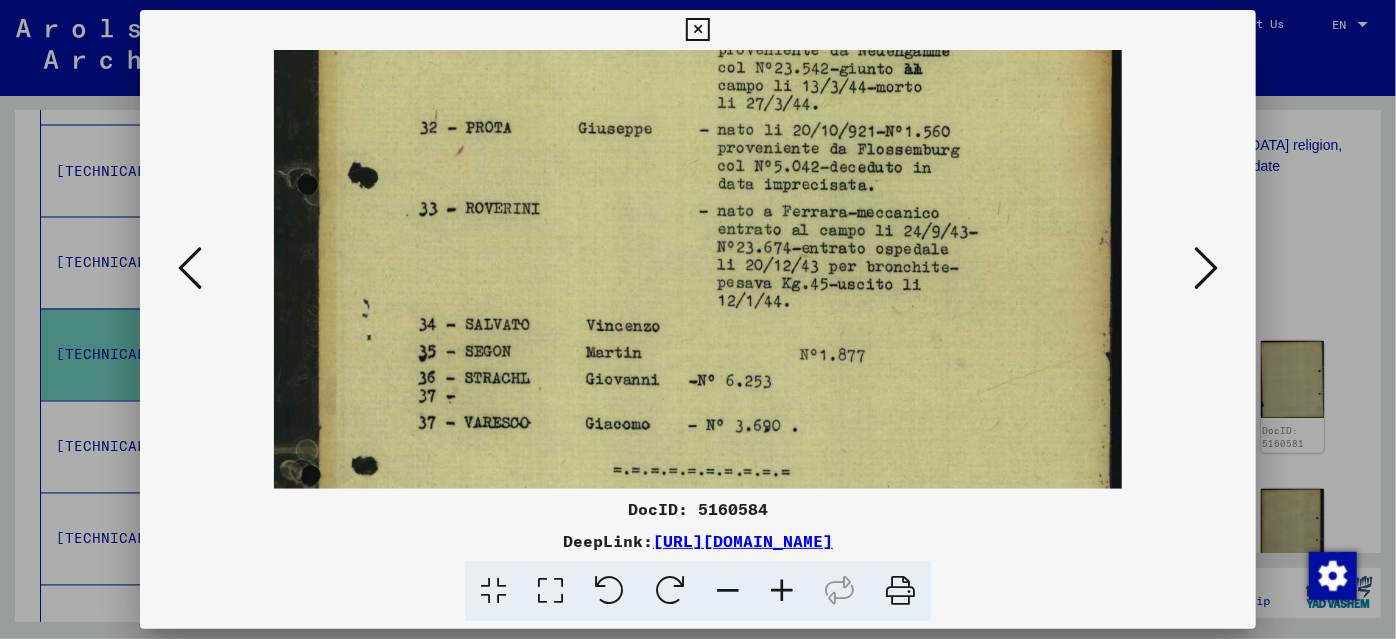 drag, startPoint x: 813, startPoint y: 435, endPoint x: 808, endPoint y: 310, distance: 125.09996 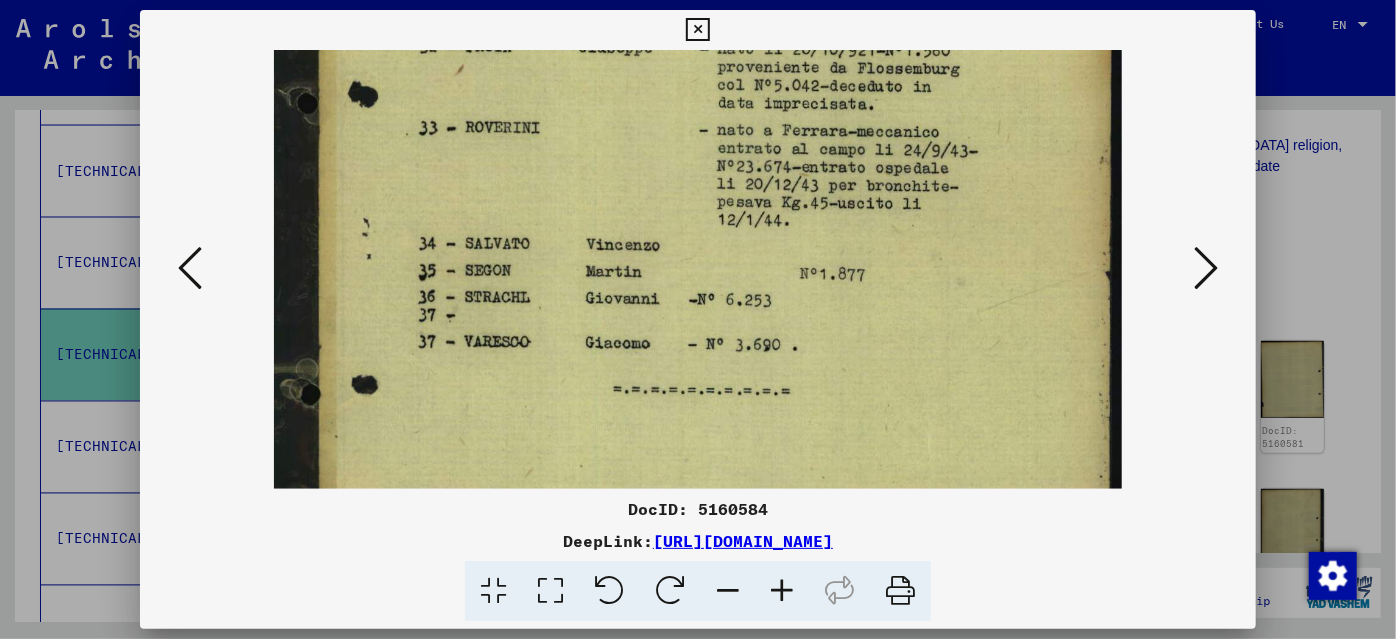 drag, startPoint x: 824, startPoint y: 389, endPoint x: 816, endPoint y: 325, distance: 64.49806 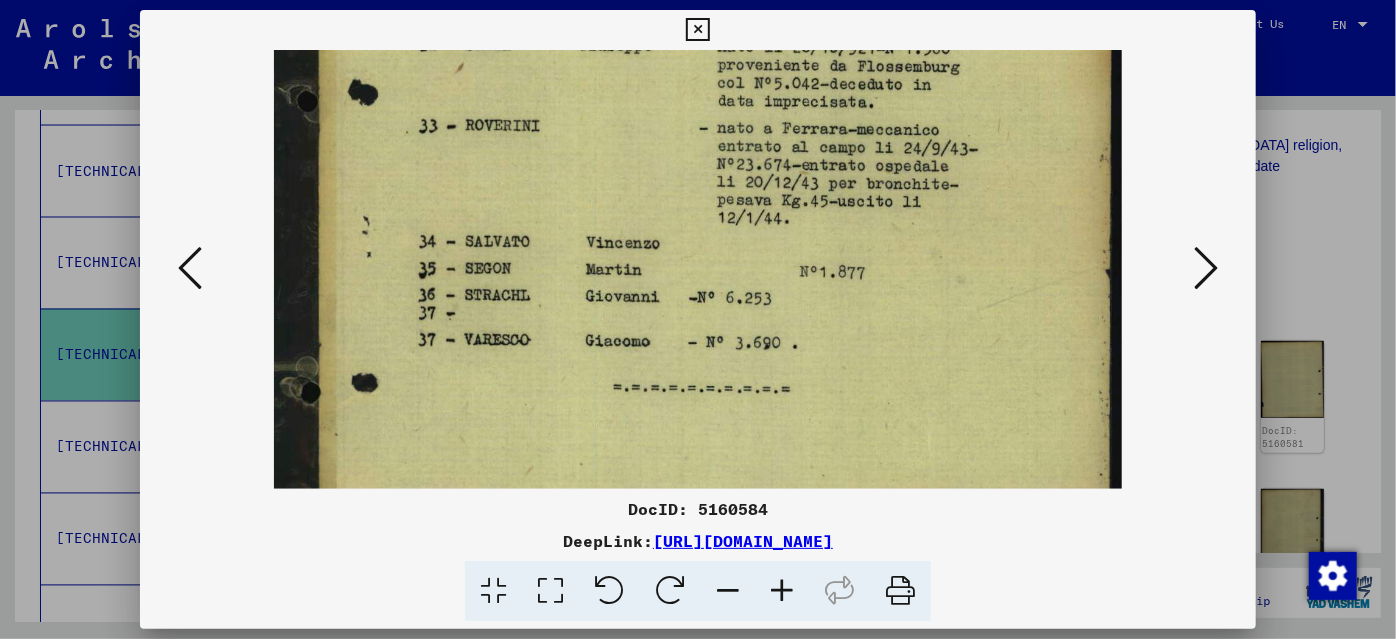 click at bounding box center [1206, 268] 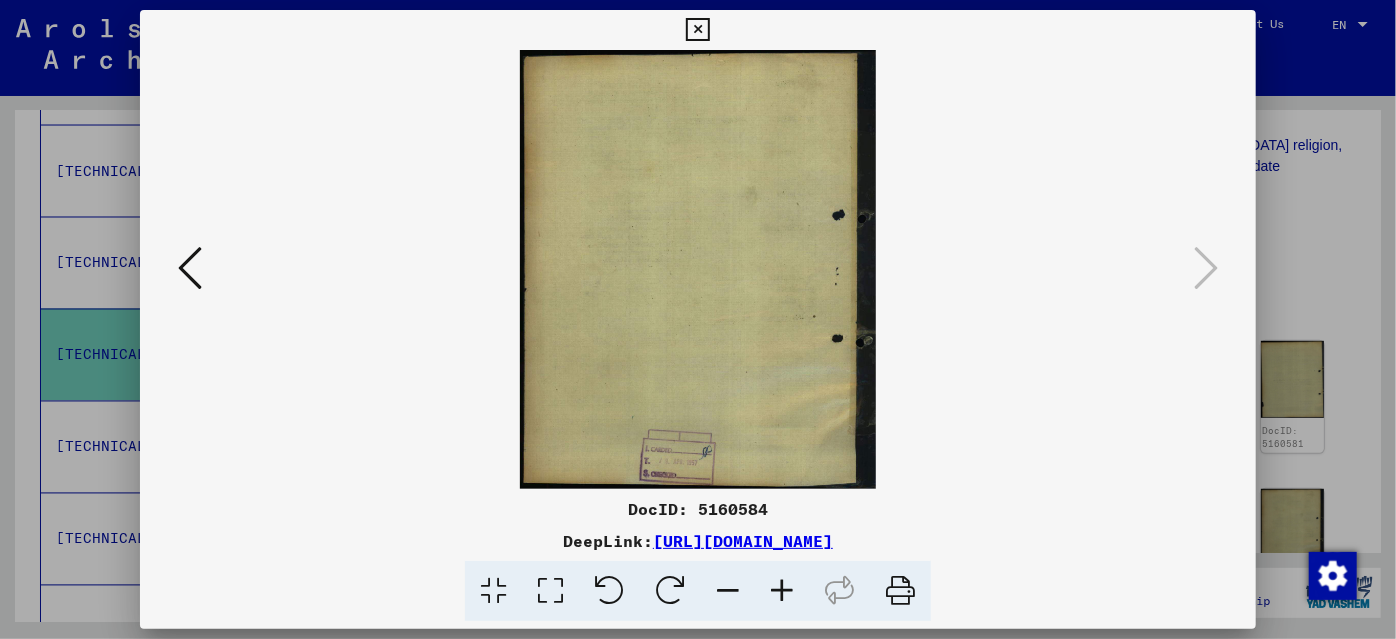 click at bounding box center [698, 319] 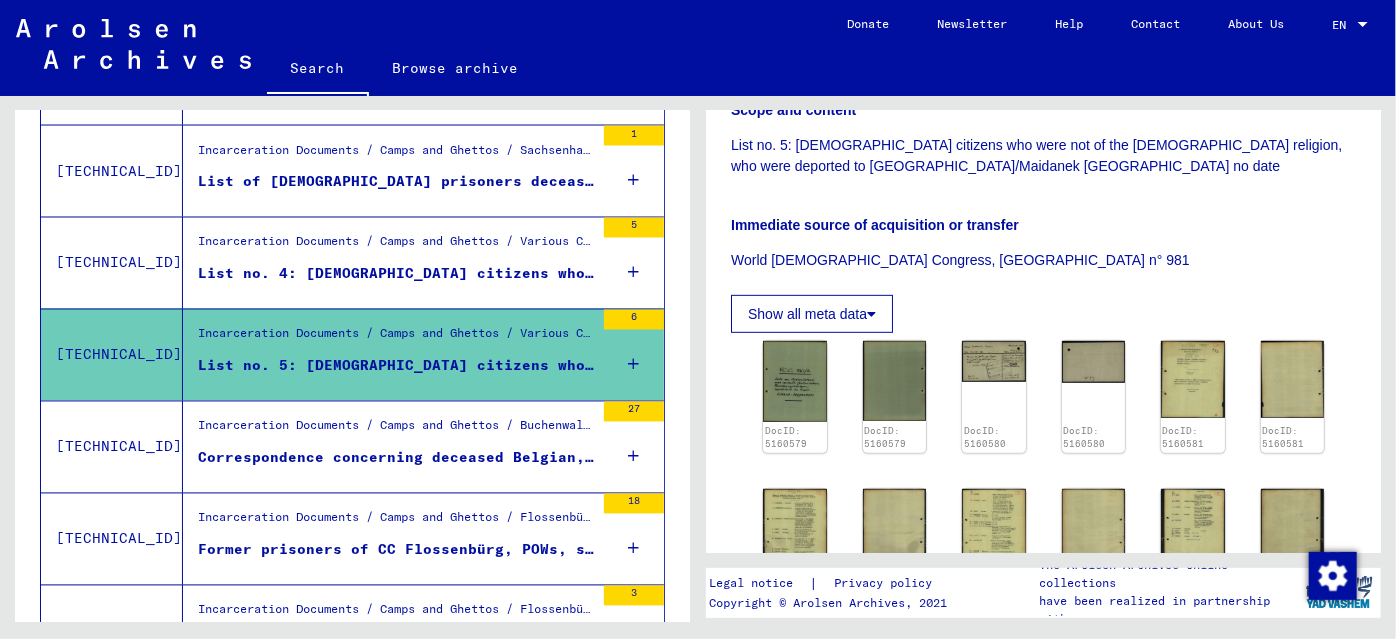click on "Correspondence concerning deceased Belgian, Dutch, French, [DEMOGRAPHIC_DATA] and      [DEMOGRAPHIC_DATA] prisoners of Concentration [GEOGRAPHIC_DATA] / branch camp      [PERSON_NAME][GEOGRAPHIC_DATA] ([GEOGRAPHIC_DATA]), [DATE] - [DATE]" at bounding box center (396, 458) 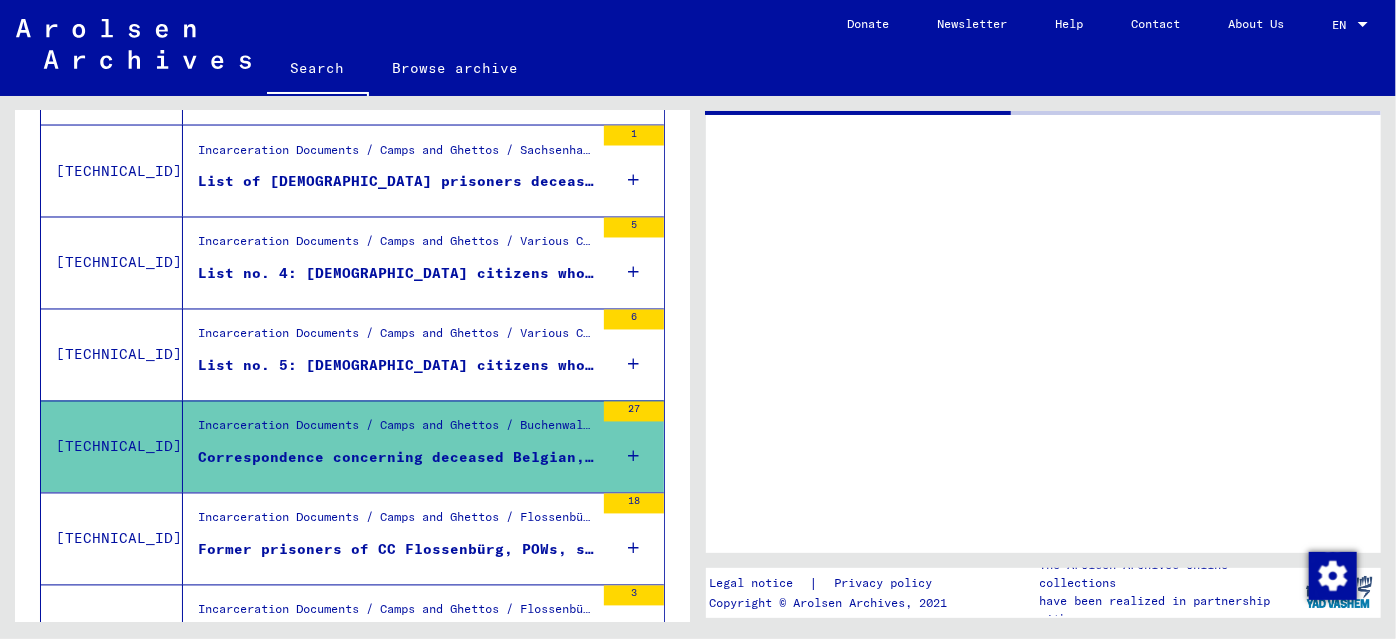 scroll, scrollTop: 0, scrollLeft: 0, axis: both 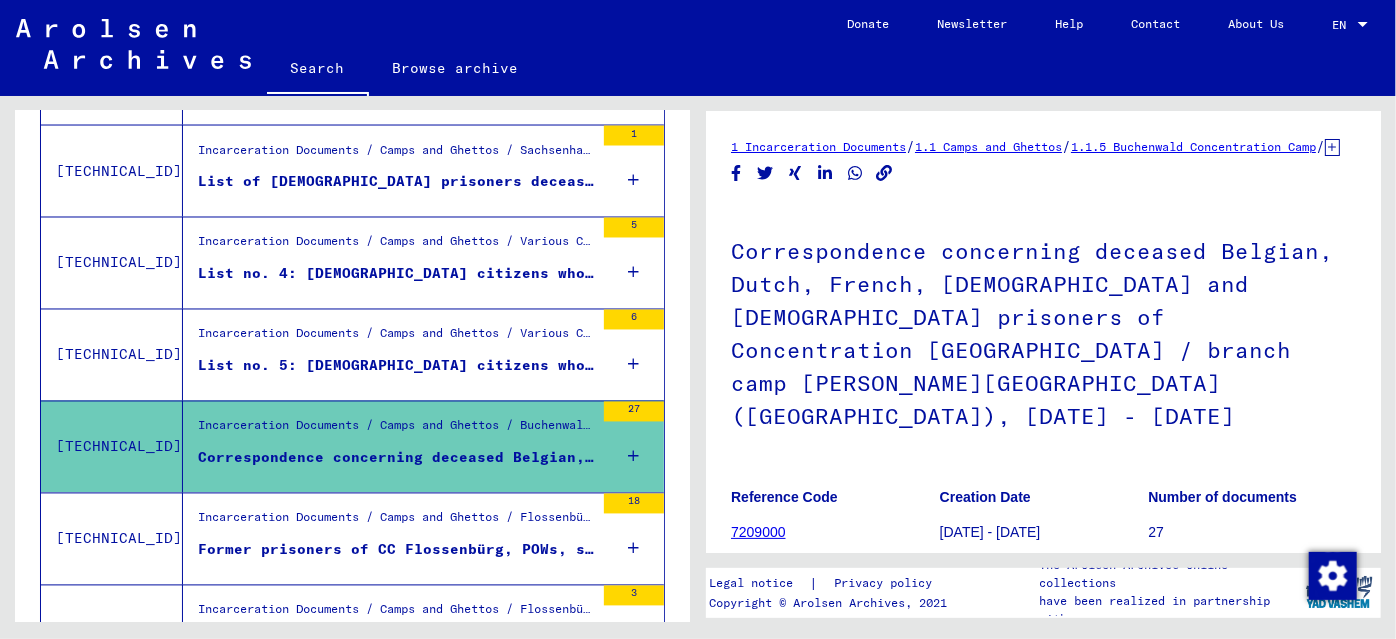 click on "Former prisoners of CC Flossenbürg, POWs, so-called 'Ostarbeiter' and      civilian forced laborers who died after liberation: Lists" at bounding box center (396, 550) 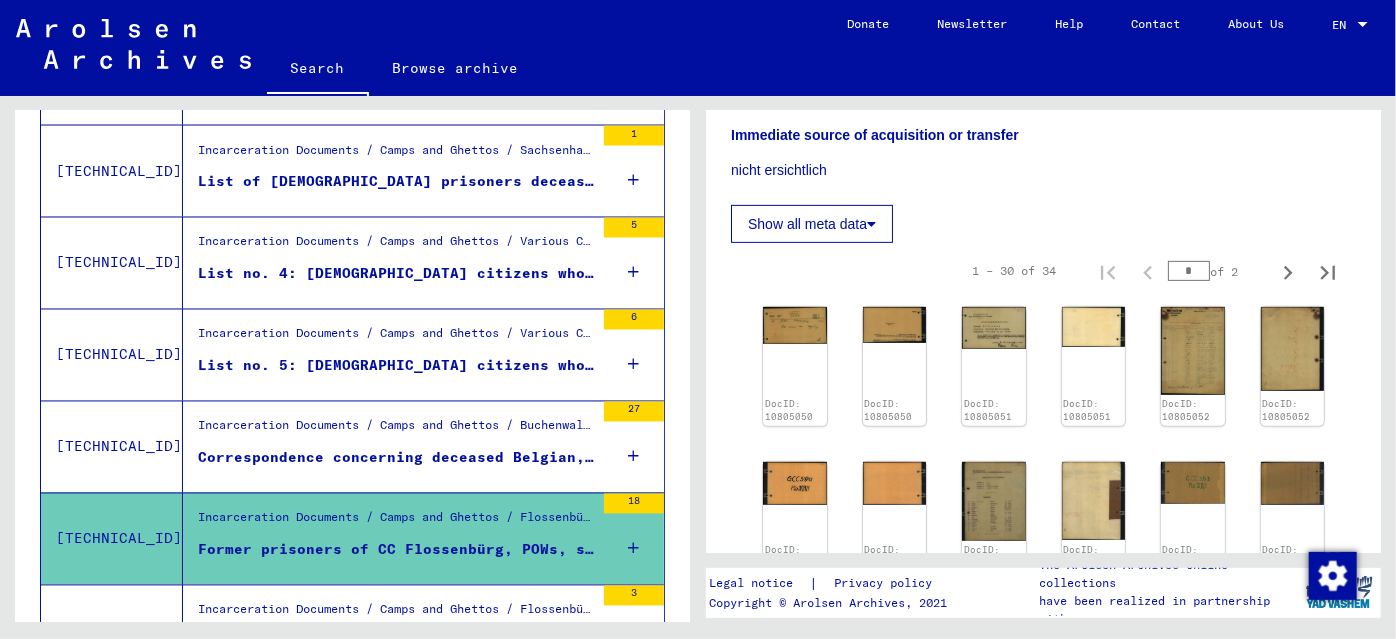 scroll, scrollTop: 727, scrollLeft: 0, axis: vertical 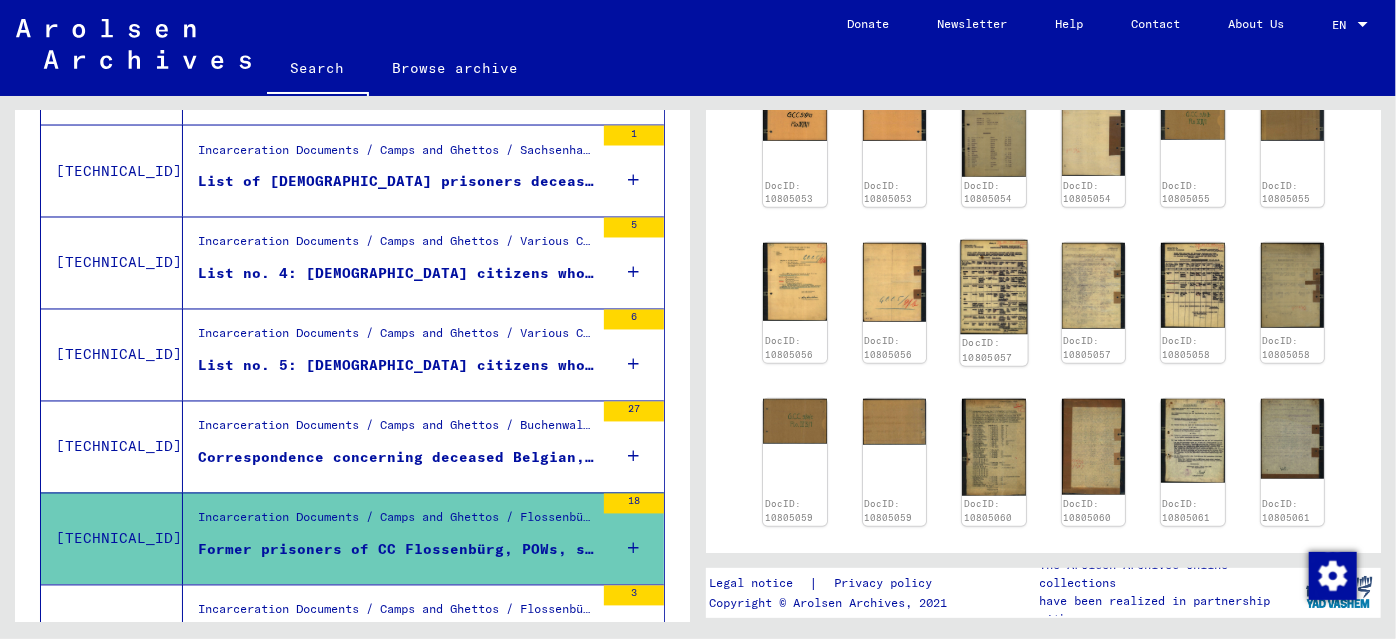 click 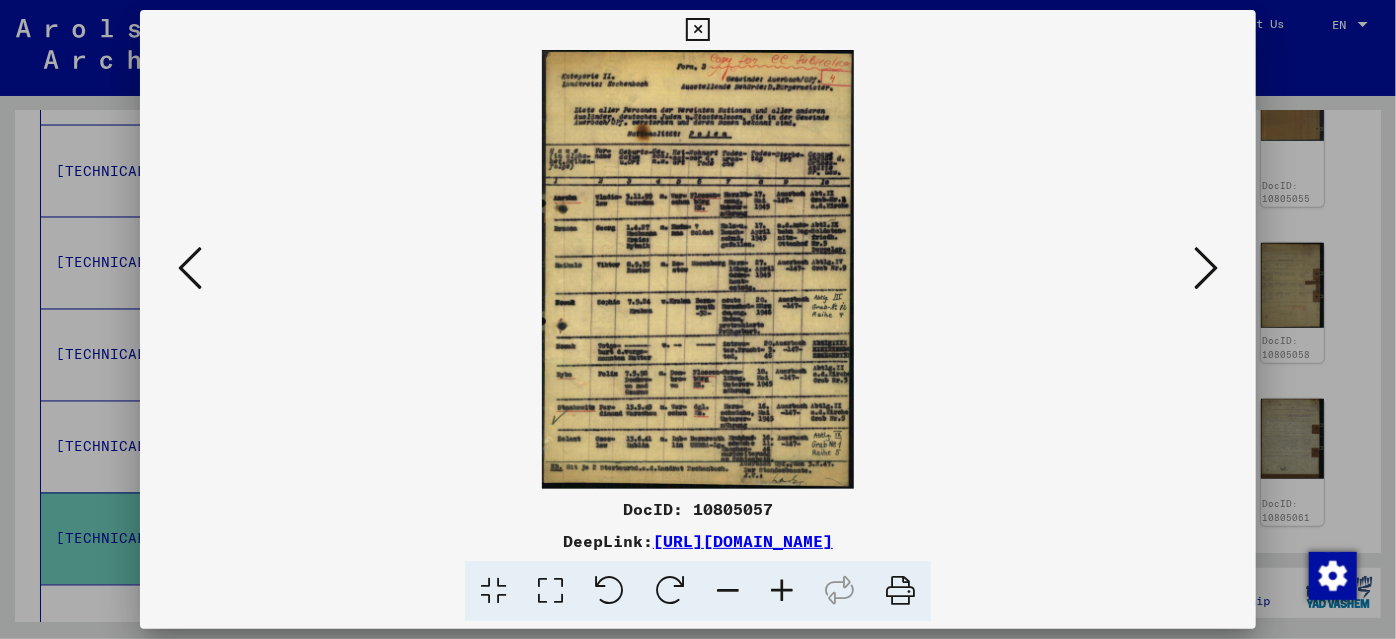 click at bounding box center [698, 319] 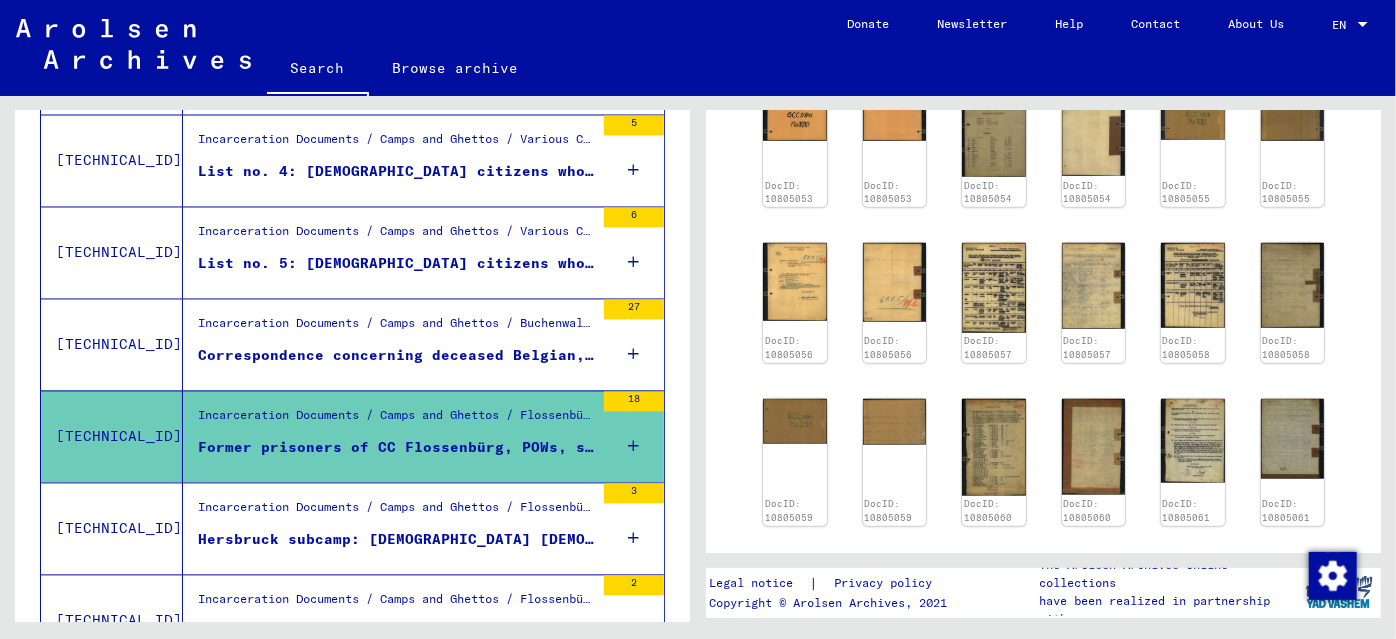 scroll, scrollTop: 2120, scrollLeft: 0, axis: vertical 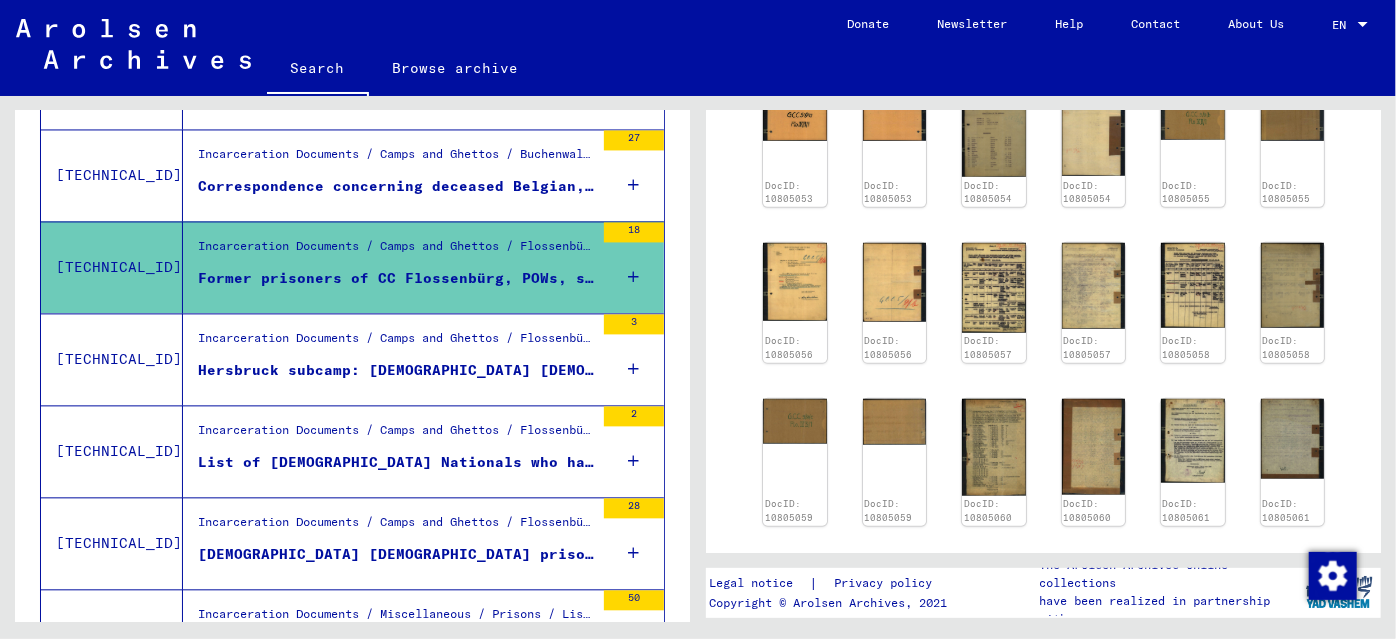 click on "Hersbruck subcamp: [DEMOGRAPHIC_DATA] [DEMOGRAPHIC_DATA] prisoners" at bounding box center (396, 370) 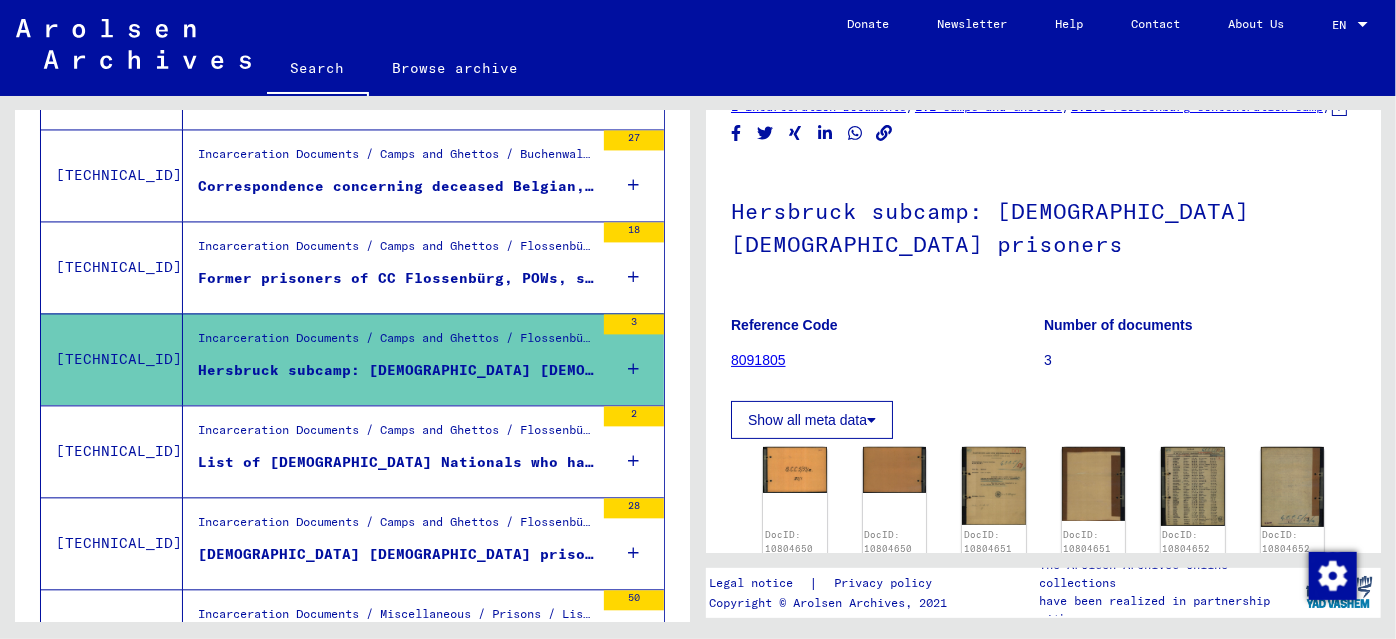 scroll, scrollTop: 31, scrollLeft: 0, axis: vertical 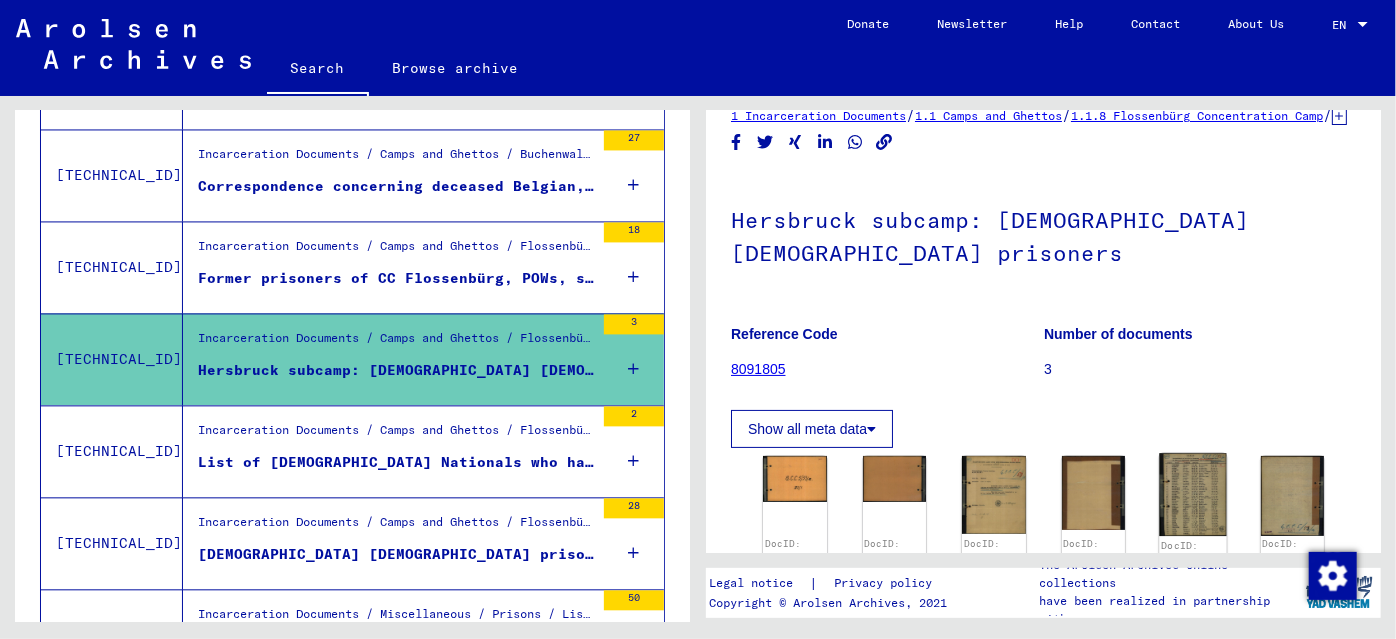 click 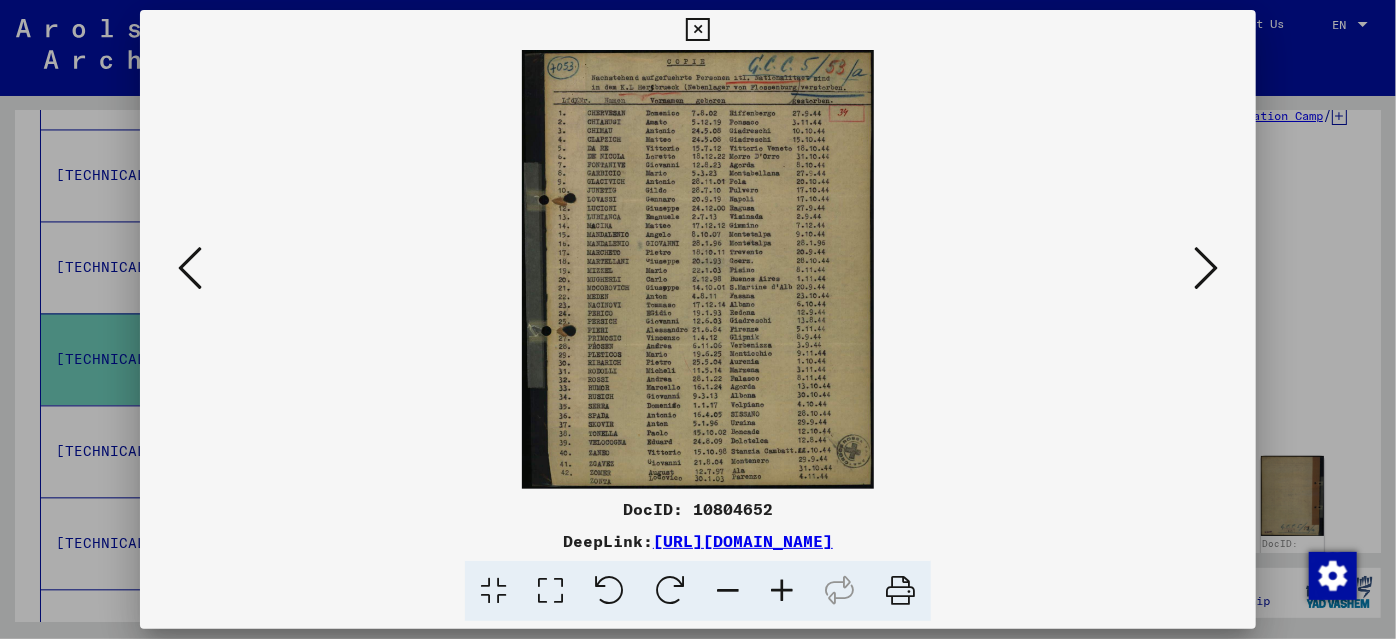 click at bounding box center [782, 591] 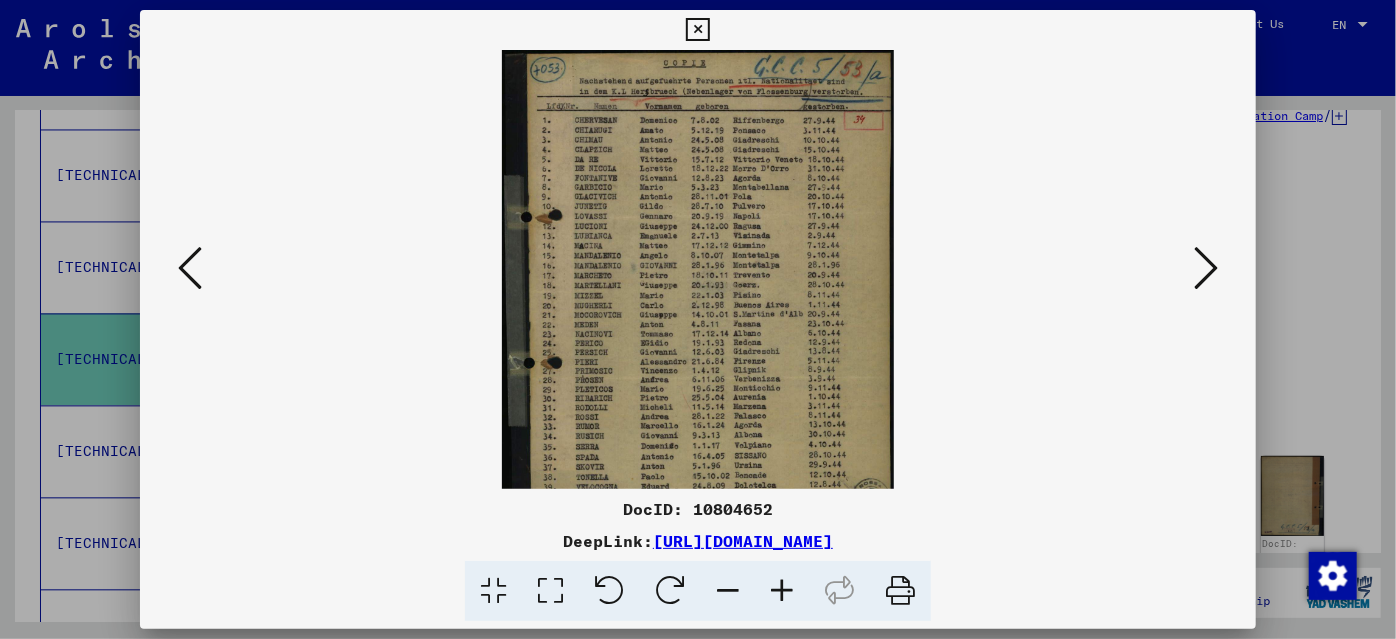 click at bounding box center (782, 591) 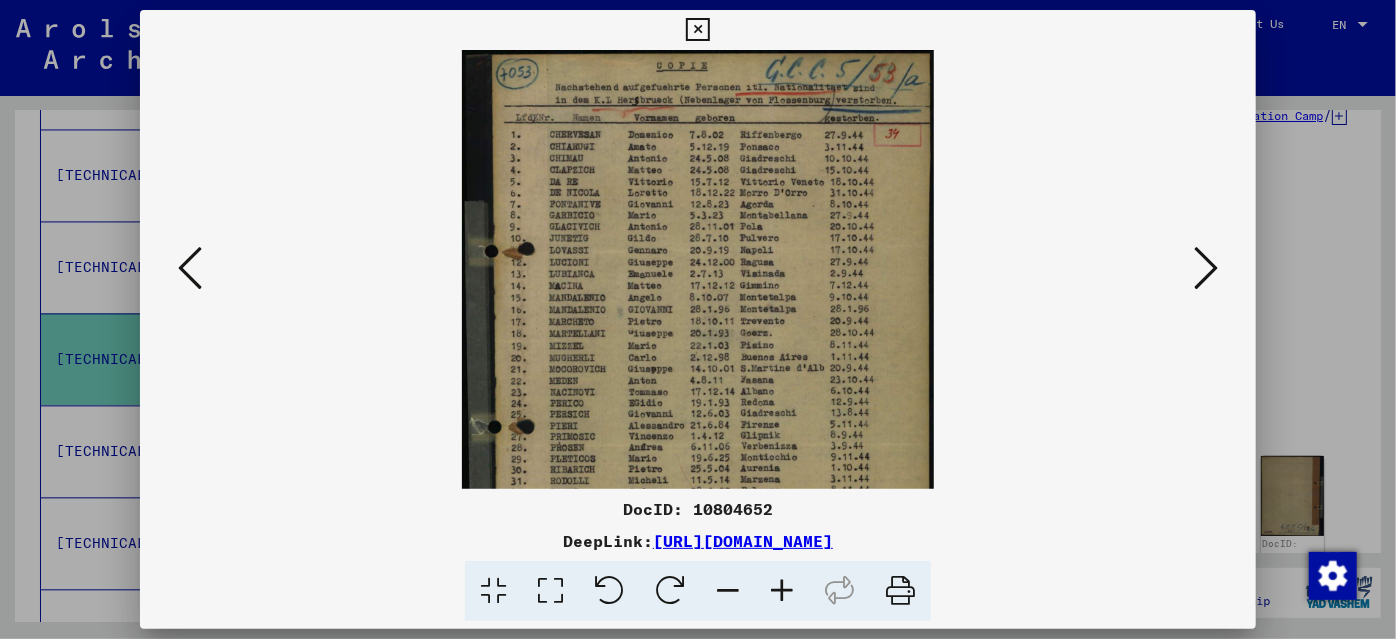 click at bounding box center (782, 591) 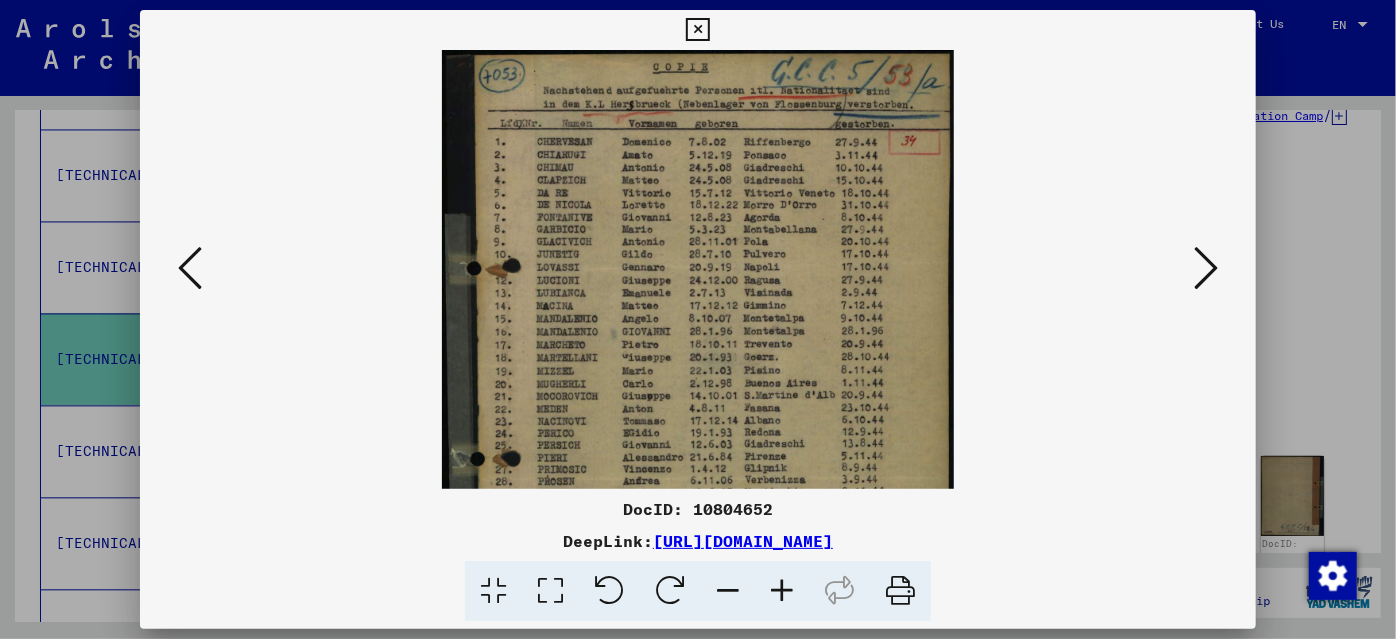 click at bounding box center (782, 591) 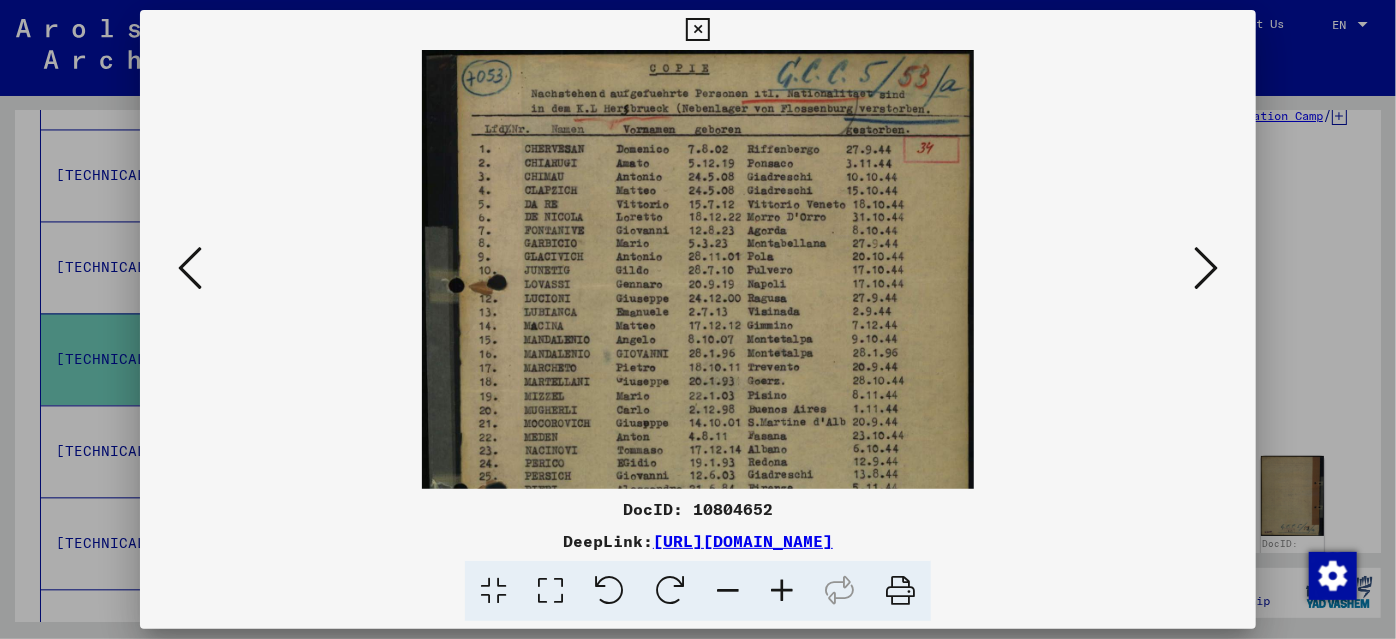 click at bounding box center (782, 591) 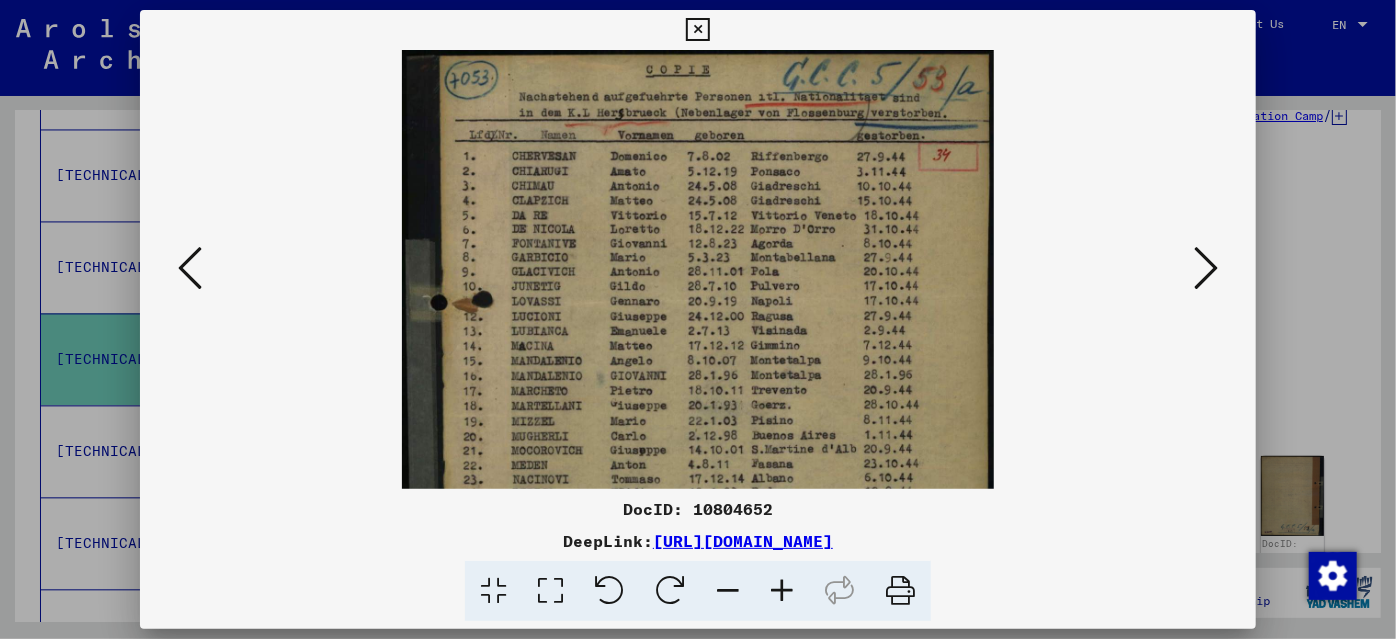 click at bounding box center [782, 591] 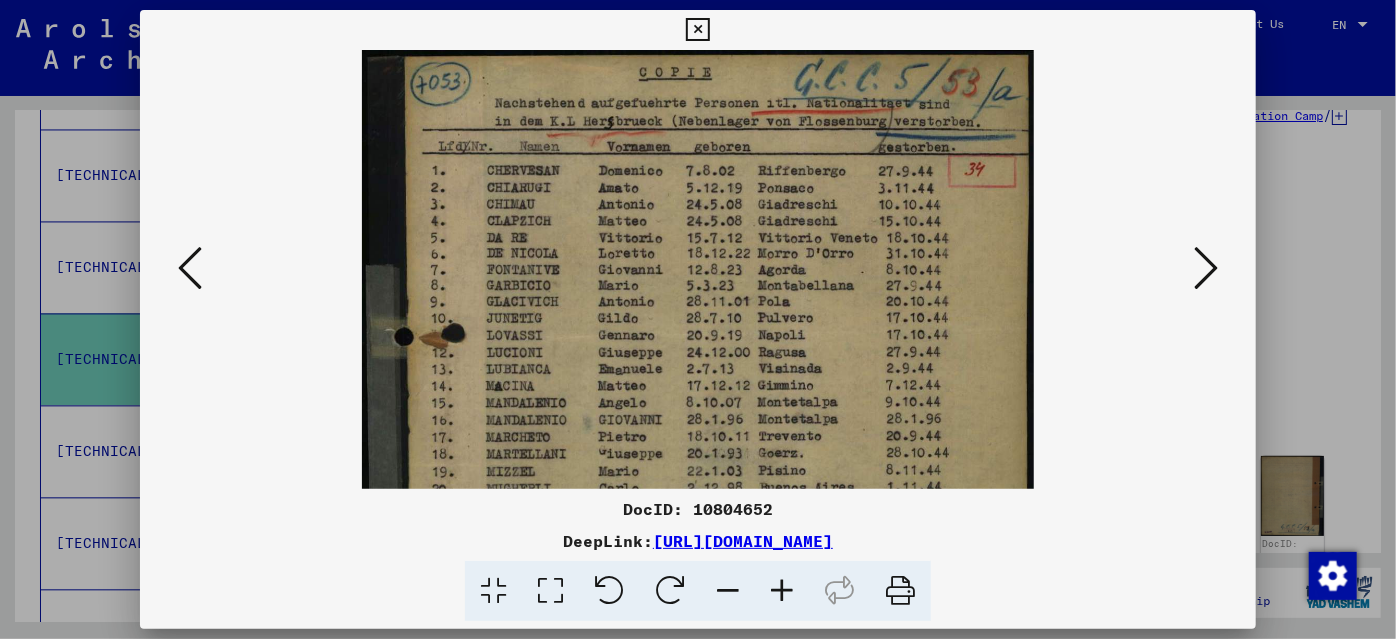 click at bounding box center (782, 591) 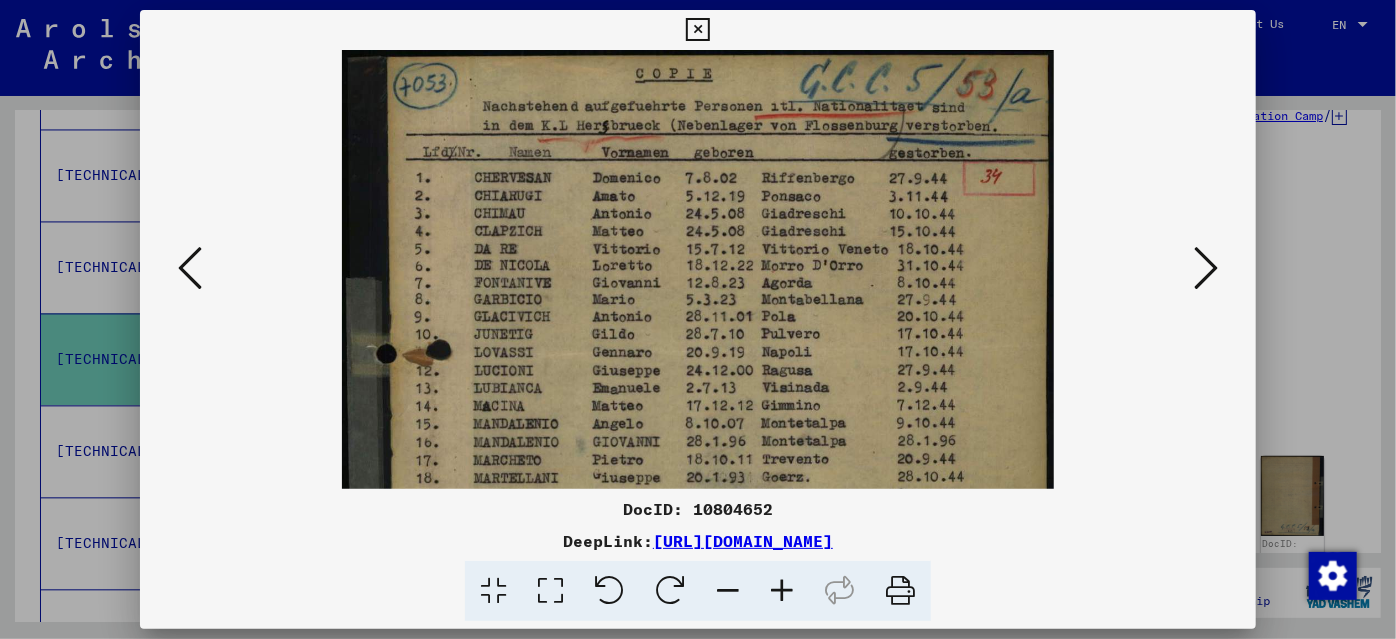 click at bounding box center (782, 591) 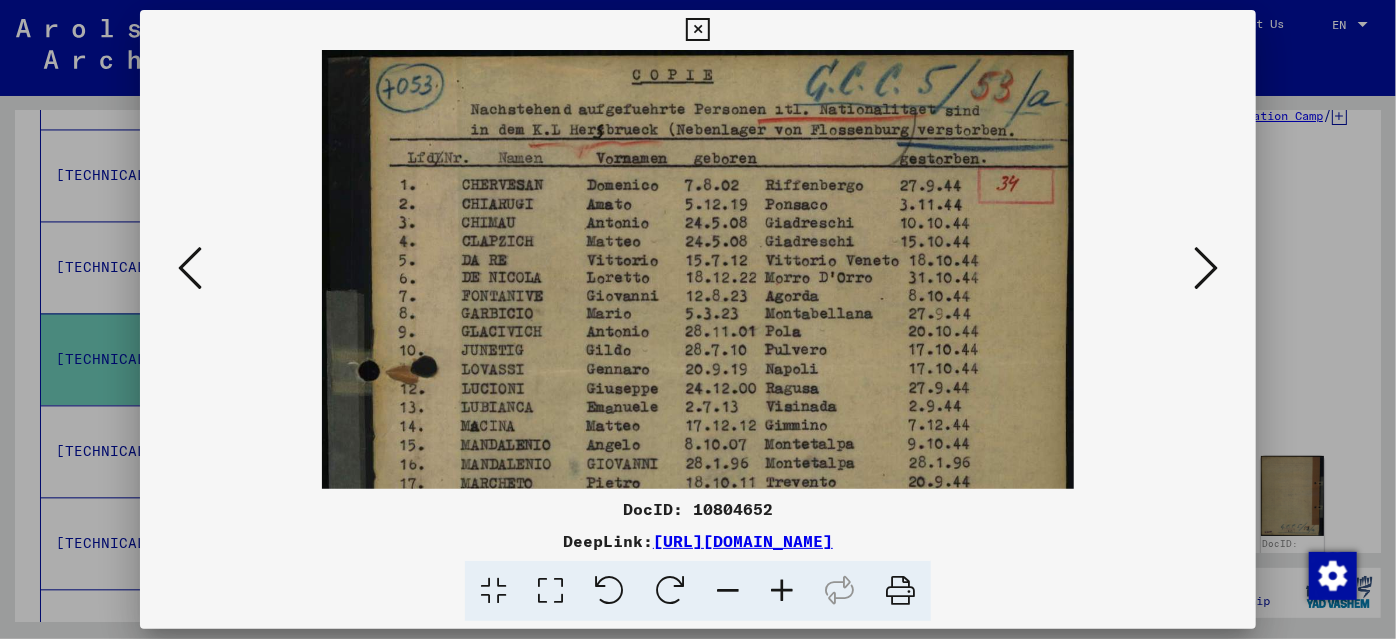 click at bounding box center [782, 591] 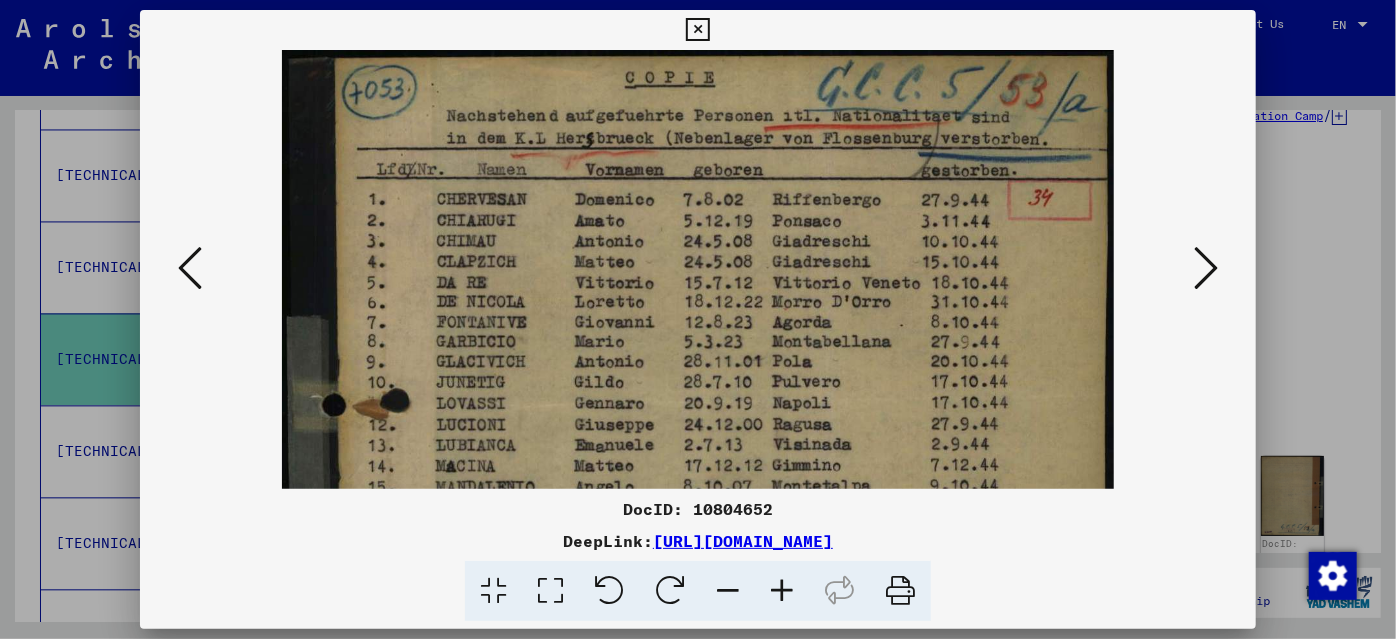 click at bounding box center [782, 591] 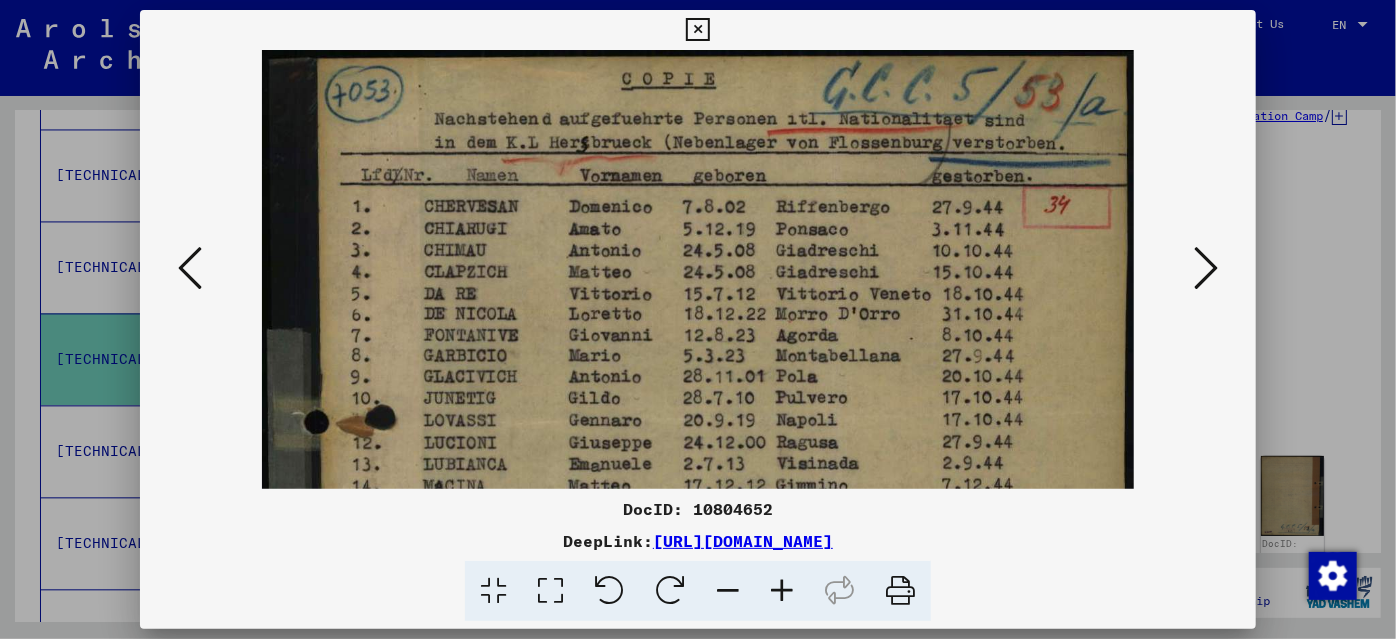 click at bounding box center [782, 591] 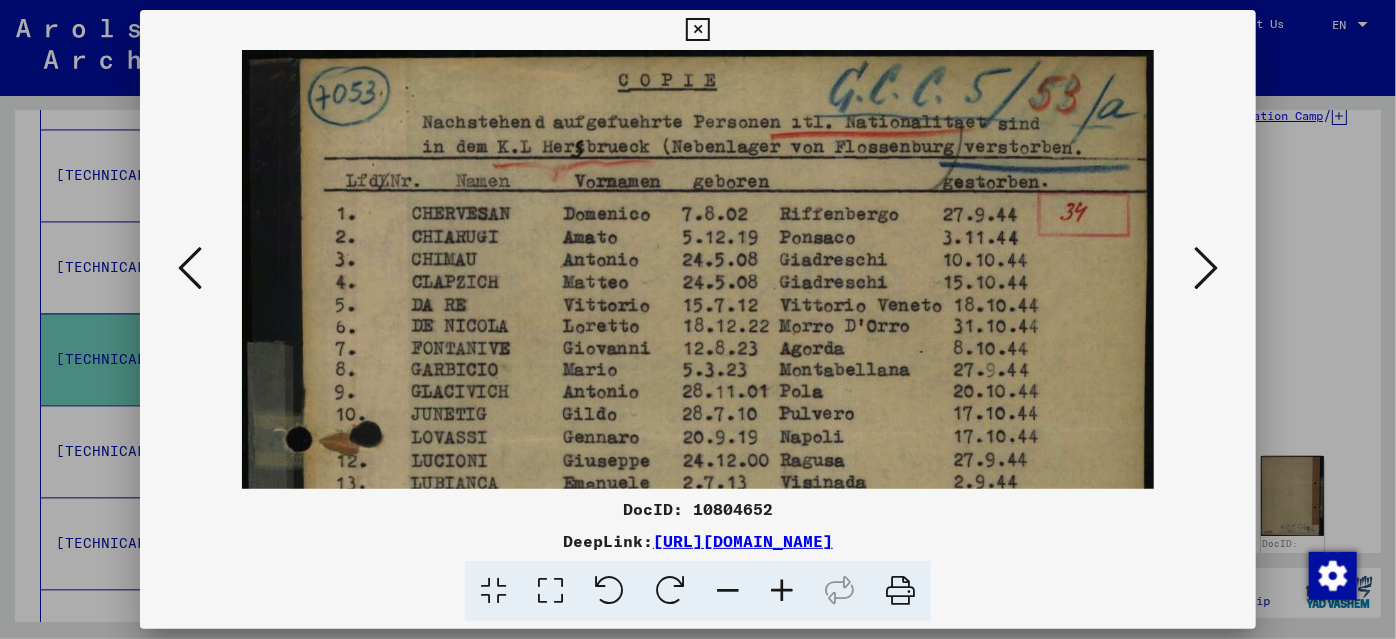 click at bounding box center (782, 591) 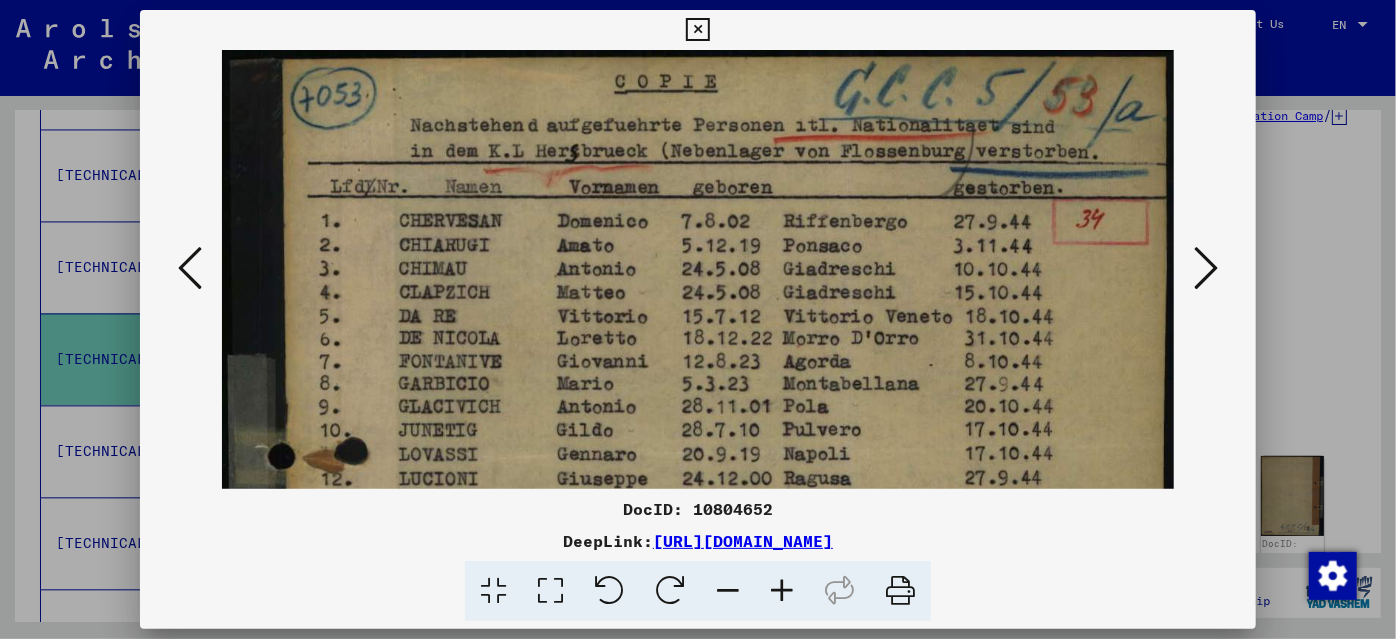 click at bounding box center [782, 591] 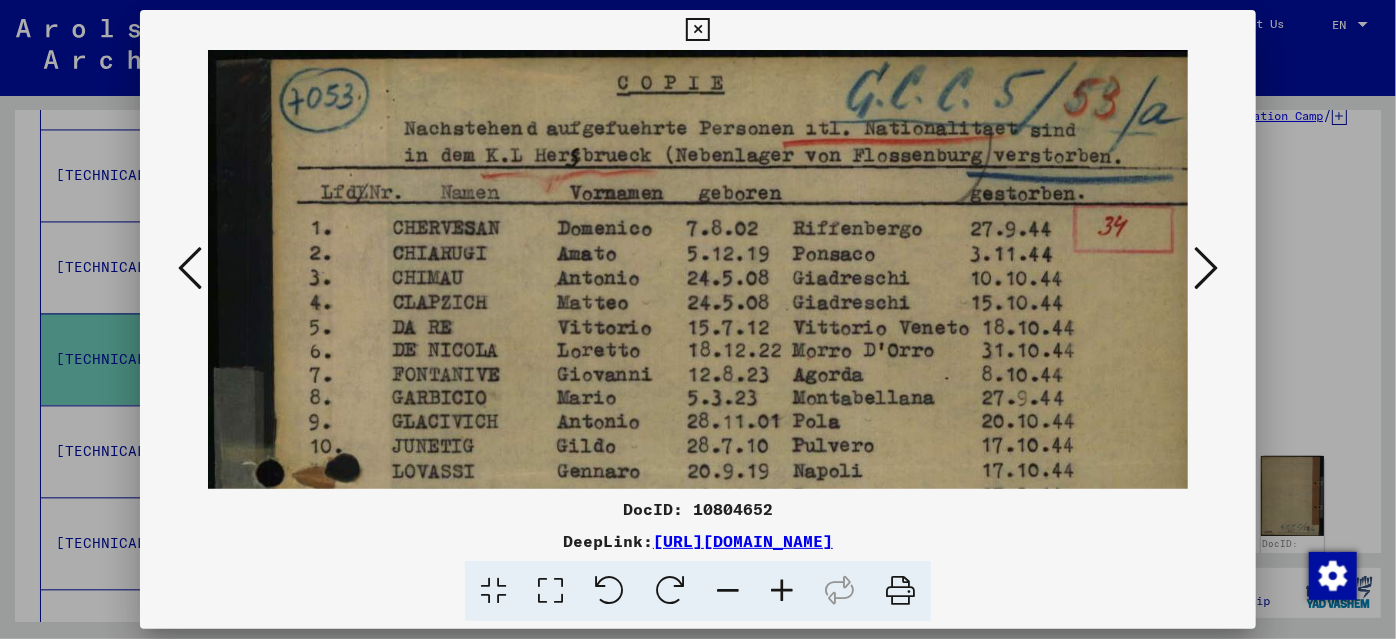 click at bounding box center (782, 591) 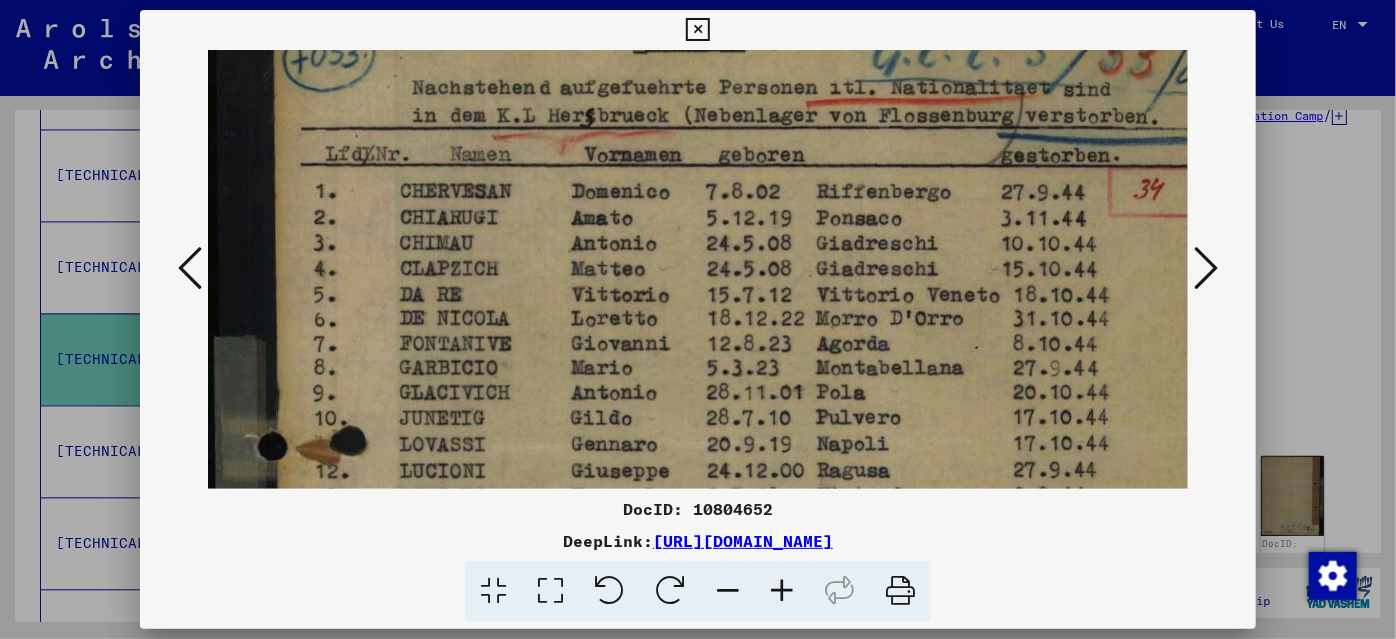 drag, startPoint x: 905, startPoint y: 445, endPoint x: 907, endPoint y: 380, distance: 65.03076 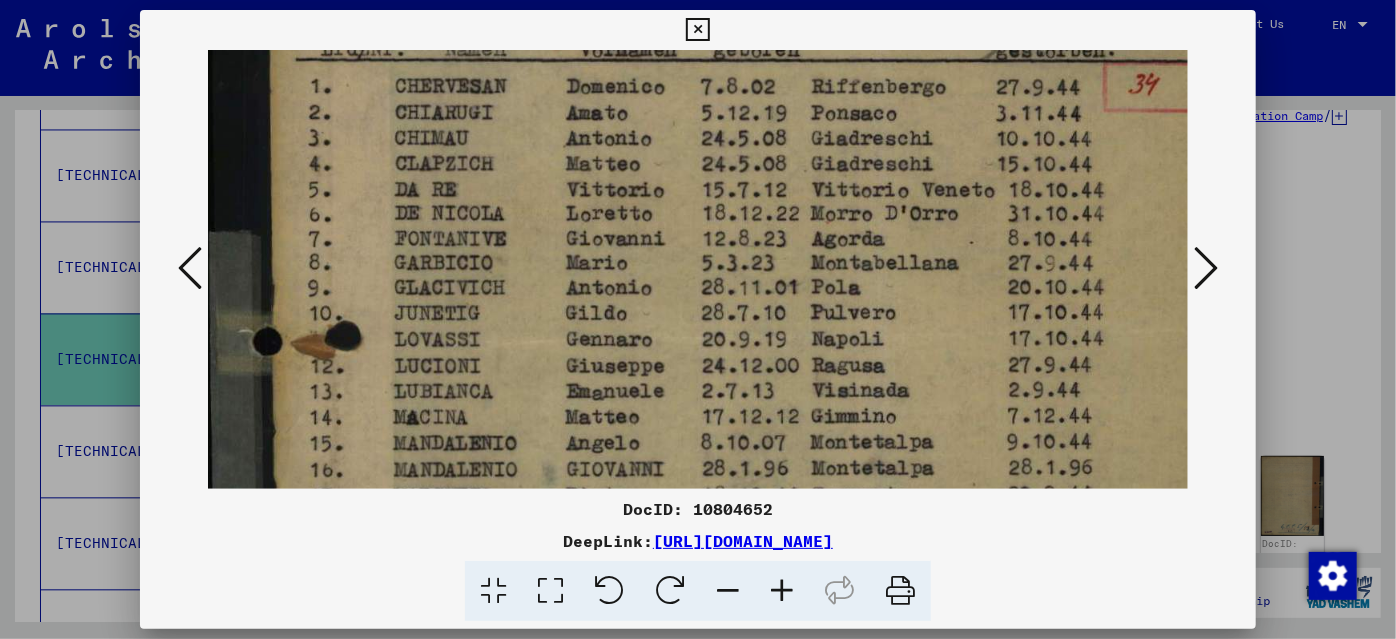 drag, startPoint x: 901, startPoint y: 447, endPoint x: 894, endPoint y: 354, distance: 93.26307 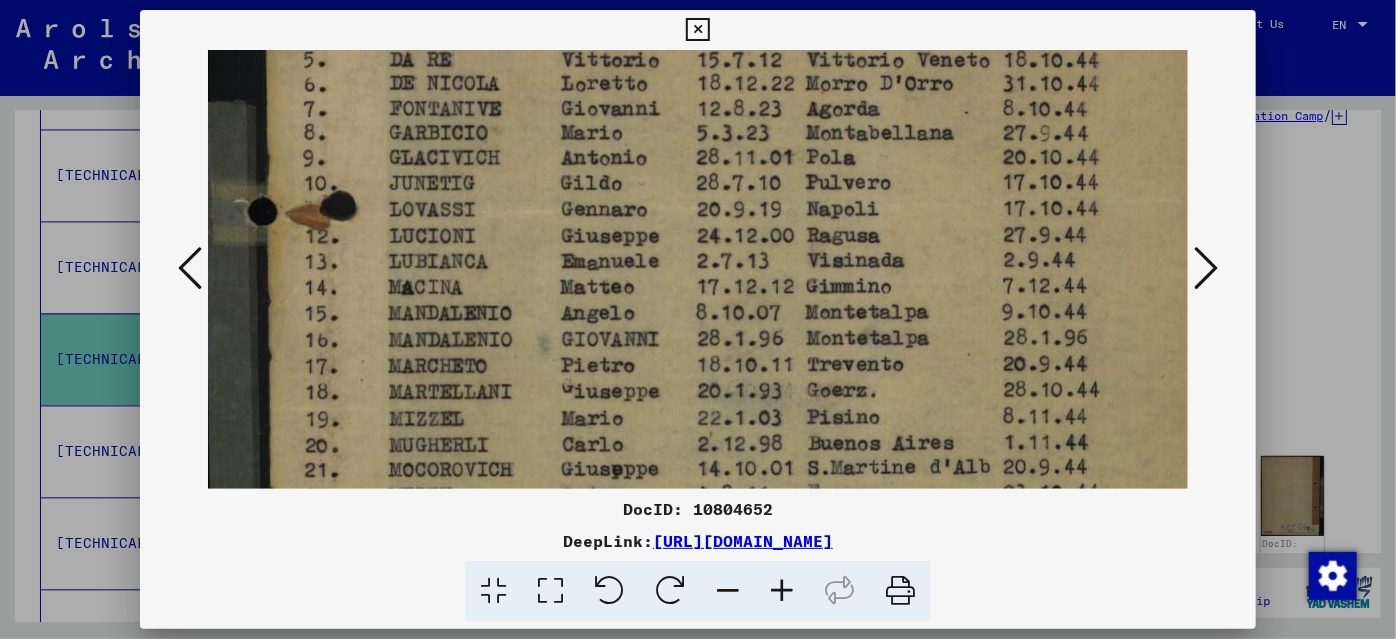 drag, startPoint x: 885, startPoint y: 444, endPoint x: 882, endPoint y: 320, distance: 124.036285 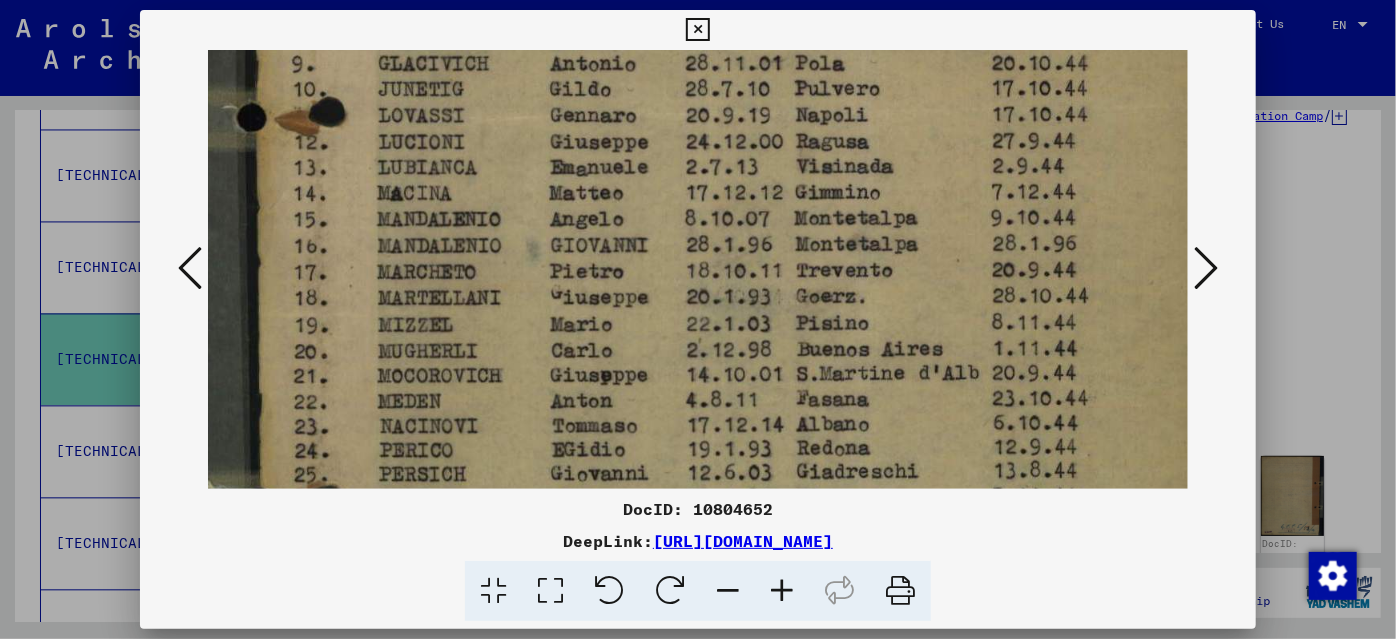 drag, startPoint x: 872, startPoint y: 438, endPoint x: 861, endPoint y: 344, distance: 94.641426 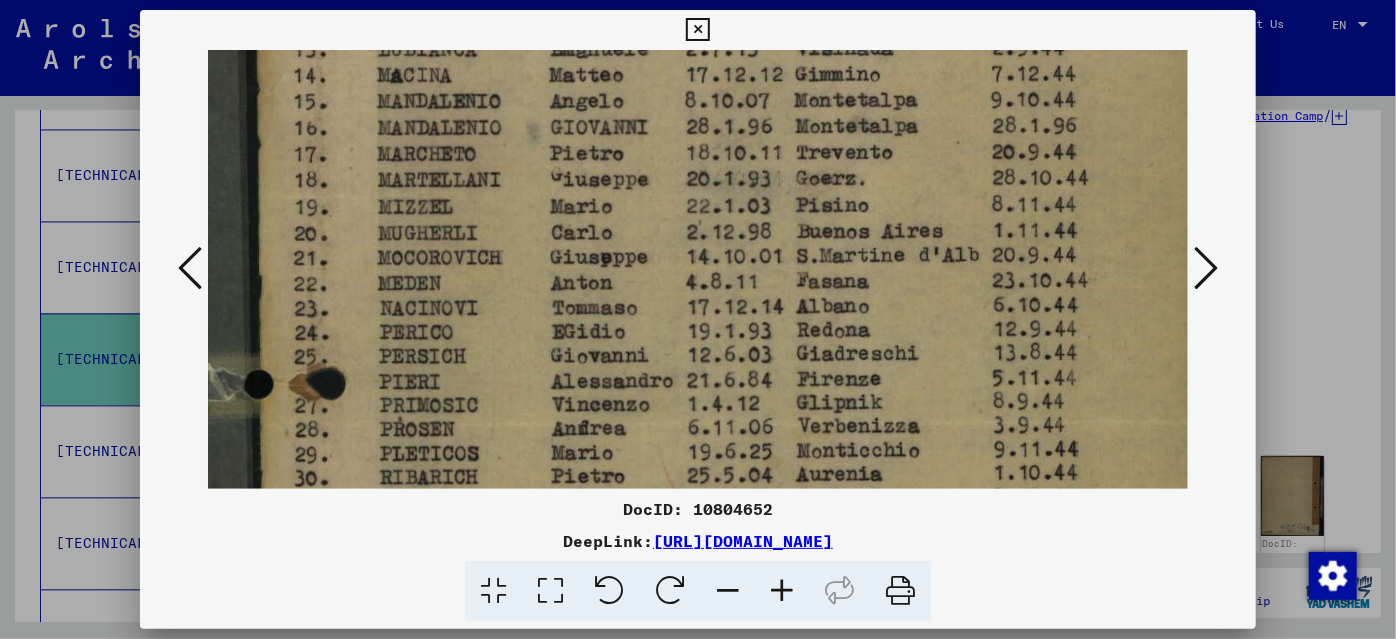 drag, startPoint x: 864, startPoint y: 447, endPoint x: 859, endPoint y: 355, distance: 92.13577 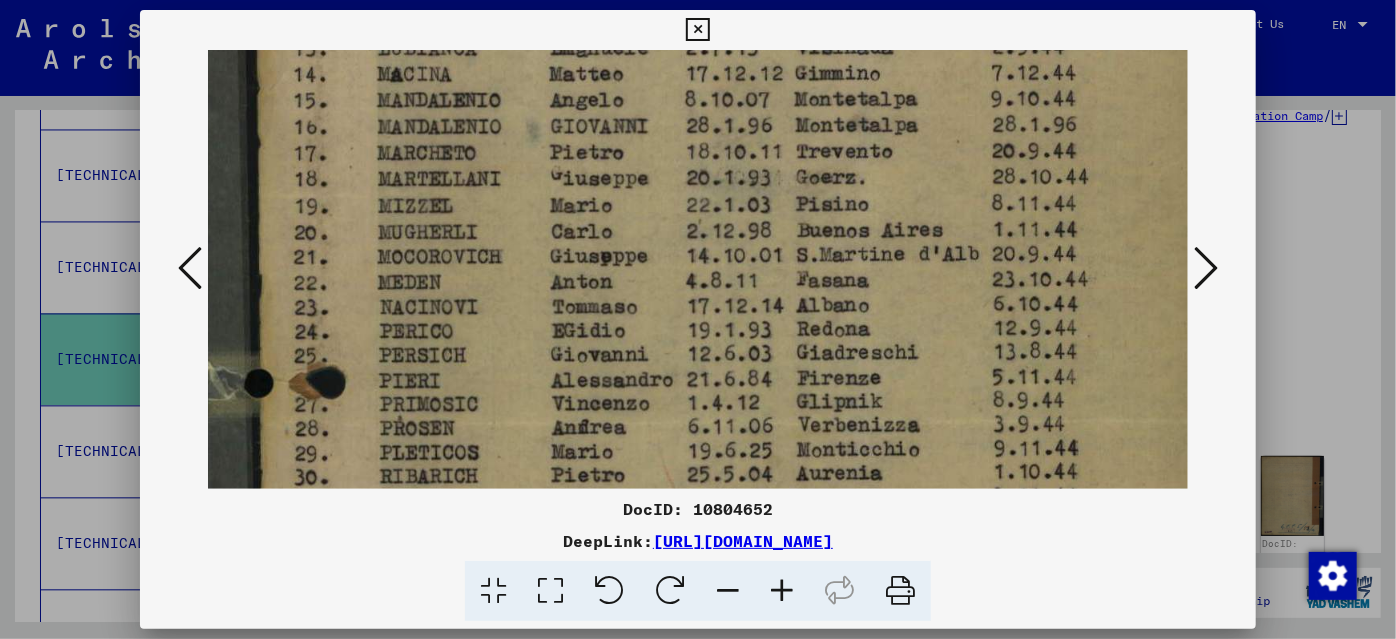 drag, startPoint x: 860, startPoint y: 434, endPoint x: 878, endPoint y: 329, distance: 106.531685 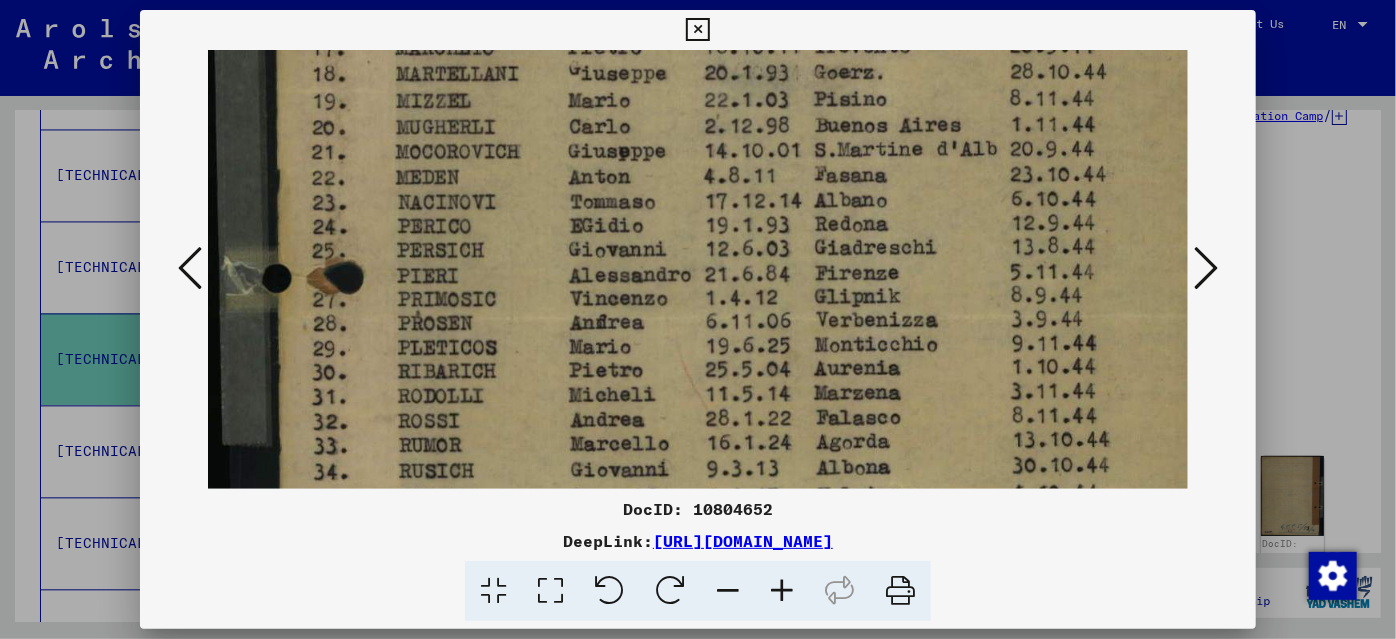 drag, startPoint x: 874, startPoint y: 450, endPoint x: 844, endPoint y: 298, distance: 154.93224 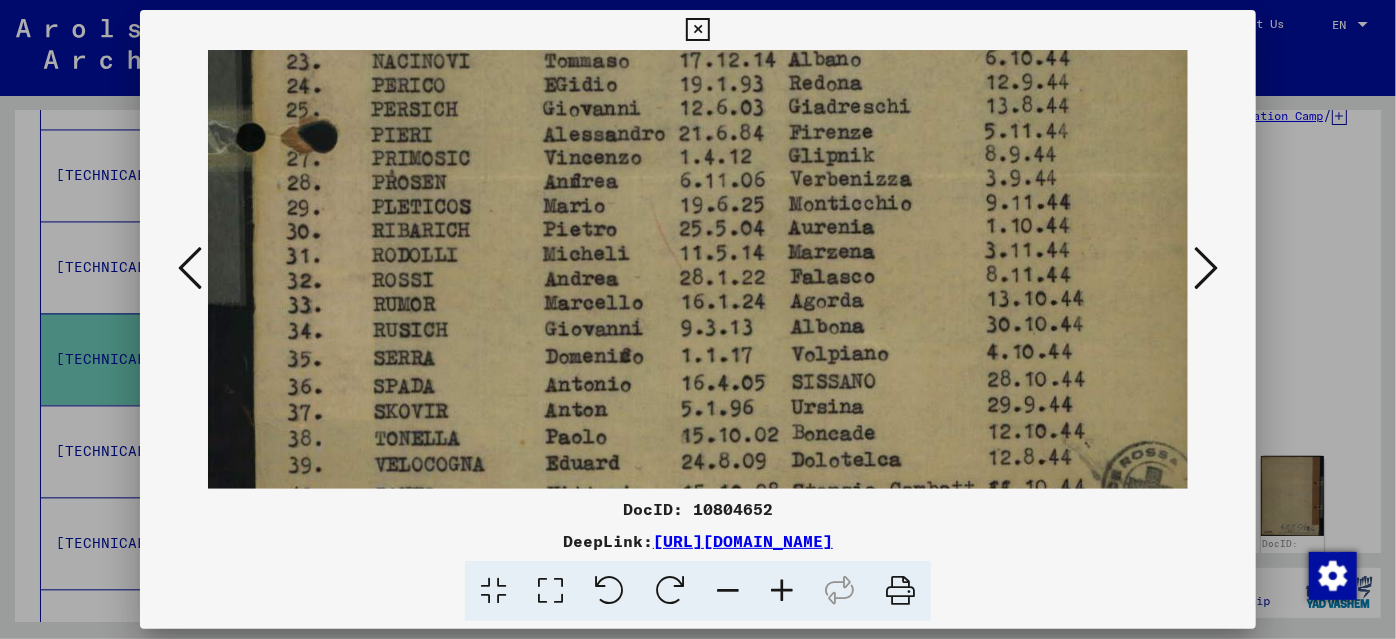 drag, startPoint x: 860, startPoint y: 459, endPoint x: 860, endPoint y: 330, distance: 129 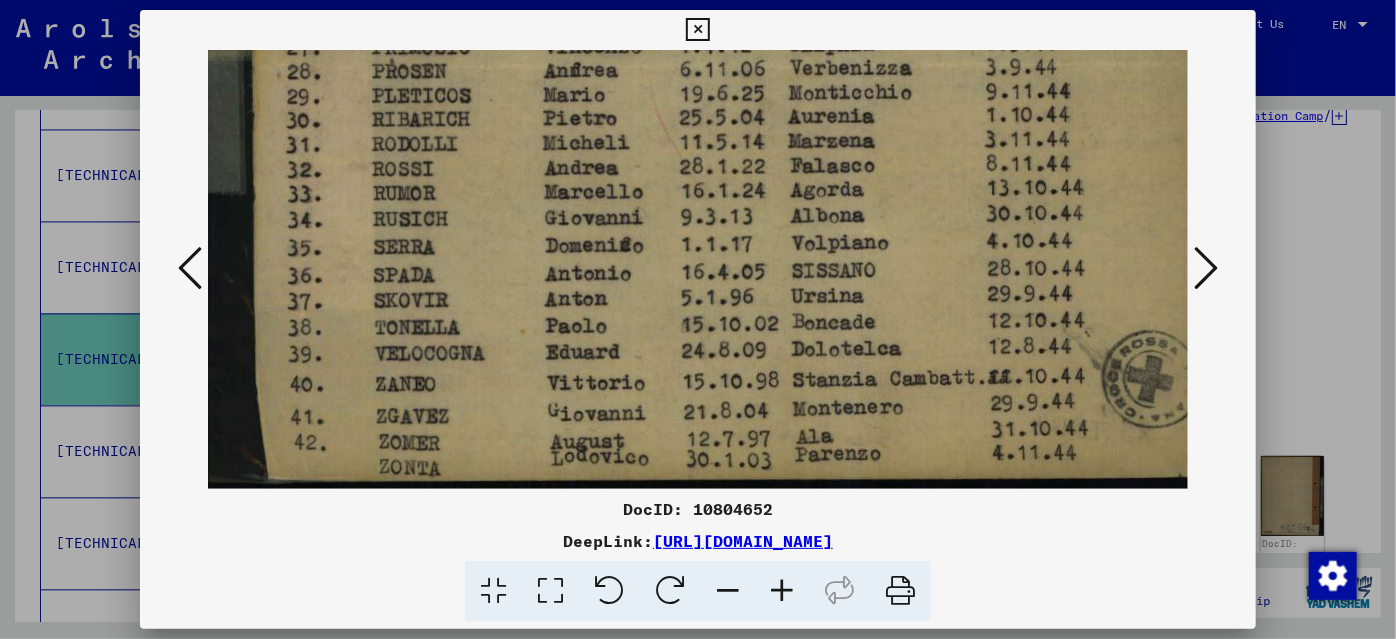 drag, startPoint x: 867, startPoint y: 383, endPoint x: 867, endPoint y: 348, distance: 35 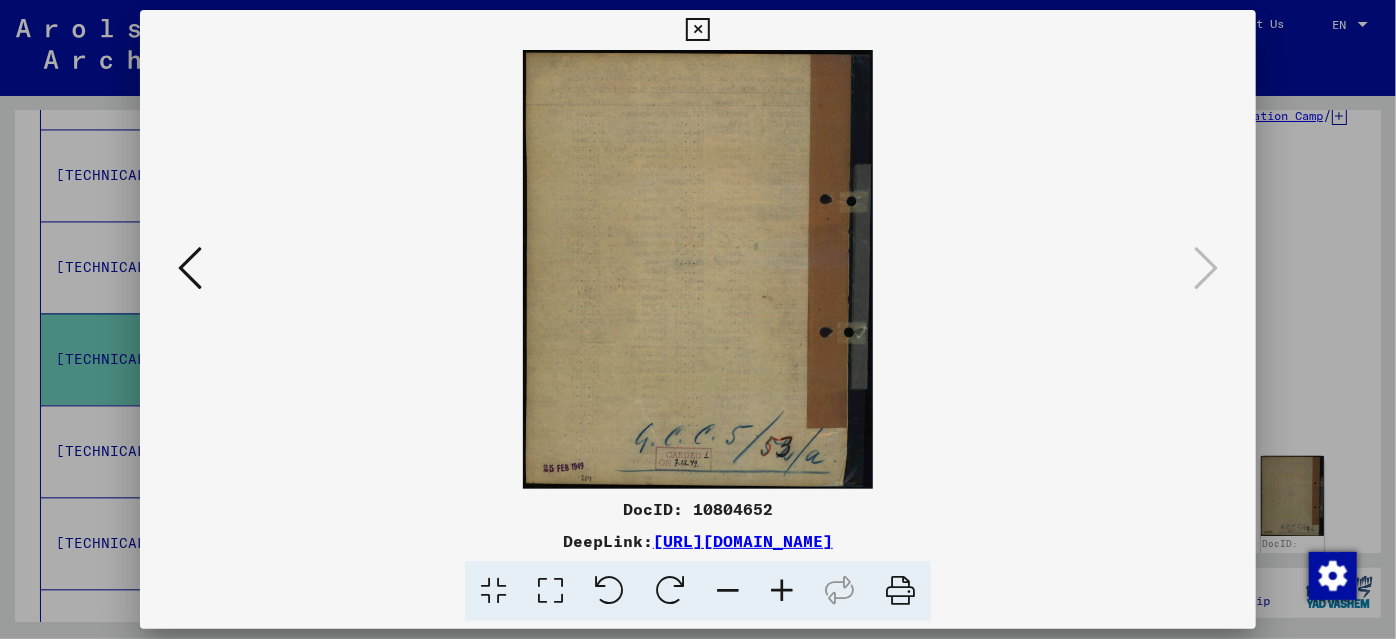 scroll, scrollTop: 0, scrollLeft: 0, axis: both 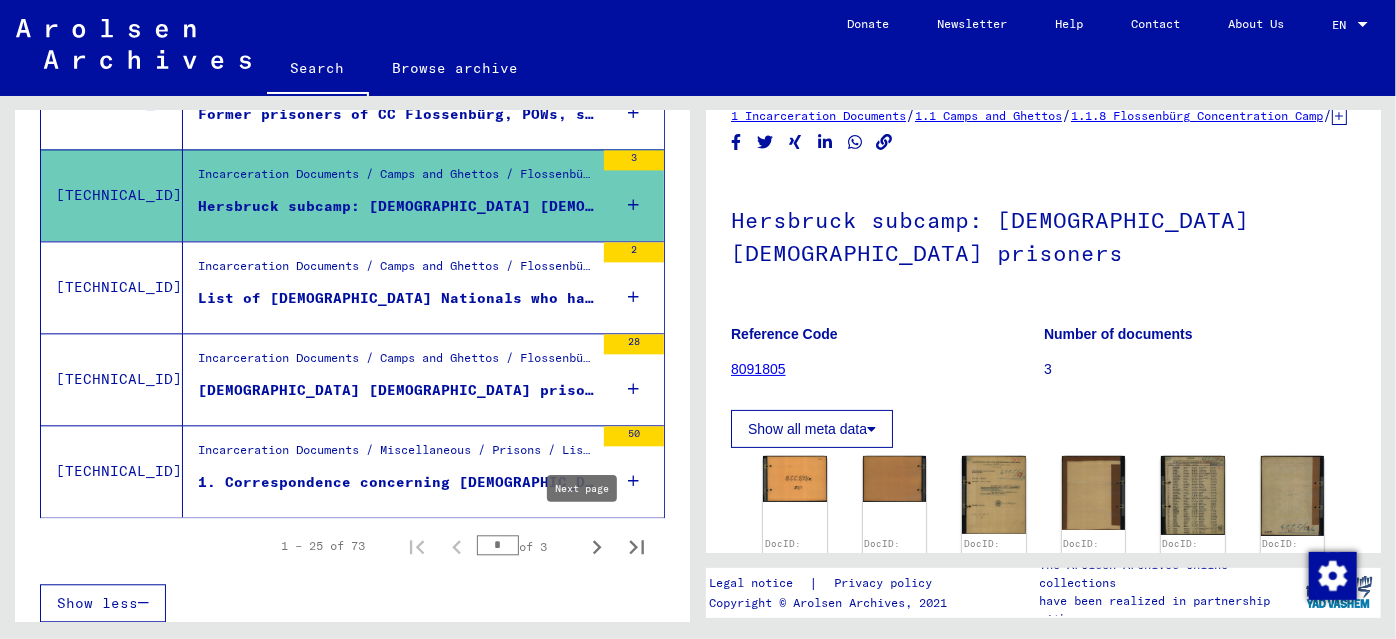 click 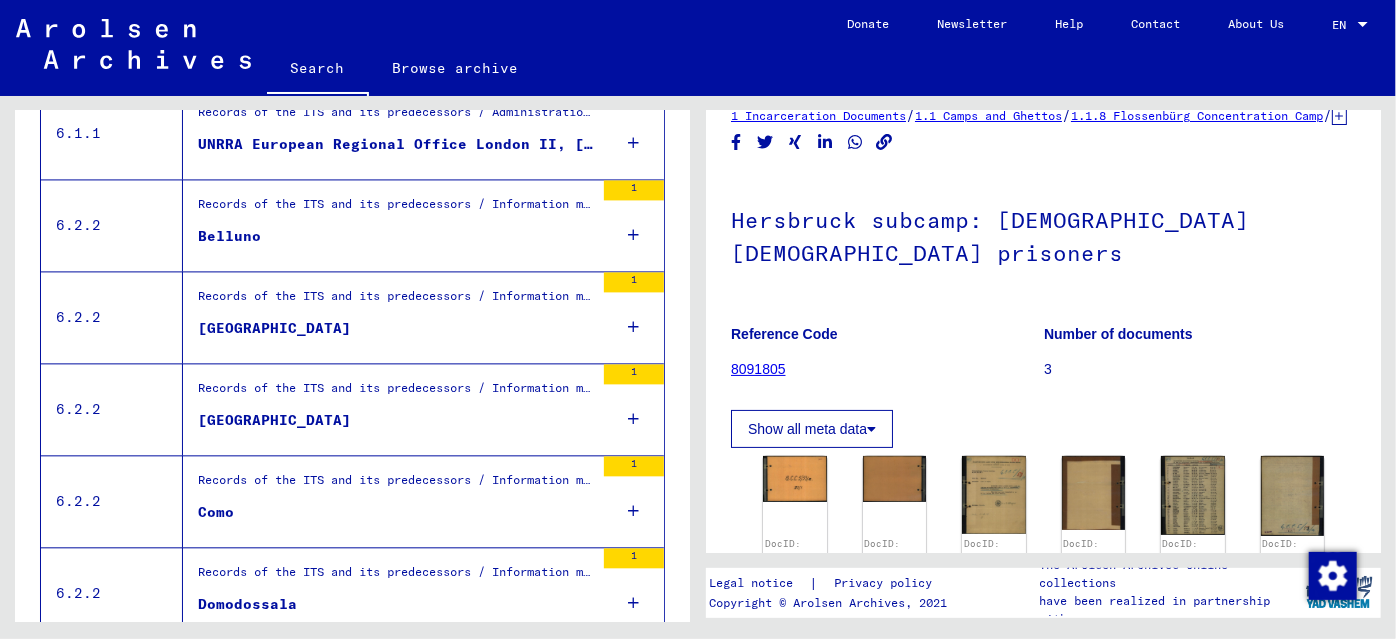 scroll, scrollTop: 2011, scrollLeft: 0, axis: vertical 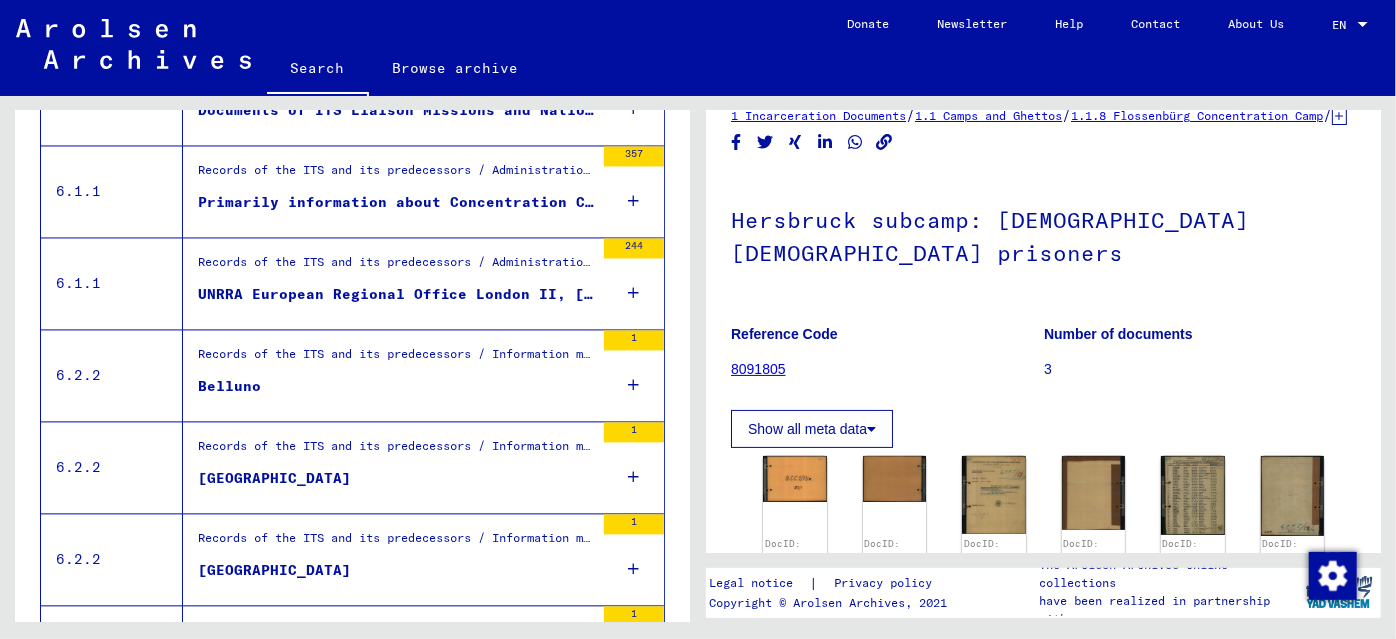 click on "Belluno" at bounding box center [229, 387] 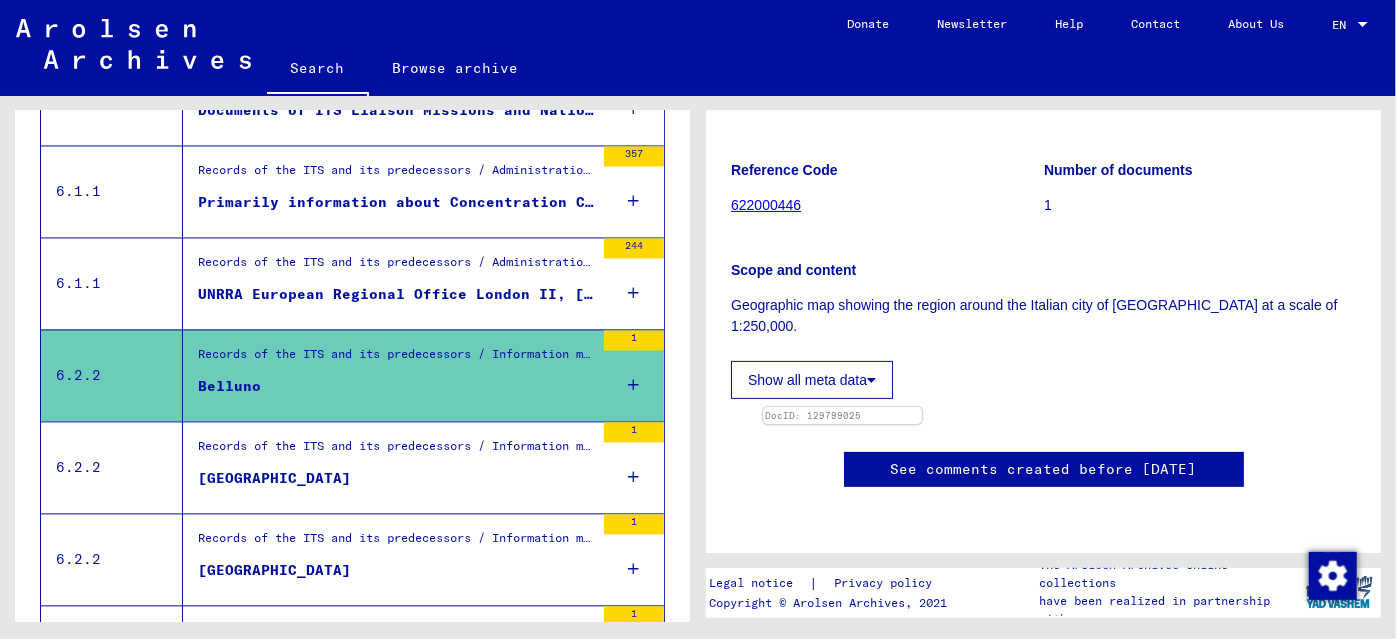 scroll, scrollTop: 207, scrollLeft: 0, axis: vertical 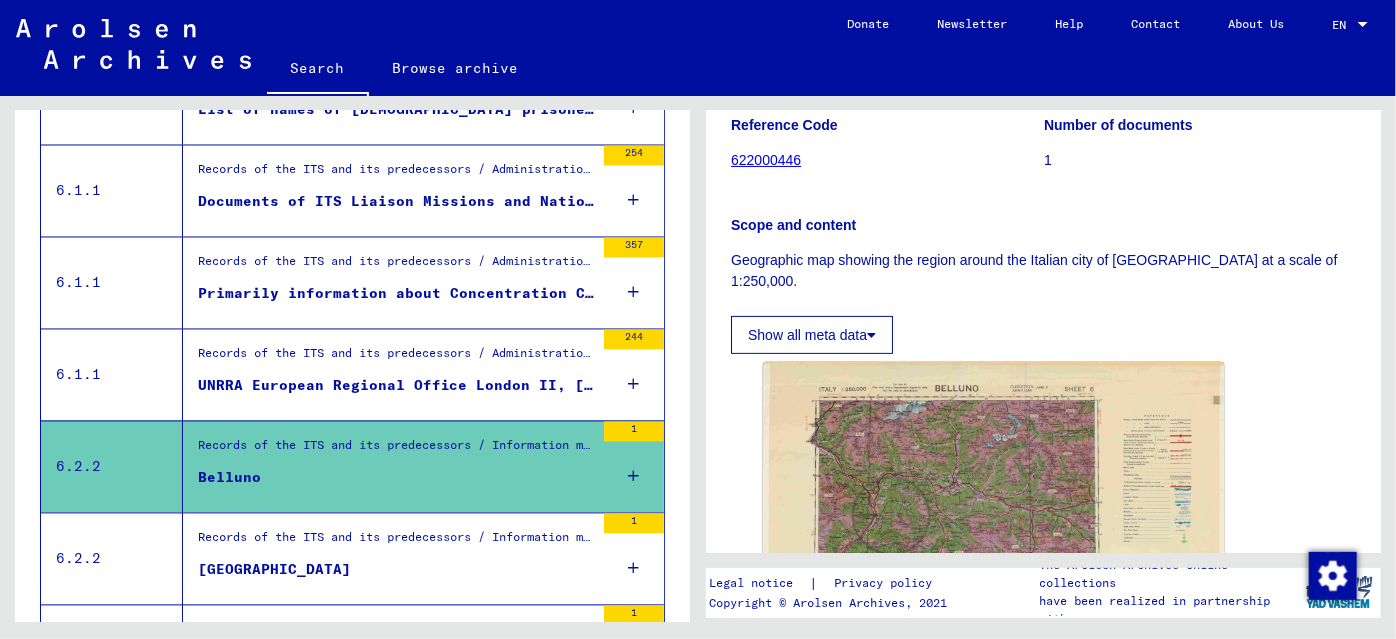 click on "UNRRA European Regional Office London II, [DATE] - [DATE]" at bounding box center (396, 386) 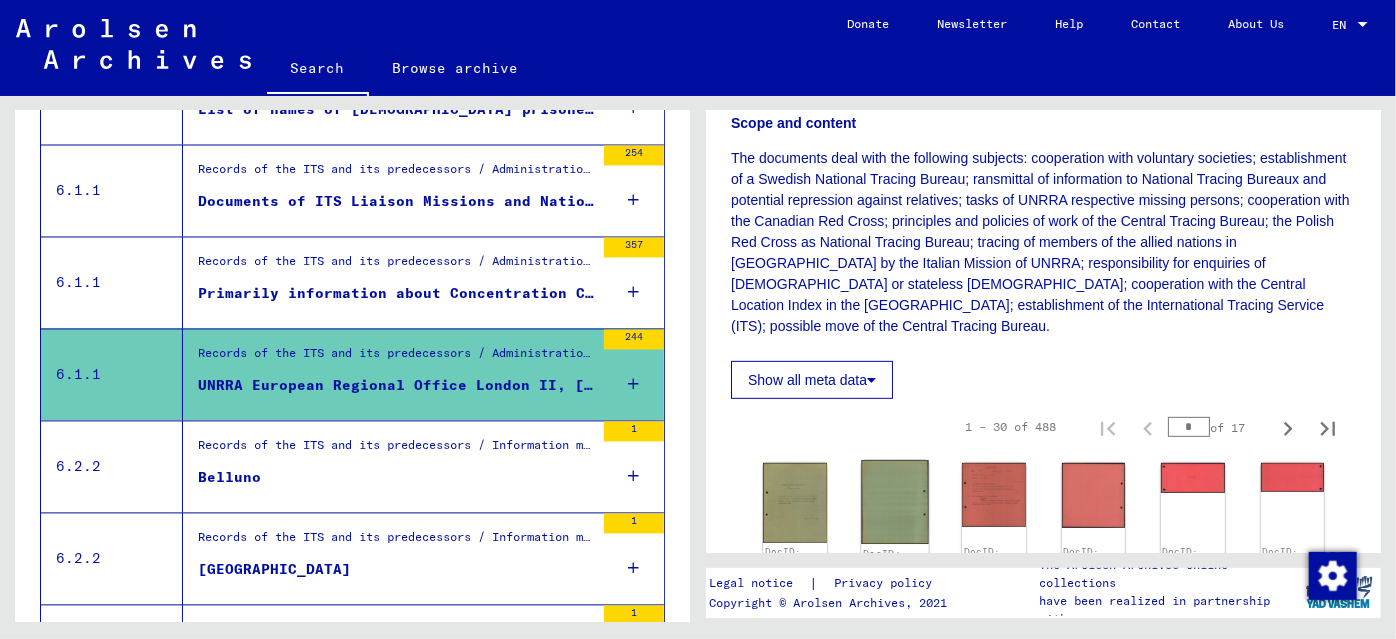 scroll, scrollTop: 636, scrollLeft: 0, axis: vertical 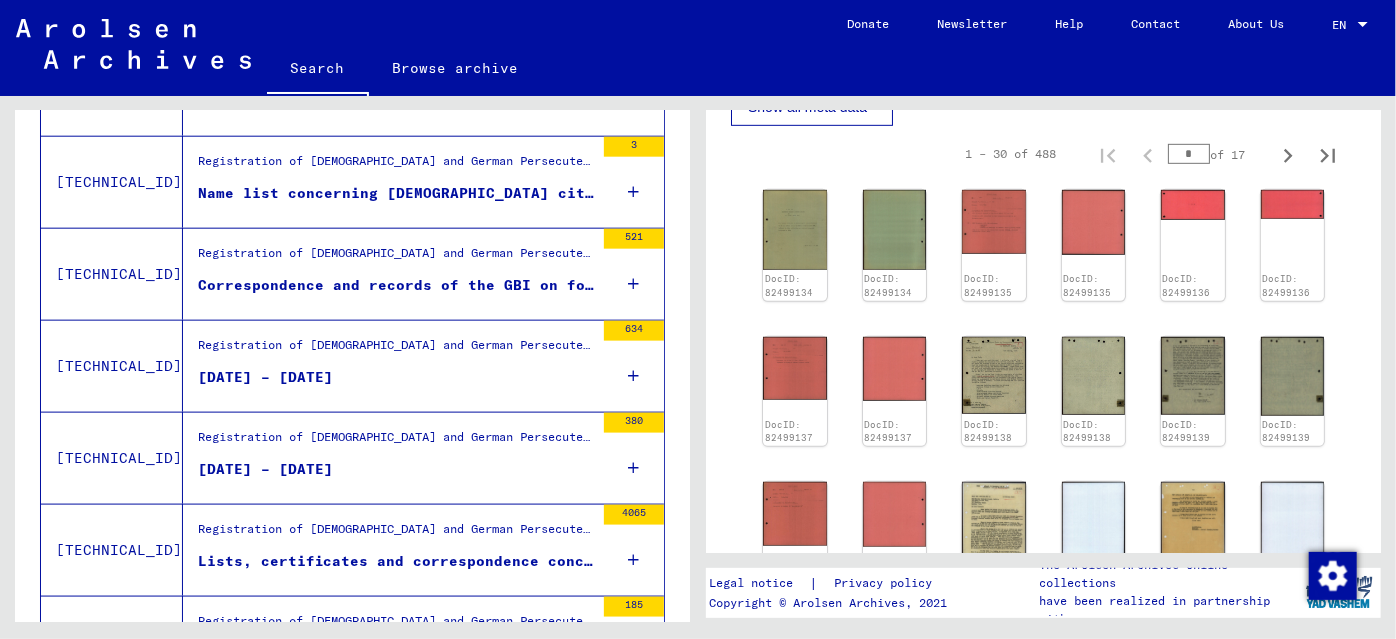 click on "Name list concerning [DEMOGRAPHIC_DATA] citizens, who were registered at the employment agency [GEOGRAPHIC_DATA] - without dates" at bounding box center [396, 193] 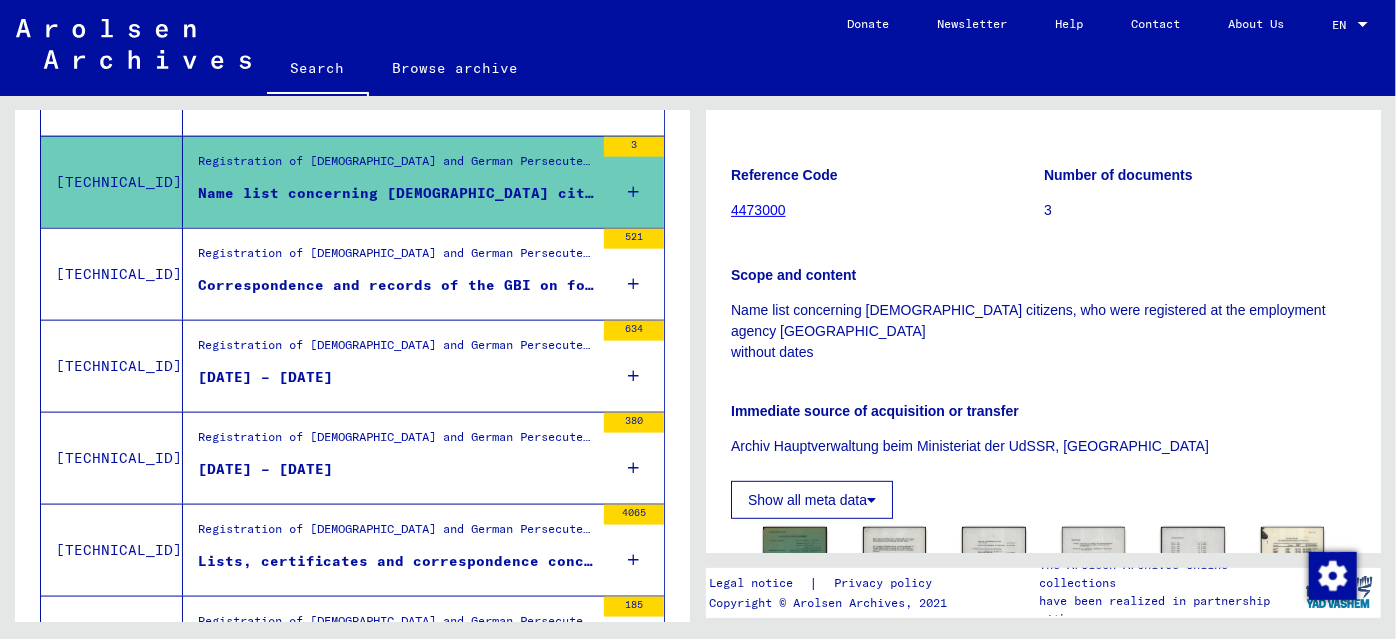 scroll, scrollTop: 0, scrollLeft: 0, axis: both 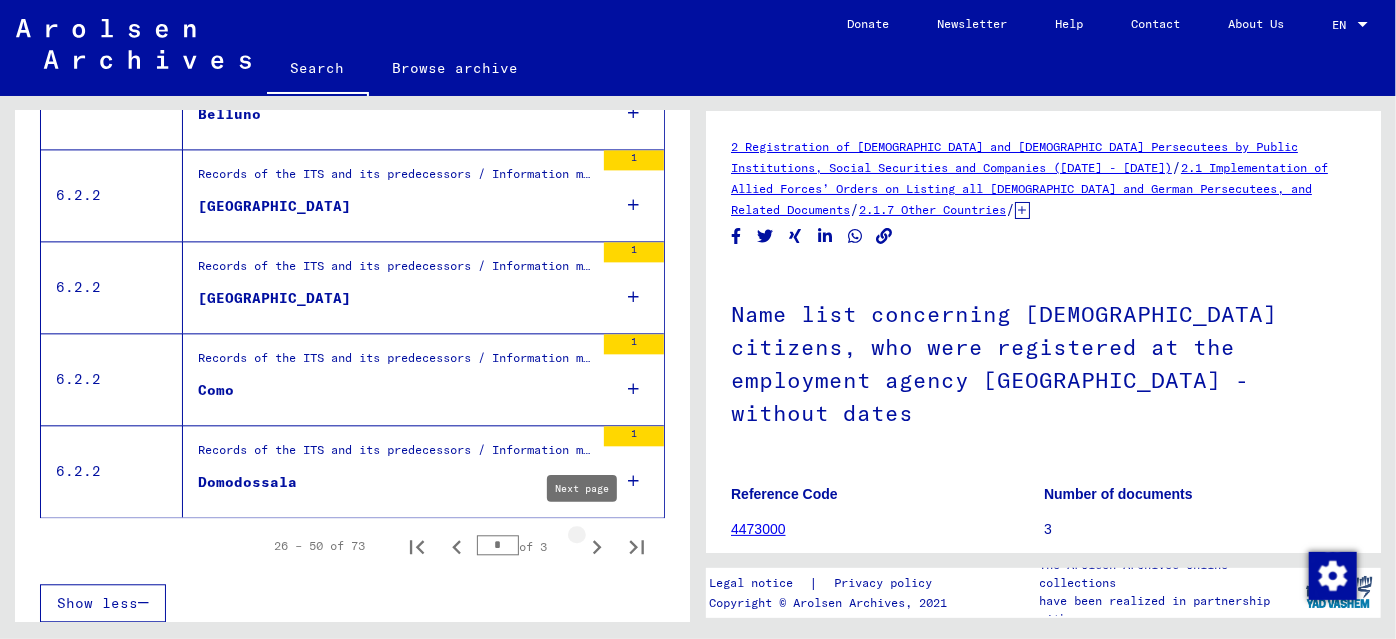 click 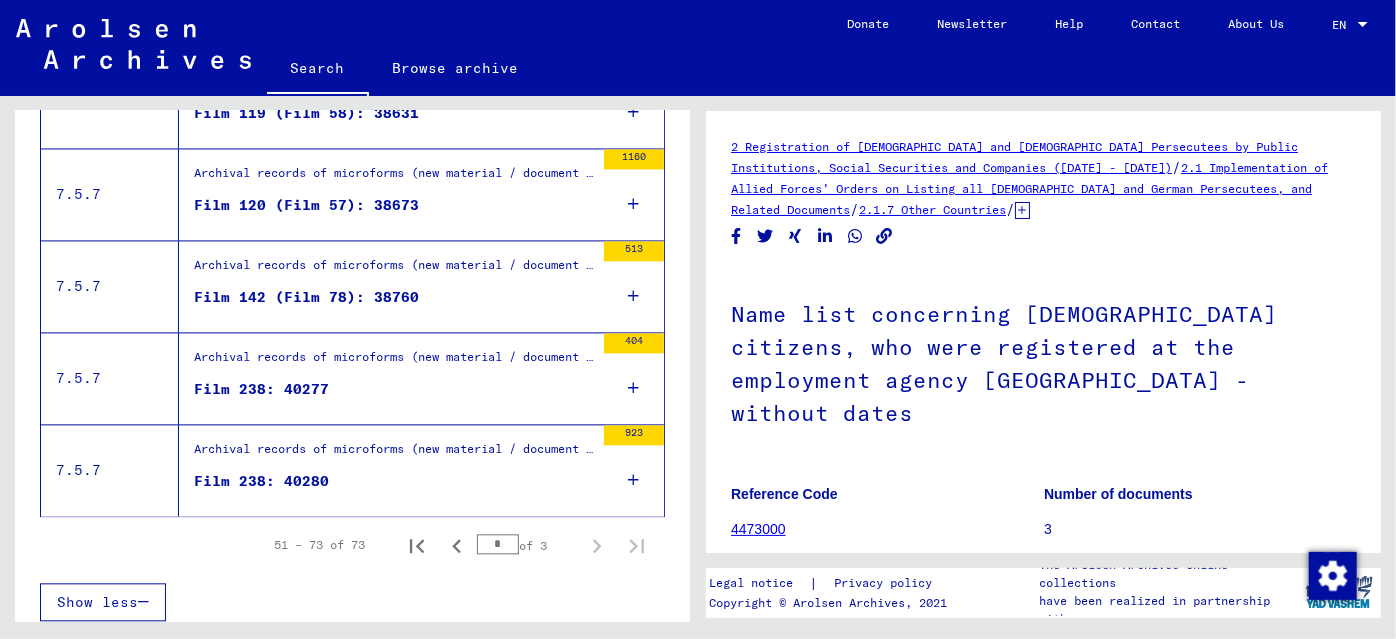 click on "Film 238: 40280" at bounding box center [394, 486] 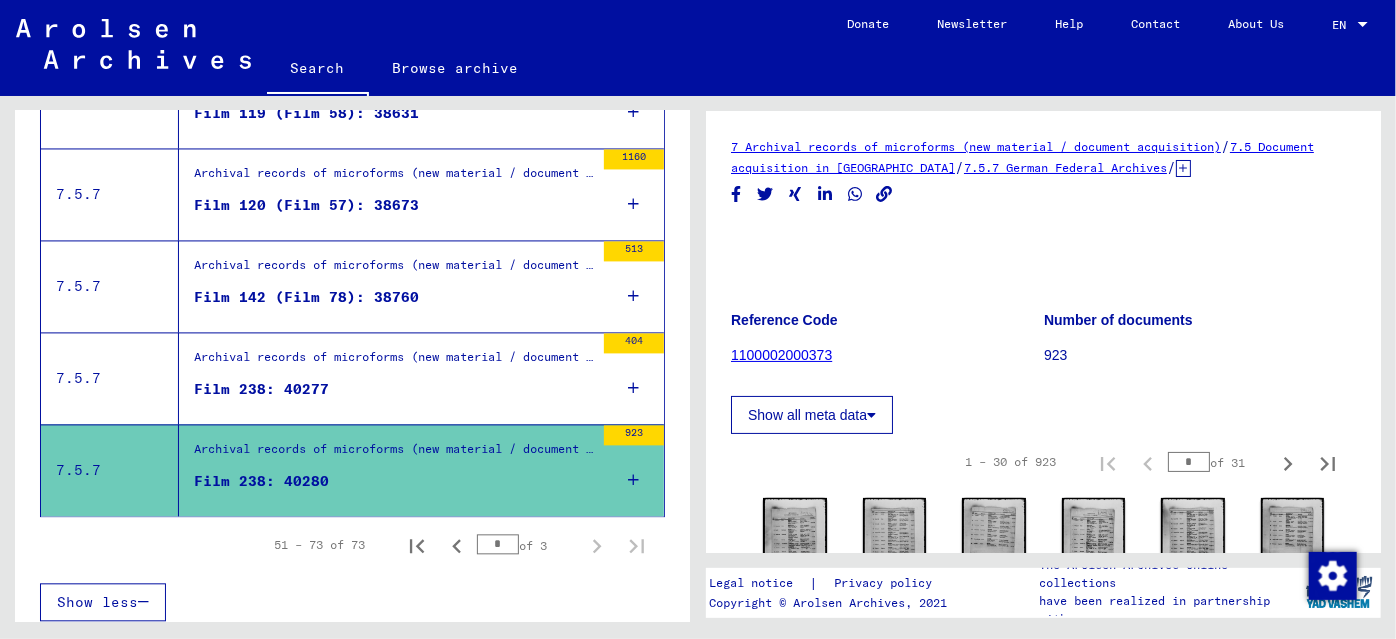 scroll, scrollTop: 0, scrollLeft: 0, axis: both 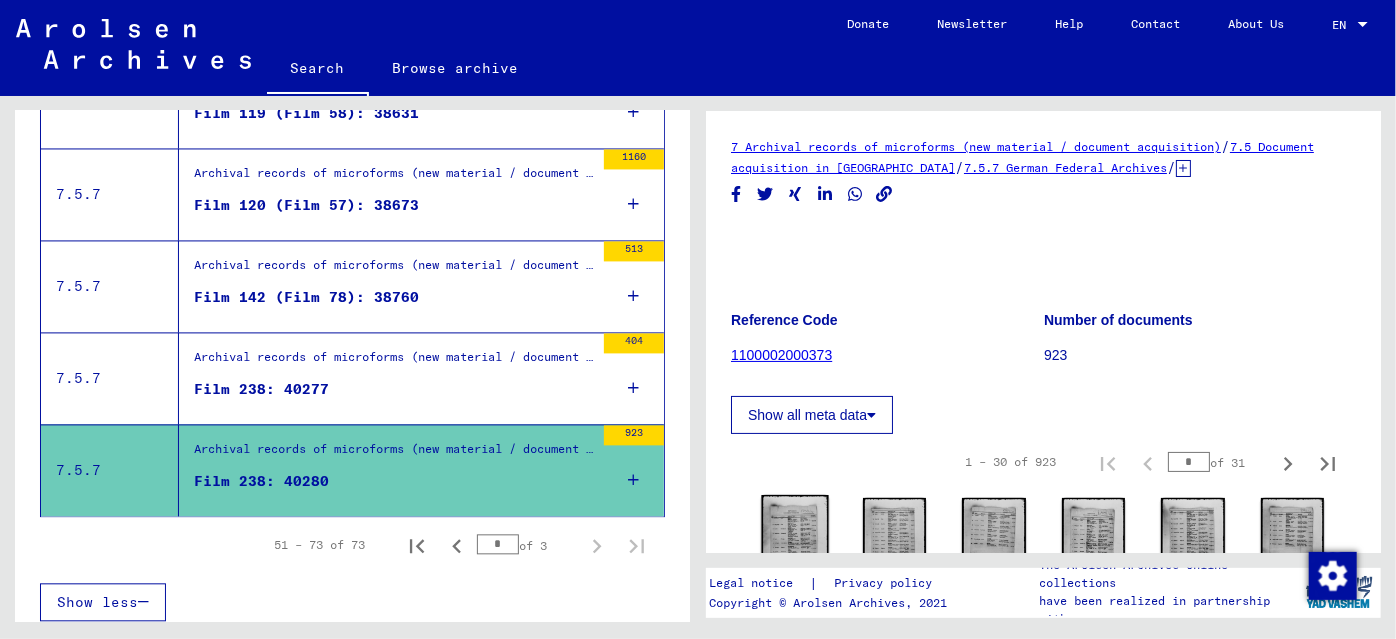 click 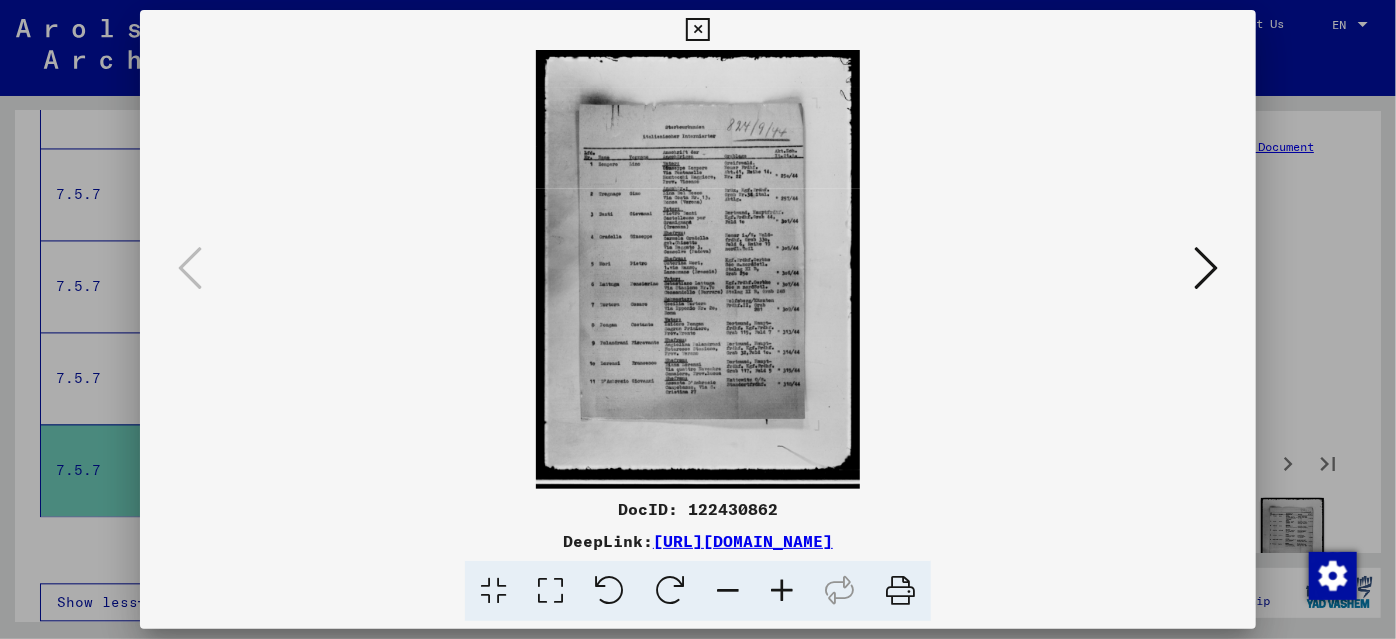 click at bounding box center [782, 591] 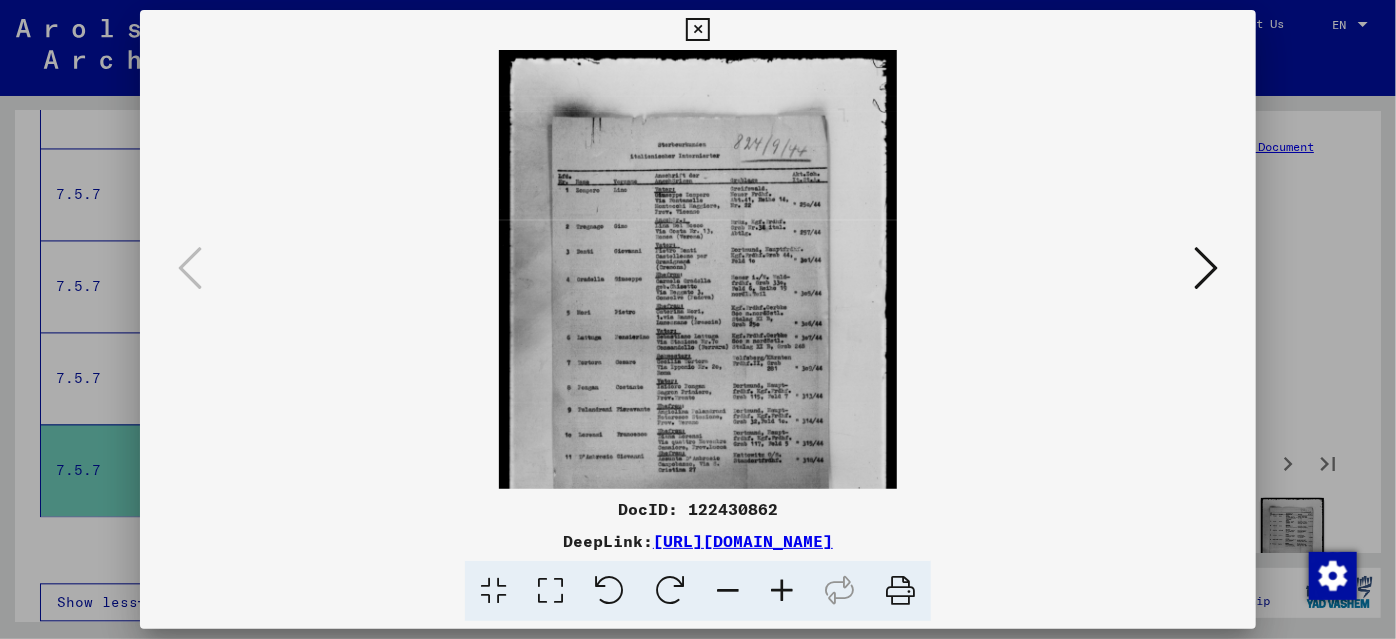 click at bounding box center [782, 591] 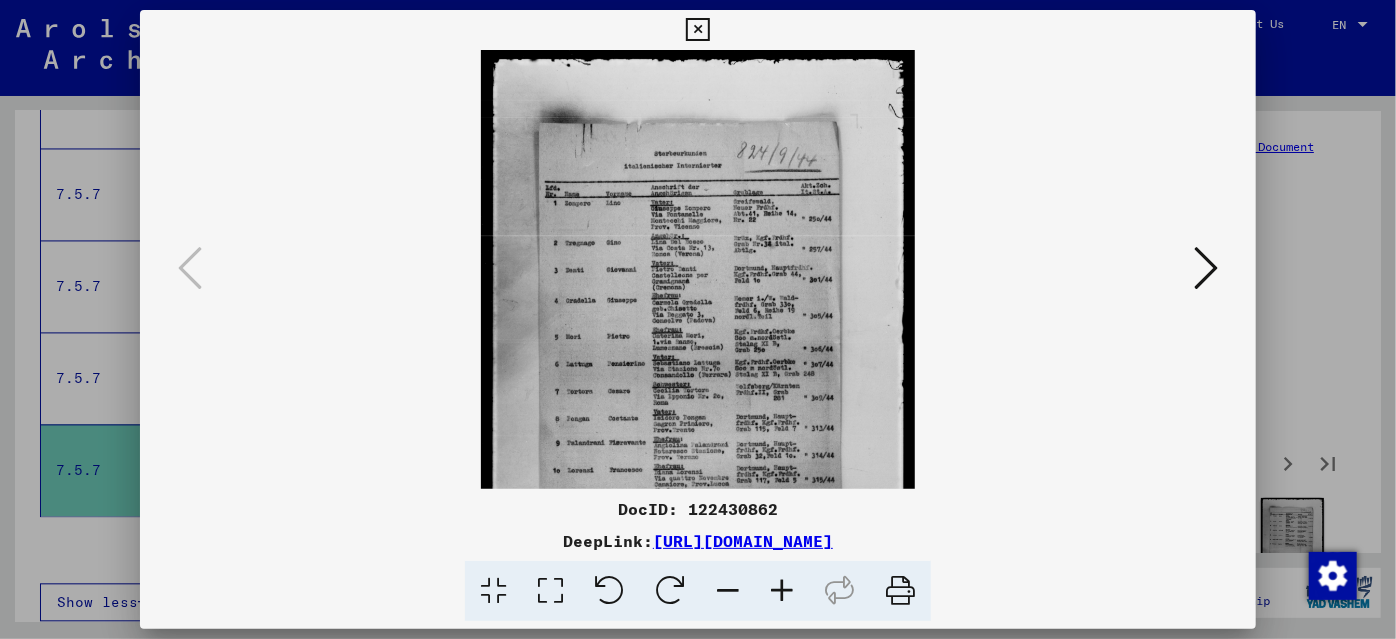 click at bounding box center [782, 591] 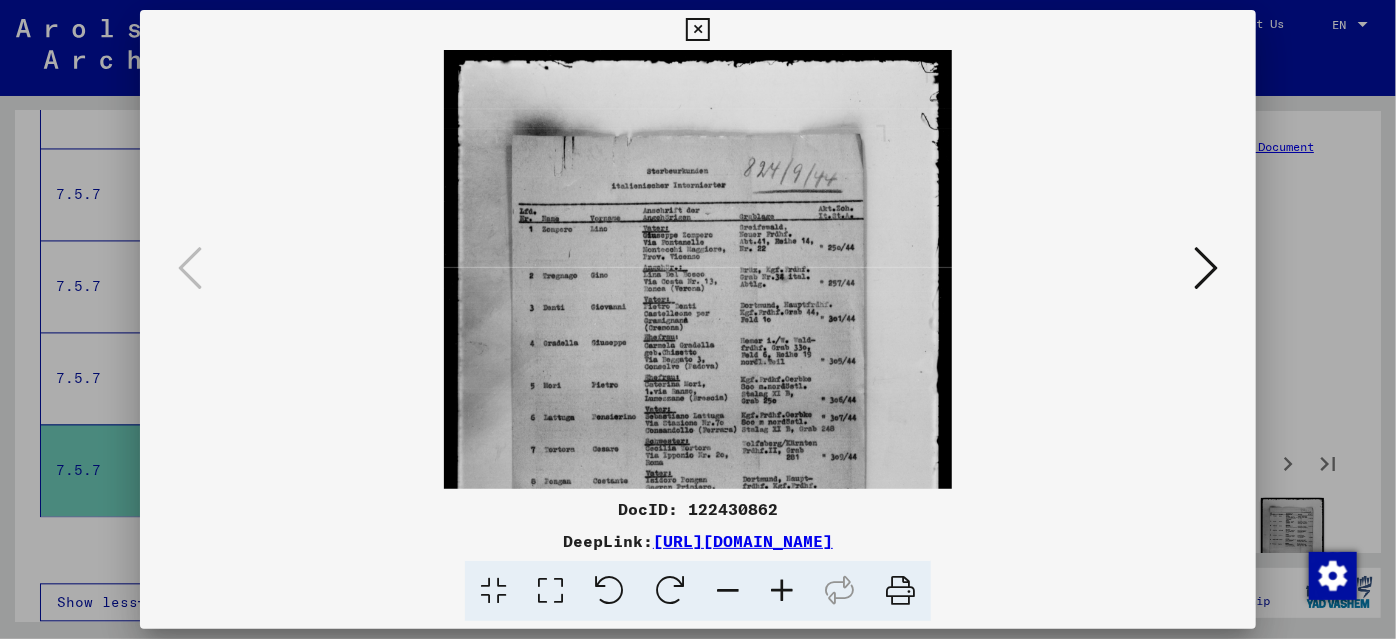 click at bounding box center [782, 591] 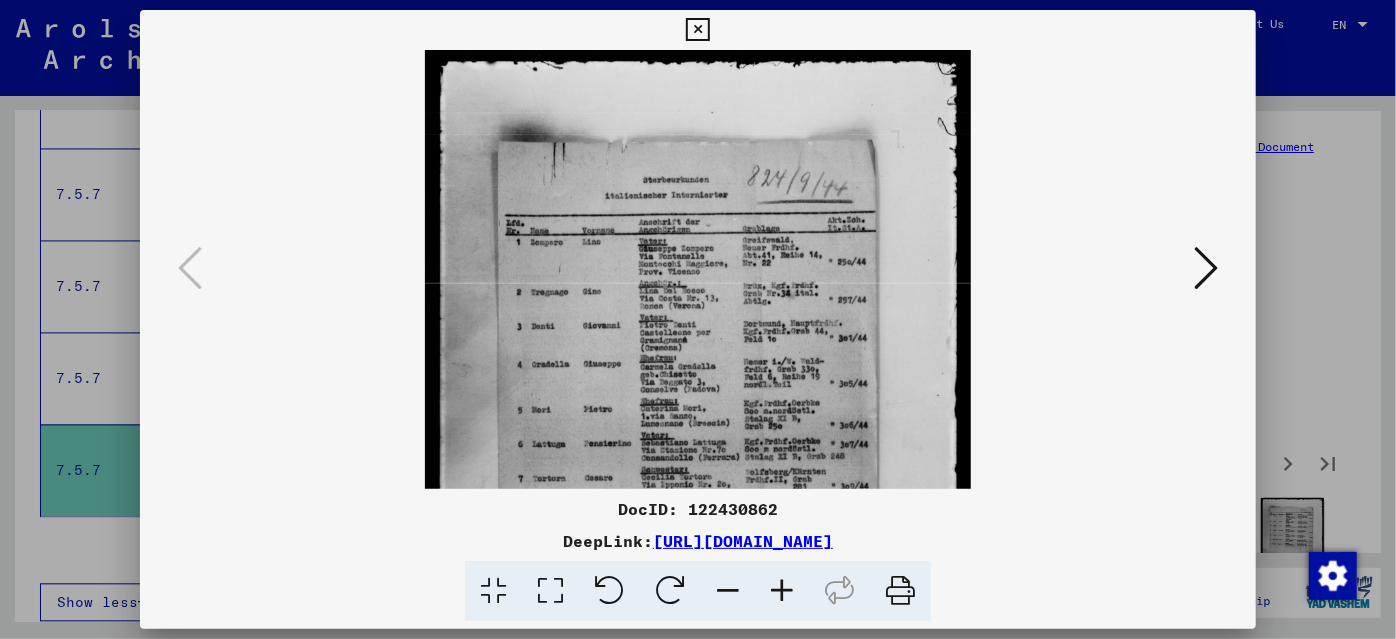 click at bounding box center (782, 591) 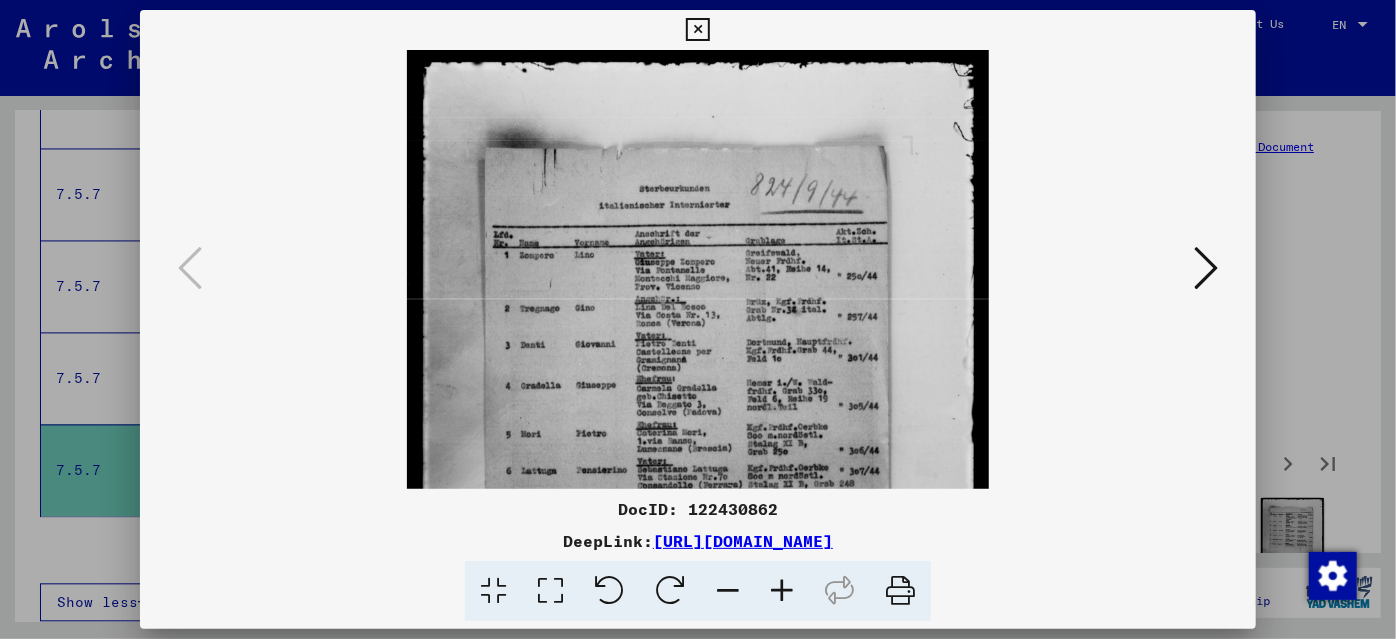 click at bounding box center (782, 591) 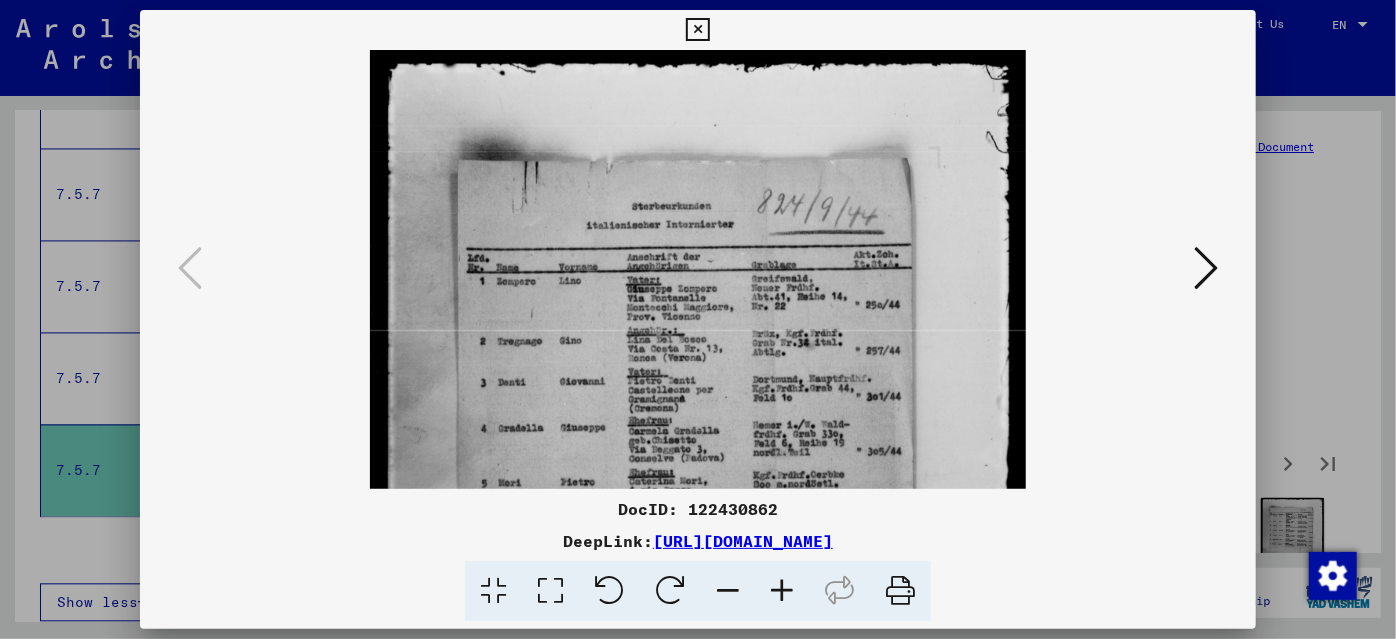 click at bounding box center [782, 591] 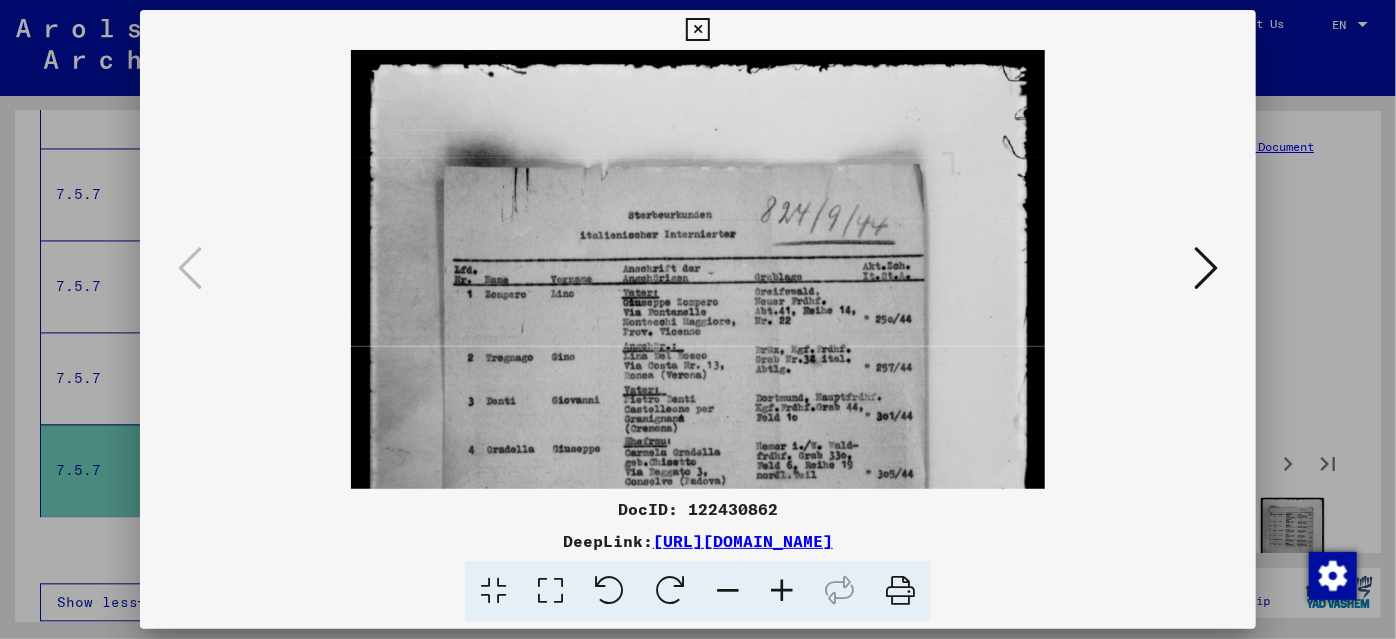click at bounding box center [782, 591] 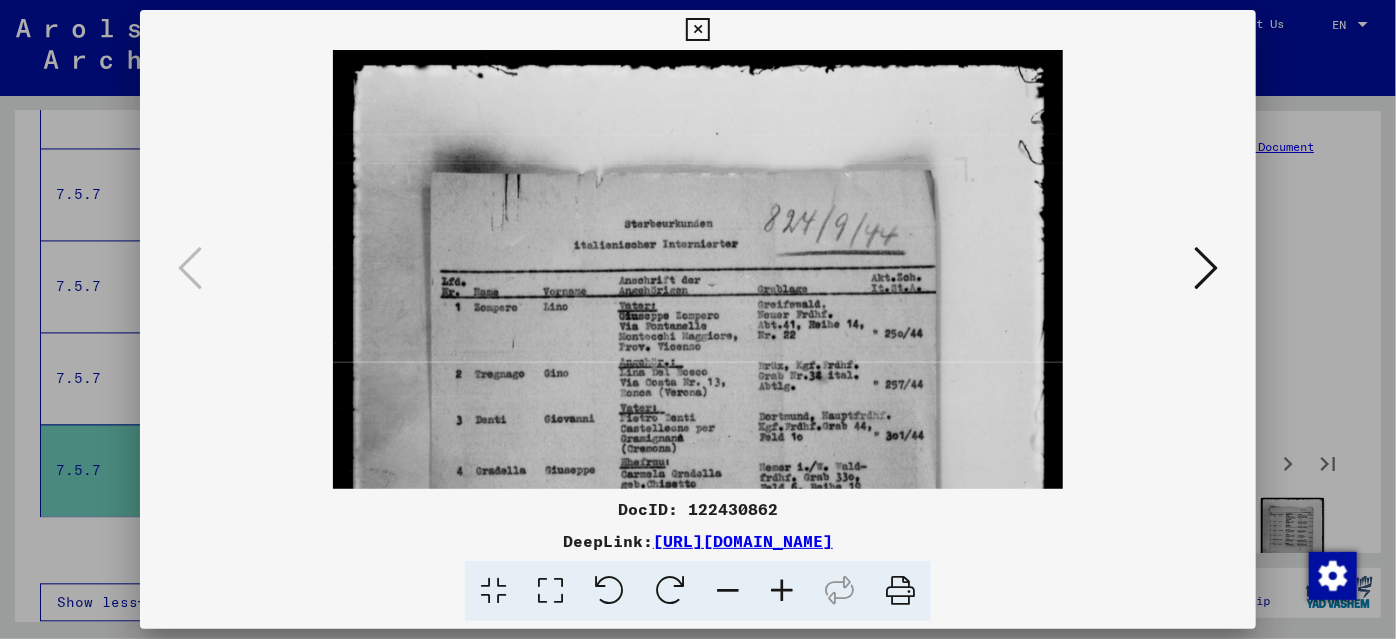click at bounding box center [782, 591] 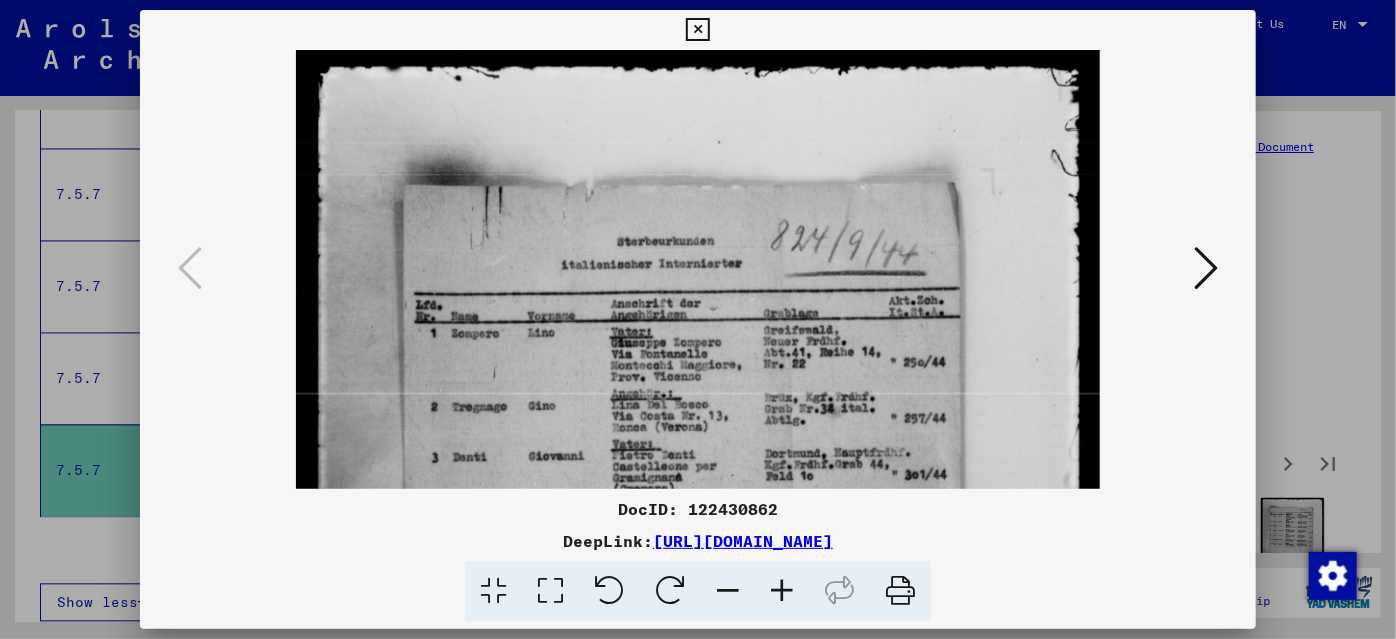 click at bounding box center [782, 591] 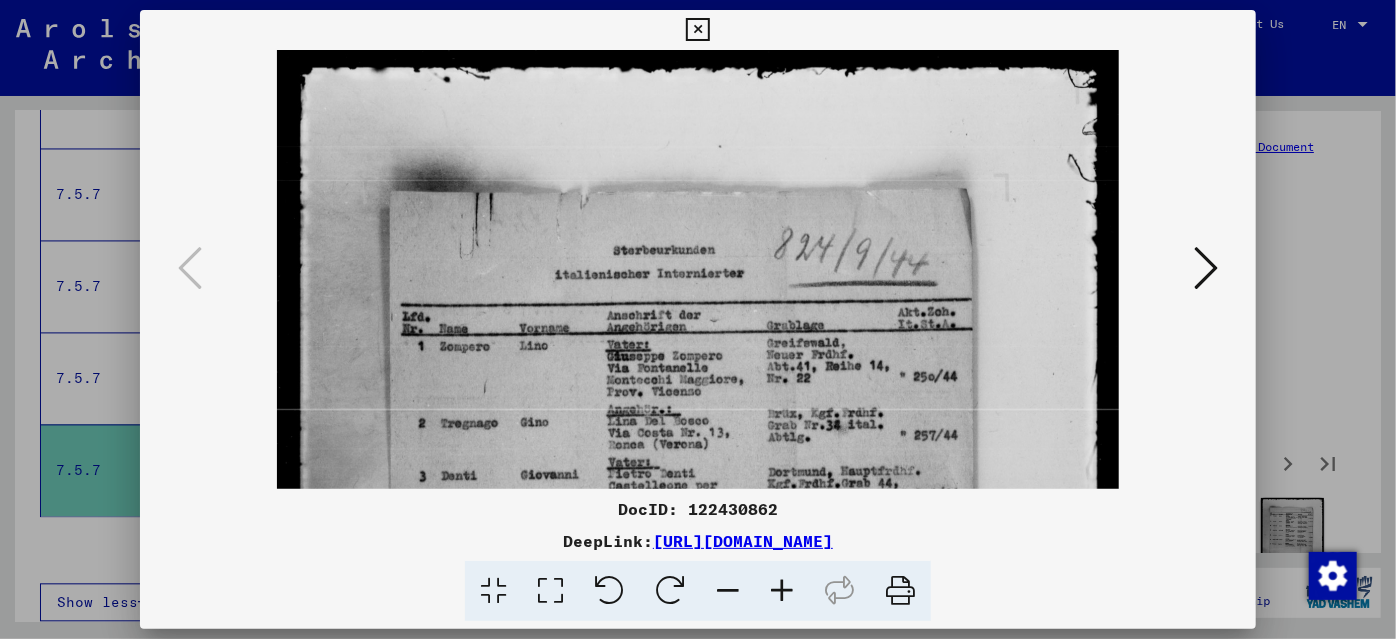 click at bounding box center [782, 591] 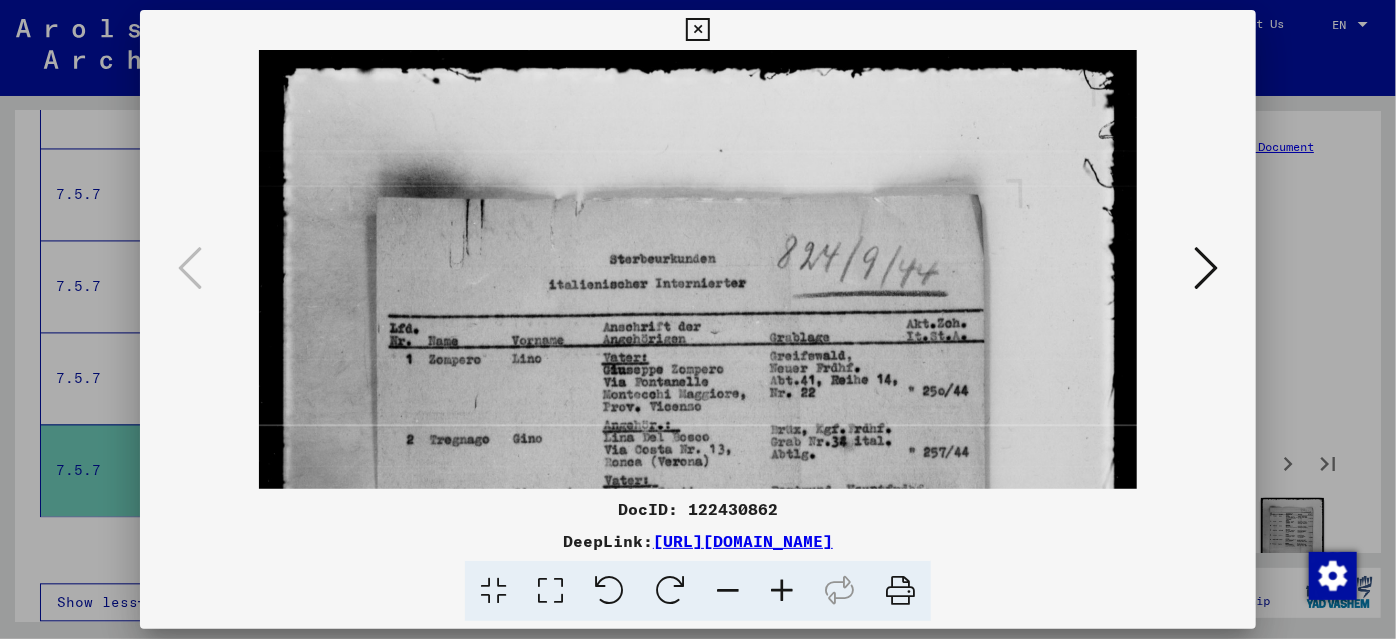 click at bounding box center (782, 591) 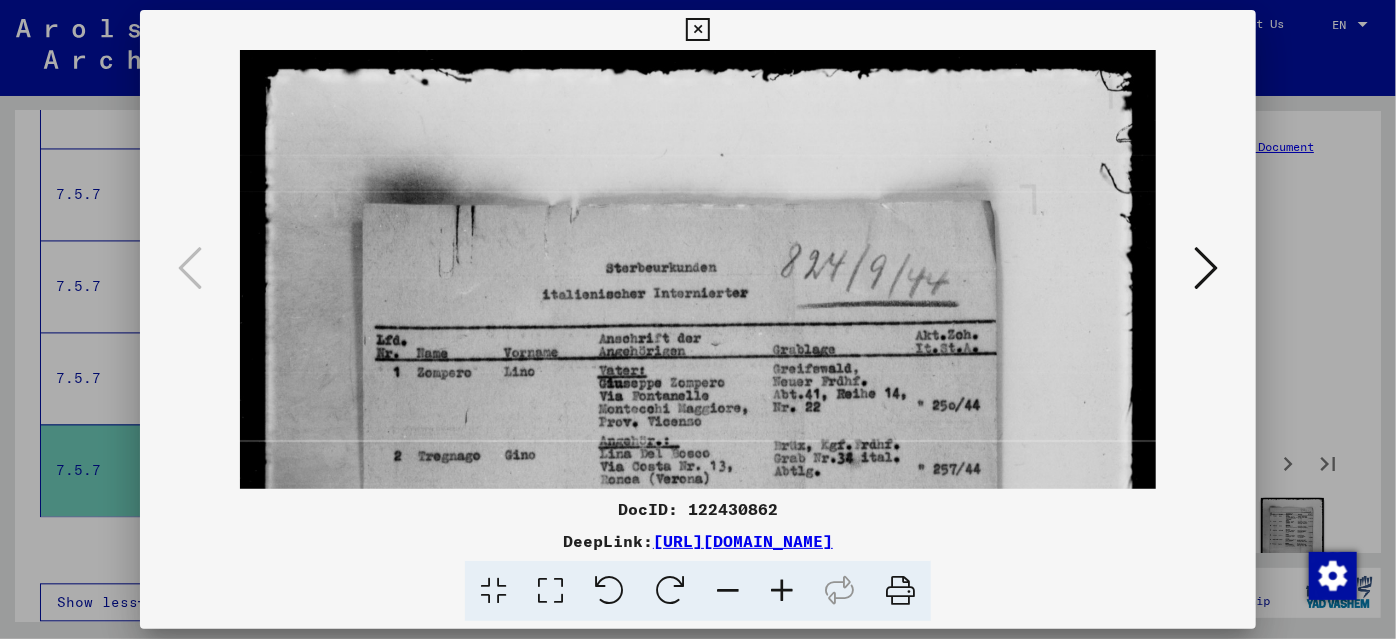 click at bounding box center [782, 591] 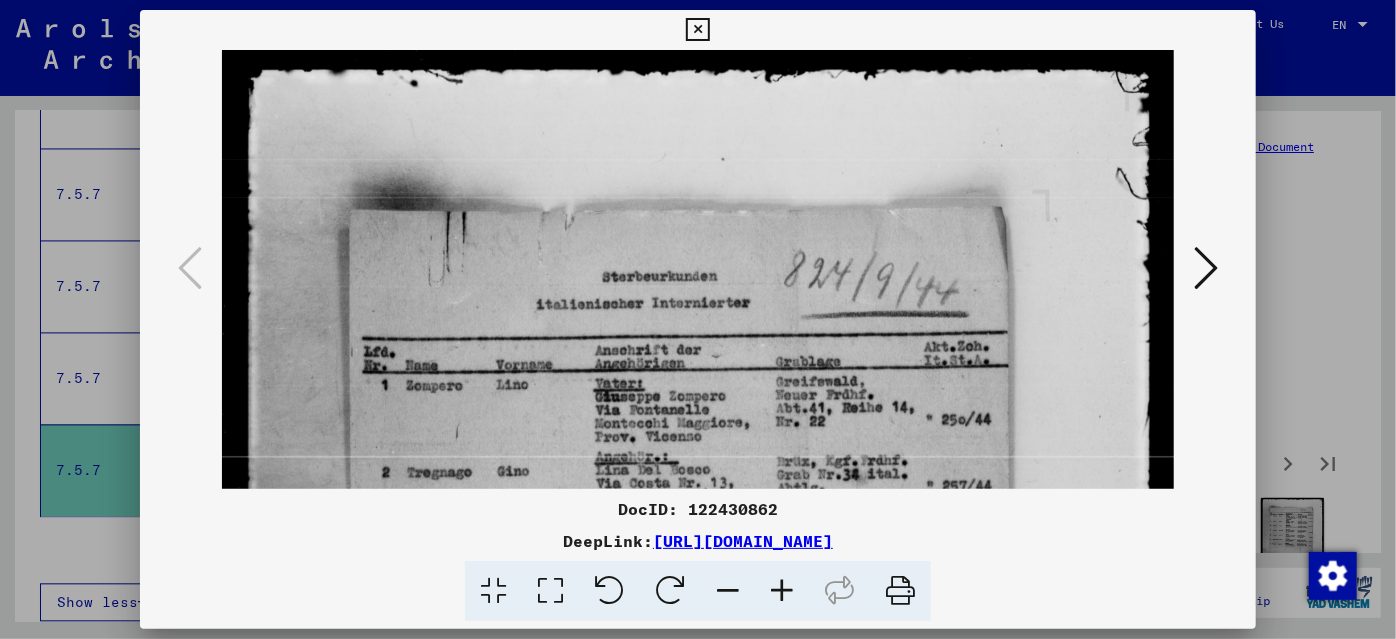 click at bounding box center (782, 591) 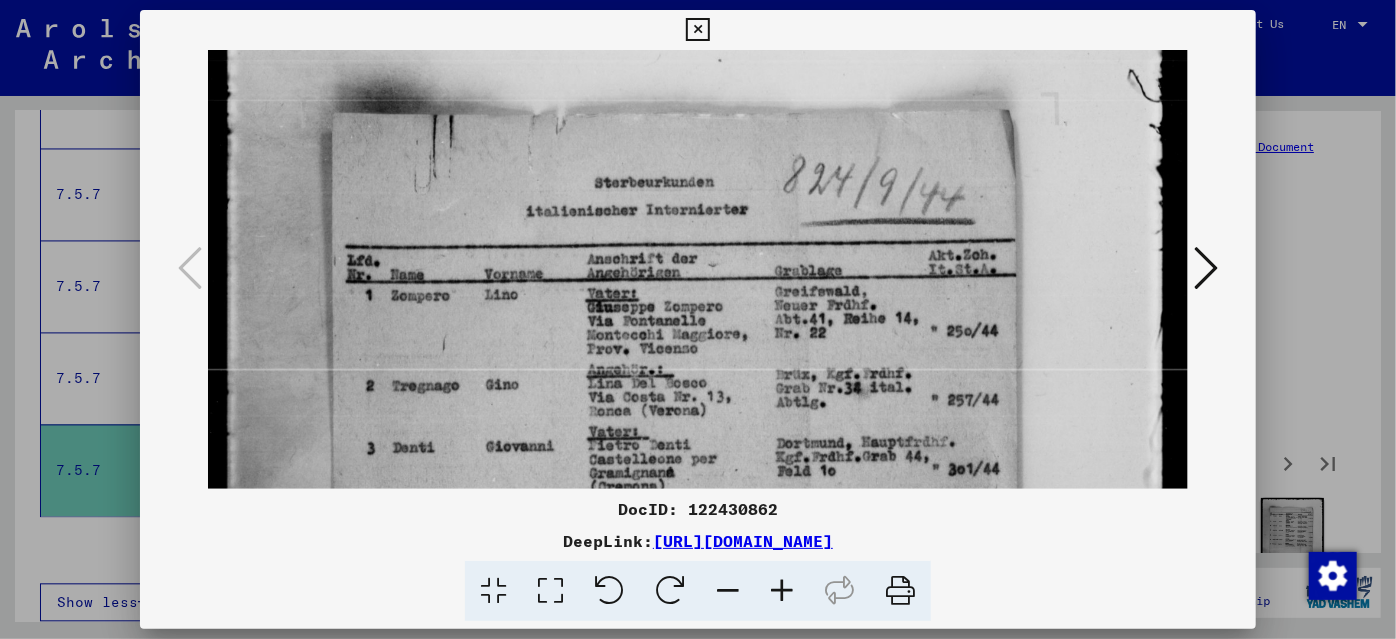 drag, startPoint x: 727, startPoint y: 449, endPoint x: 714, endPoint y: 303, distance: 146.57762 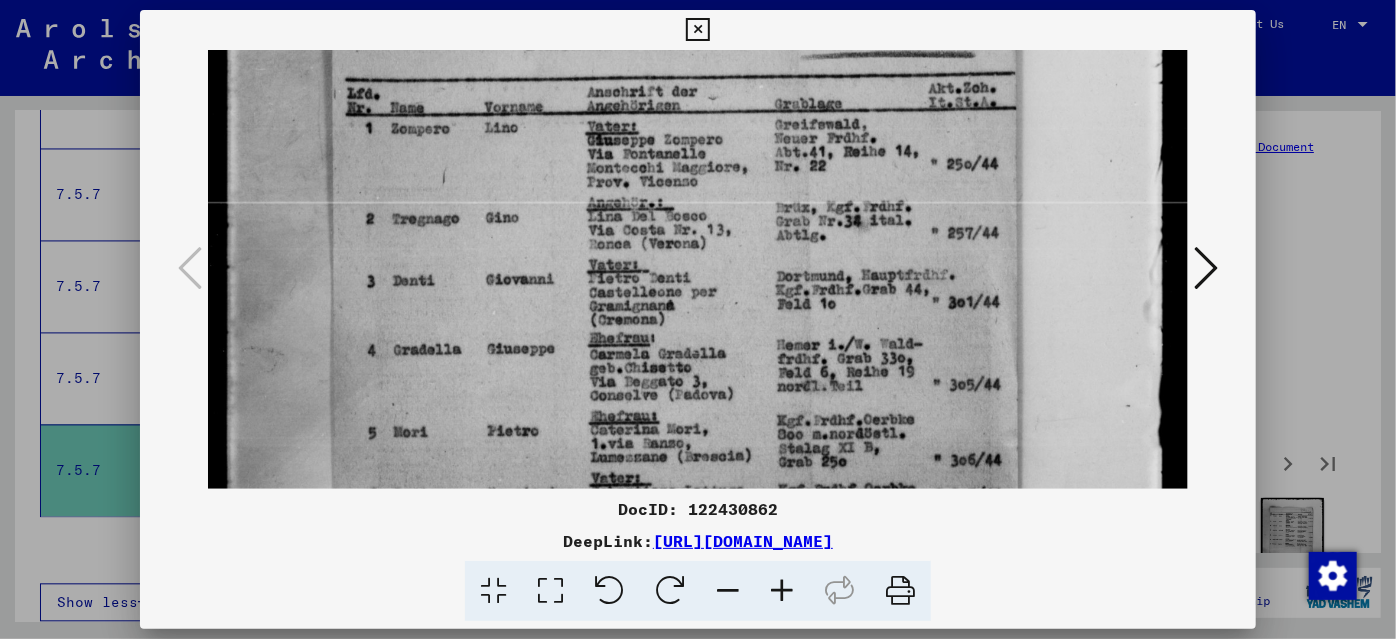 drag, startPoint x: 745, startPoint y: 452, endPoint x: 733, endPoint y: 329, distance: 123.58398 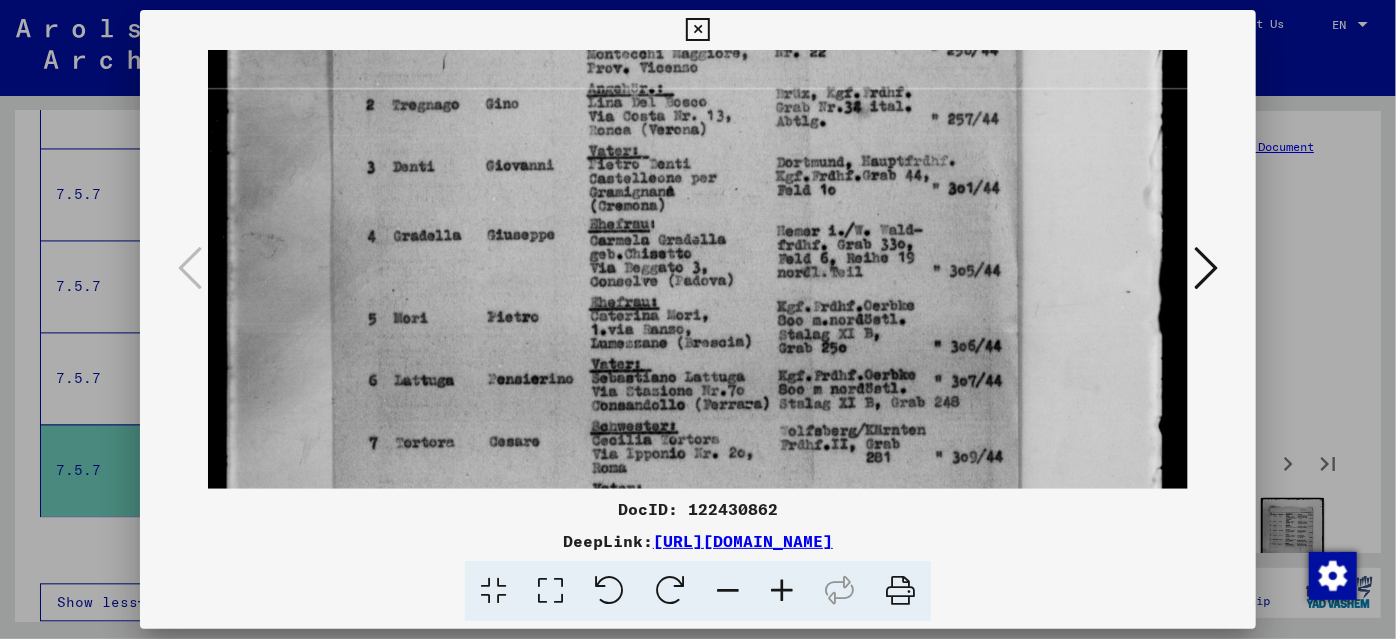 drag, startPoint x: 736, startPoint y: 435, endPoint x: 713, endPoint y: 306, distance: 131.03435 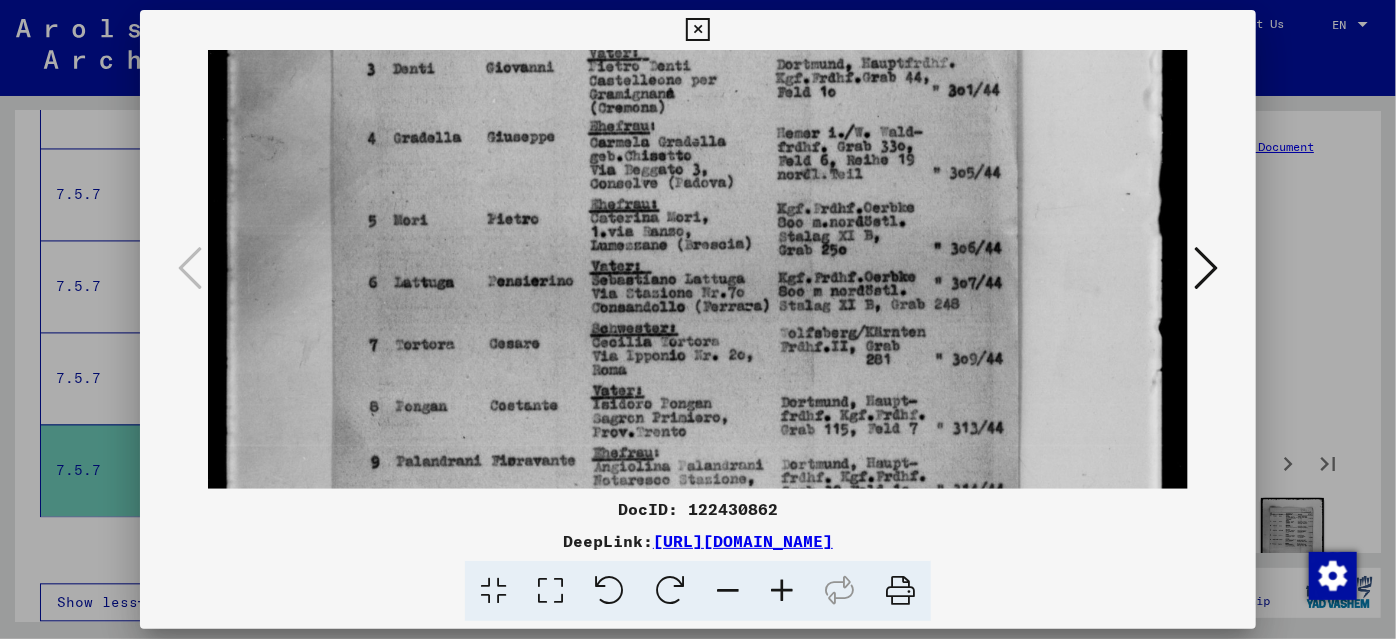 drag, startPoint x: 714, startPoint y: 423, endPoint x: 714, endPoint y: 318, distance: 105 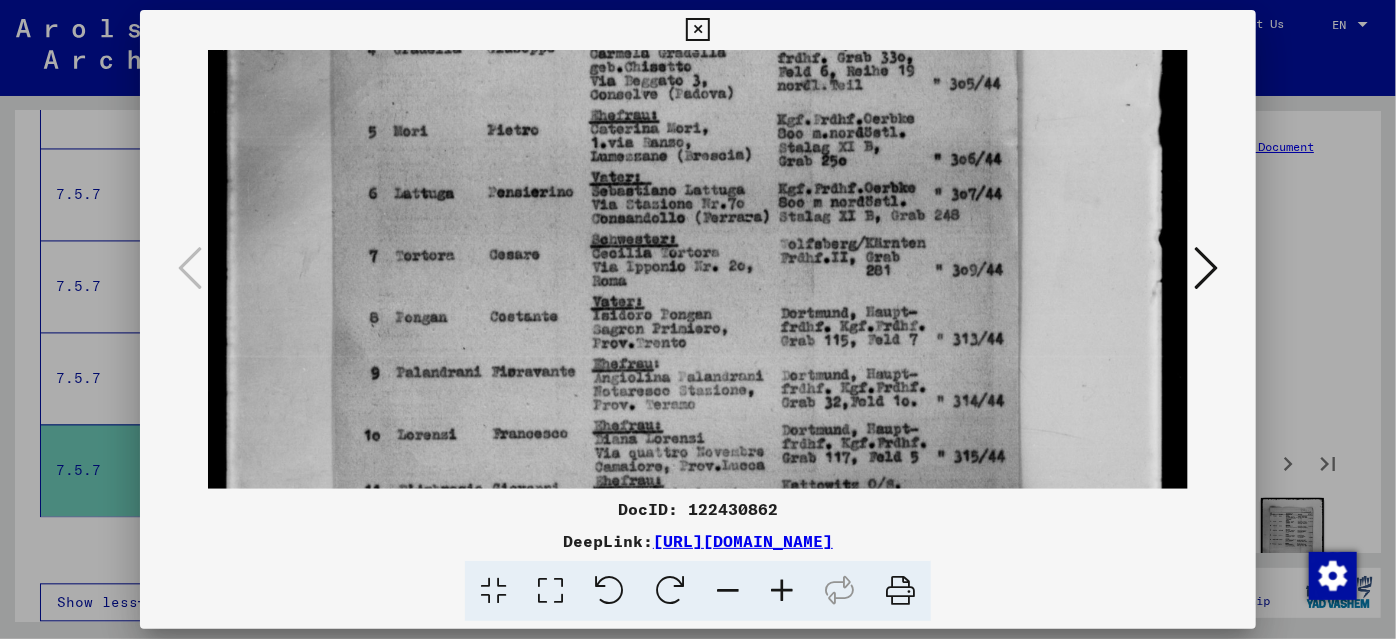 drag, startPoint x: 720, startPoint y: 423, endPoint x: 710, endPoint y: 349, distance: 74.672615 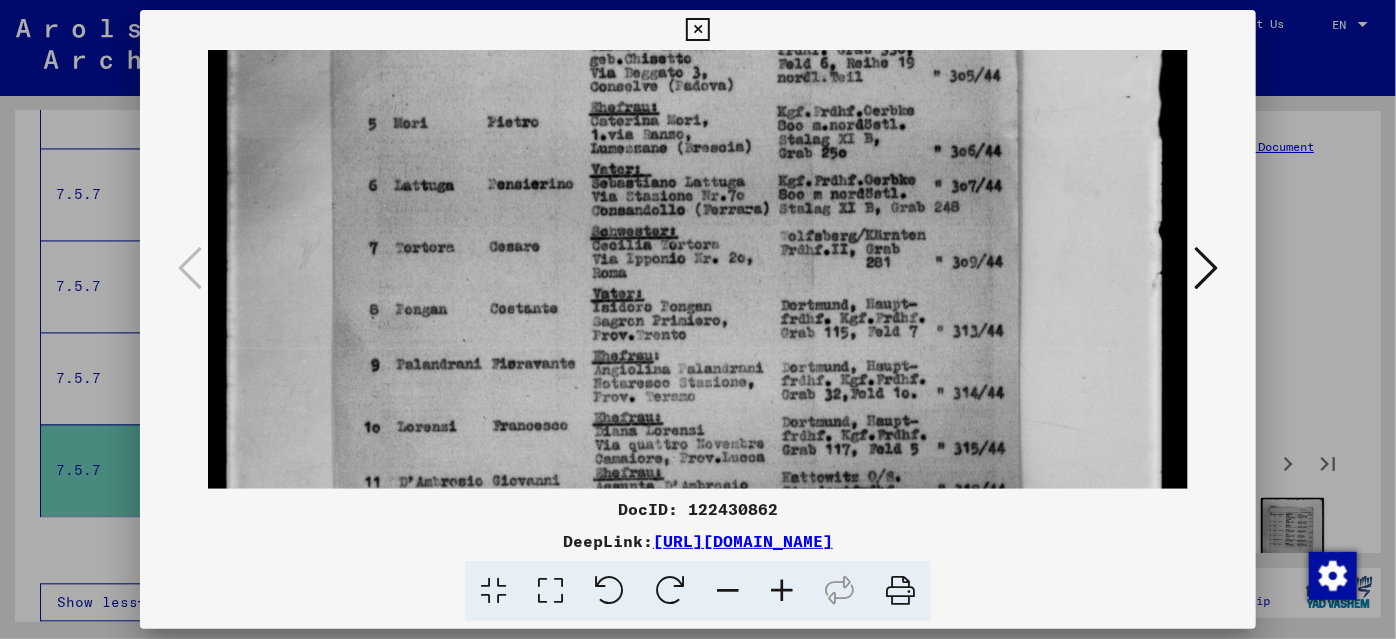 scroll, scrollTop: 650, scrollLeft: 8, axis: both 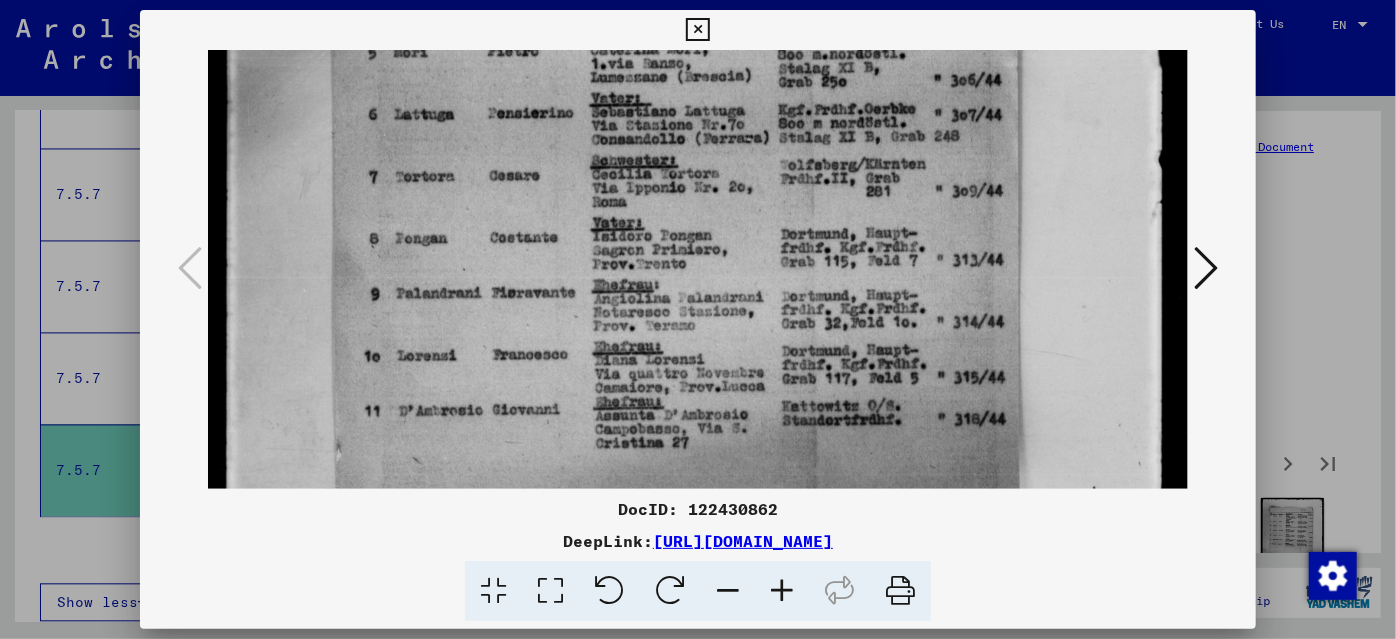 drag, startPoint x: 729, startPoint y: 464, endPoint x: 717, endPoint y: 392, distance: 72.99315 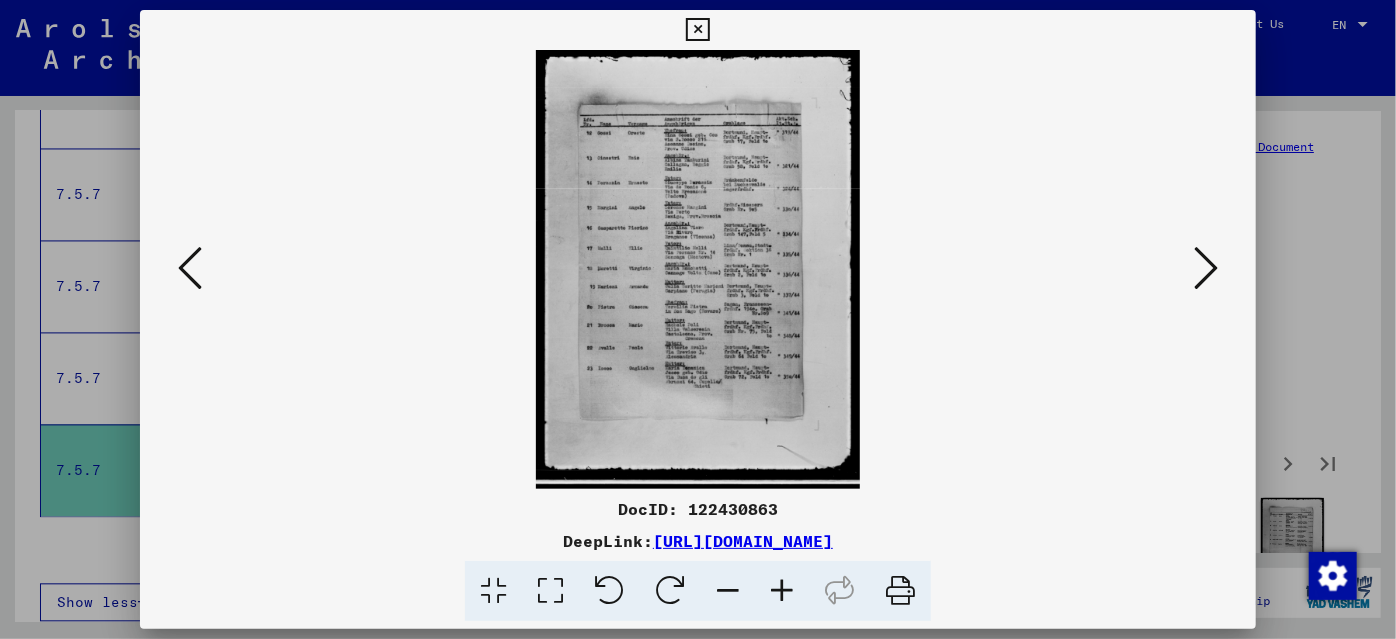 click at bounding box center (782, 591) 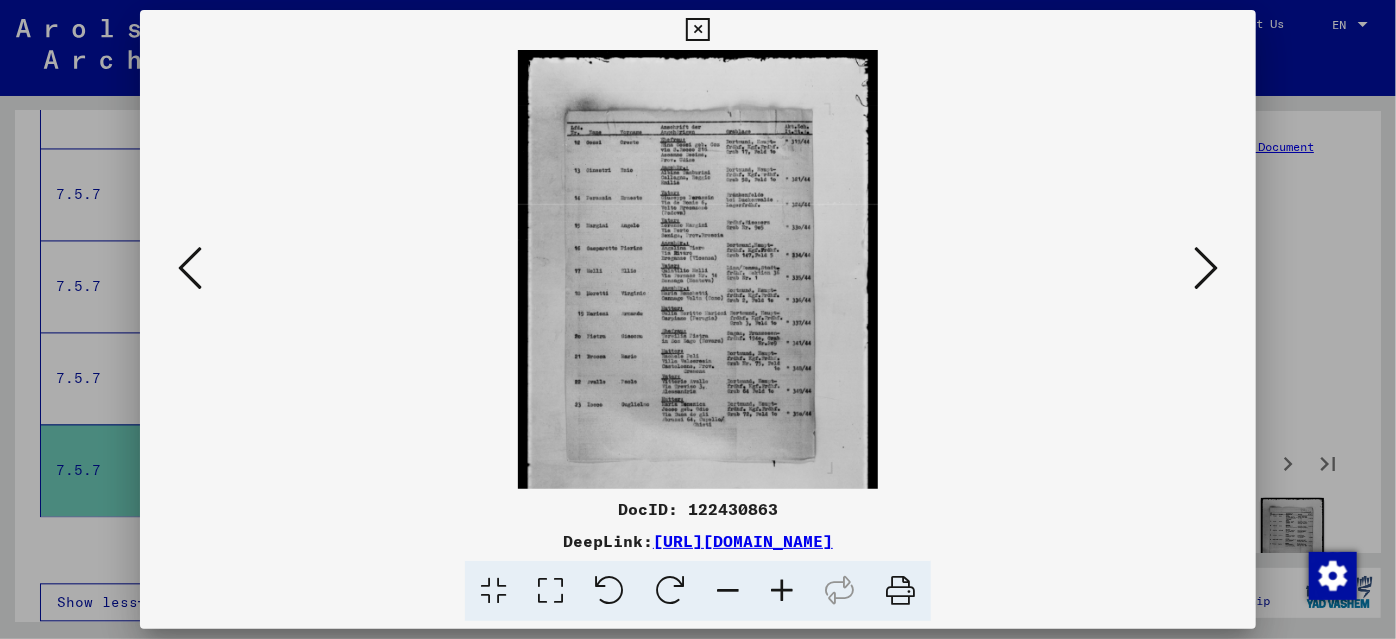 click at bounding box center (782, 591) 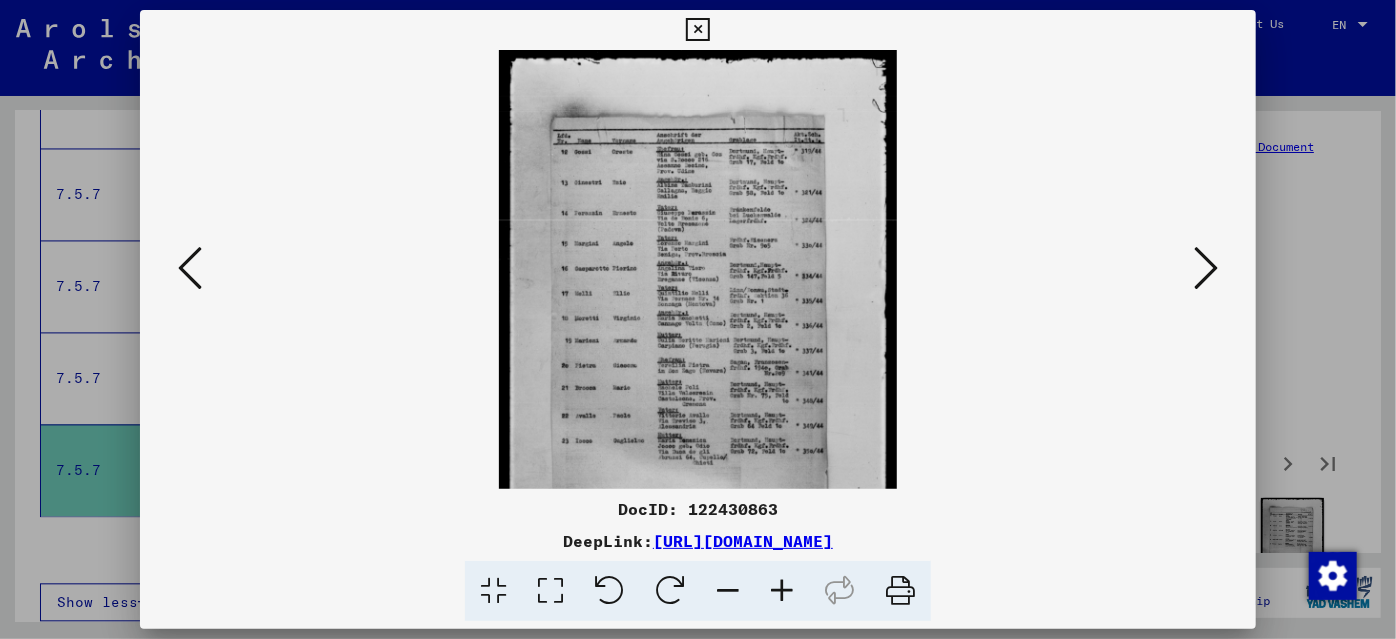 click at bounding box center [782, 591] 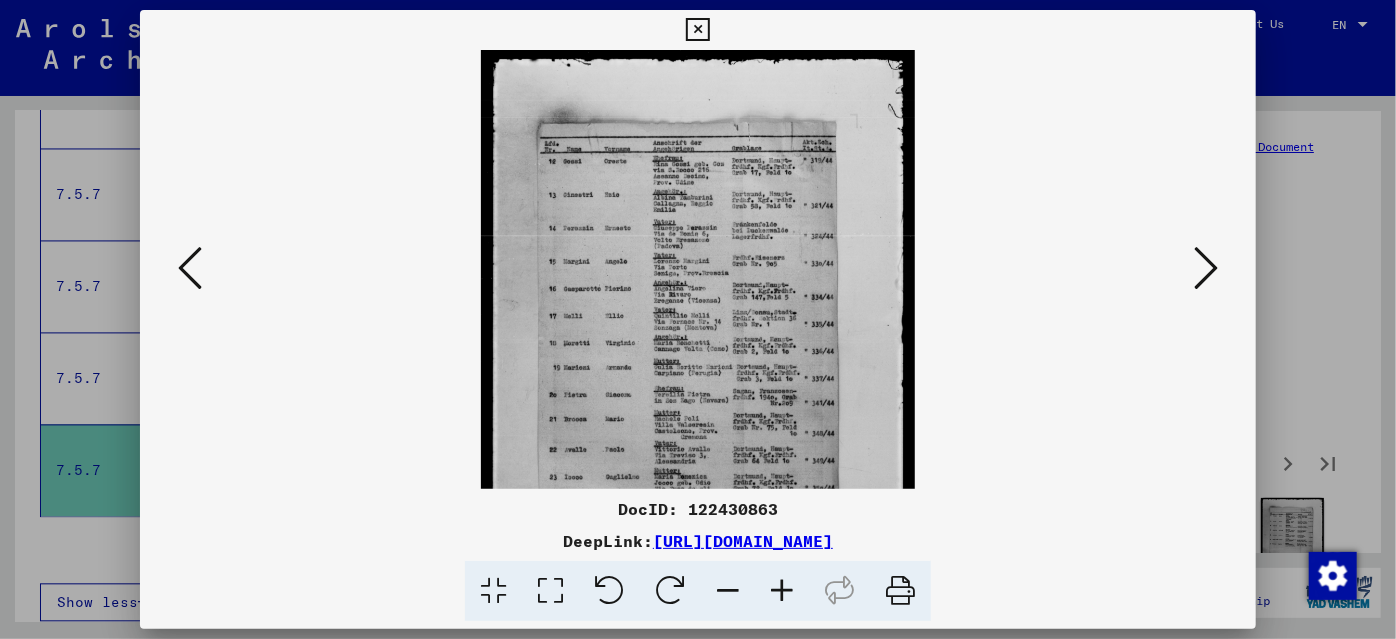 click at bounding box center (782, 591) 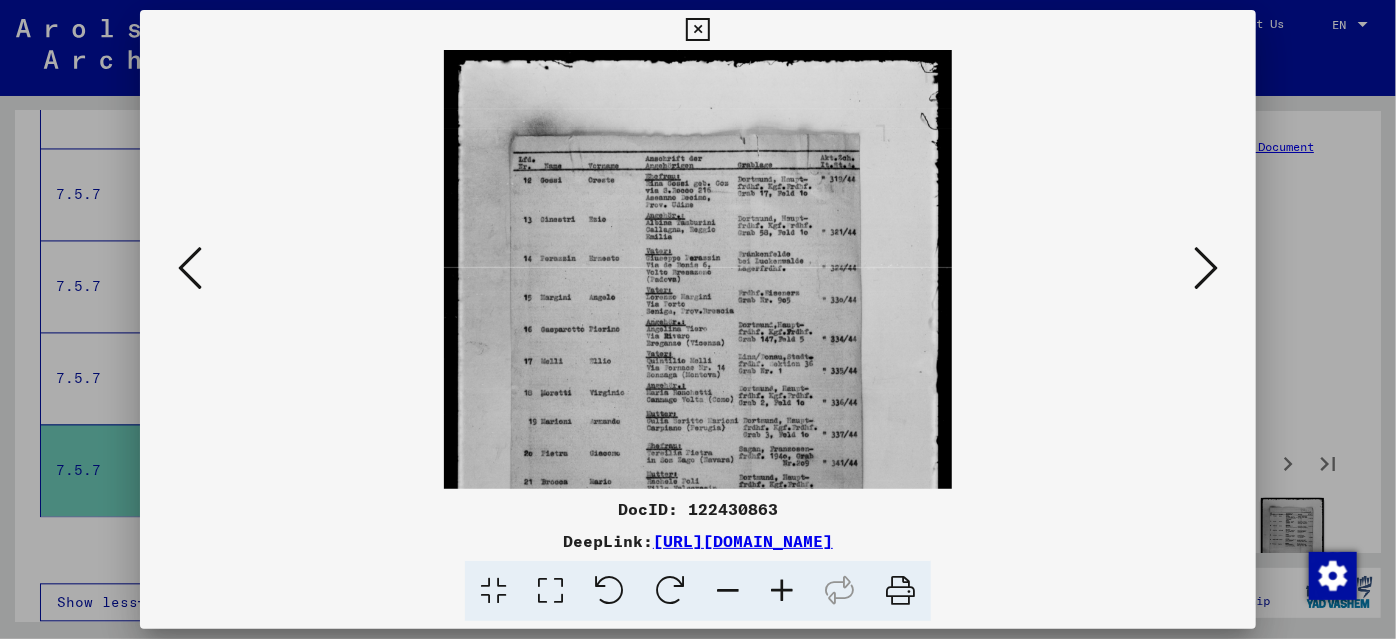 click at bounding box center (782, 591) 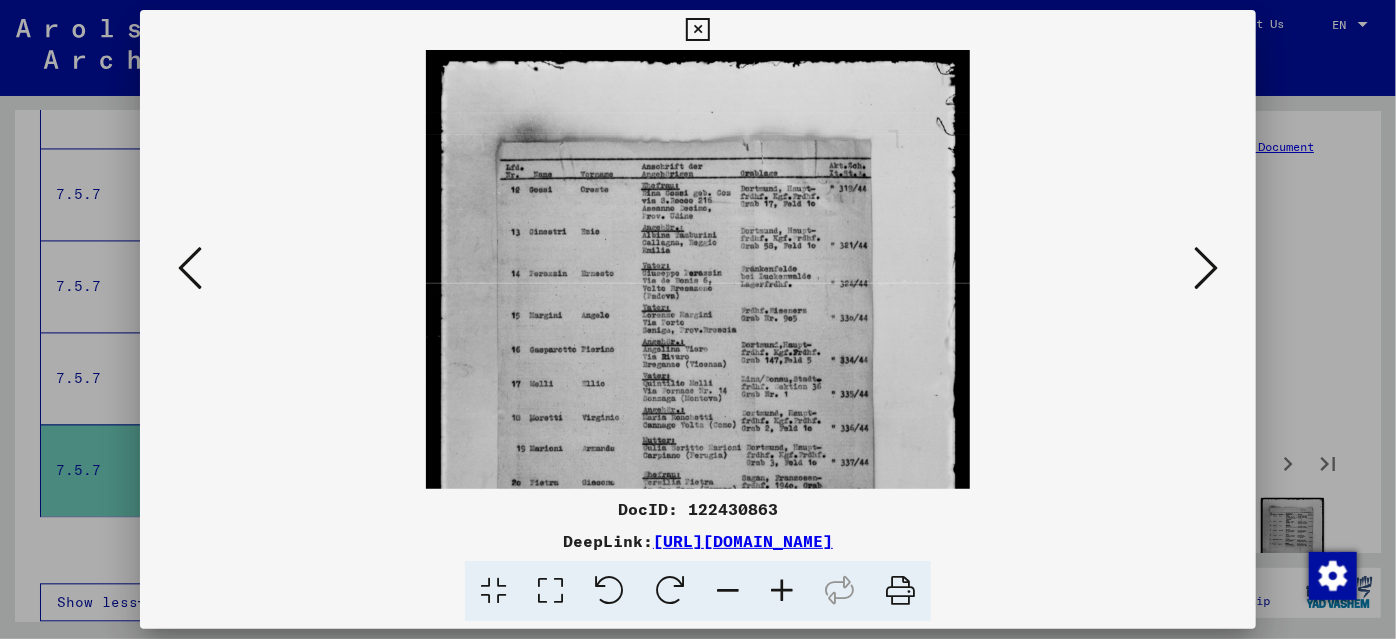 click at bounding box center [782, 591] 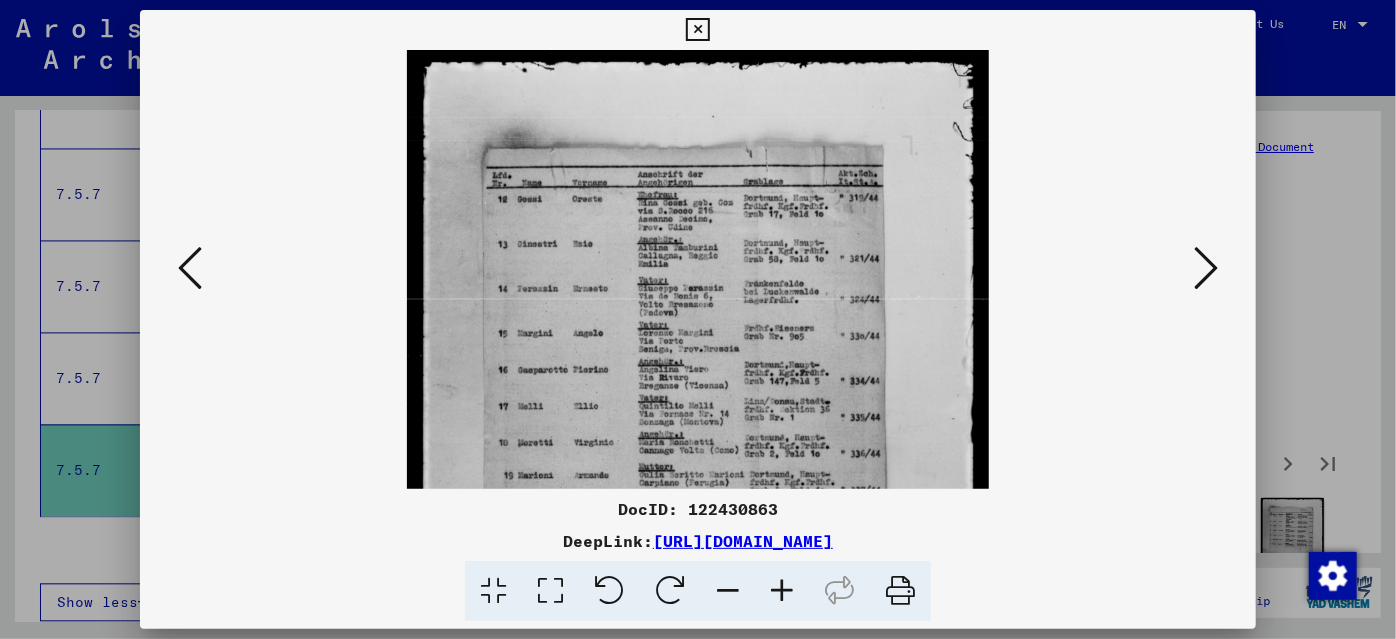 click at bounding box center (782, 591) 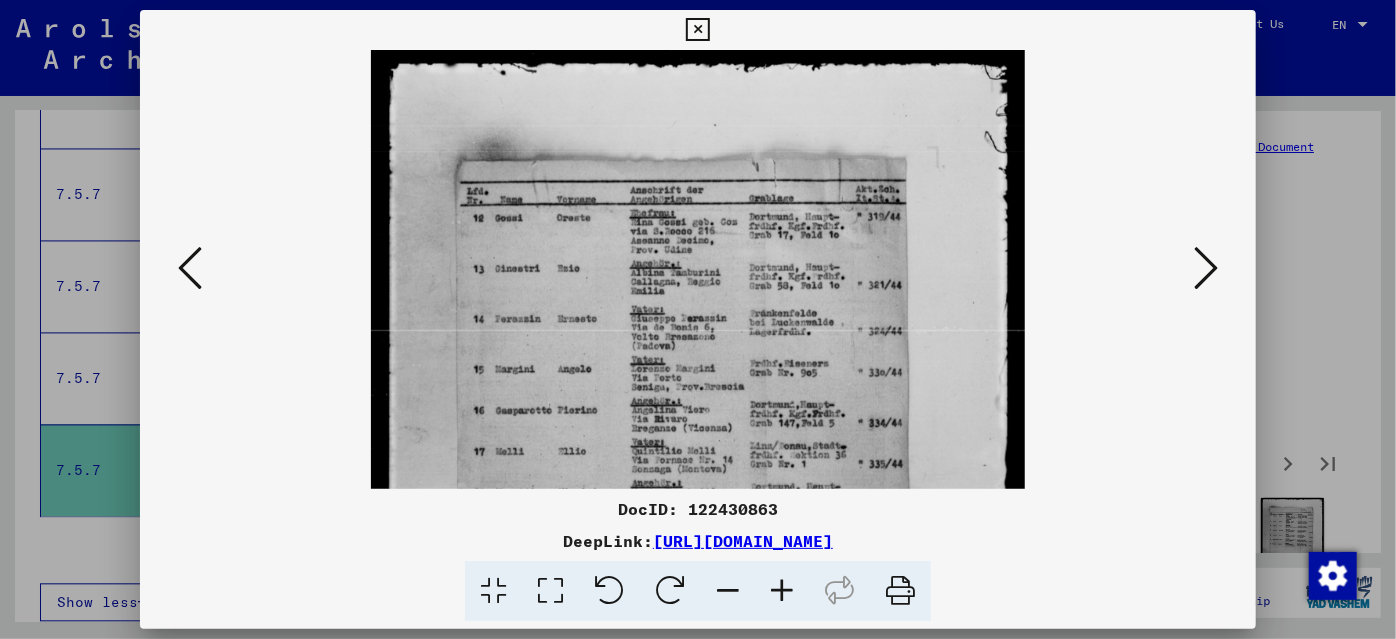 click at bounding box center [782, 591] 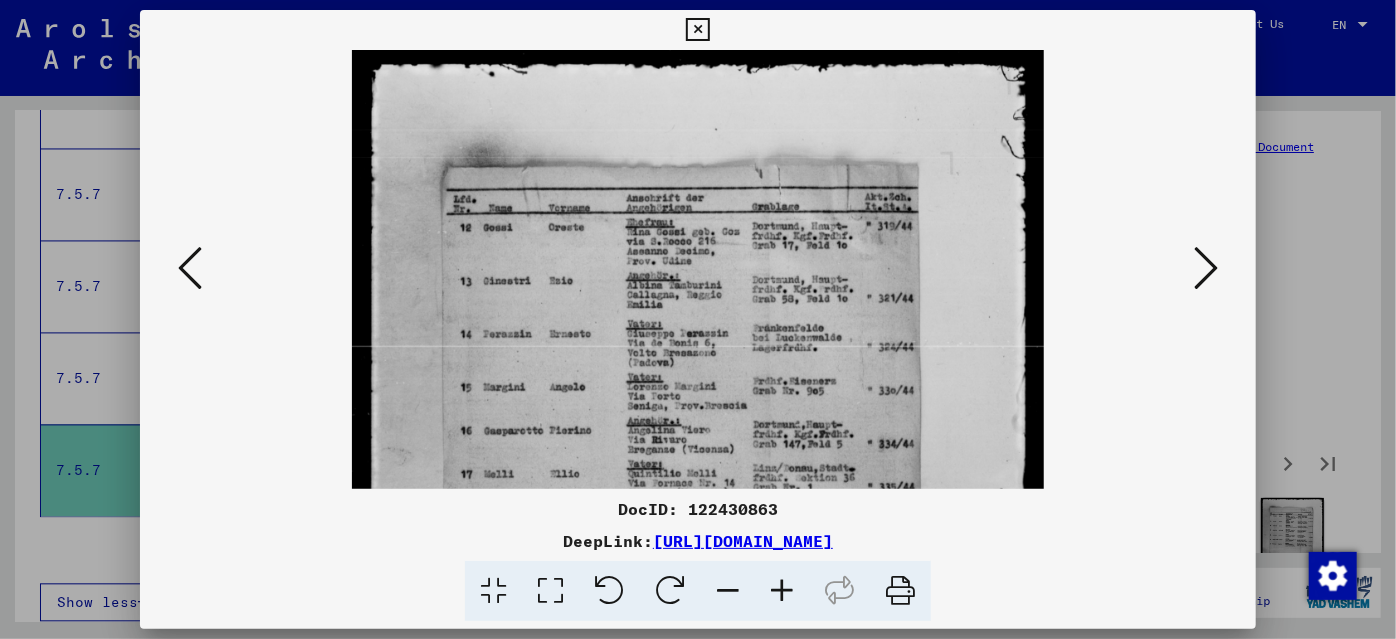 click at bounding box center [782, 591] 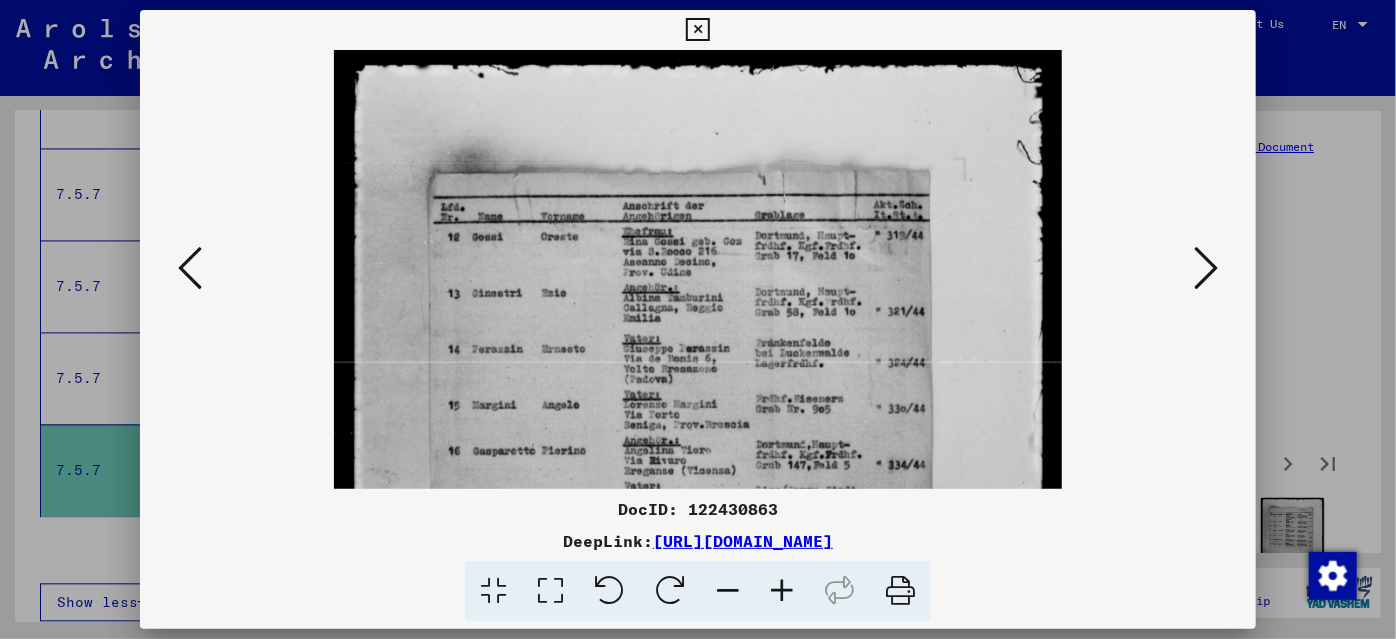 click at bounding box center [782, 591] 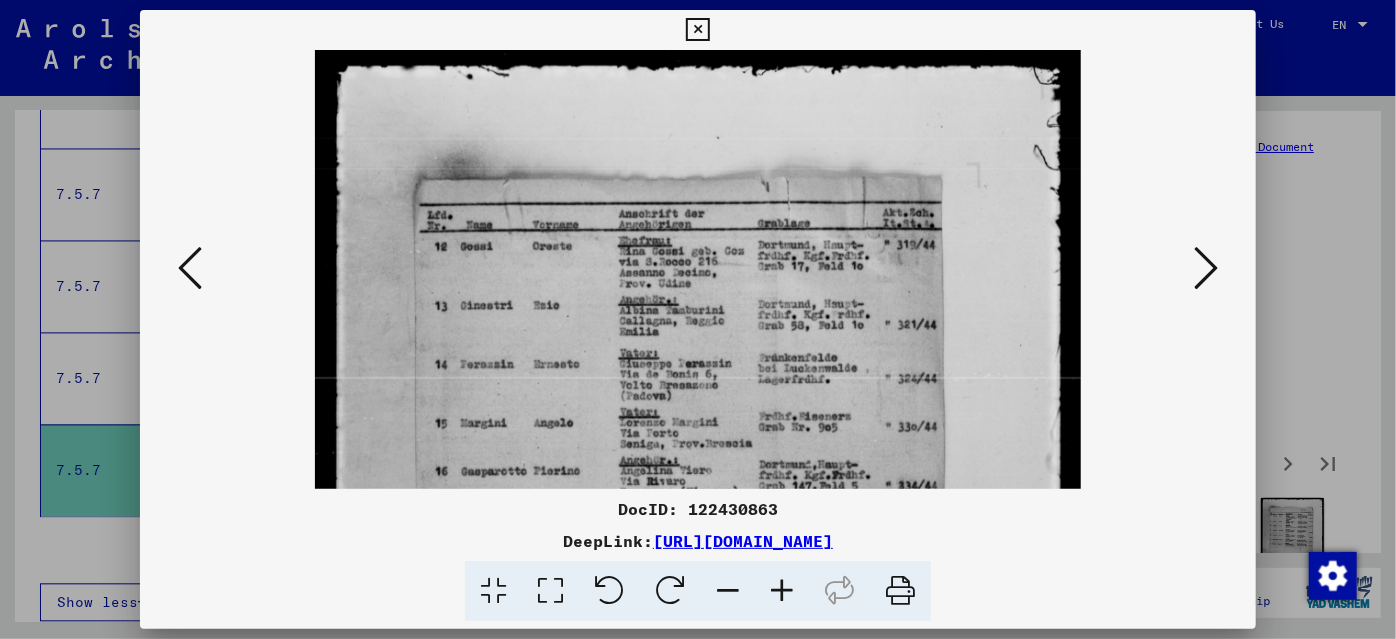 click at bounding box center [782, 591] 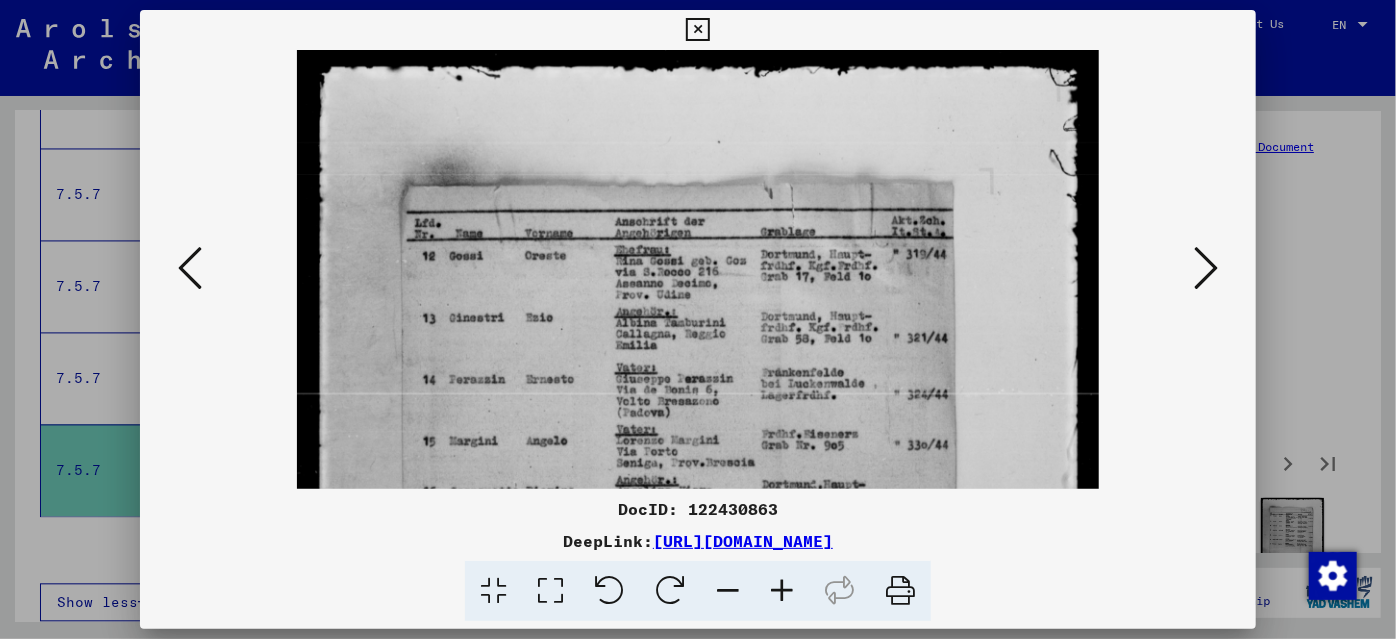 click at bounding box center [782, 591] 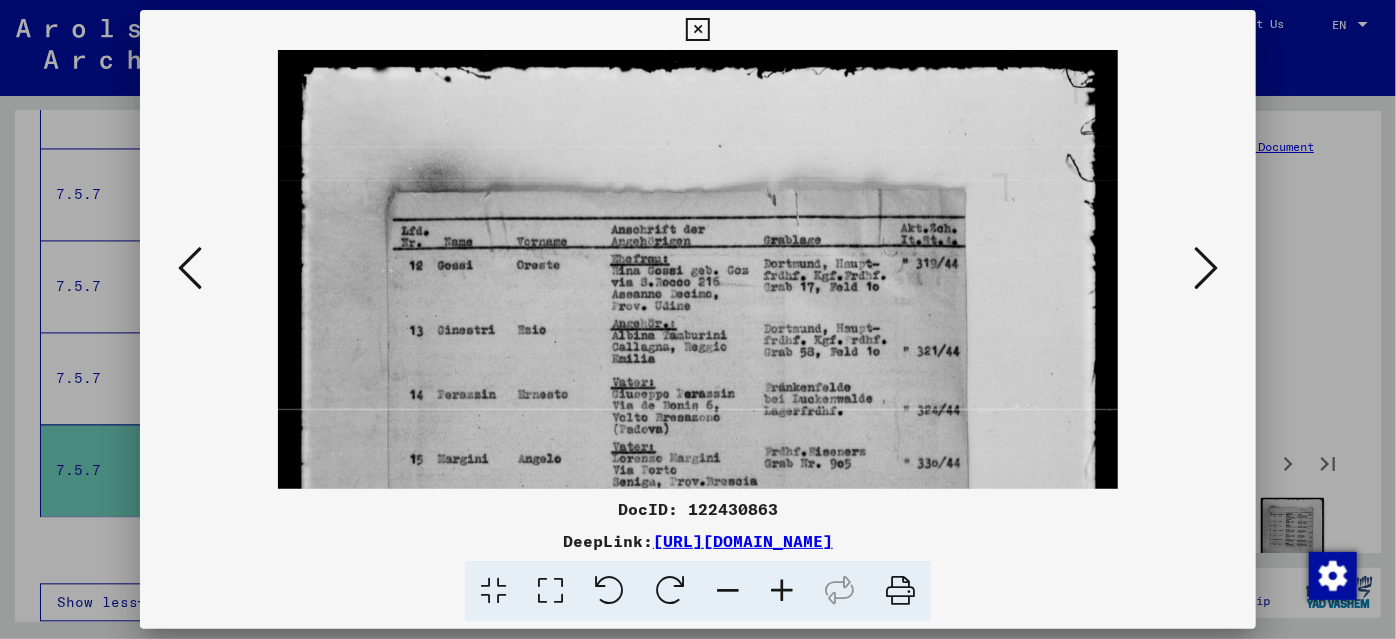 click at bounding box center (782, 591) 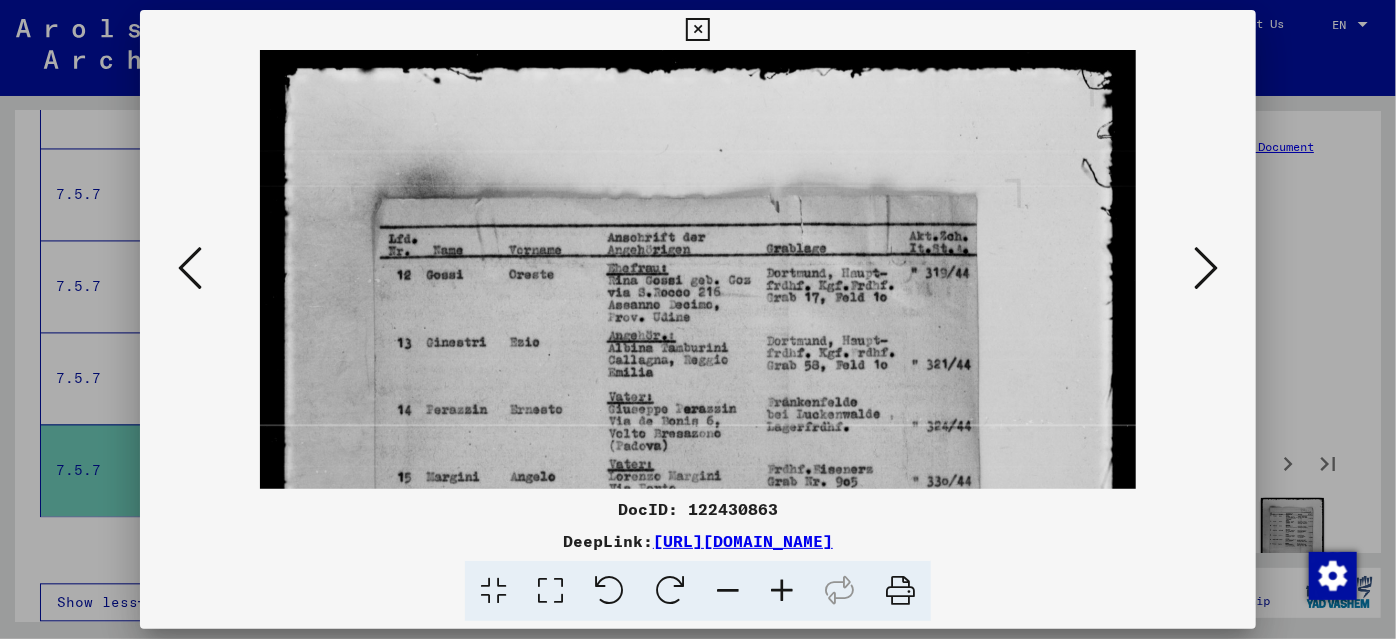 scroll, scrollTop: 141, scrollLeft: 0, axis: vertical 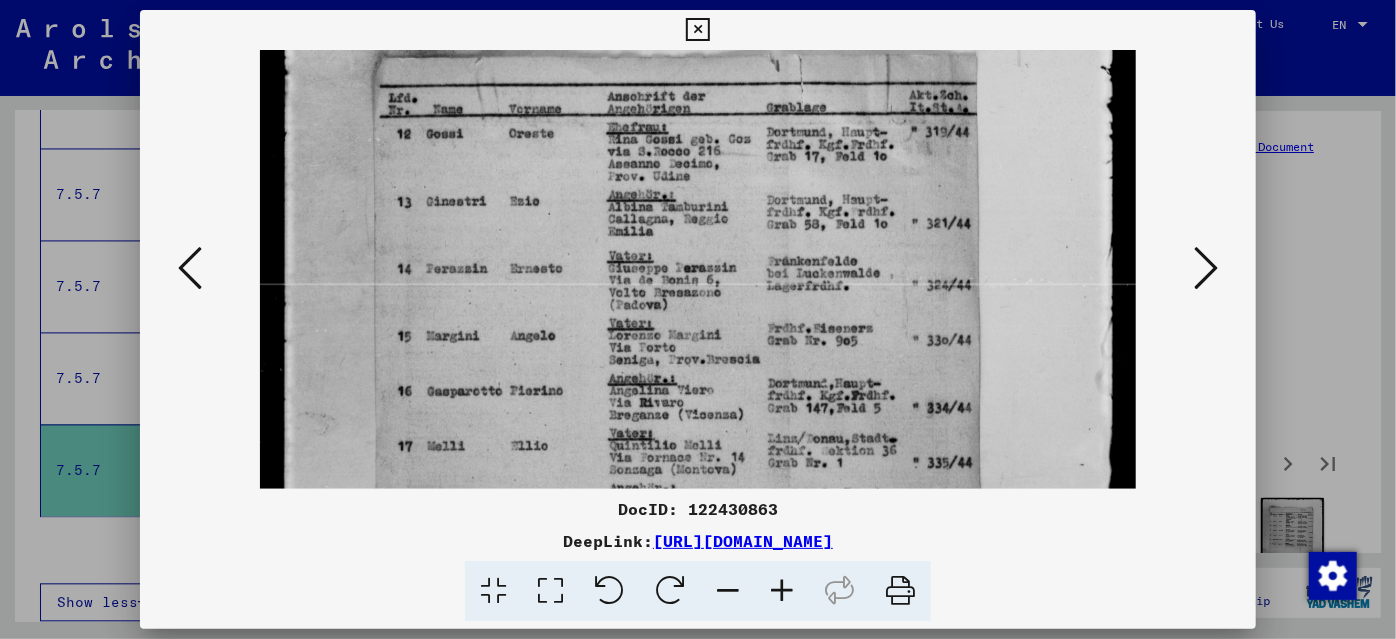 drag, startPoint x: 672, startPoint y: 400, endPoint x: 613, endPoint y: 257, distance: 154.69324 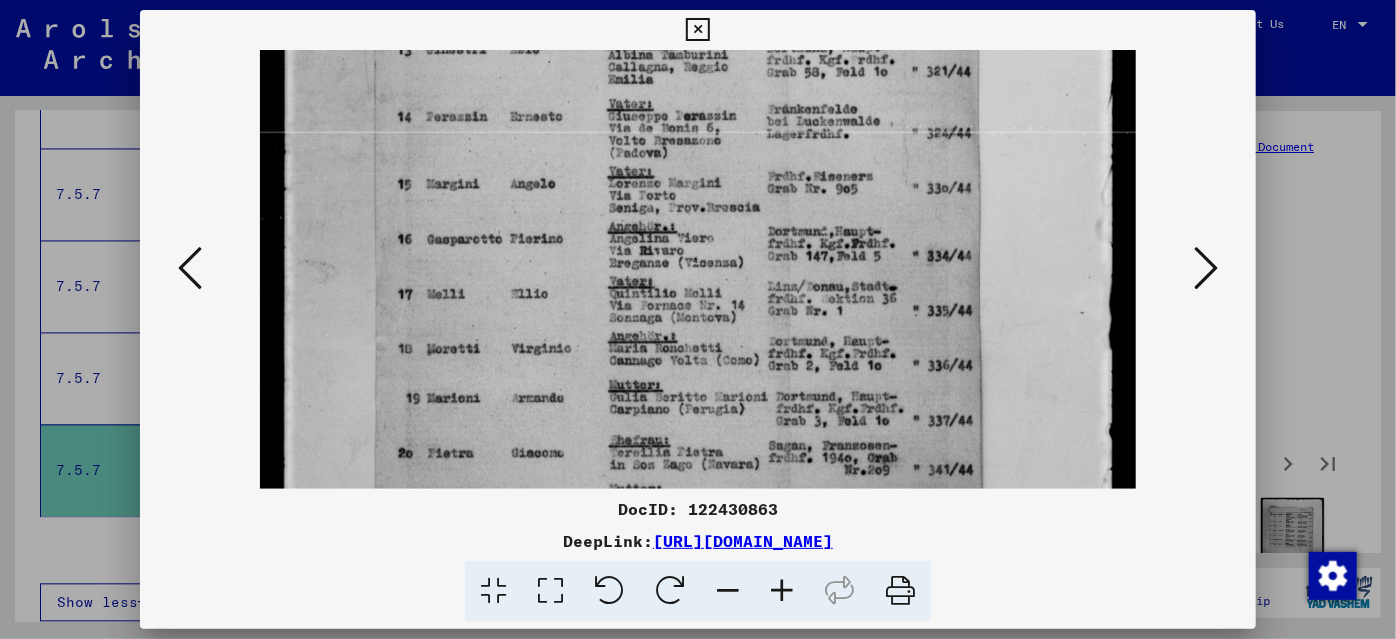 drag, startPoint x: 754, startPoint y: 434, endPoint x: 725, endPoint y: 283, distance: 153.75955 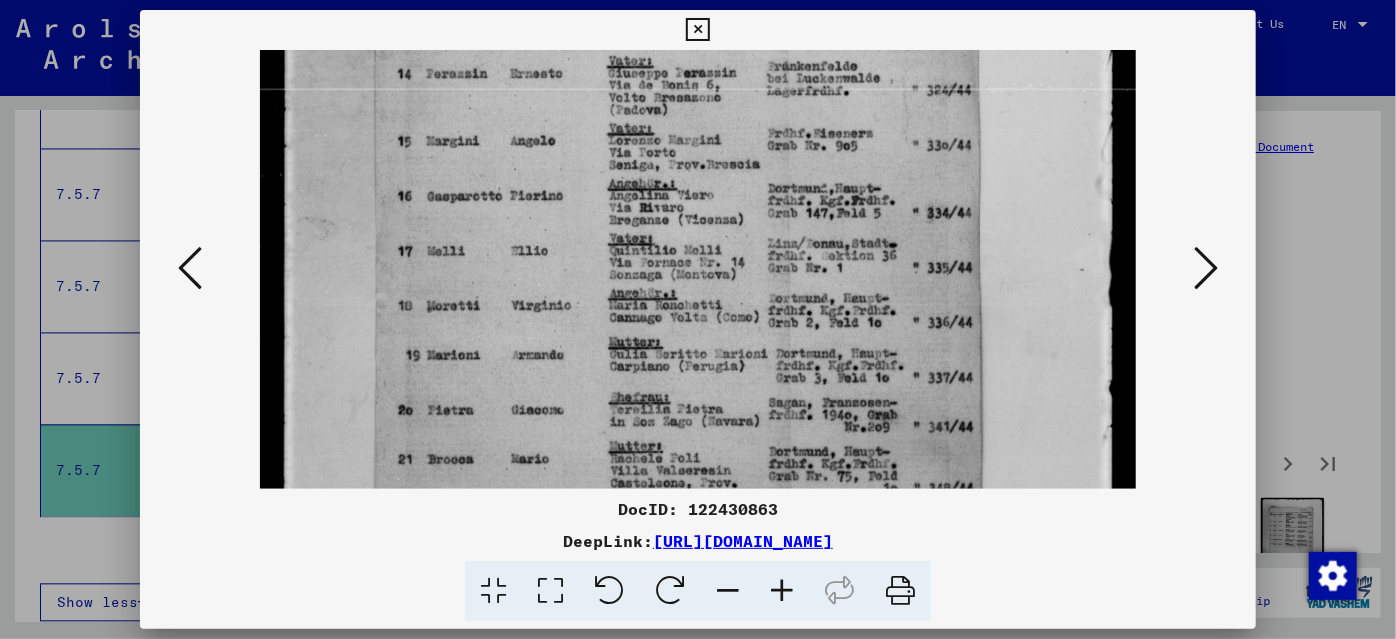 scroll, scrollTop: 341, scrollLeft: 0, axis: vertical 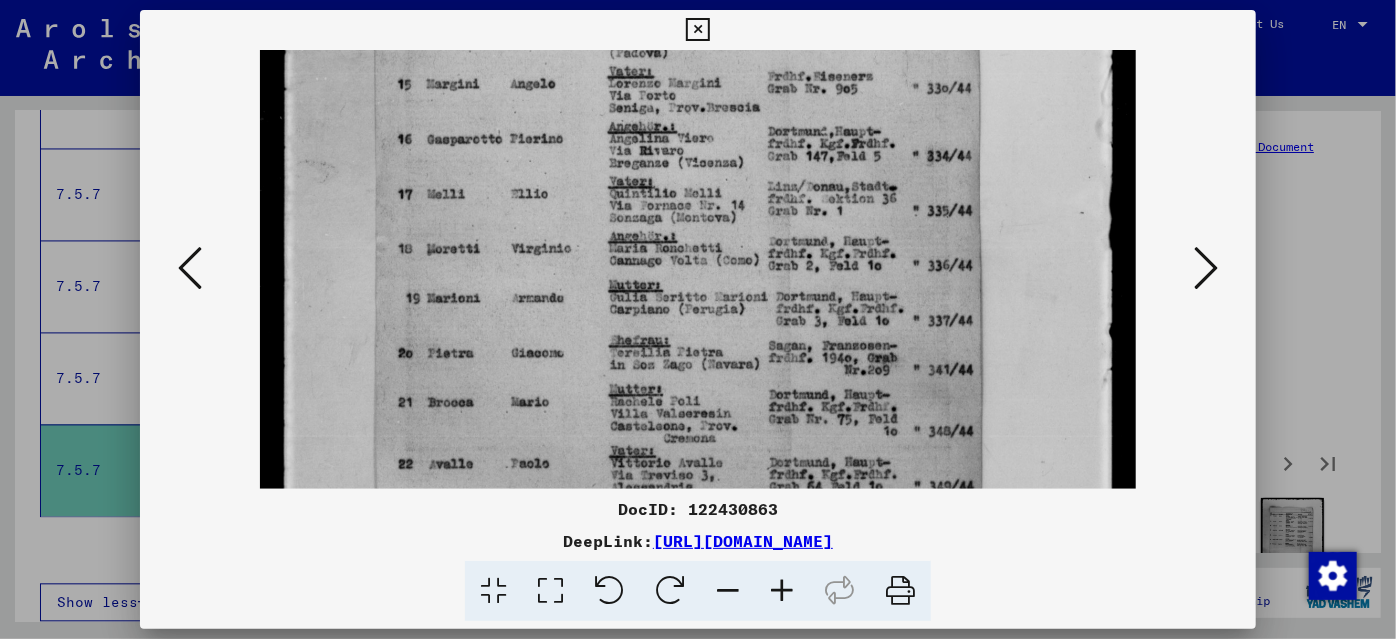 drag, startPoint x: 757, startPoint y: 427, endPoint x: 728, endPoint y: 327, distance: 104.120125 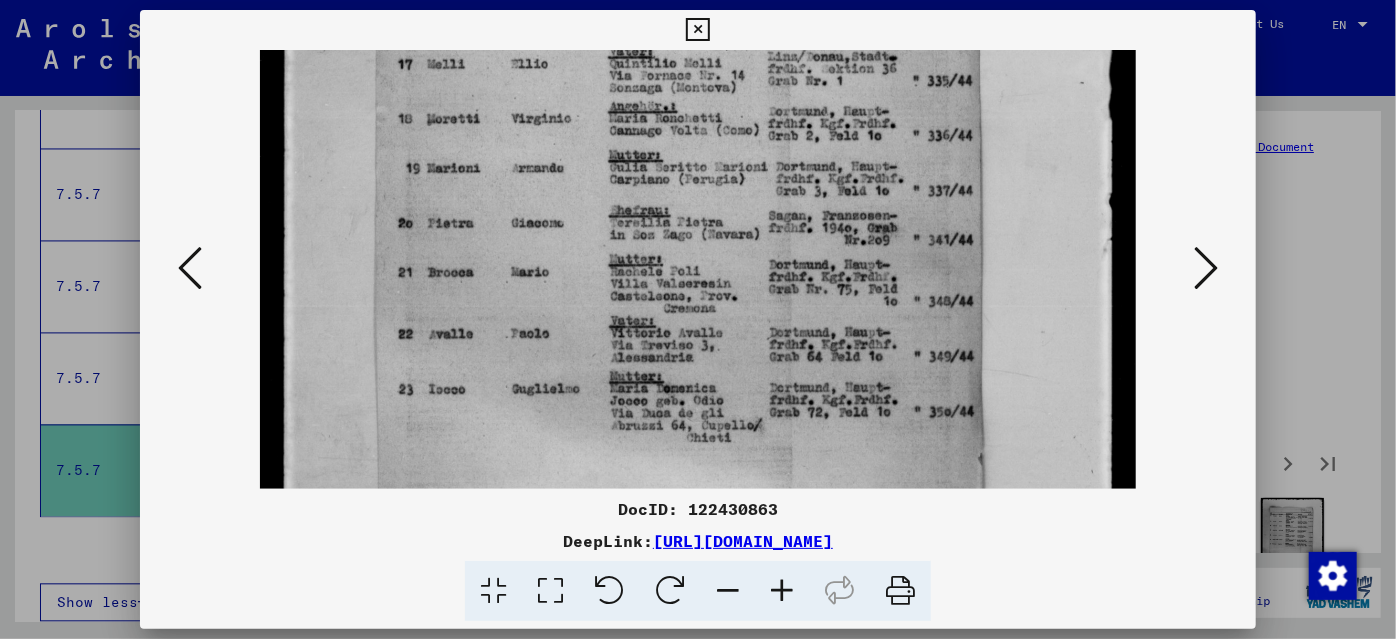 scroll, scrollTop: 575, scrollLeft: 0, axis: vertical 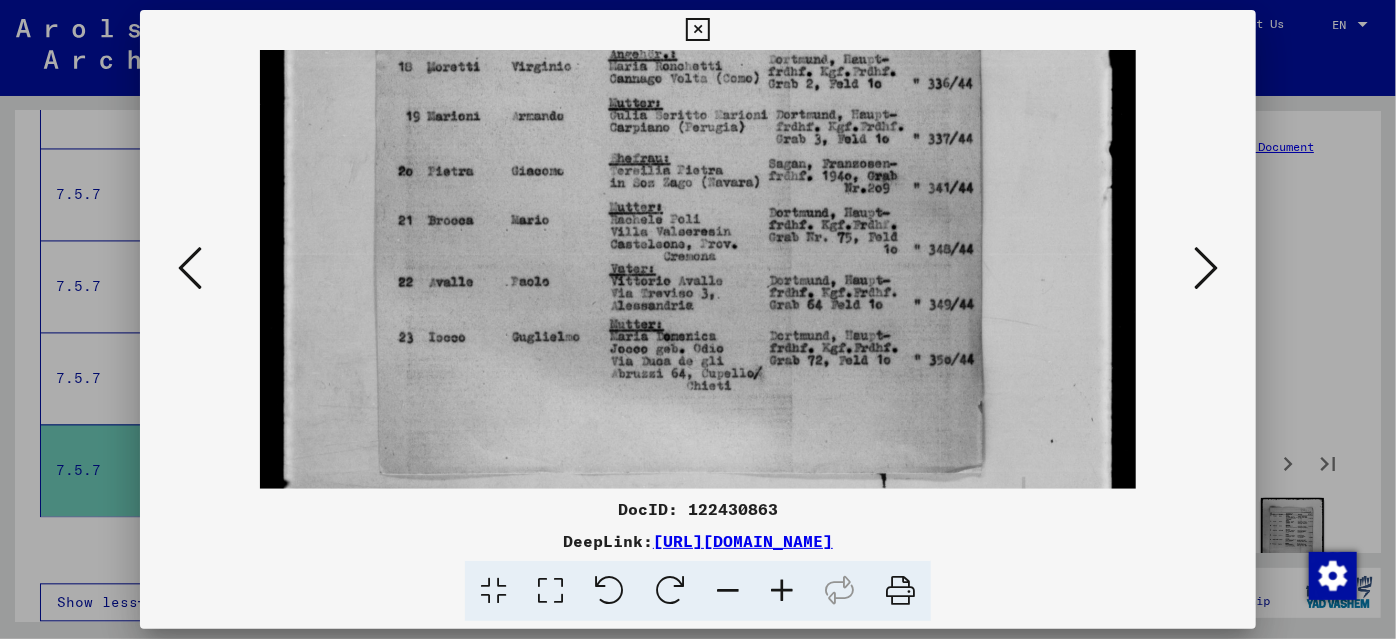 drag, startPoint x: 742, startPoint y: 442, endPoint x: 717, endPoint y: 263, distance: 180.73738 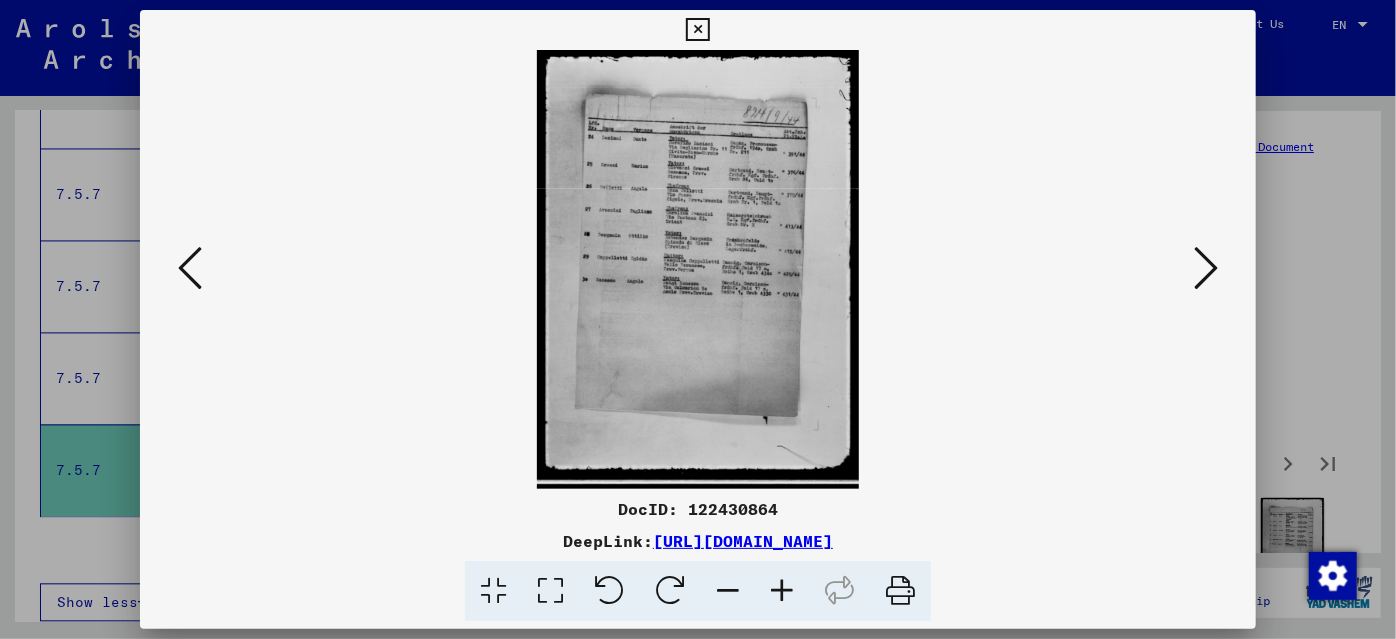 click at bounding box center (782, 591) 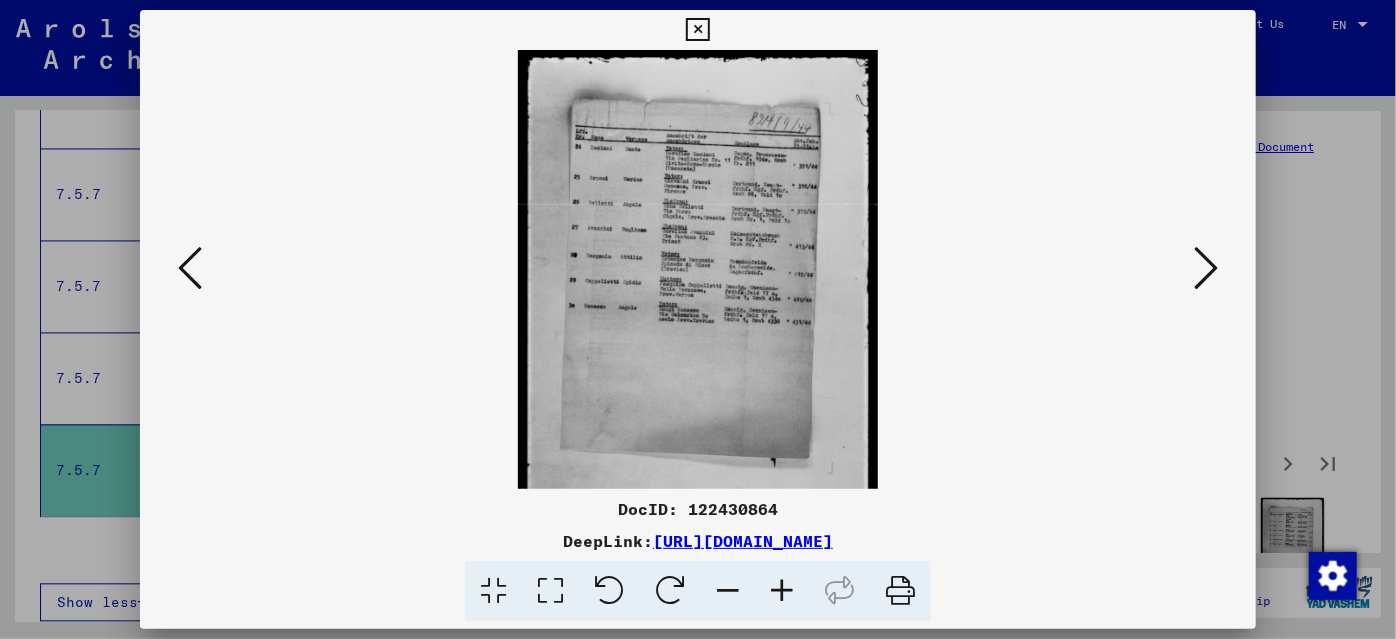 click at bounding box center (782, 591) 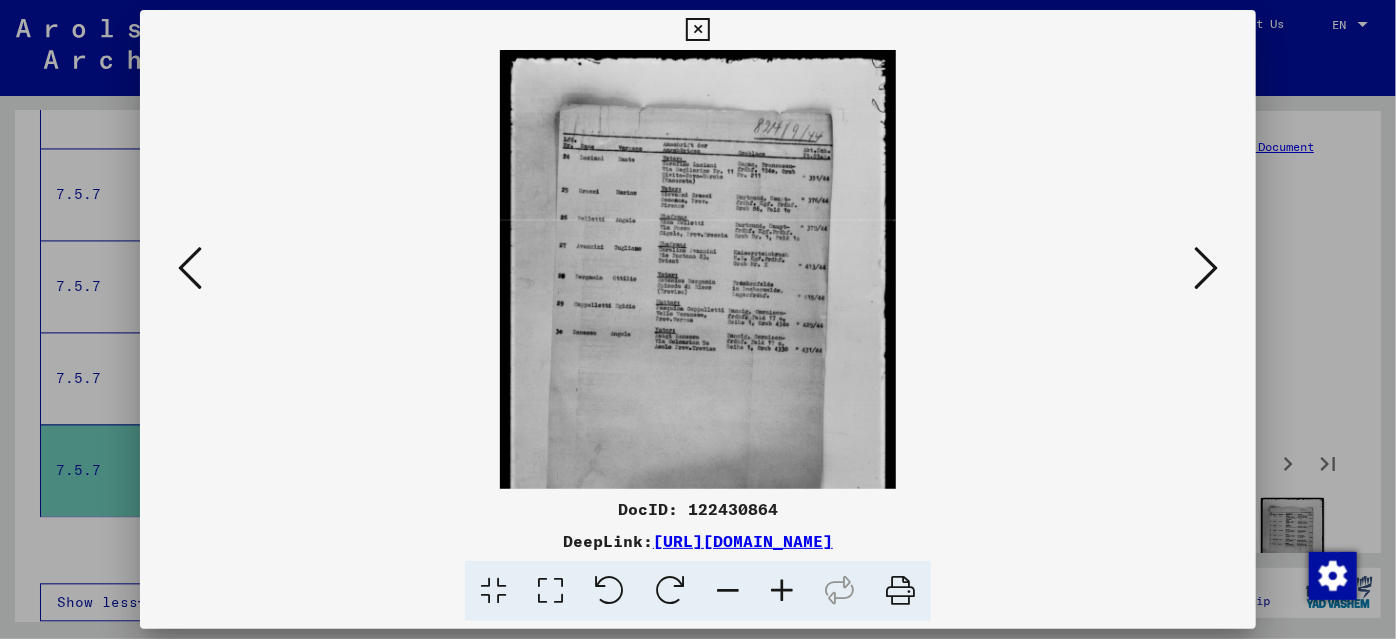 click at bounding box center (782, 591) 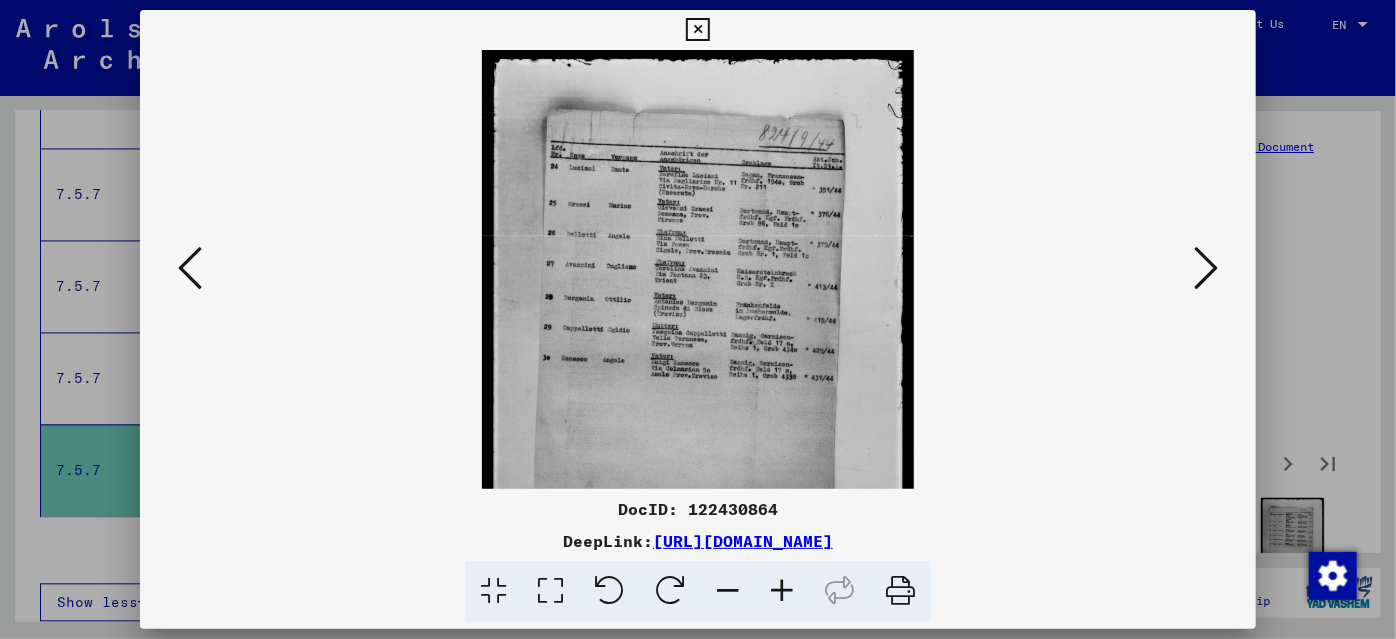 click at bounding box center (782, 591) 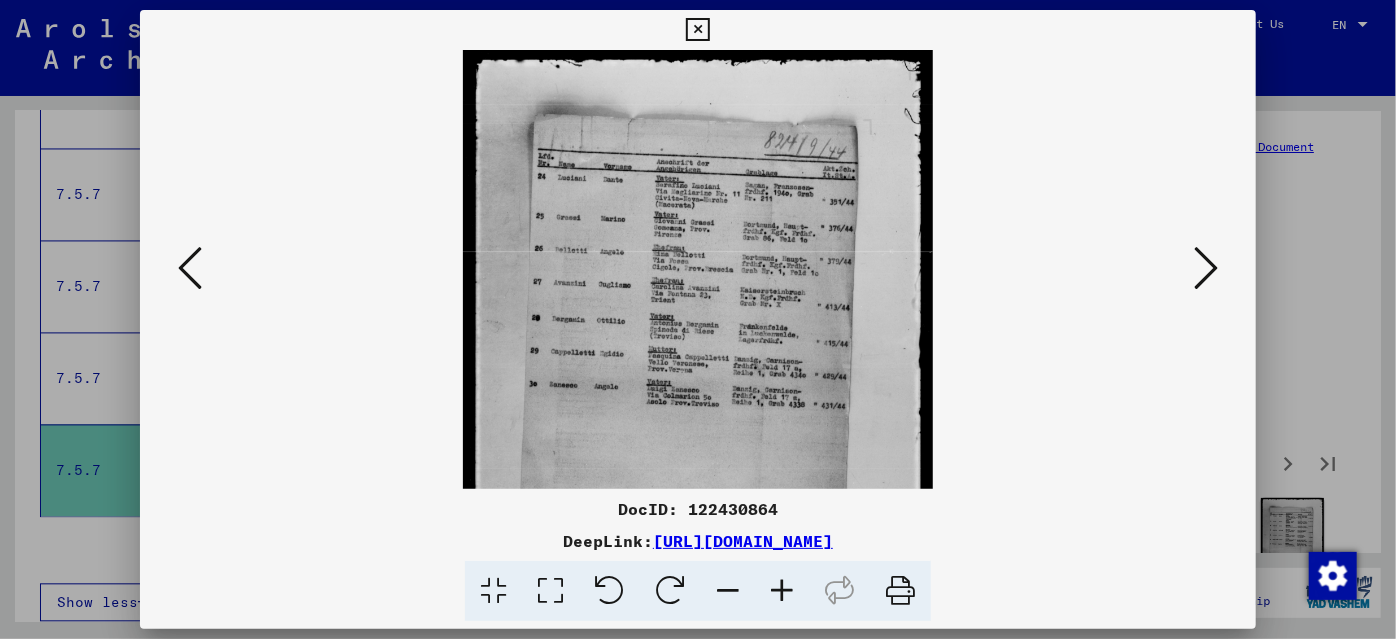 click at bounding box center [782, 591] 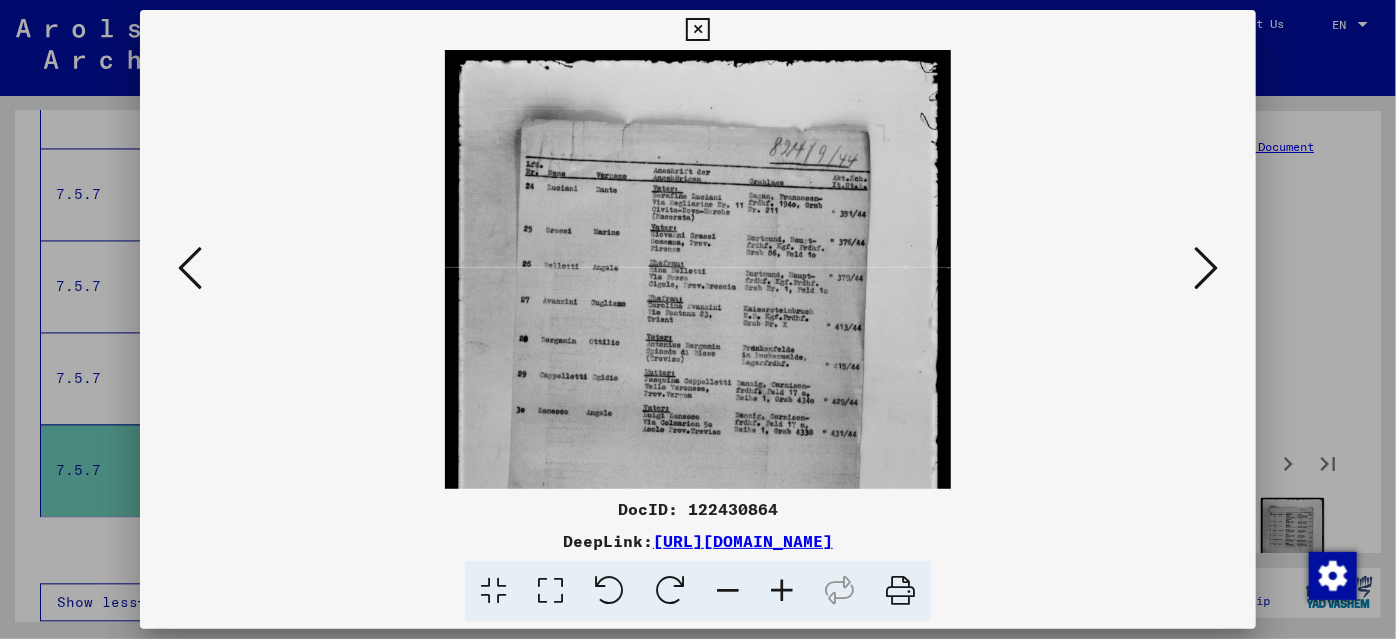 click at bounding box center [782, 591] 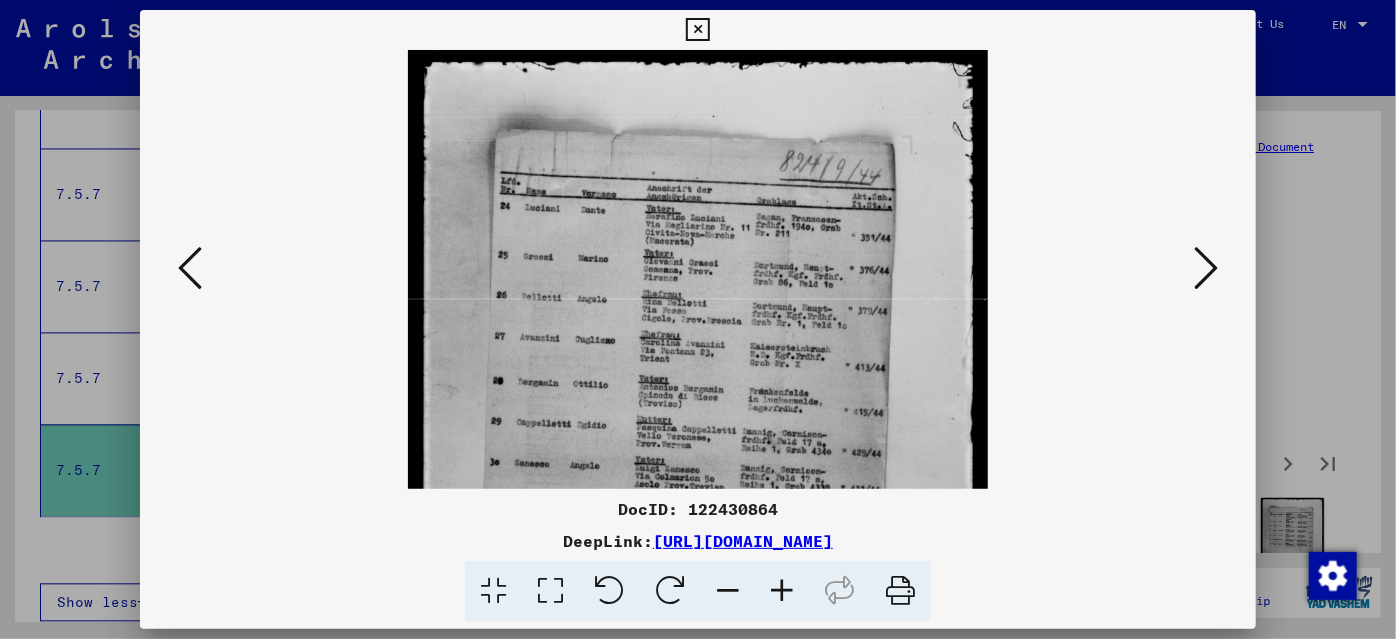 click at bounding box center (782, 591) 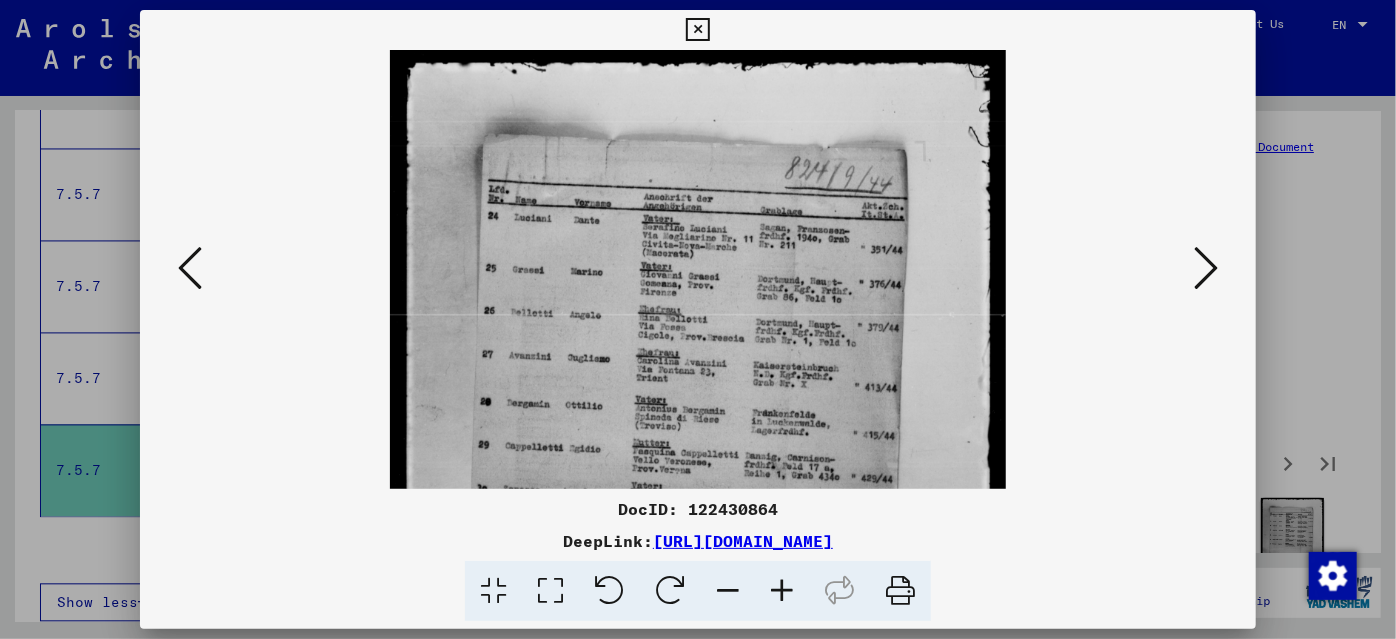 click at bounding box center (782, 591) 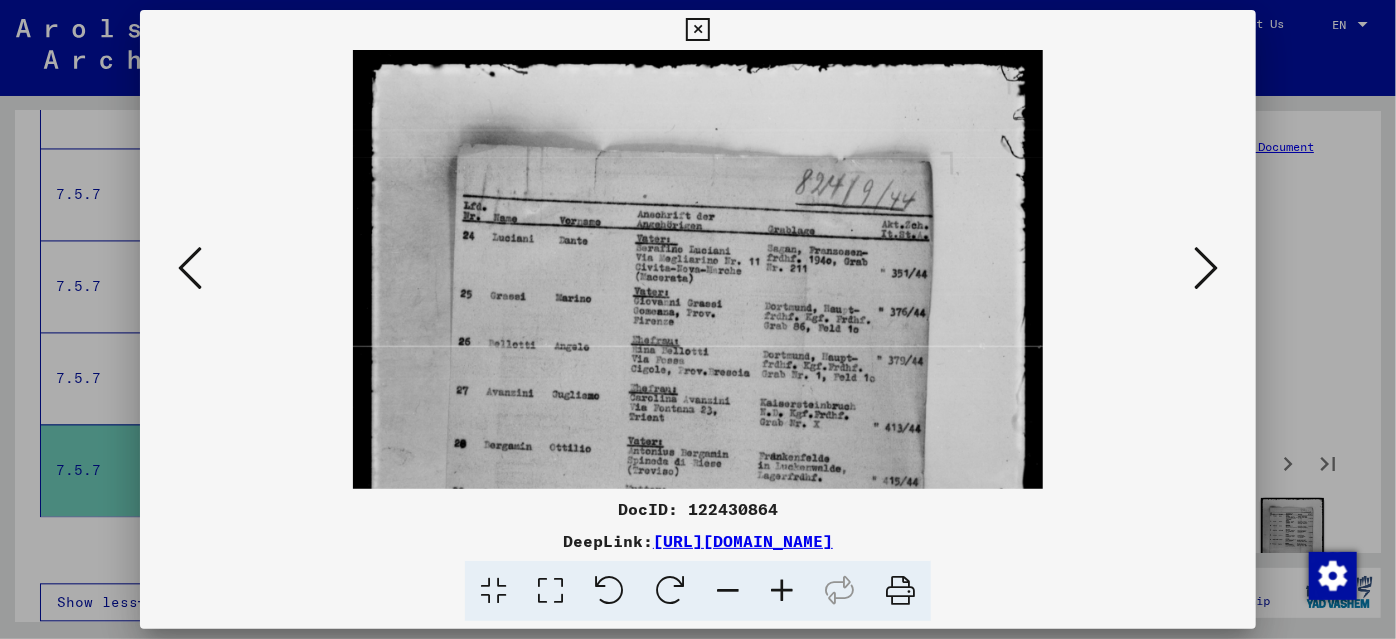 click at bounding box center [782, 591] 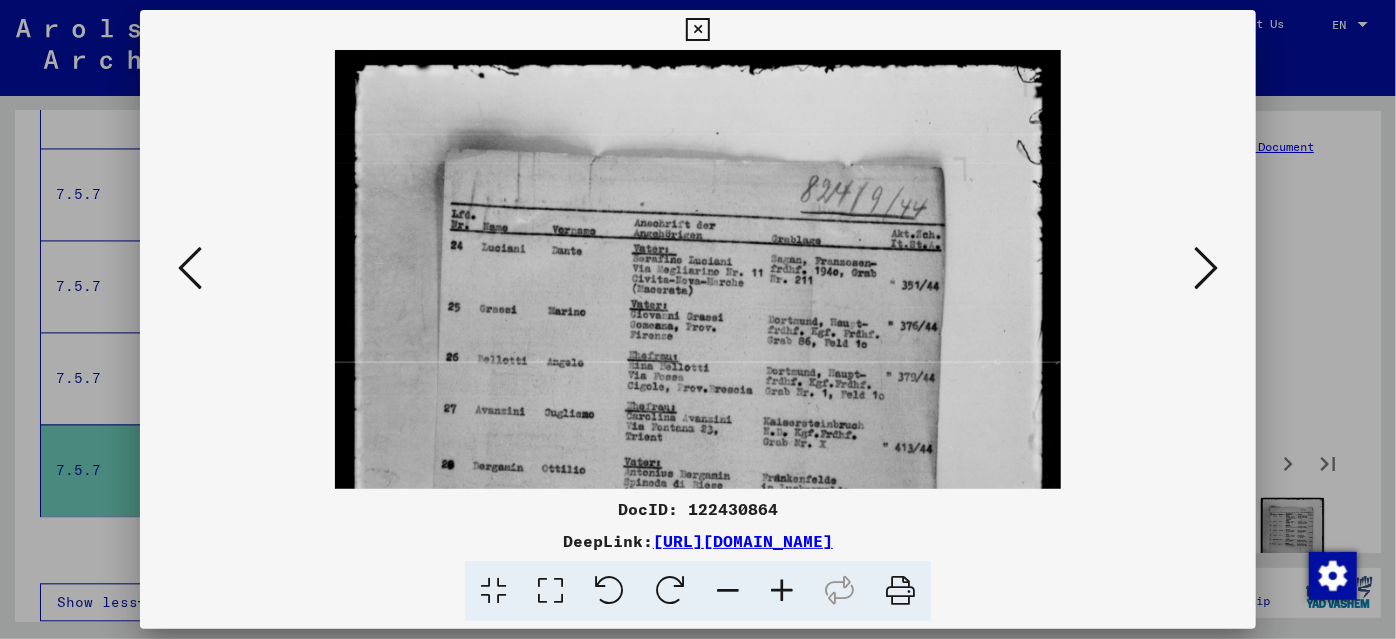 click at bounding box center [782, 591] 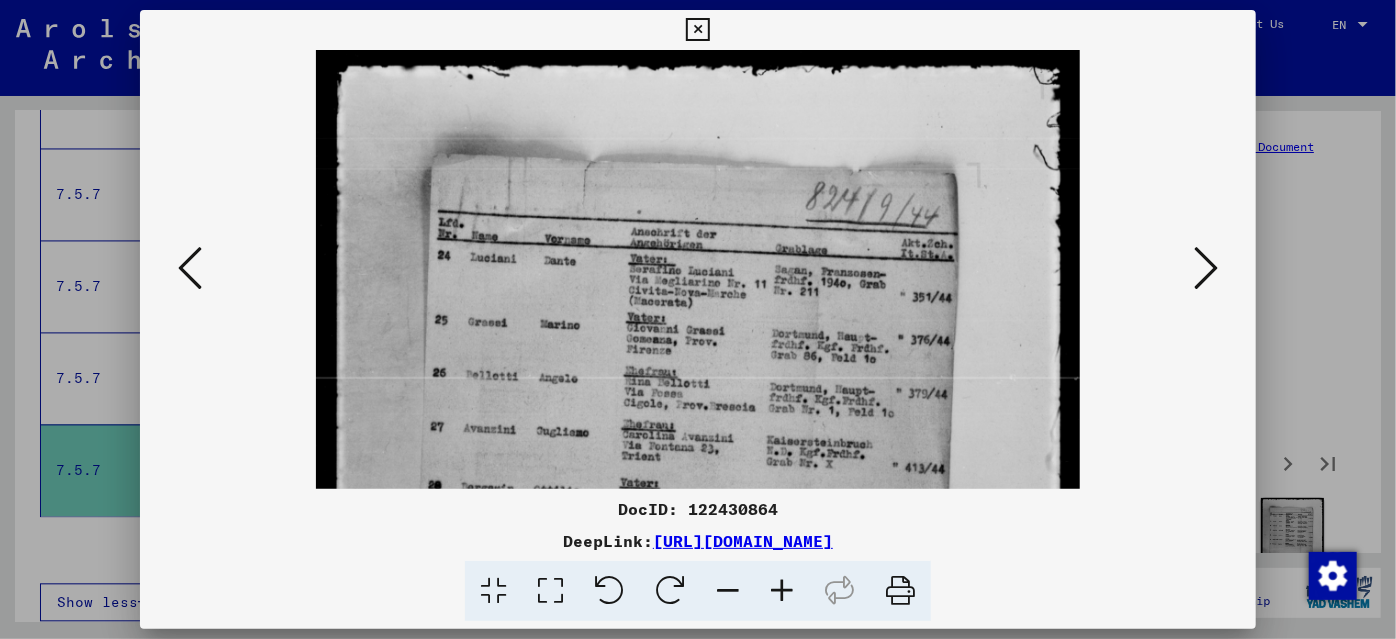 scroll, scrollTop: 128, scrollLeft: 0, axis: vertical 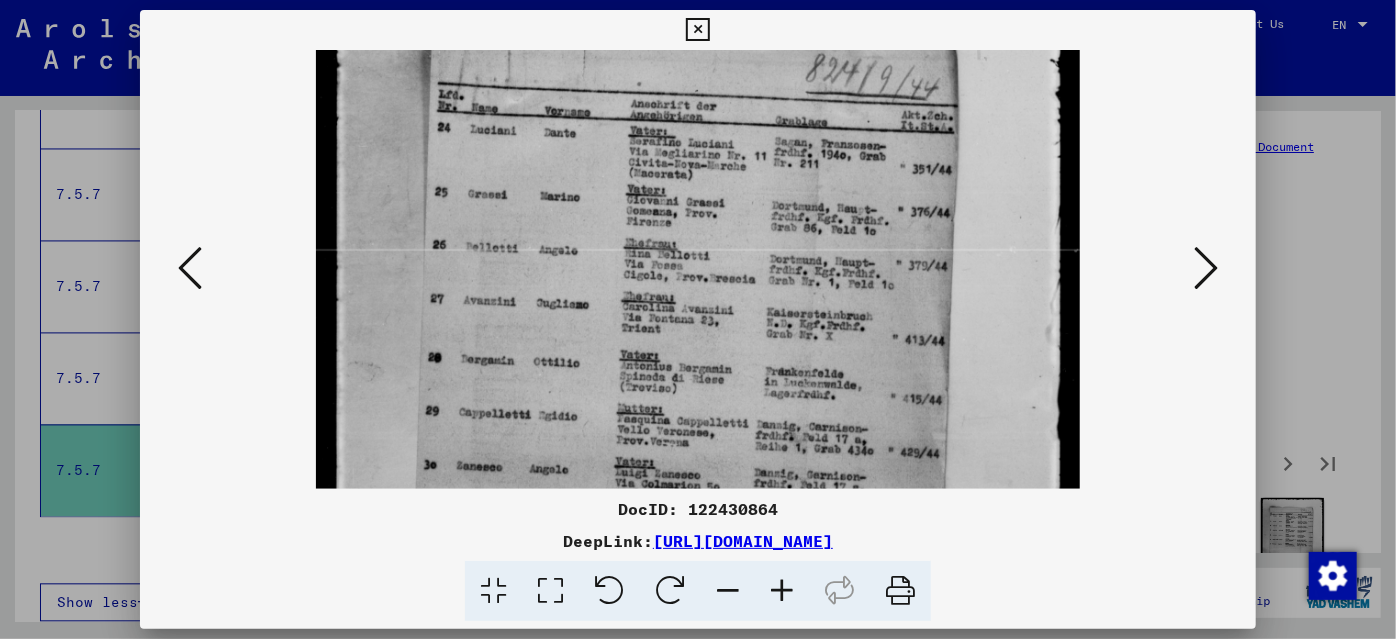 drag, startPoint x: 768, startPoint y: 397, endPoint x: 748, endPoint y: 270, distance: 128.56516 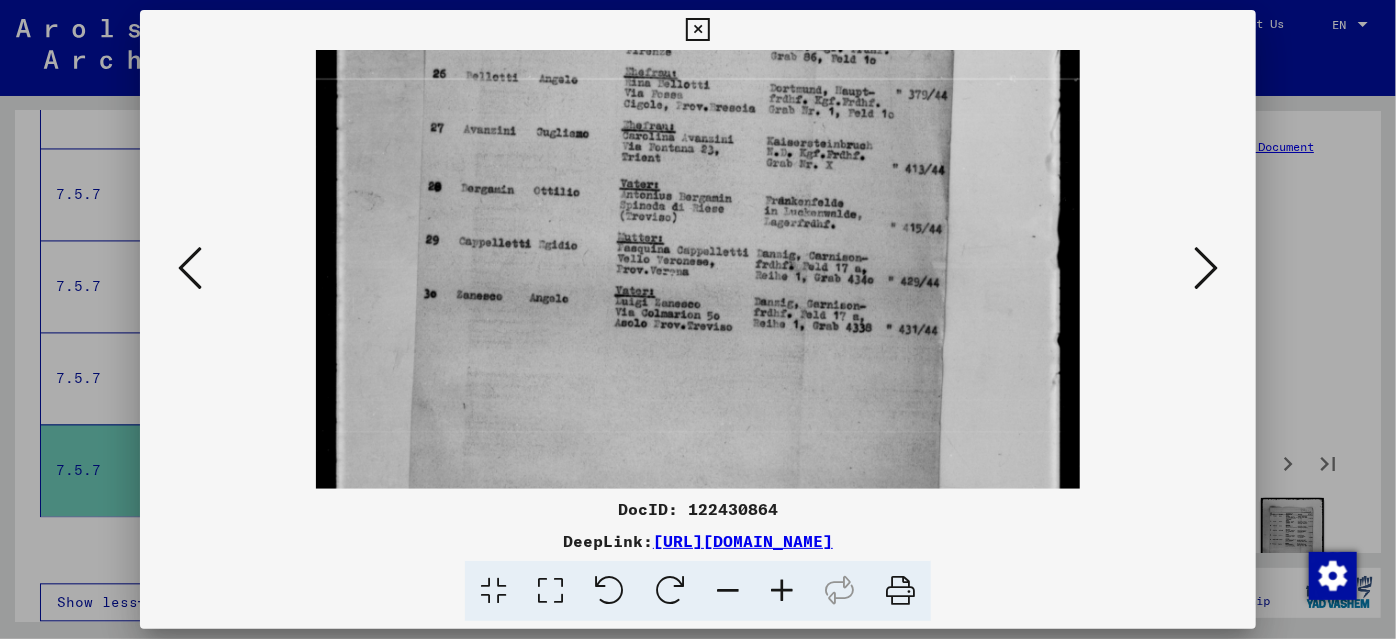 drag, startPoint x: 765, startPoint y: 458, endPoint x: 750, endPoint y: 287, distance: 171.65663 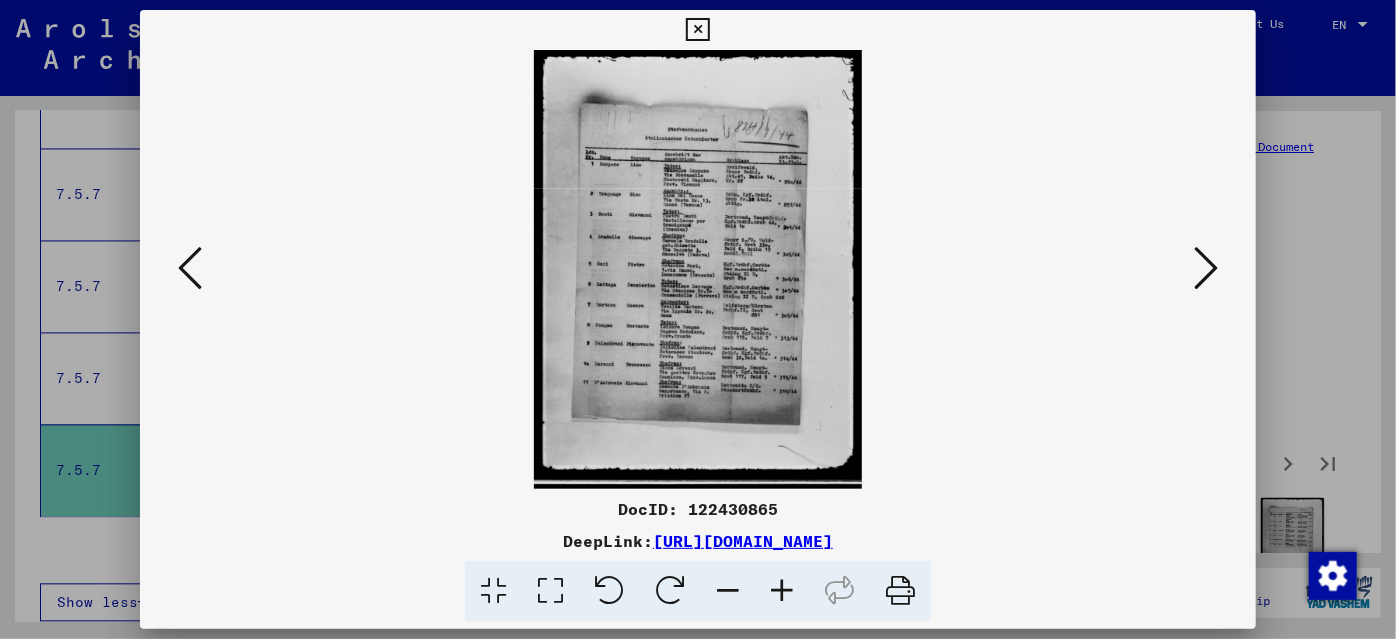 scroll, scrollTop: 0, scrollLeft: 0, axis: both 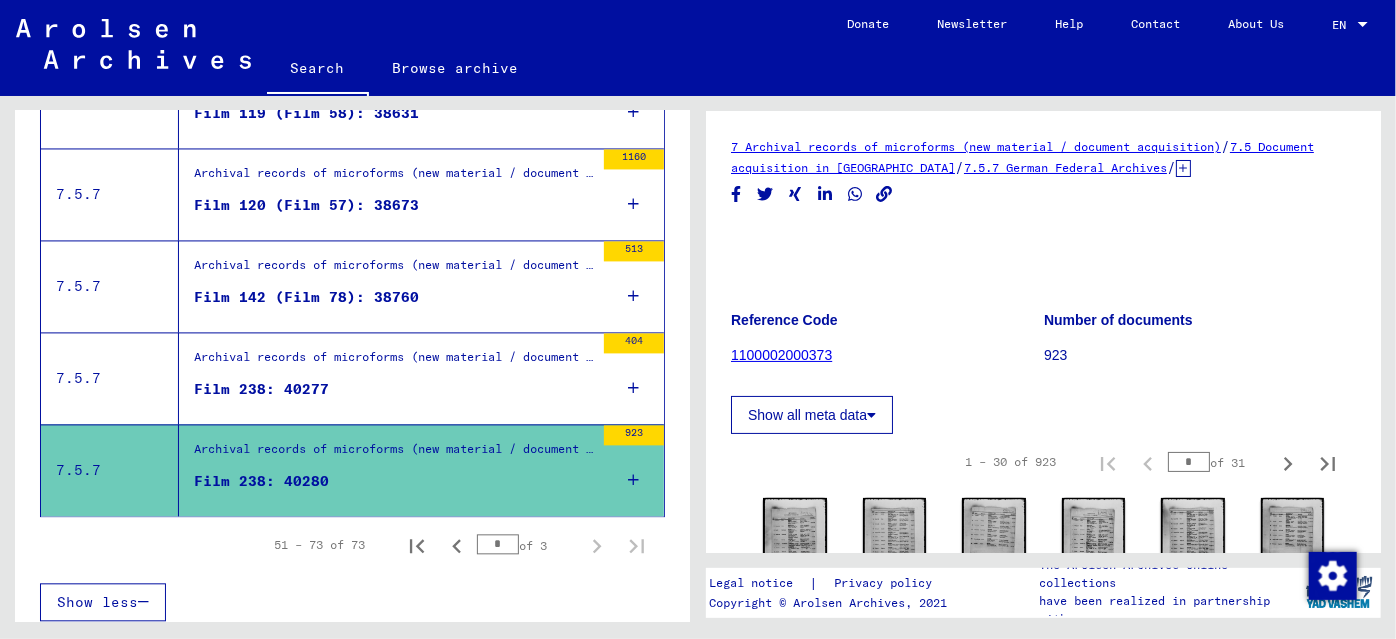 click on "Film 238: 40277" at bounding box center (394, 394) 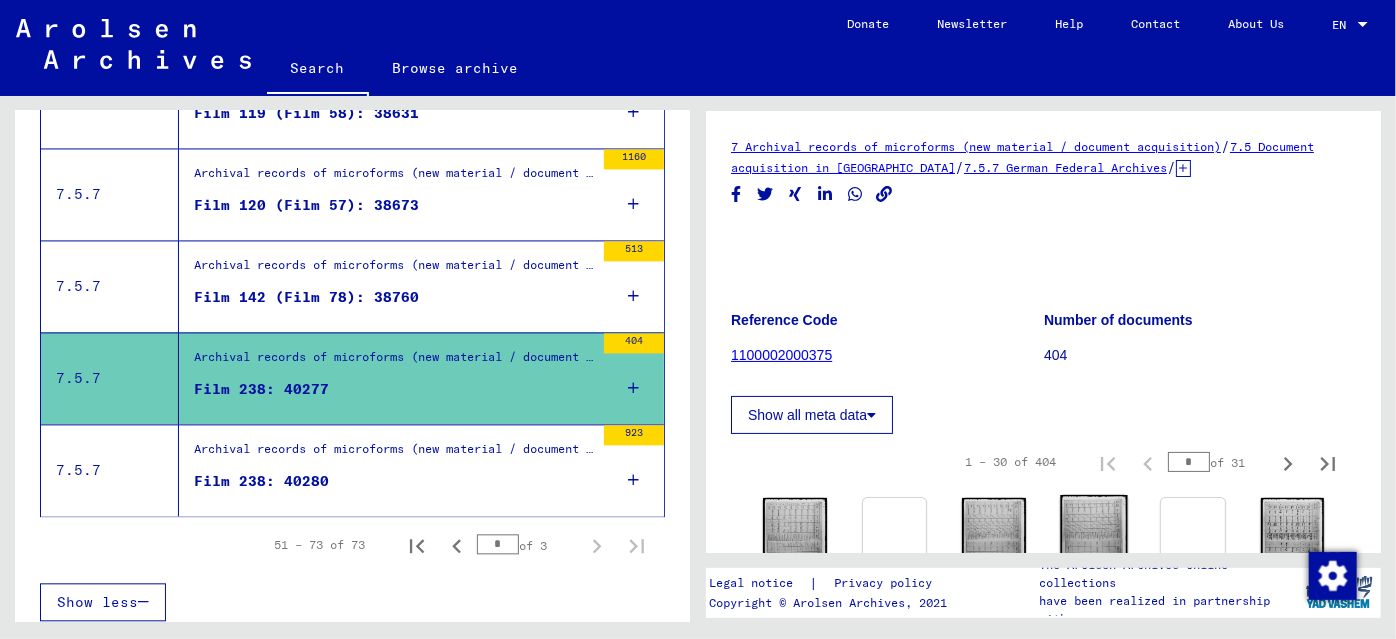 scroll, scrollTop: 272, scrollLeft: 0, axis: vertical 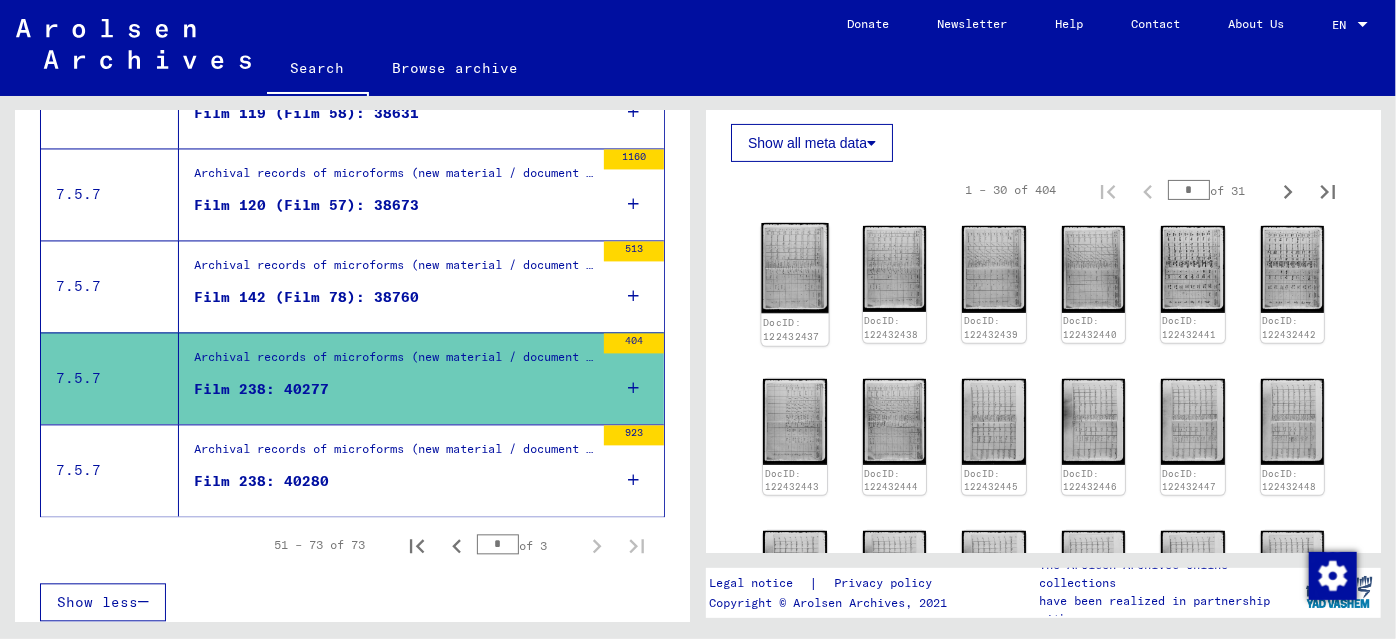 click 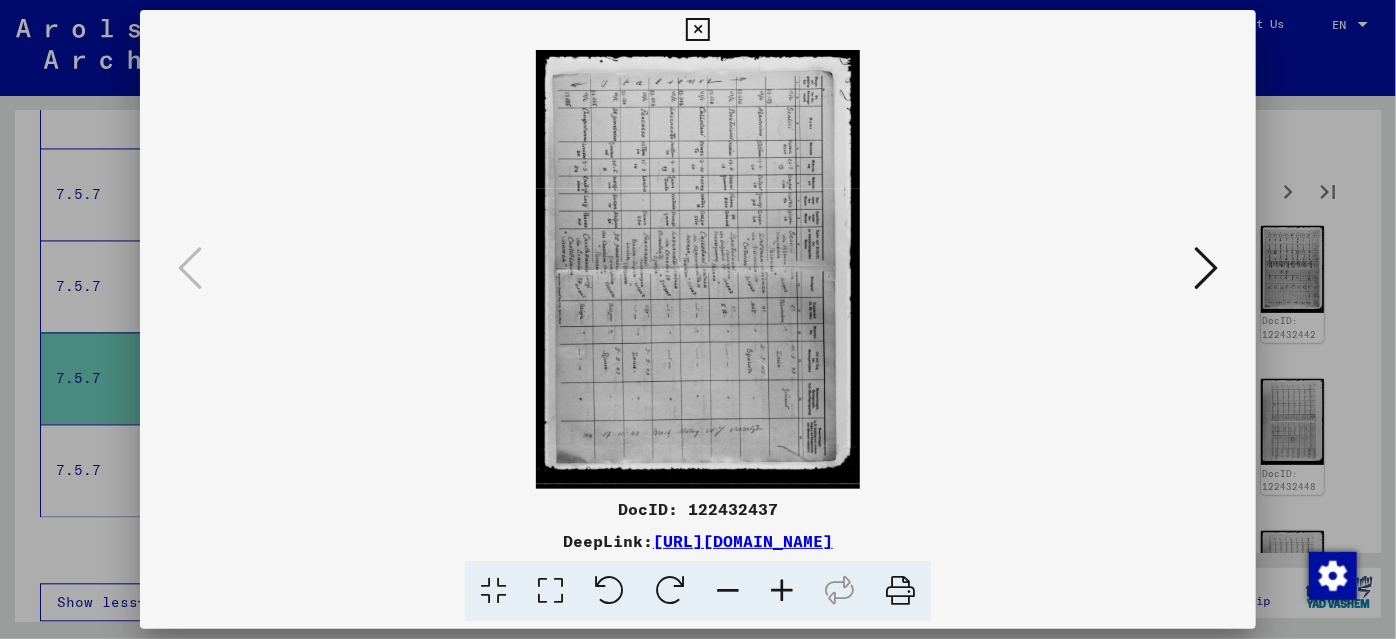 click at bounding box center [609, 591] 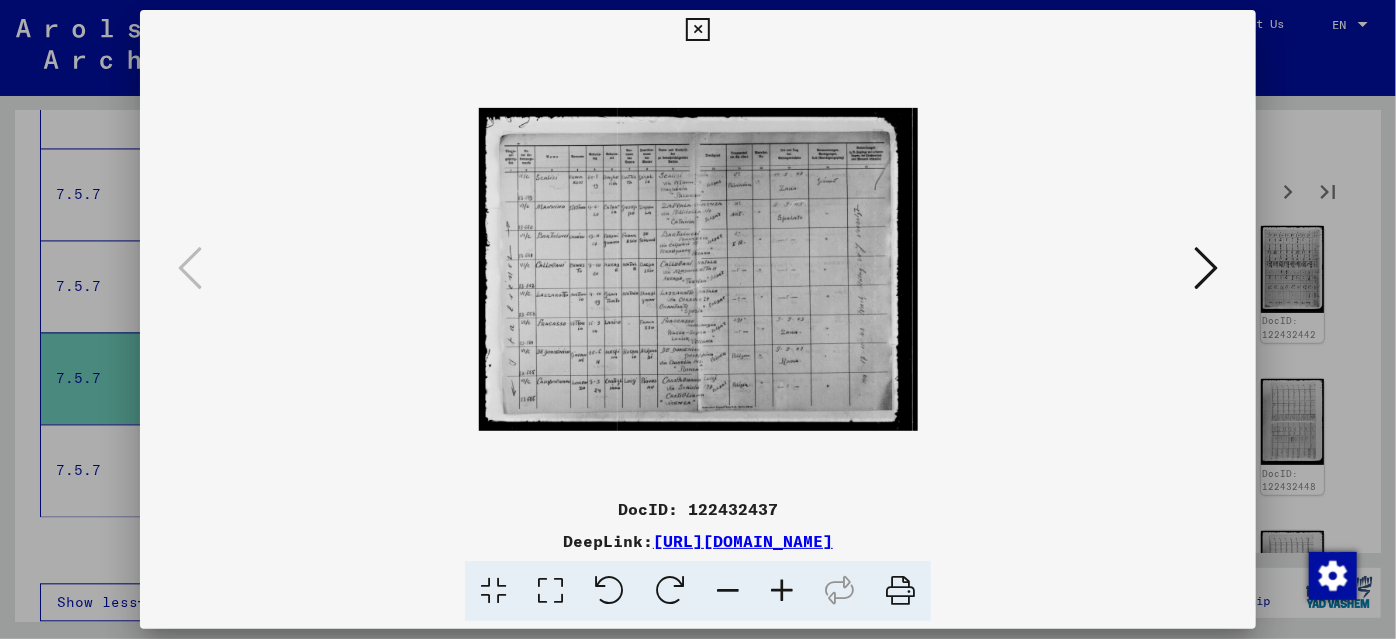 click at bounding box center [782, 591] 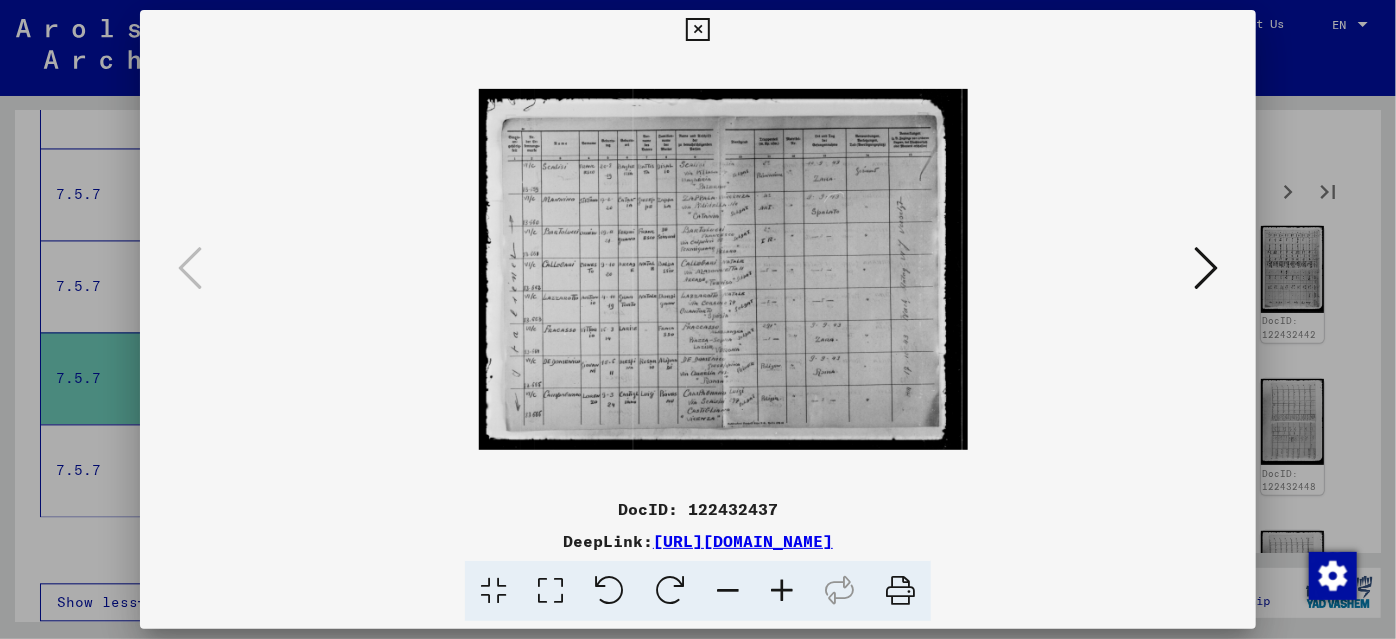 click at bounding box center [782, 591] 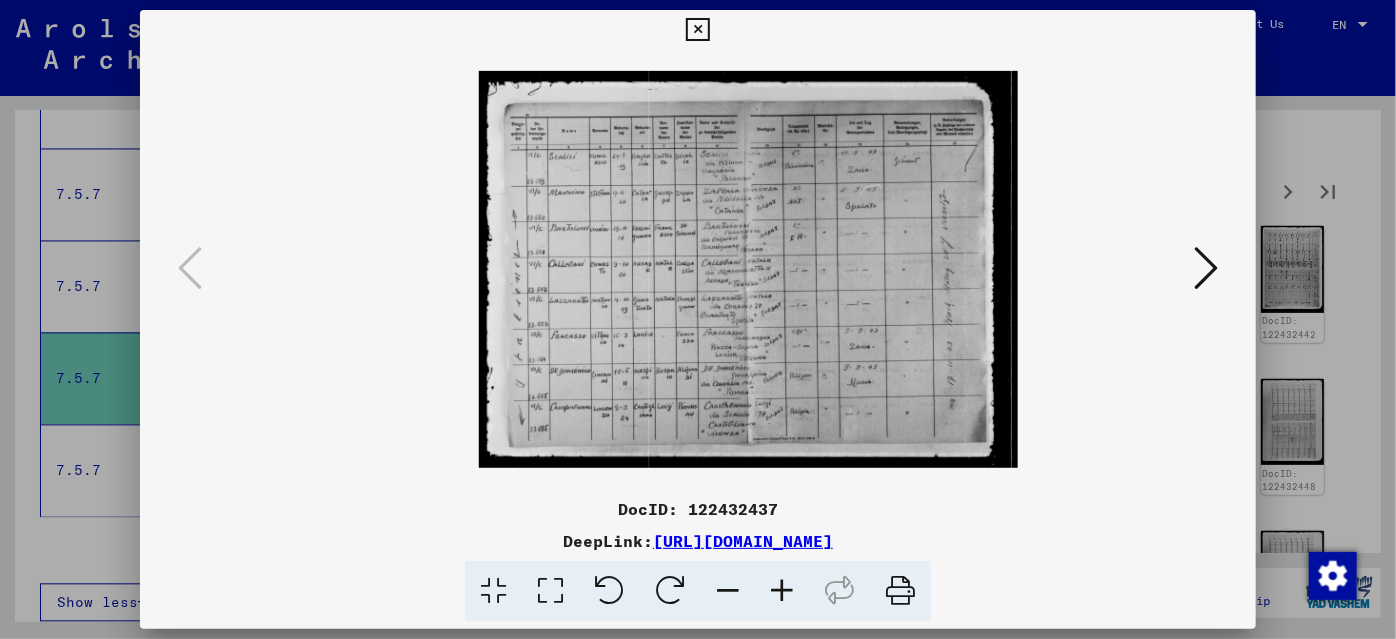 click at bounding box center (782, 591) 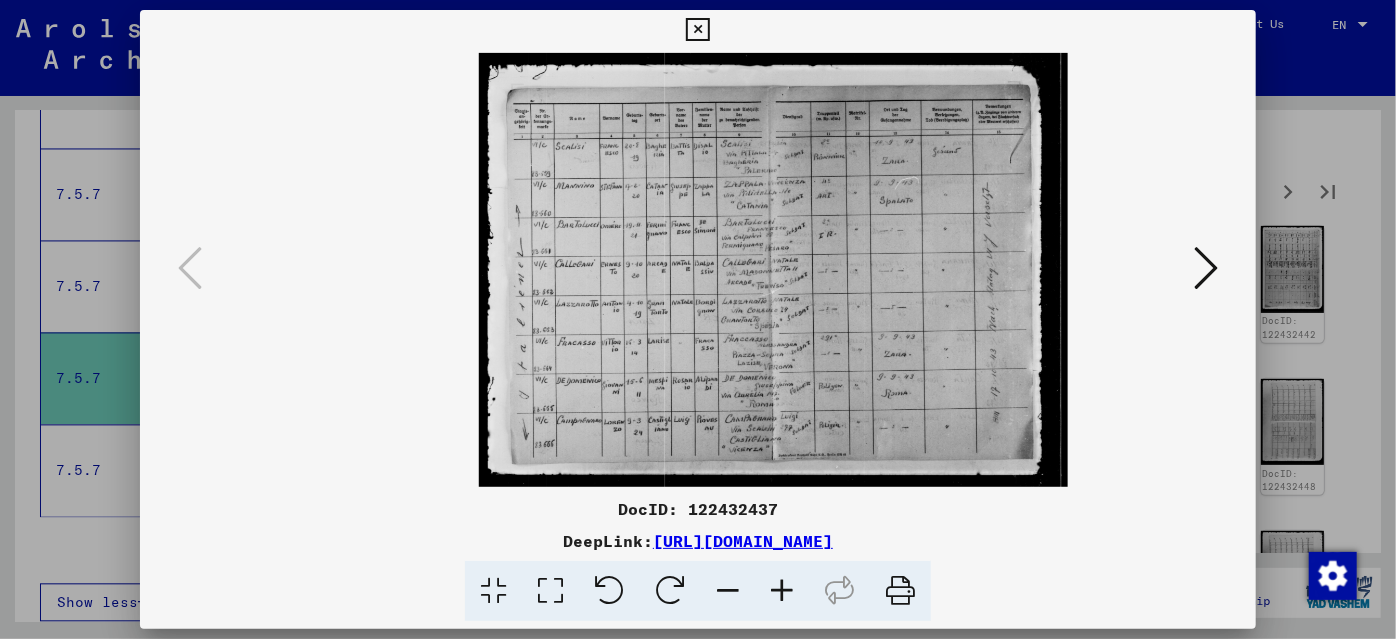 click at bounding box center (782, 591) 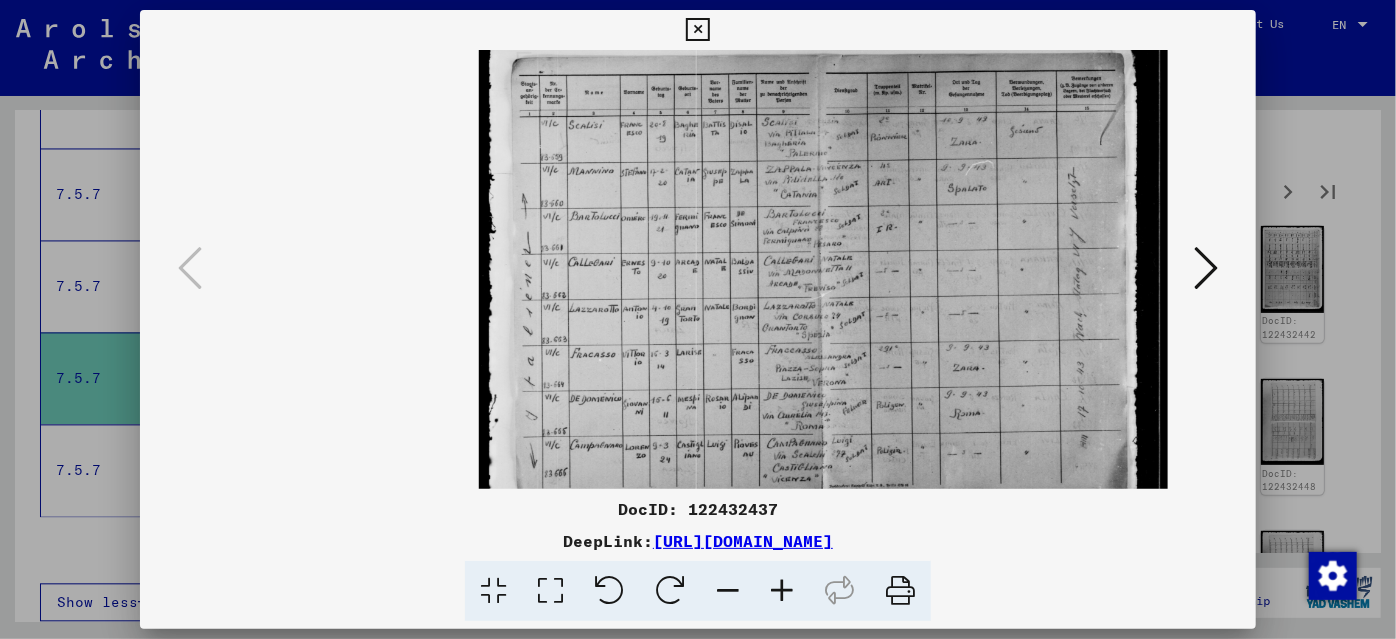 click at bounding box center [782, 591] 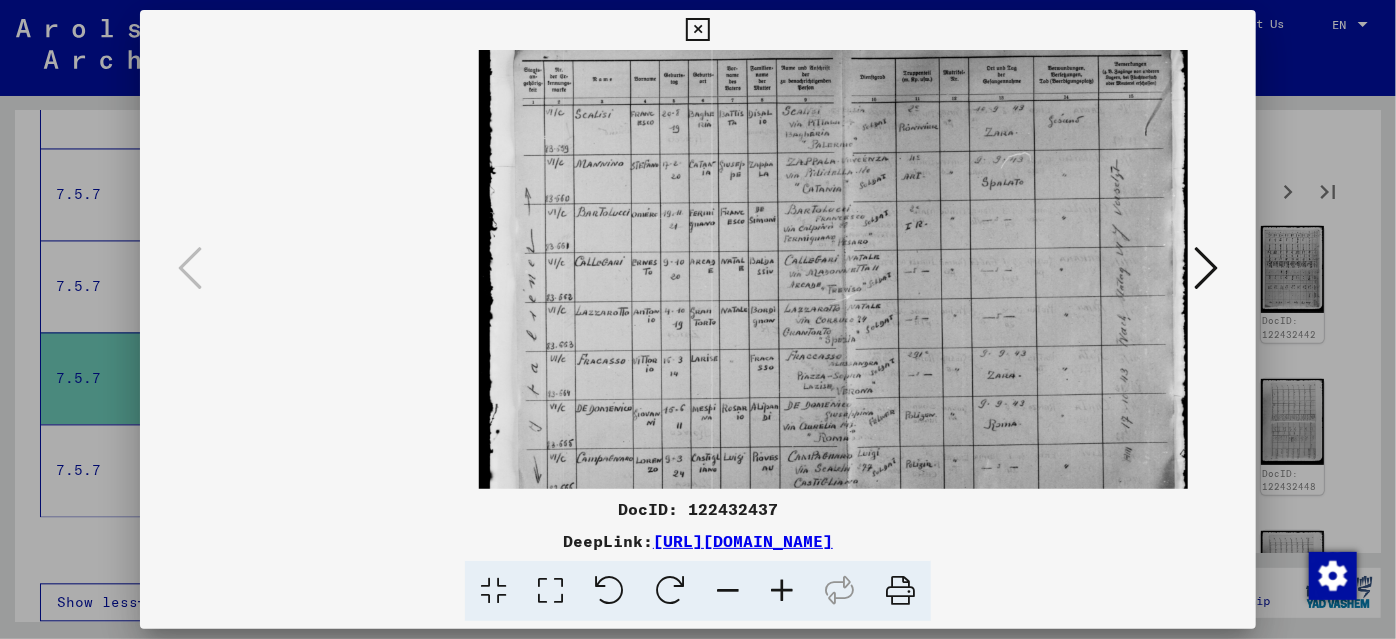 click at bounding box center (782, 591) 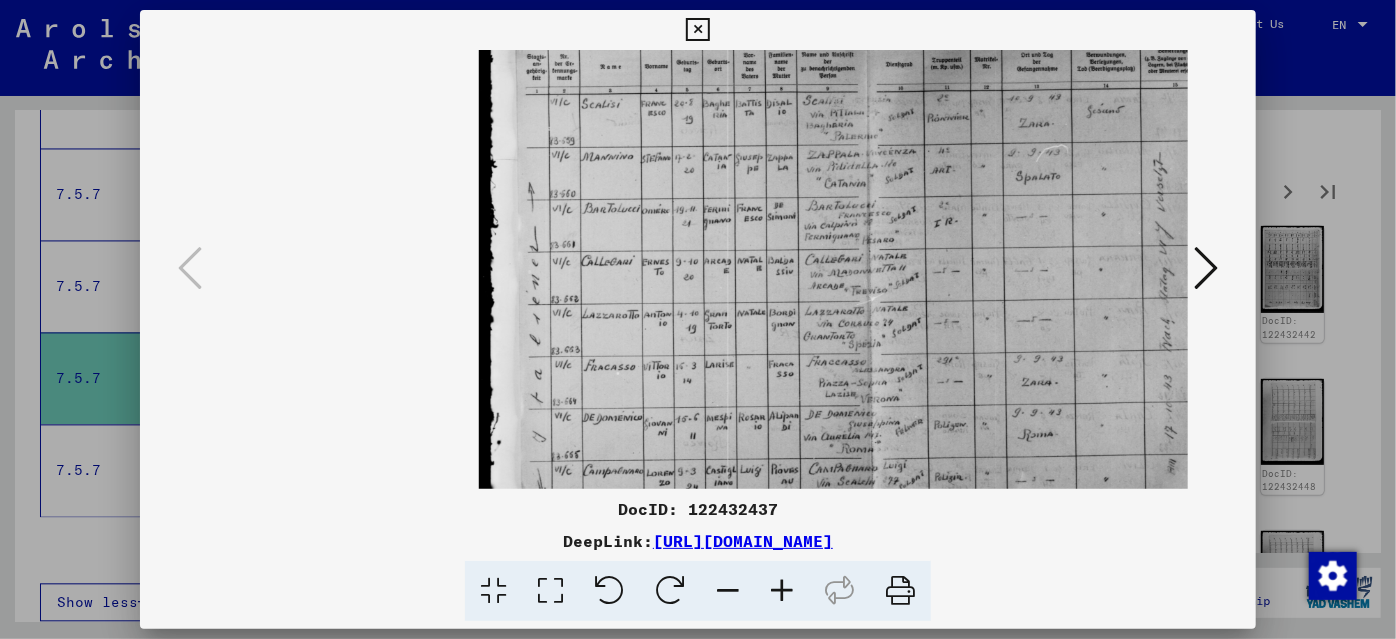 click at bounding box center (782, 591) 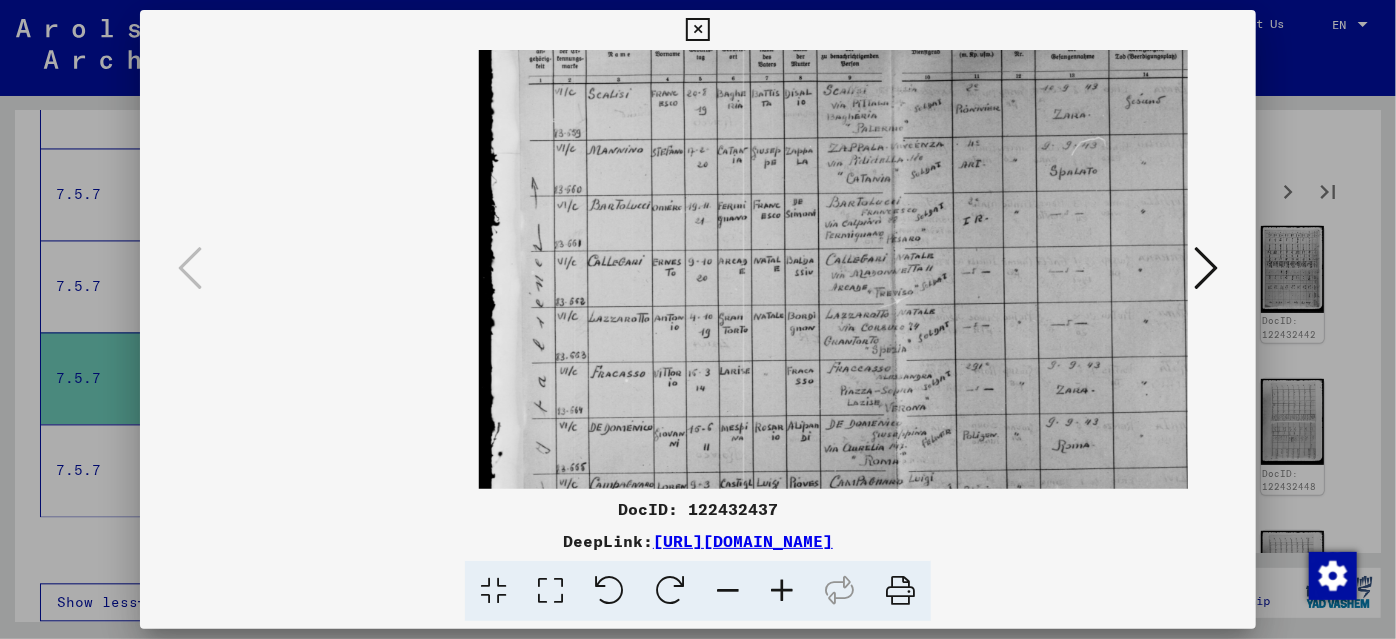 click at bounding box center [782, 591] 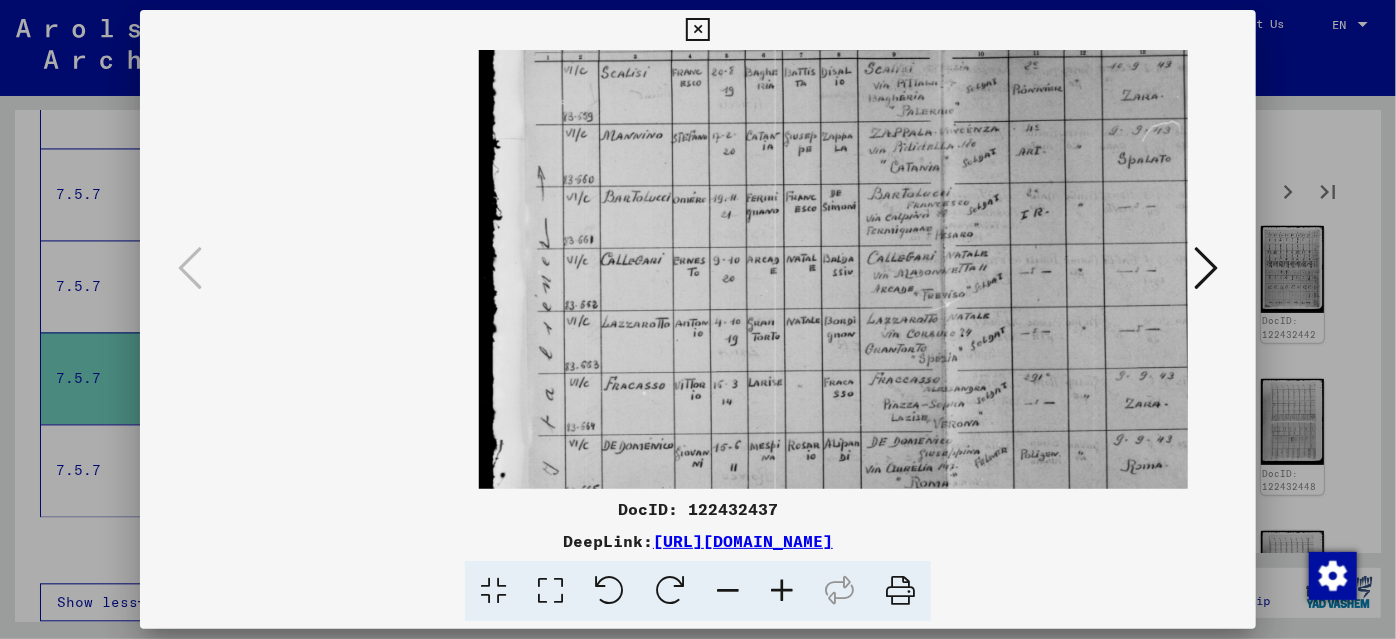 click at bounding box center [782, 591] 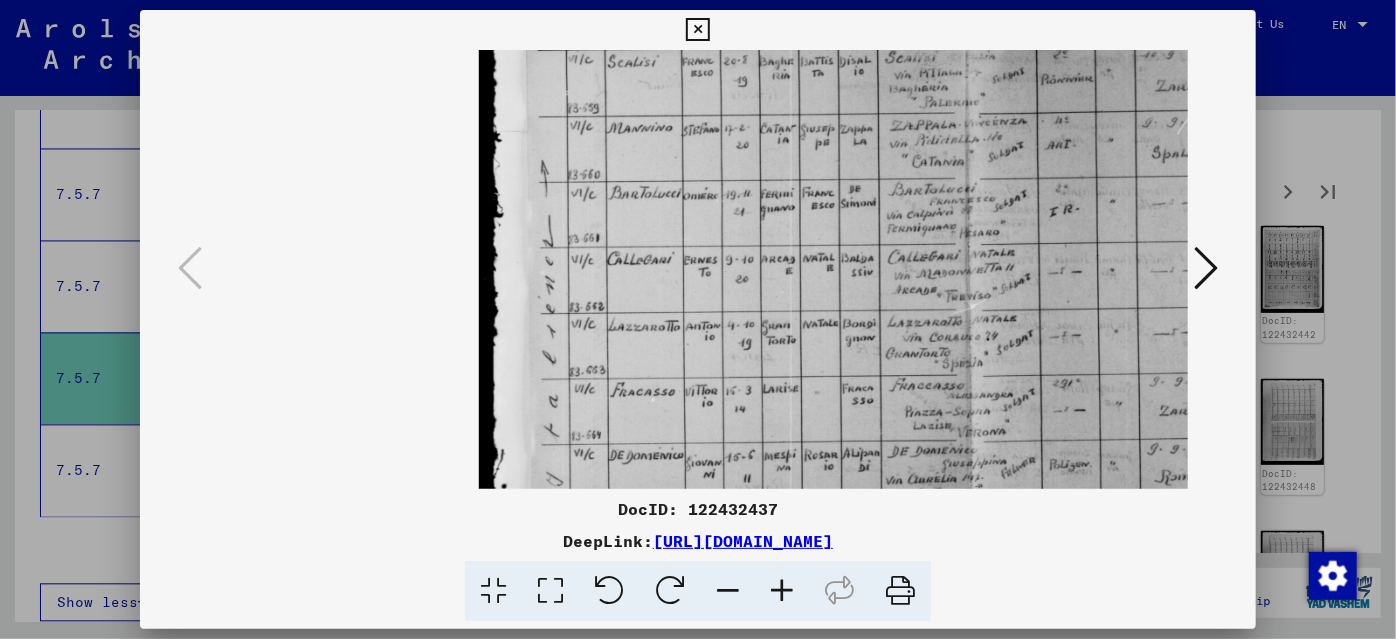 click at bounding box center (782, 591) 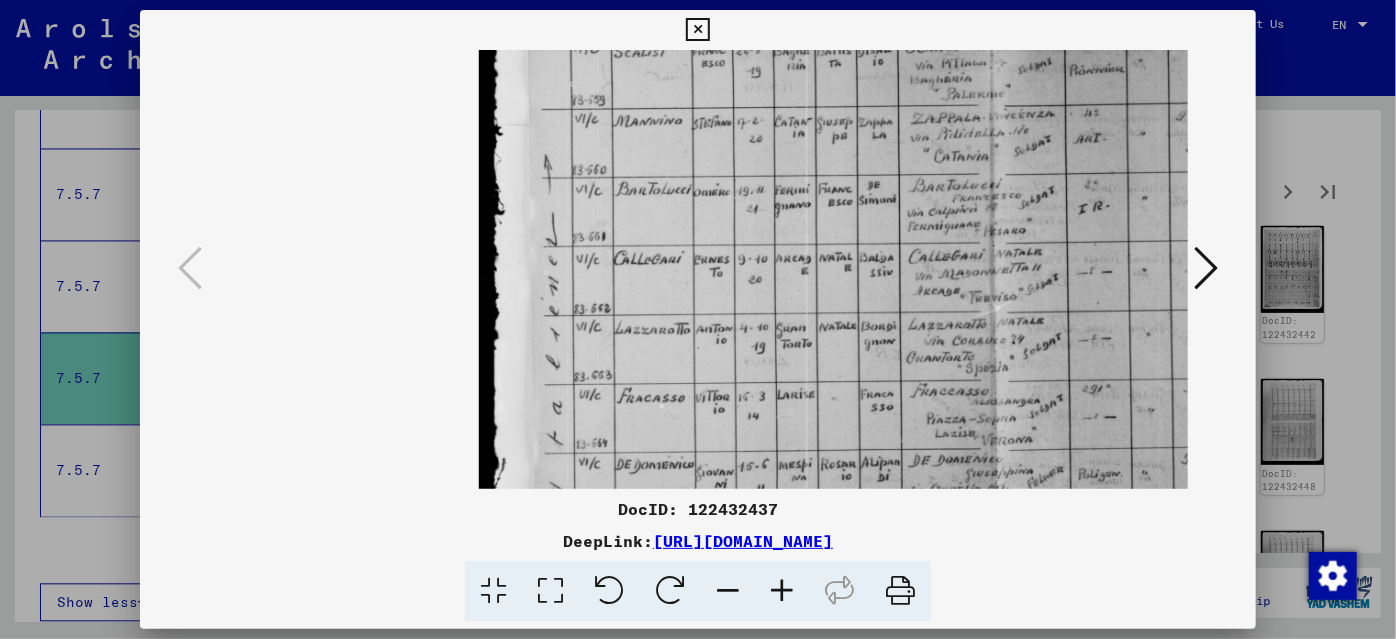 click at bounding box center [782, 591] 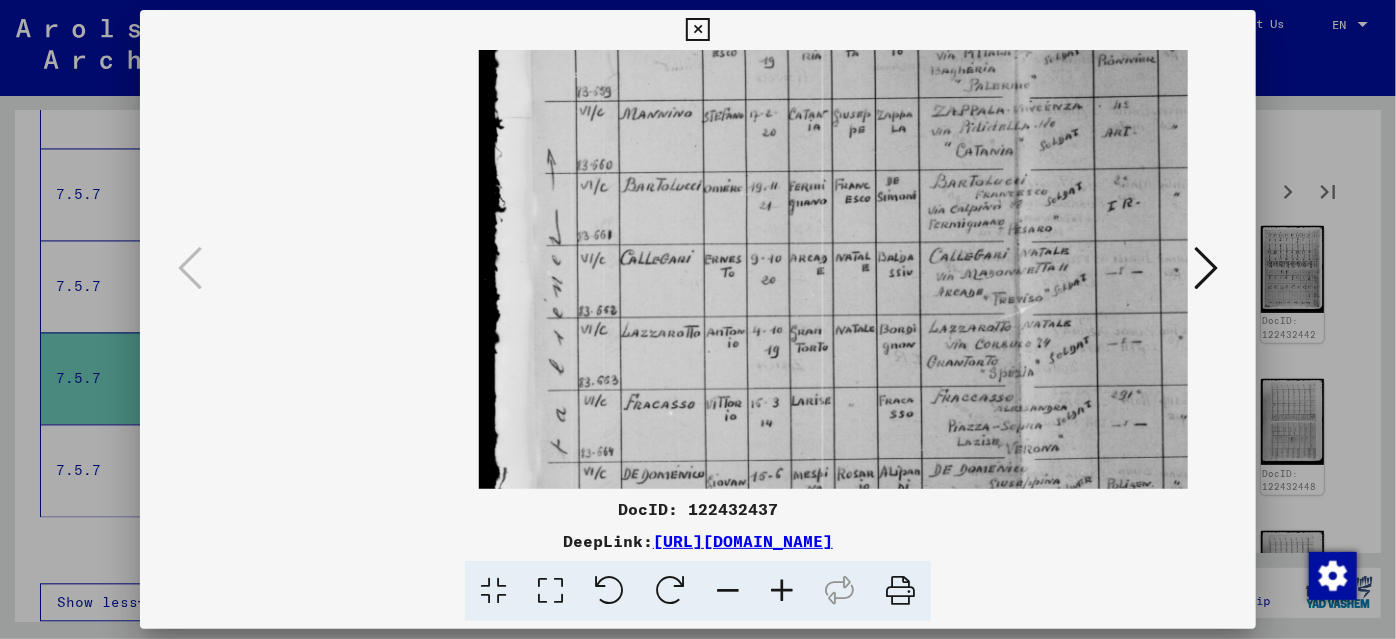 click at bounding box center (782, 591) 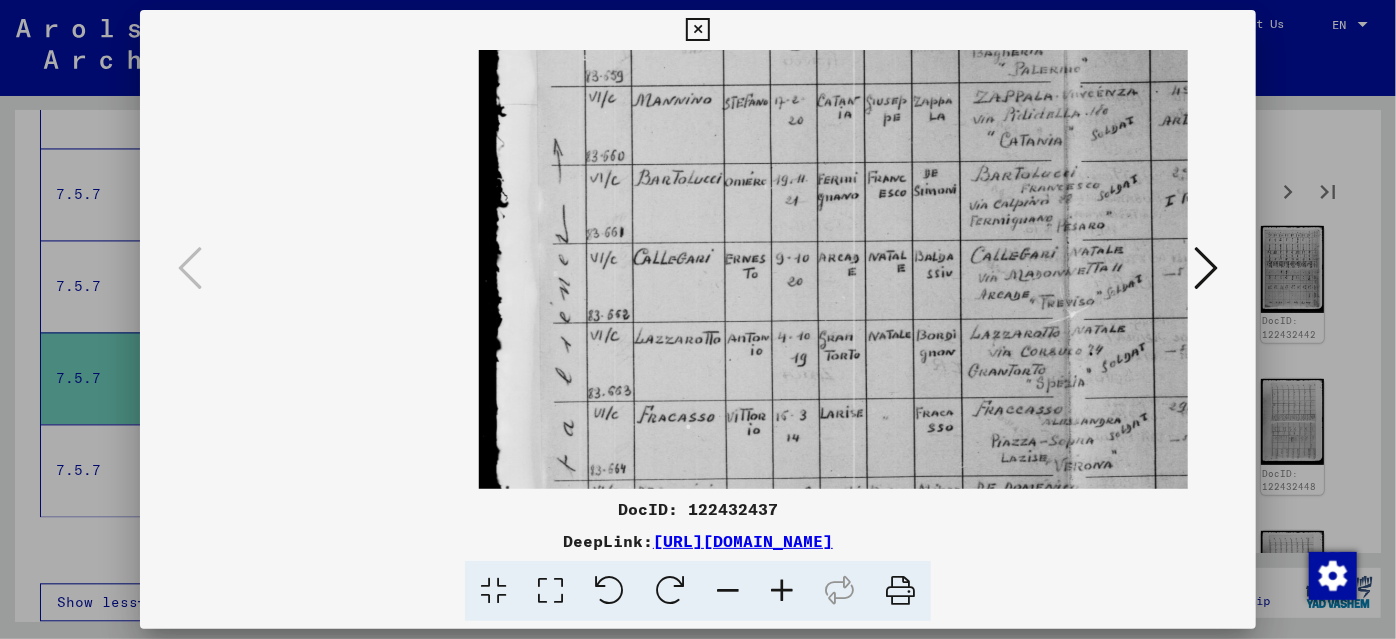click at bounding box center [782, 591] 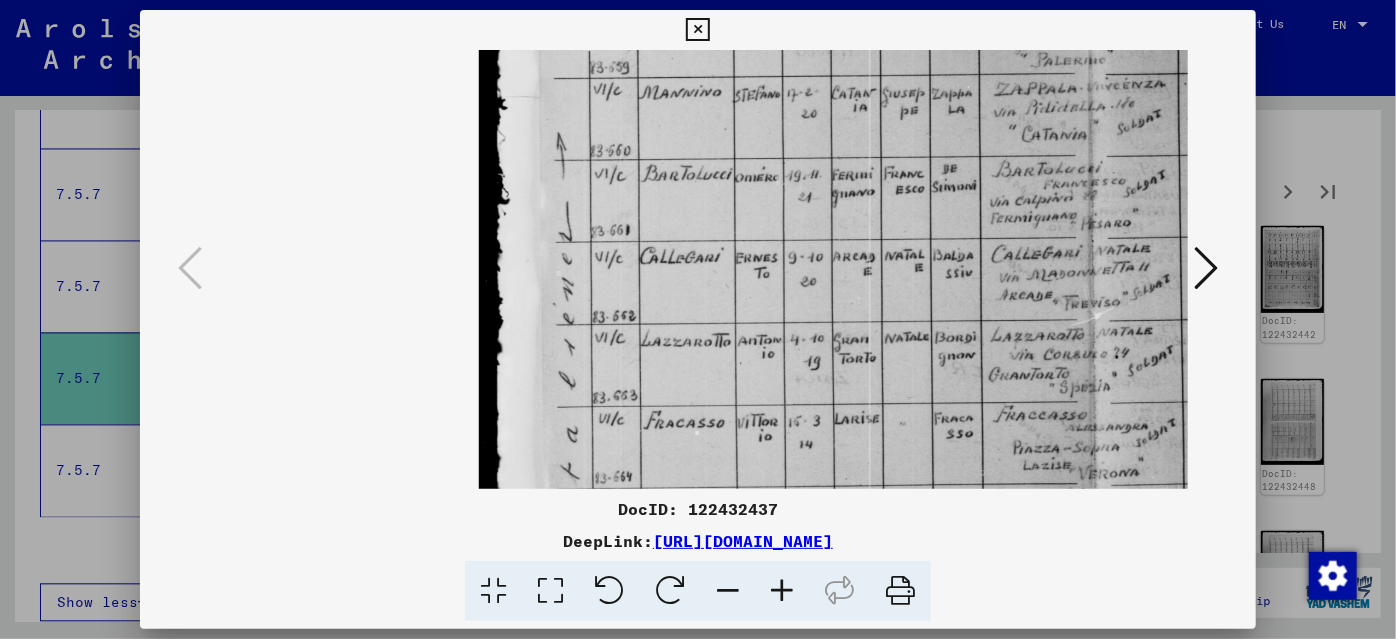 click at bounding box center [782, 591] 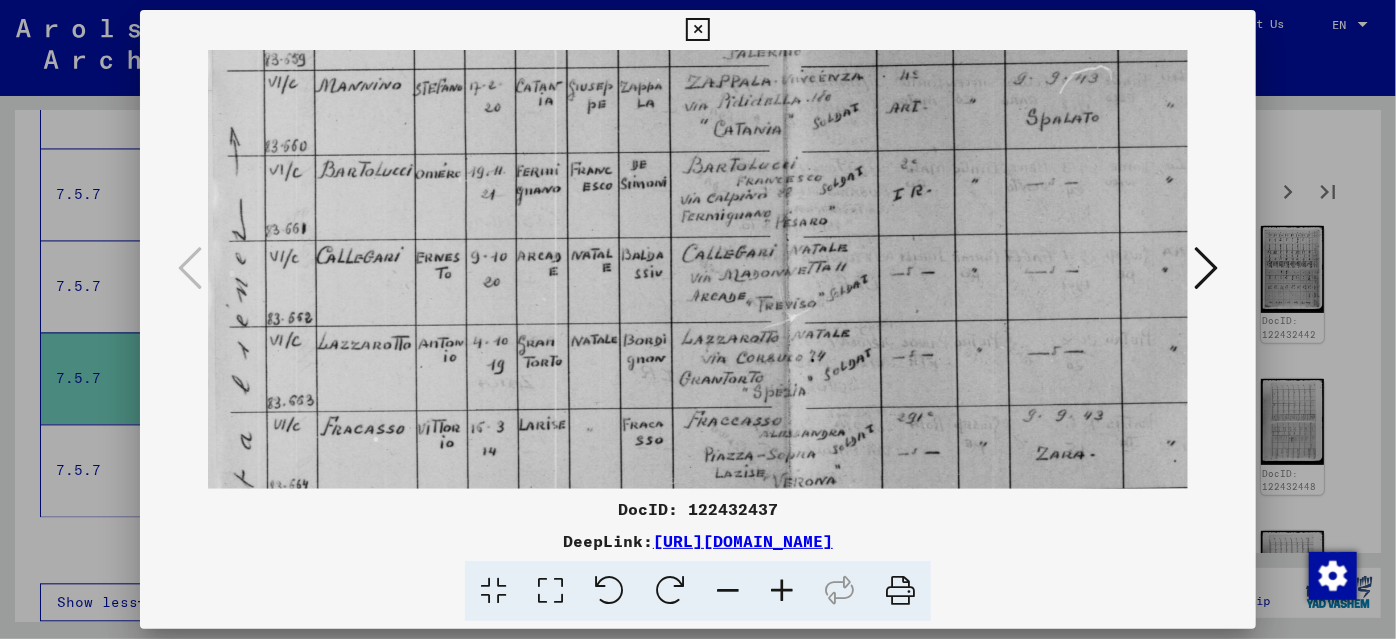scroll, scrollTop: 0, scrollLeft: 335, axis: horizontal 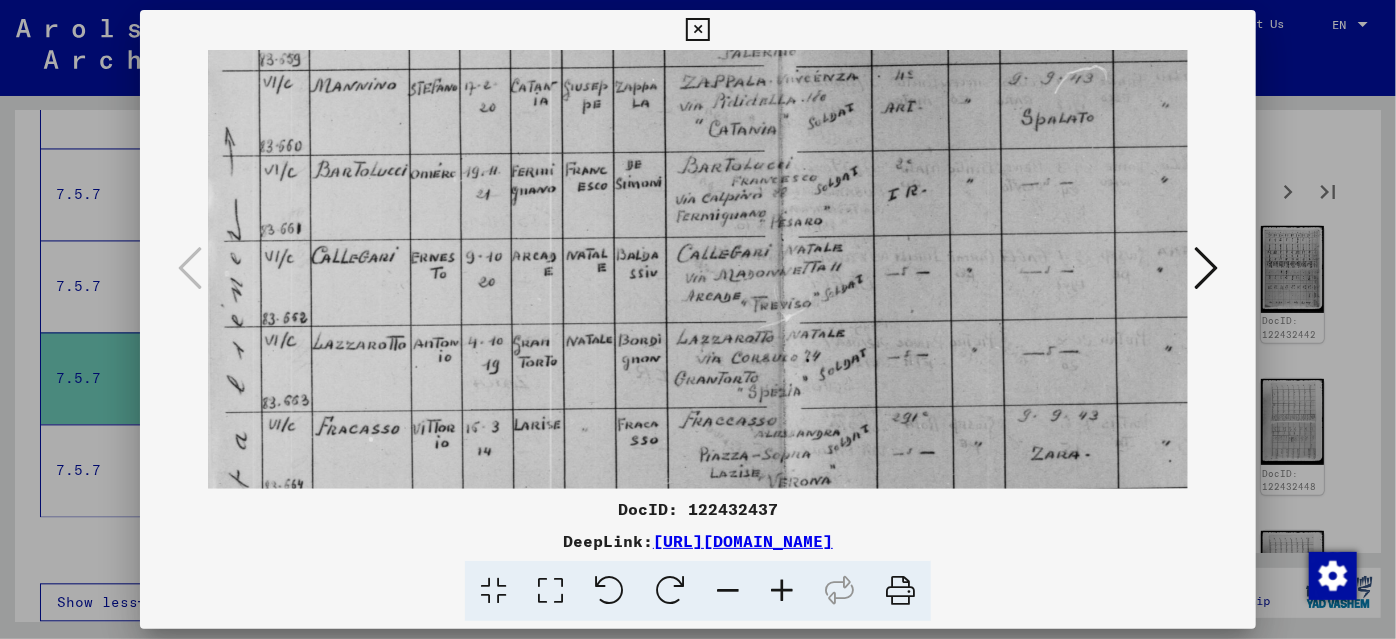 drag, startPoint x: 912, startPoint y: 413, endPoint x: 578, endPoint y: 449, distance: 335.9345 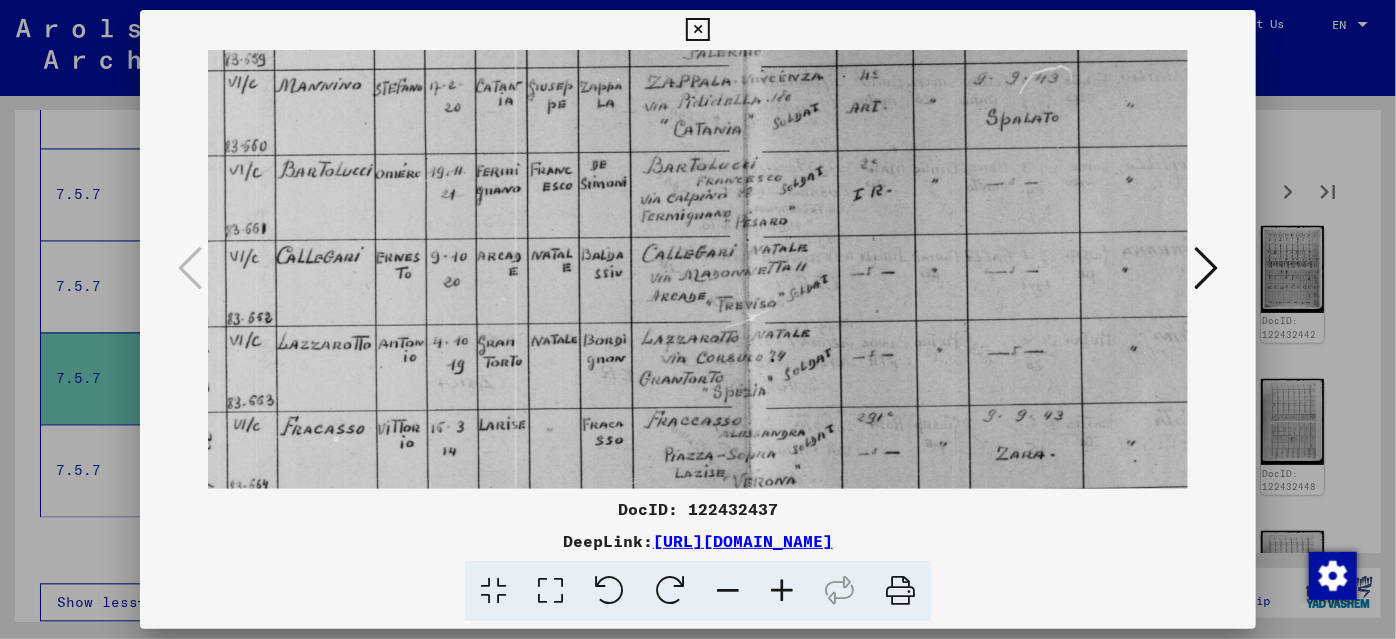 drag, startPoint x: 733, startPoint y: 127, endPoint x: 699, endPoint y: 373, distance: 248.33849 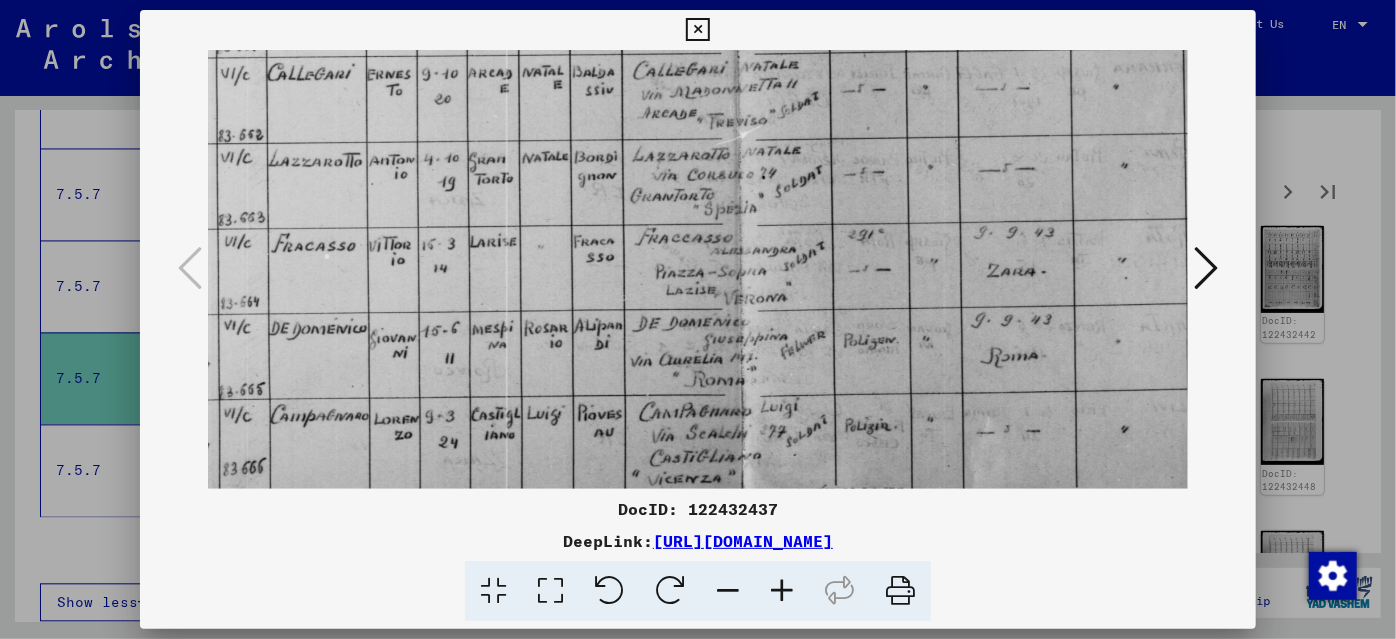 drag, startPoint x: 769, startPoint y: 438, endPoint x: 758, endPoint y: 255, distance: 183.3303 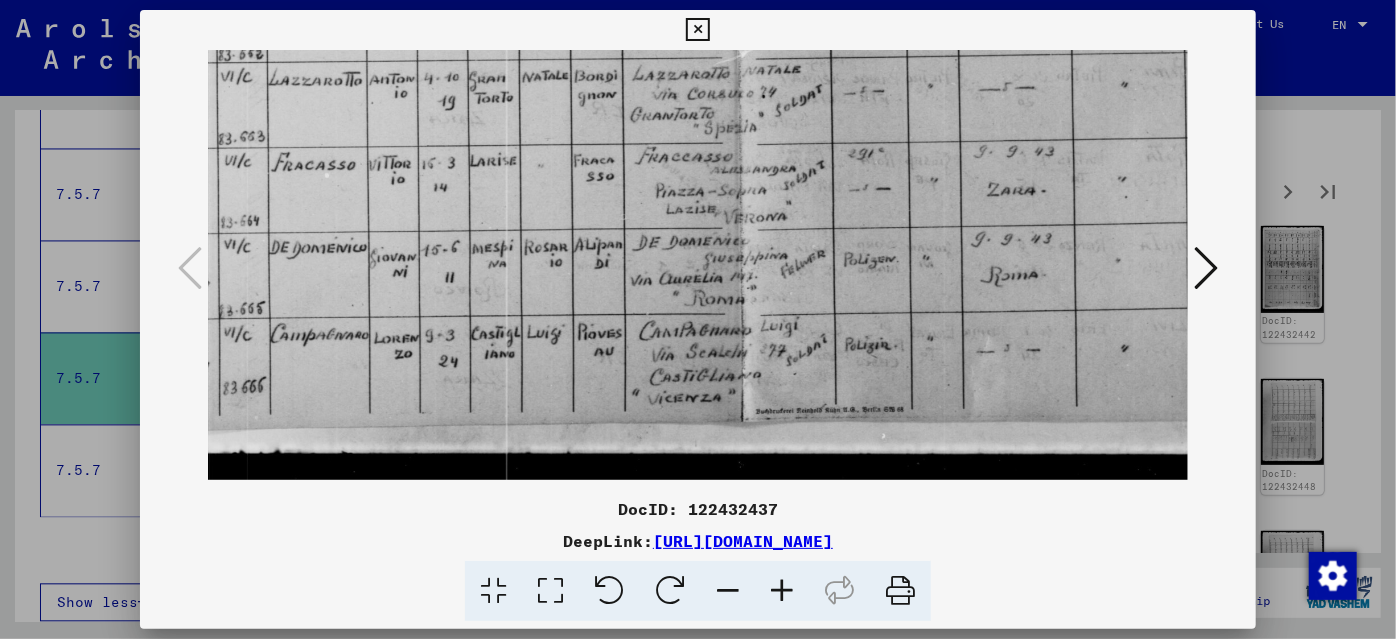 scroll, scrollTop: 270, scrollLeft: 379, axis: both 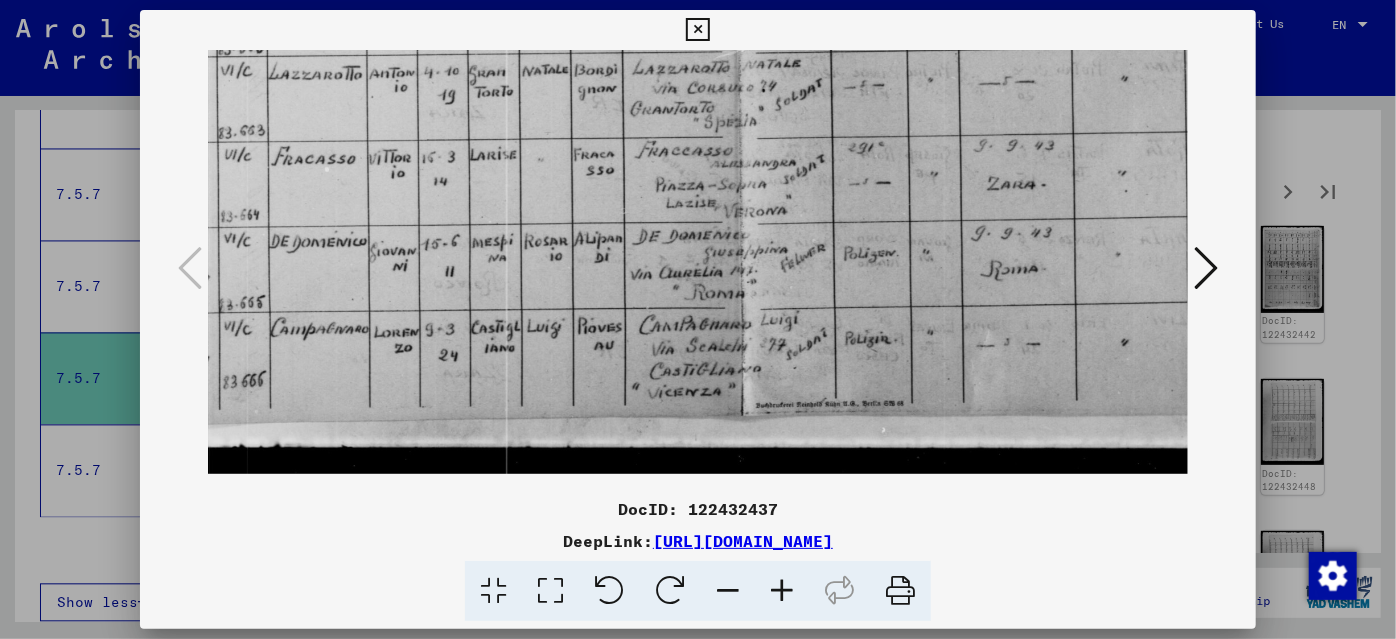 drag, startPoint x: 776, startPoint y: 416, endPoint x: 776, endPoint y: 267, distance: 149 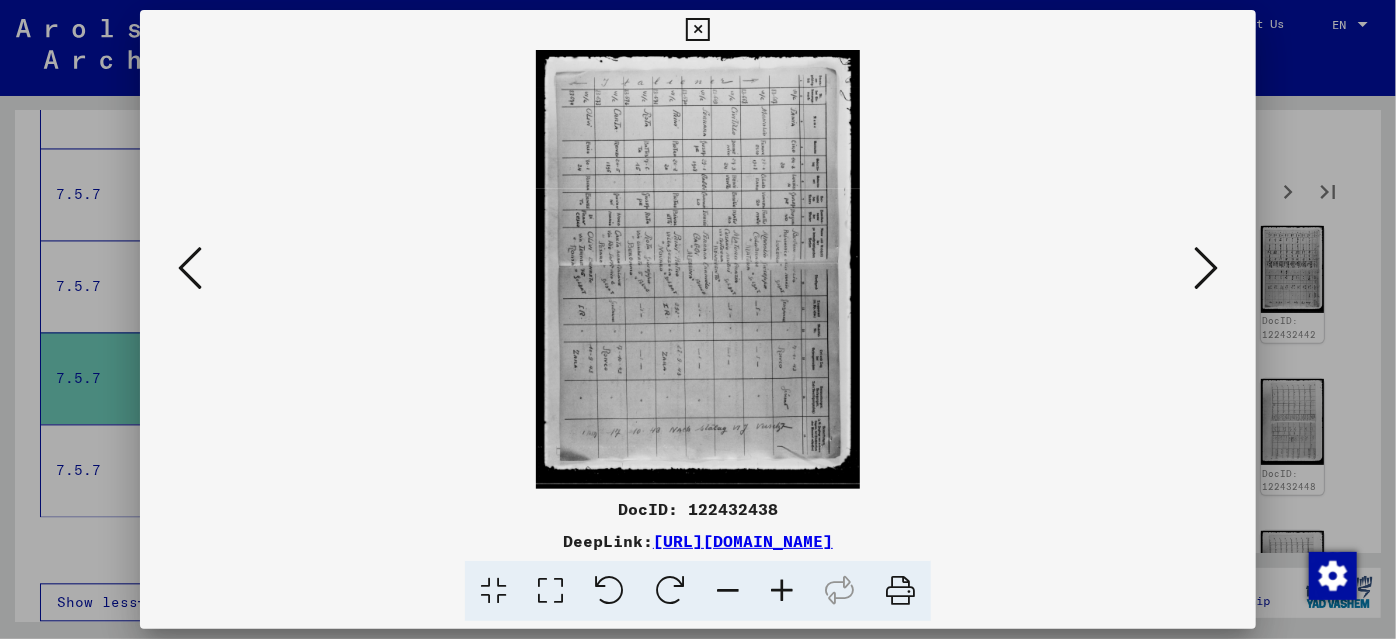 scroll, scrollTop: 0, scrollLeft: 0, axis: both 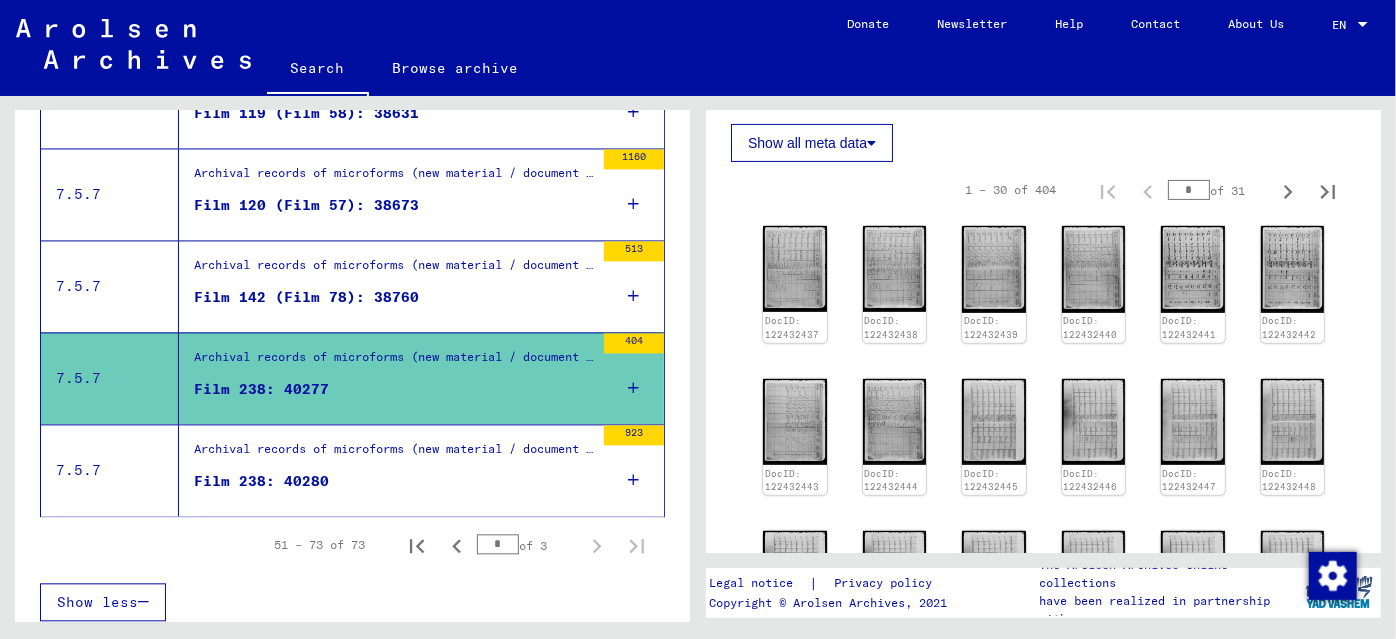 click on "Film 142 (Film 78): 38760" at bounding box center (306, 297) 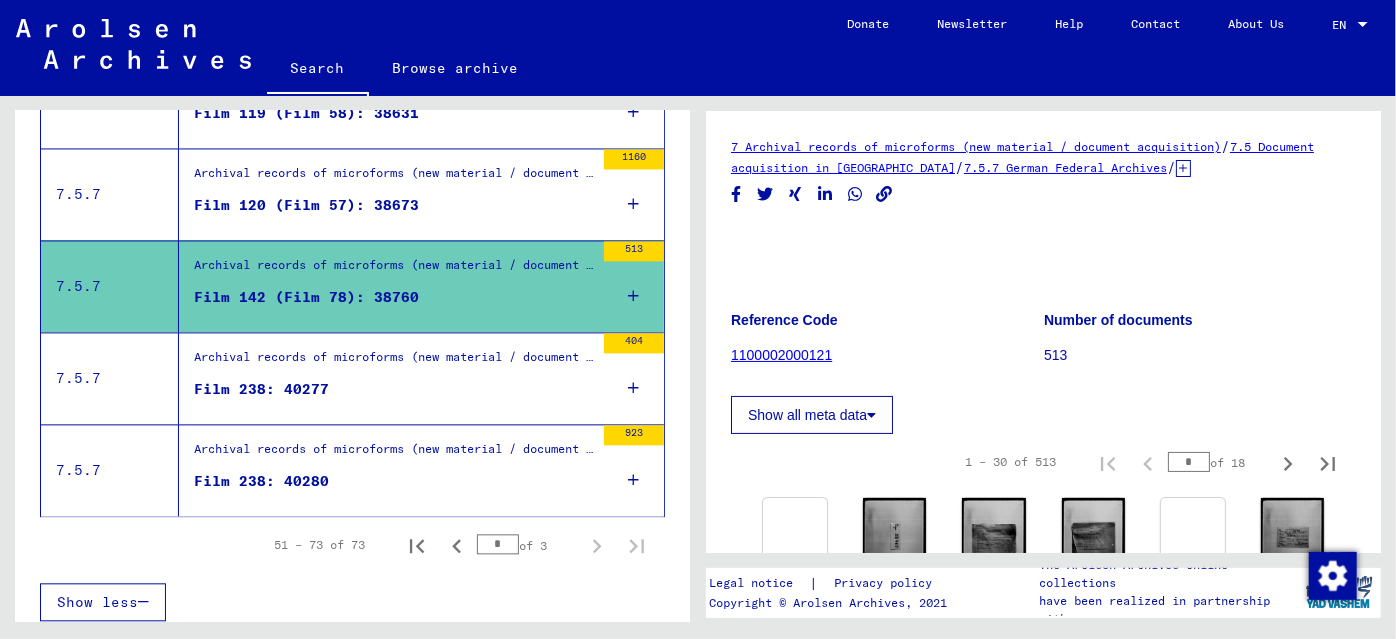 scroll, scrollTop: 0, scrollLeft: 0, axis: both 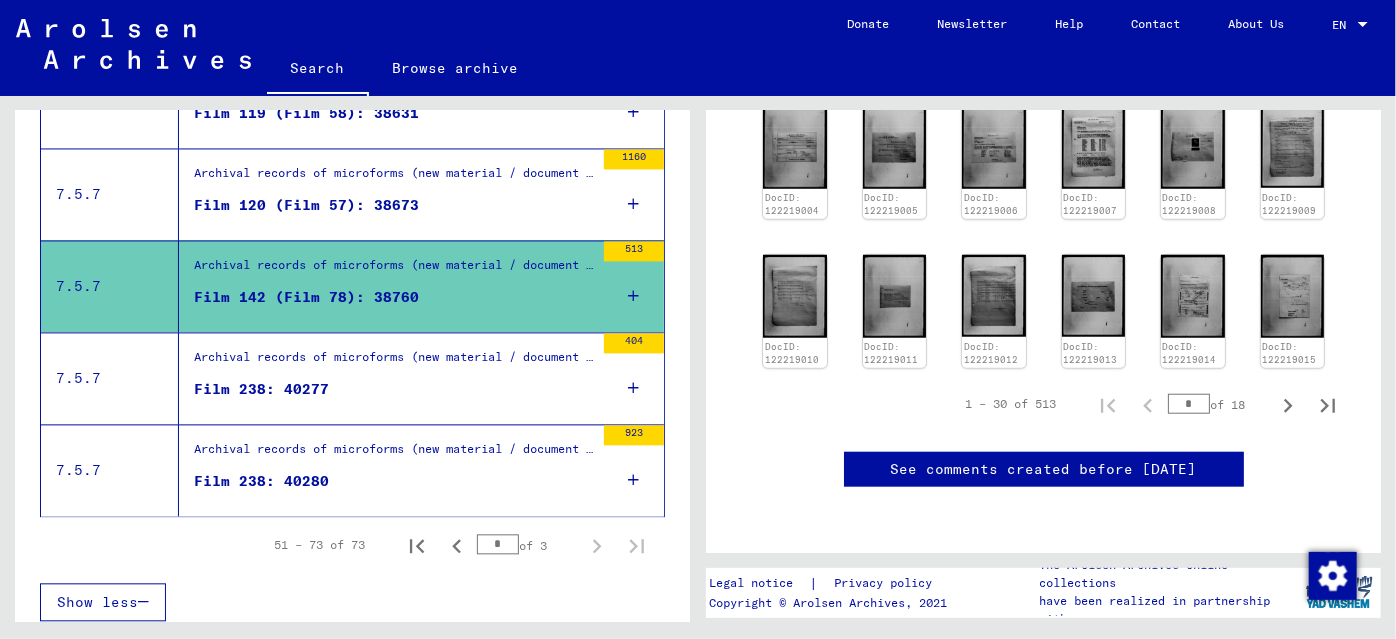 click on "Film 120 (Film 57): 38673" at bounding box center (306, 205) 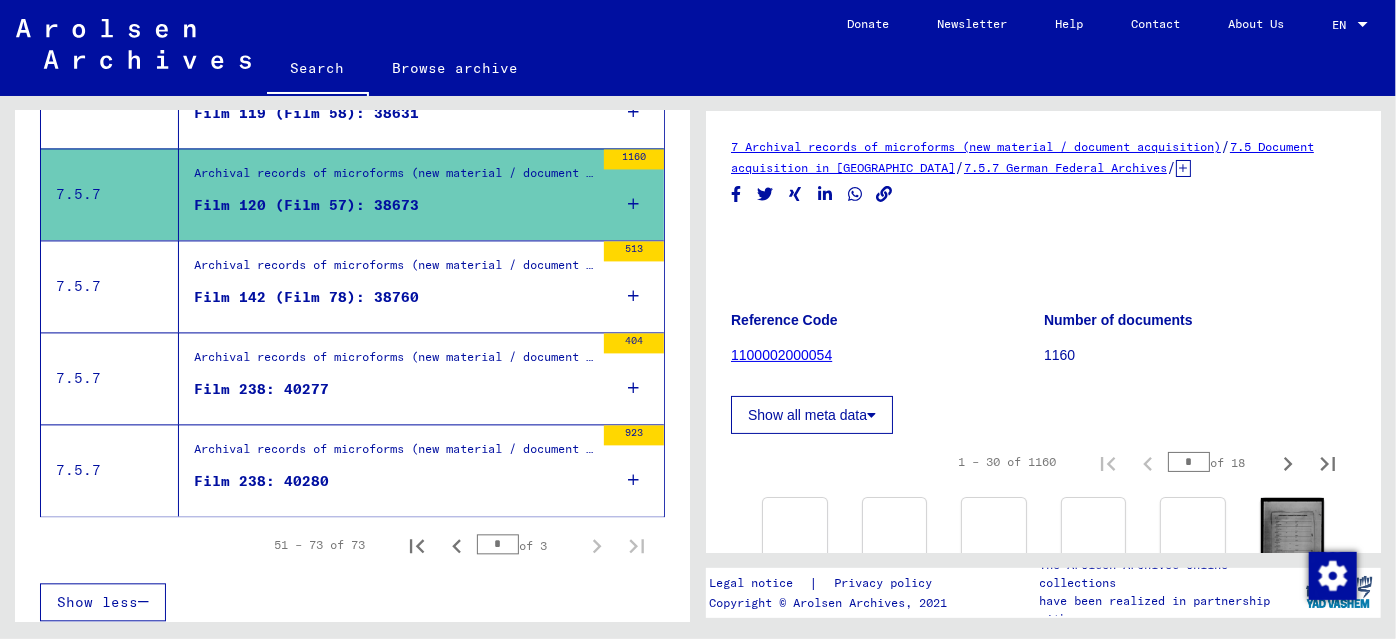 scroll, scrollTop: 0, scrollLeft: 0, axis: both 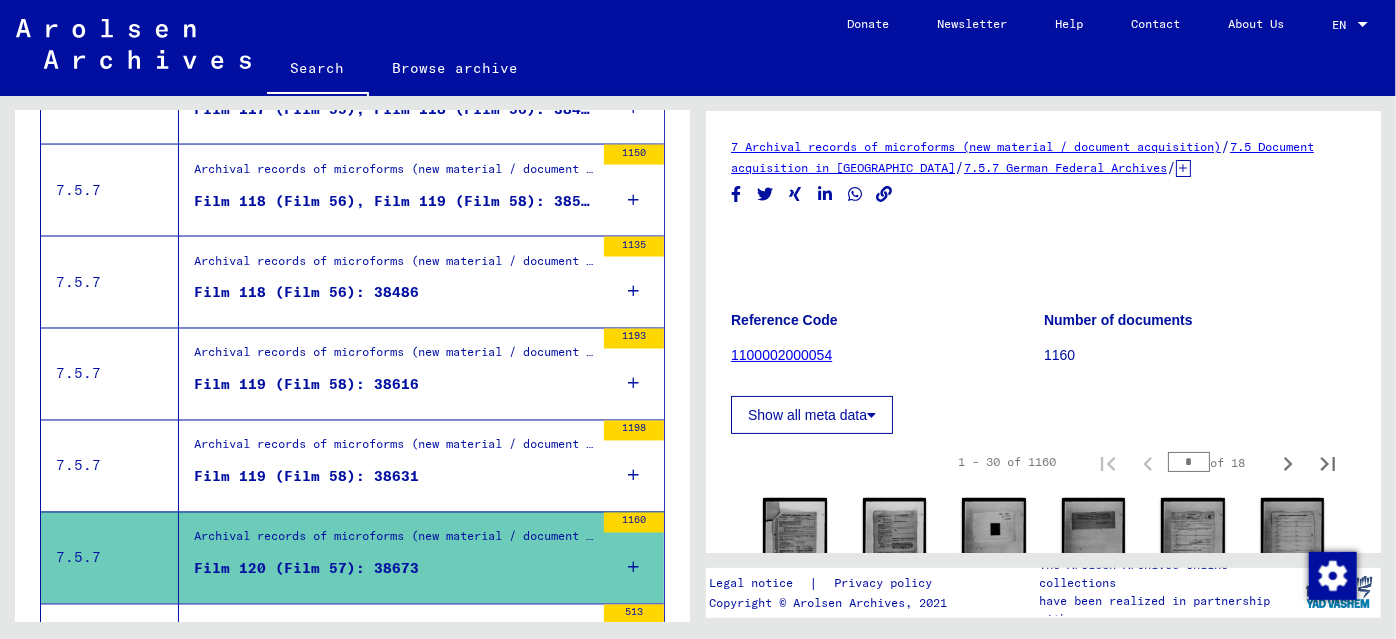 click on "Film 119 (Film 58): 38631" at bounding box center (306, 477) 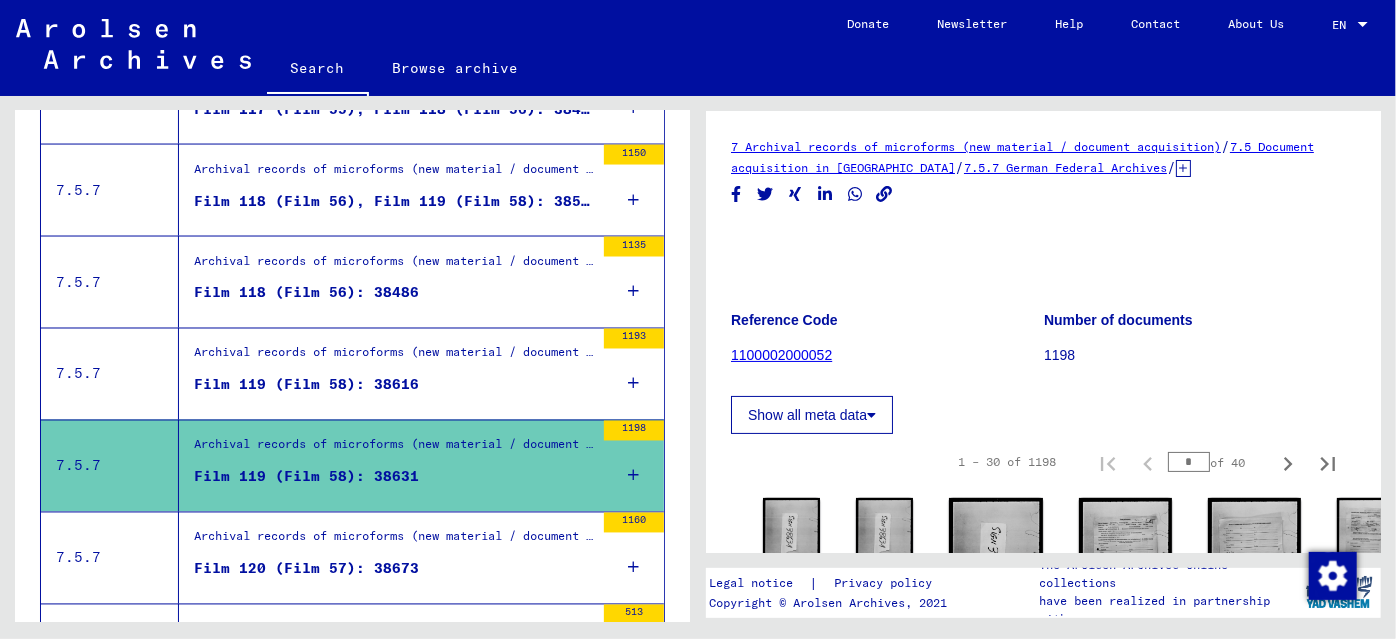 scroll, scrollTop: 0, scrollLeft: 0, axis: both 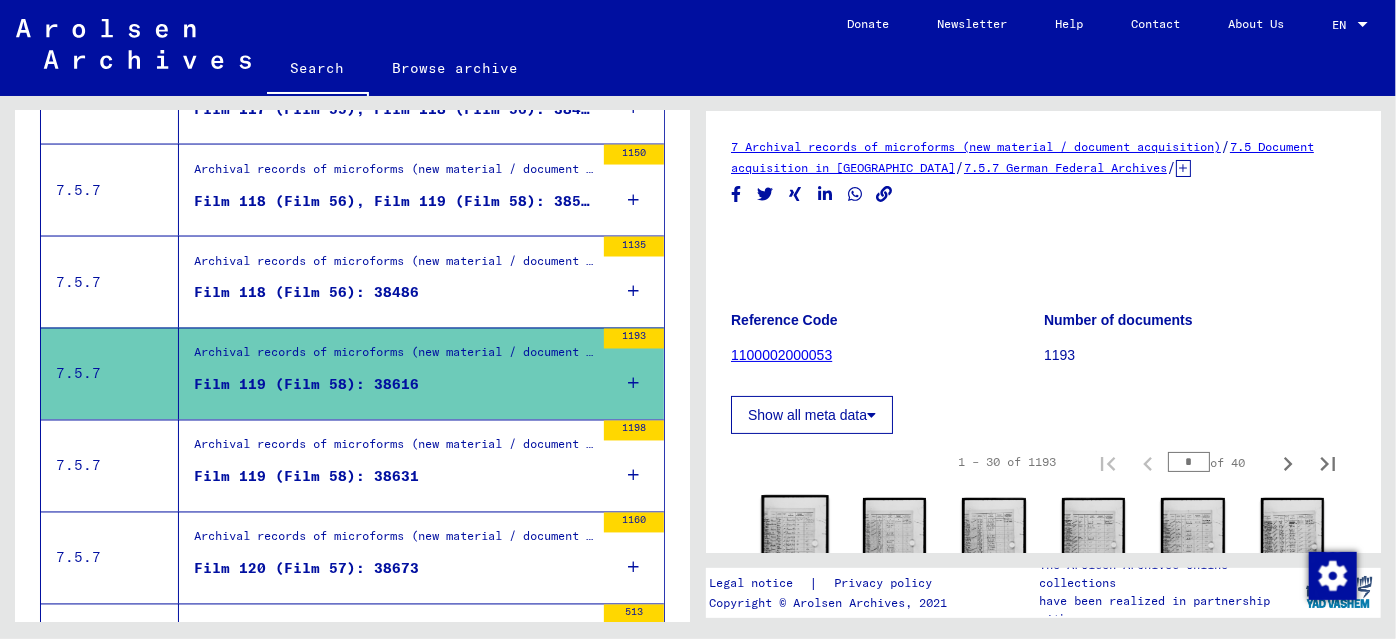 click 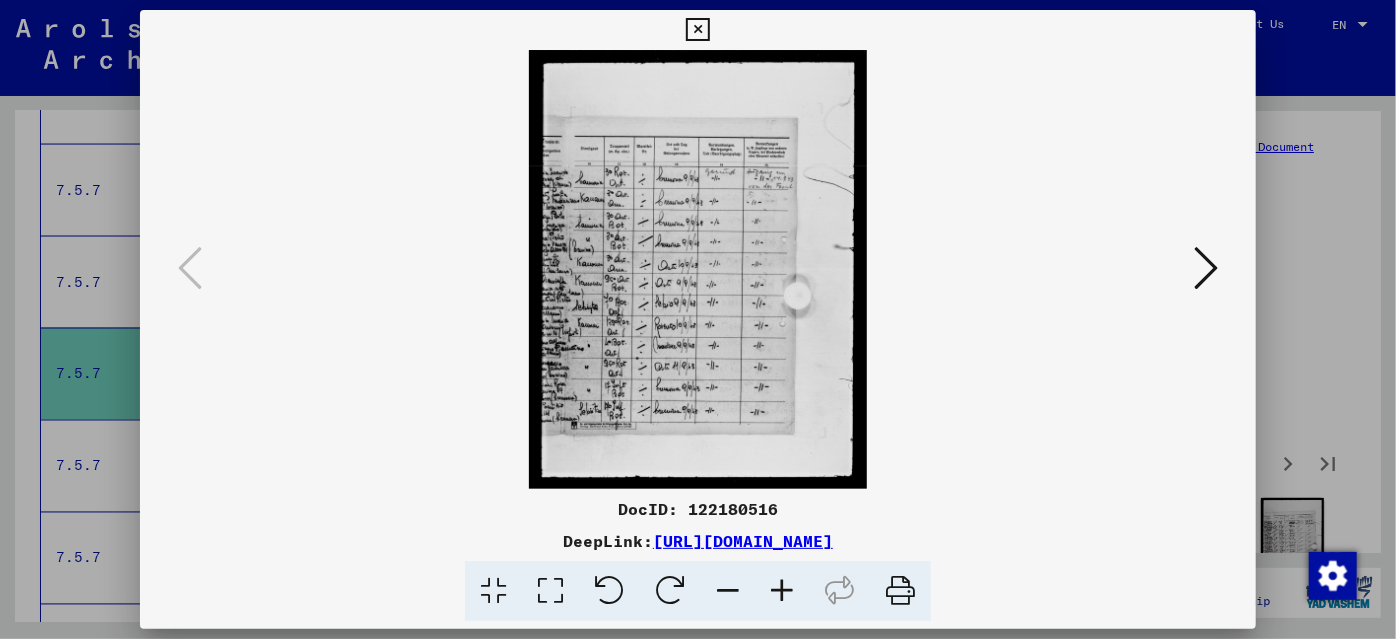 click at bounding box center (1206, 268) 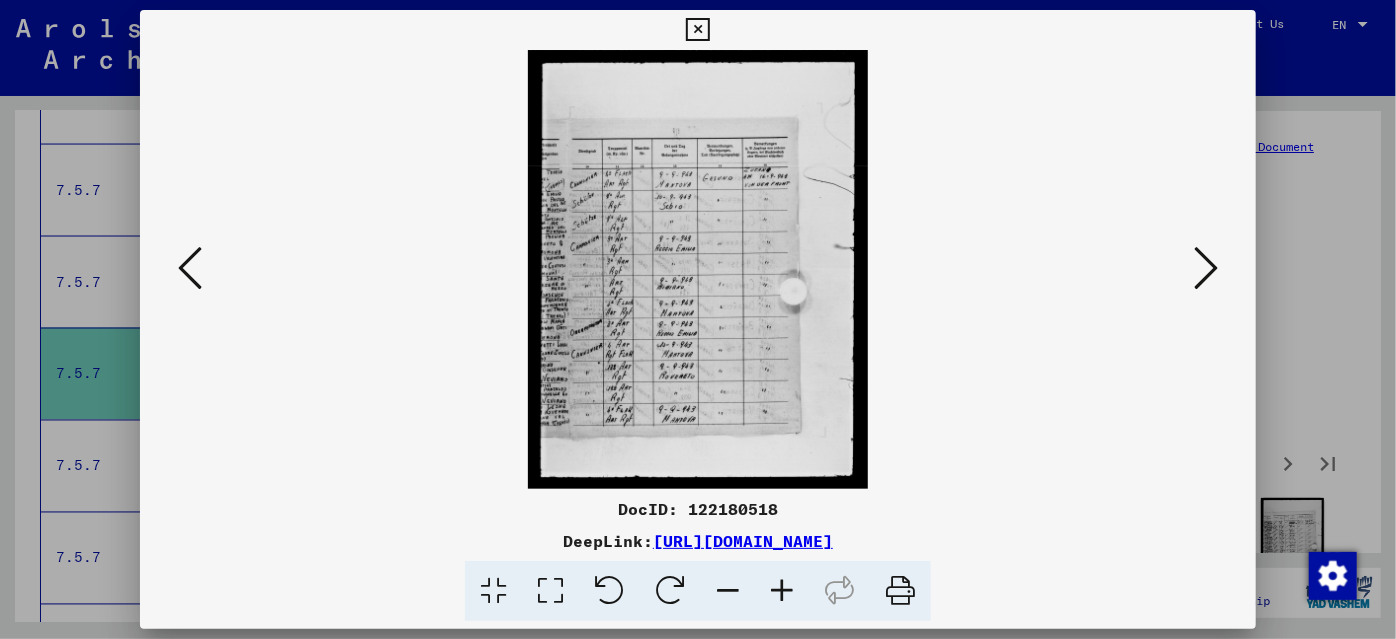 click at bounding box center (1206, 268) 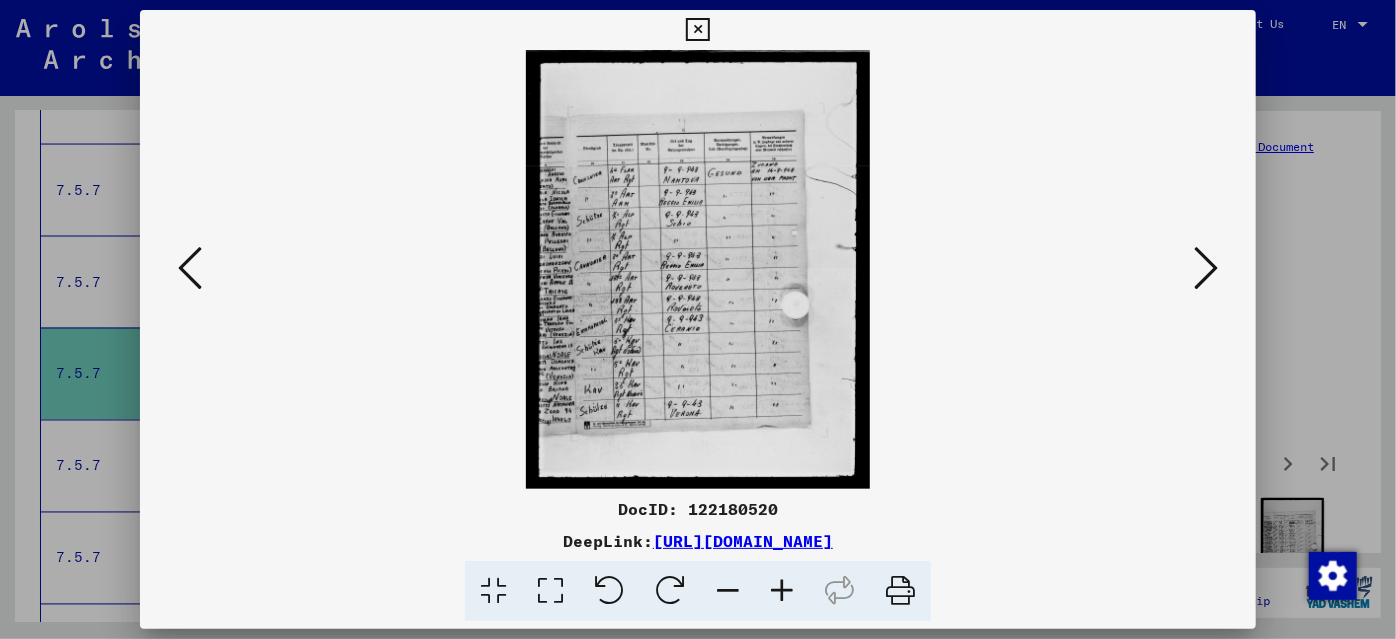 click at bounding box center [1206, 268] 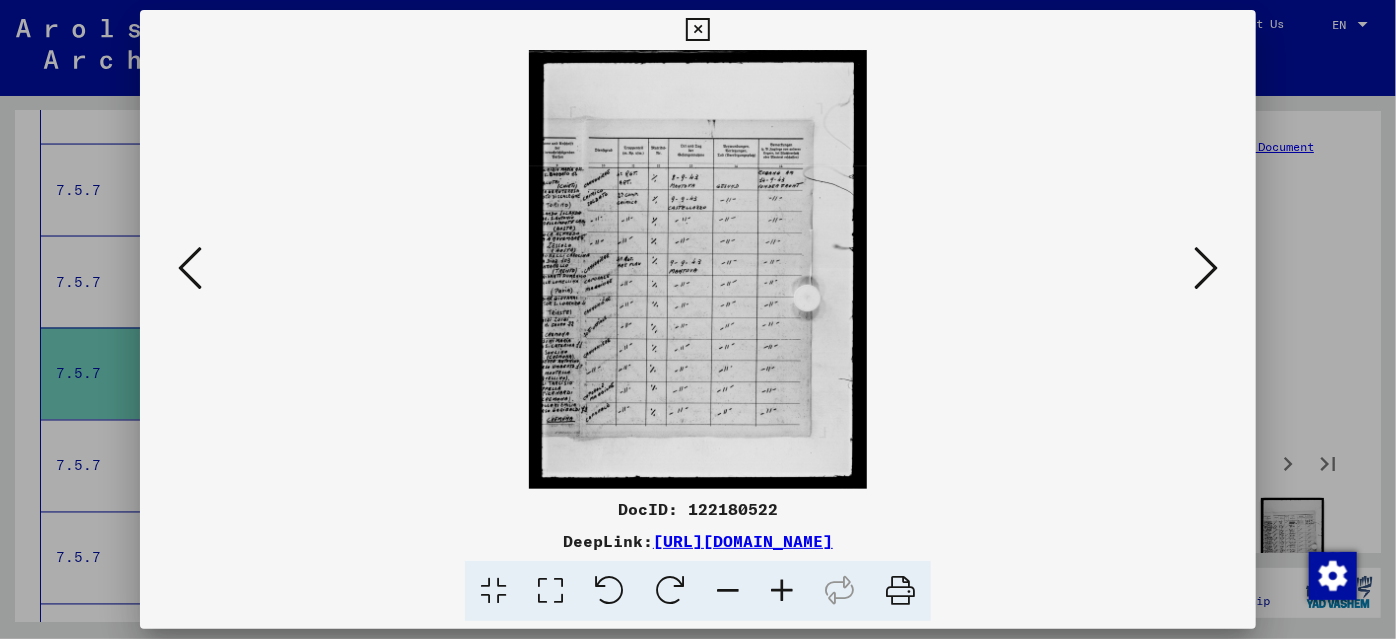 click at bounding box center [1206, 268] 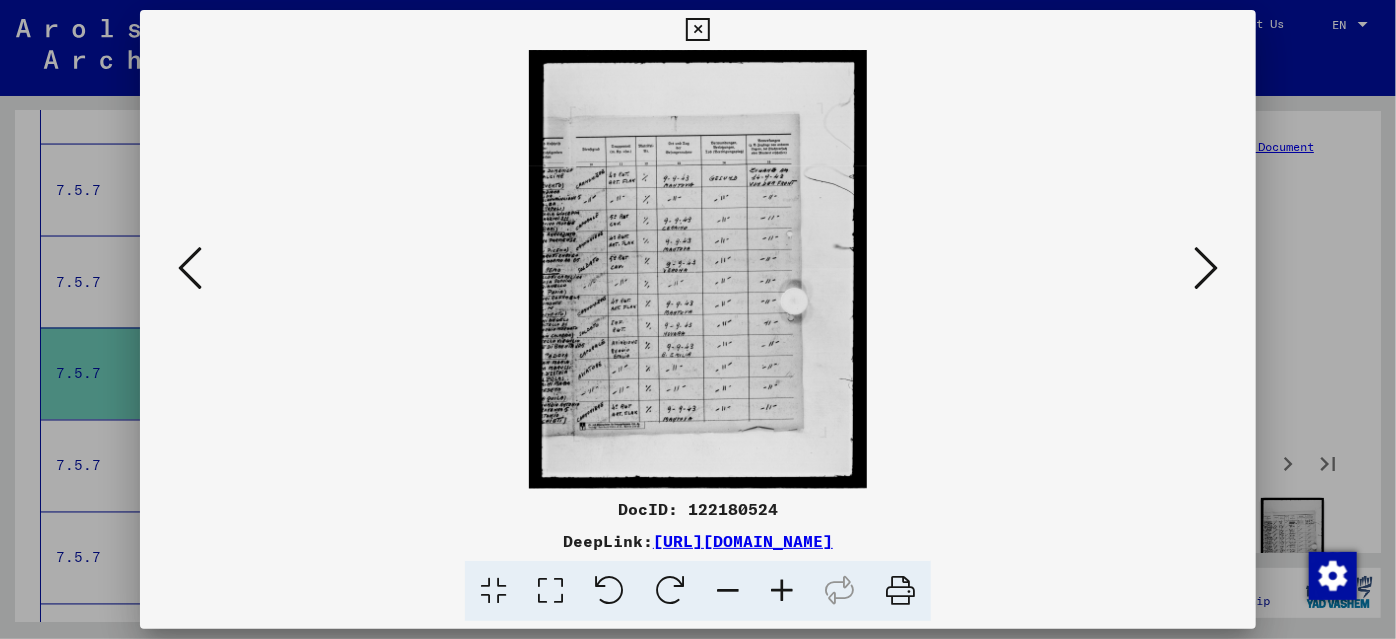 click at bounding box center (1206, 268) 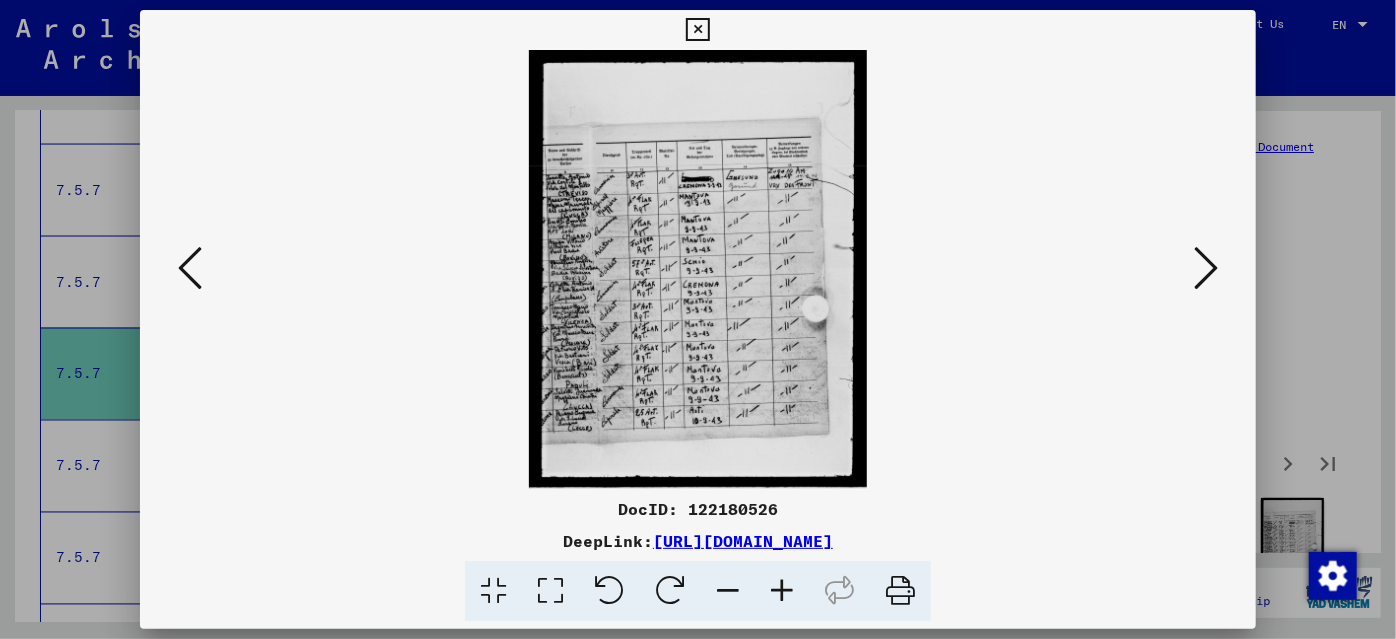click at bounding box center (1206, 268) 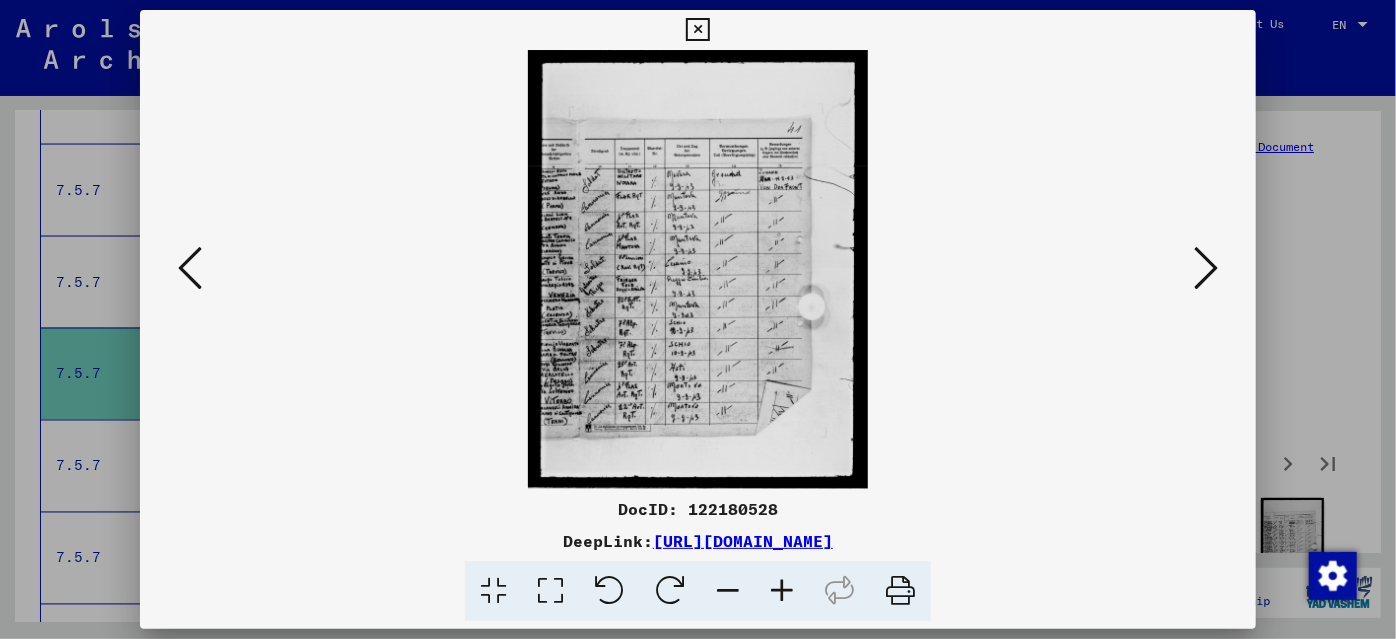 click at bounding box center [1206, 268] 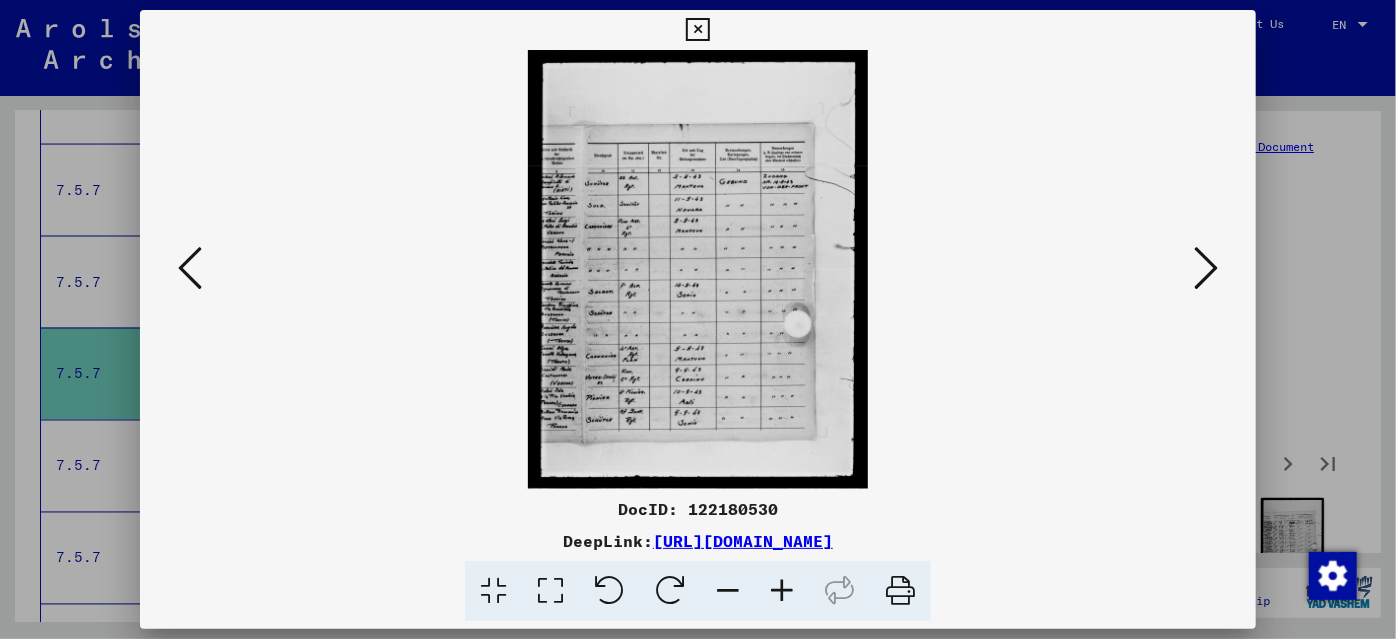 click at bounding box center (1206, 268) 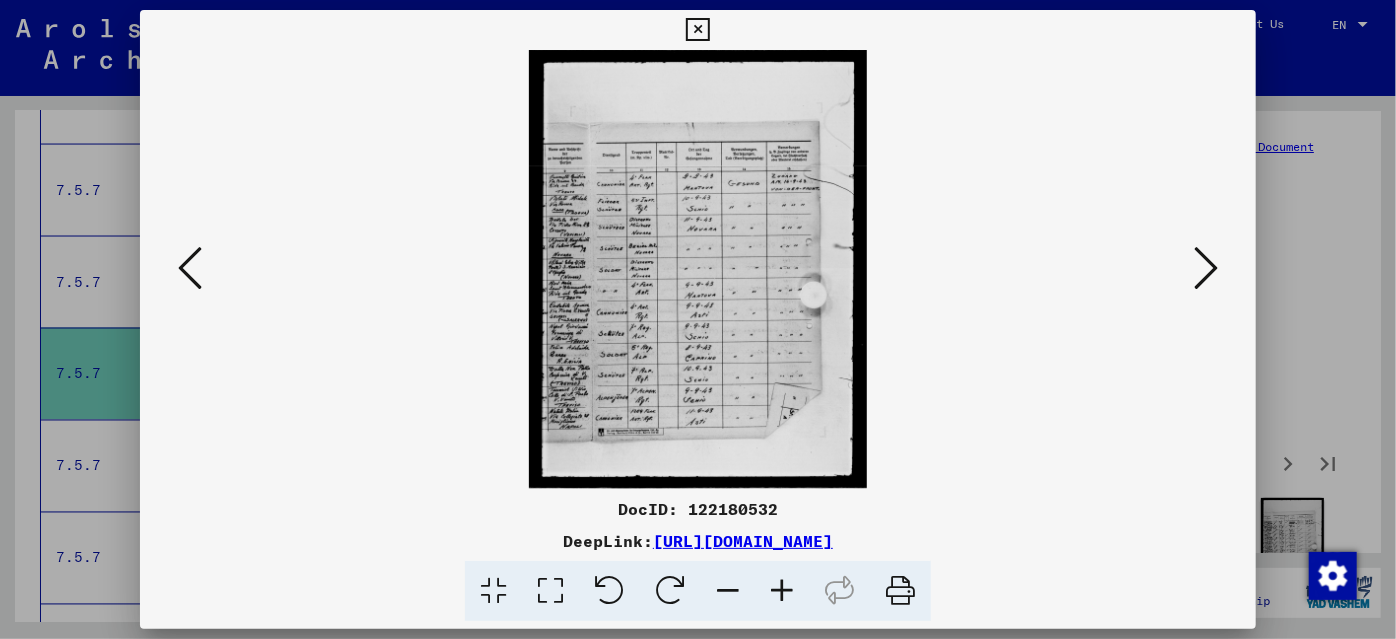 click at bounding box center [698, 319] 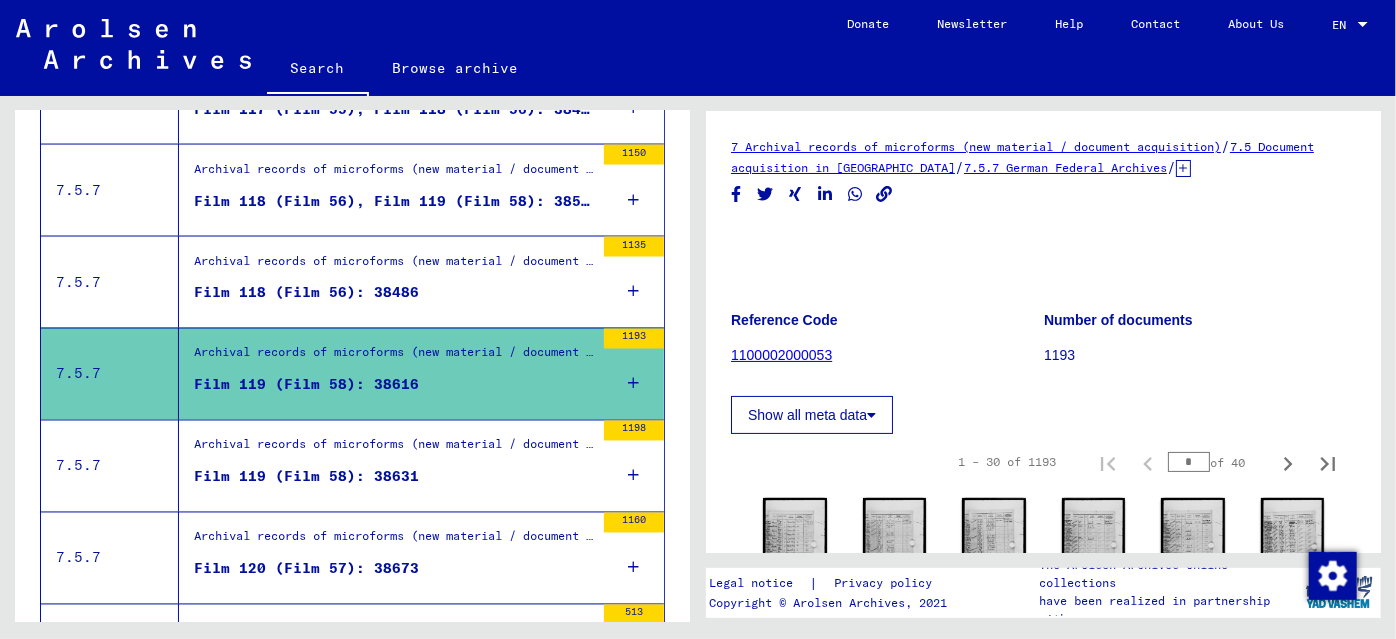 click on "Film 118 (Film 56): 38486" at bounding box center [394, 298] 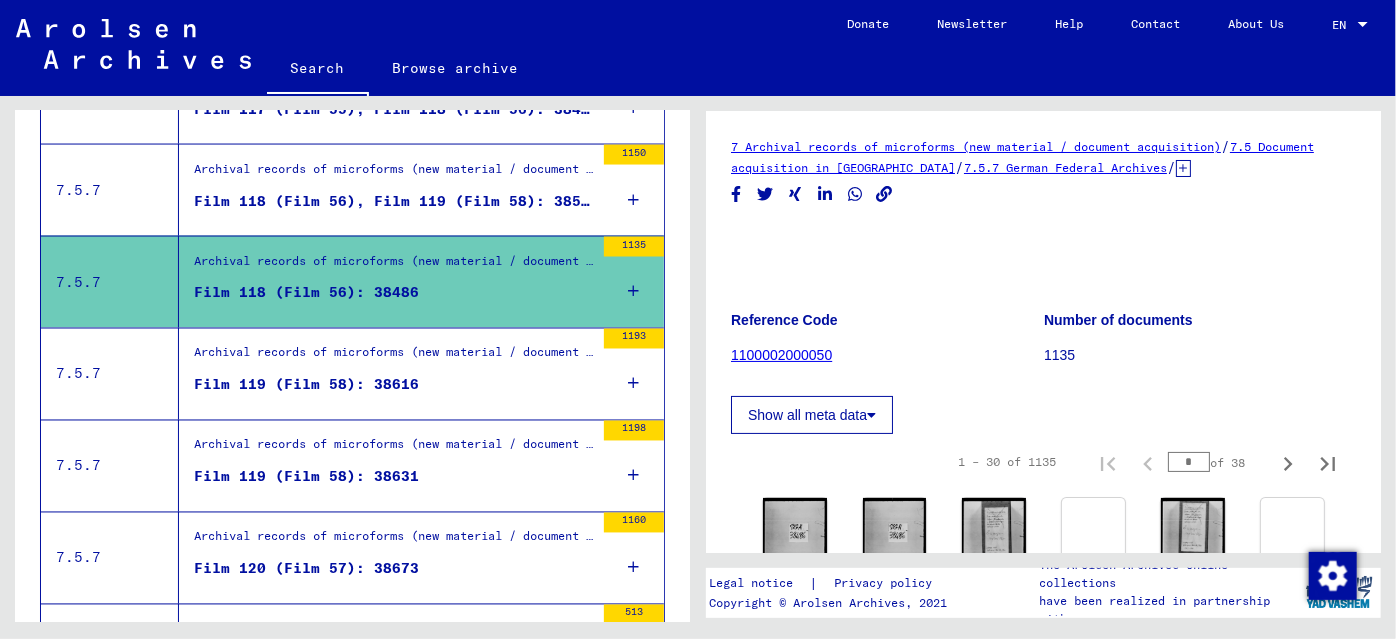 scroll, scrollTop: 0, scrollLeft: 0, axis: both 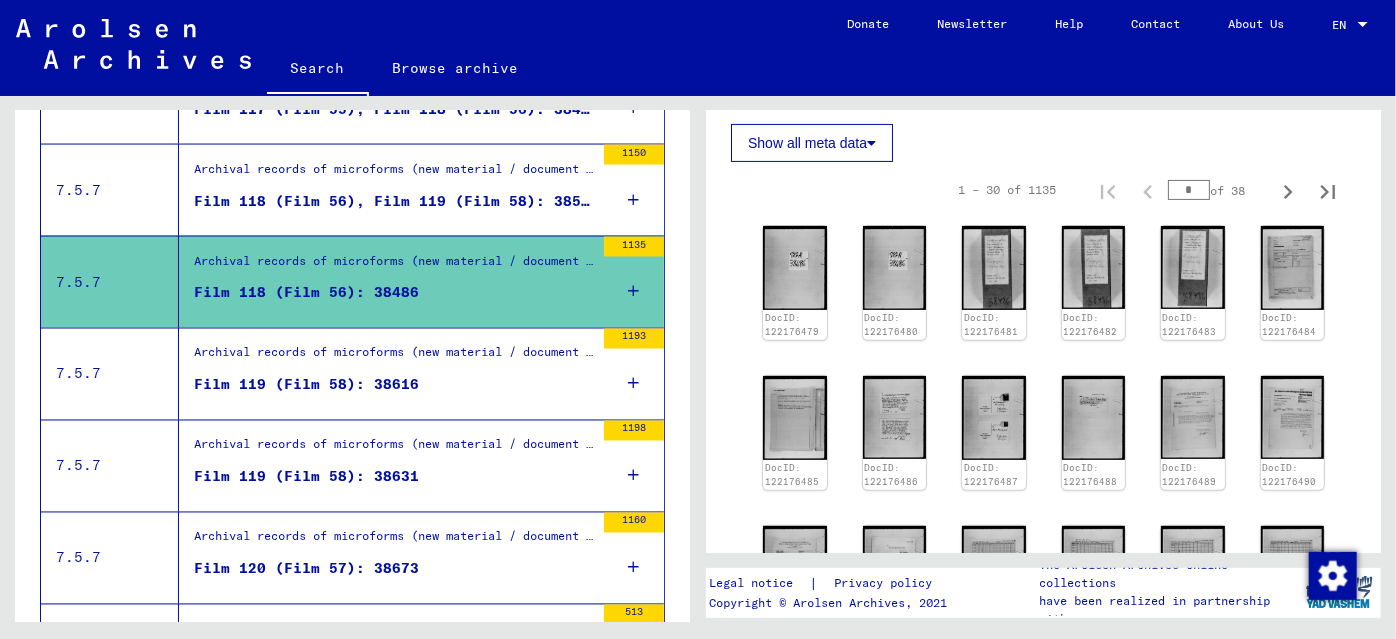 click on "Archival records of microforms (new material / document acquisition) / Document acquisition in [GEOGRAPHIC_DATA] / German Federal Archives / Various registration documents of foreign persons in [GEOGRAPHIC_DATA]." at bounding box center [394, 174] 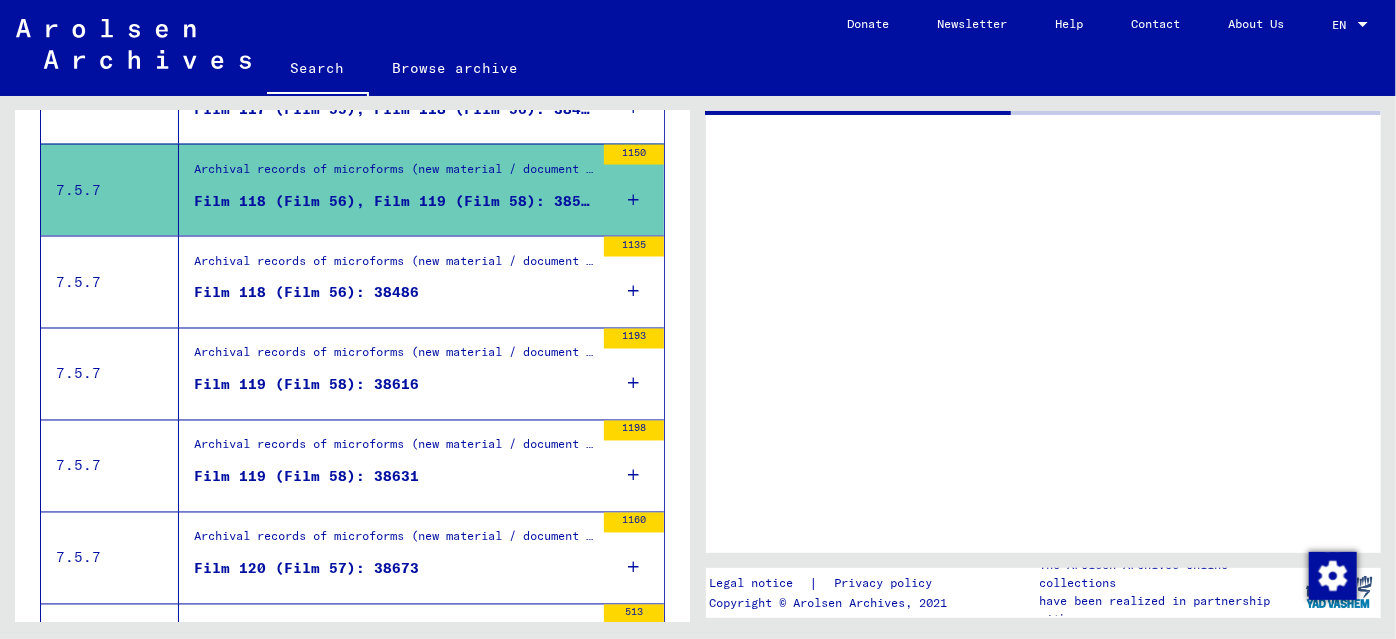 scroll, scrollTop: 0, scrollLeft: 0, axis: both 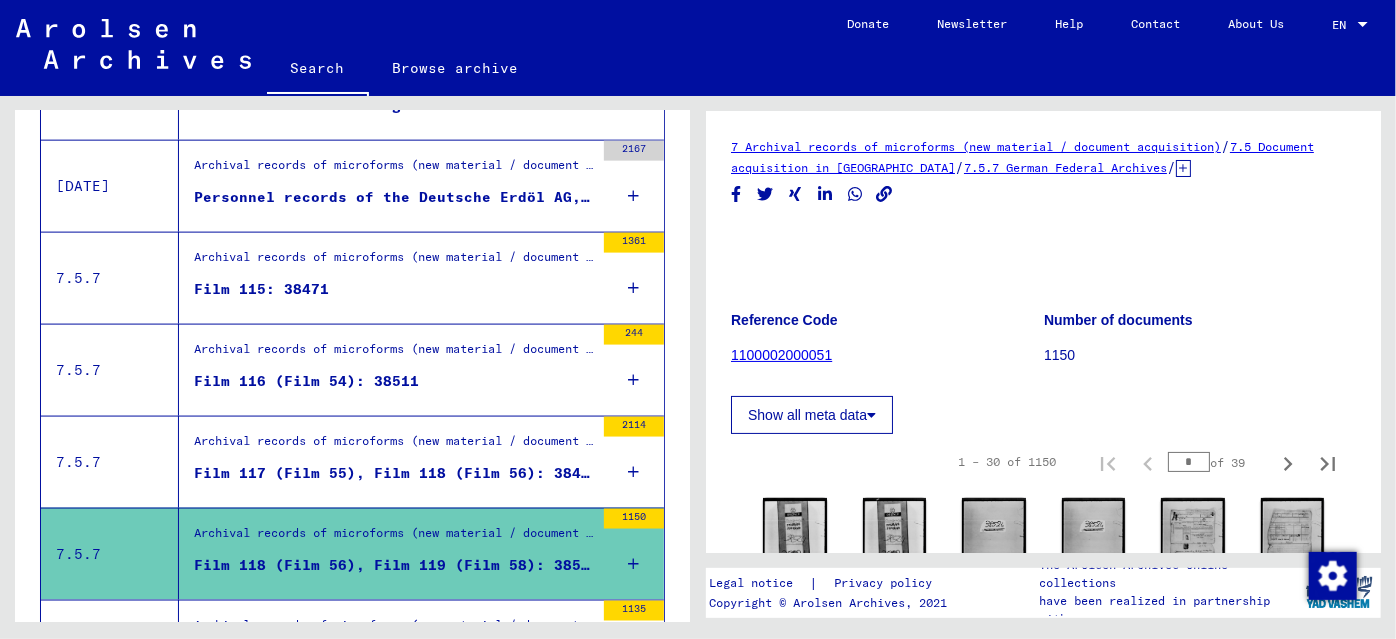 click on "Film 117 (Film 55), Film 118 (Film 56): 38473" at bounding box center [394, 478] 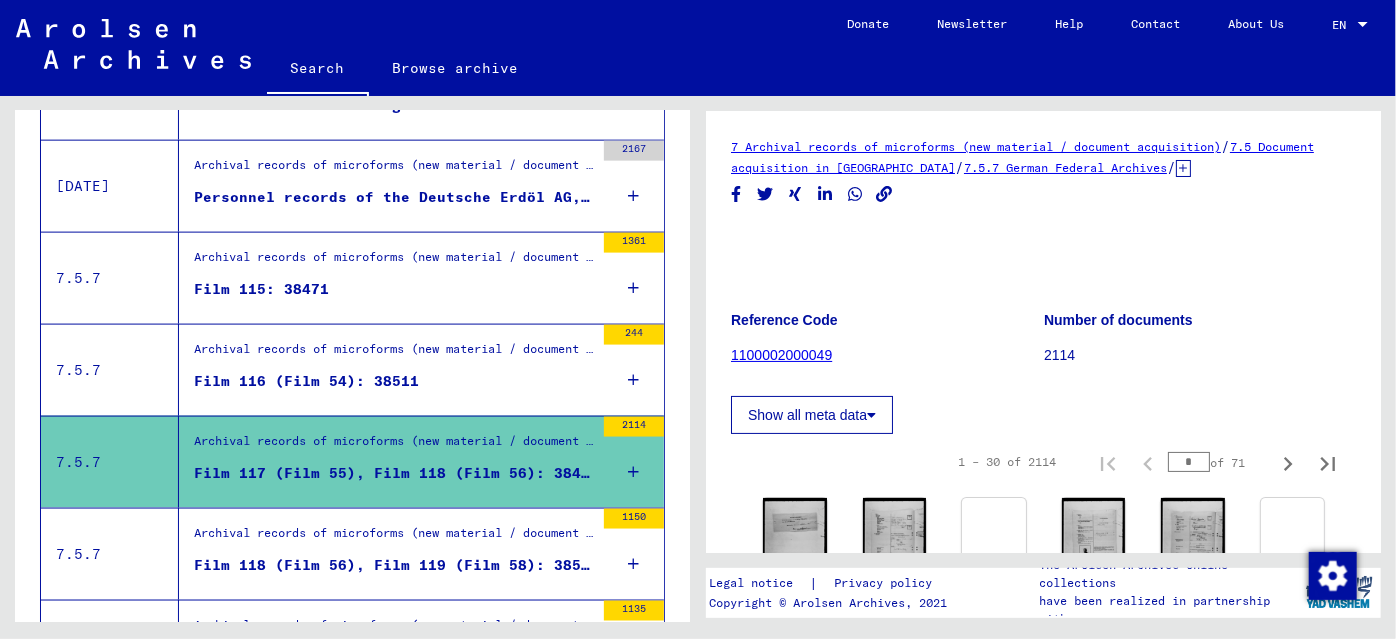 scroll, scrollTop: 0, scrollLeft: 0, axis: both 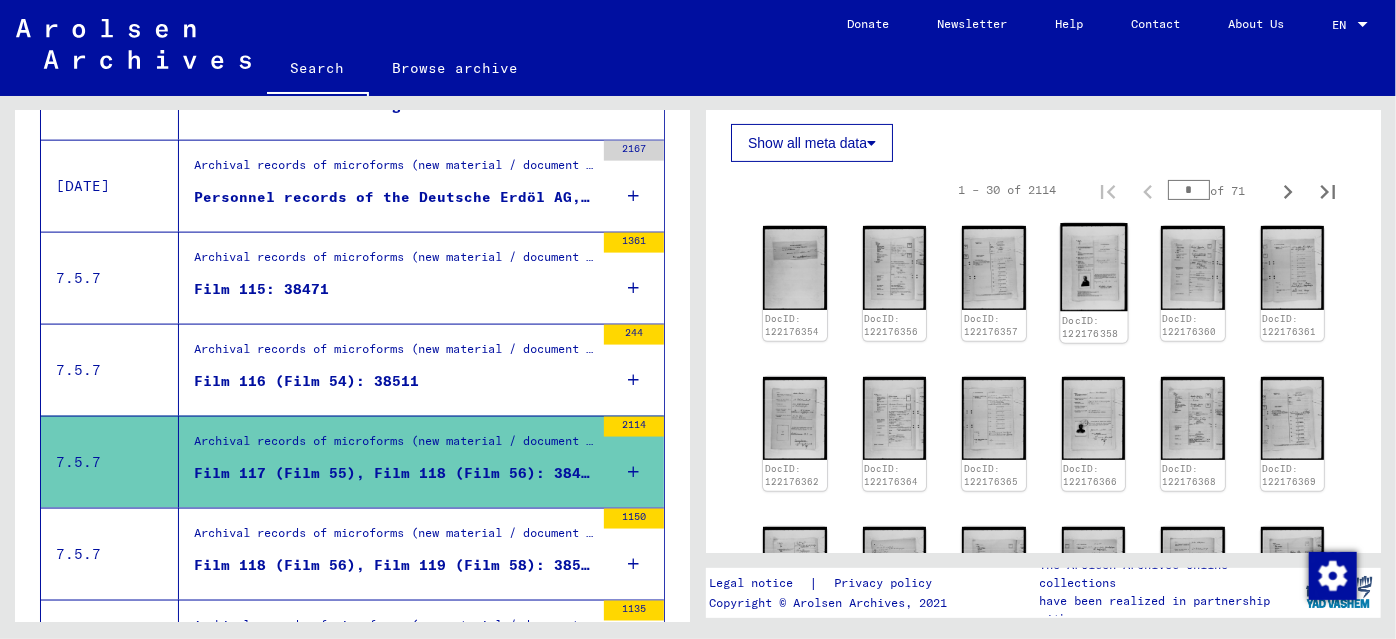 click 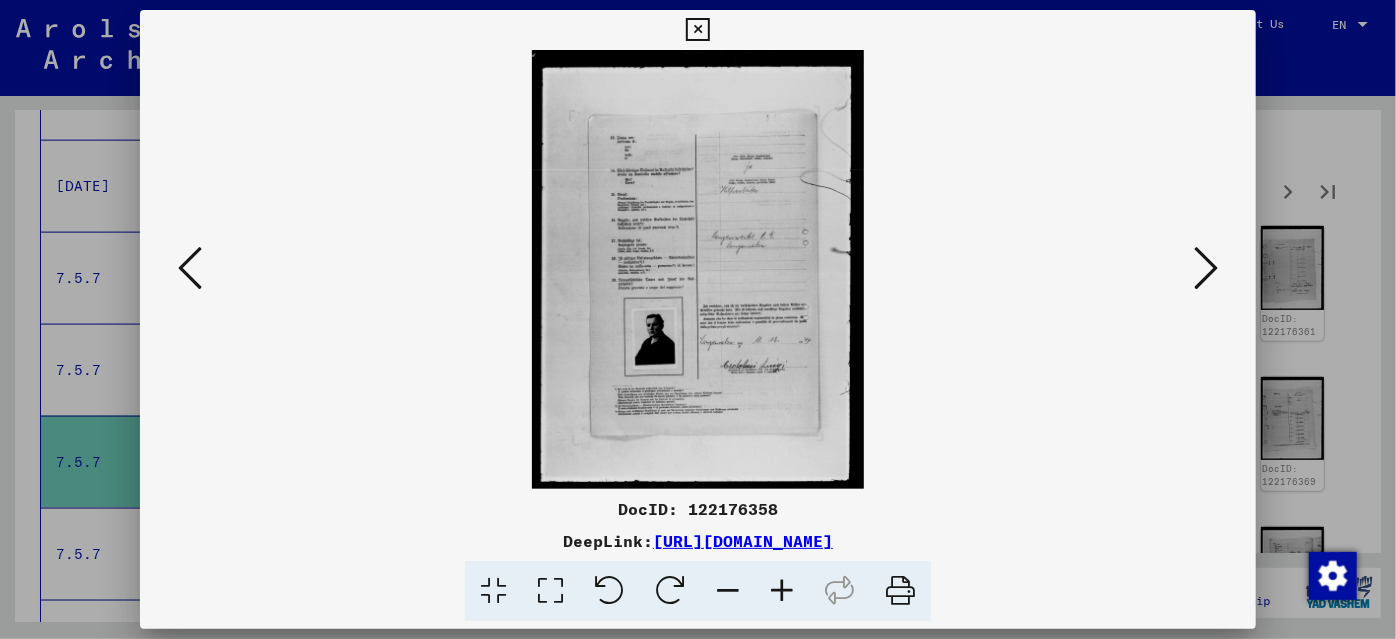 click at bounding box center (698, 319) 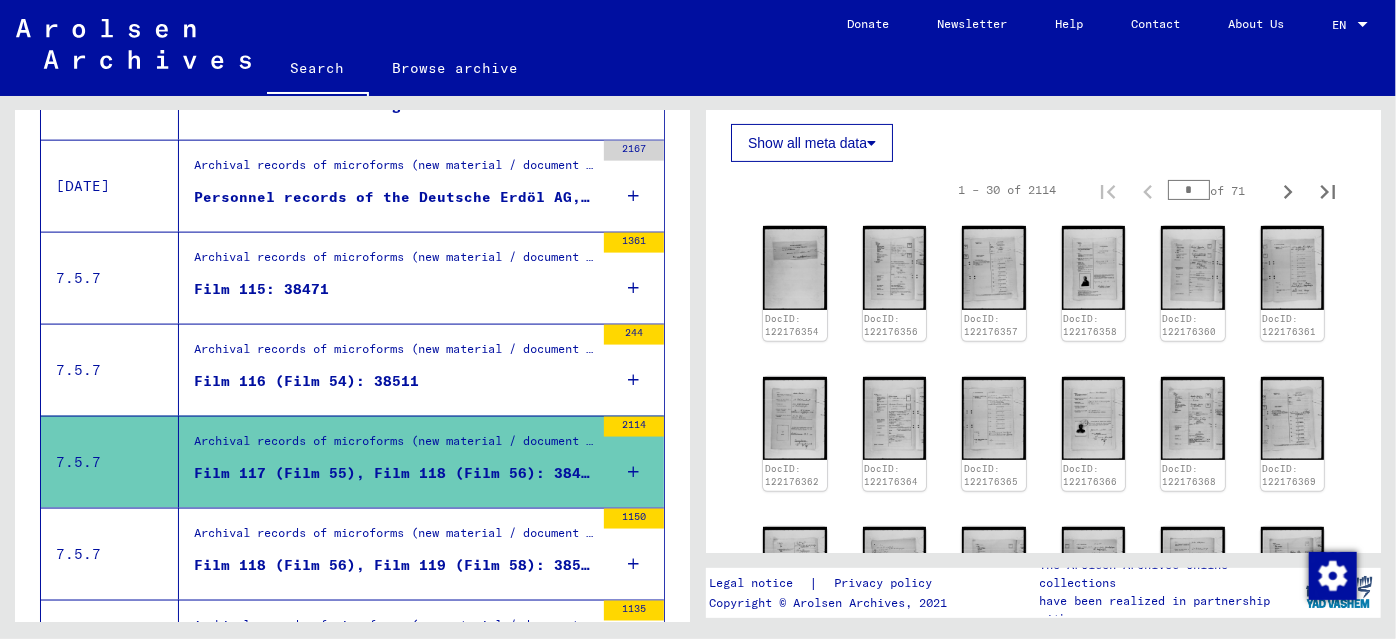 click on "Film 116 (Film 54): 38511" at bounding box center (394, 386) 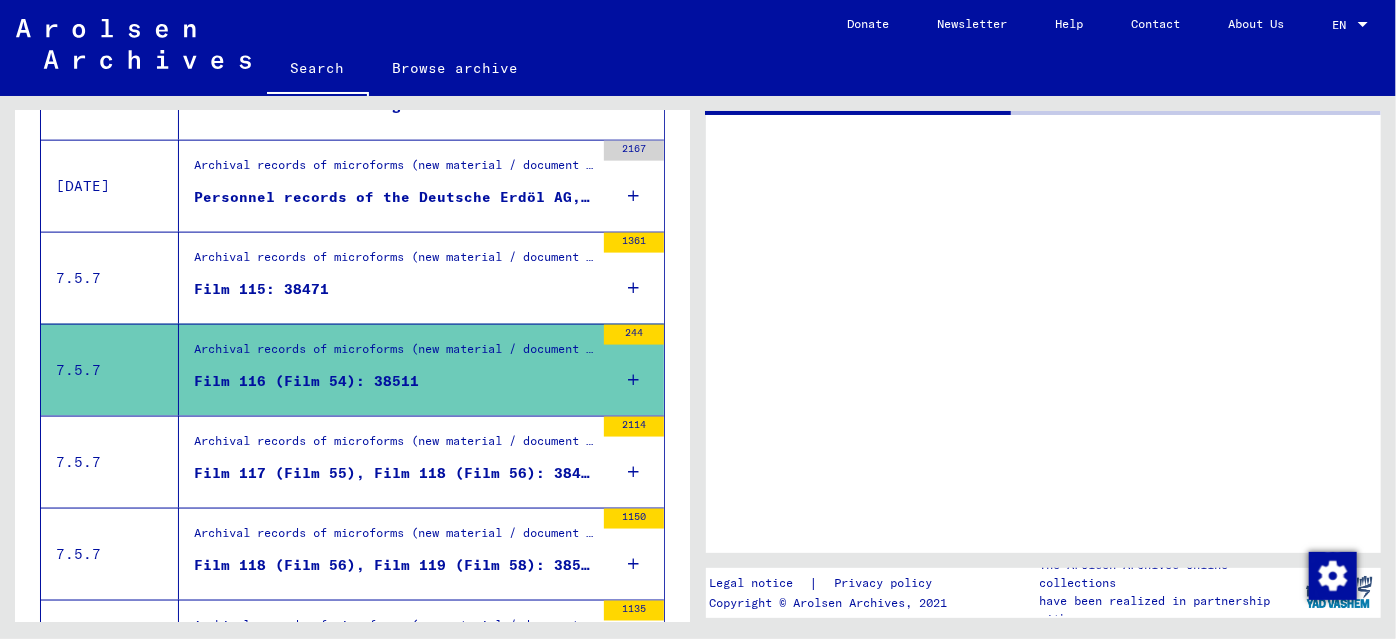scroll, scrollTop: 0, scrollLeft: 0, axis: both 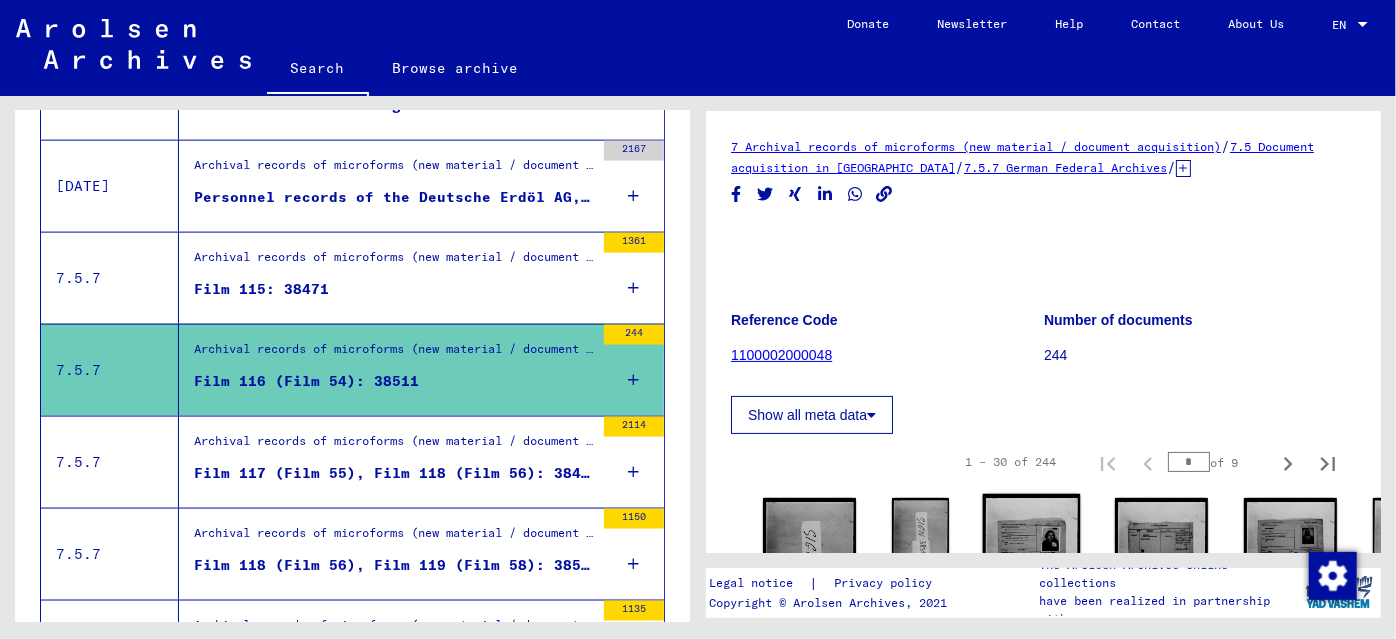 click 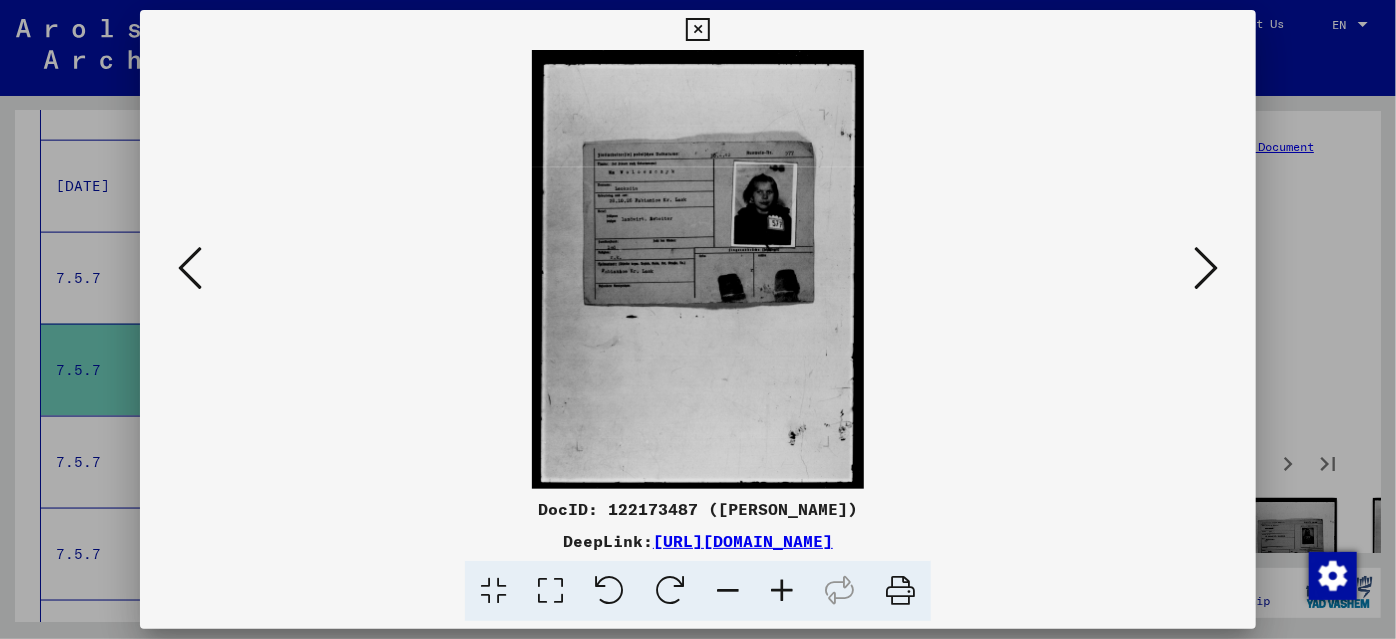 click at bounding box center (698, 319) 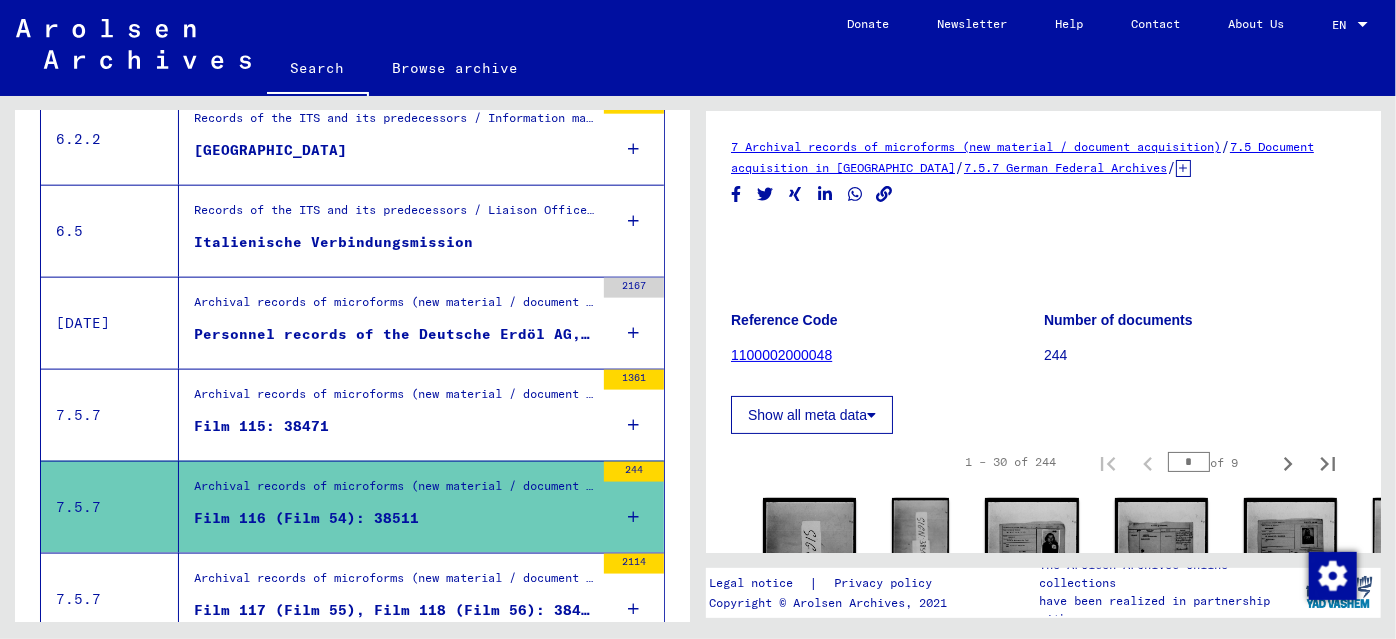 scroll, scrollTop: 1192, scrollLeft: 0, axis: vertical 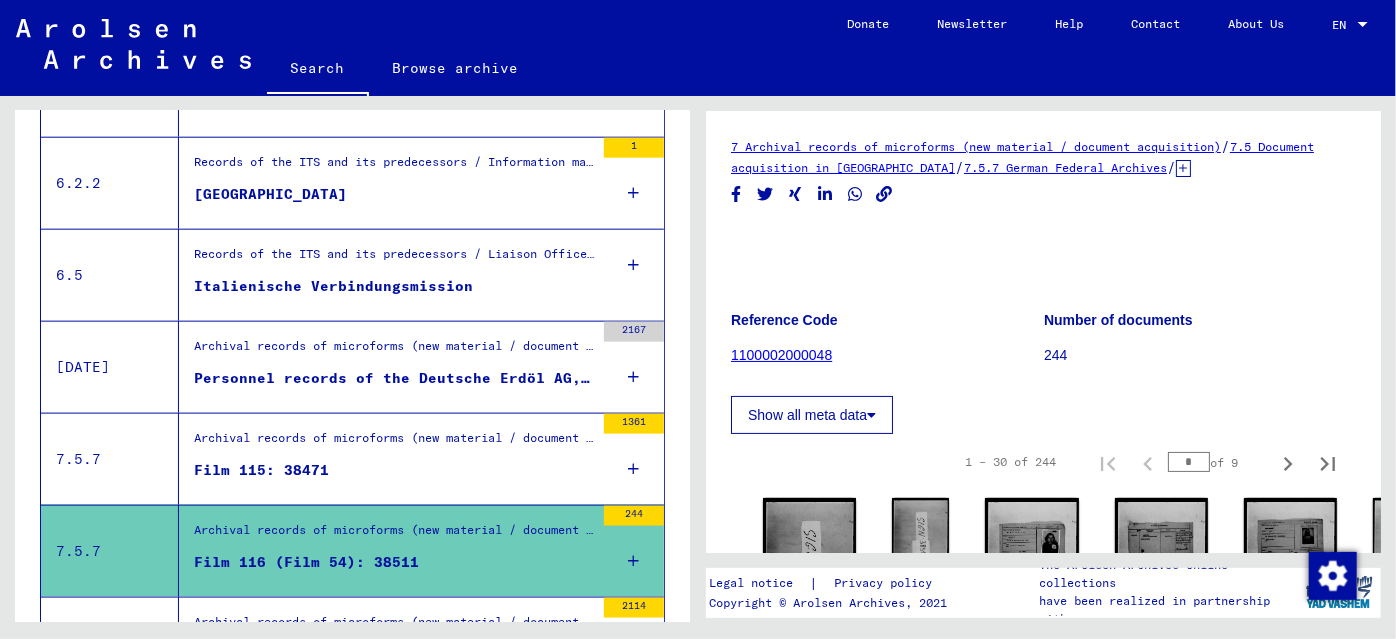 click on "Italienische Verbindungsmission" at bounding box center [333, 286] 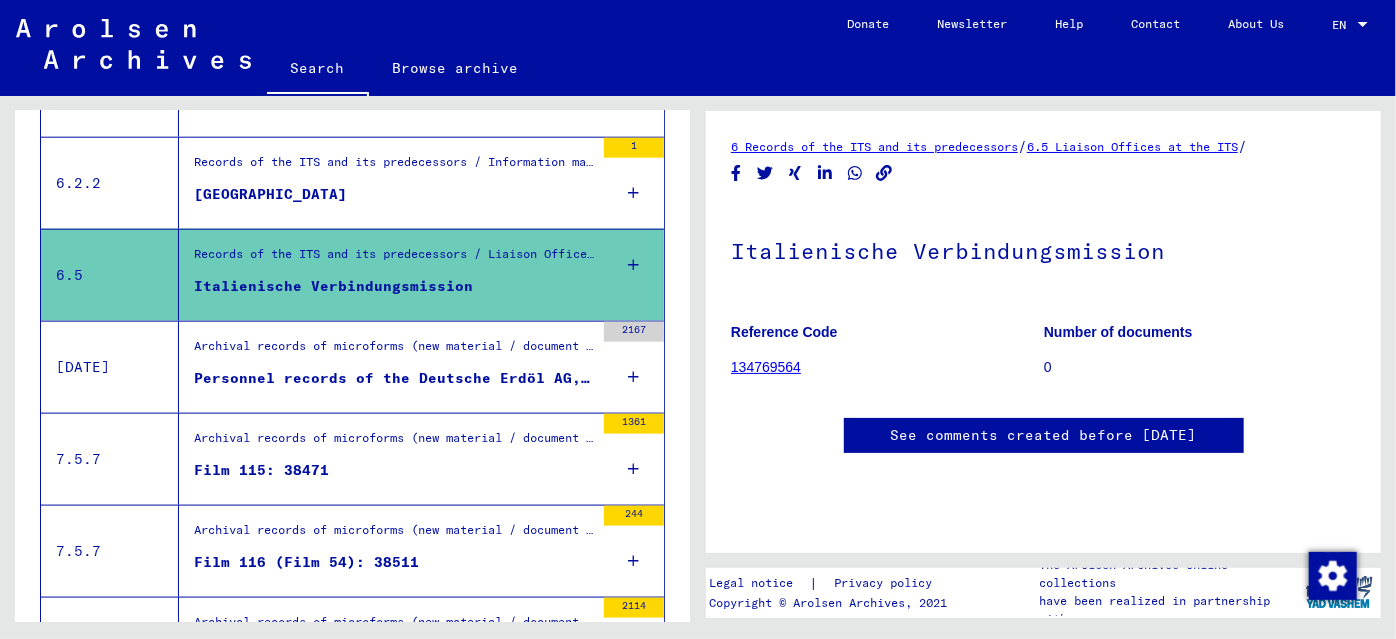 scroll, scrollTop: 0, scrollLeft: 0, axis: both 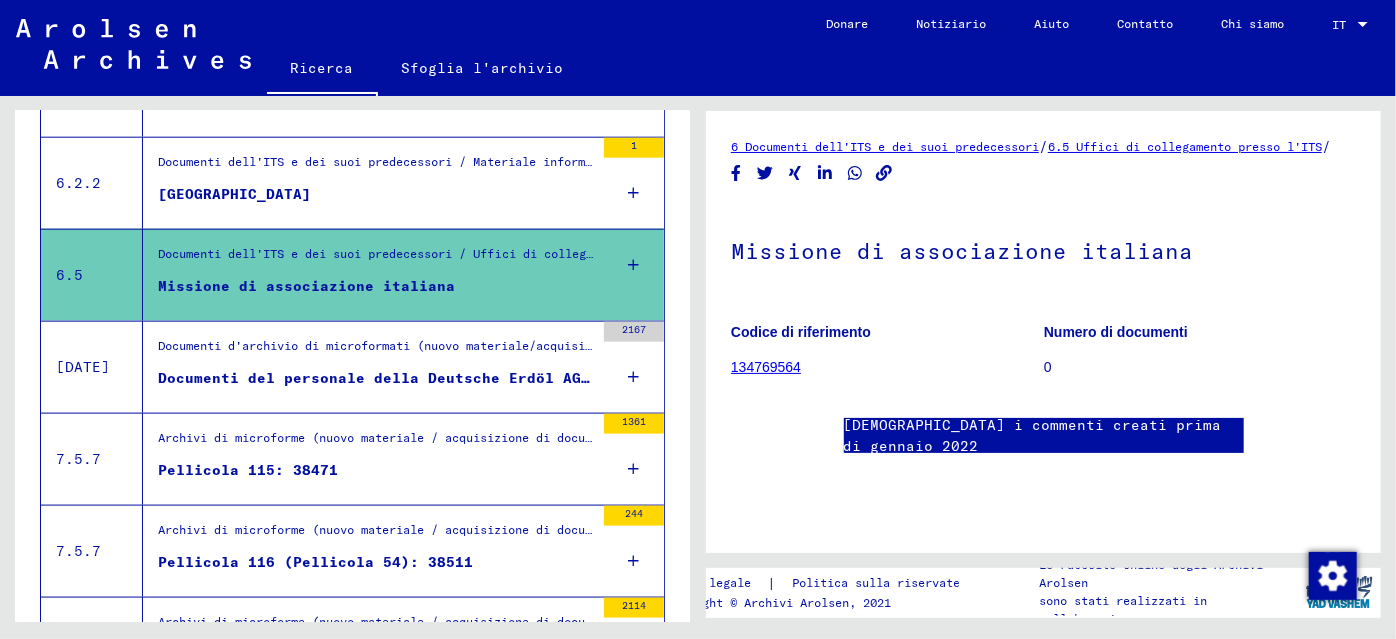 click on "Documenti del personale della Deutsche Erdöl AG, Regiser Kohlenwerke, Regis-[GEOGRAPHIC_DATA]" at bounding box center (376, 378) 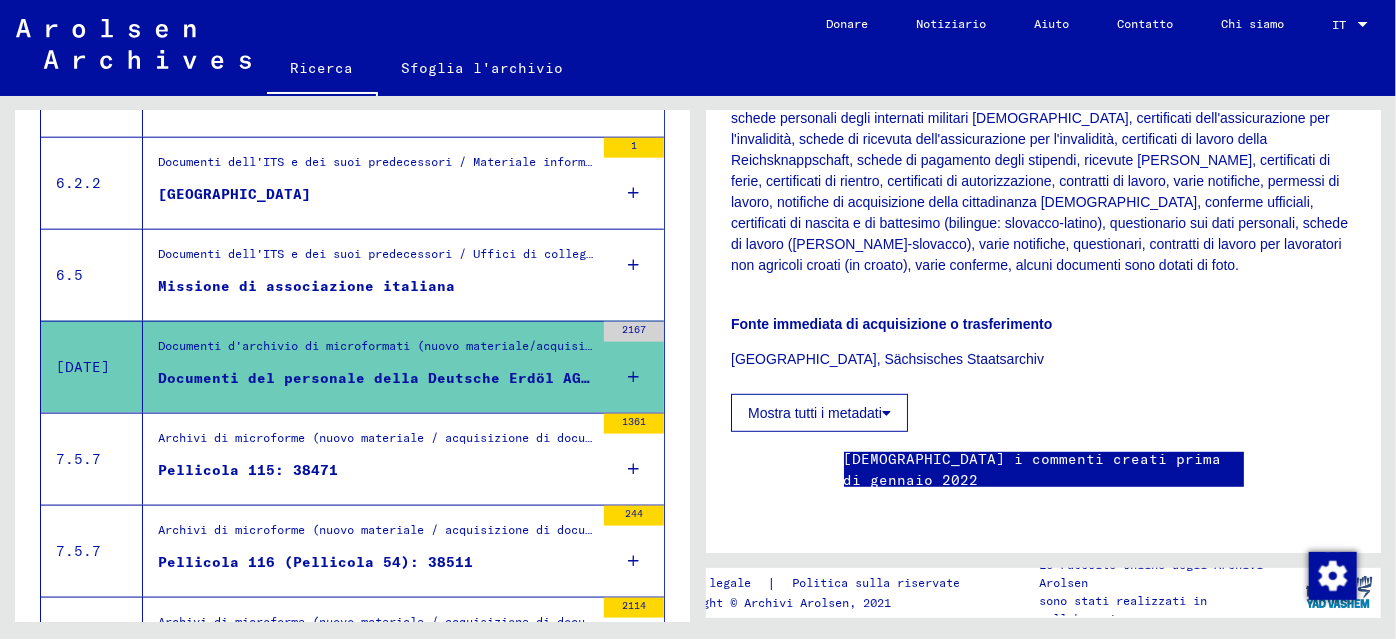 scroll, scrollTop: 727, scrollLeft: 0, axis: vertical 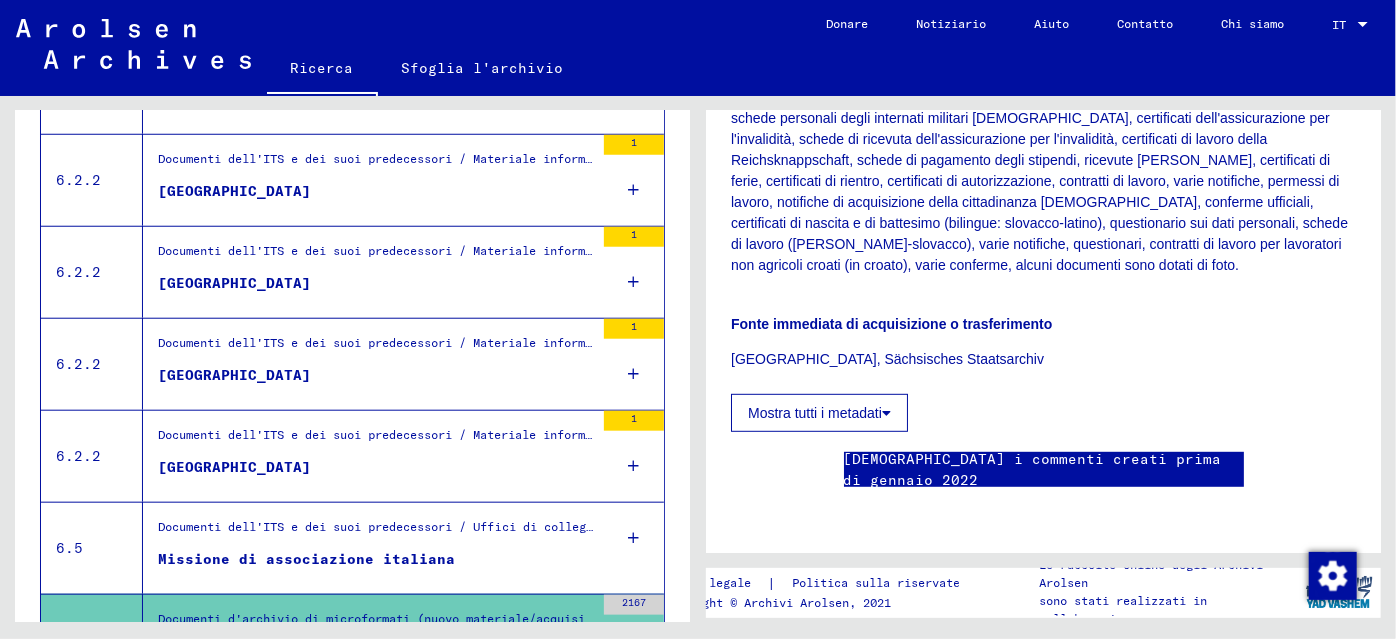 click on "Missione di associazione italiana" at bounding box center [376, 564] 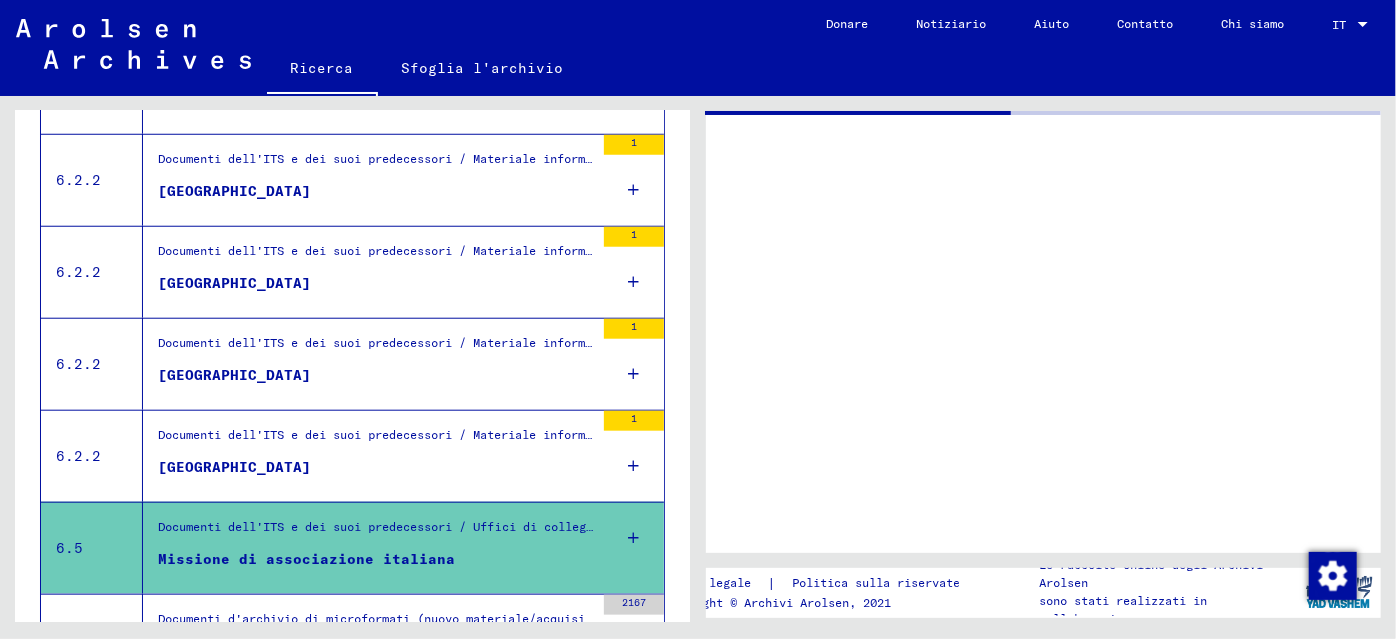 scroll, scrollTop: 0, scrollLeft: 0, axis: both 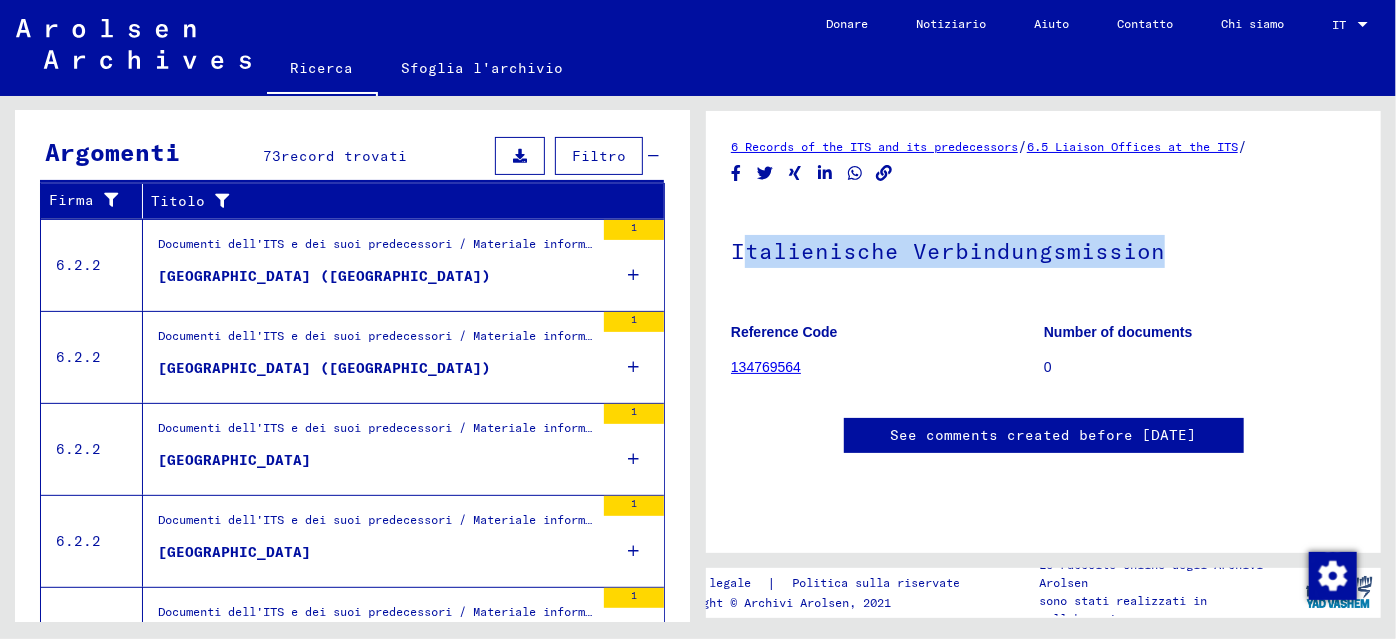 drag, startPoint x: 738, startPoint y: 247, endPoint x: 1207, endPoint y: 243, distance: 469.01706 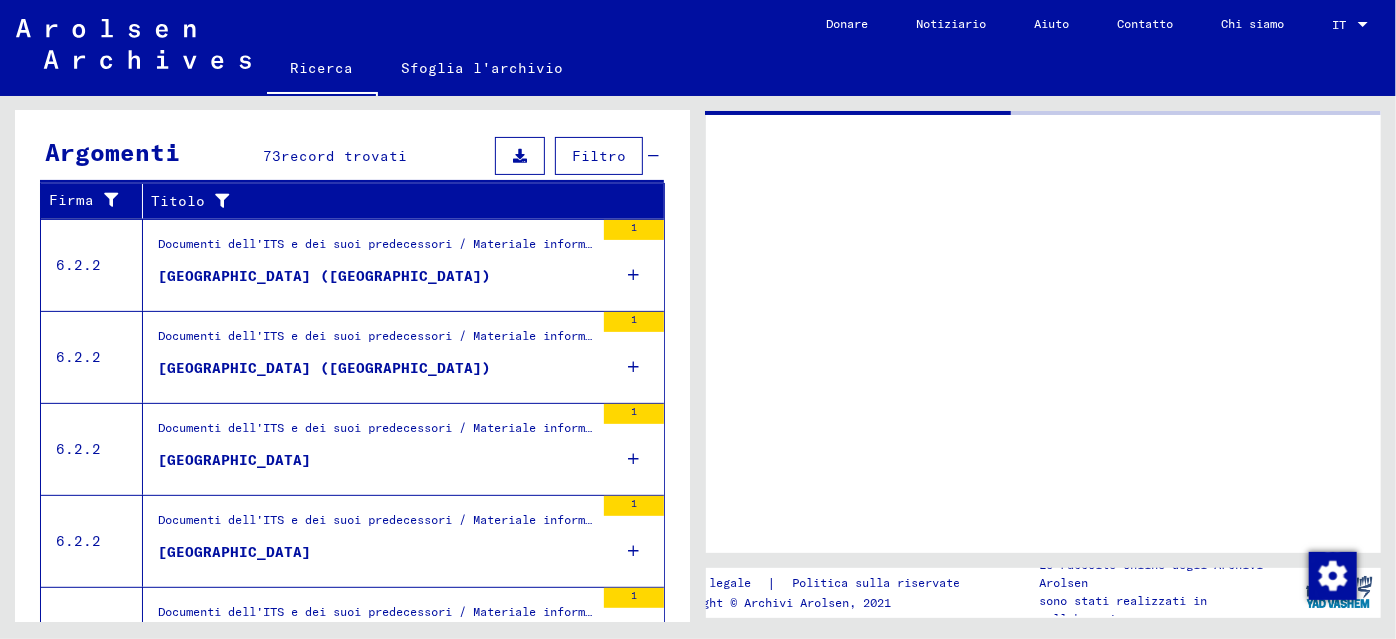 type on "**********" 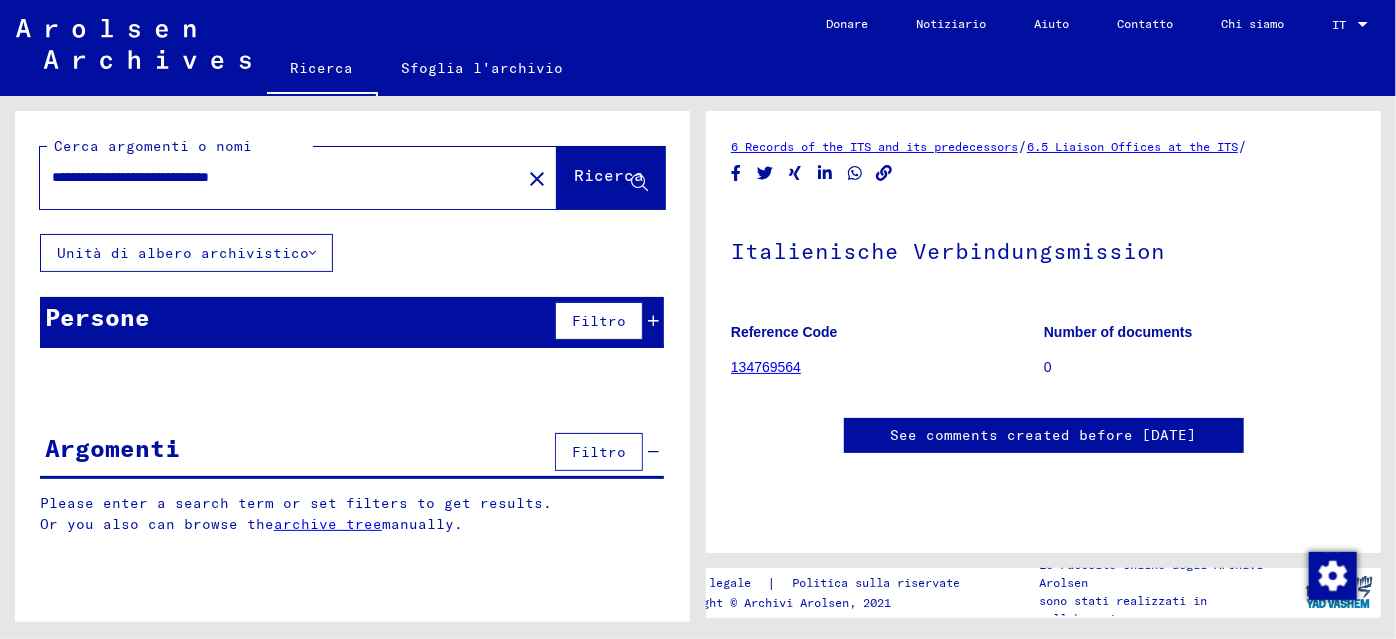 scroll, scrollTop: 0, scrollLeft: 0, axis: both 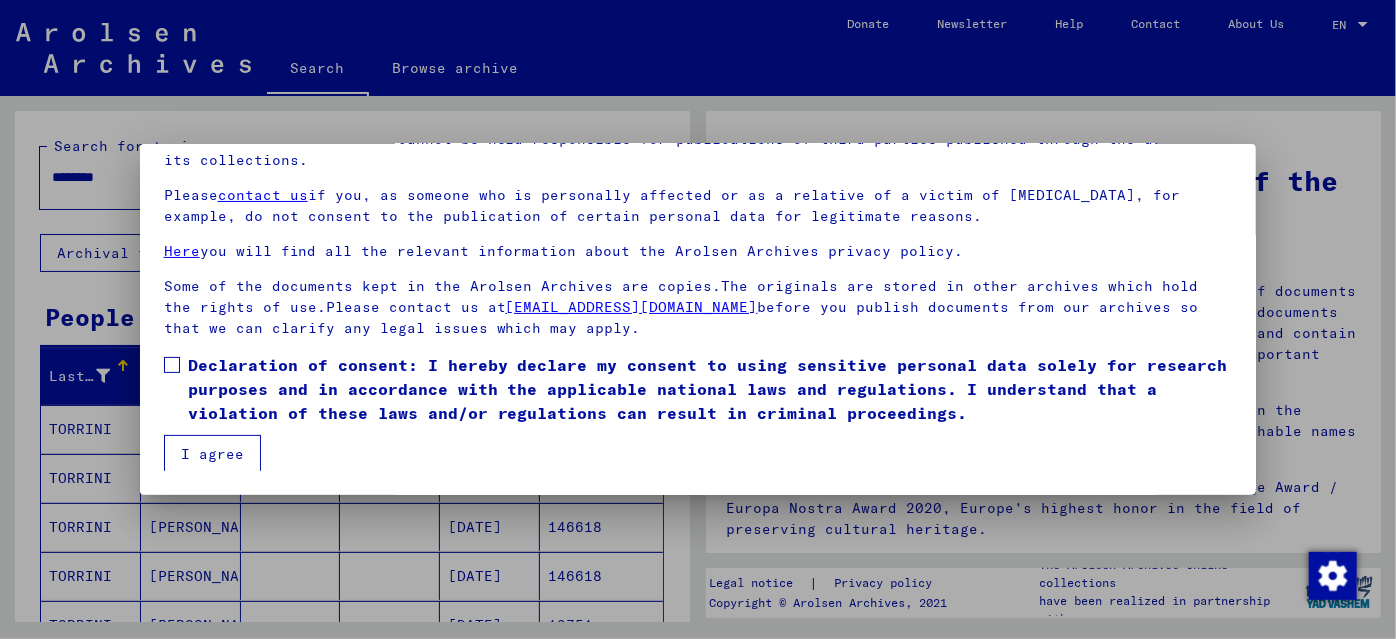 click at bounding box center (172, 365) 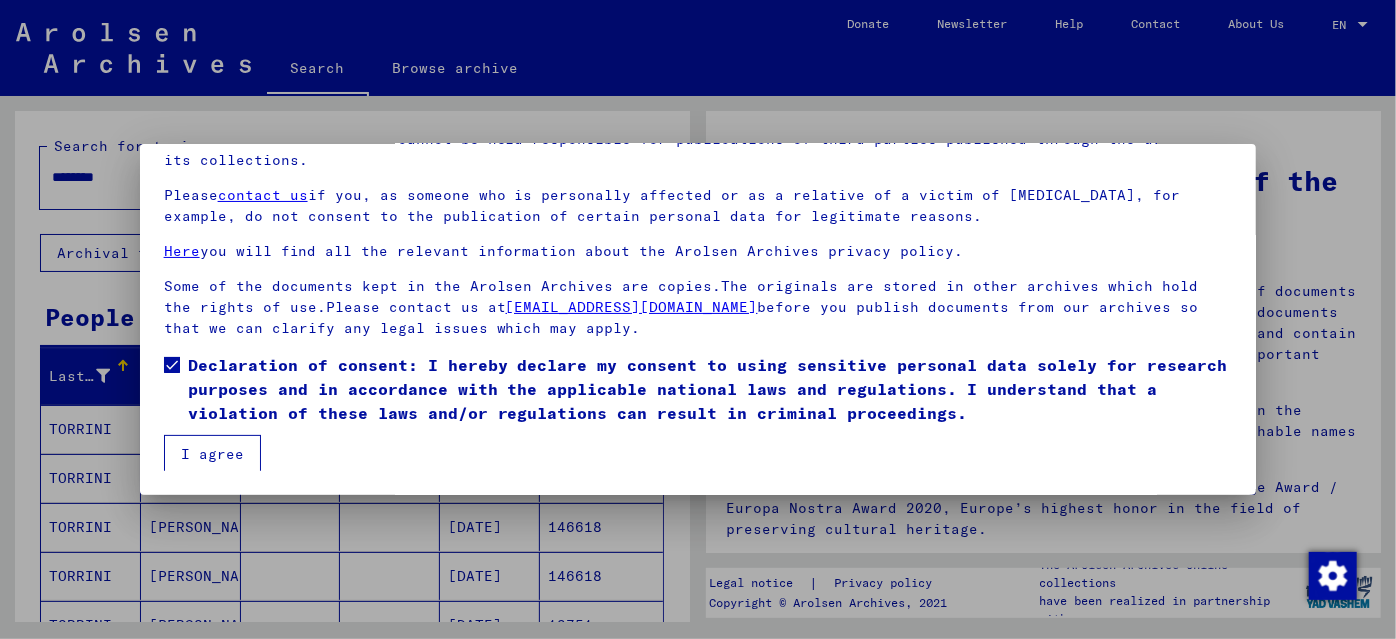 click on "I agree" at bounding box center (212, 454) 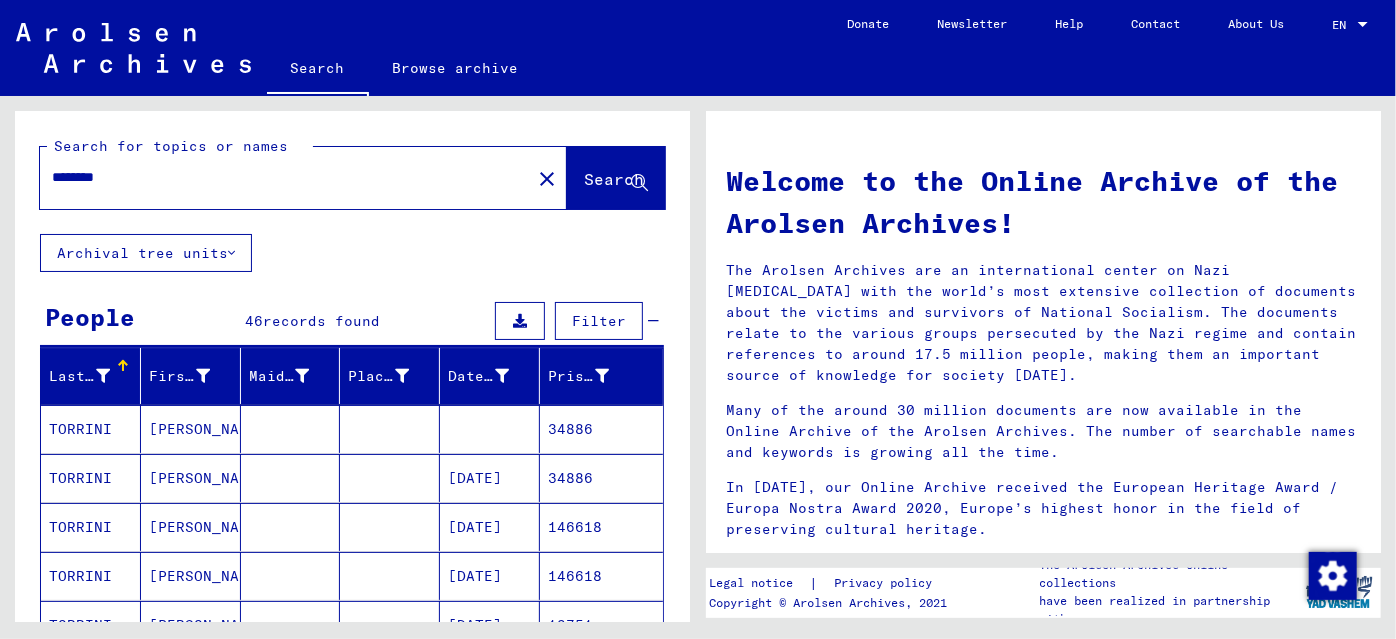 drag, startPoint x: 120, startPoint y: 175, endPoint x: 0, endPoint y: 170, distance: 120.10412 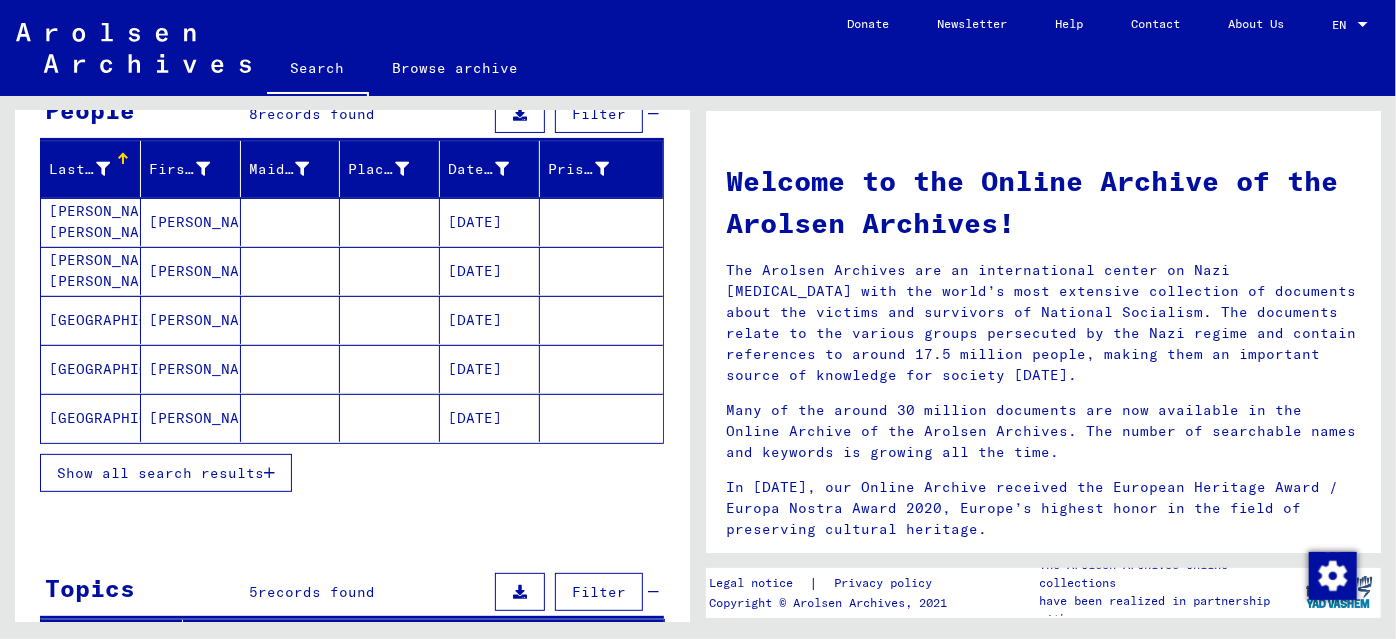 scroll, scrollTop: 454, scrollLeft: 0, axis: vertical 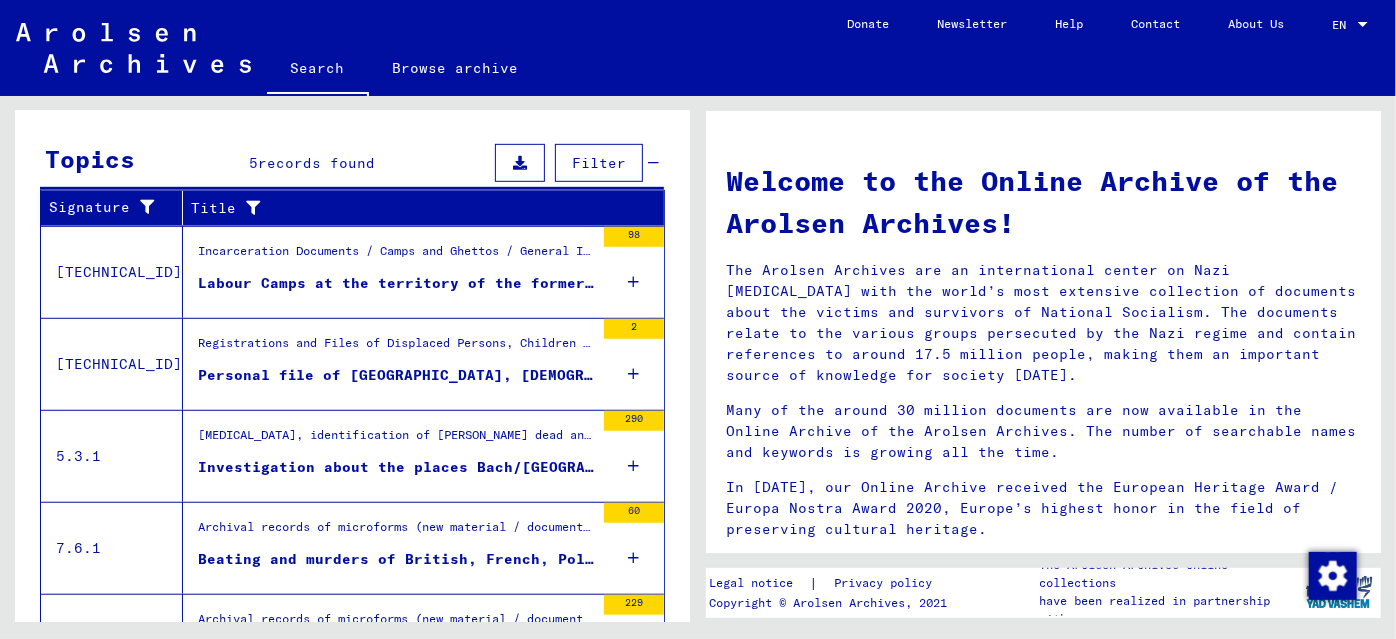 click on "Labour Camps at the territory of the former Soviet Union" at bounding box center (396, 283) 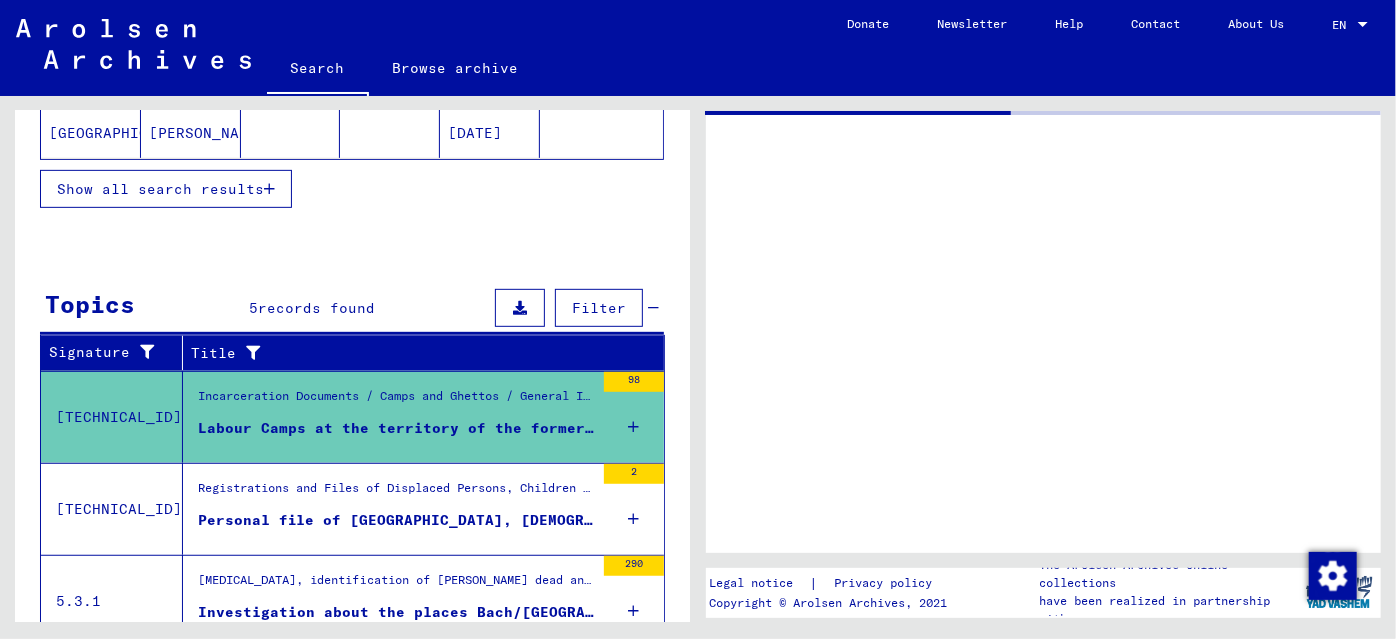 scroll, scrollTop: 277, scrollLeft: 0, axis: vertical 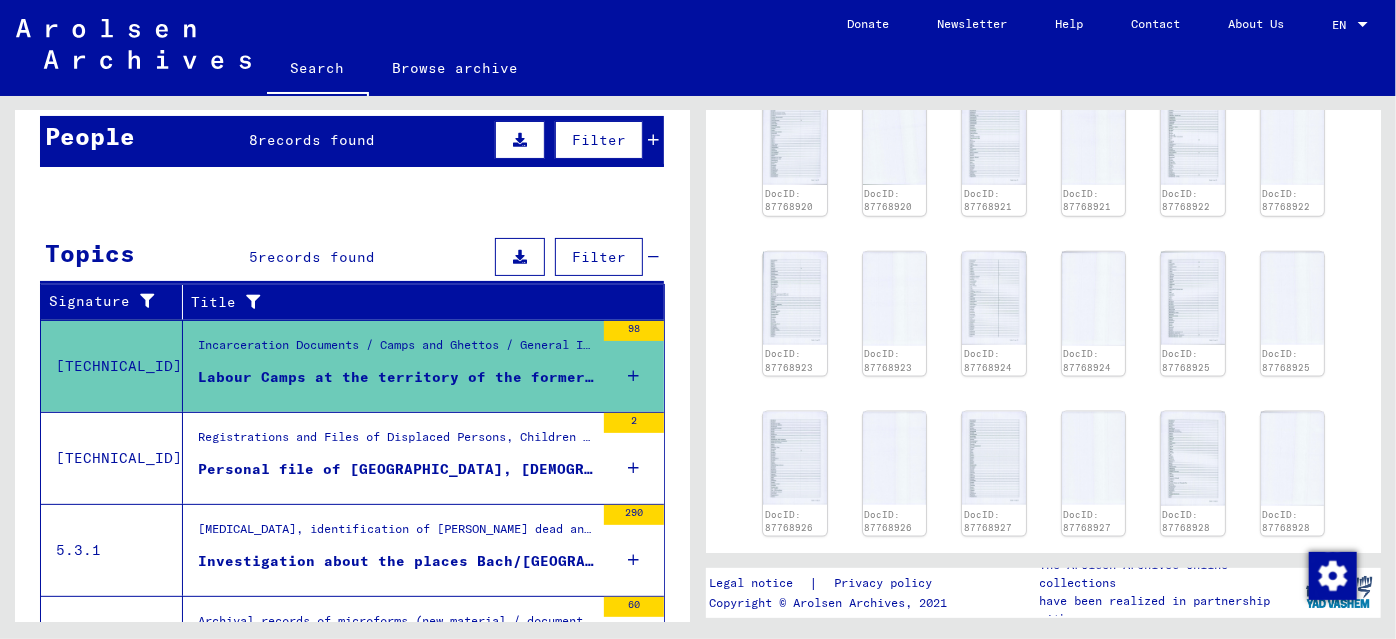 click on "Personal file of LAMSDORF, GREGOIRE, born on 19-Feb-1913, born in PETROGRADE" at bounding box center [396, 469] 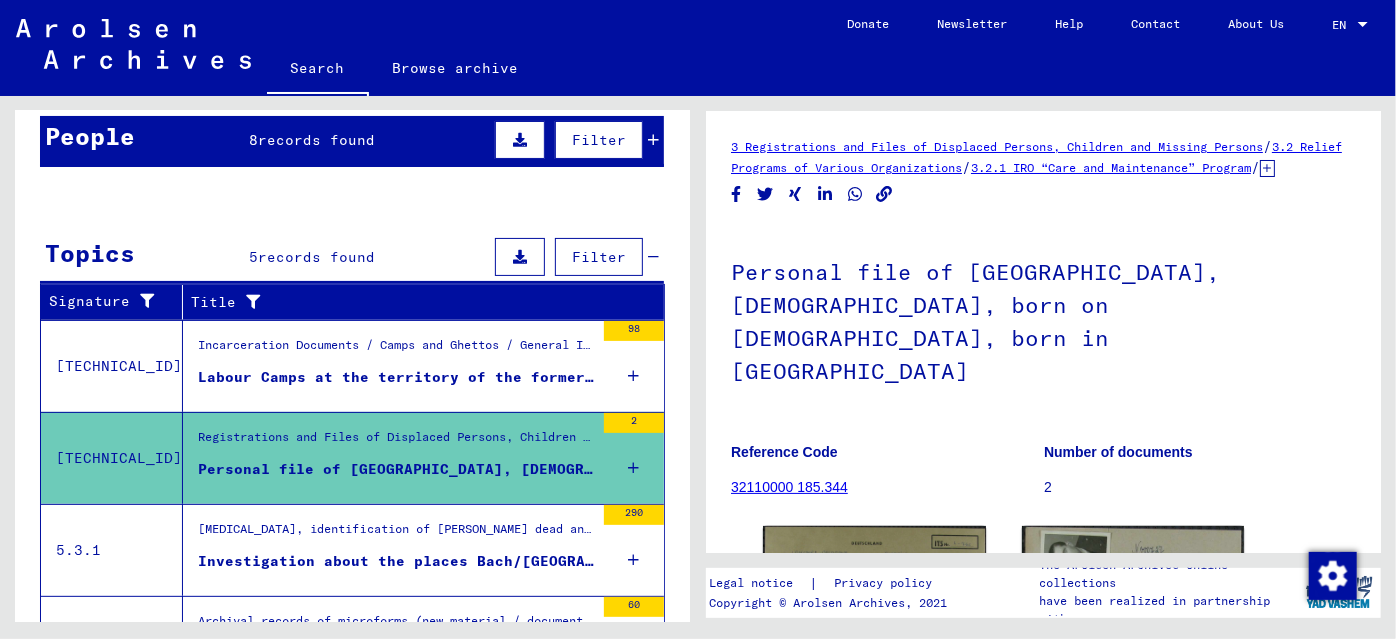 click on "Investigation about the places Bach/Donau – Blickhammer" at bounding box center [396, 561] 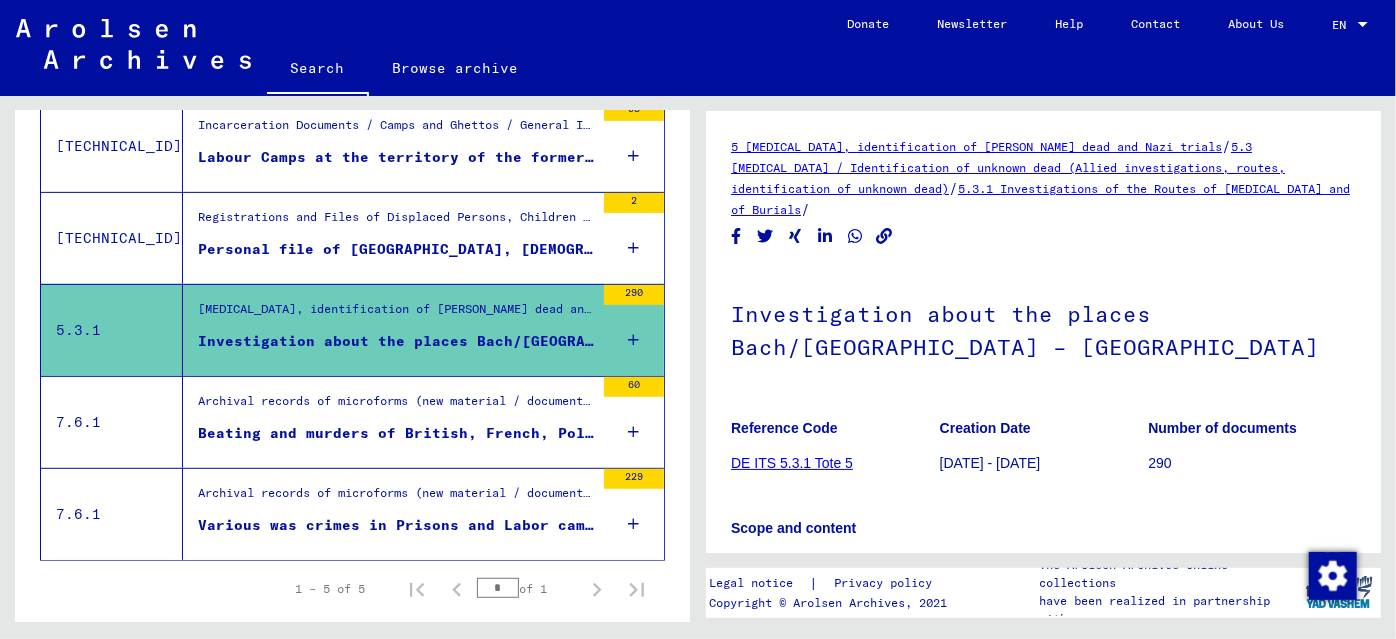 scroll, scrollTop: 449, scrollLeft: 0, axis: vertical 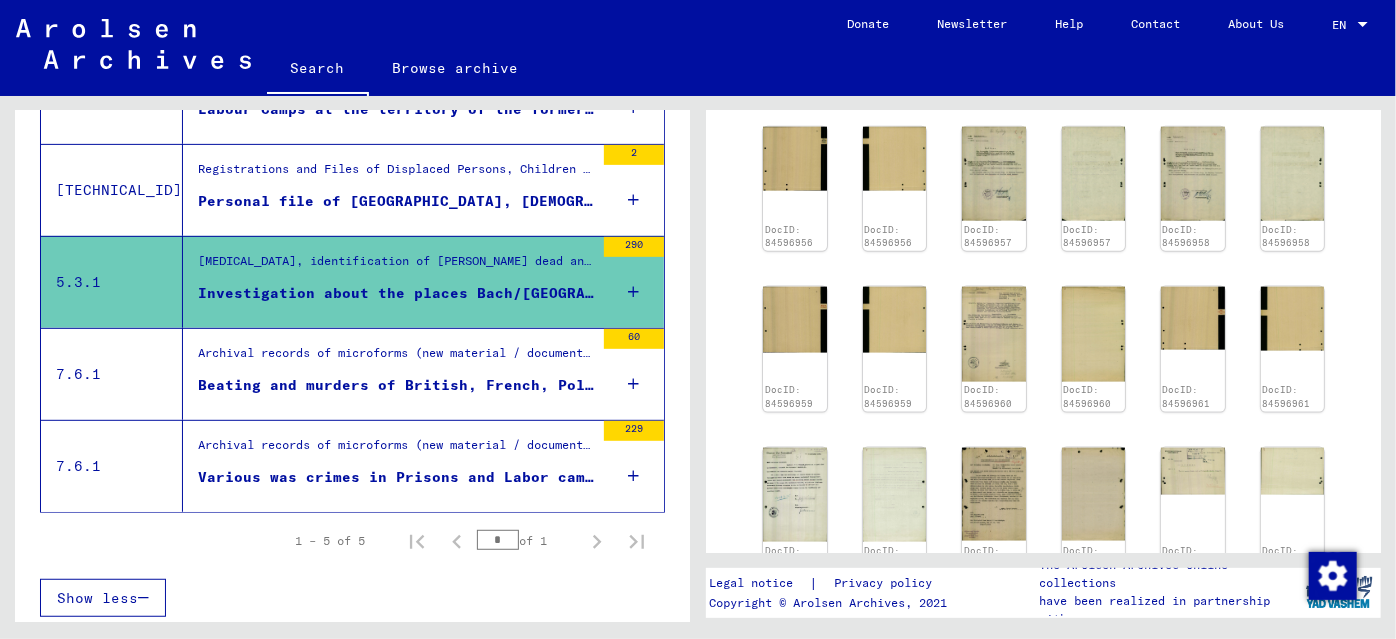 click on "Various was crimes in Prisons and Labor camps with lists of names and      testimonies" at bounding box center (396, 477) 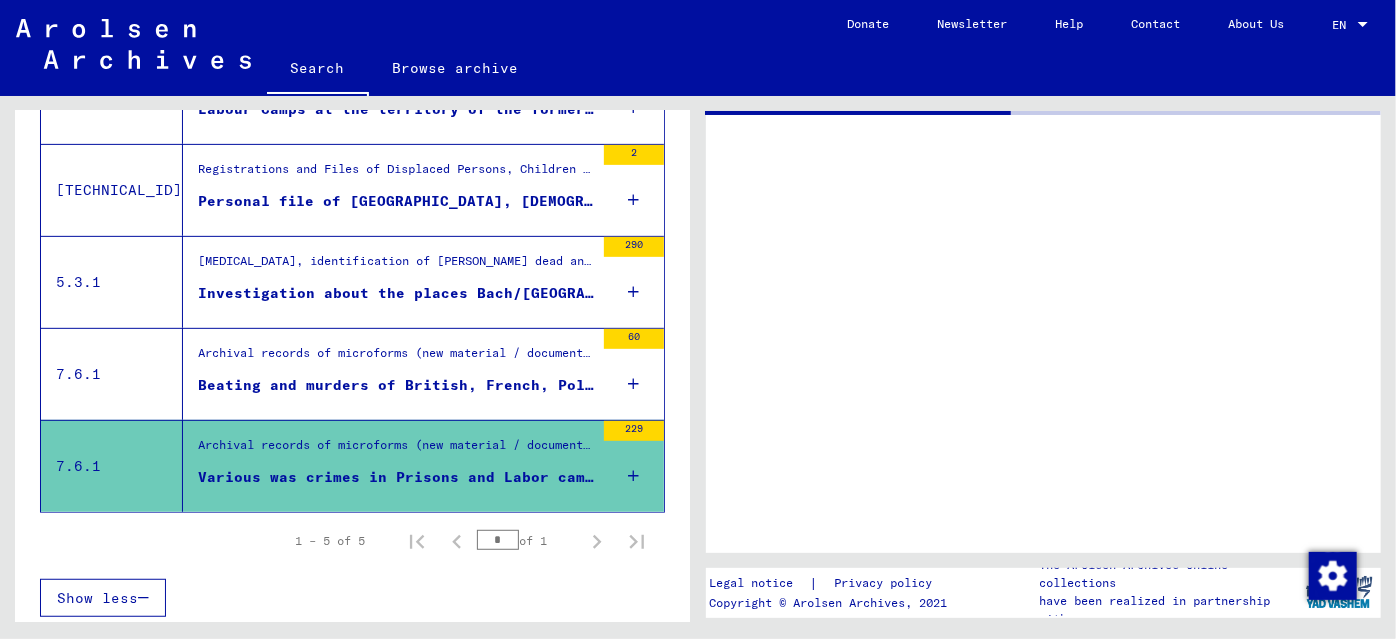scroll, scrollTop: 0, scrollLeft: 0, axis: both 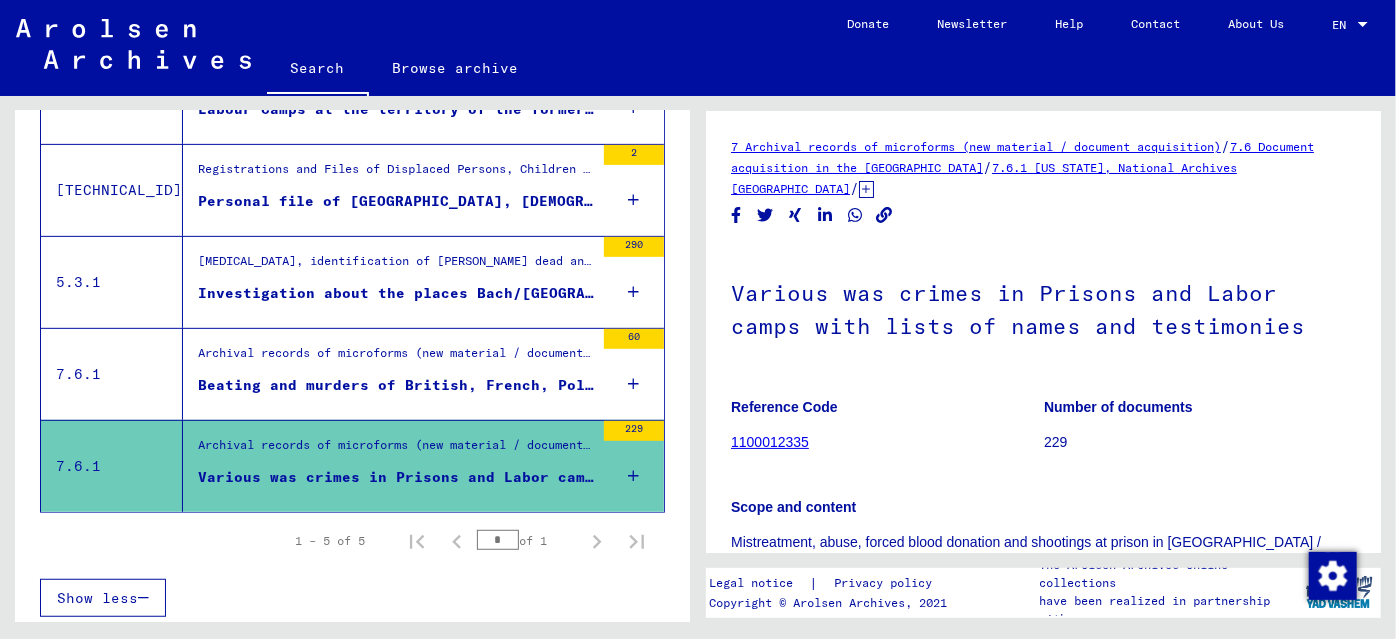 click on "Archival records of microforms (new material / document acquisition) / Document acquisition in the US / Washington, National Archives USA  / Documentation of various Concentration Camps, e.g. Buchenwald, Dachau,      Mauthausen, Natzweiler, Flossenbürg; documentation of prisons; Displaced      Persons documentation; Hadamar sanatorium; reports and witness reports. / War Crimes Cases Files (Cases not tried) 1944-49 Beating and murders of British, French, Polish and Soviet" at bounding box center (388, 374) 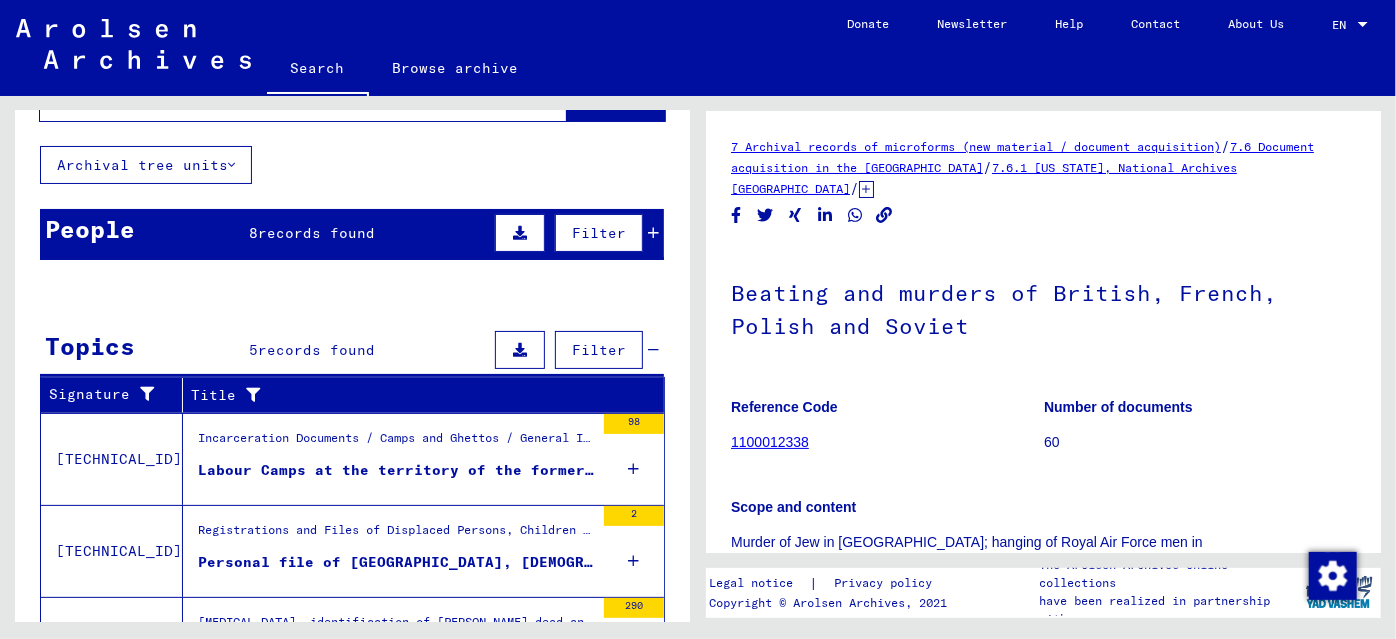 scroll, scrollTop: 0, scrollLeft: 0, axis: both 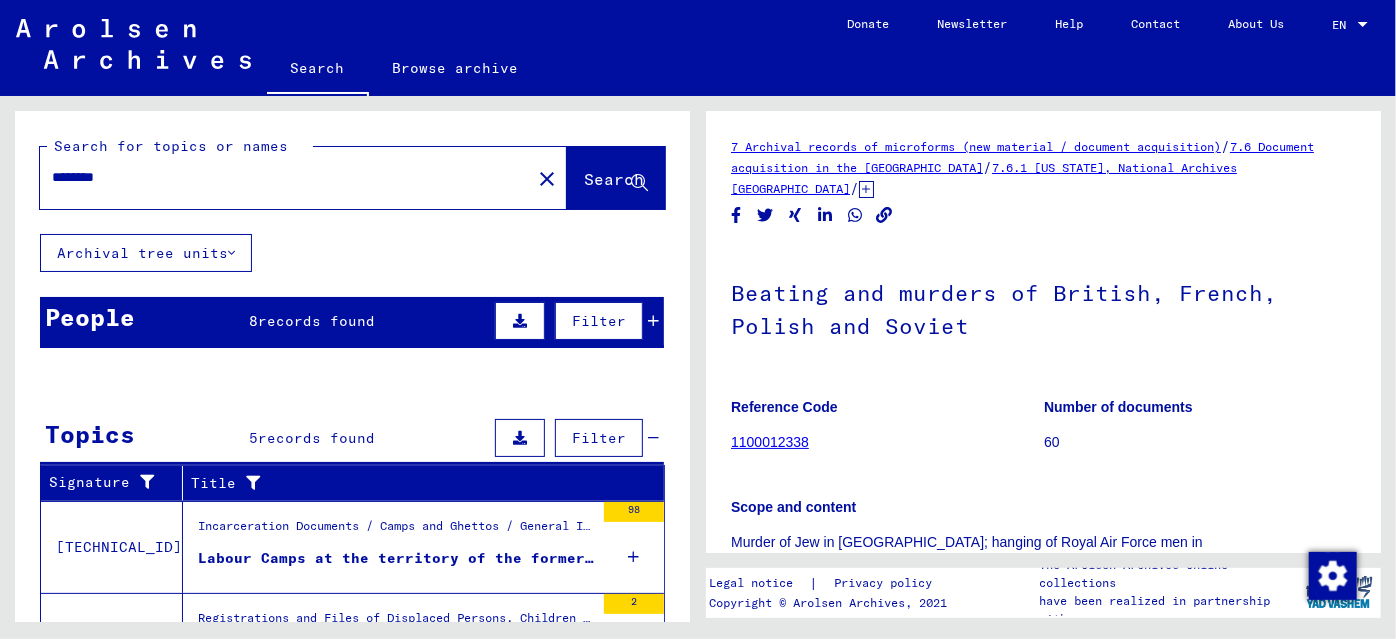 drag, startPoint x: 77, startPoint y: 167, endPoint x: 0, endPoint y: 167, distance: 77 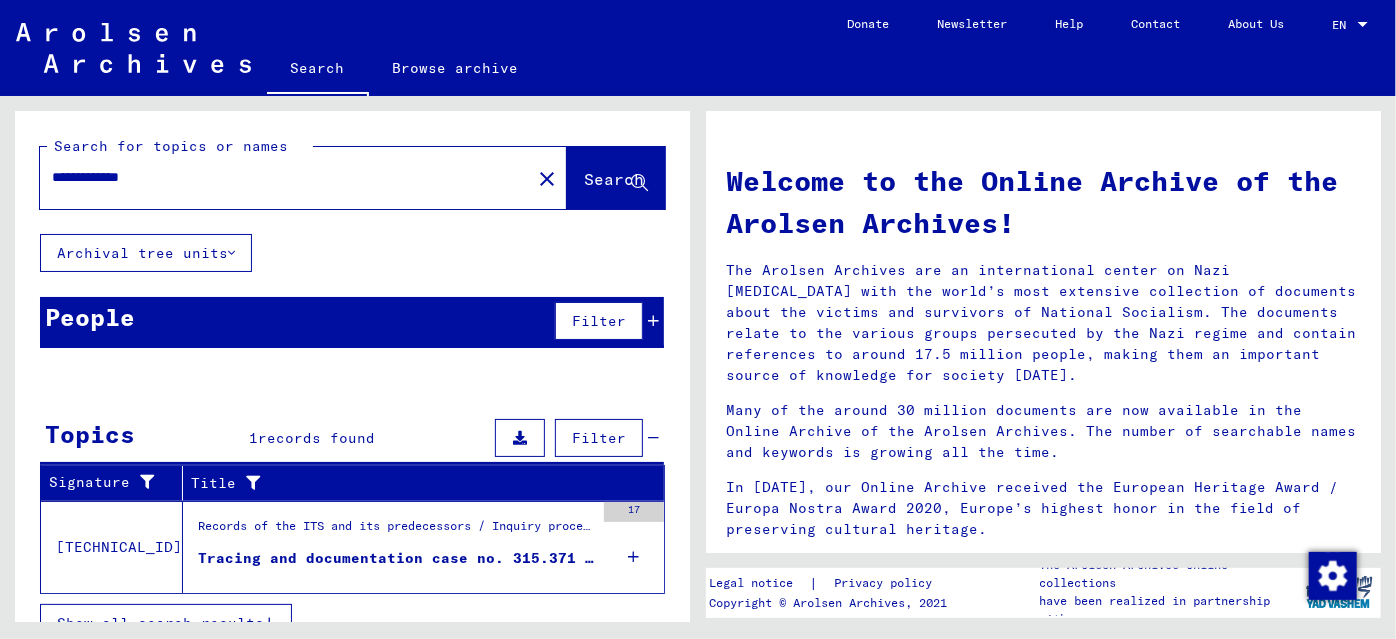 click on "Tracing and documentation case no. 315.371 for MENICACCI, UGO born 11.07.1921" at bounding box center (396, 558) 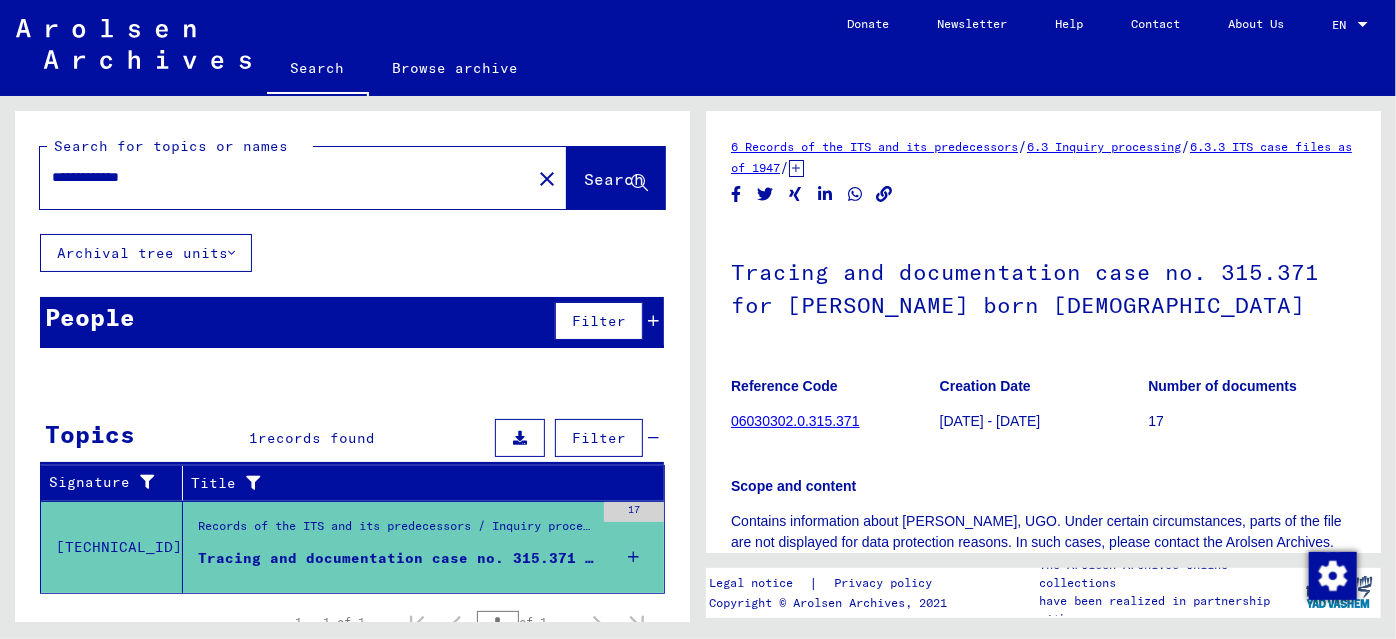 scroll, scrollTop: 0, scrollLeft: 0, axis: both 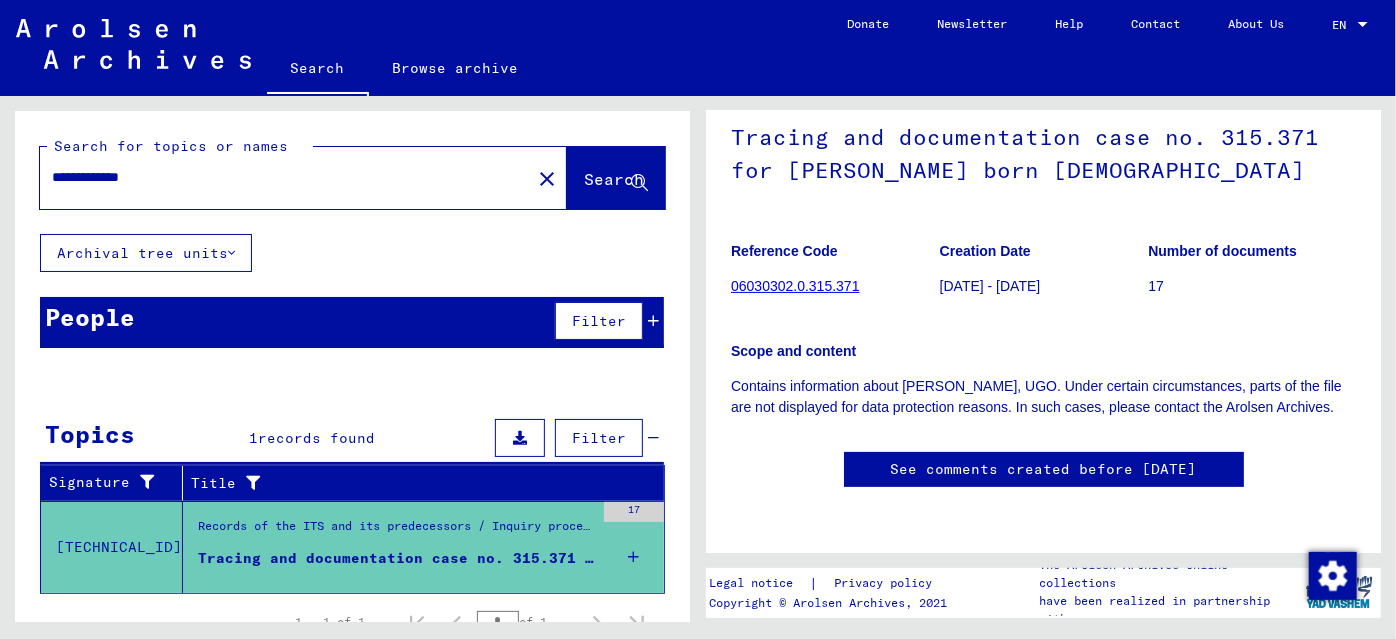 drag, startPoint x: 184, startPoint y: 175, endPoint x: 58, endPoint y: 119, distance: 137.884 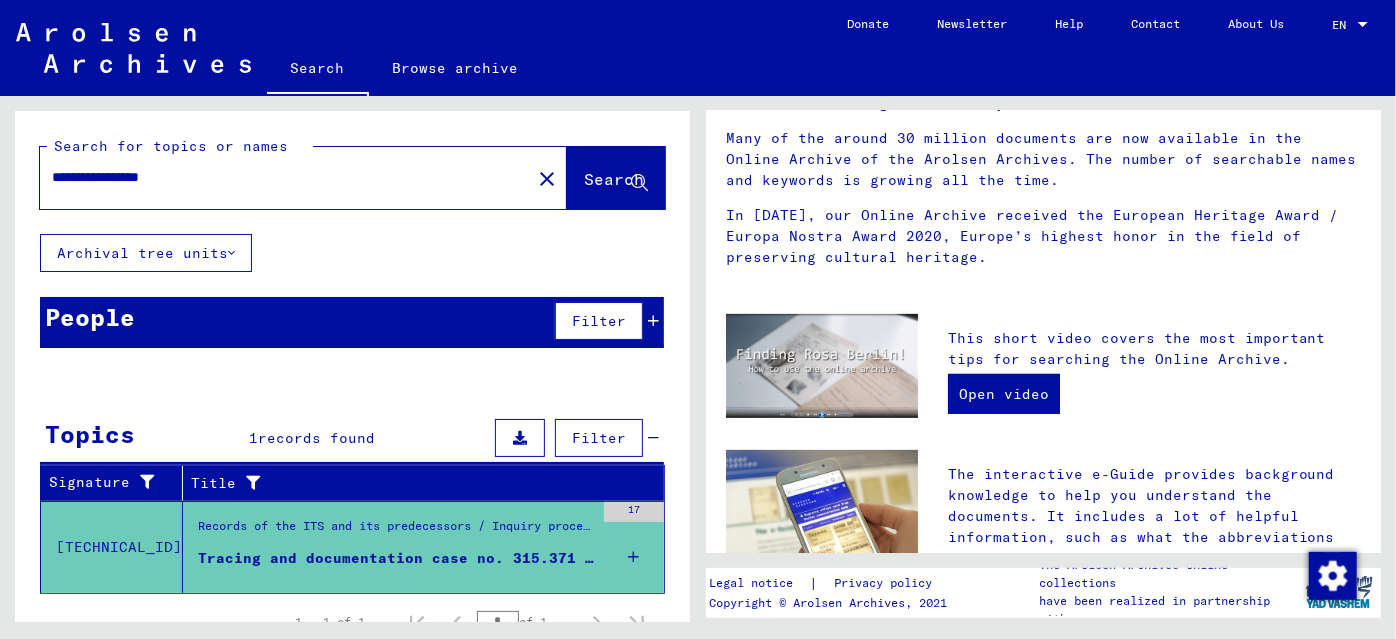 scroll, scrollTop: 0, scrollLeft: 0, axis: both 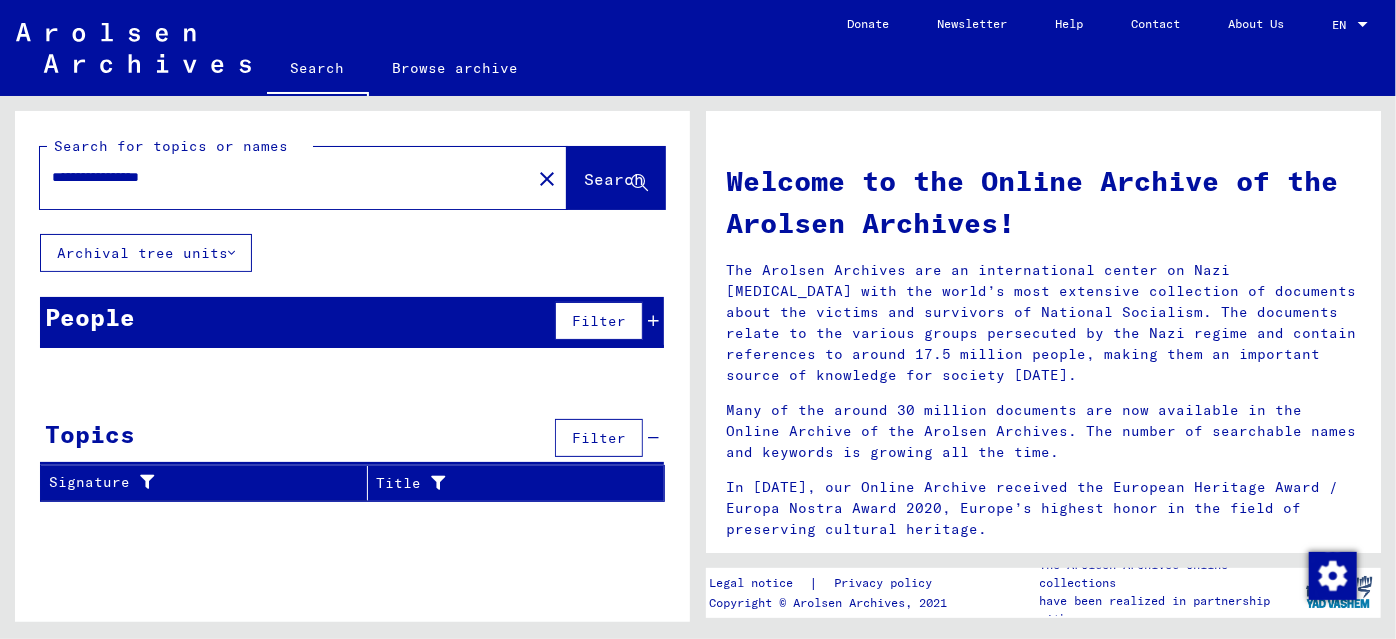 drag, startPoint x: 152, startPoint y: 177, endPoint x: 250, endPoint y: 197, distance: 100.02 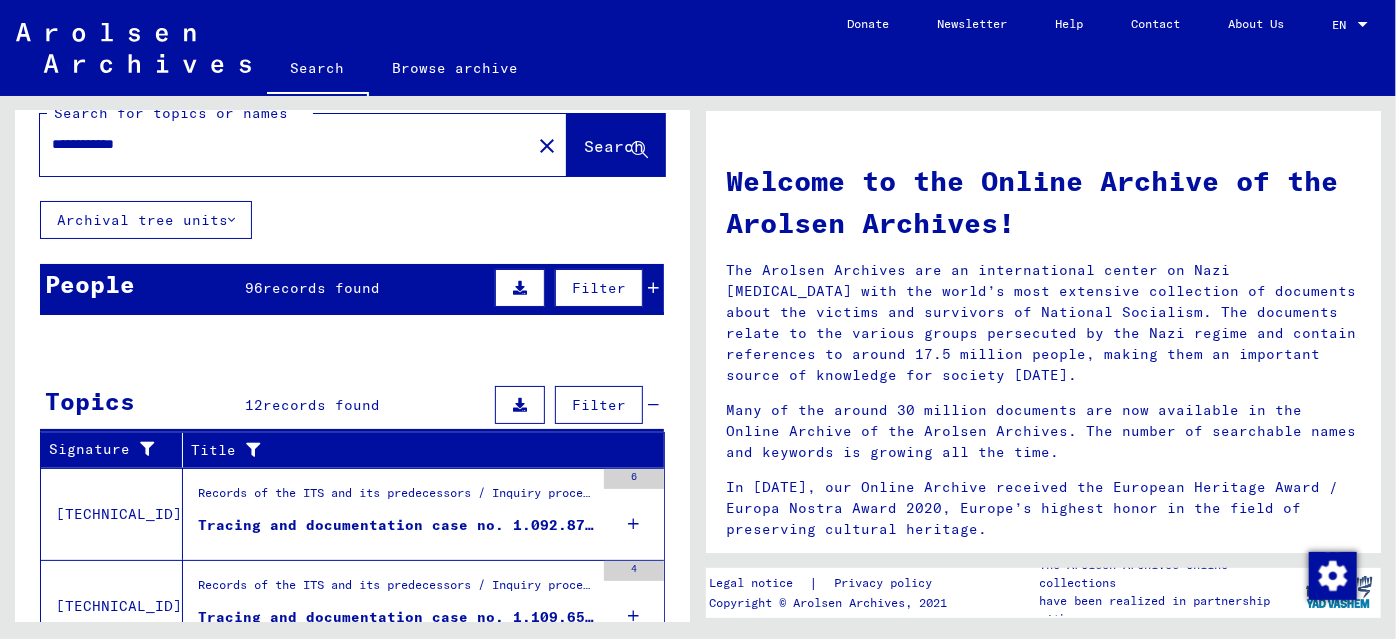 scroll, scrollTop: 90, scrollLeft: 0, axis: vertical 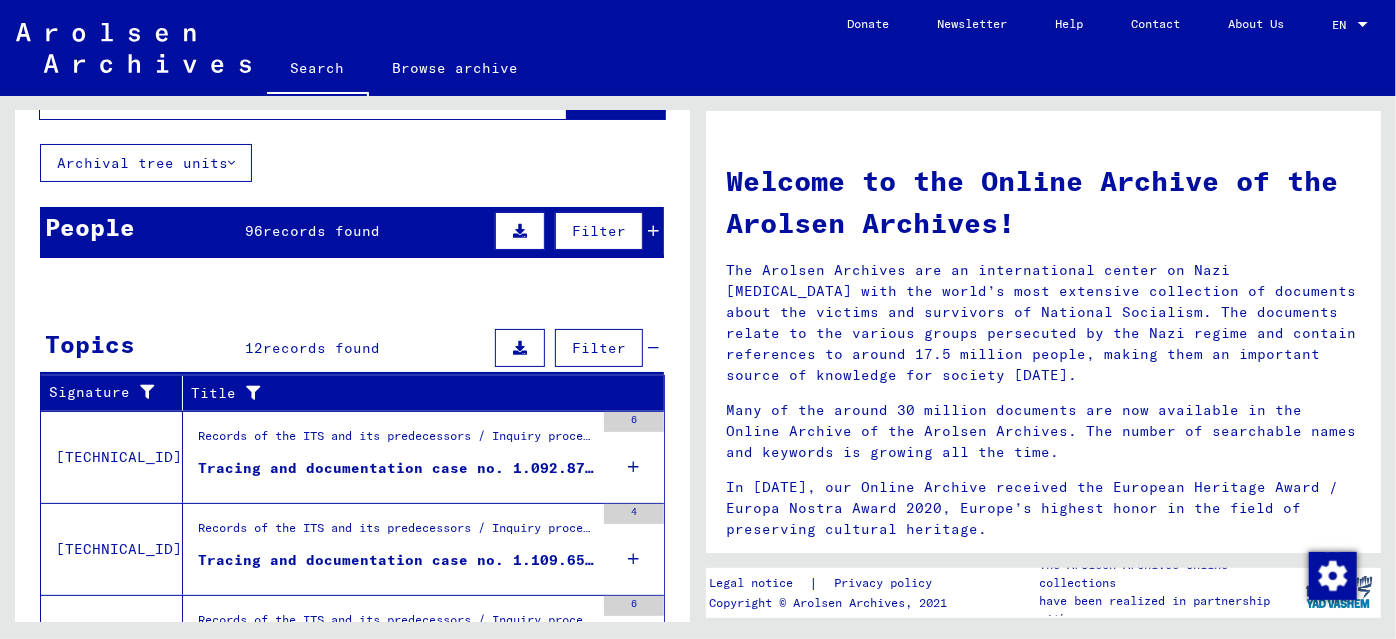 click on "Tracing and documentation case no. 1.092.871 for GIOVANNETTI, OMEGLIO born 28.04.1916" at bounding box center [396, 468] 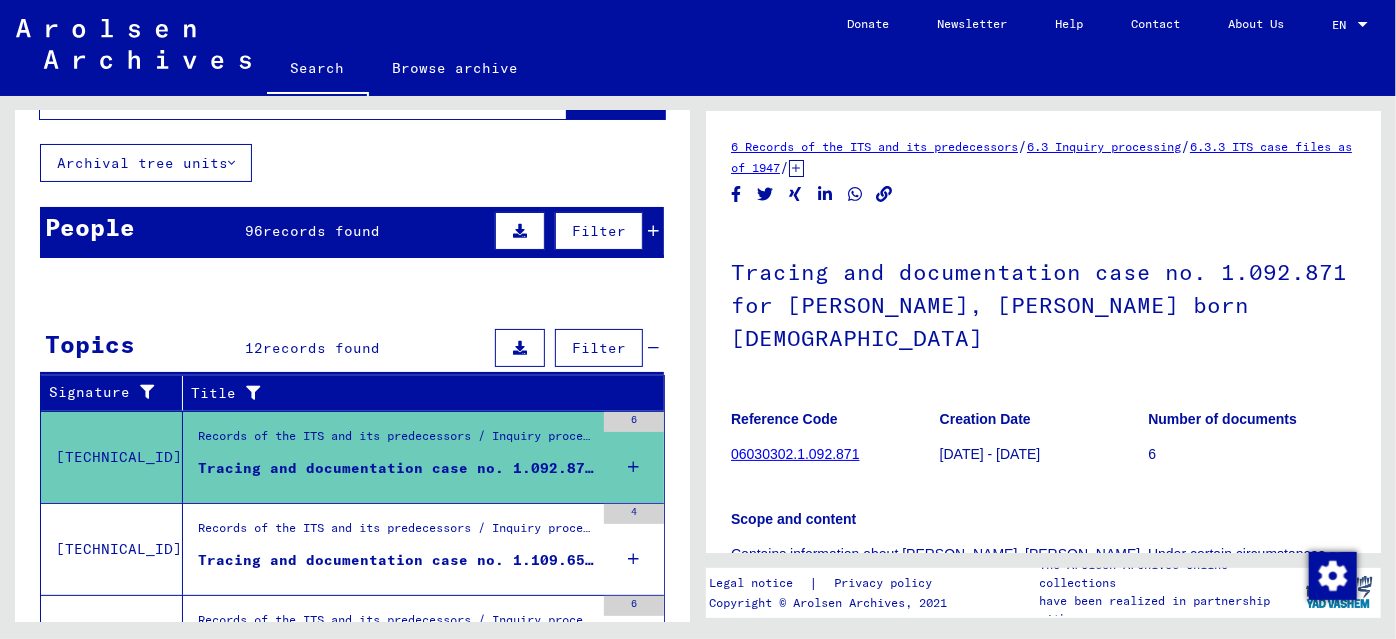 scroll, scrollTop: 0, scrollLeft: 0, axis: both 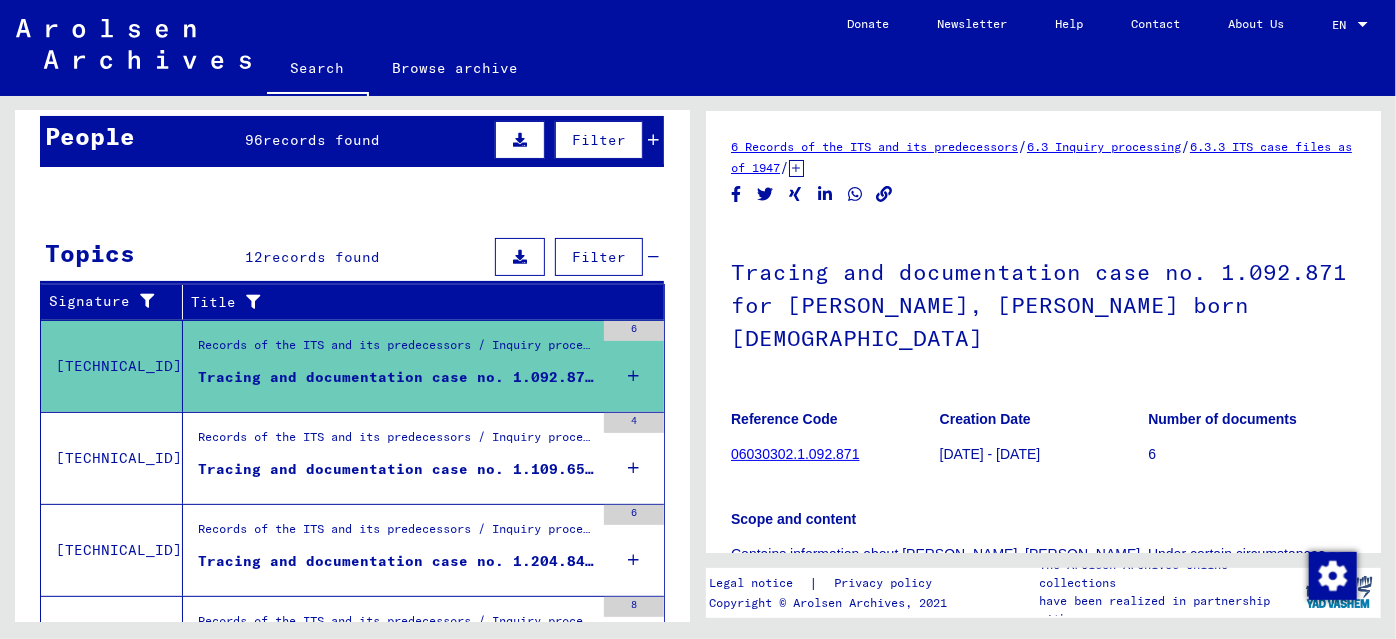 click on "**********" 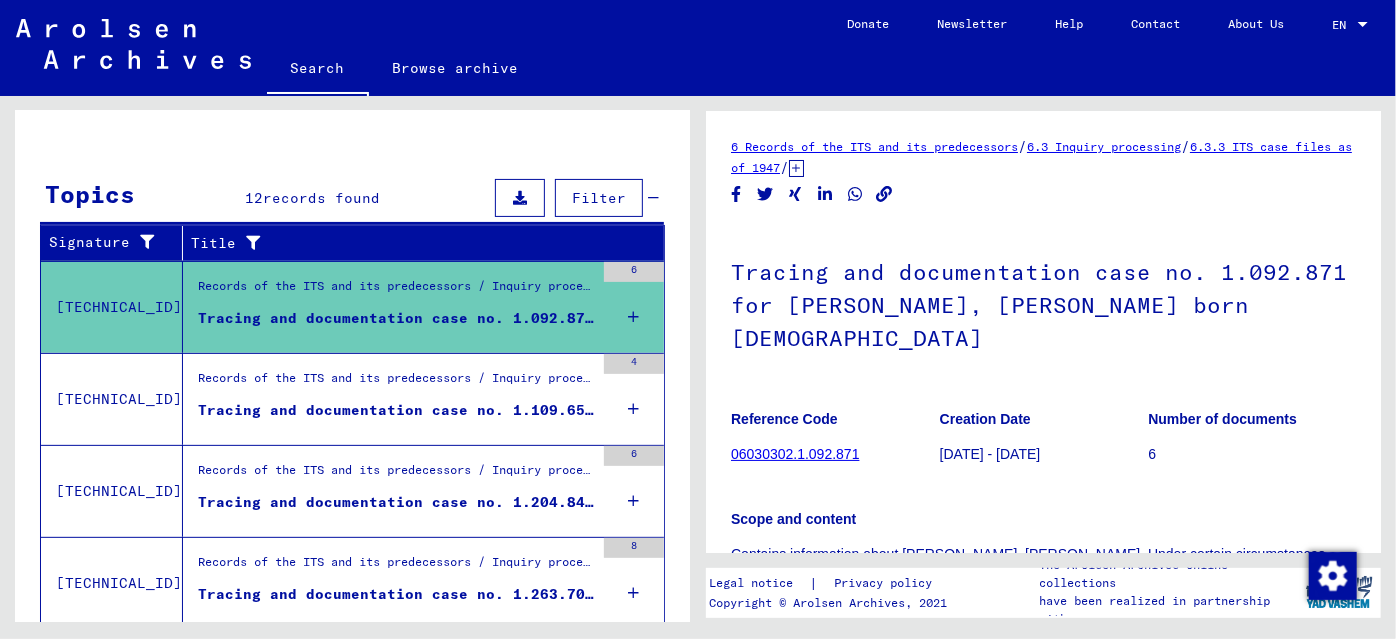 scroll, scrollTop: 272, scrollLeft: 0, axis: vertical 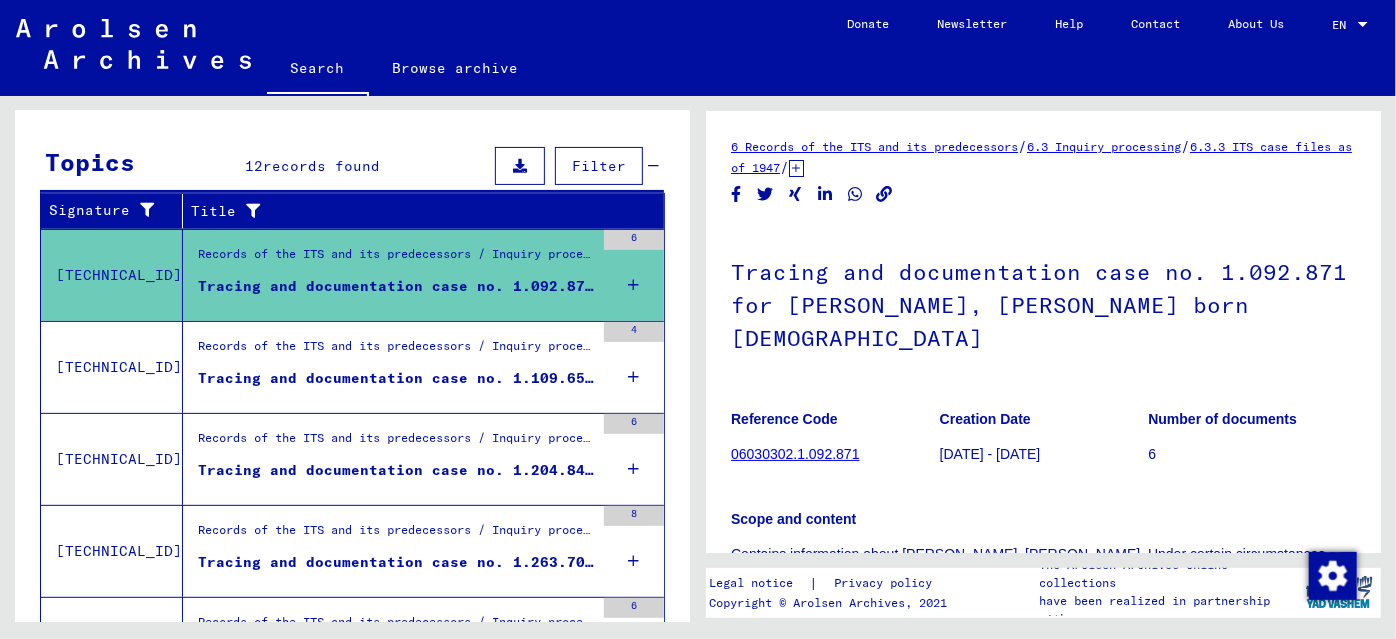 click on "Tracing and documentation case no. 1.109.655 for GIOVANNETTI, PIETRO born 07.04.1906" at bounding box center (396, 378) 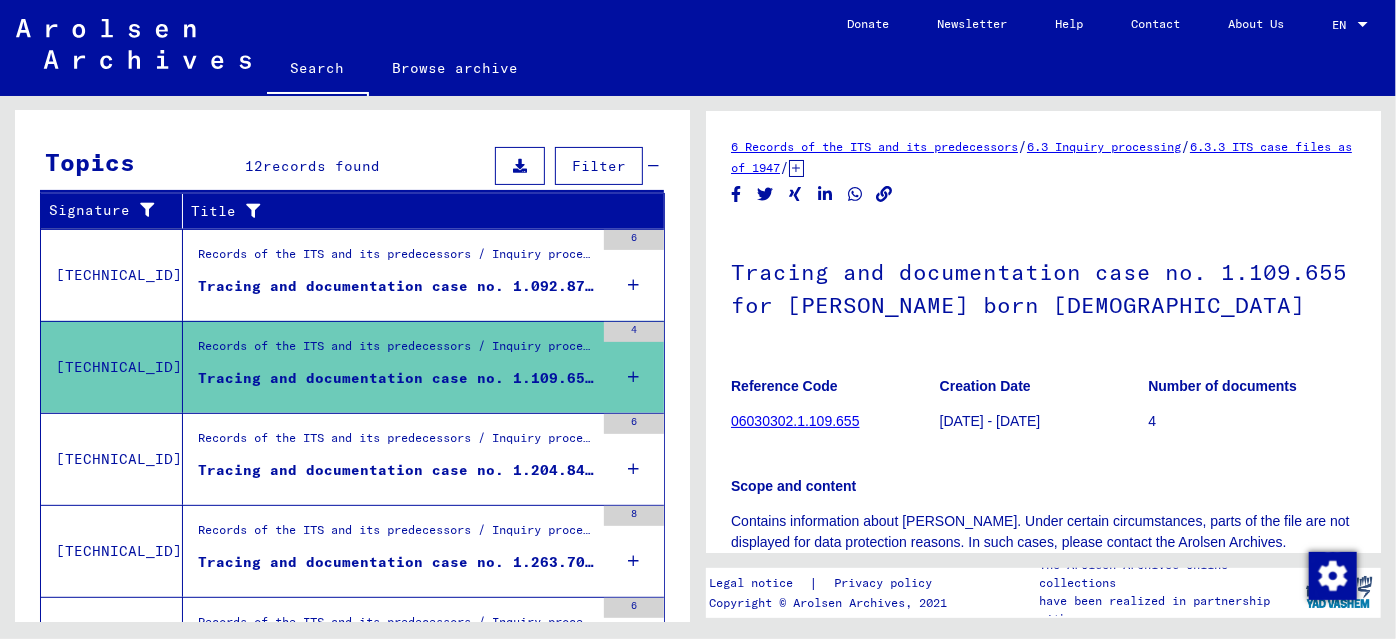 scroll, scrollTop: 0, scrollLeft: 0, axis: both 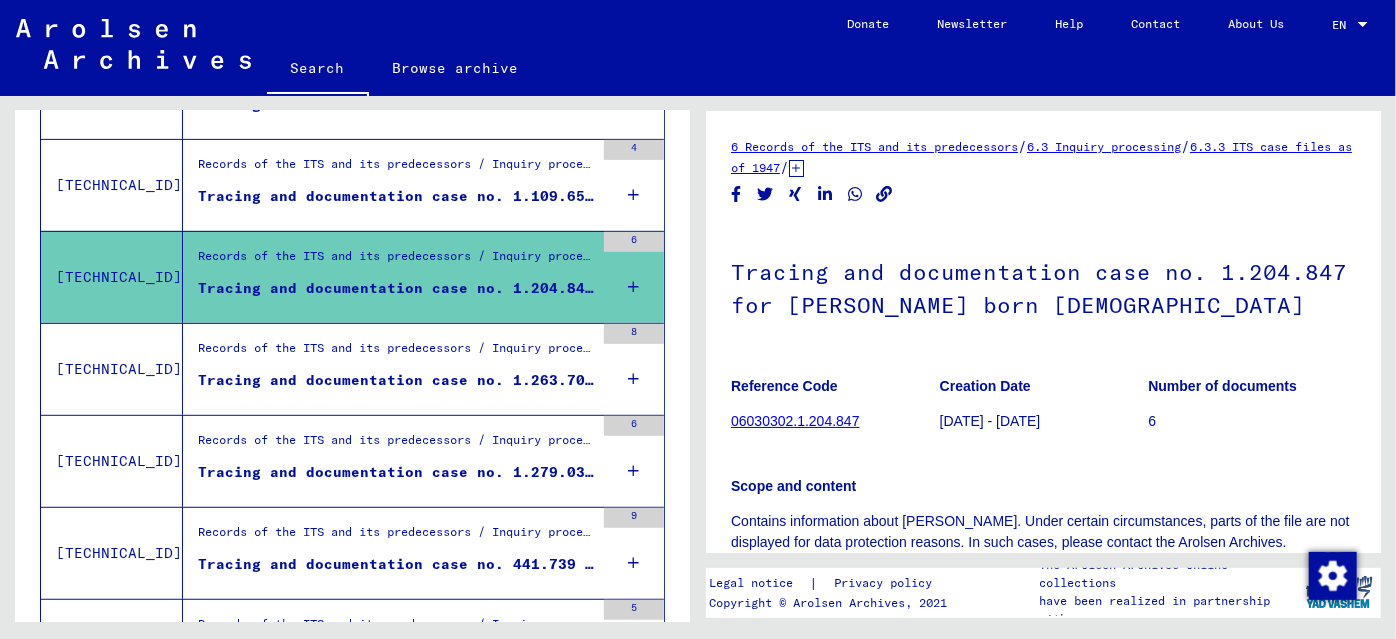 click on "Tracing and documentation case no. 1.279.035 for GIOVANNETTI, ANSELMO born 25.05.1914" at bounding box center (396, 472) 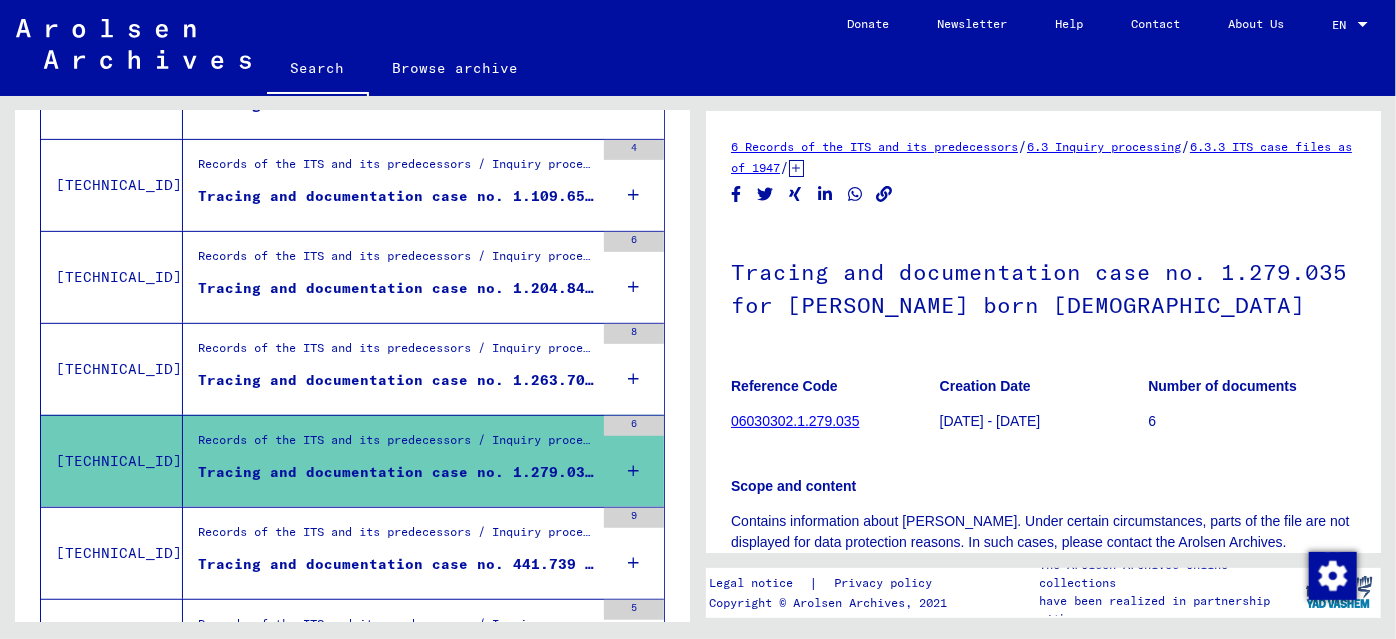 scroll, scrollTop: 0, scrollLeft: 0, axis: both 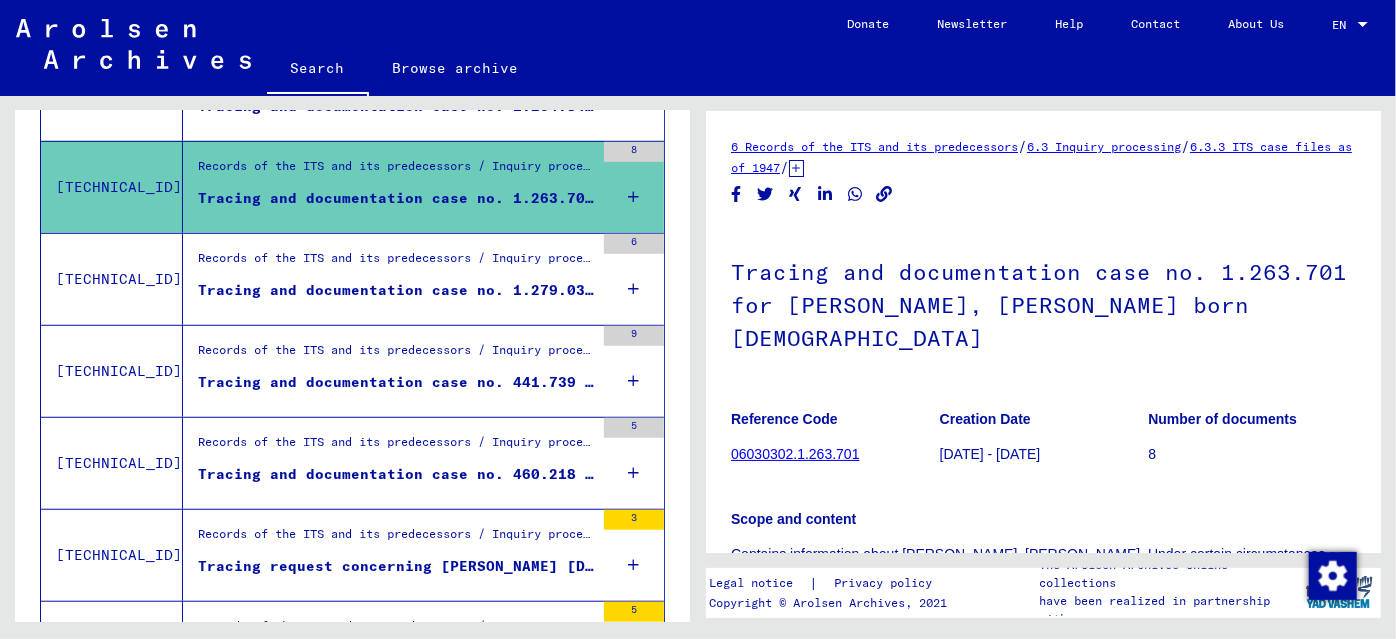 click on "Tracing and documentation case no. 441.739 for GIOVANNETTI, FIORINDO born 26.05.1922" at bounding box center [396, 382] 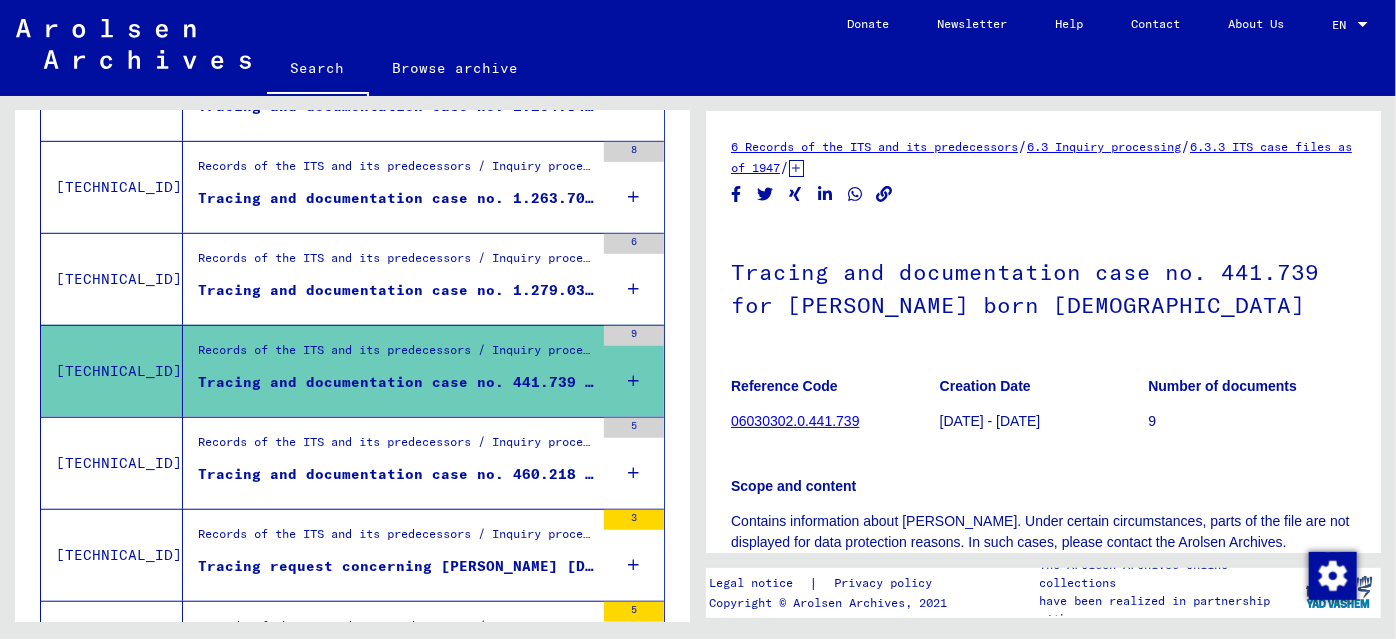 scroll, scrollTop: 0, scrollLeft: 0, axis: both 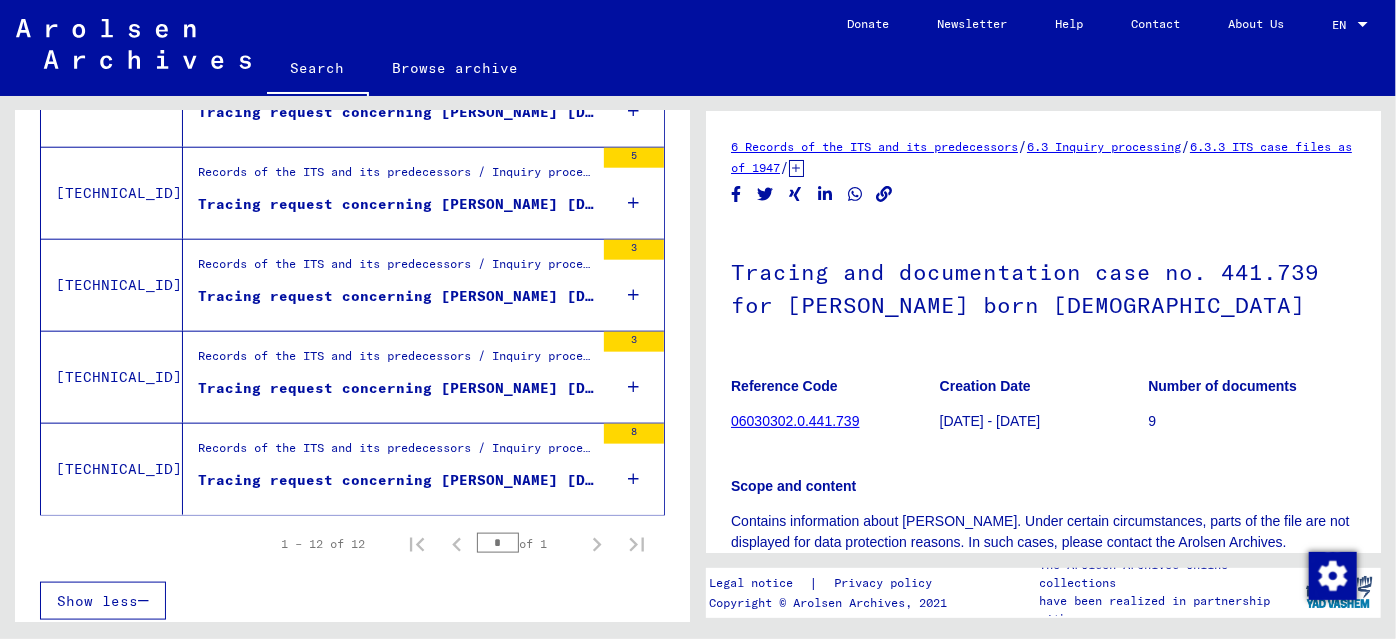 click on "Tracing request concerning GIOVANNETTI CORRADO 1924-04-26" at bounding box center (396, 480) 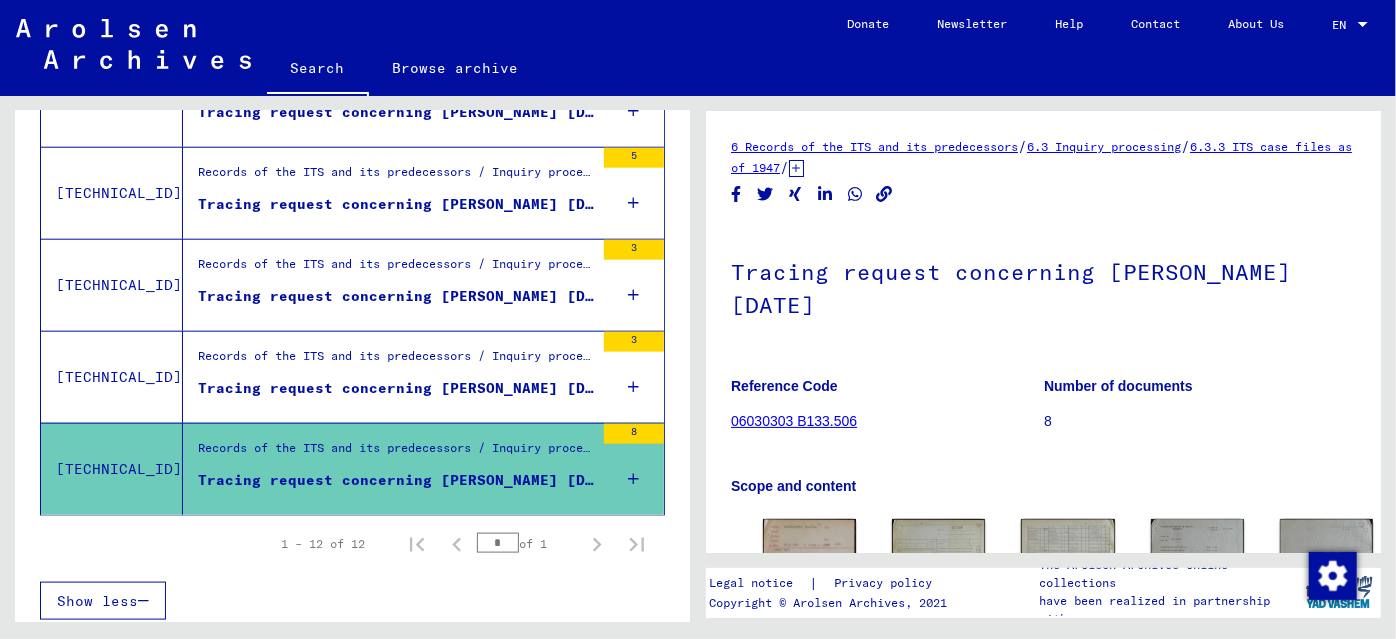 scroll, scrollTop: 0, scrollLeft: 0, axis: both 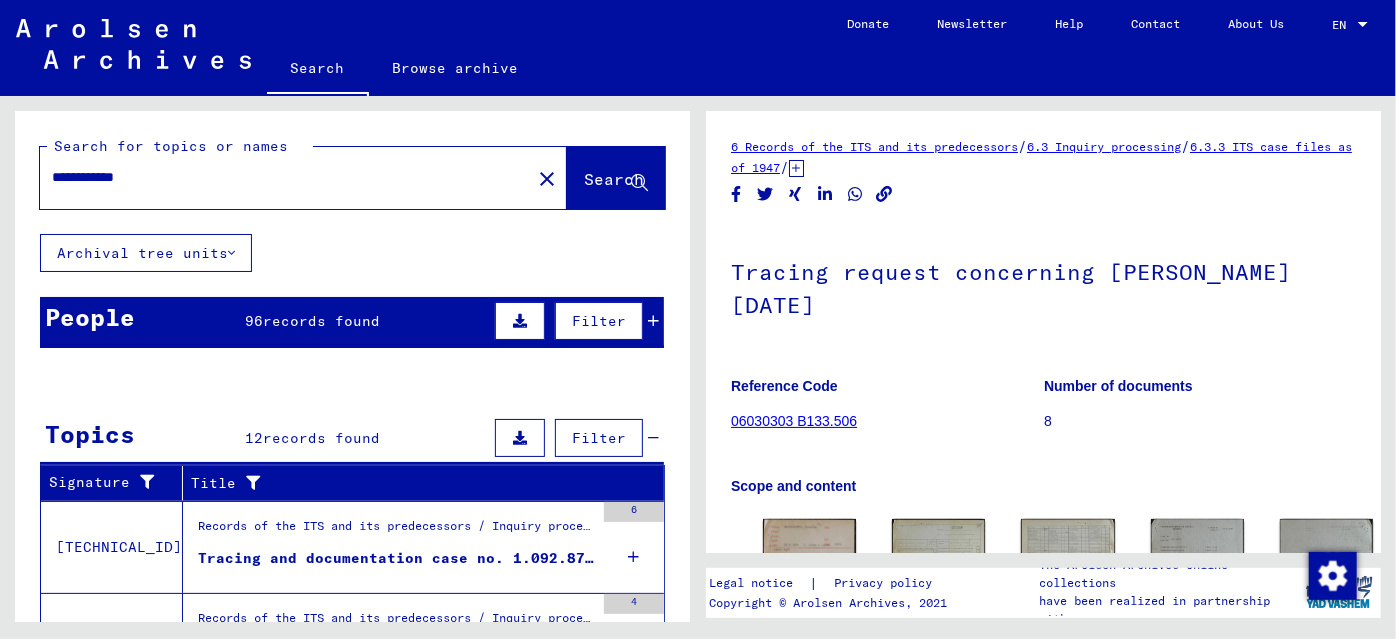 drag, startPoint x: 181, startPoint y: 179, endPoint x: 25, endPoint y: 162, distance: 156.92355 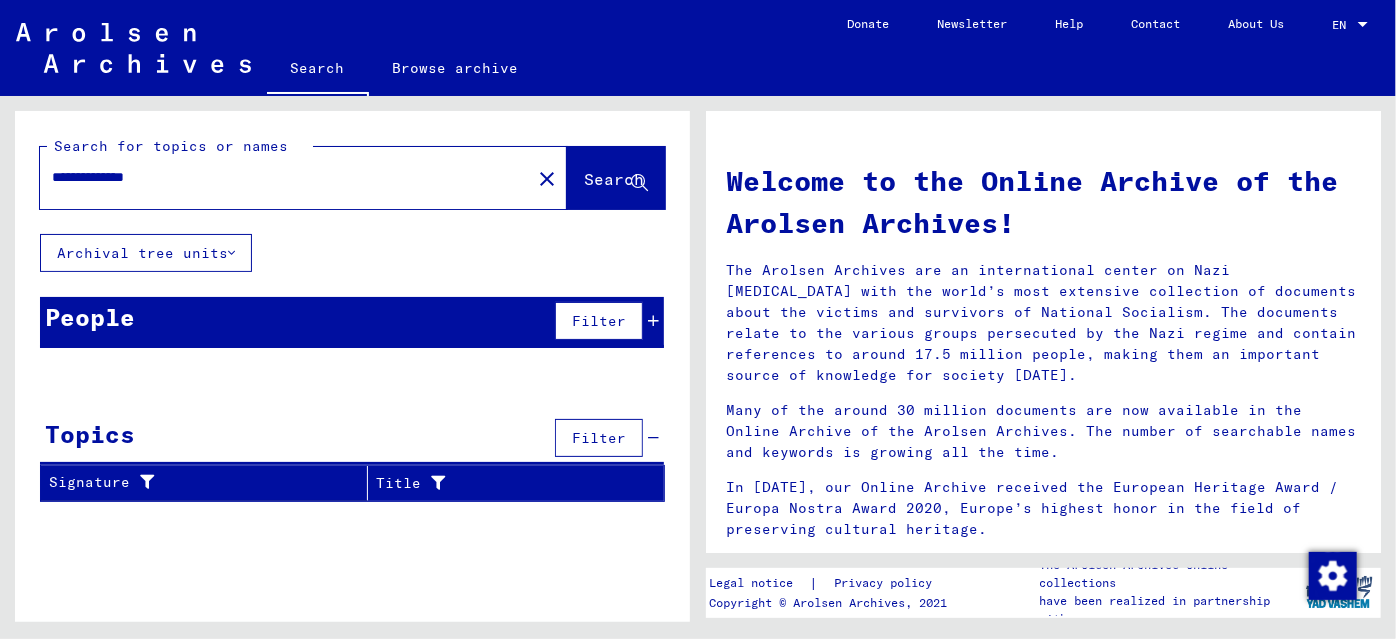 drag, startPoint x: 122, startPoint y: 178, endPoint x: 202, endPoint y: 178, distance: 80 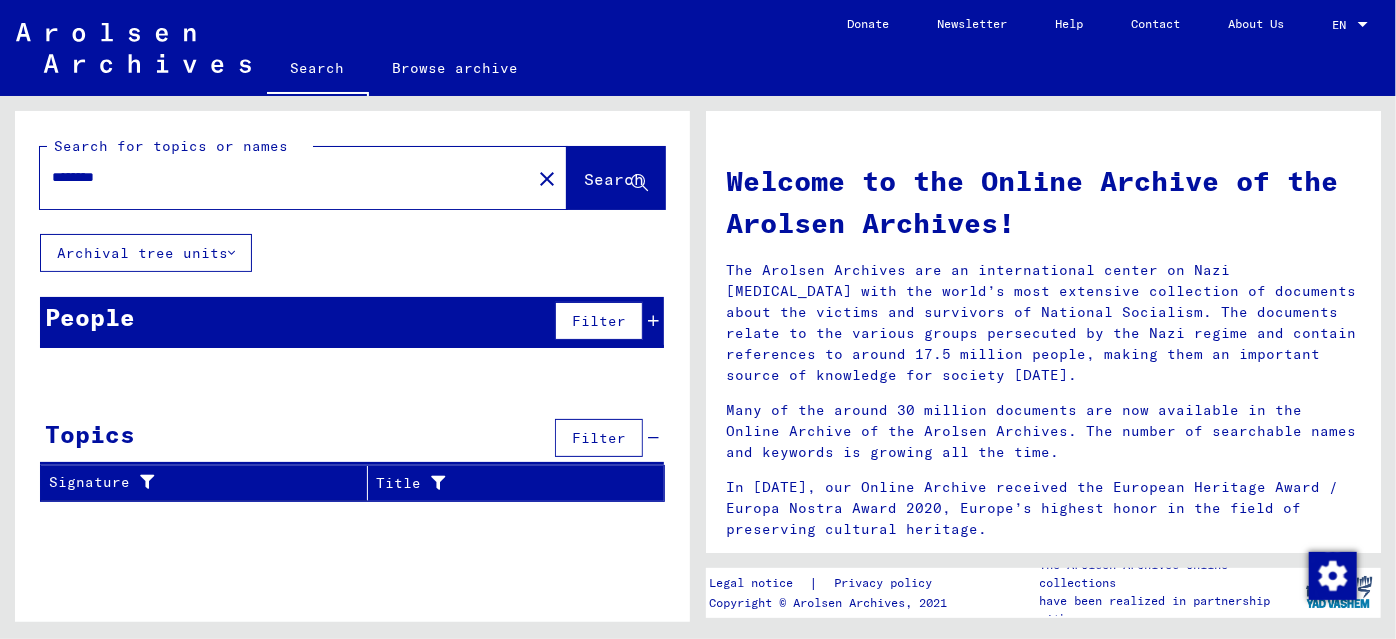 type on "*******" 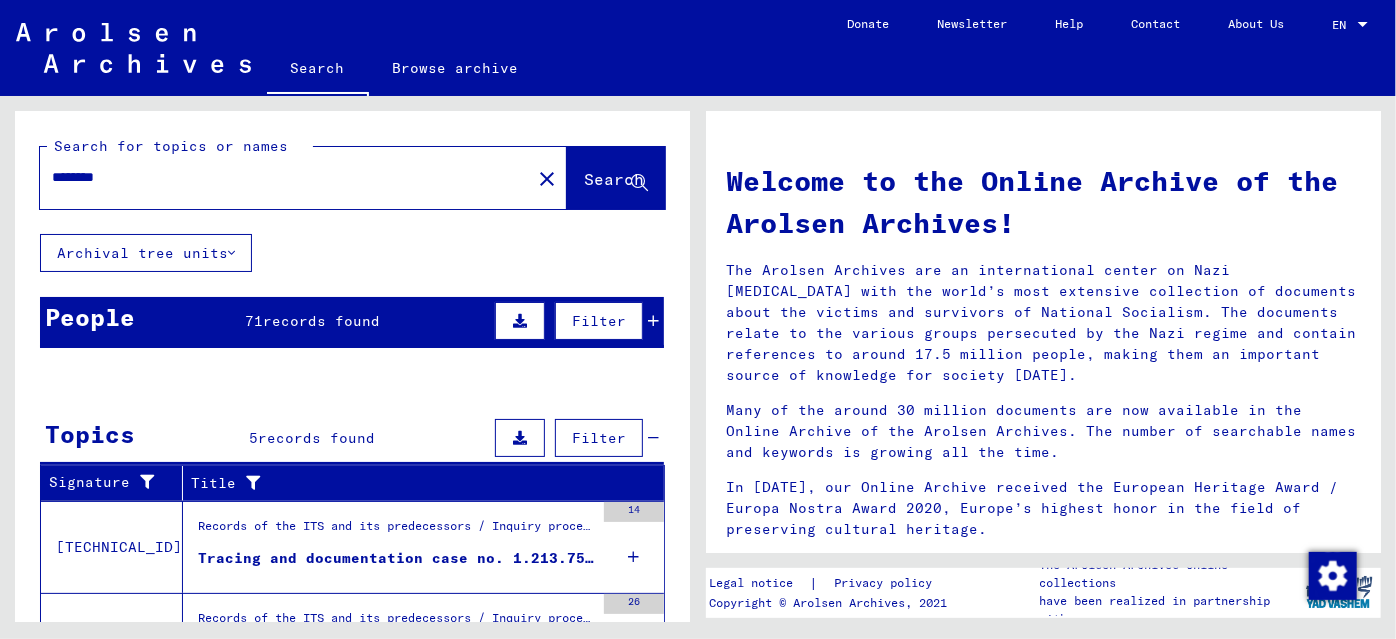 click on "records found" at bounding box center (321, 321) 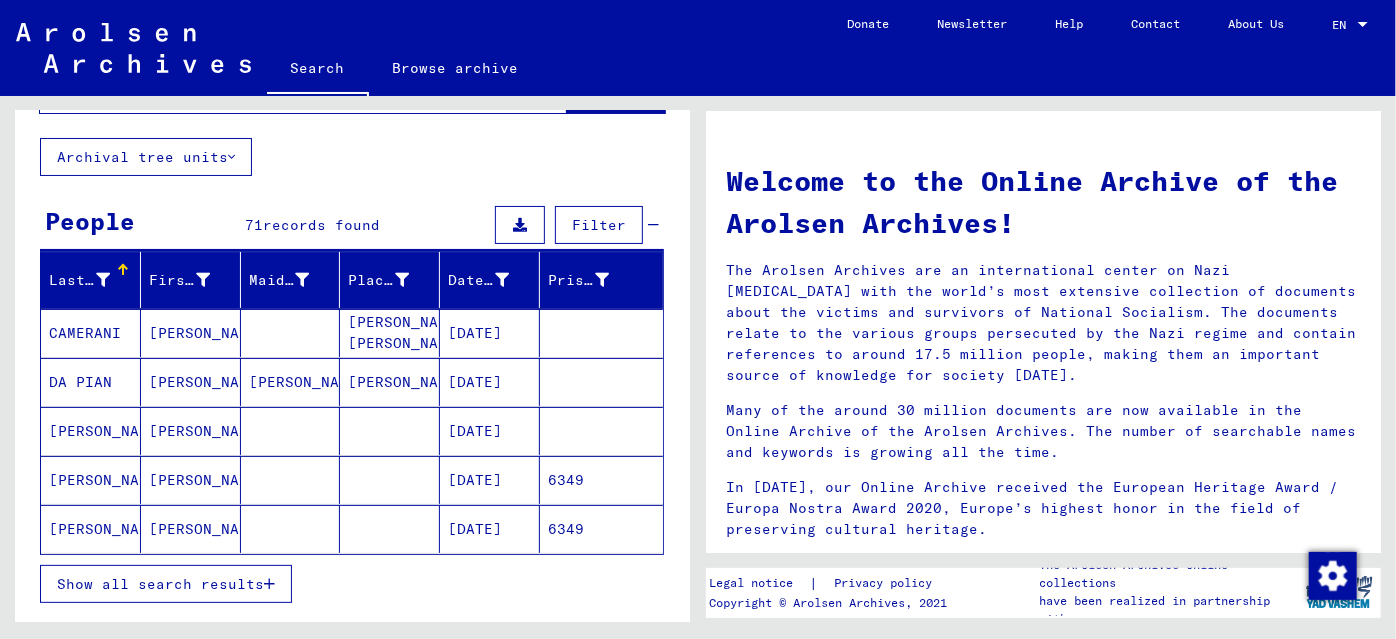 scroll, scrollTop: 181, scrollLeft: 0, axis: vertical 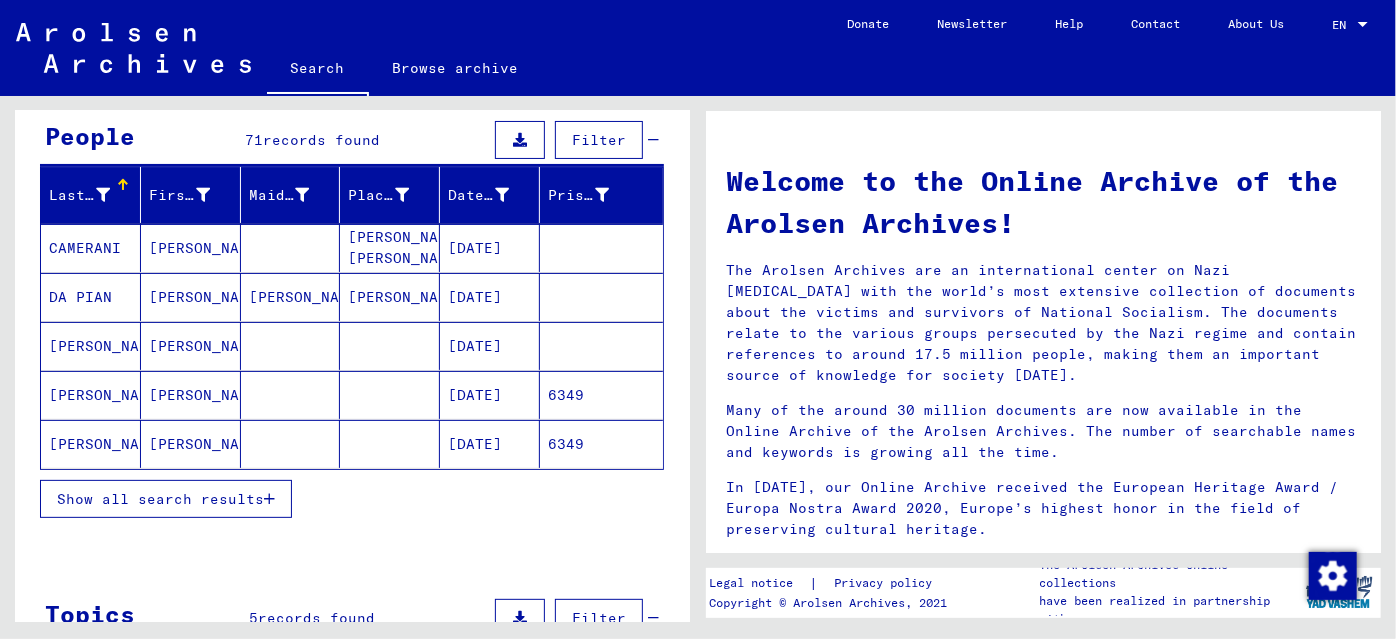 click on "Show all search results" at bounding box center (160, 499) 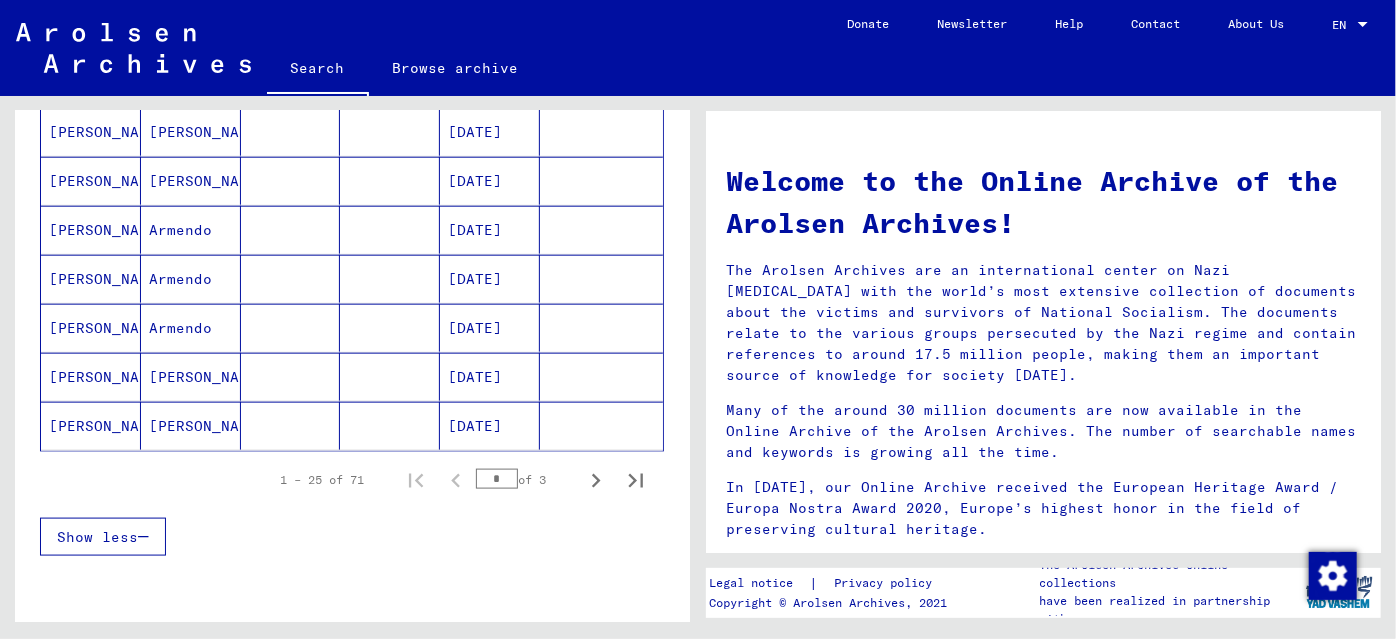 scroll, scrollTop: 1181, scrollLeft: 0, axis: vertical 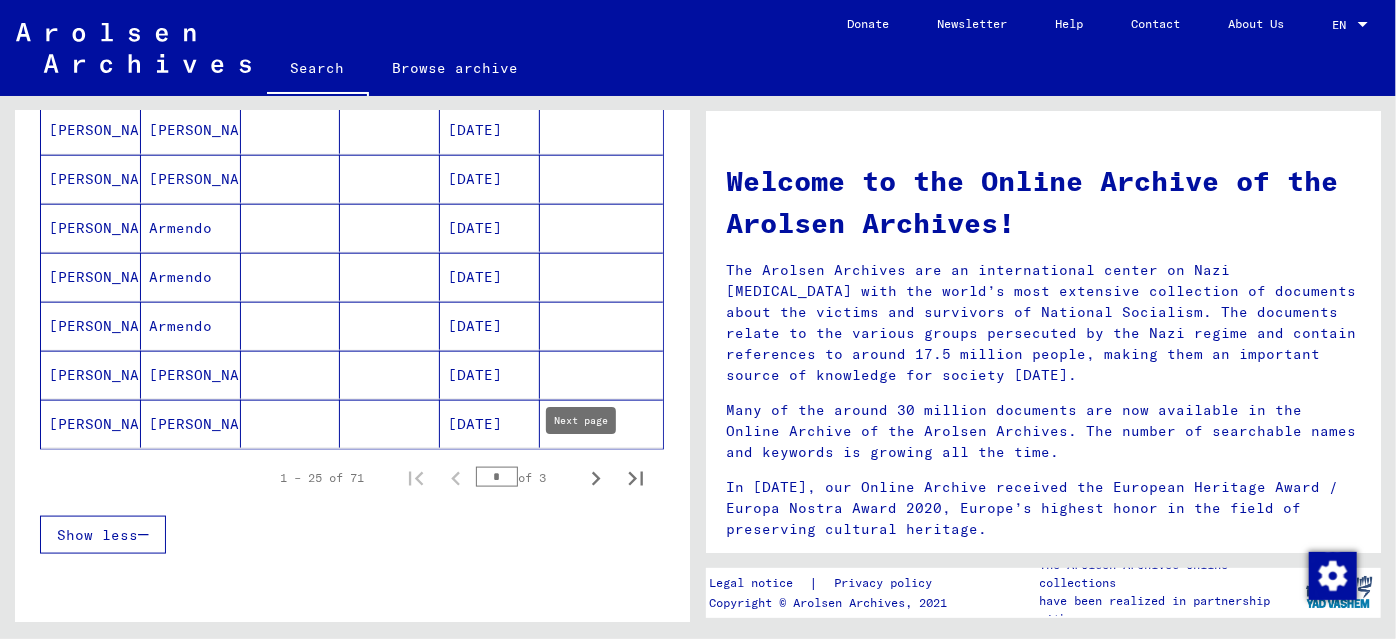 click 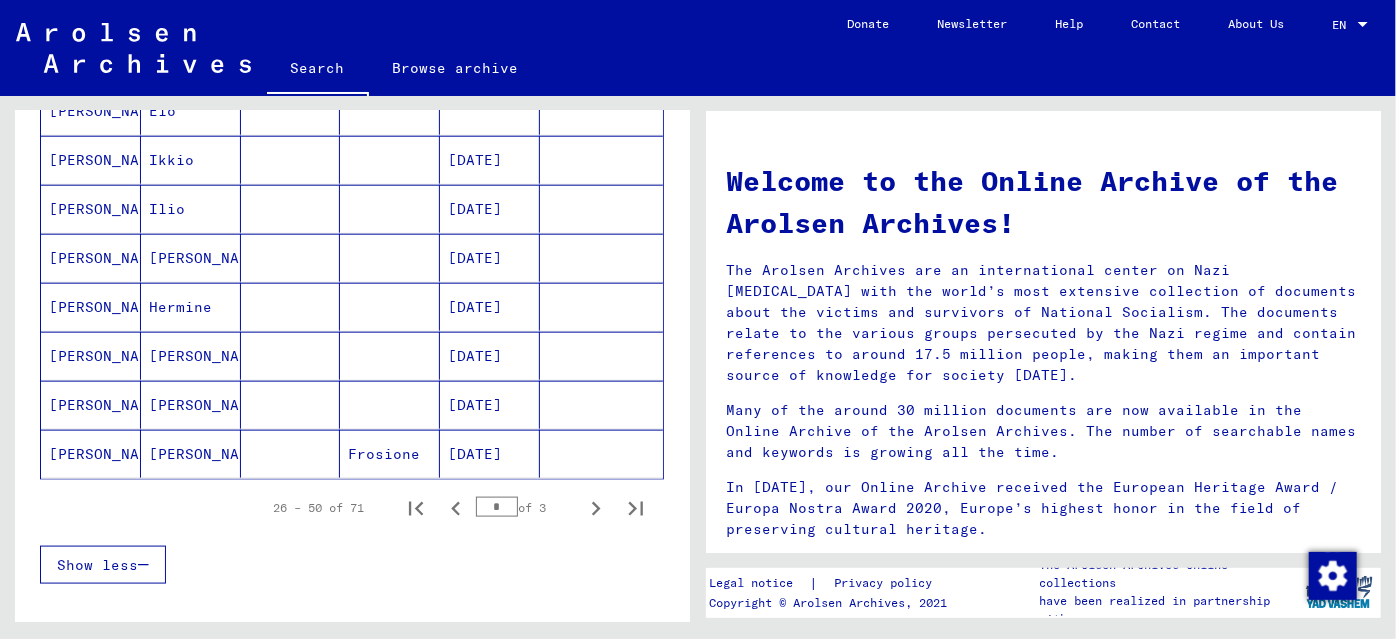 scroll, scrollTop: 1181, scrollLeft: 0, axis: vertical 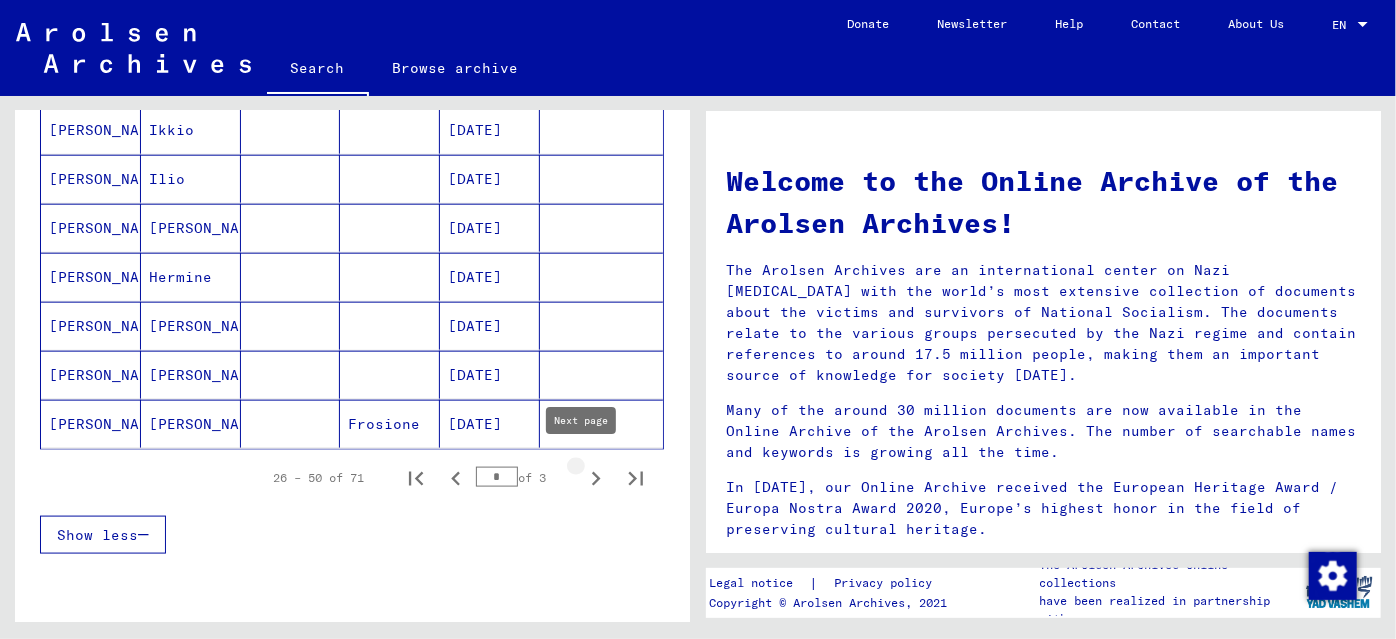 click 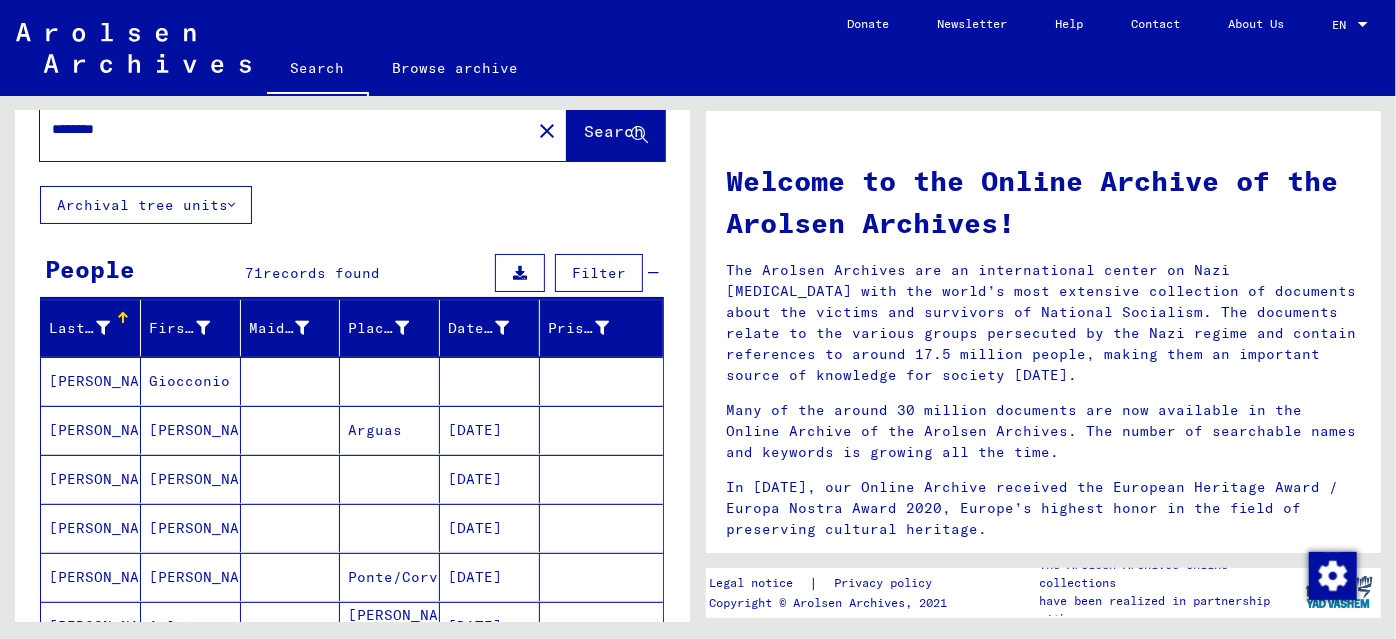 scroll, scrollTop: 0, scrollLeft: 0, axis: both 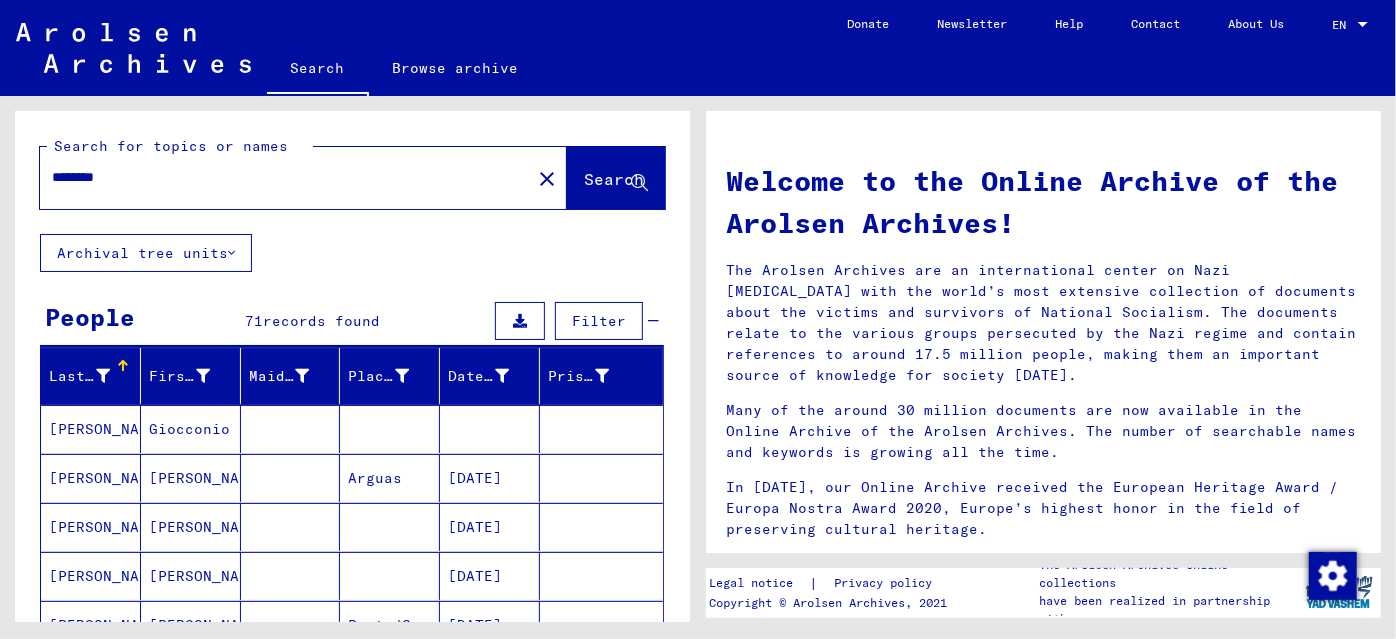 drag, startPoint x: 198, startPoint y: 183, endPoint x: 562, endPoint y: 154, distance: 365.15338 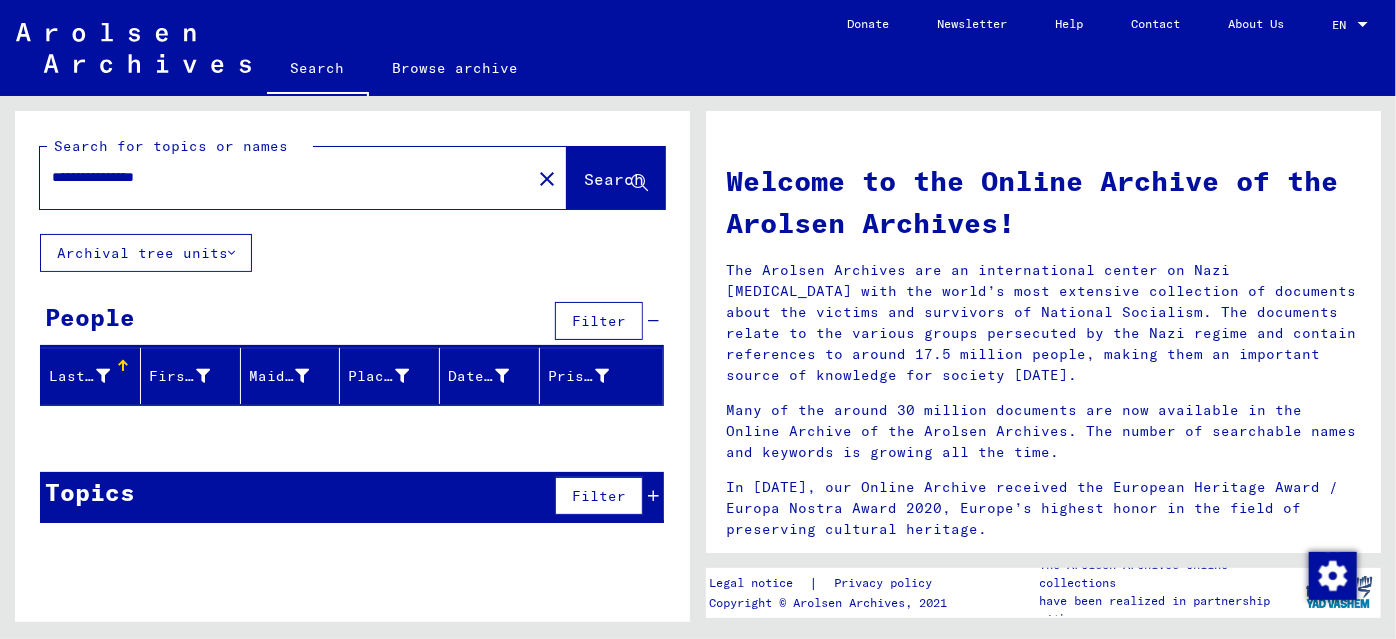 drag, startPoint x: 130, startPoint y: 174, endPoint x: 264, endPoint y: 175, distance: 134.00374 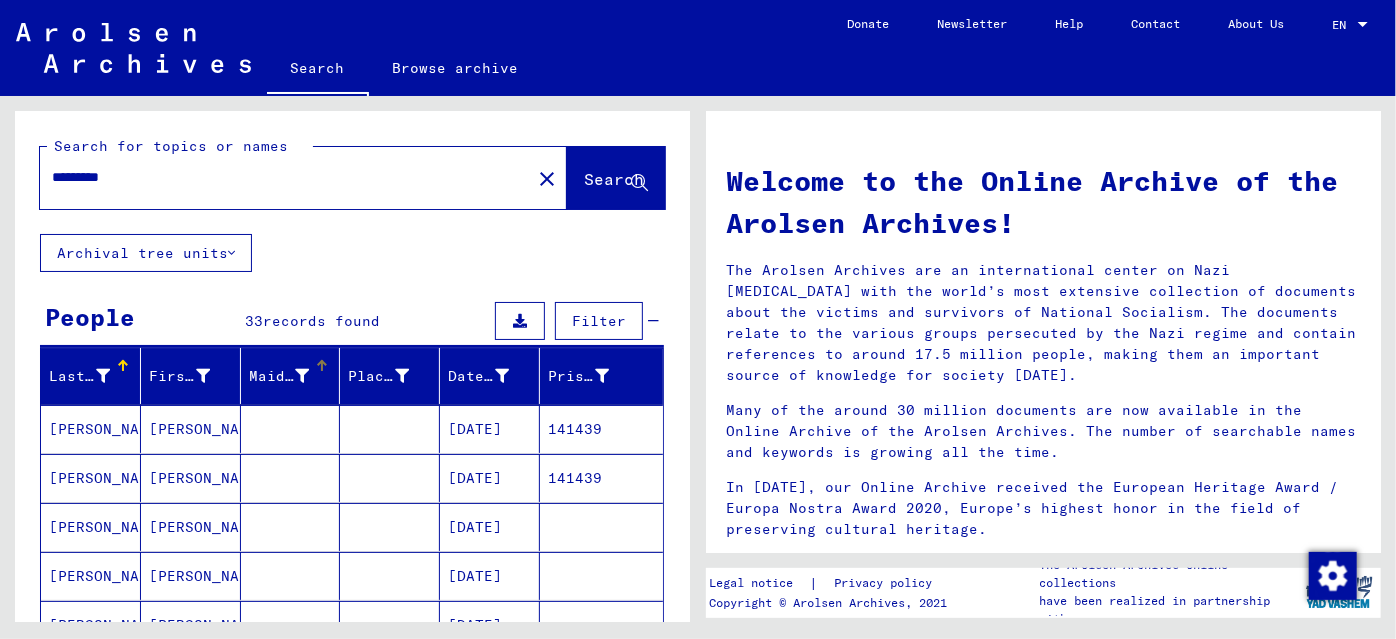scroll, scrollTop: 181, scrollLeft: 0, axis: vertical 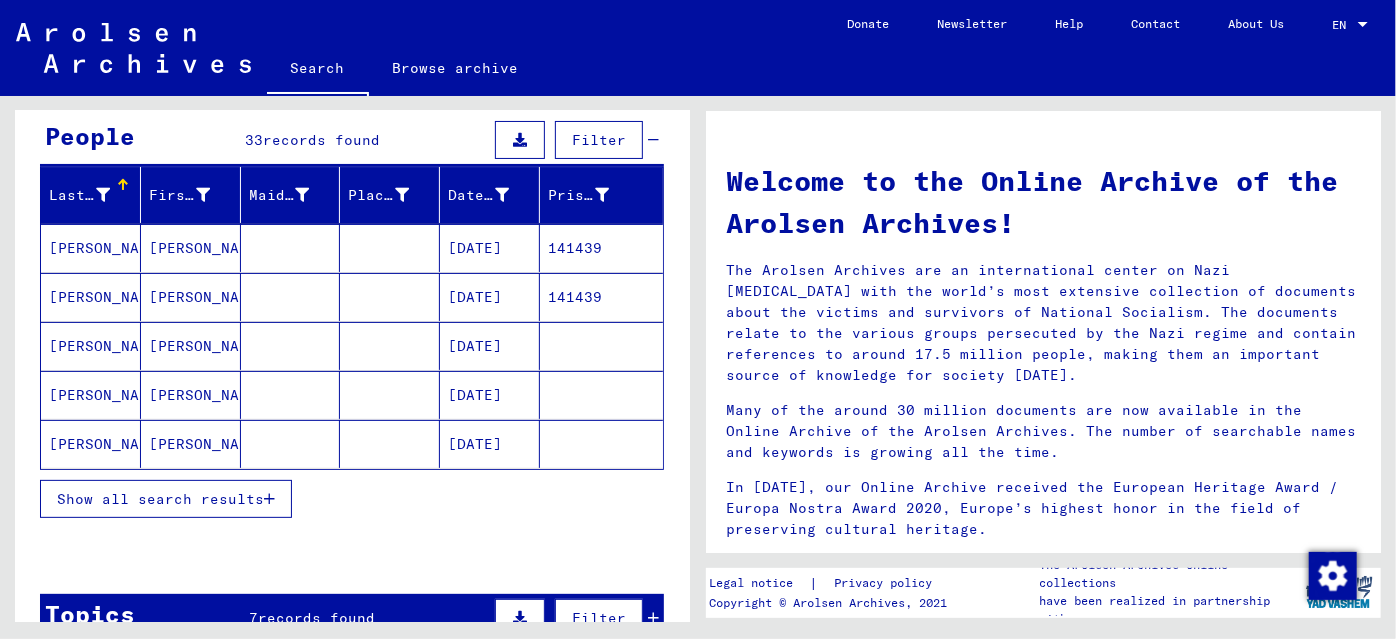 click on "Show all search results" at bounding box center (160, 499) 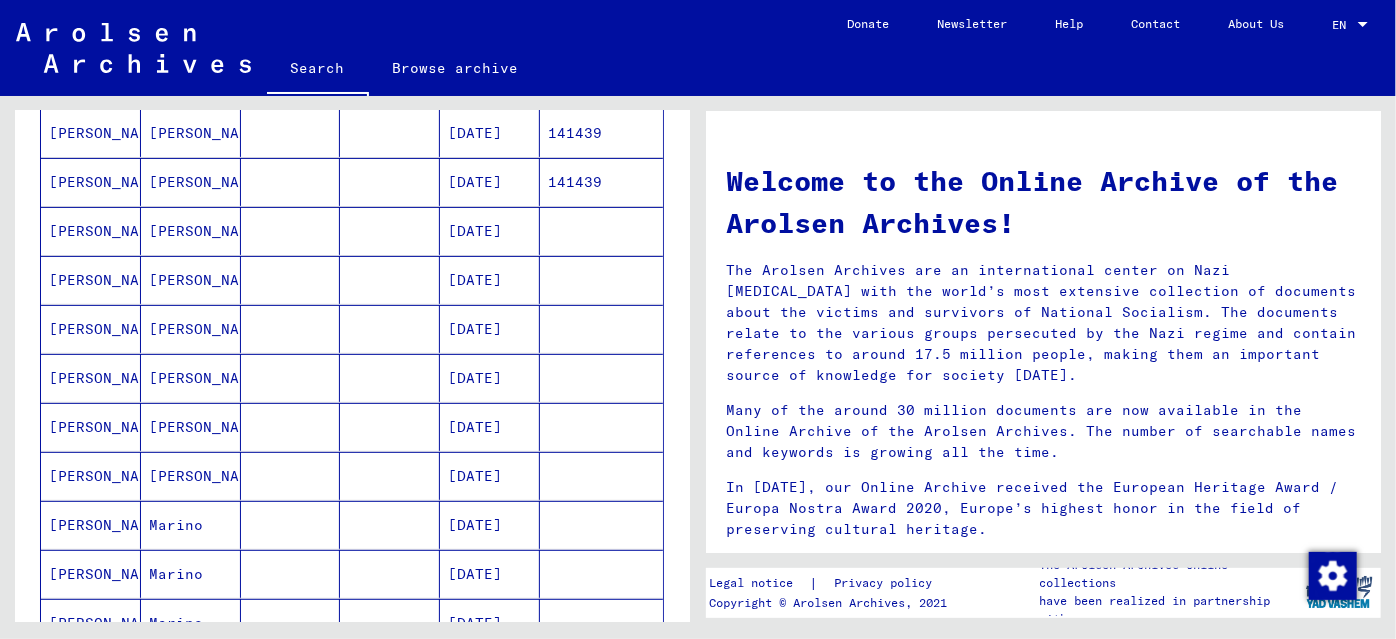 scroll, scrollTop: 0, scrollLeft: 0, axis: both 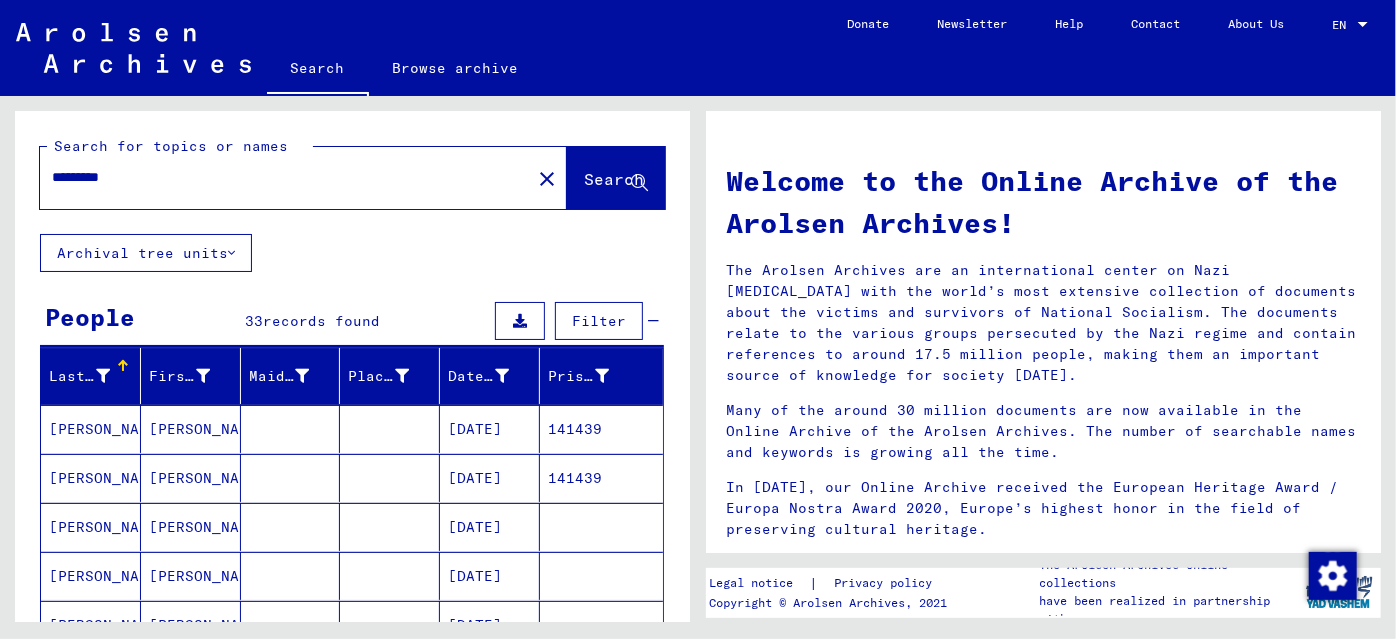 drag, startPoint x: 226, startPoint y: 180, endPoint x: 321, endPoint y: 178, distance: 95.02105 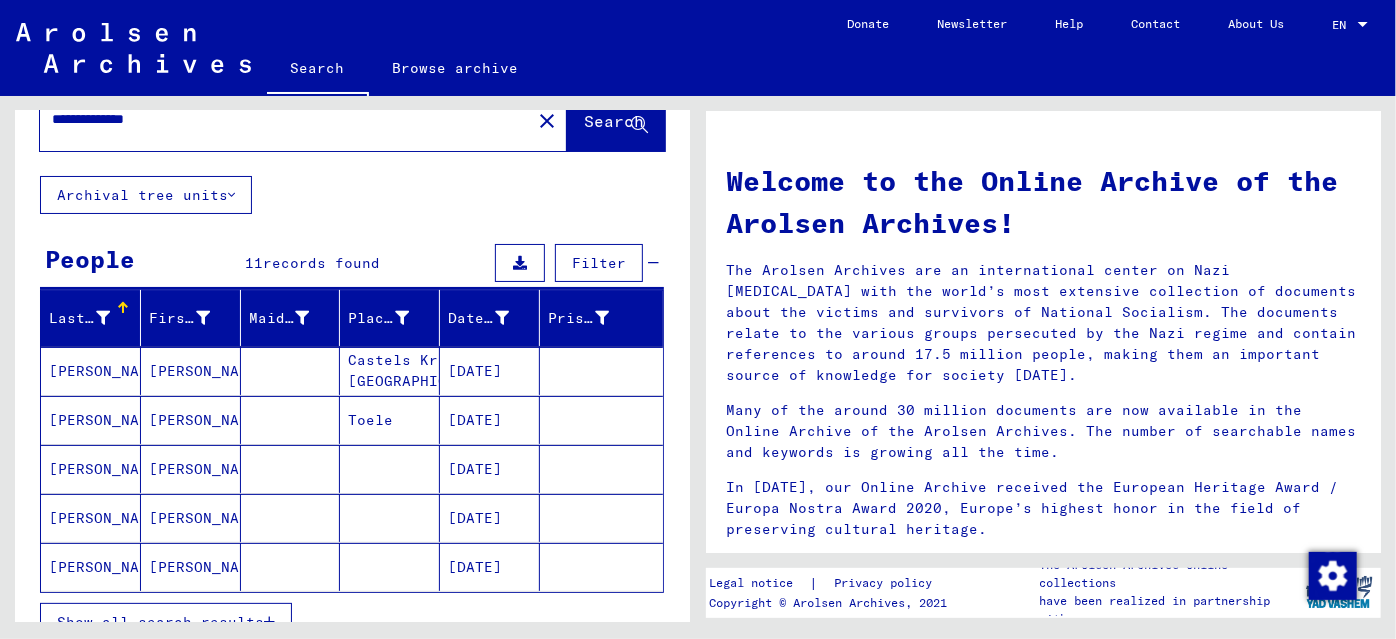 scroll, scrollTop: 90, scrollLeft: 0, axis: vertical 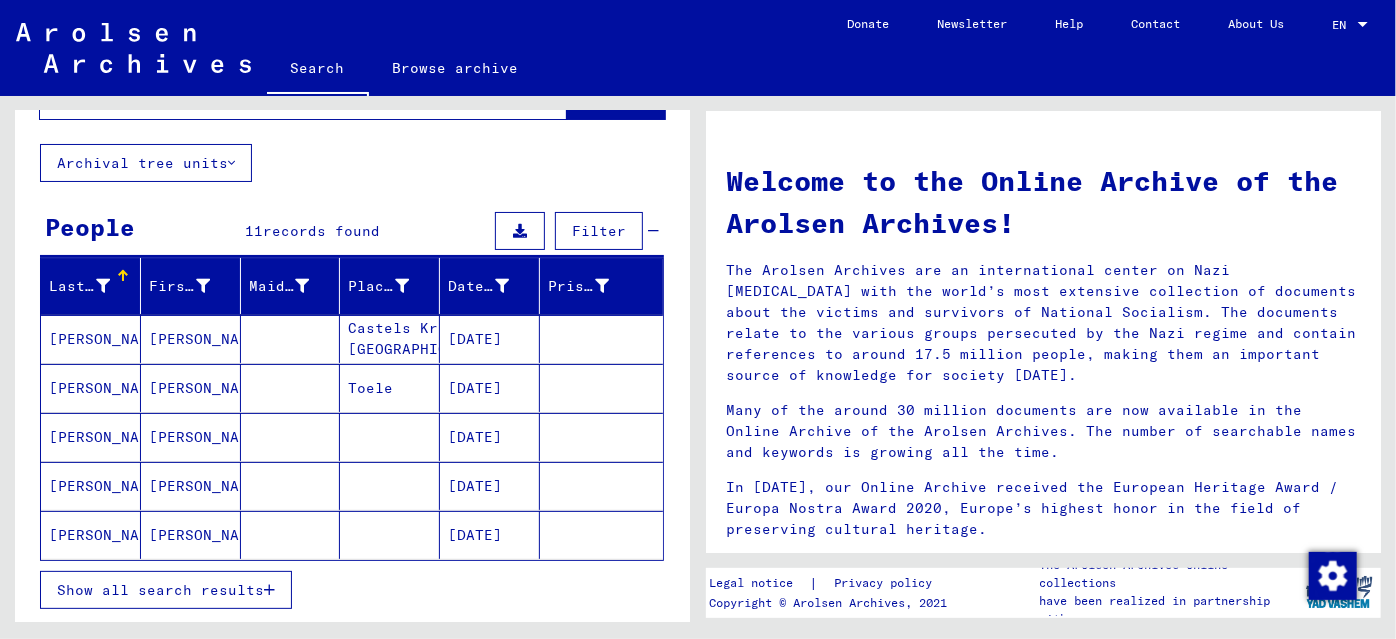 click on "Show all search results" at bounding box center [160, 590] 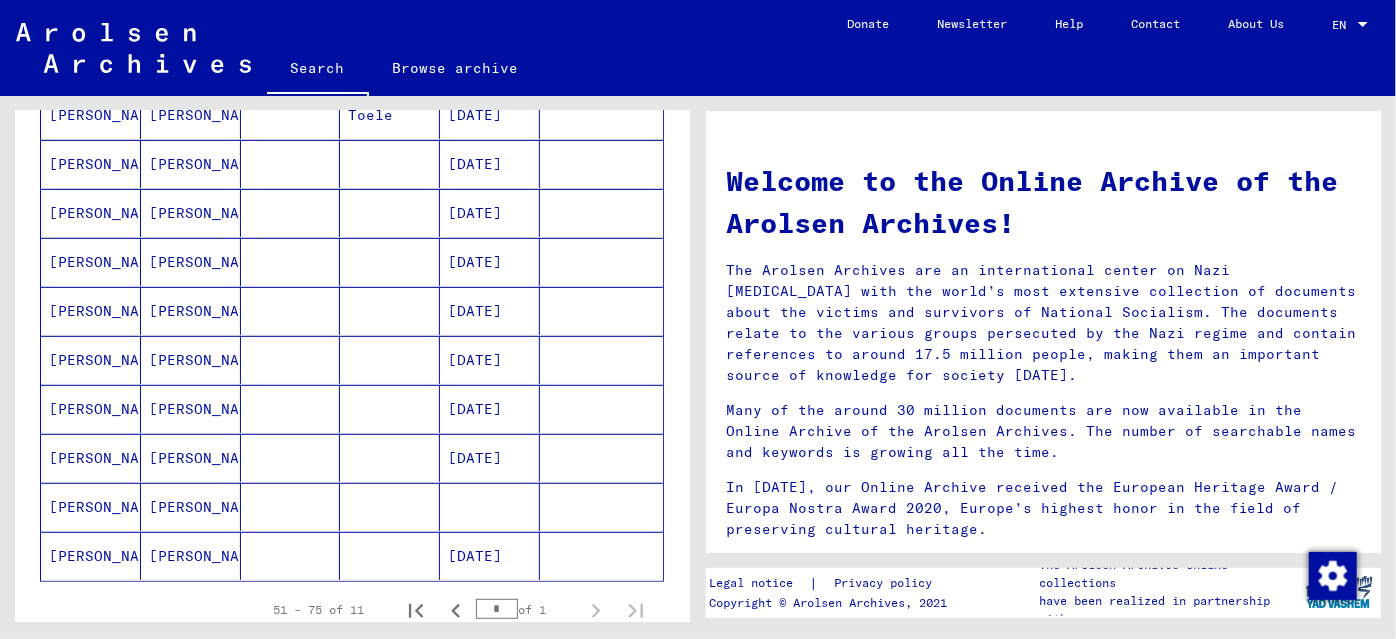 scroll, scrollTop: 90, scrollLeft: 0, axis: vertical 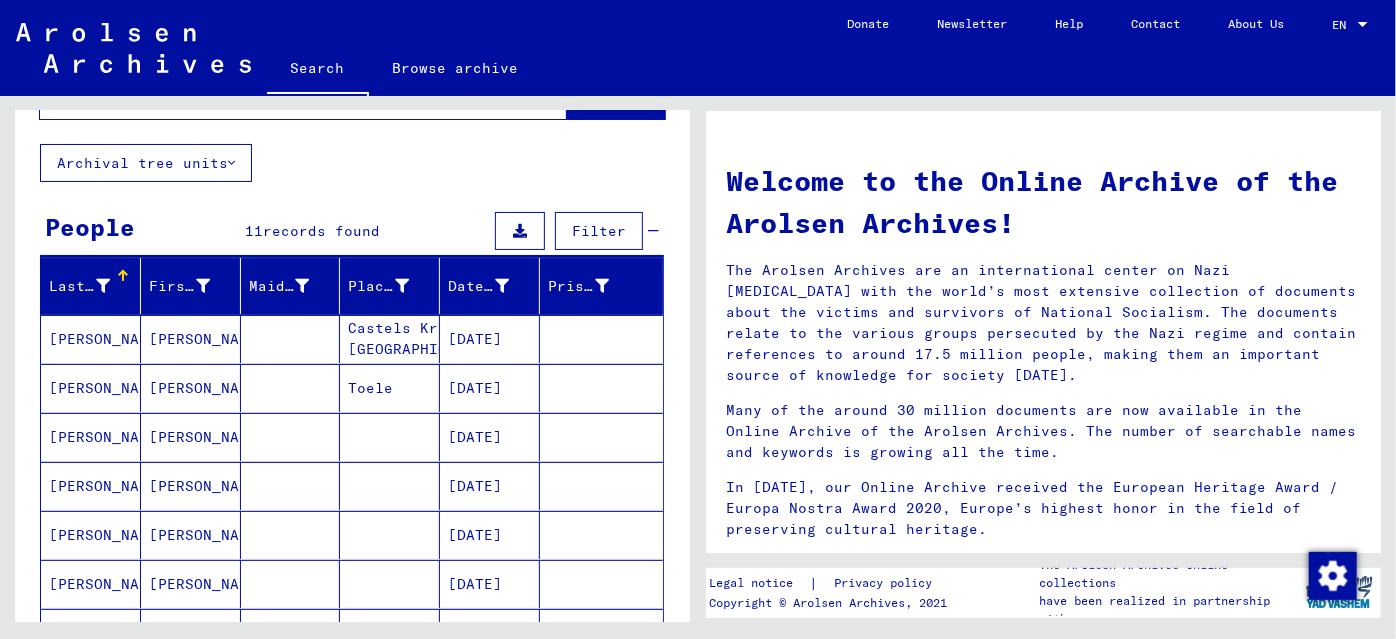 click on "05/27/1921" at bounding box center [490, 388] 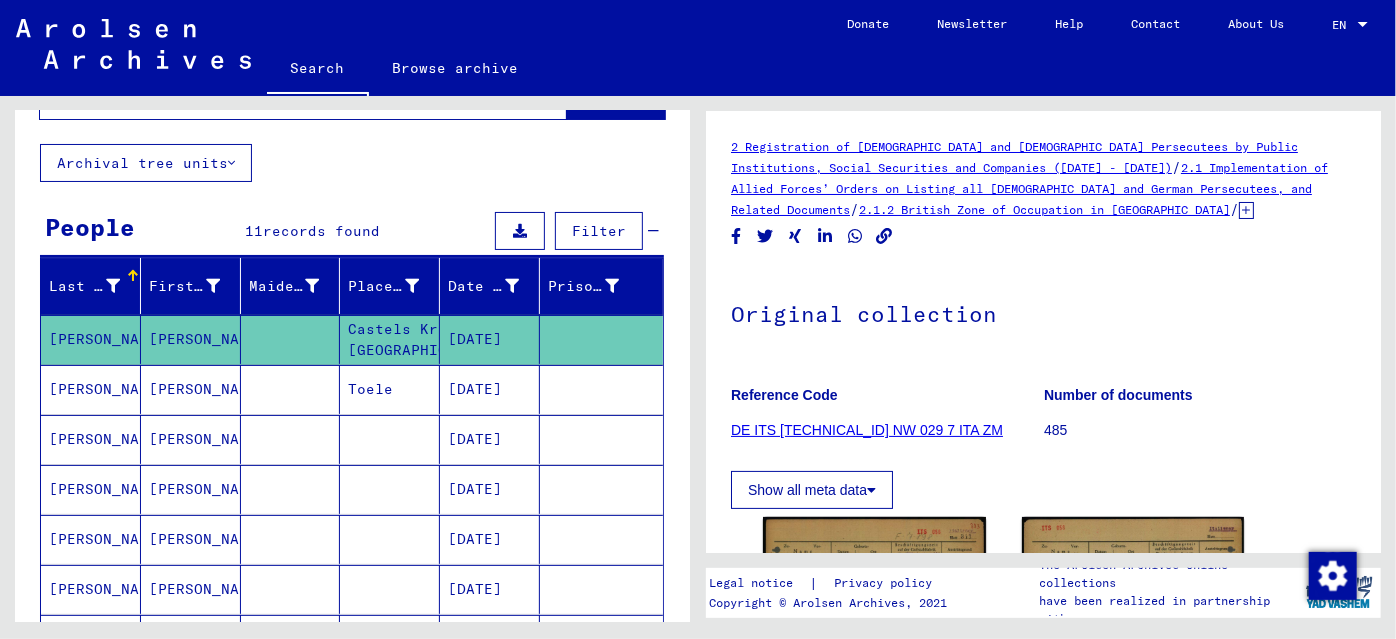 scroll, scrollTop: 0, scrollLeft: 0, axis: both 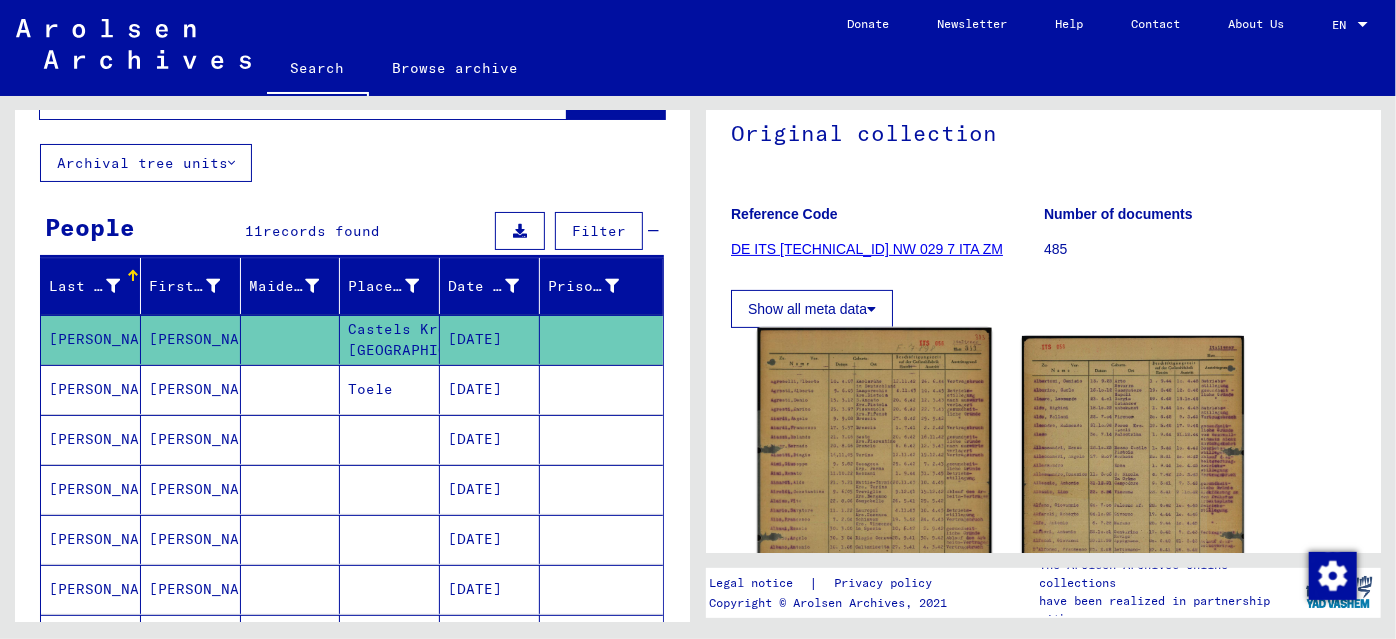 click 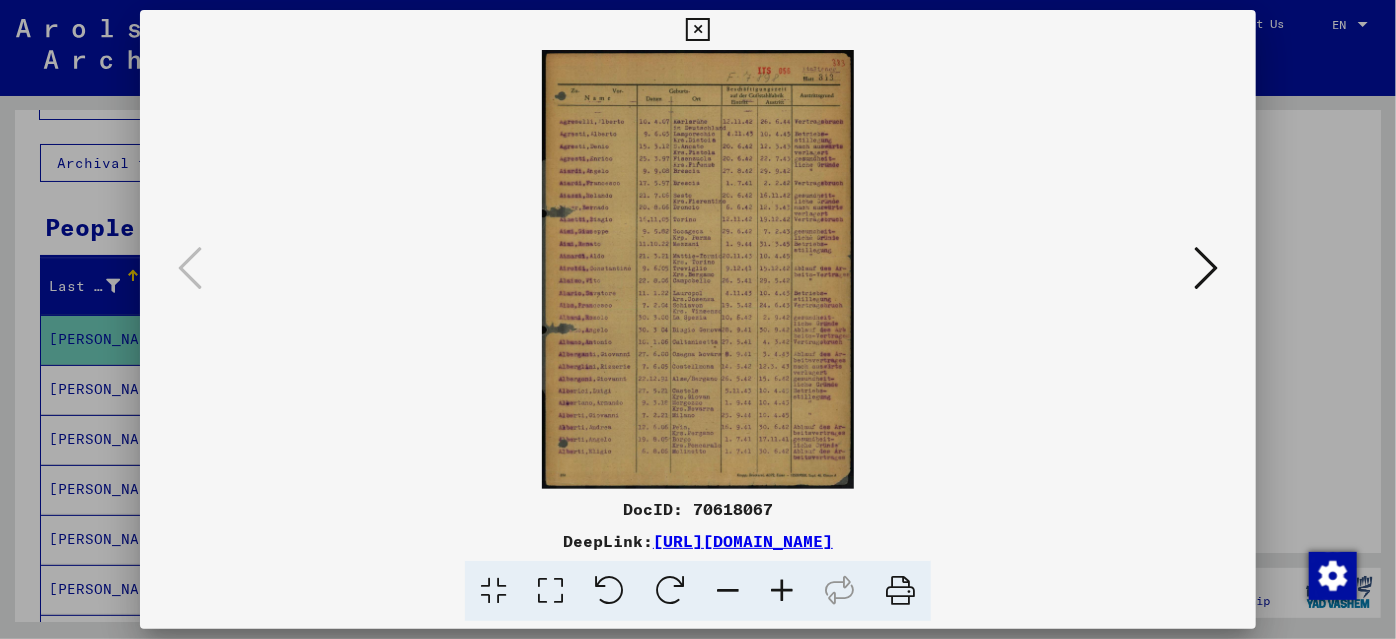 click at bounding box center [782, 591] 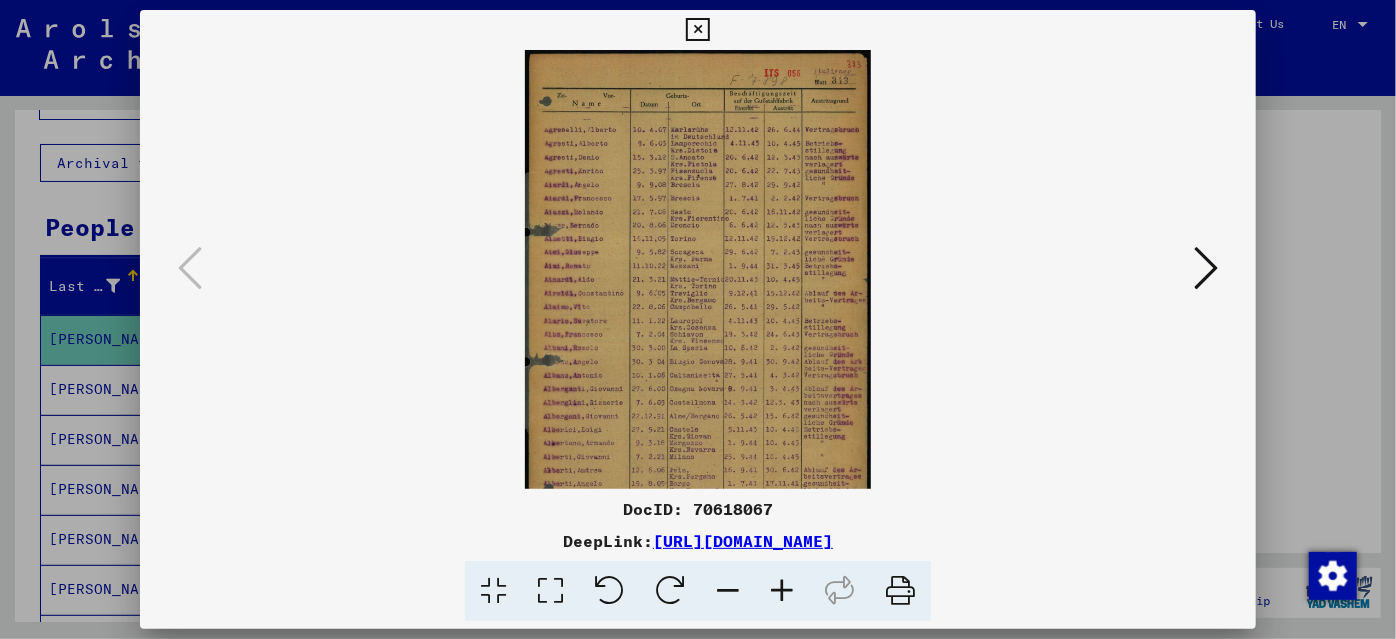 click at bounding box center (782, 591) 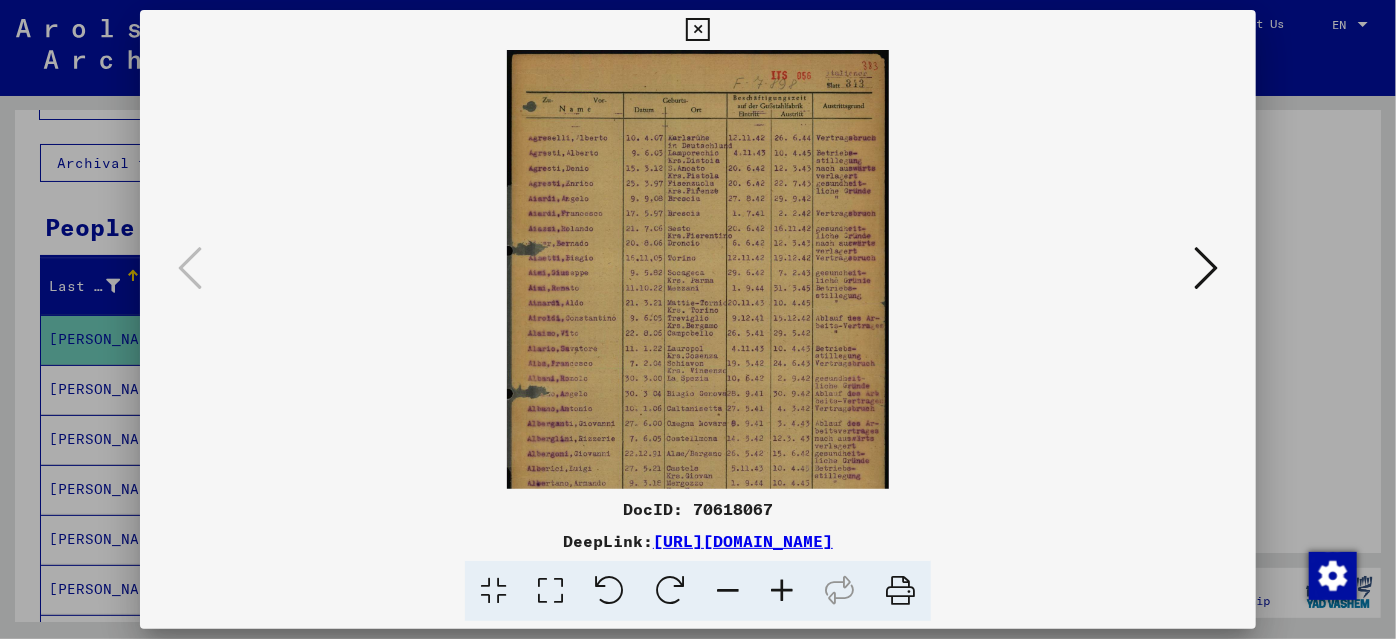 click at bounding box center [782, 591] 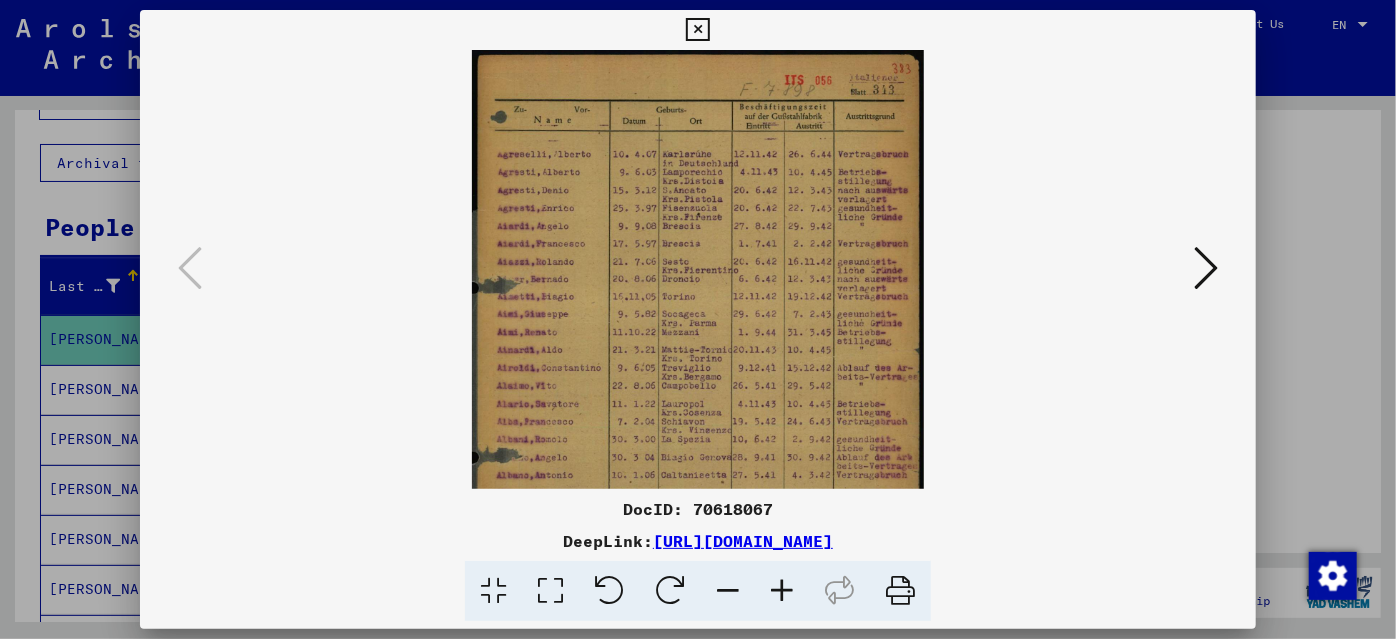 click at bounding box center (782, 591) 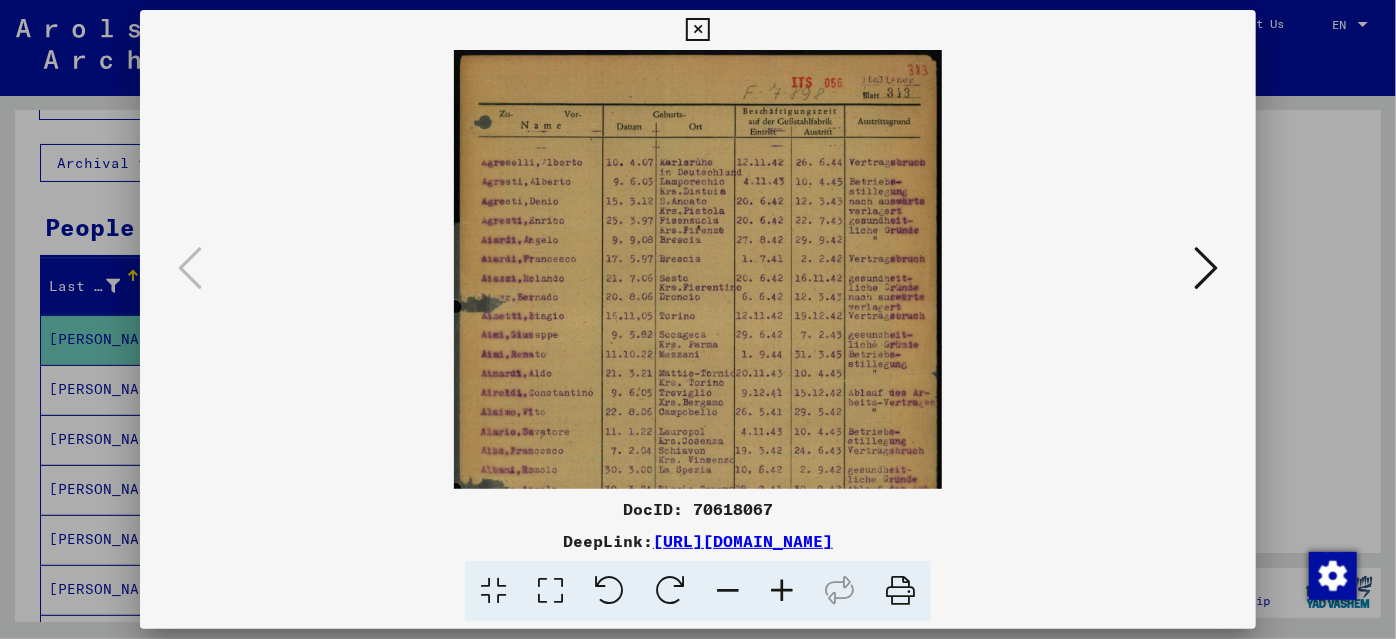 click at bounding box center (782, 591) 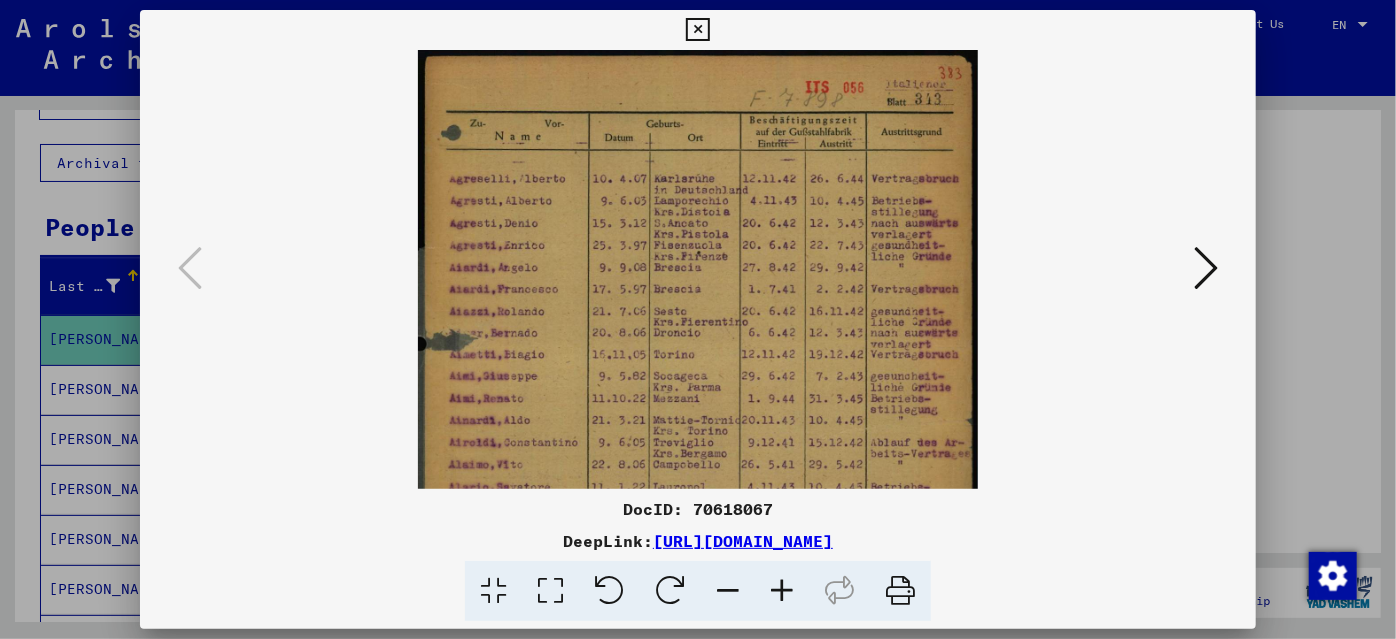 click at bounding box center [782, 591] 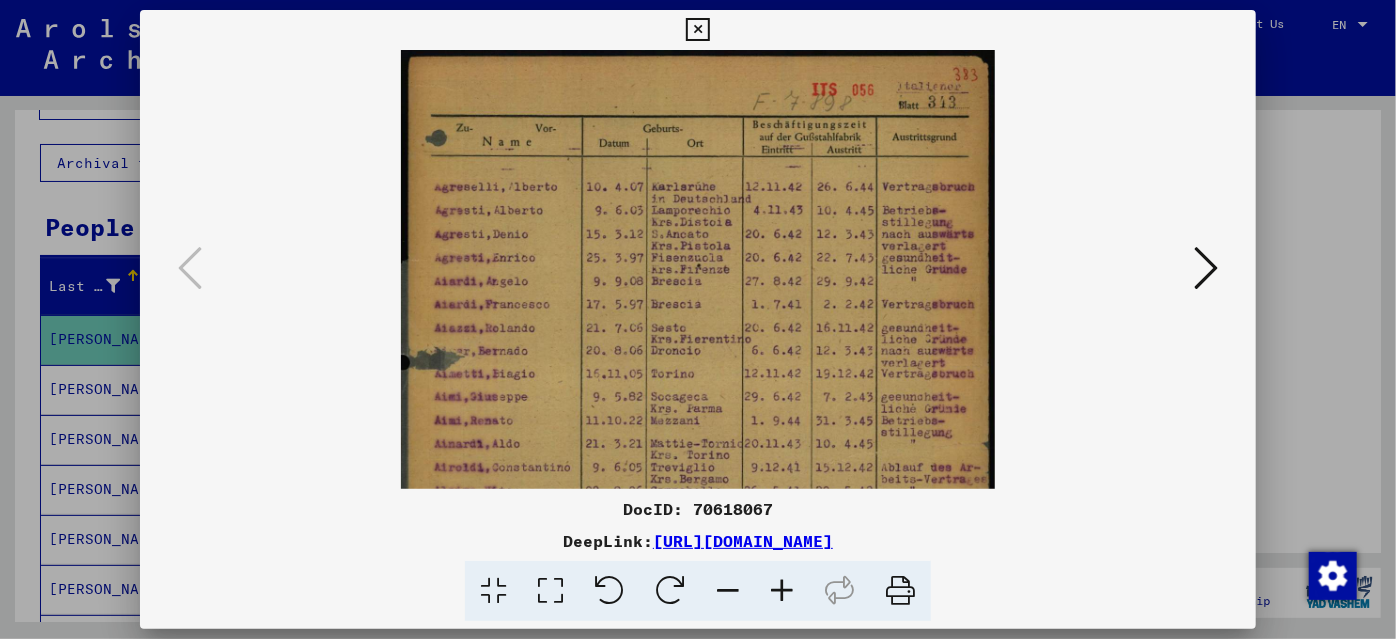 click at bounding box center [782, 591] 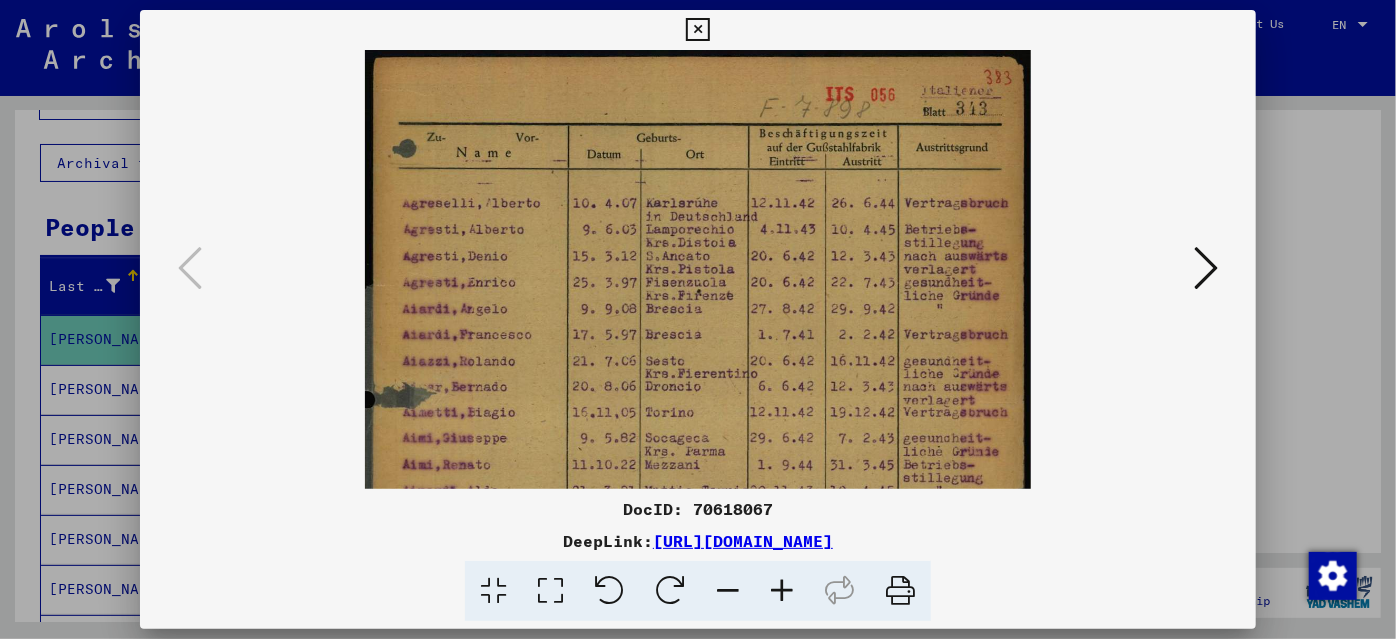 click at bounding box center [782, 591] 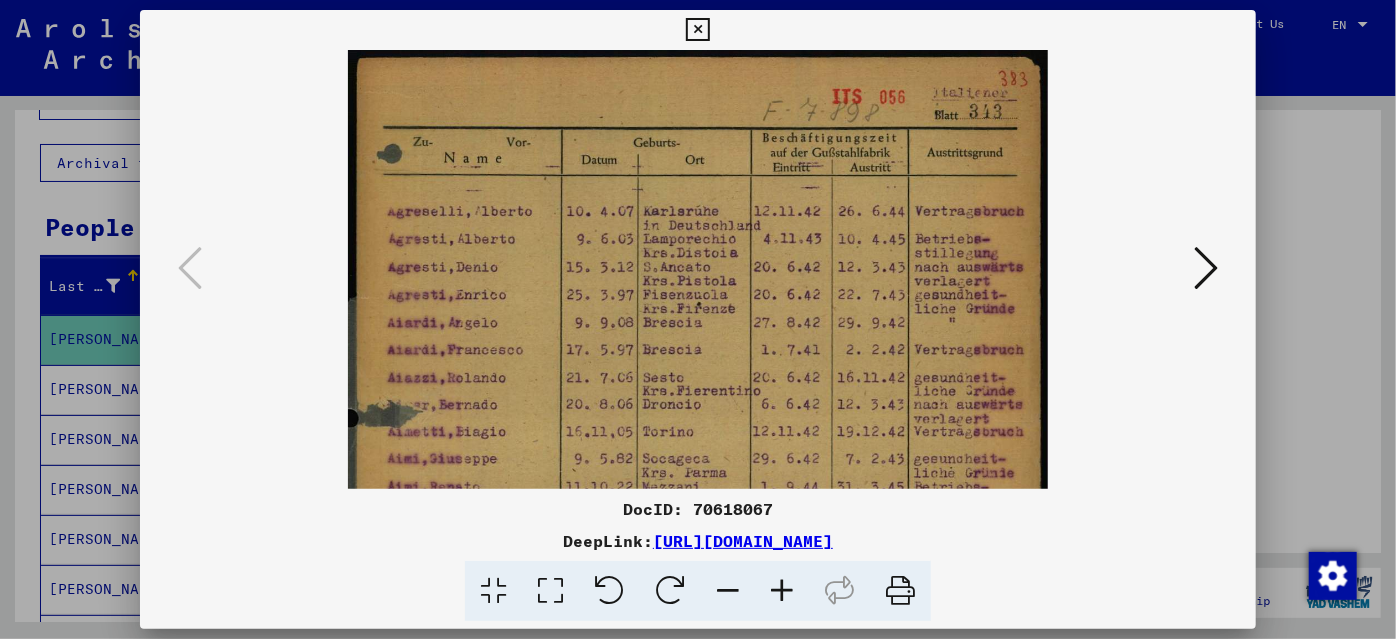 click at bounding box center (782, 591) 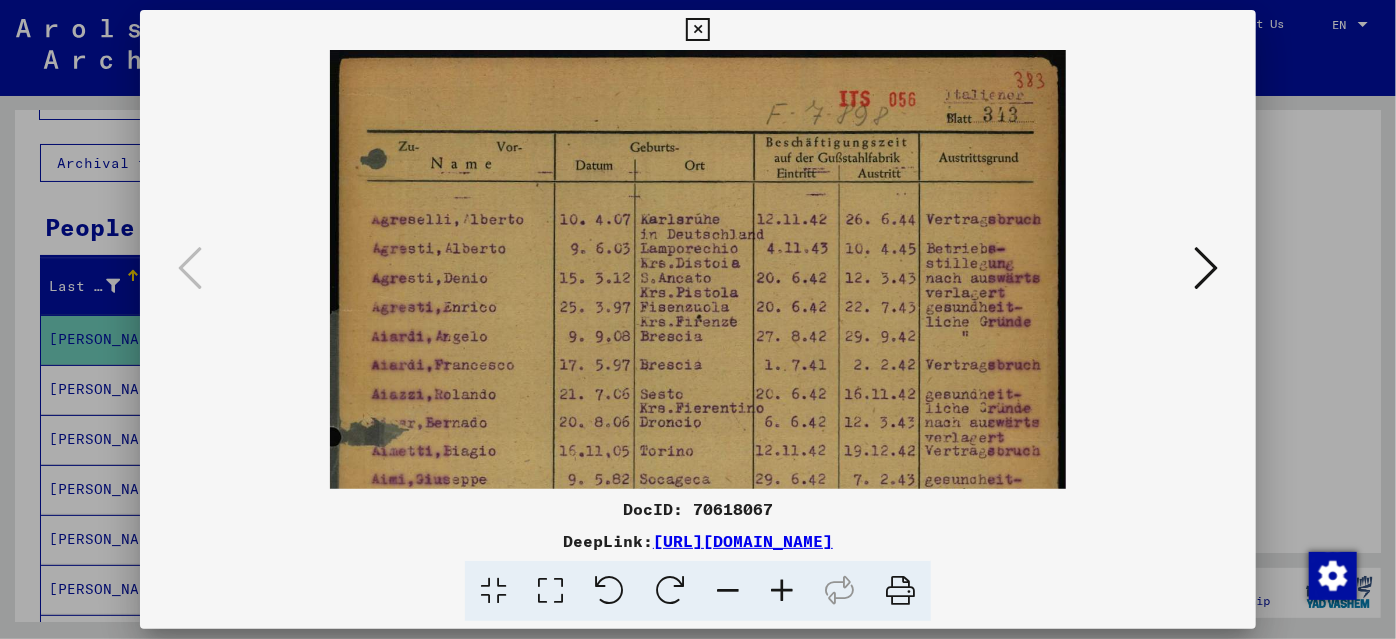 click at bounding box center [782, 591] 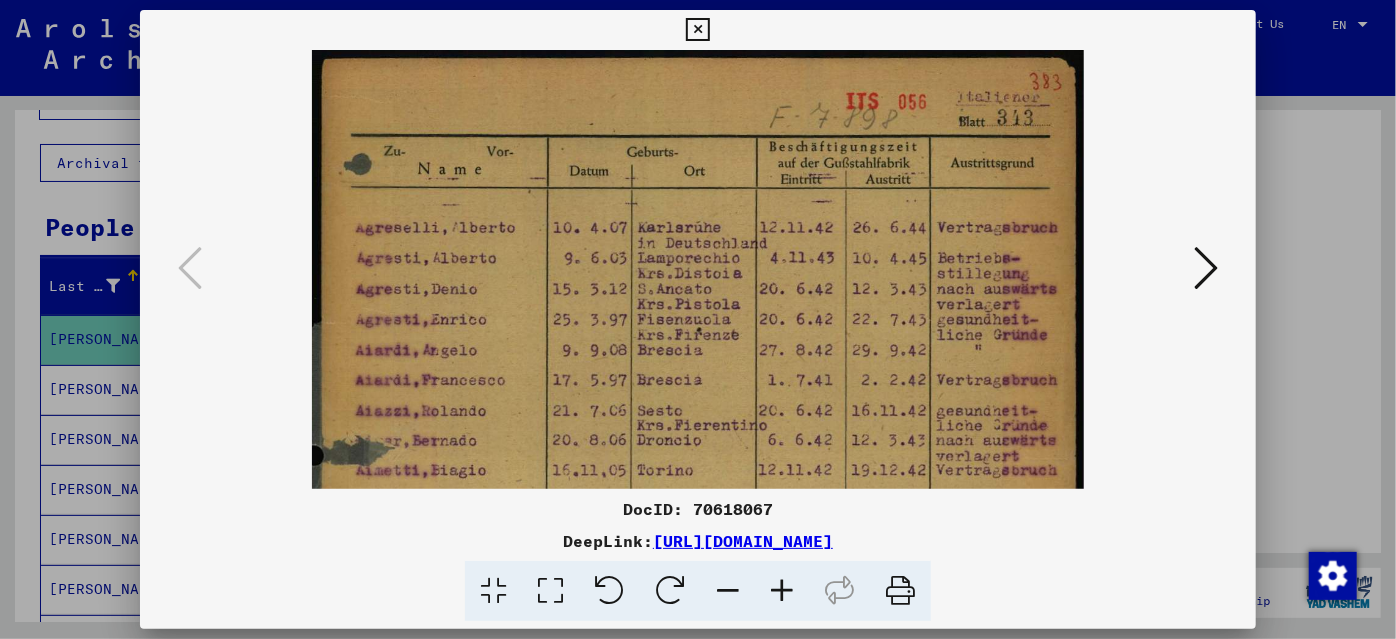click at bounding box center [782, 591] 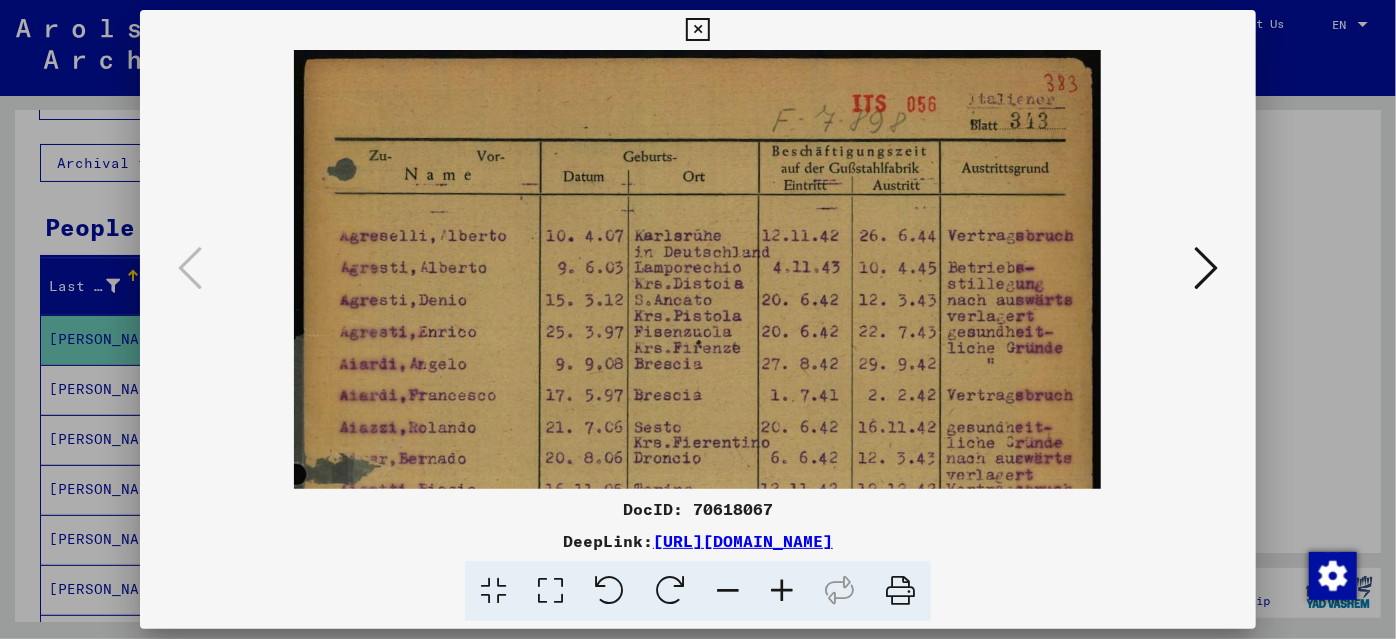 click at bounding box center [782, 591] 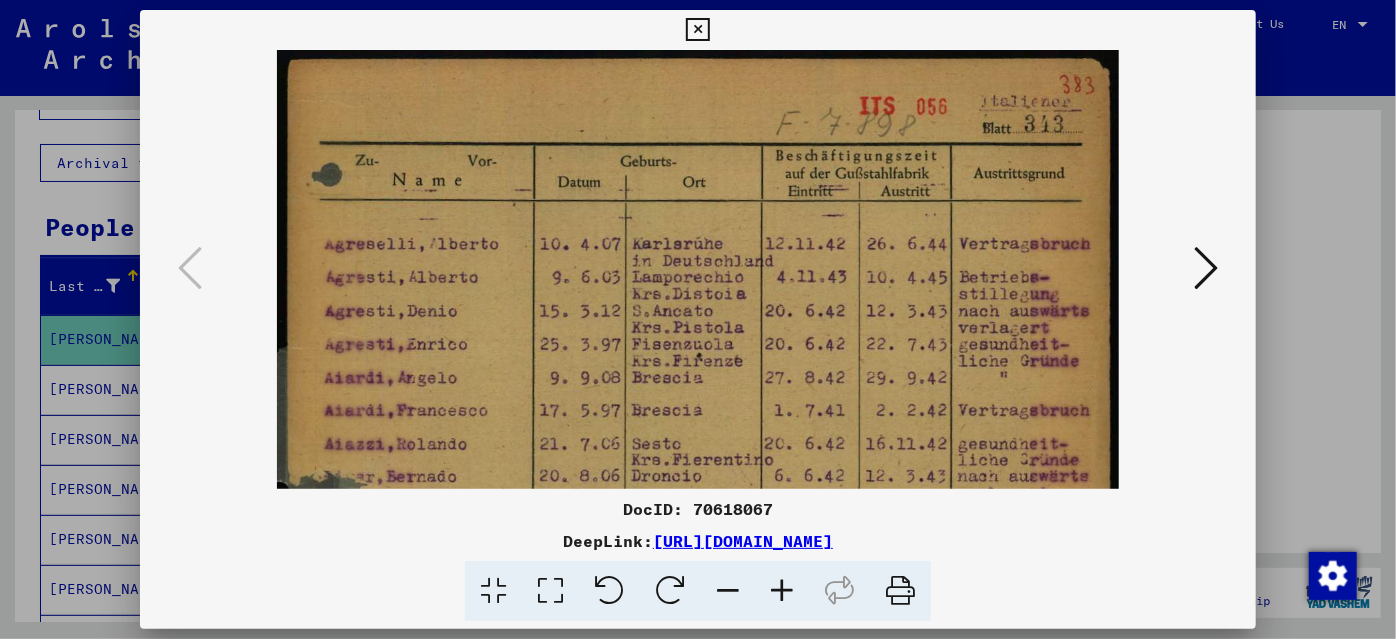 click at bounding box center (782, 591) 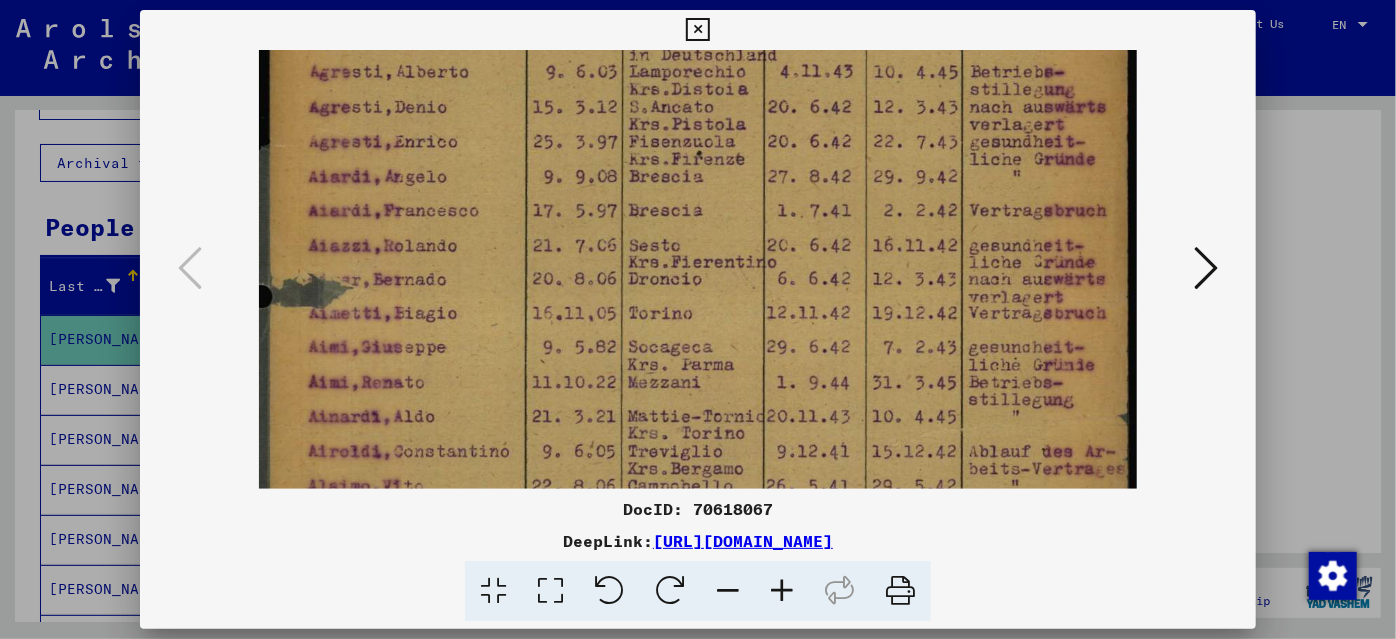 scroll, scrollTop: 219, scrollLeft: 0, axis: vertical 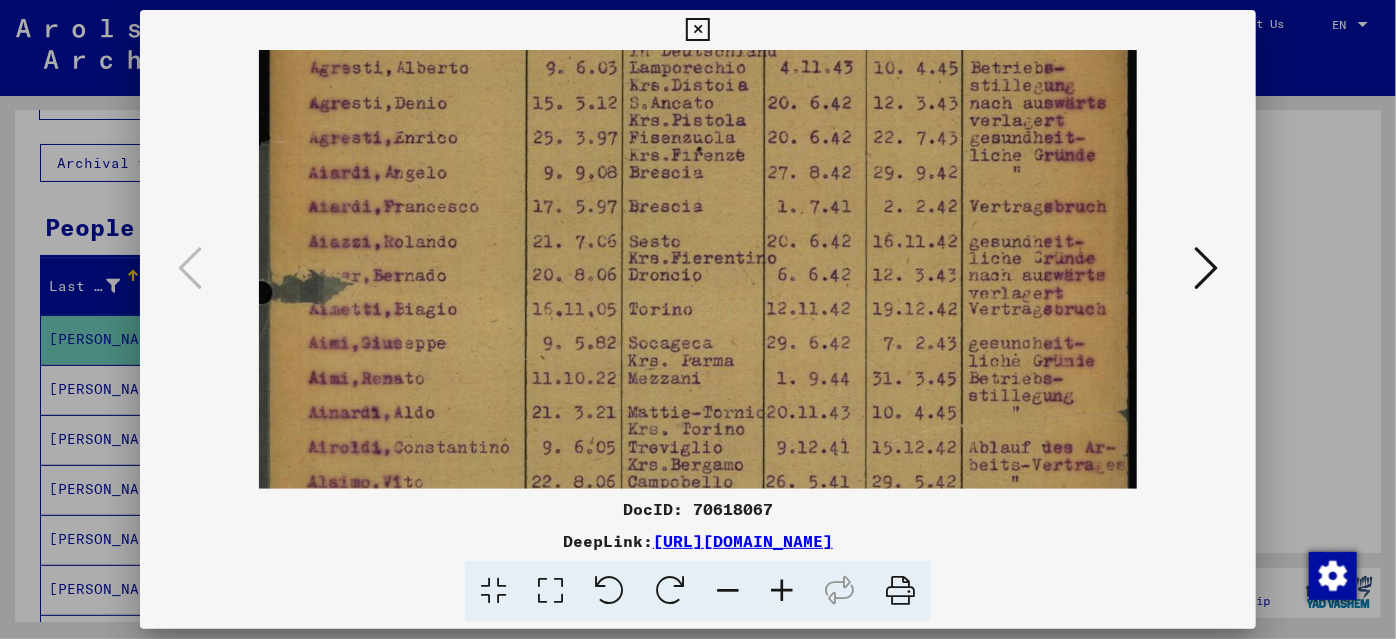drag, startPoint x: 705, startPoint y: 450, endPoint x: 742, endPoint y: 231, distance: 222.10358 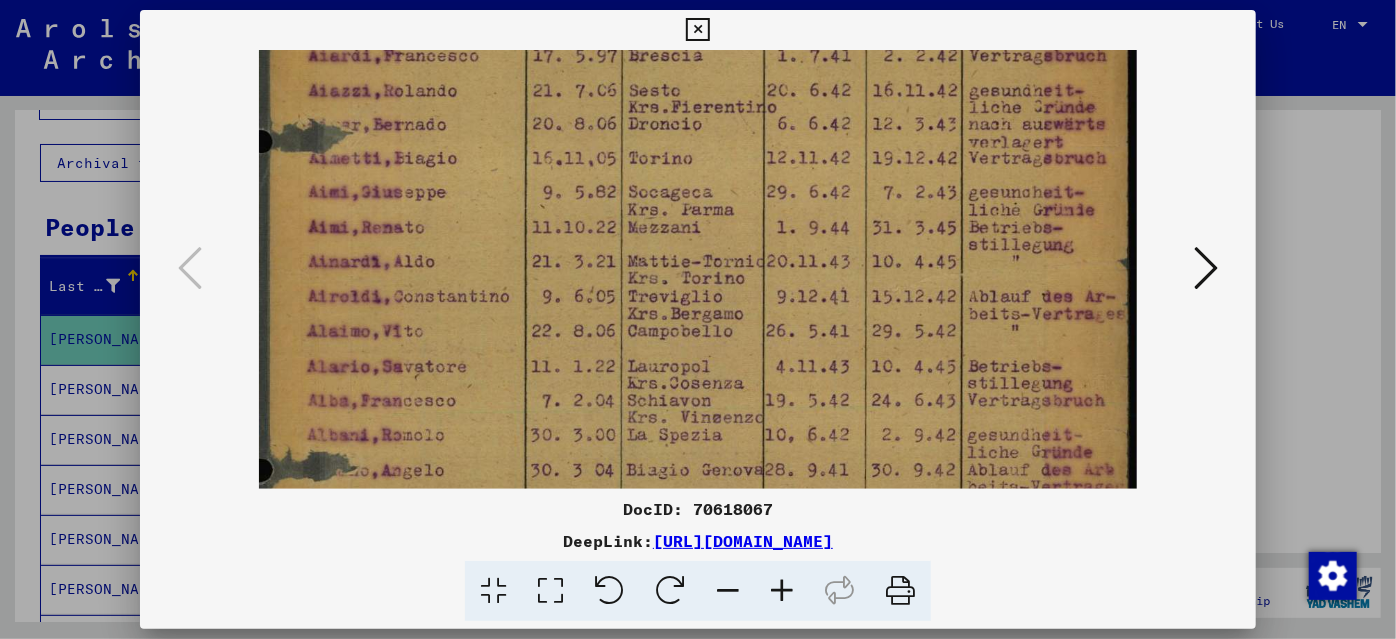 scroll, scrollTop: 378, scrollLeft: 0, axis: vertical 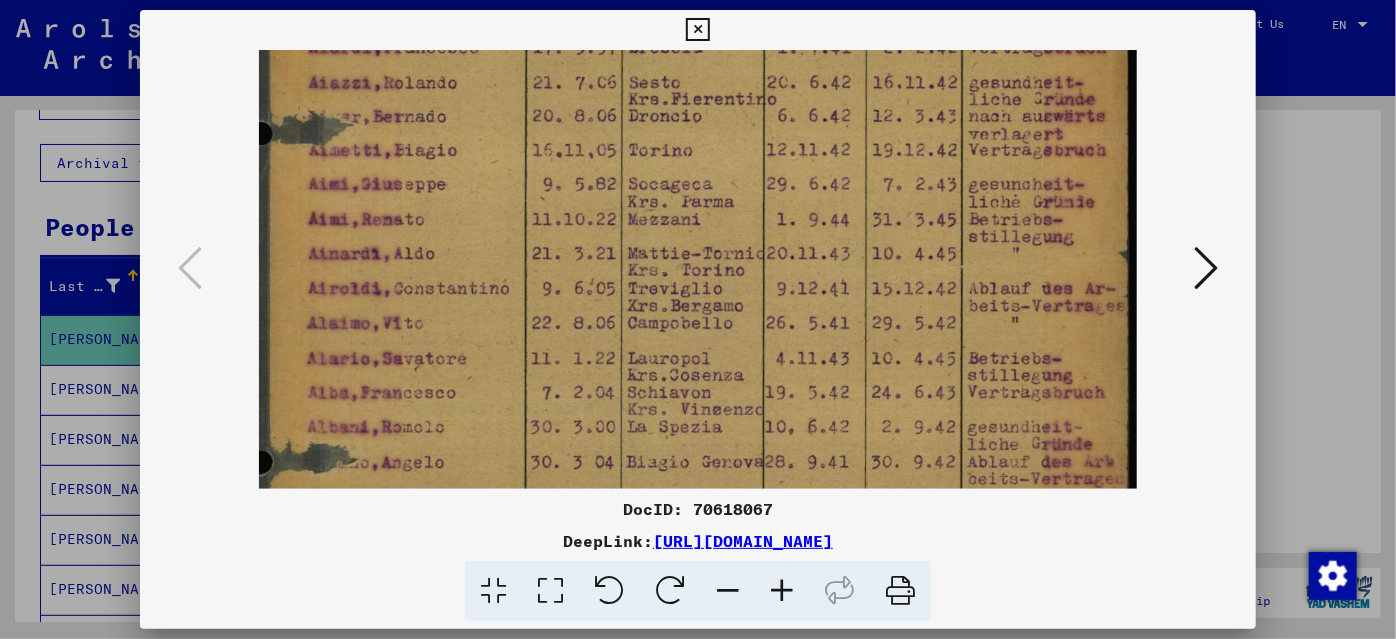 drag, startPoint x: 751, startPoint y: 426, endPoint x: 766, endPoint y: 266, distance: 160.70158 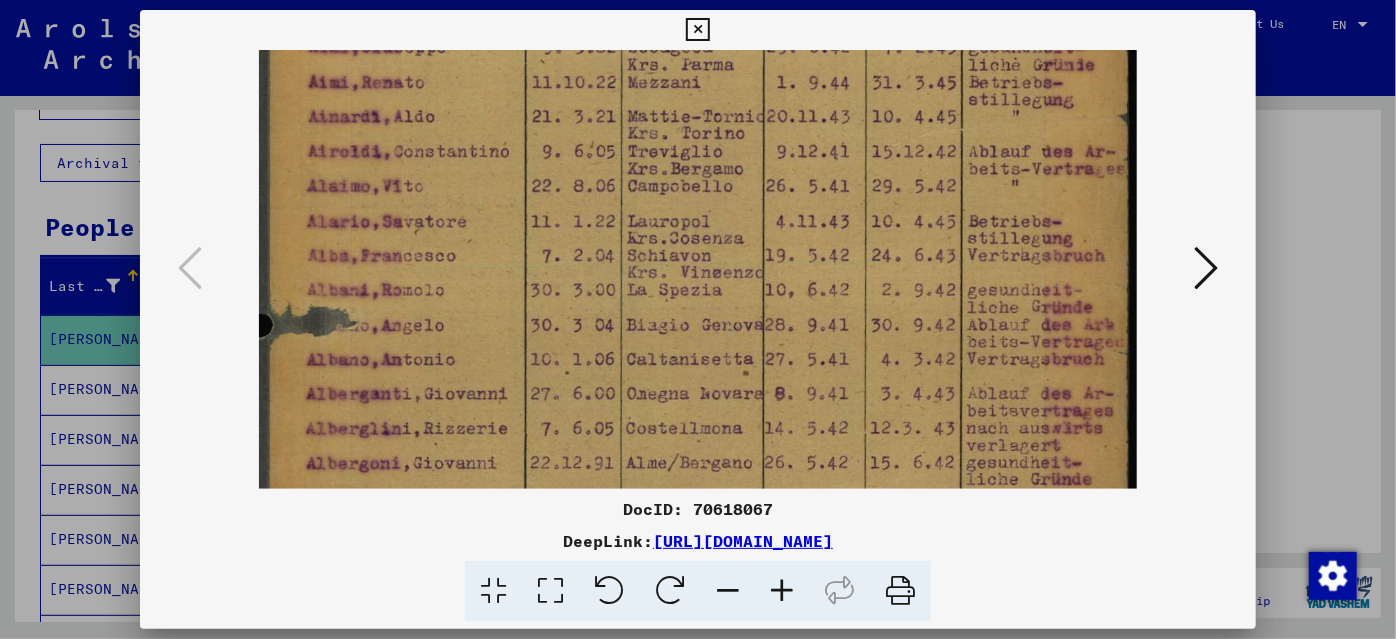drag, startPoint x: 749, startPoint y: 428, endPoint x: 749, endPoint y: 285, distance: 143 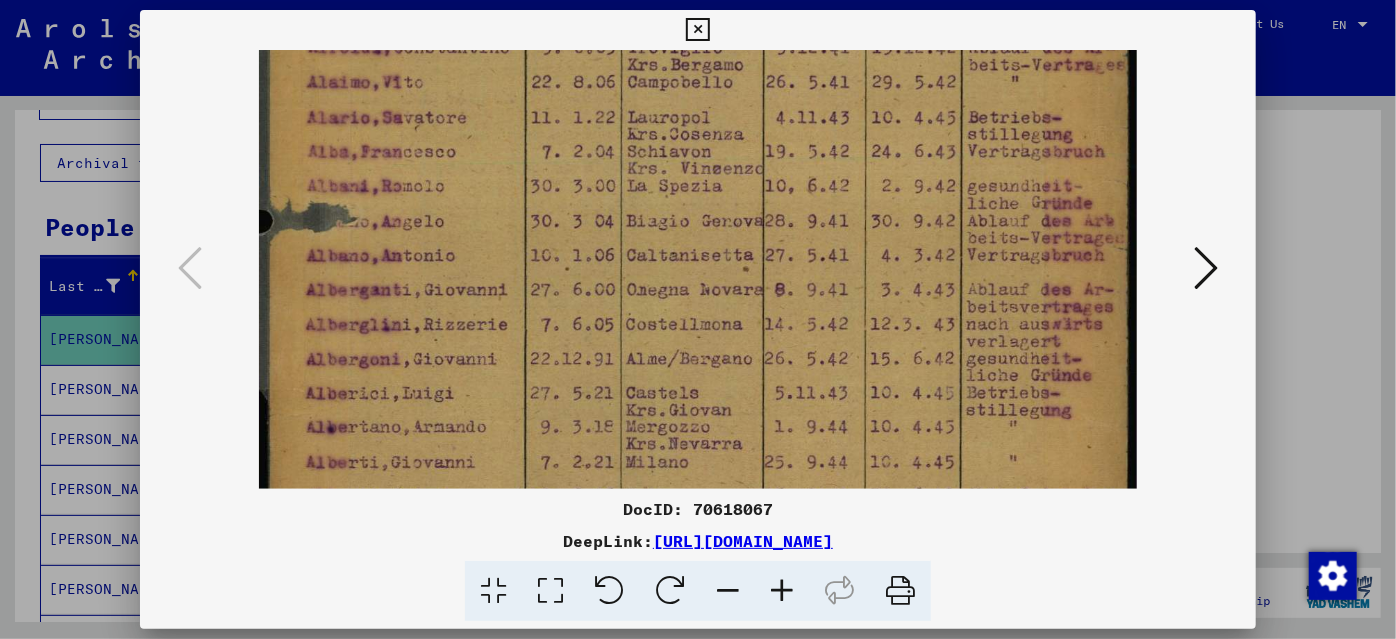 scroll, scrollTop: 633, scrollLeft: 0, axis: vertical 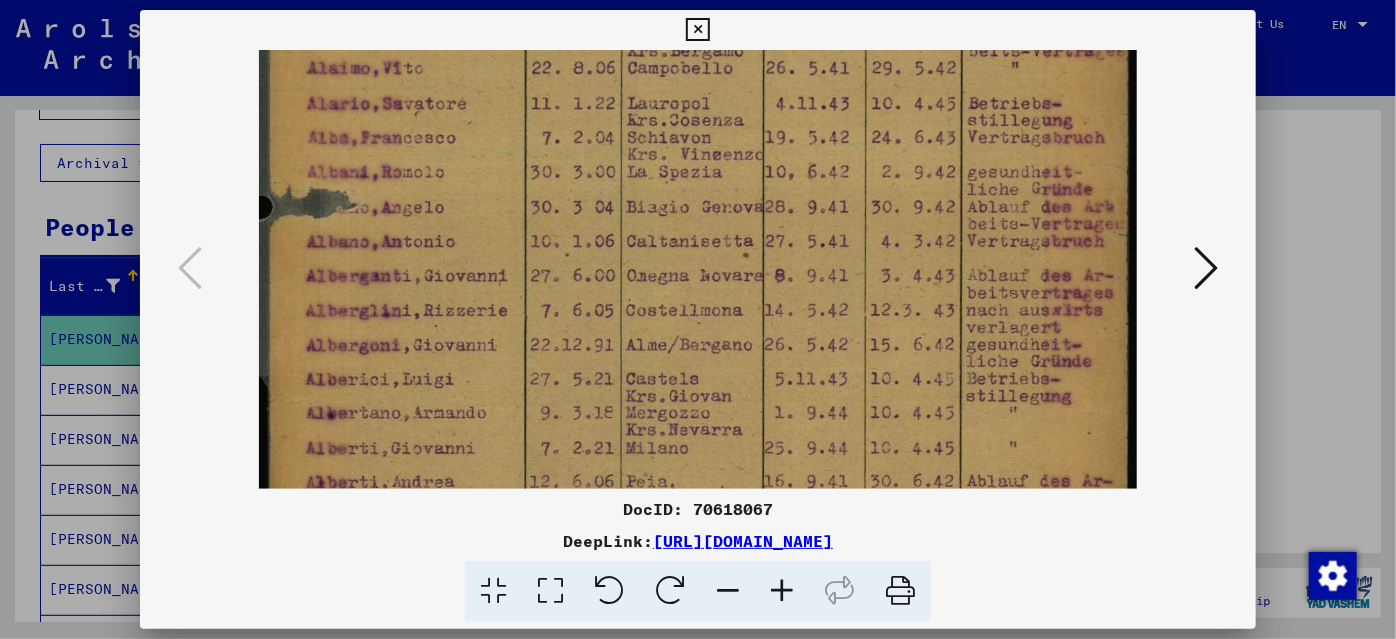 drag, startPoint x: 756, startPoint y: 452, endPoint x: 760, endPoint y: 344, distance: 108.07405 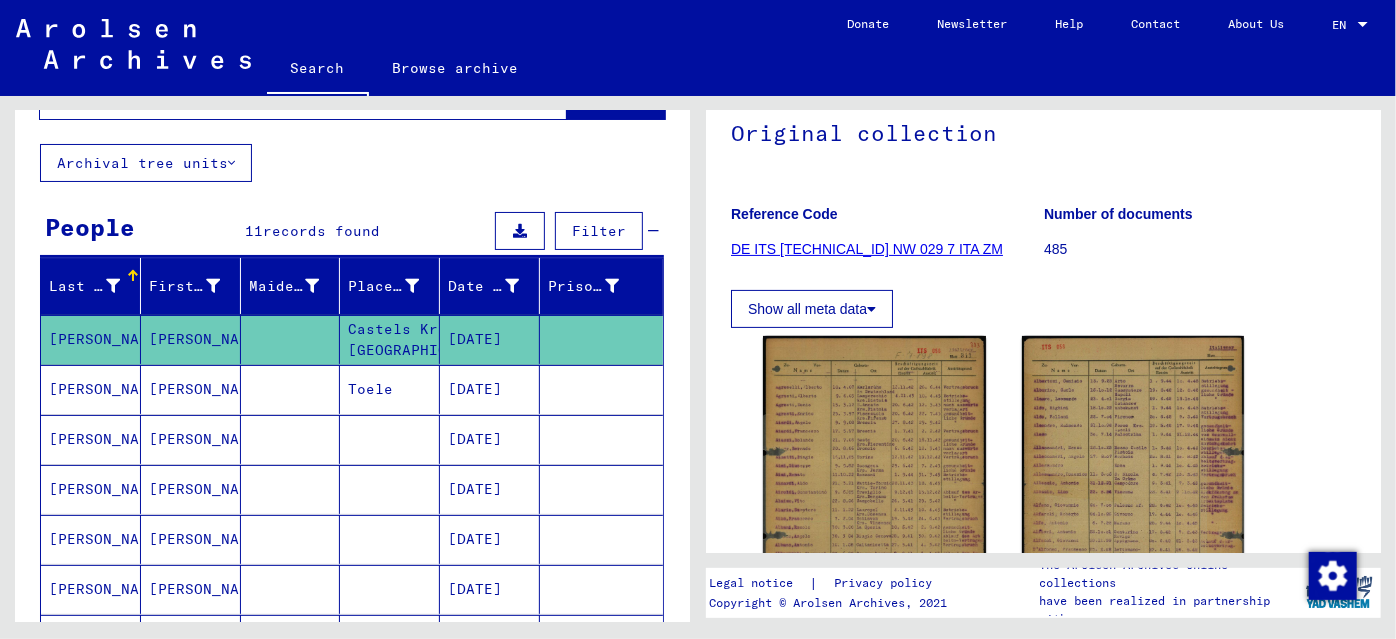 click on "05/03/1910" at bounding box center (490, 439) 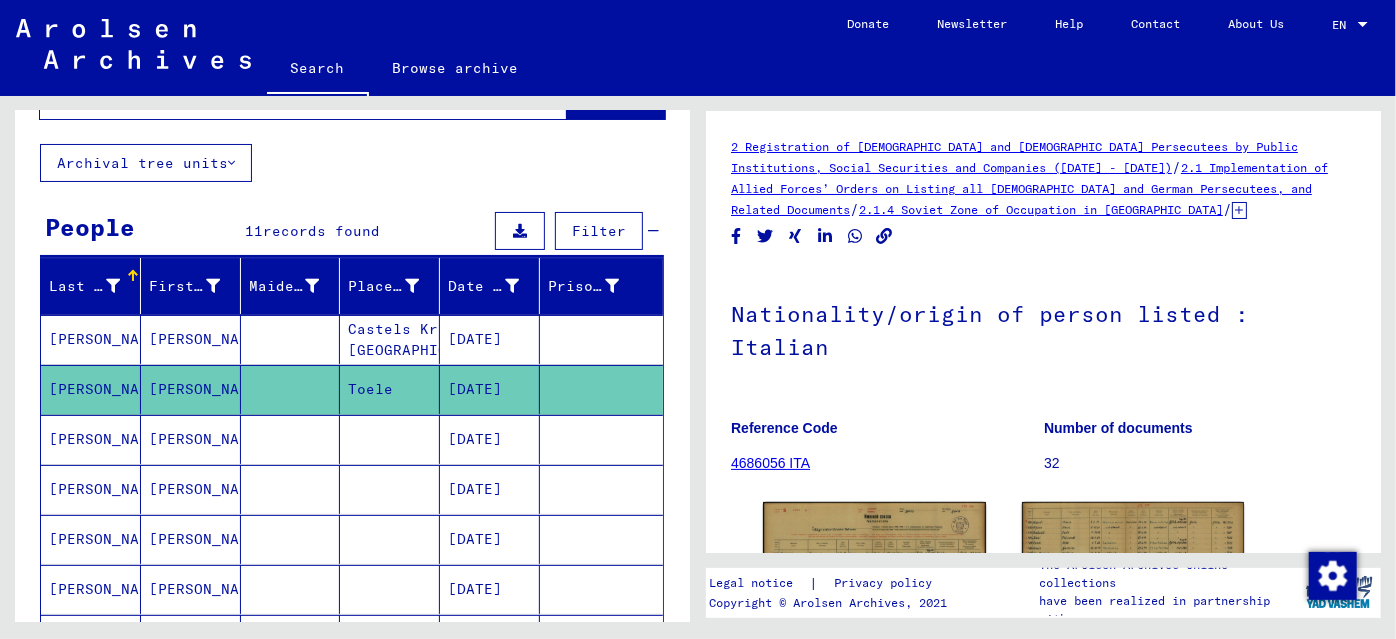 scroll, scrollTop: 0, scrollLeft: 0, axis: both 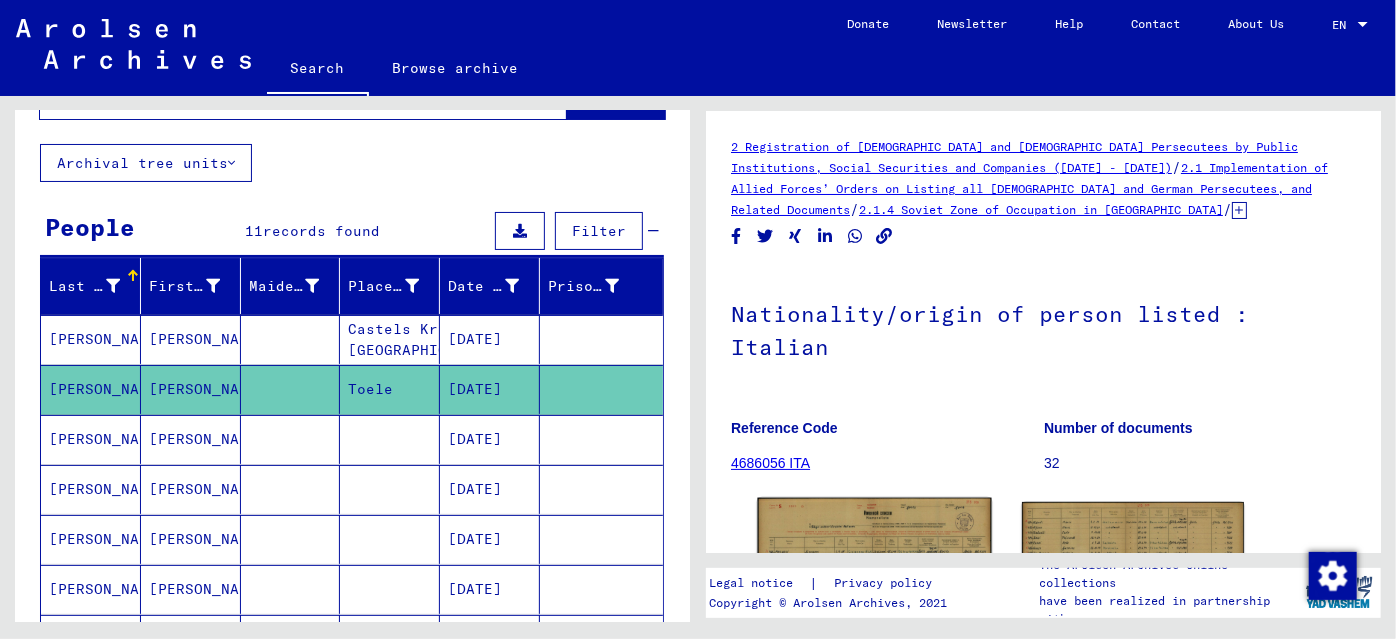 click 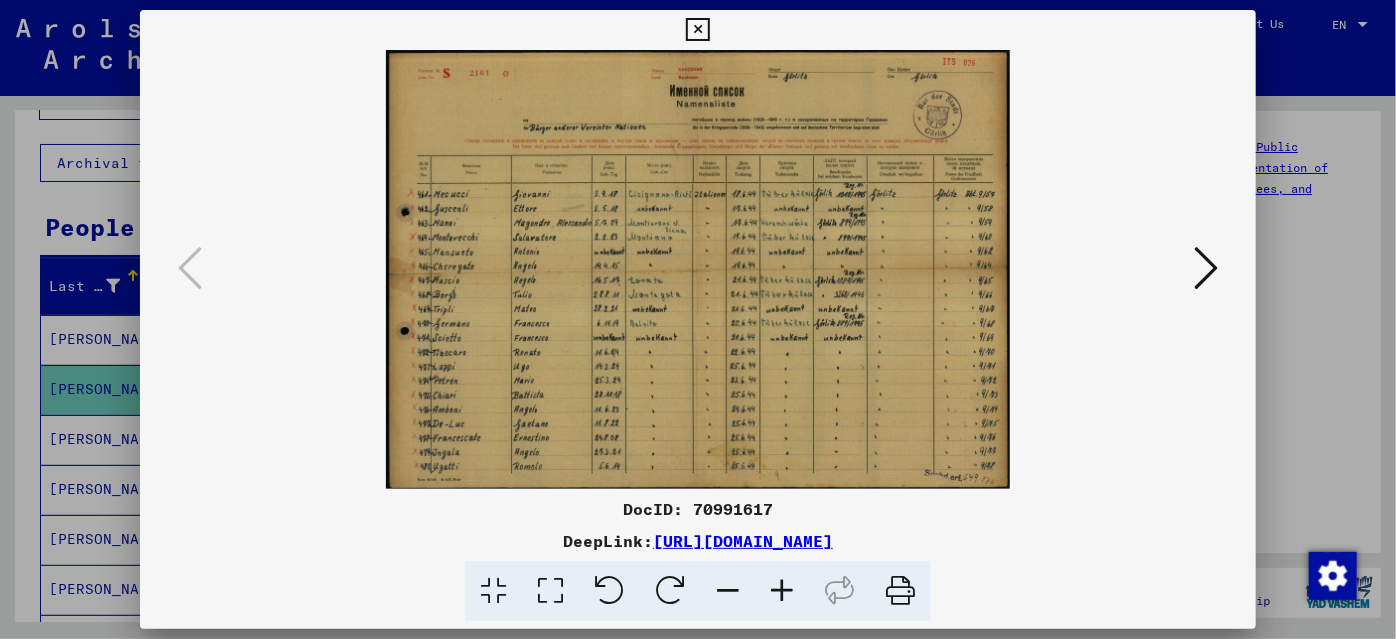 click at bounding box center (782, 591) 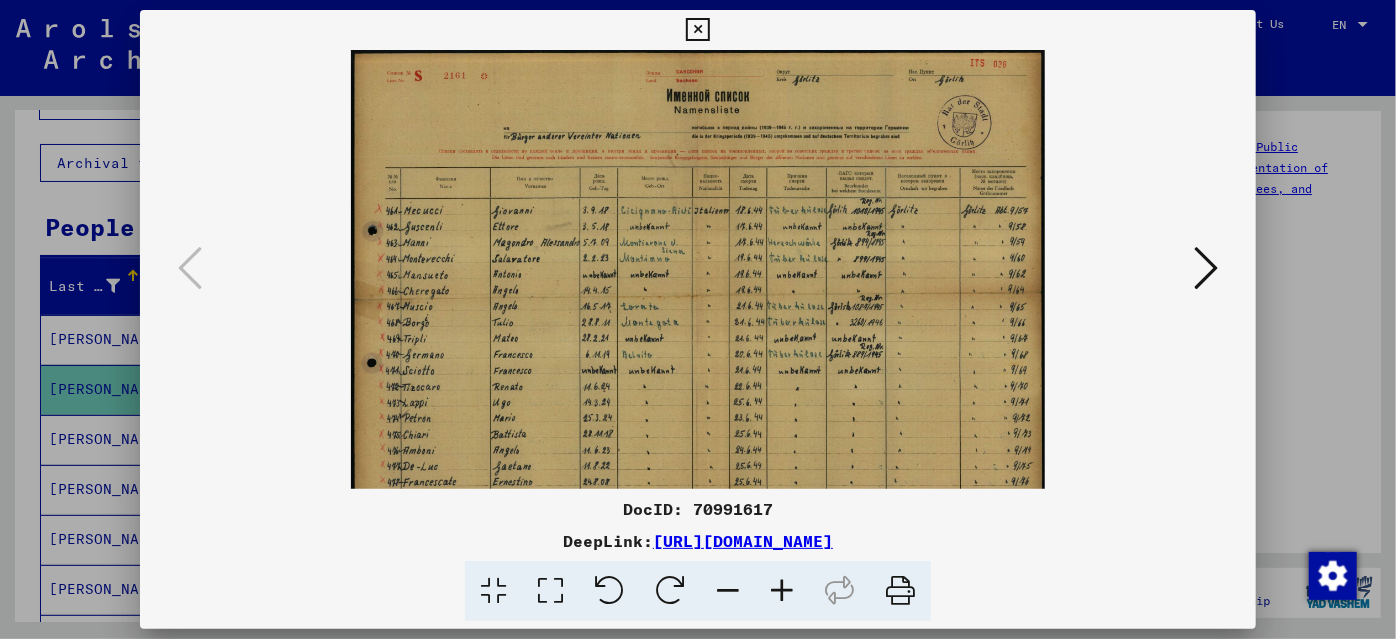 click at bounding box center [782, 591] 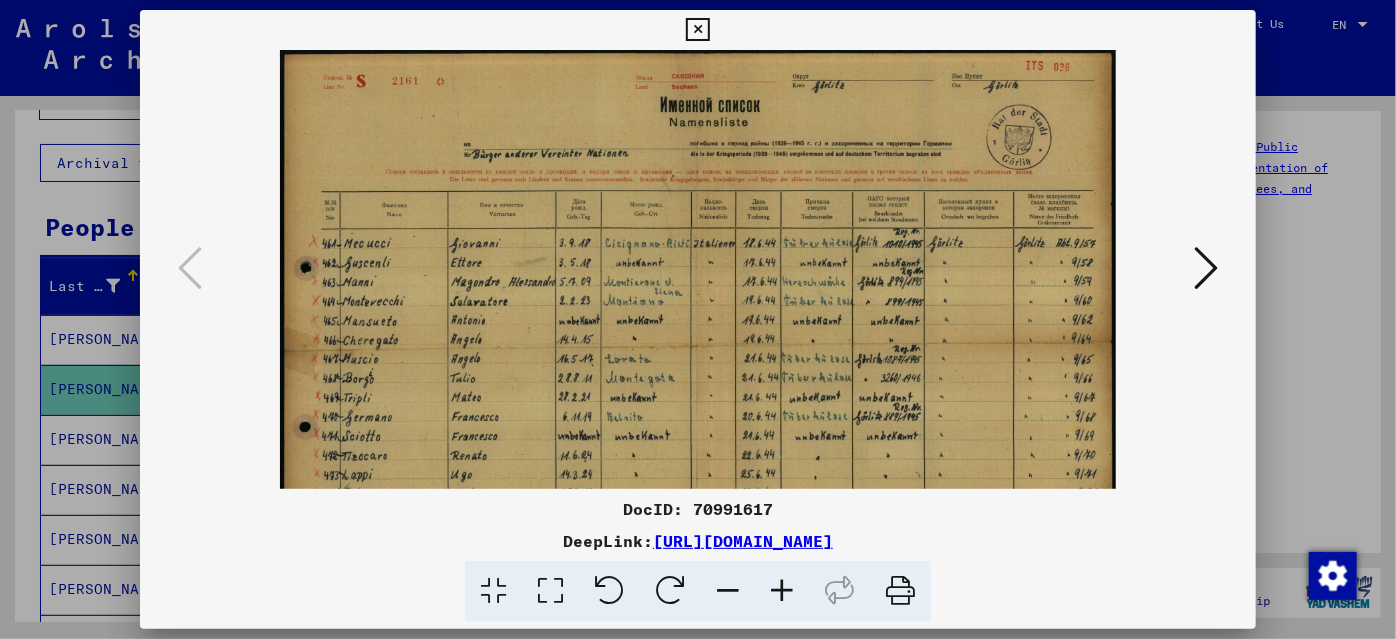 click at bounding box center (782, 591) 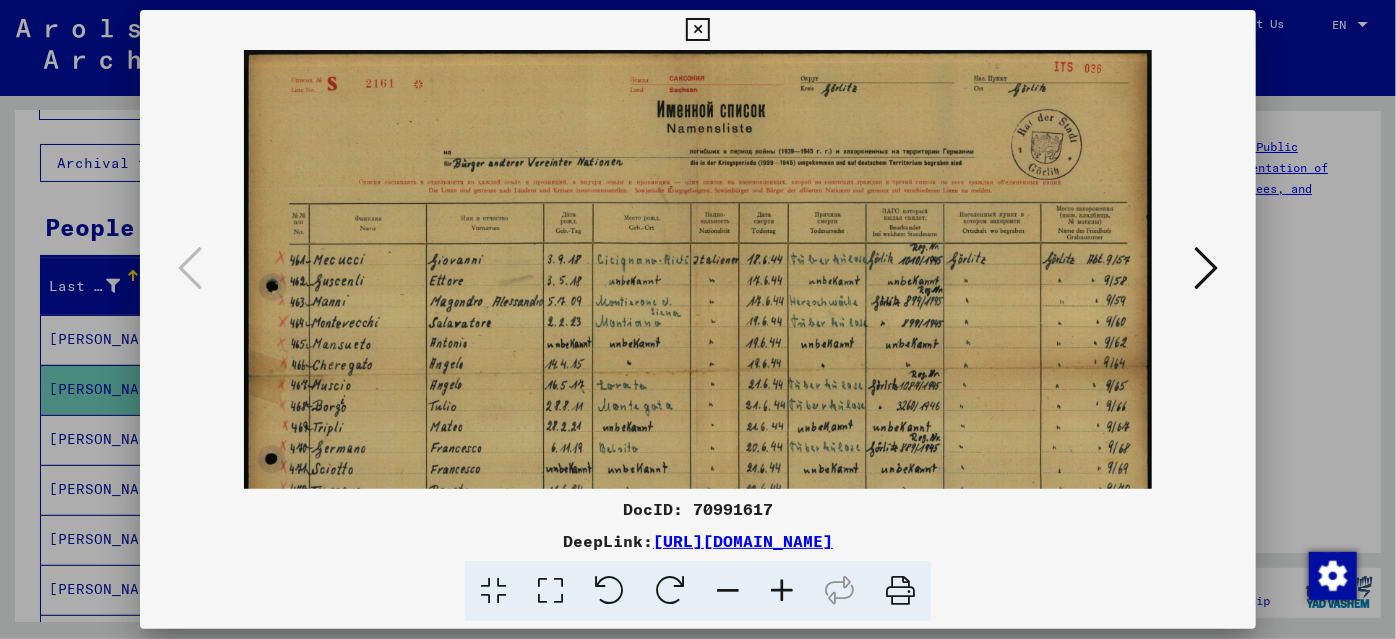 click at bounding box center [782, 591] 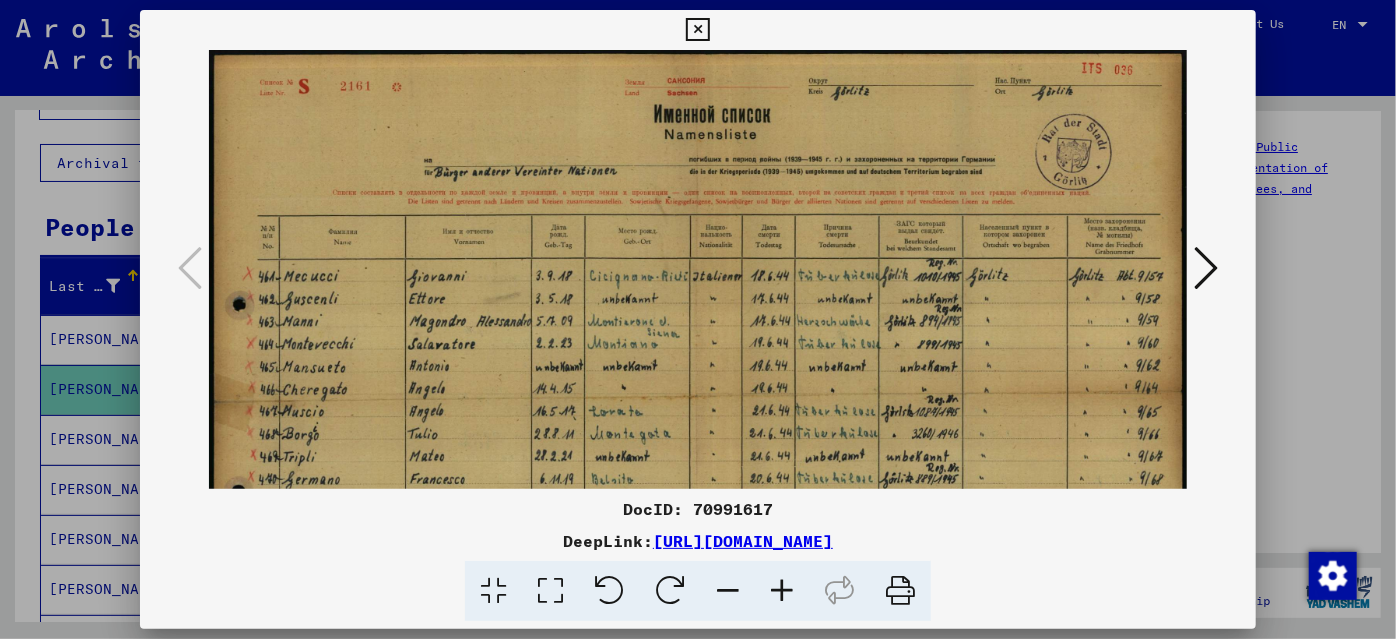 click at bounding box center (782, 591) 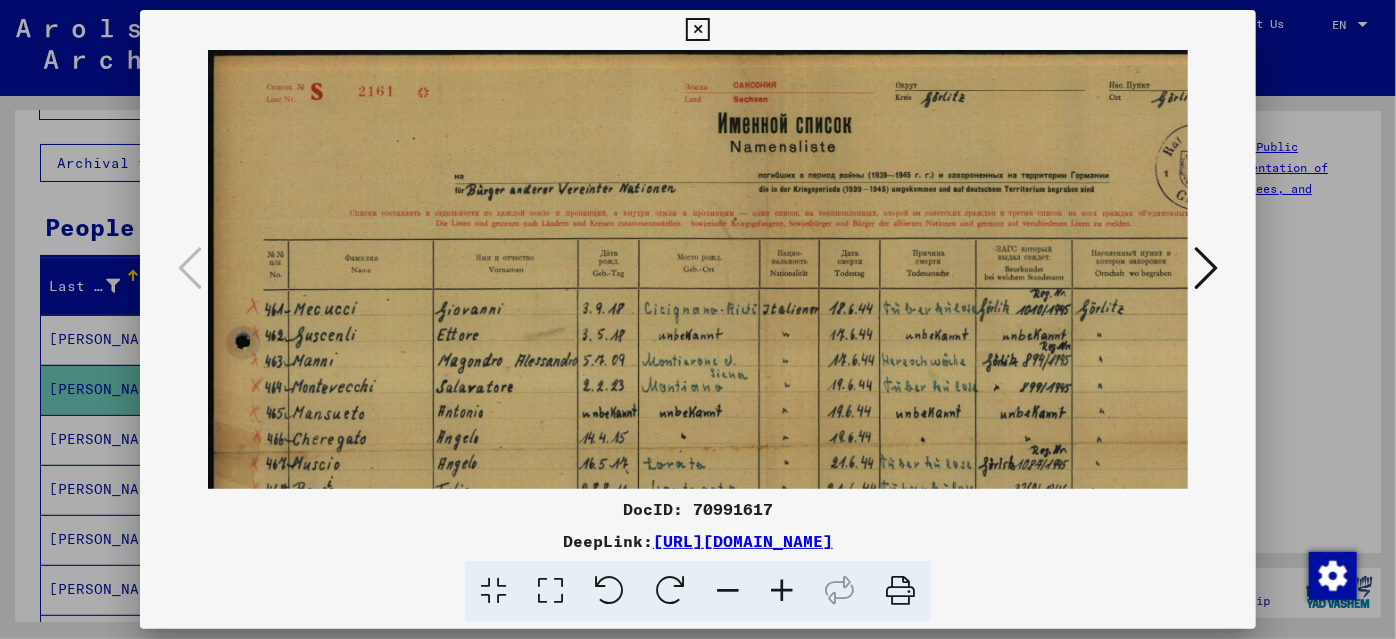 click at bounding box center [782, 591] 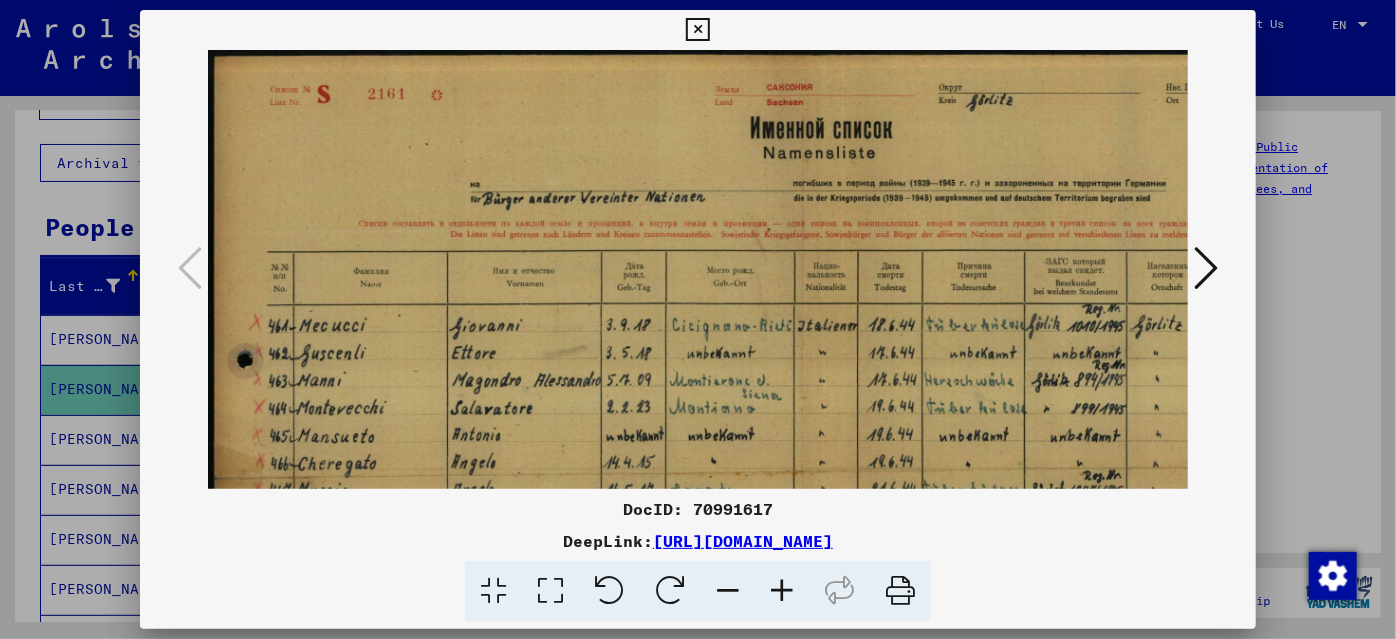 click at bounding box center [782, 591] 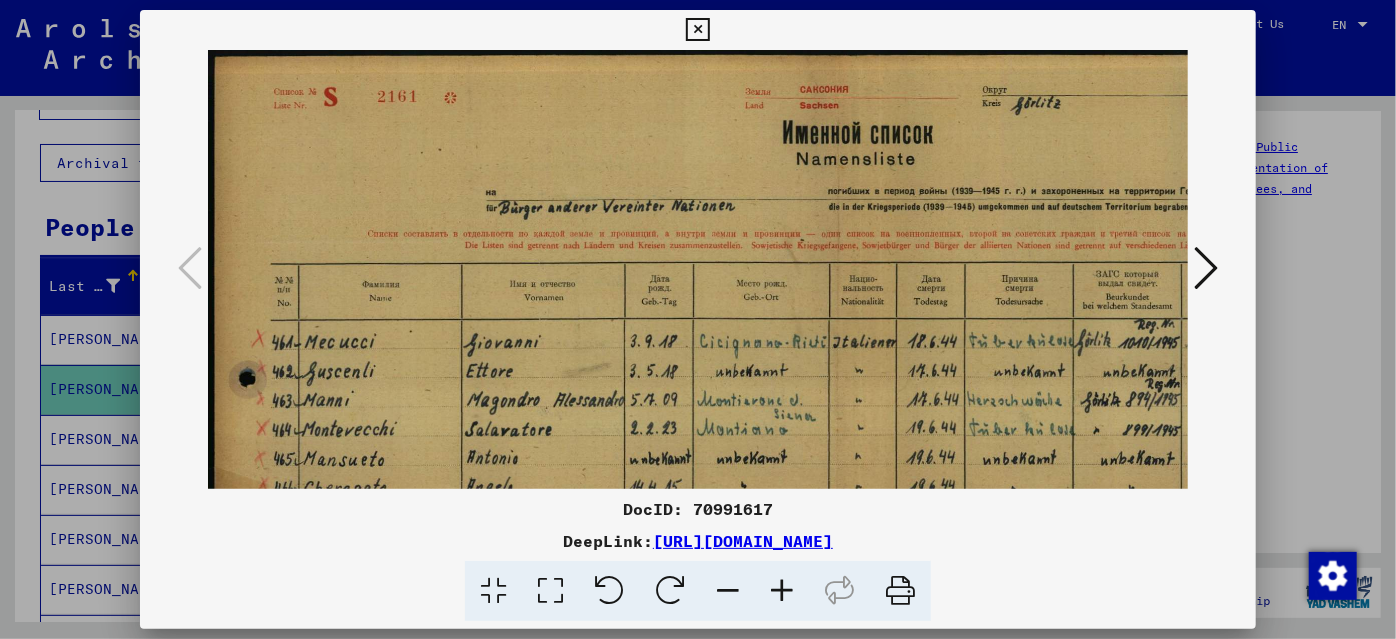 click at bounding box center [782, 591] 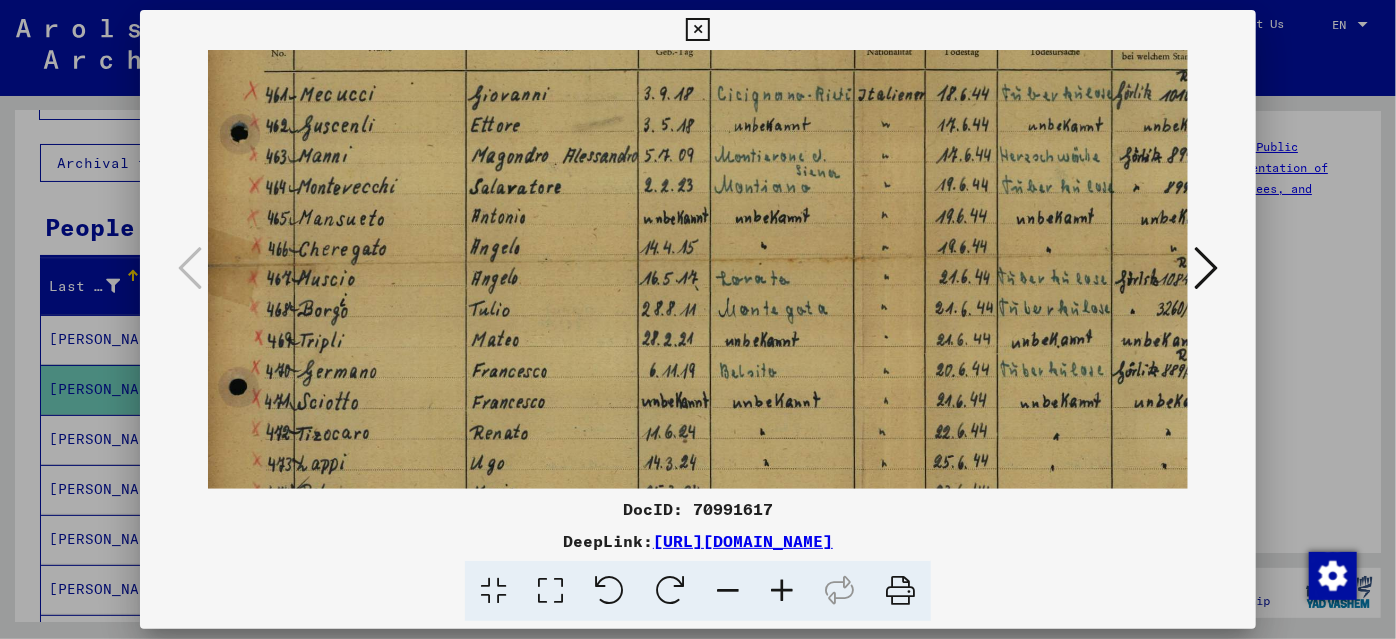 scroll, scrollTop: 274, scrollLeft: 9, axis: both 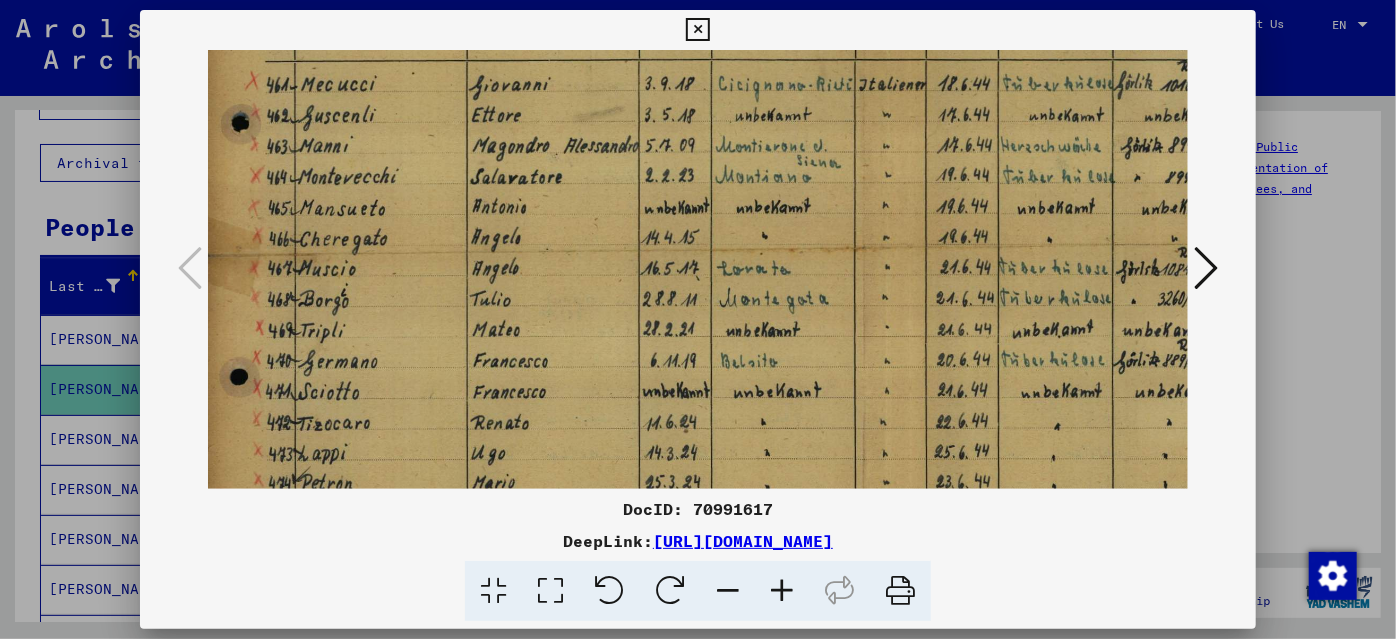 drag, startPoint x: 818, startPoint y: 454, endPoint x: 816, endPoint y: 181, distance: 273.00732 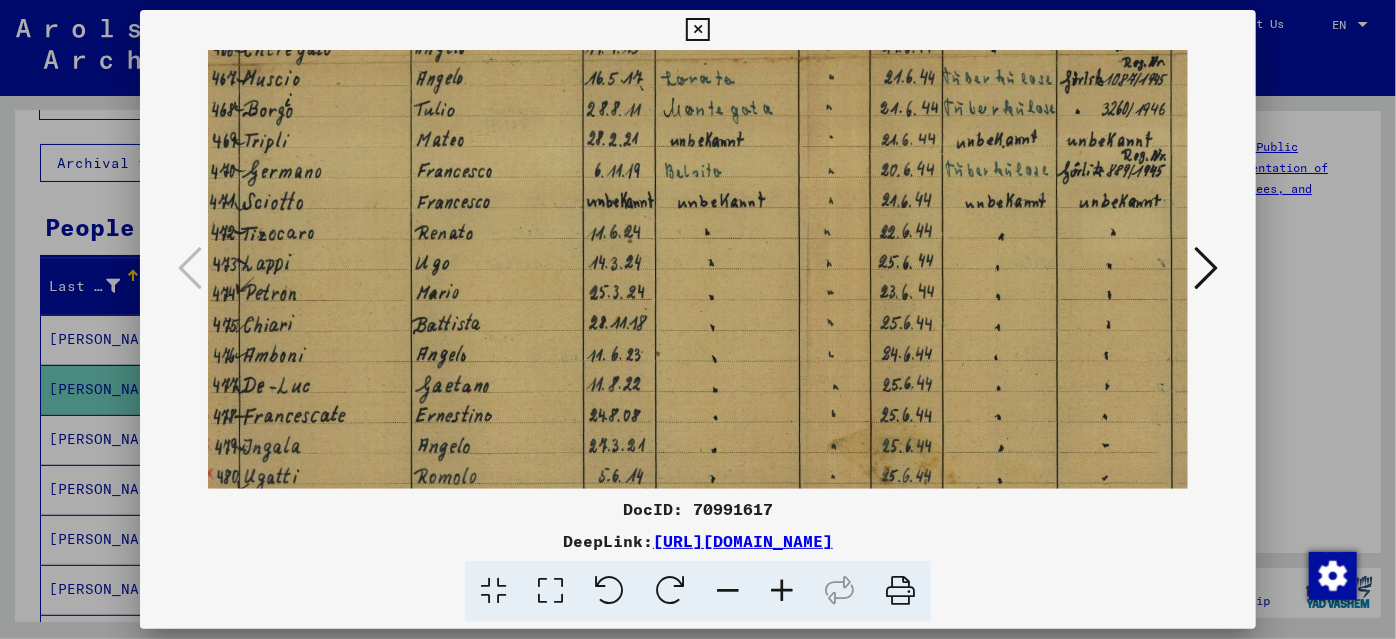 drag, startPoint x: 853, startPoint y: 394, endPoint x: 797, endPoint y: 203, distance: 199.04019 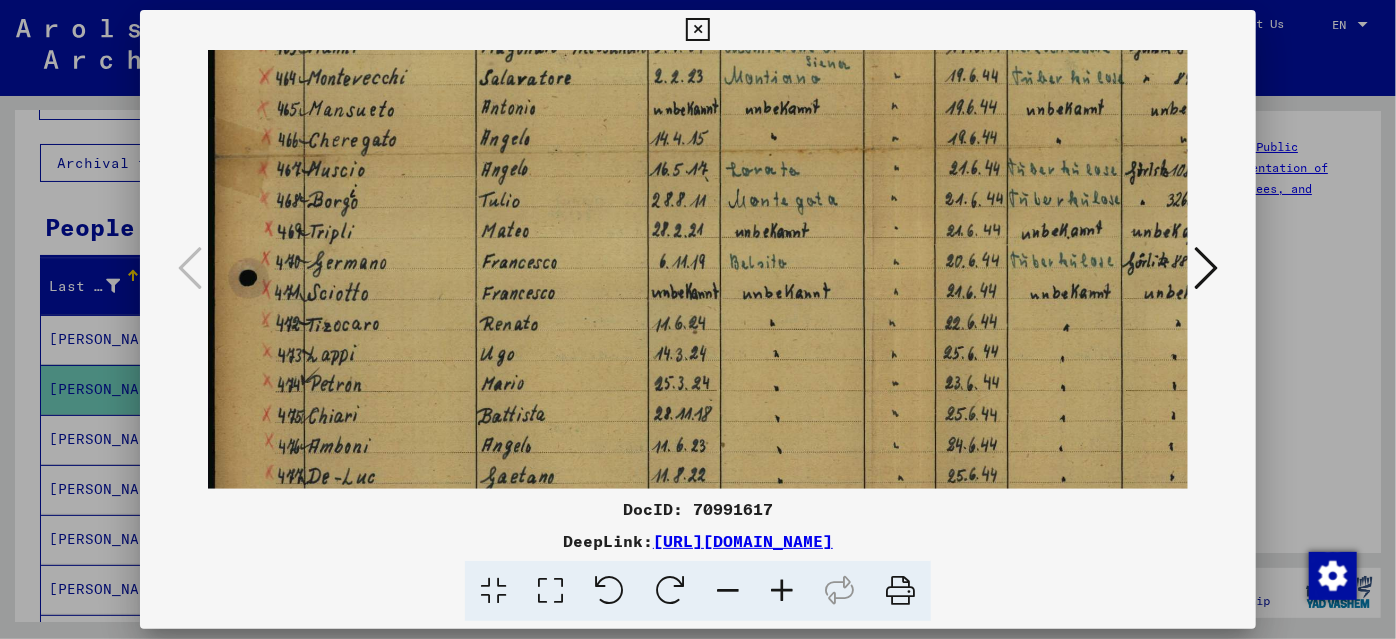scroll, scrollTop: 389, scrollLeft: 0, axis: vertical 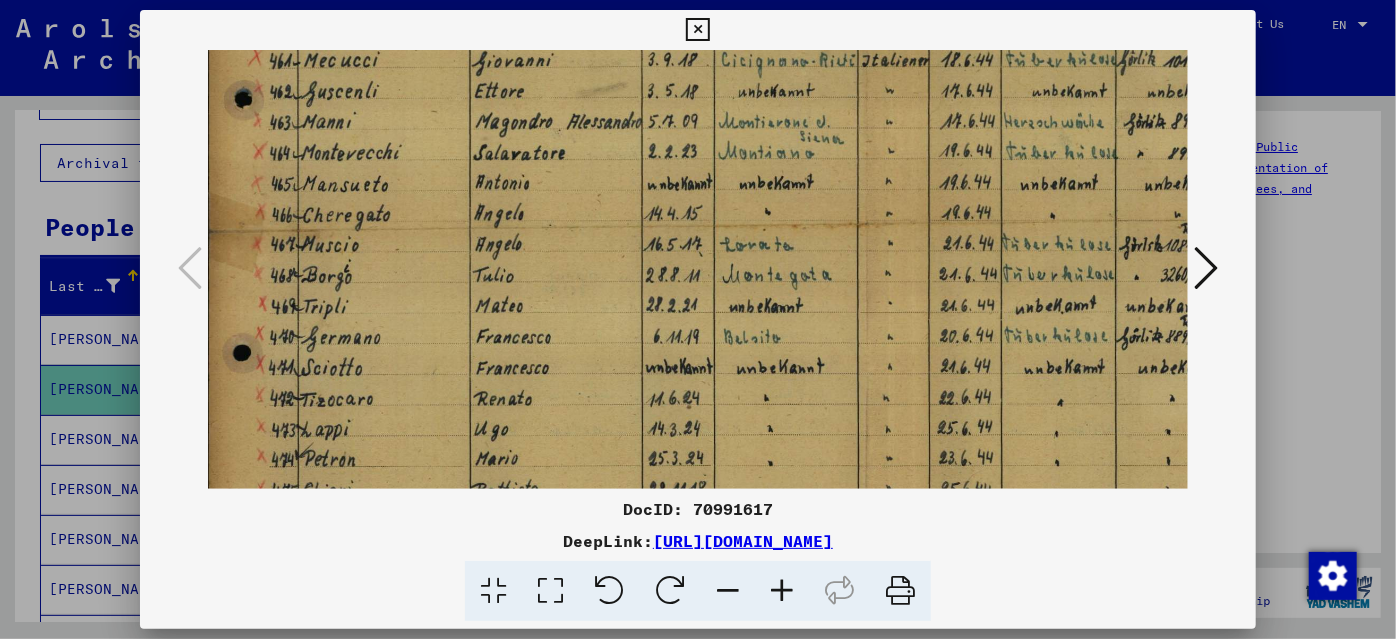 drag, startPoint x: 791, startPoint y: 362, endPoint x: 890, endPoint y: 450, distance: 132.45753 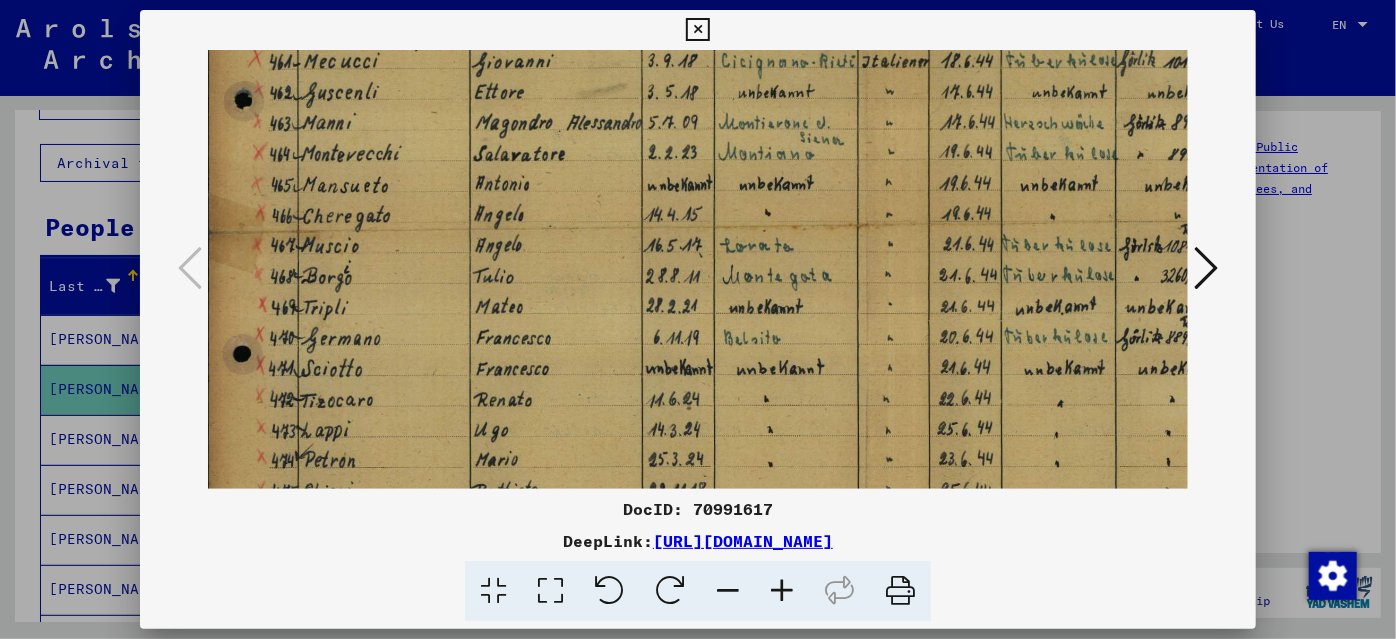 click at bounding box center [1206, 268] 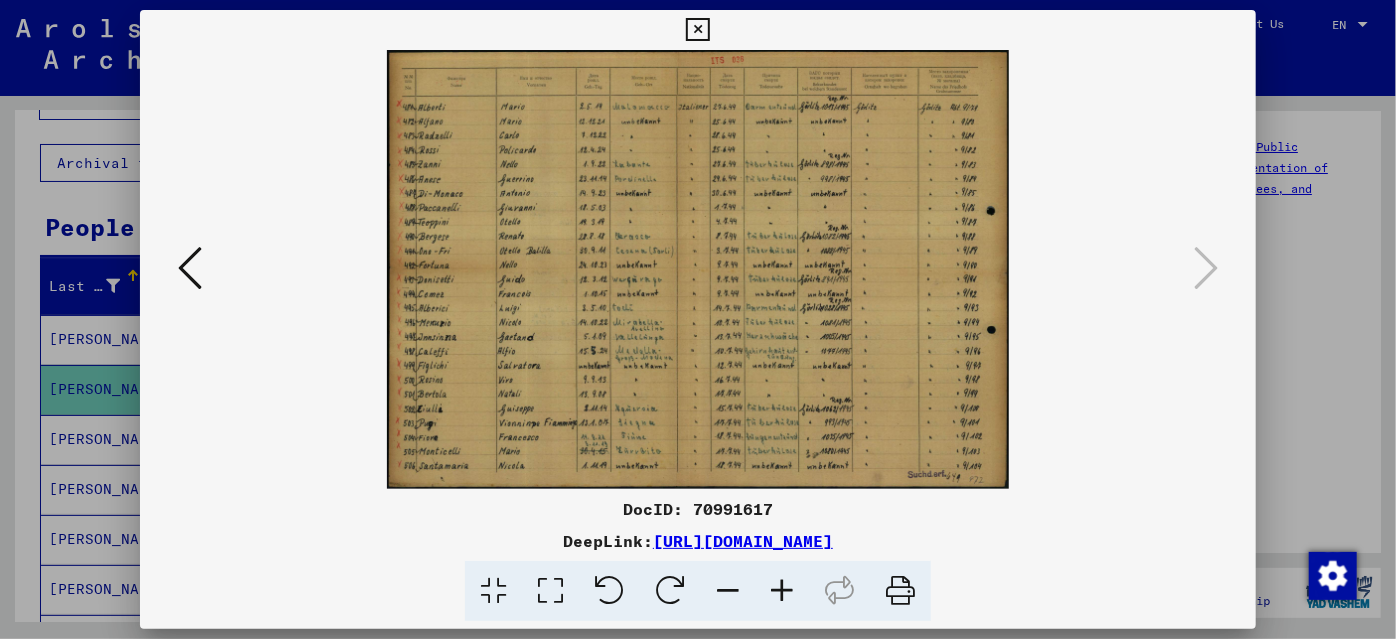scroll, scrollTop: 0, scrollLeft: 0, axis: both 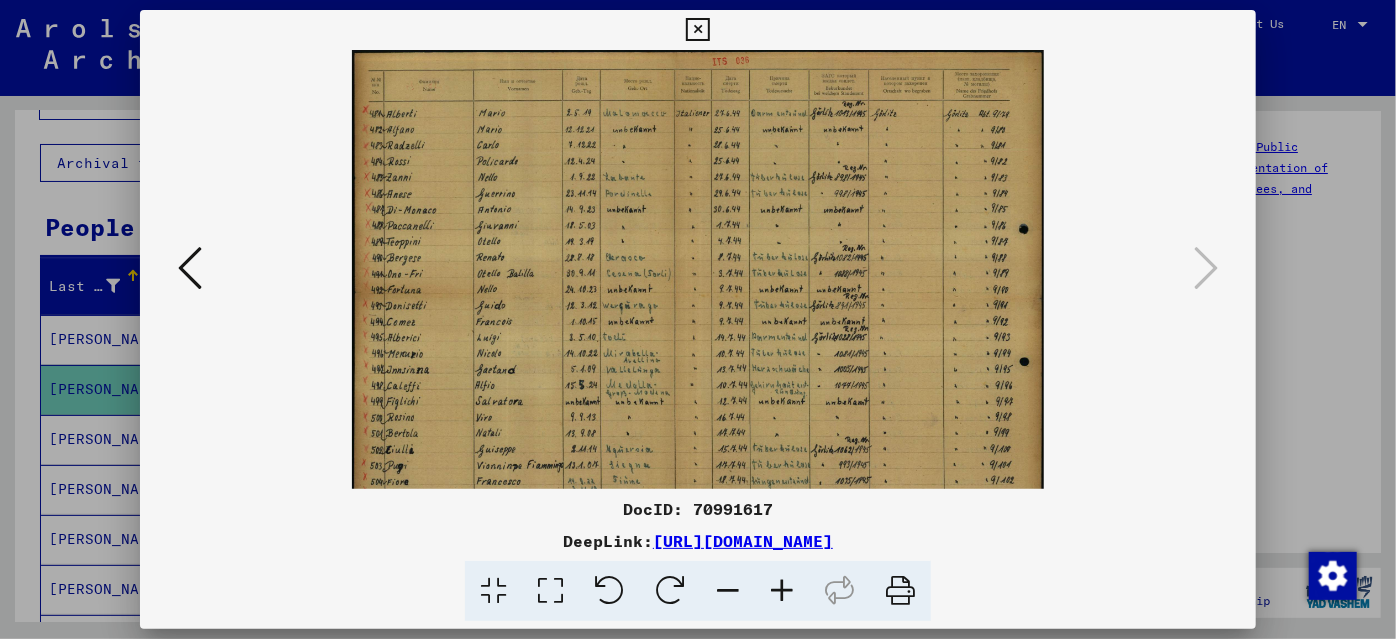 click at bounding box center (782, 591) 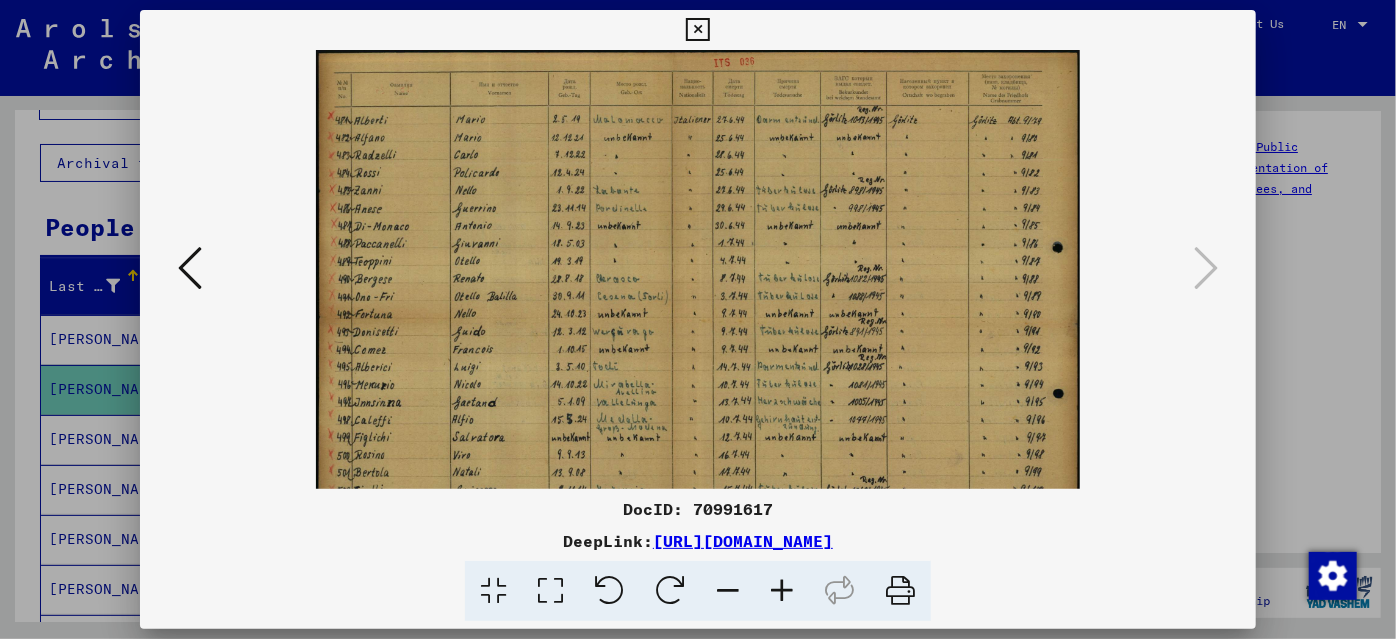 click at bounding box center [782, 591] 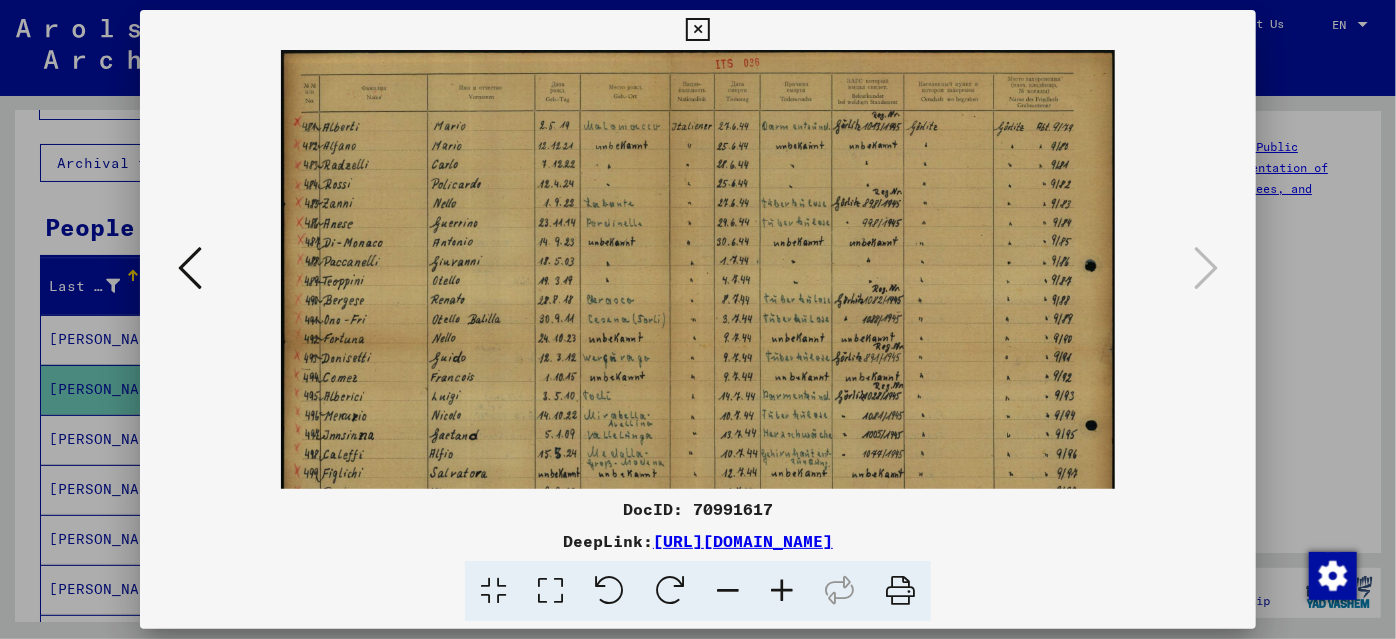 click at bounding box center (782, 591) 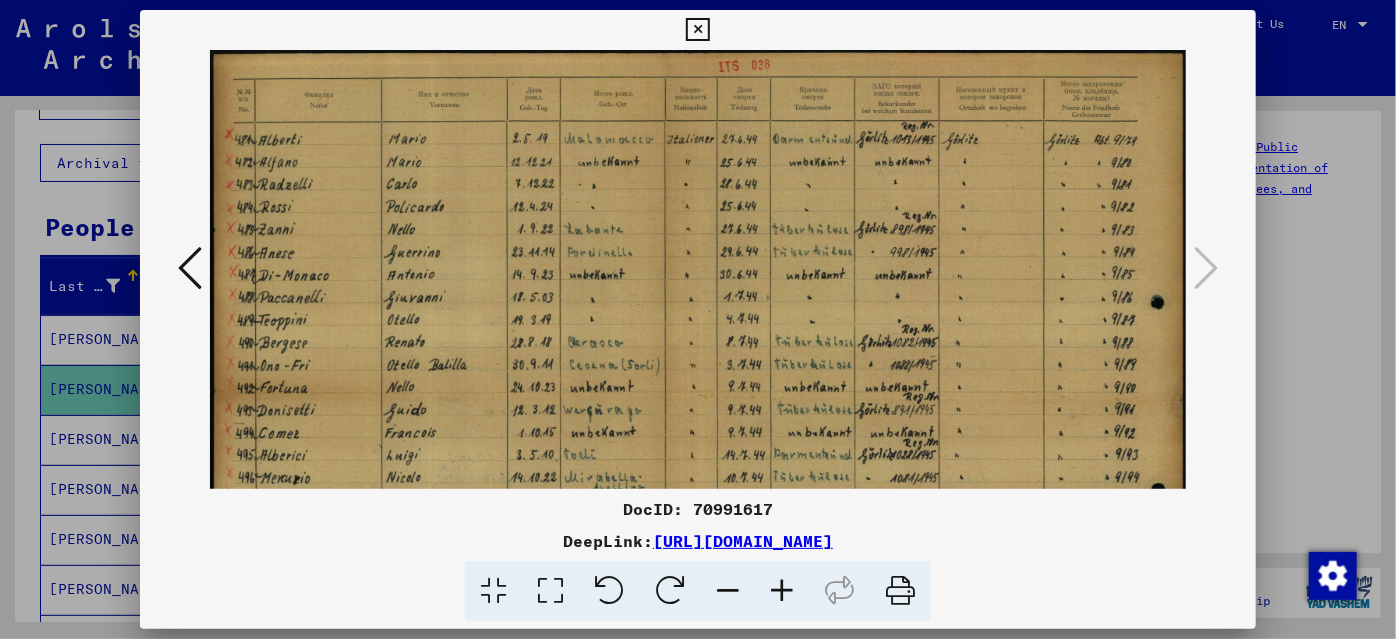 click at bounding box center [782, 591] 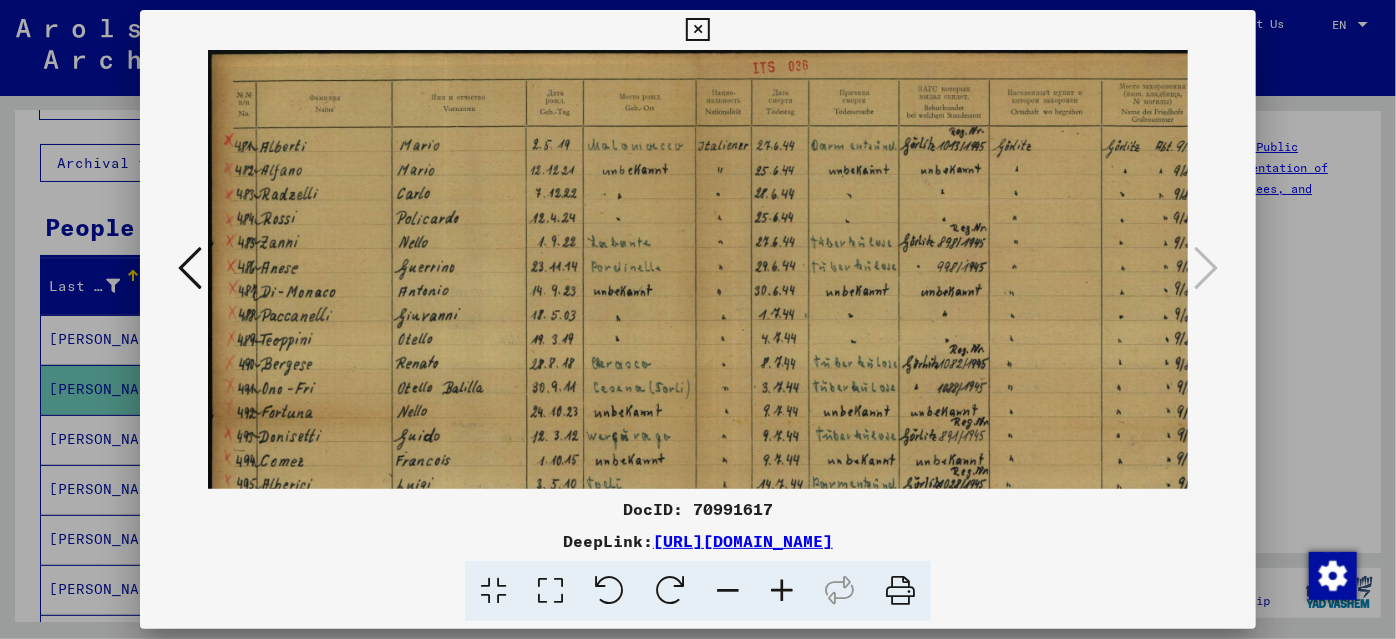 click at bounding box center (782, 591) 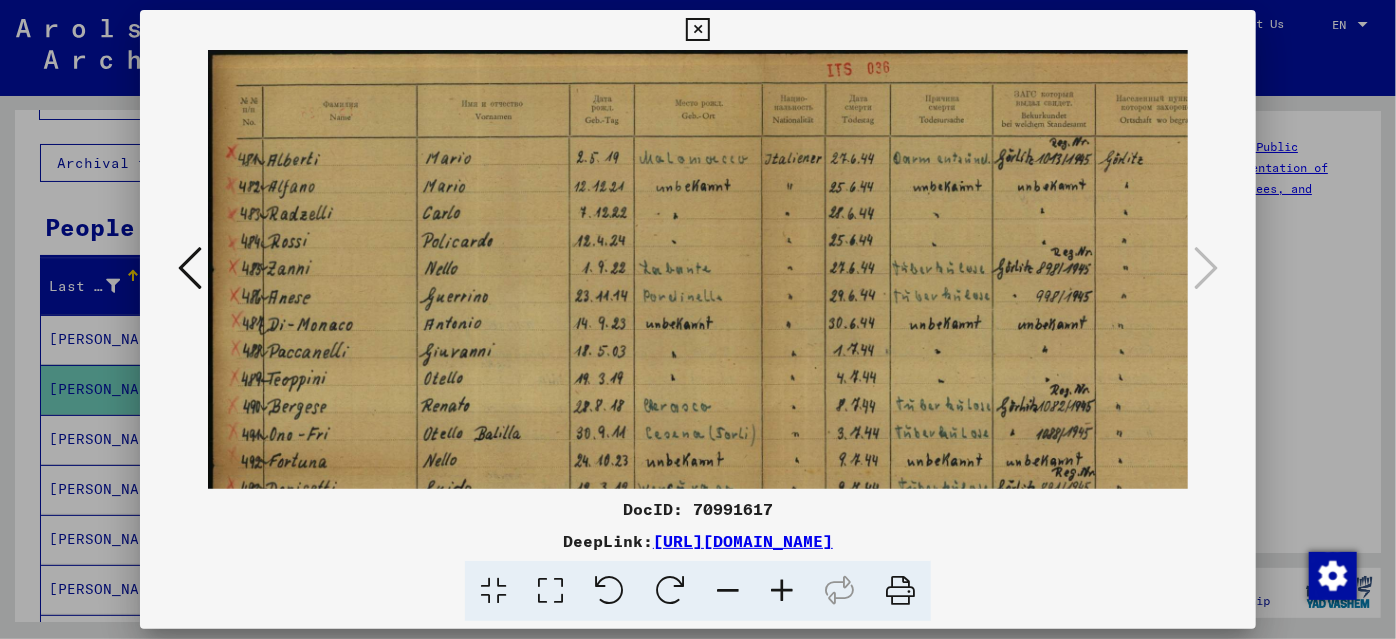 click at bounding box center (782, 591) 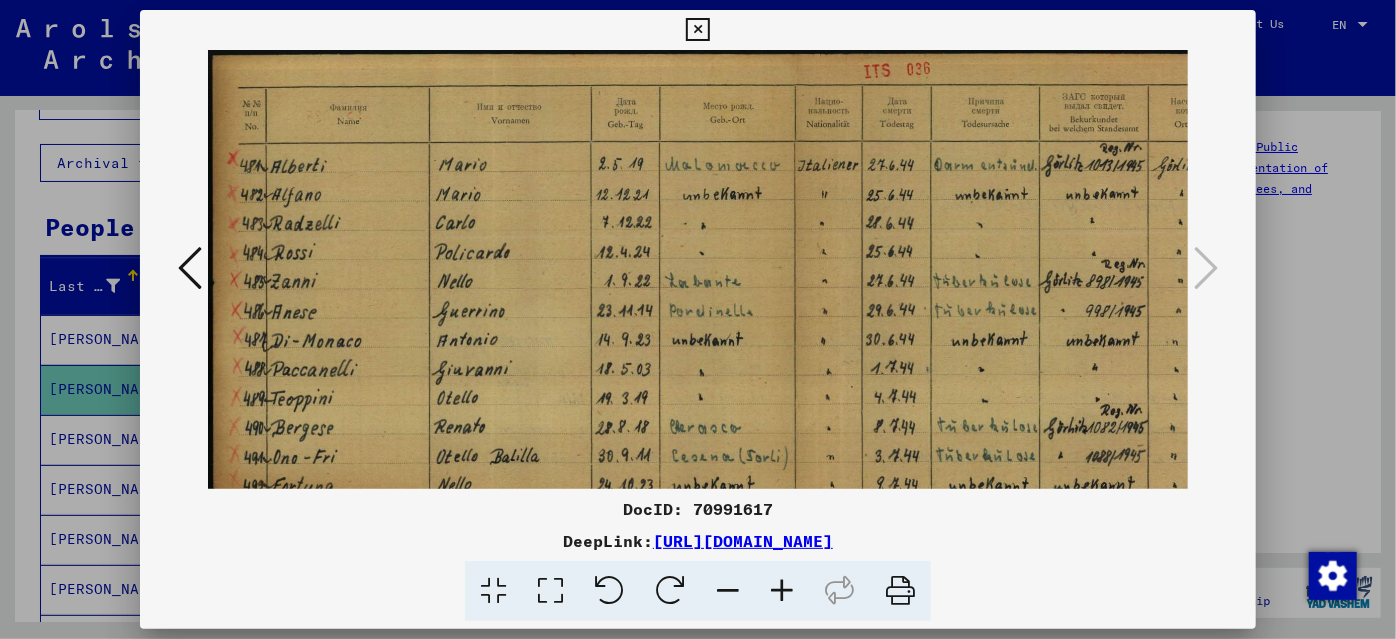 click at bounding box center [782, 591] 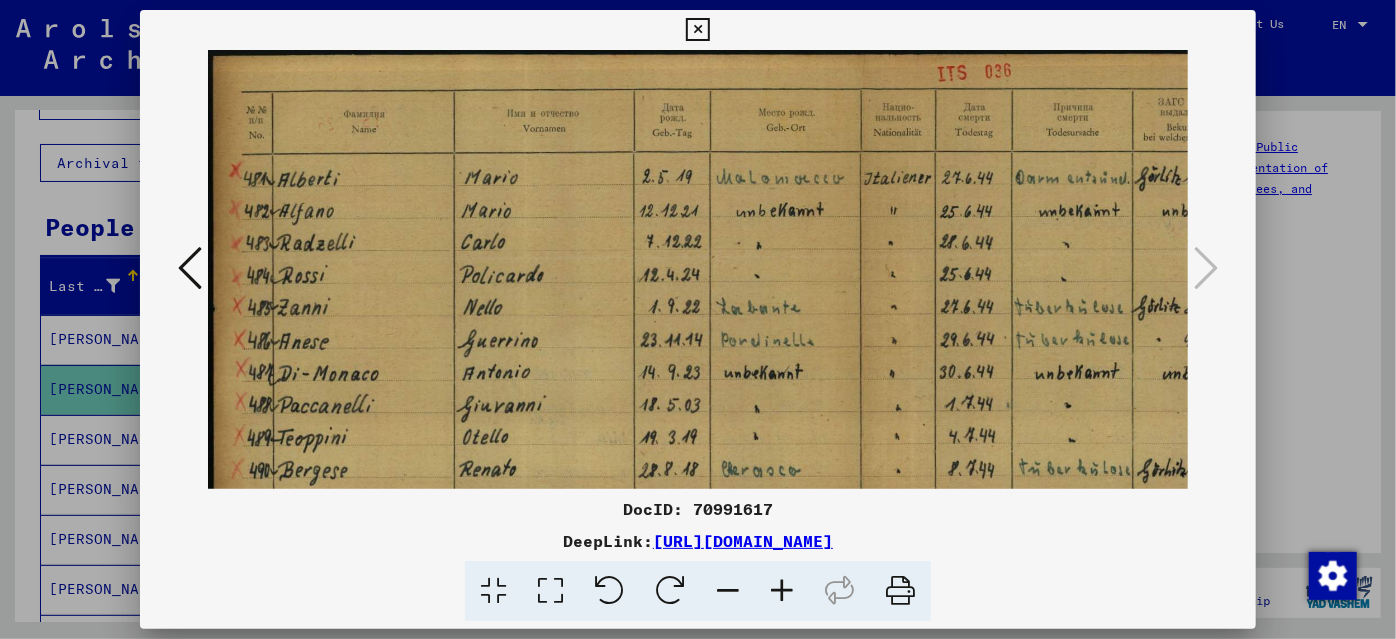 click at bounding box center [782, 591] 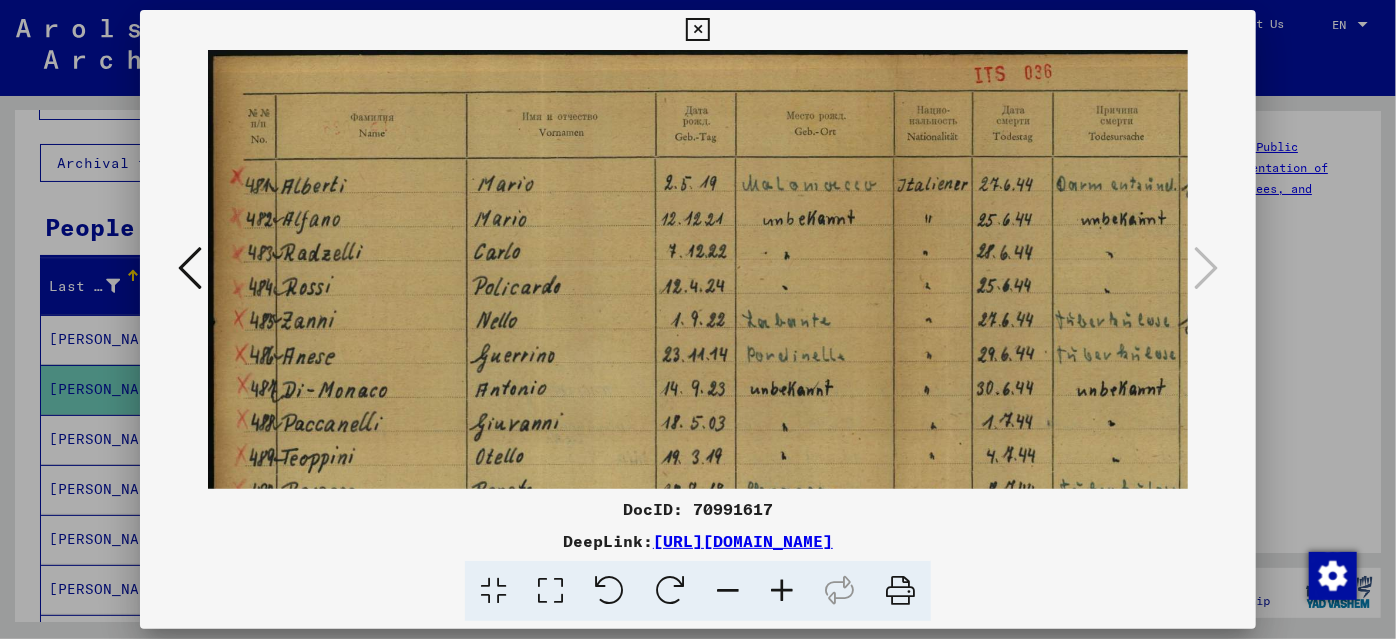 click at bounding box center [782, 591] 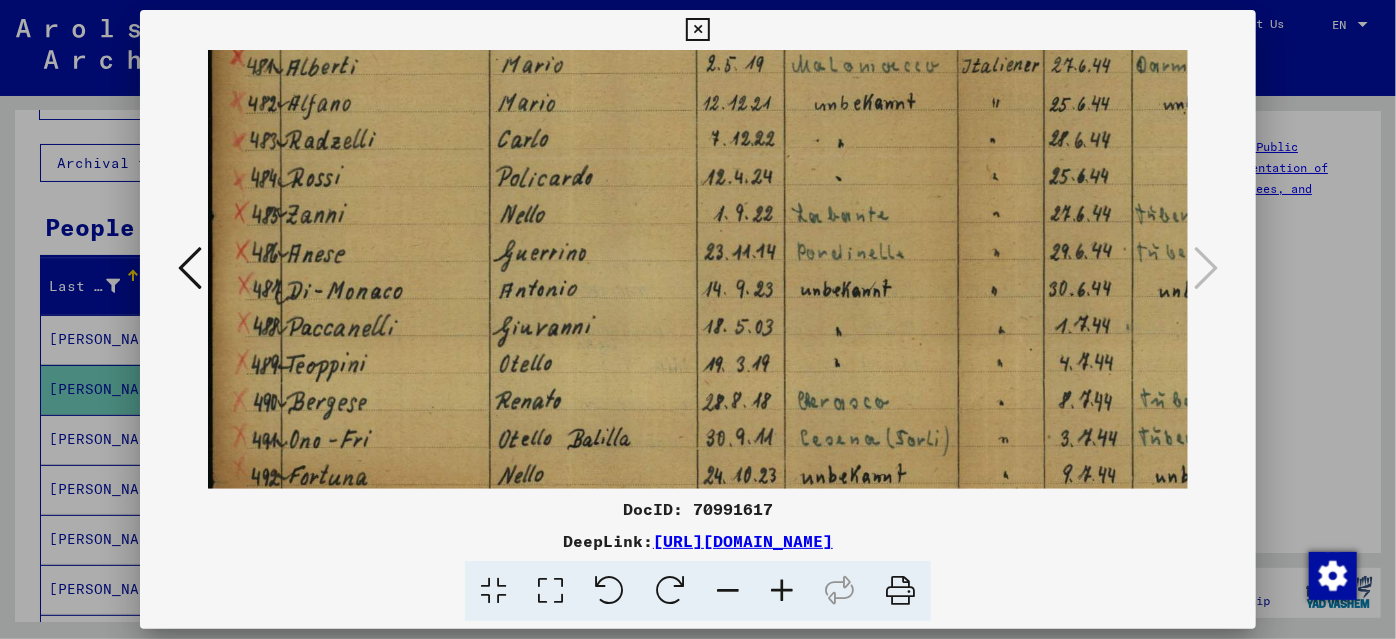 scroll, scrollTop: 155, scrollLeft: 2, axis: both 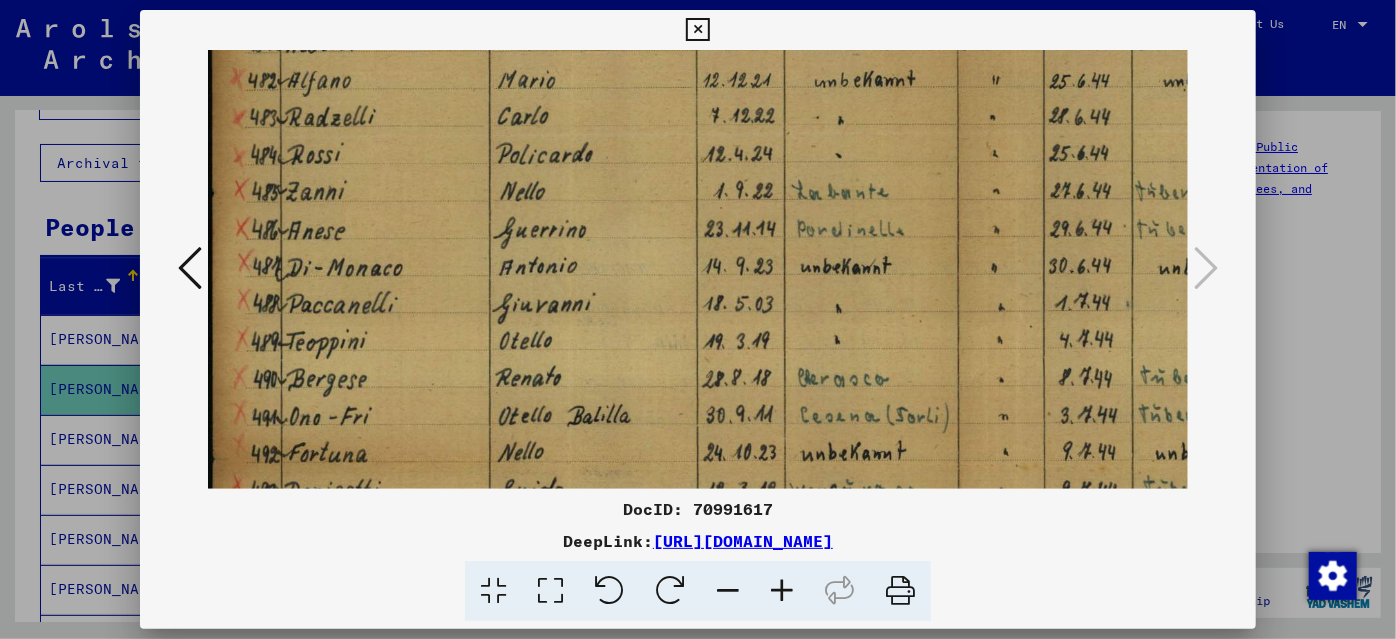 drag, startPoint x: 762, startPoint y: 416, endPoint x: 762, endPoint y: 260, distance: 156 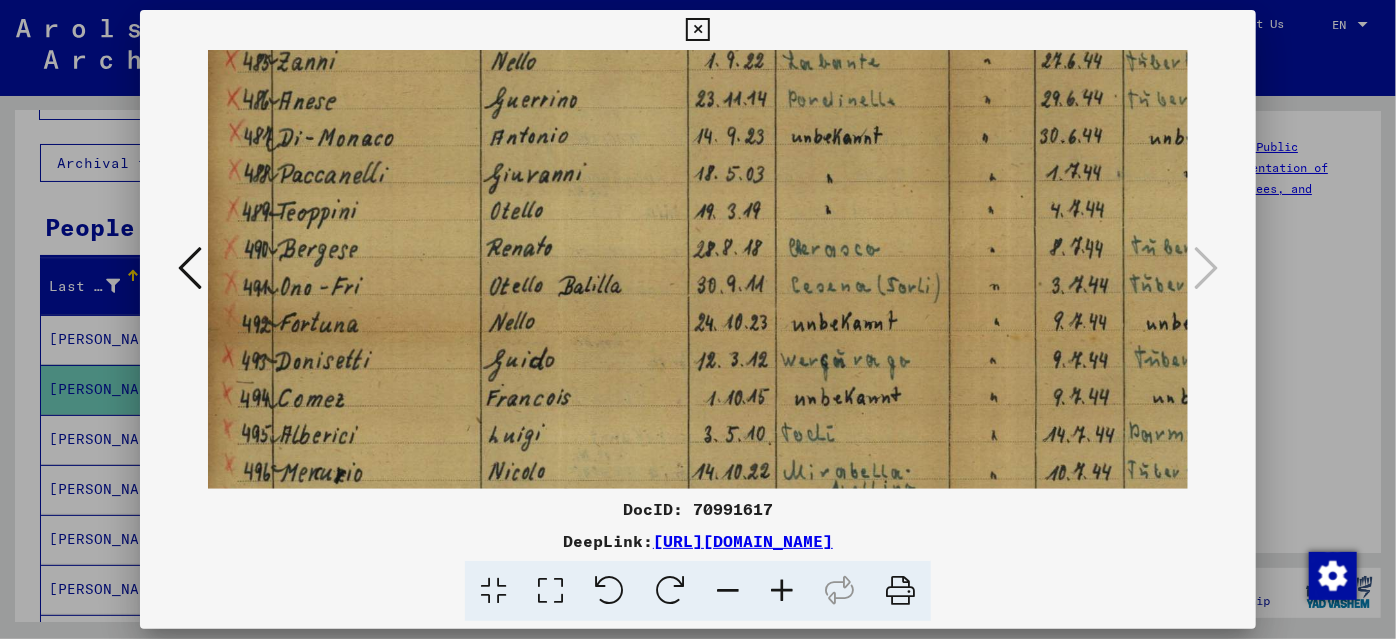 scroll, scrollTop: 319, scrollLeft: 13, axis: both 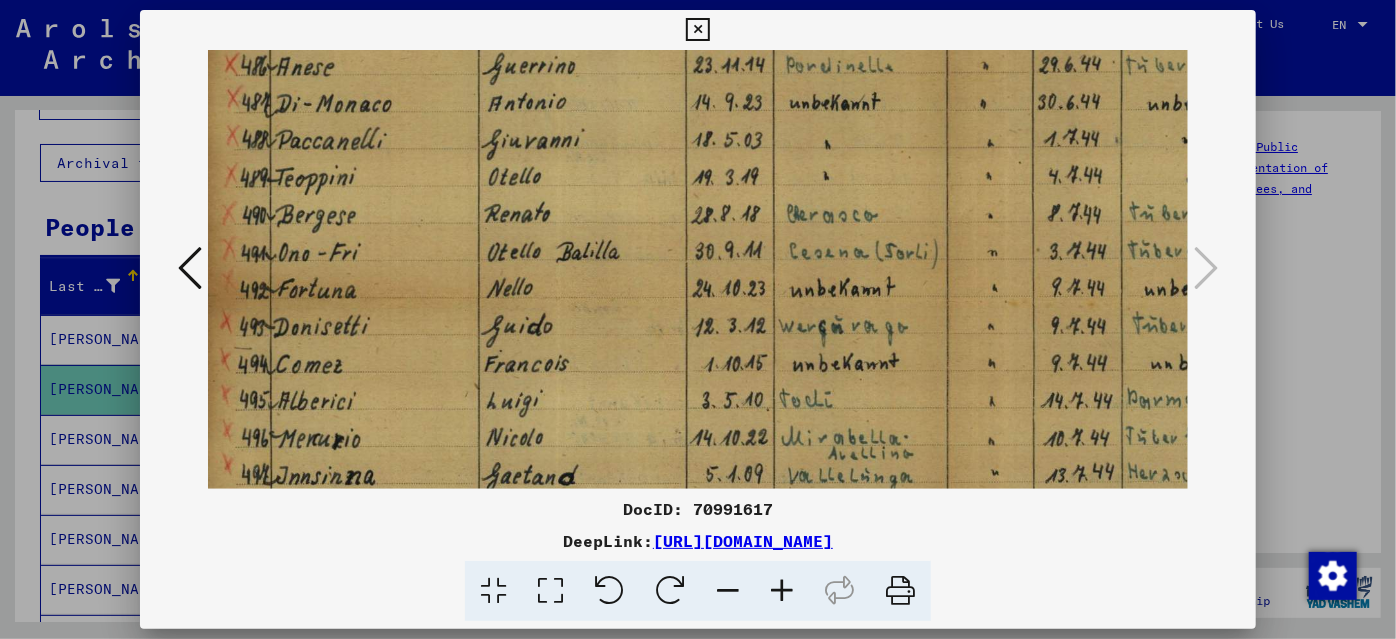 drag, startPoint x: 775, startPoint y: 424, endPoint x: 763, endPoint y: 262, distance: 162.44383 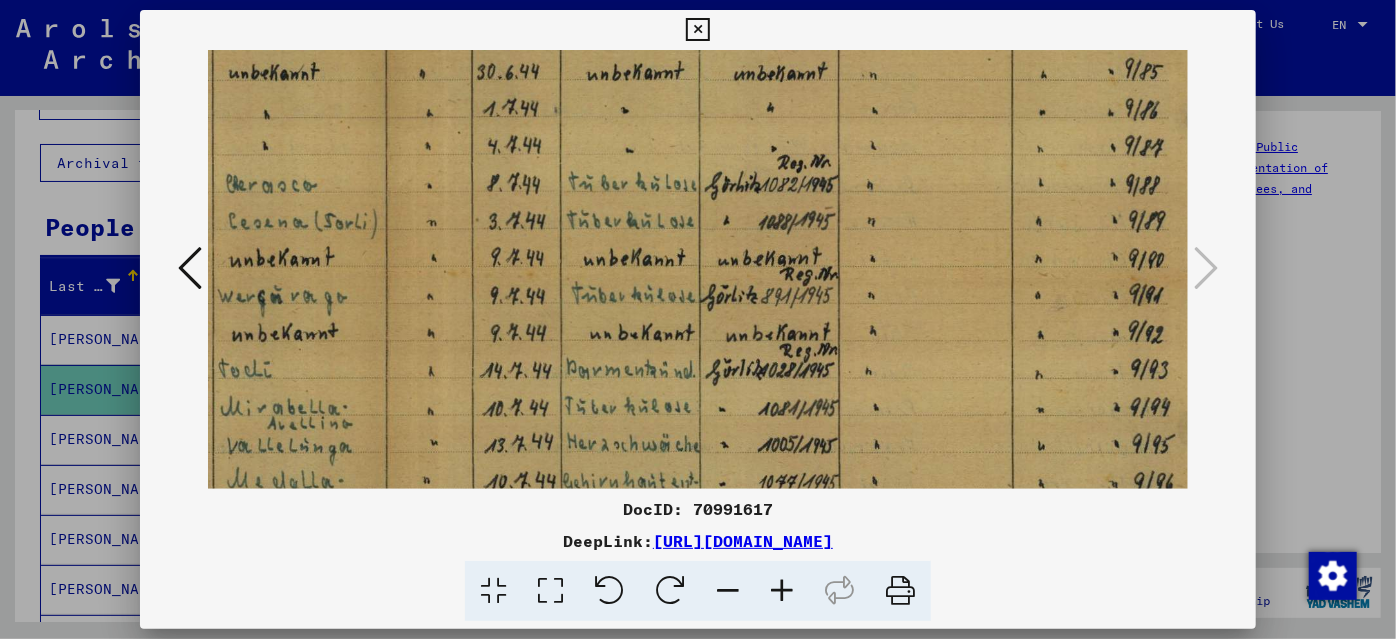 drag, startPoint x: 820, startPoint y: 417, endPoint x: 265, endPoint y: 380, distance: 556.232 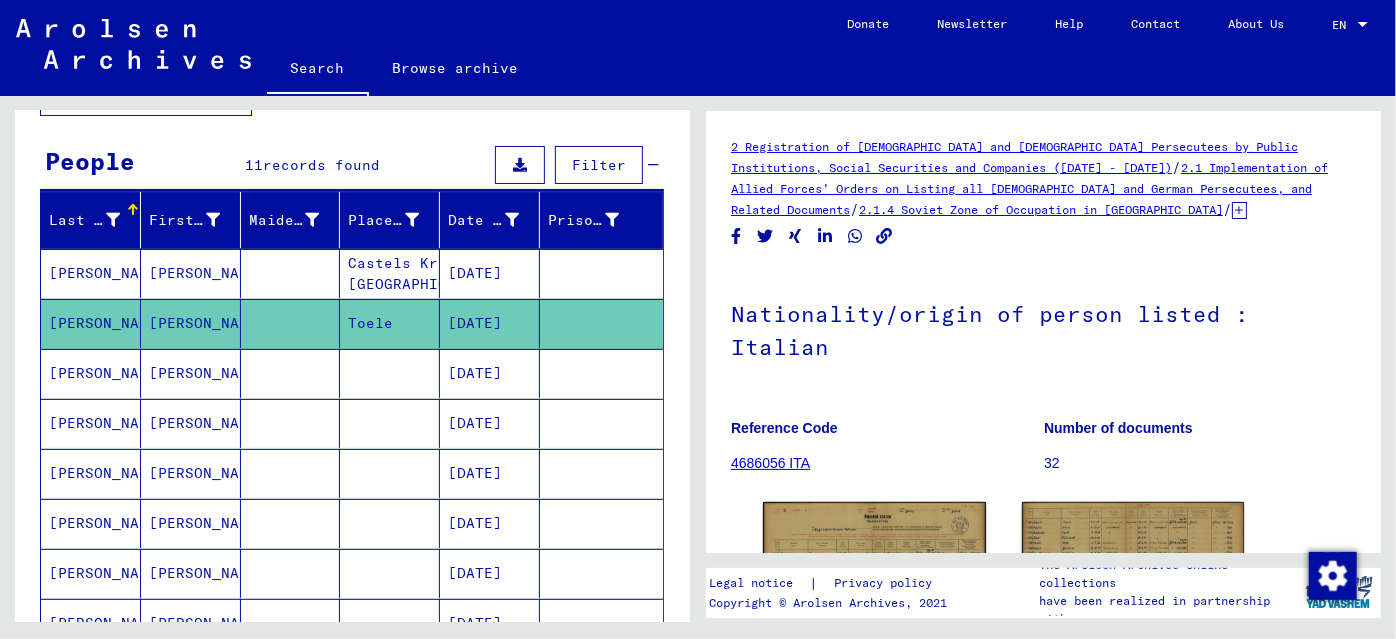 scroll, scrollTop: 454, scrollLeft: 0, axis: vertical 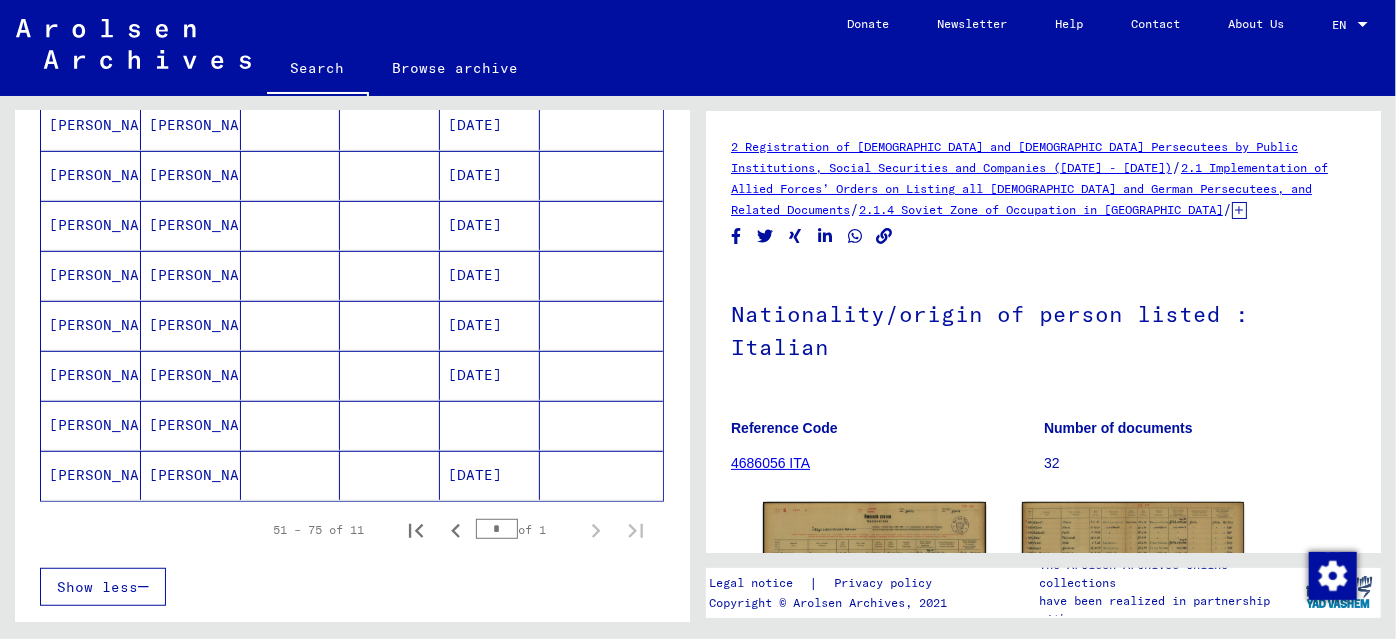 click on "05/27/1921" 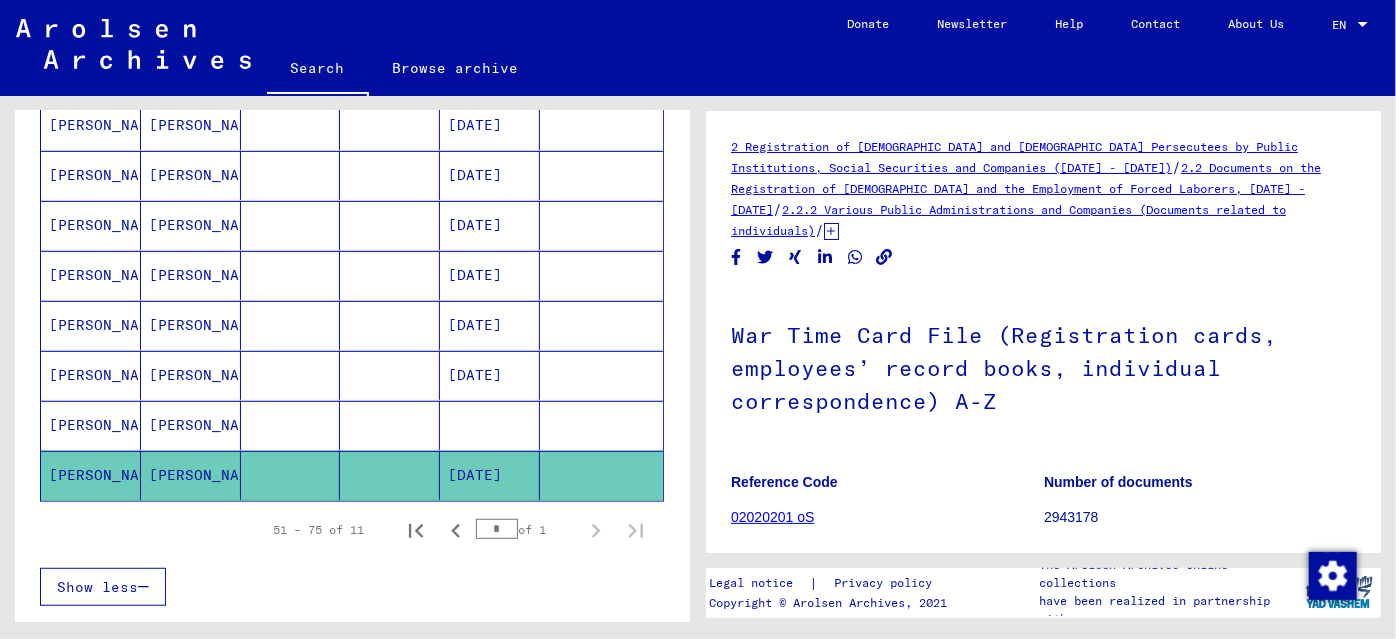 scroll, scrollTop: 0, scrollLeft: 0, axis: both 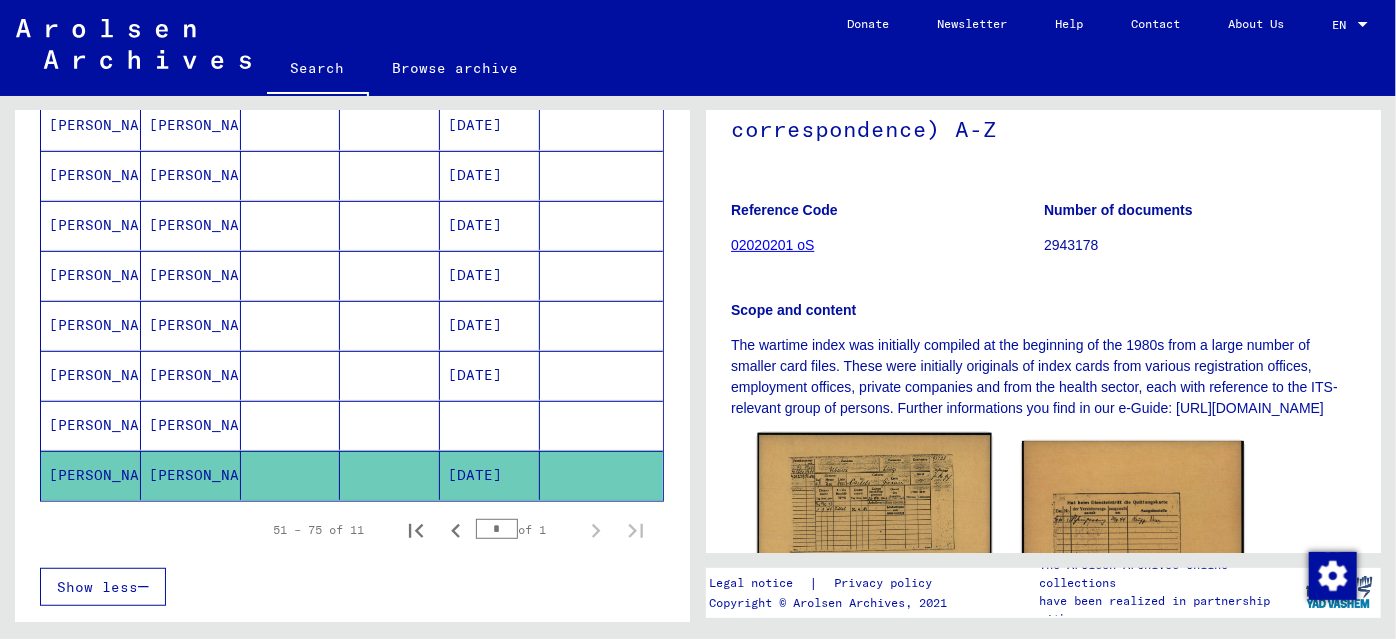 click 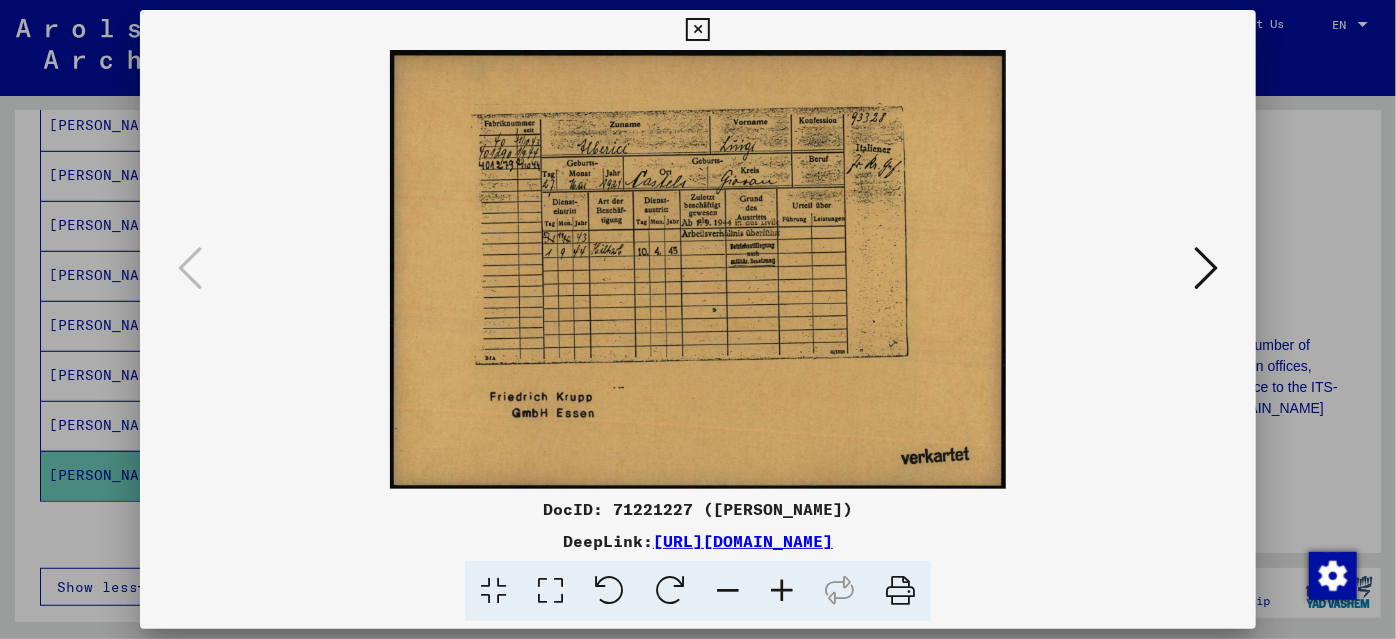 click at bounding box center [782, 591] 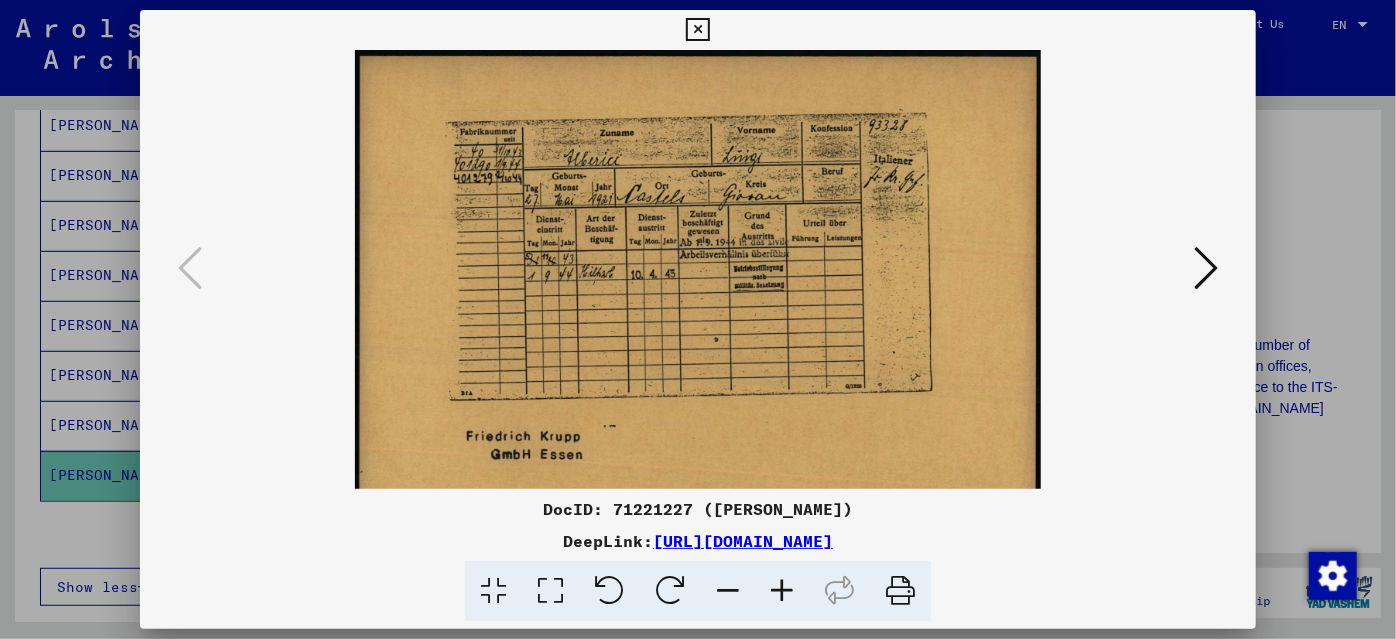 click at bounding box center (782, 591) 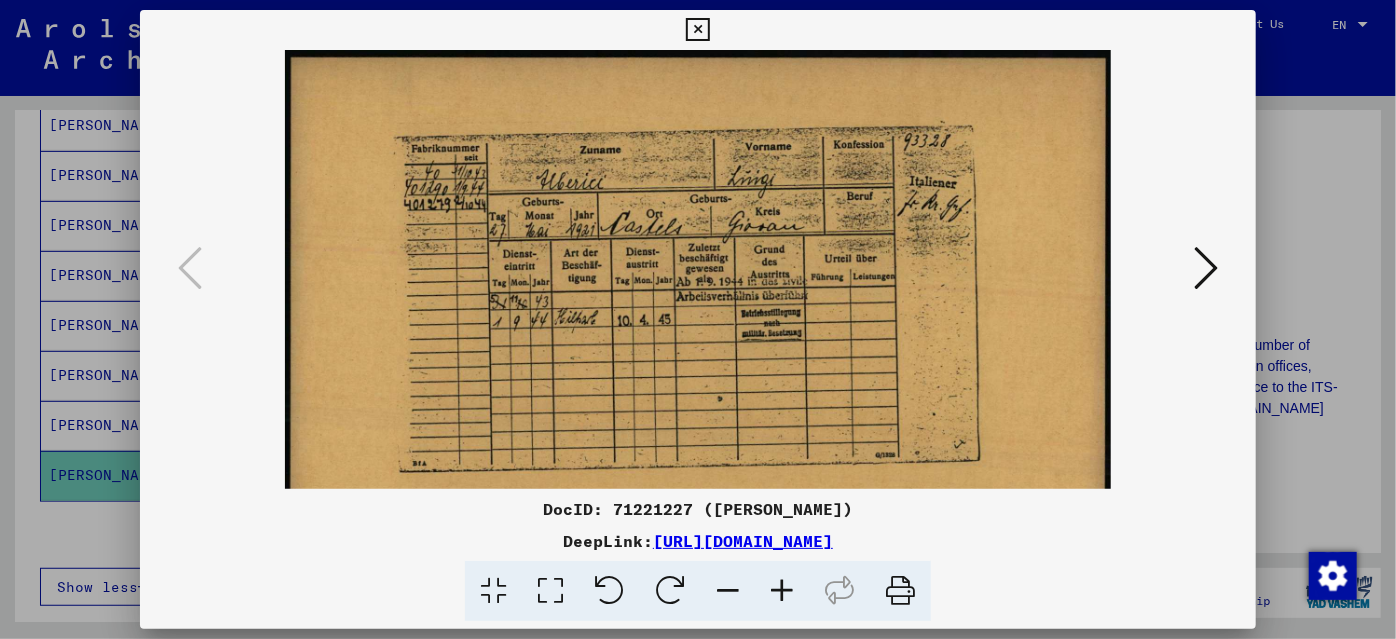 click at bounding box center [782, 591] 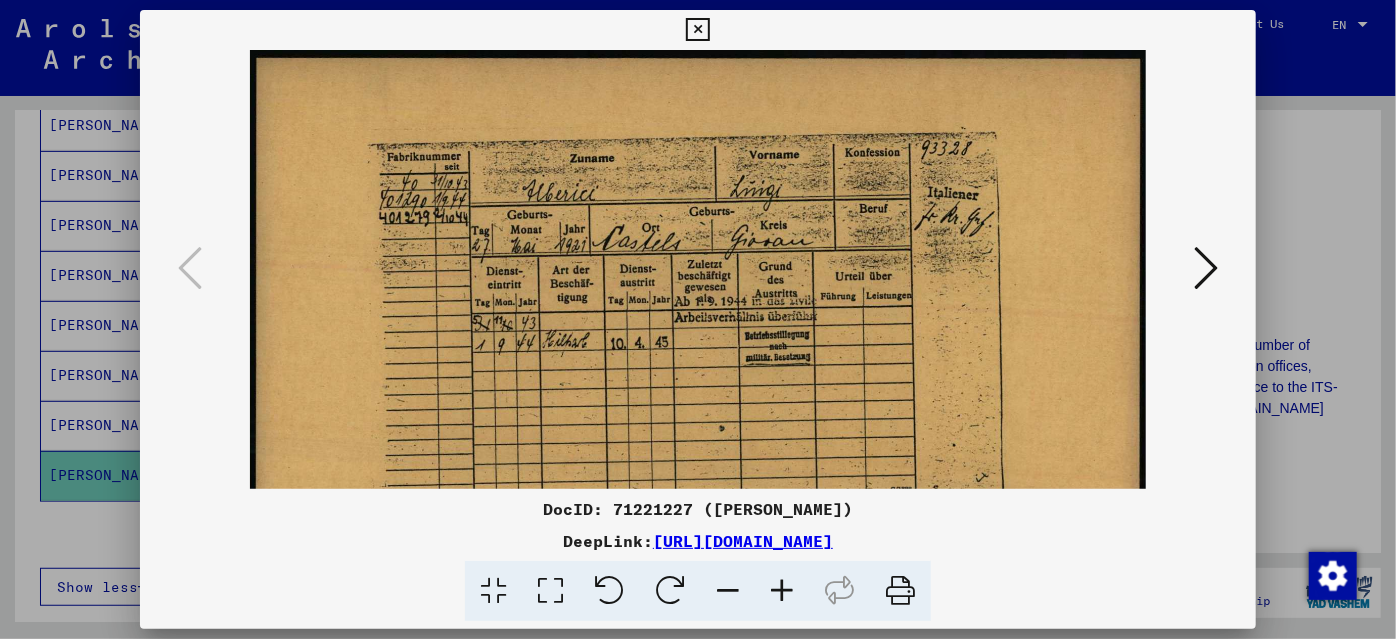 click at bounding box center [782, 591] 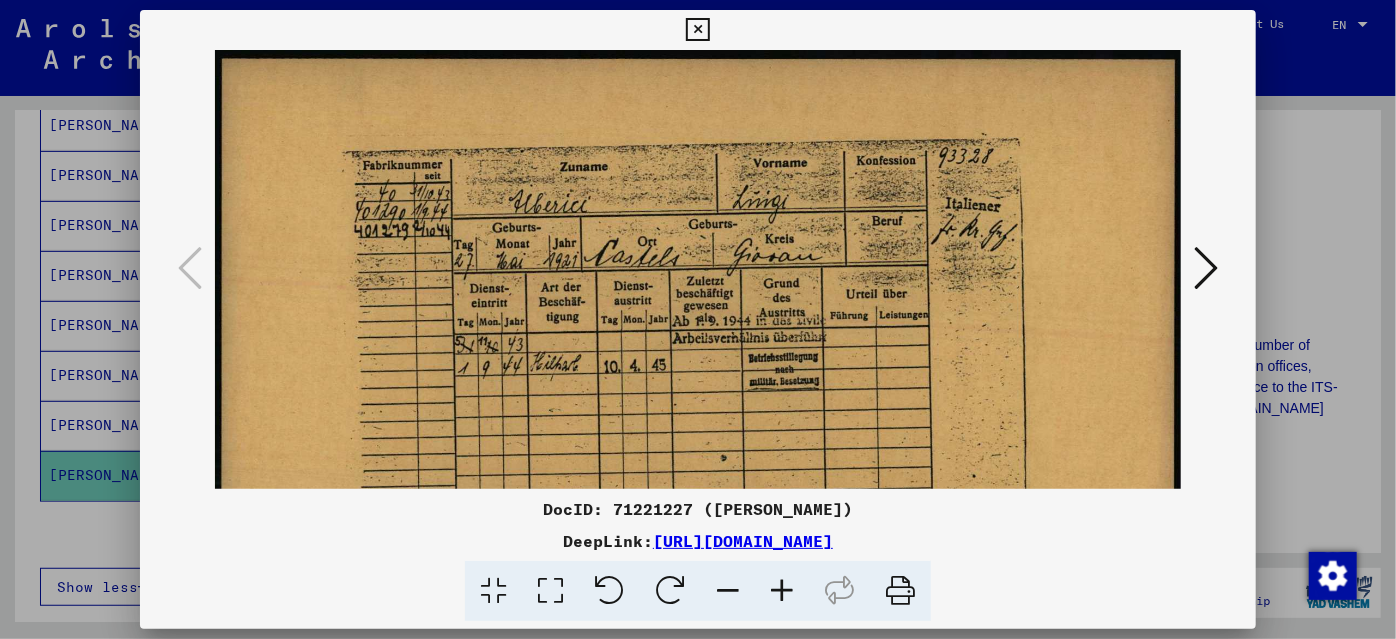 click at bounding box center [782, 591] 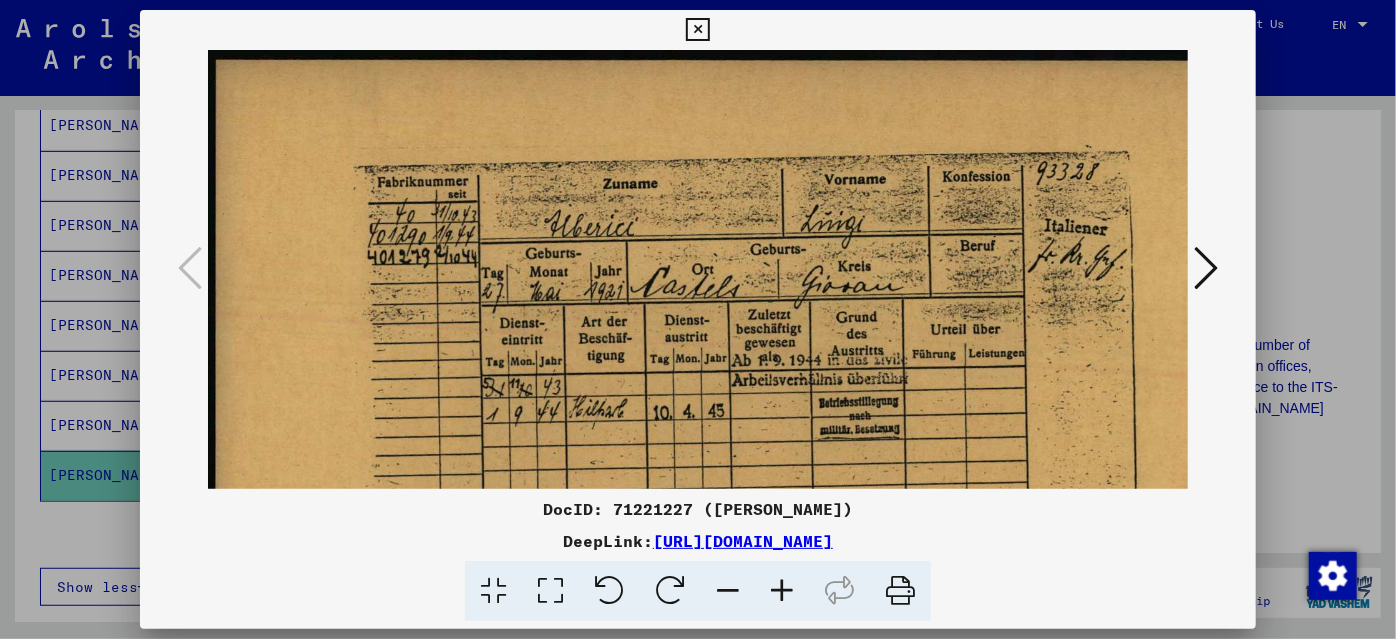 click at bounding box center [782, 591] 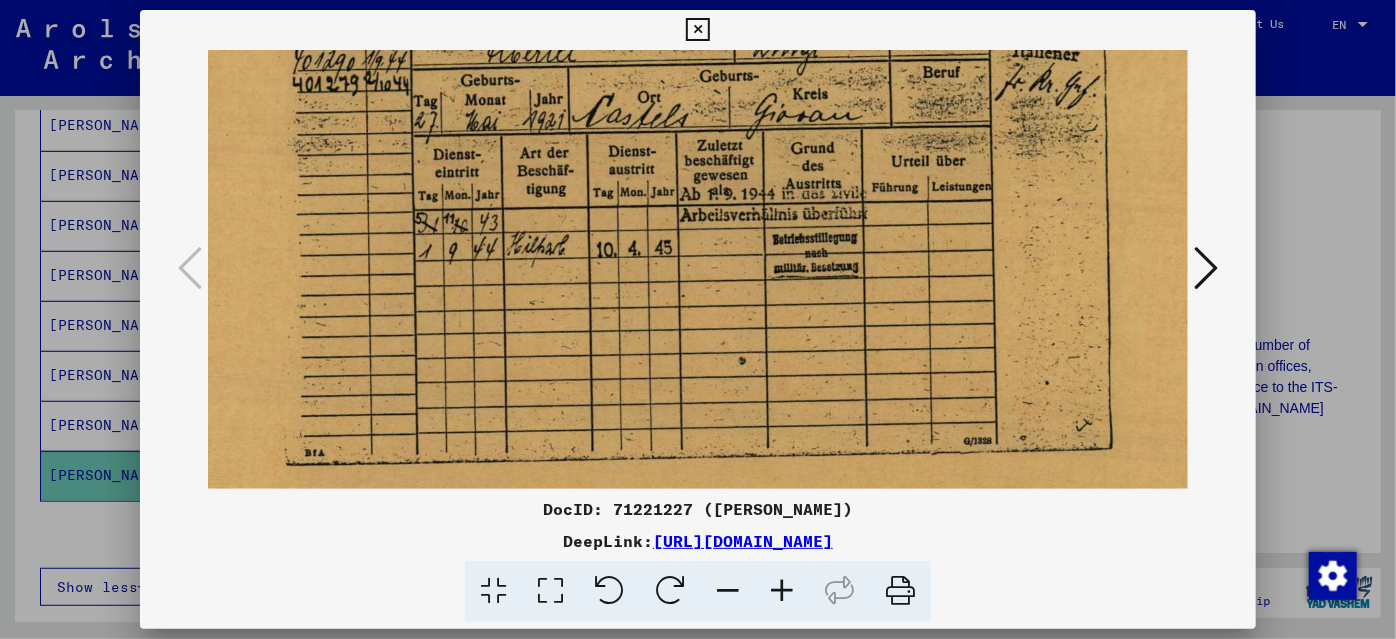 scroll, scrollTop: 168, scrollLeft: 85, axis: both 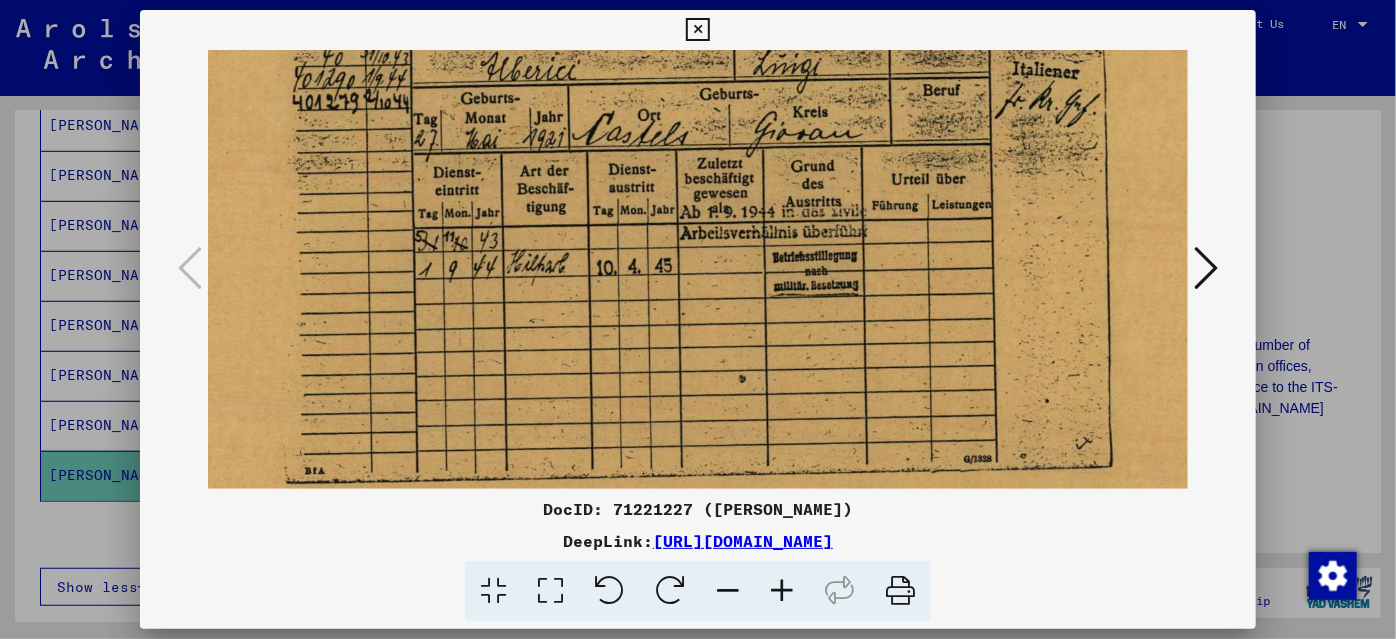 drag, startPoint x: 933, startPoint y: 408, endPoint x: 847, endPoint y: 240, distance: 188.73262 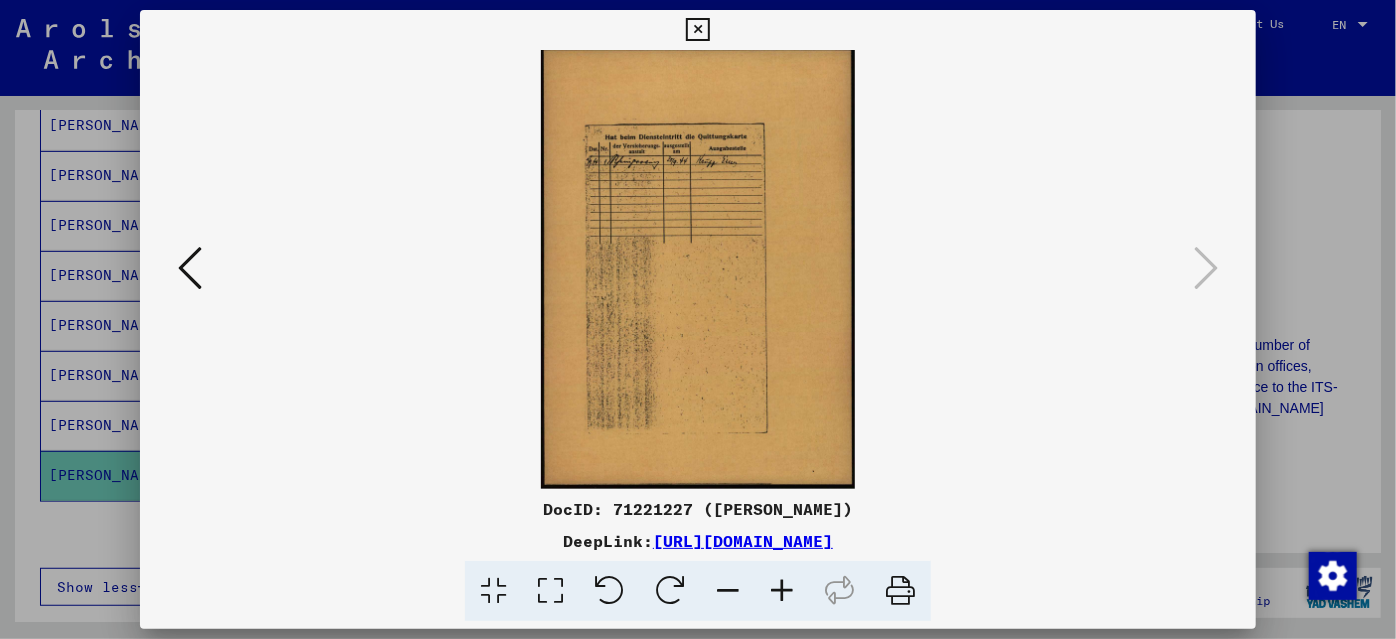 scroll, scrollTop: 0, scrollLeft: 0, axis: both 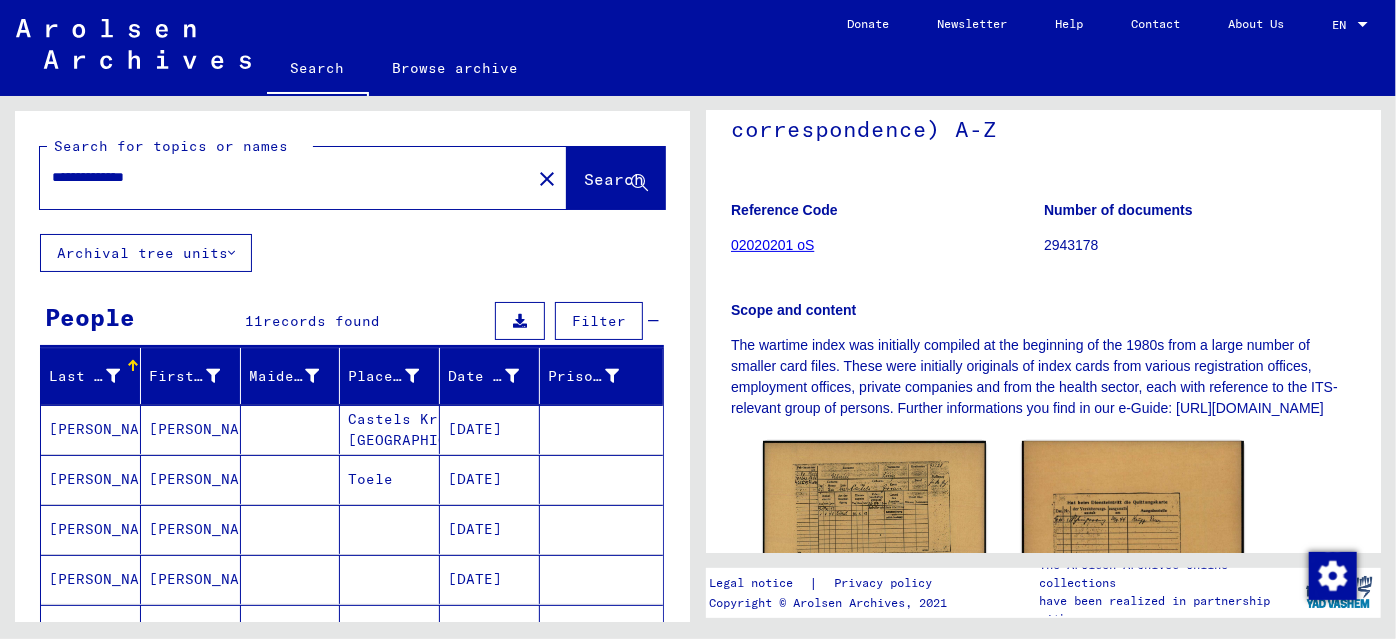 drag, startPoint x: 189, startPoint y: 175, endPoint x: 42, endPoint y: 154, distance: 148.49243 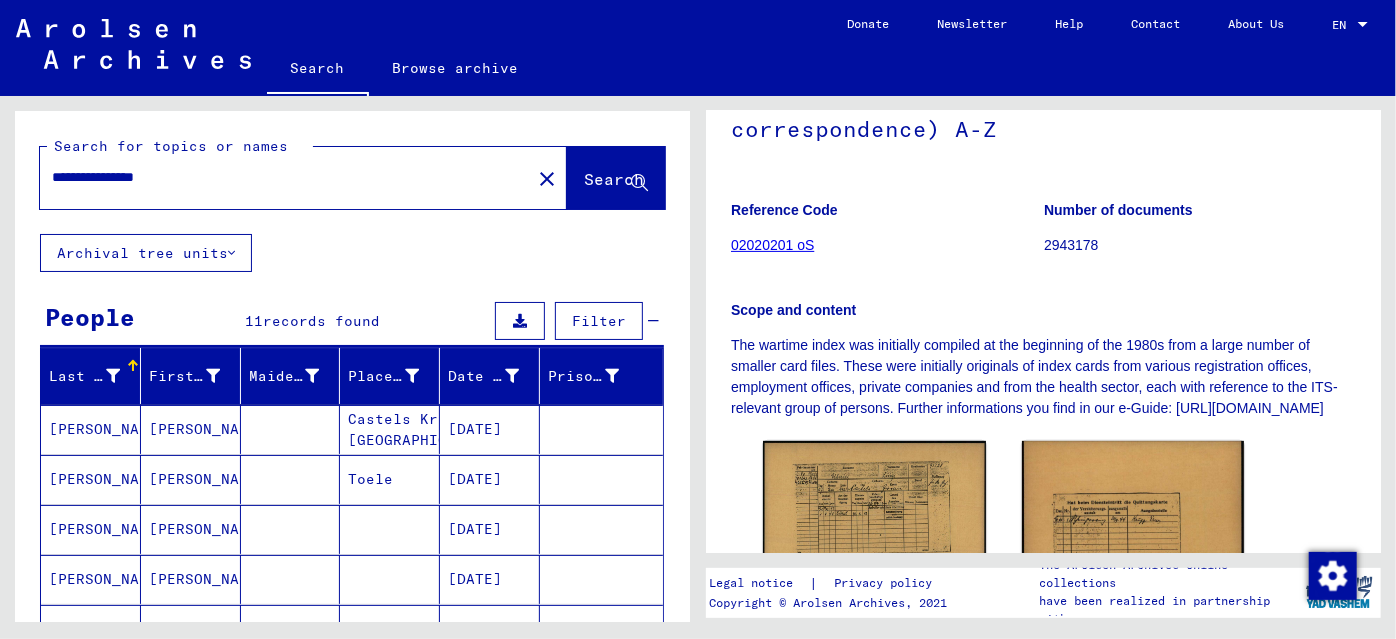 scroll, scrollTop: 0, scrollLeft: 0, axis: both 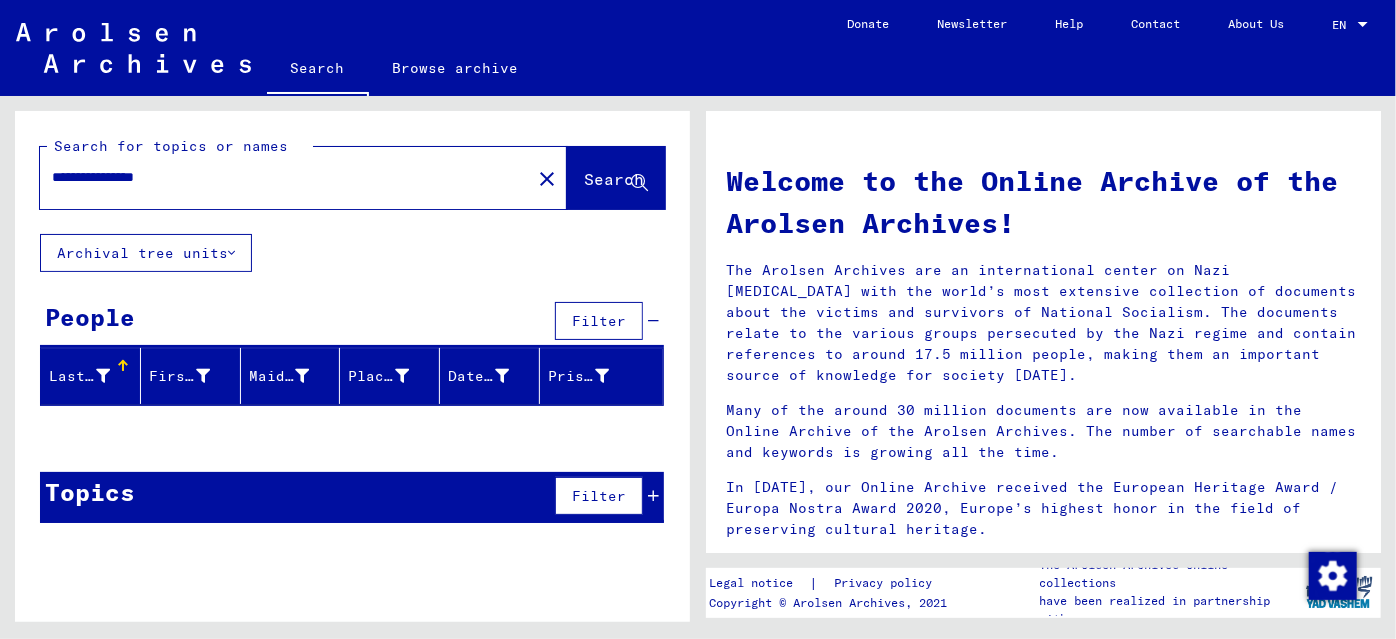 drag, startPoint x: 120, startPoint y: 179, endPoint x: 245, endPoint y: 183, distance: 125.06398 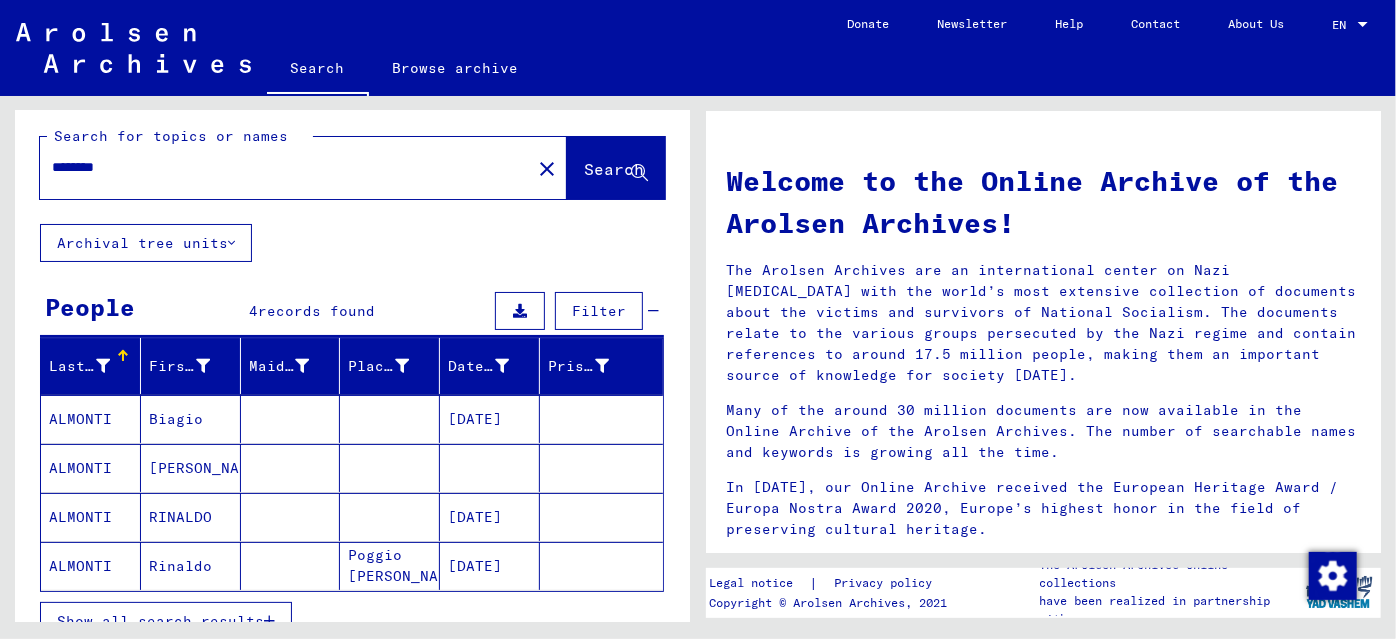 scroll, scrollTop: 0, scrollLeft: 0, axis: both 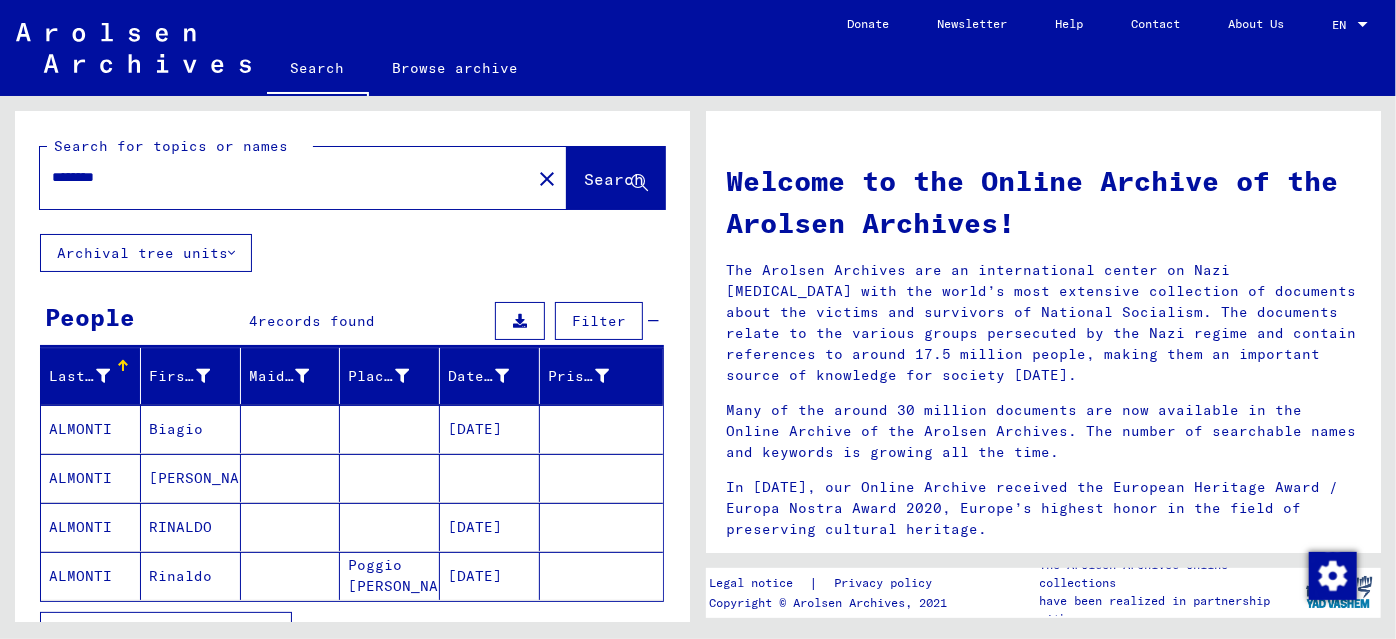 drag, startPoint x: 133, startPoint y: 179, endPoint x: 4, endPoint y: 126, distance: 139.46326 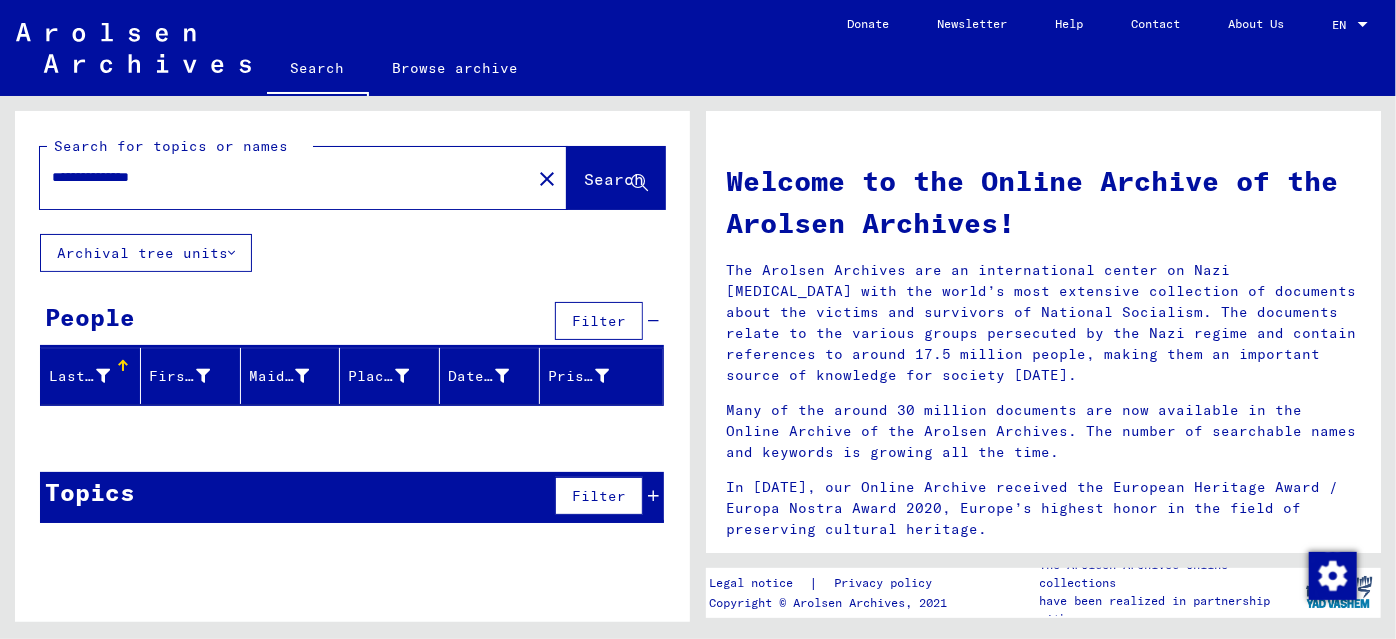 drag, startPoint x: 121, startPoint y: 172, endPoint x: 224, endPoint y: 181, distance: 103.392456 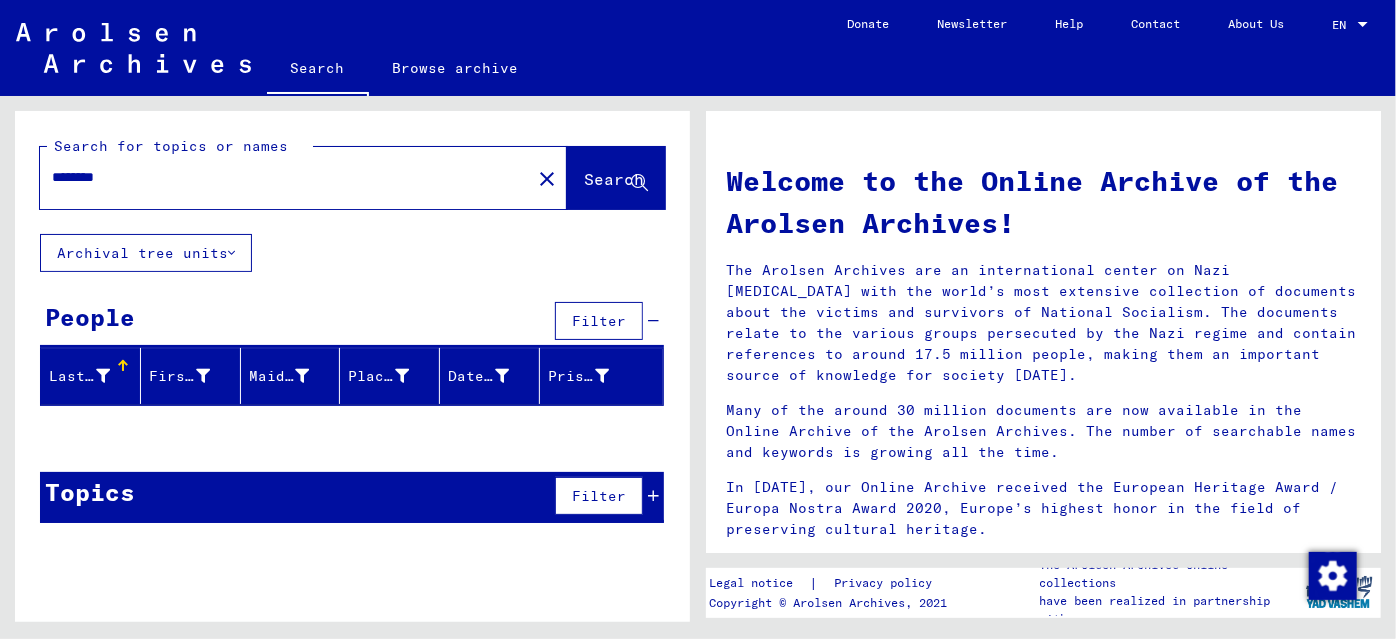 type on "*******" 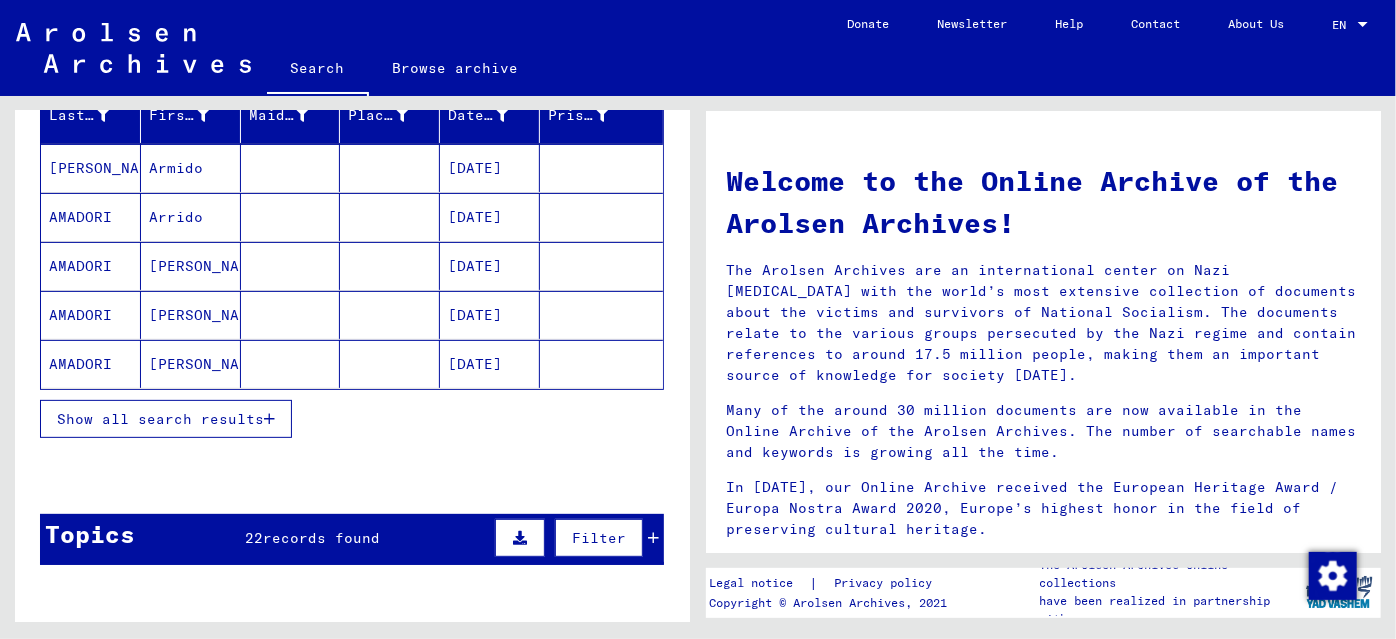 scroll, scrollTop: 272, scrollLeft: 0, axis: vertical 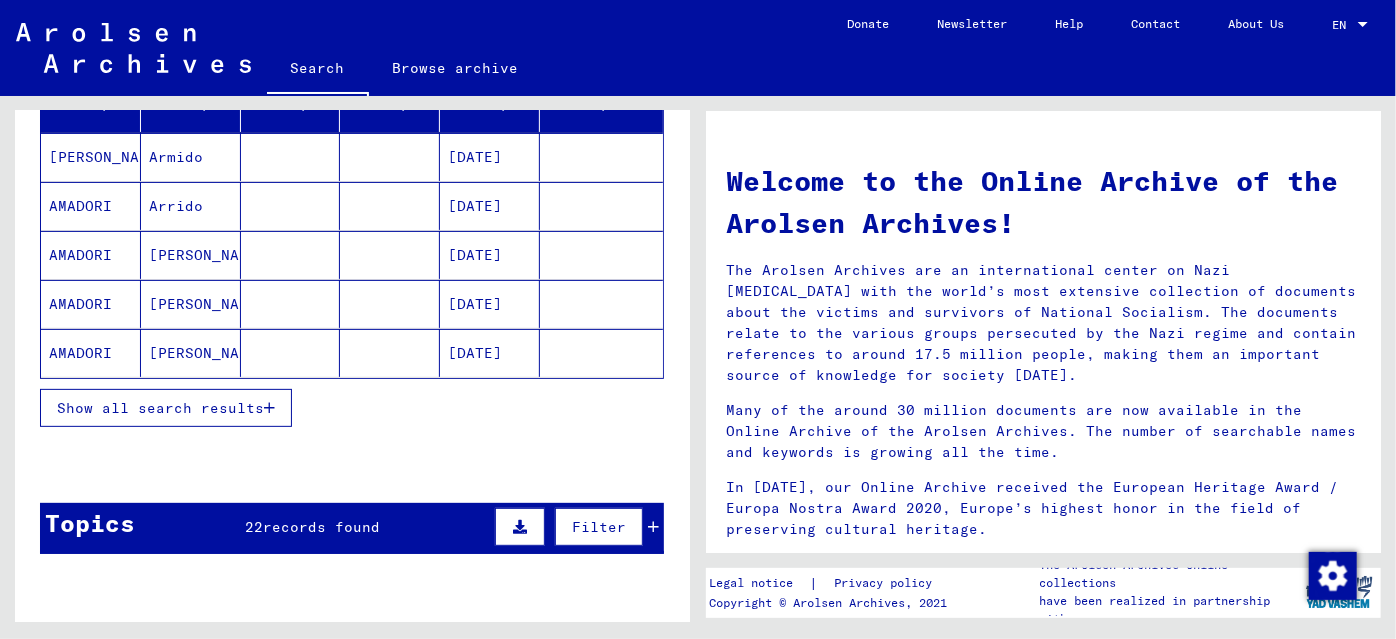click on "Show all search results" at bounding box center (160, 408) 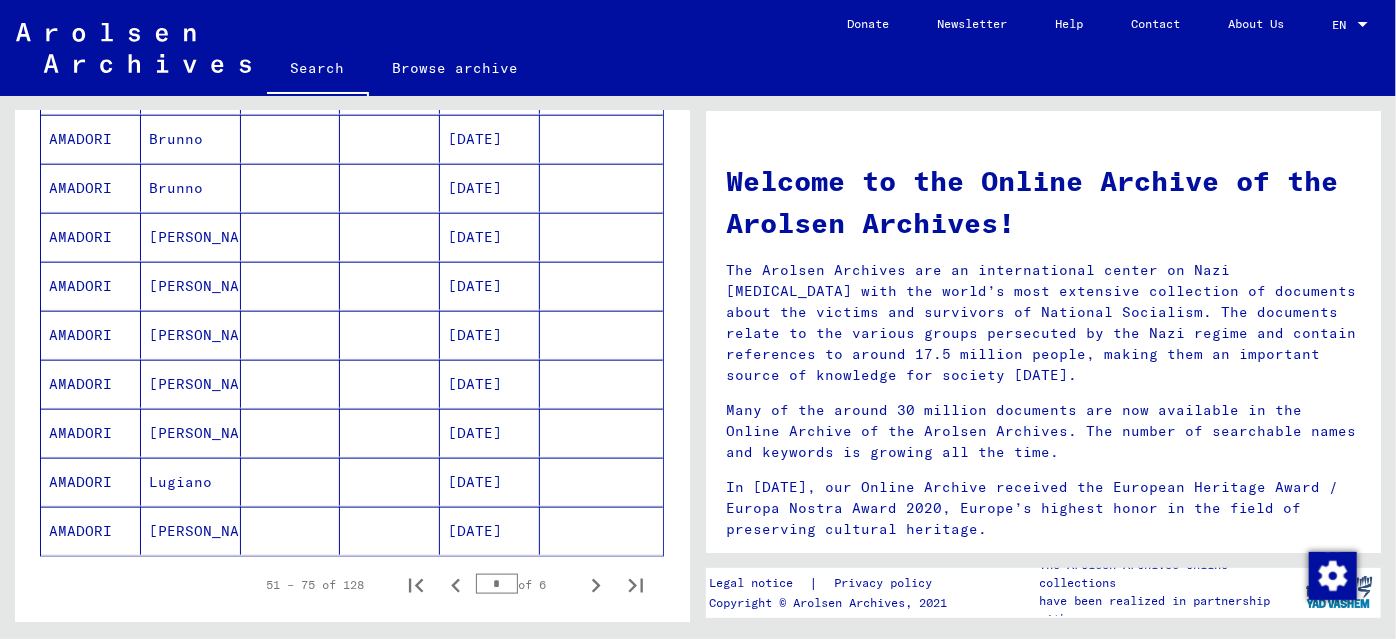 scroll, scrollTop: 1181, scrollLeft: 0, axis: vertical 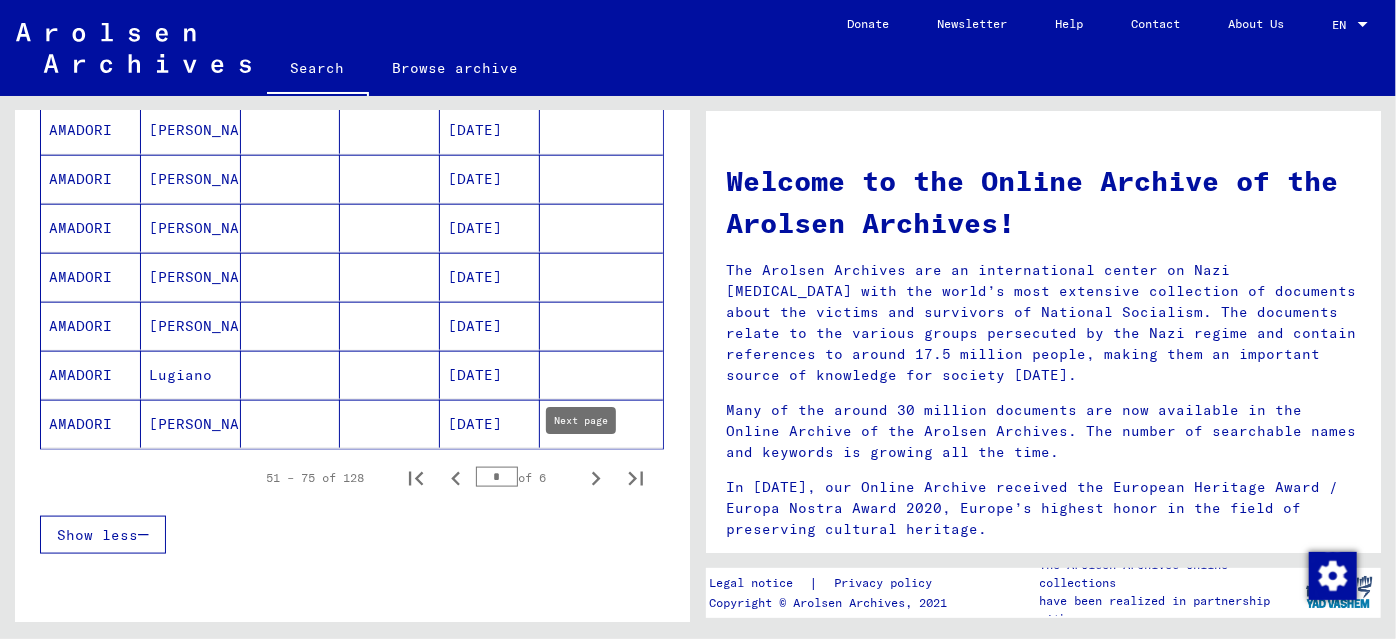 click 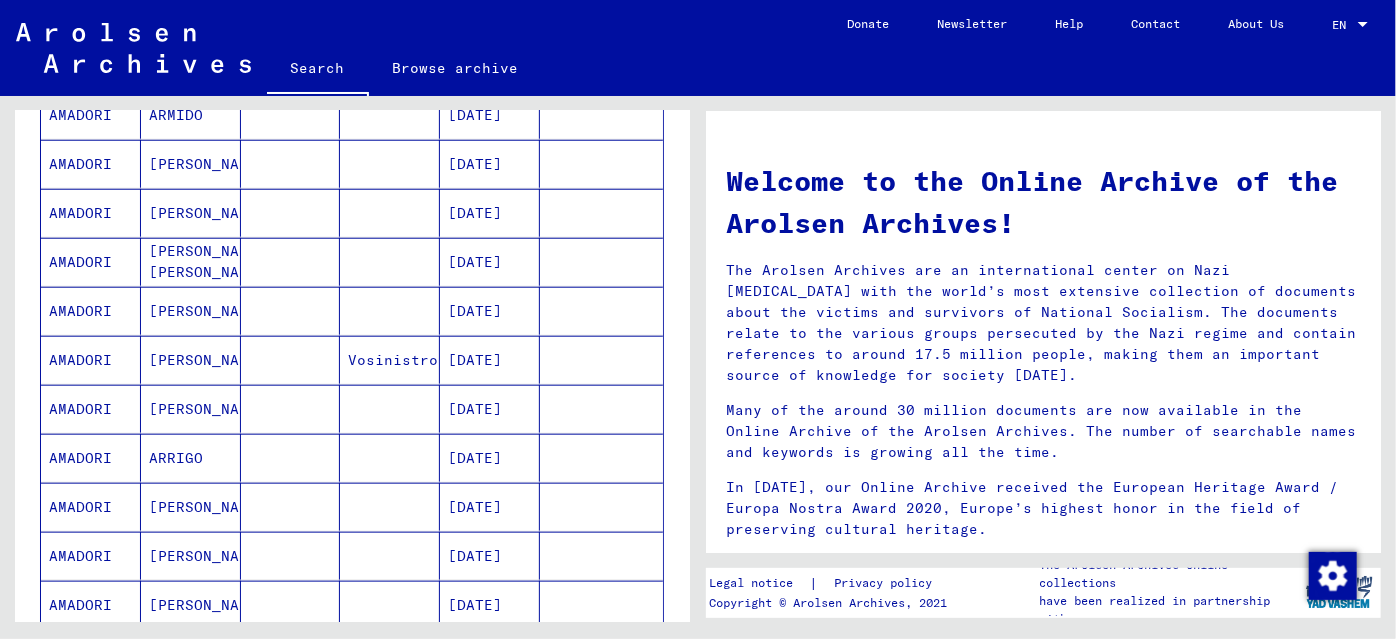 scroll, scrollTop: 1181, scrollLeft: 0, axis: vertical 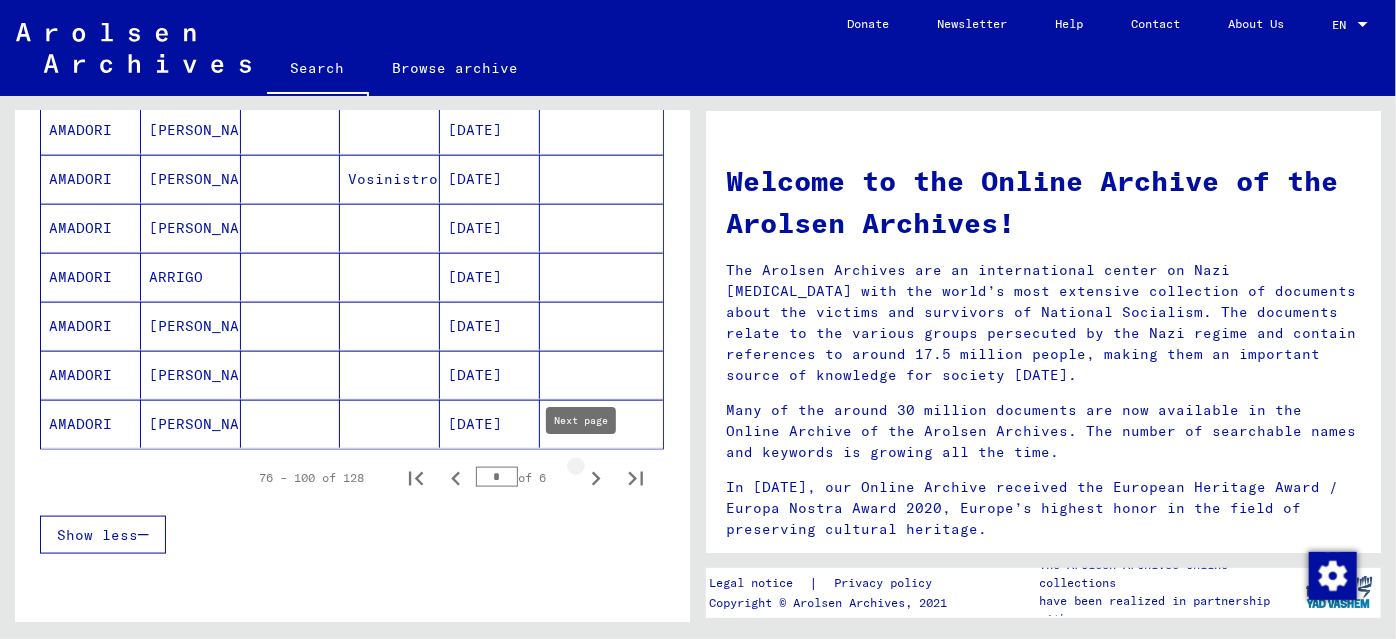 click 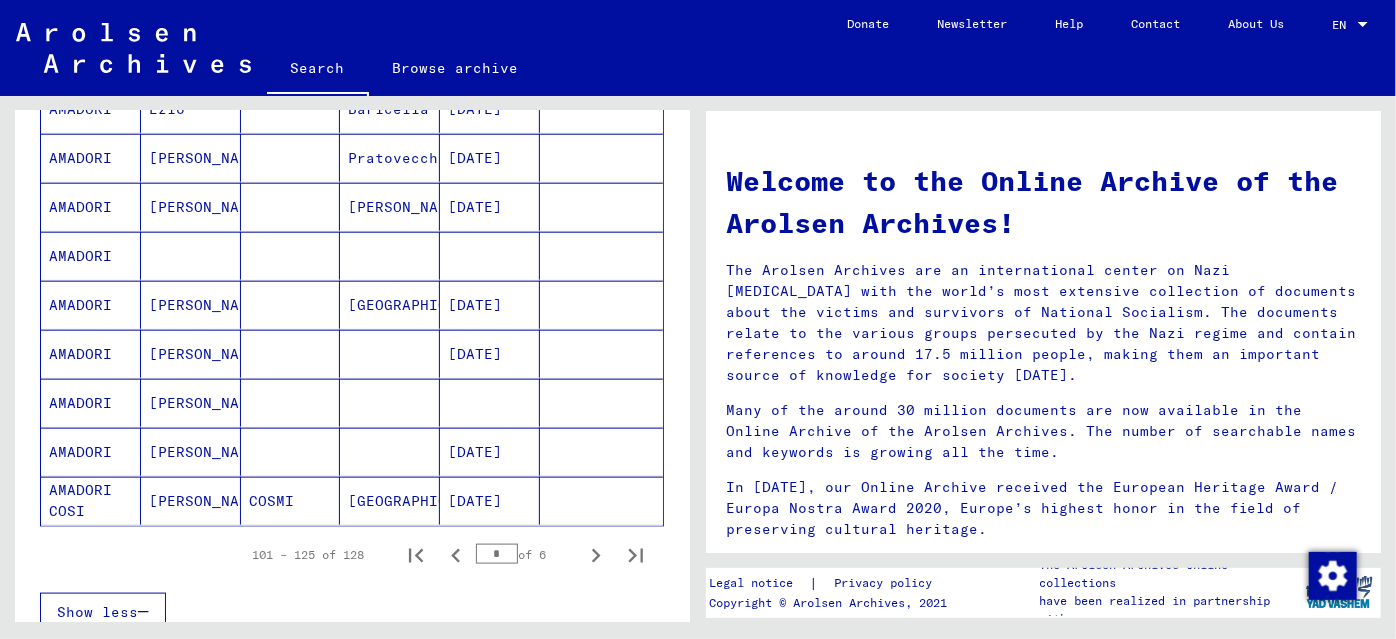 scroll, scrollTop: 1272, scrollLeft: 0, axis: vertical 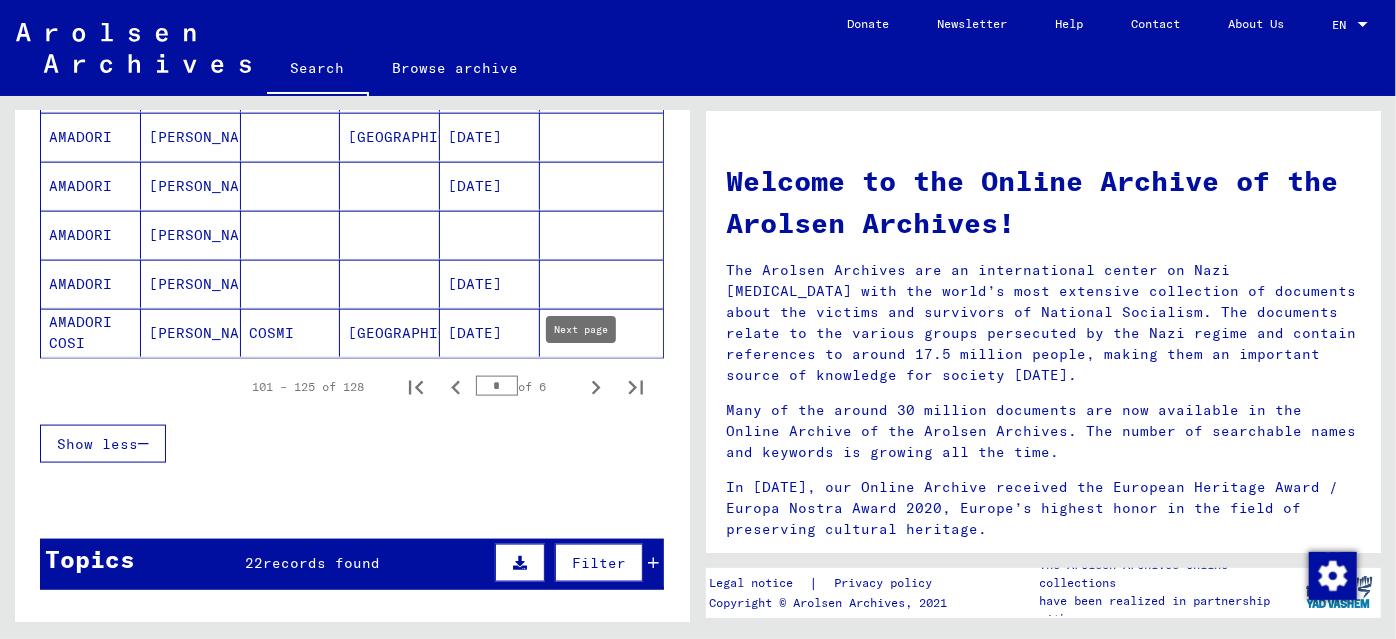 click 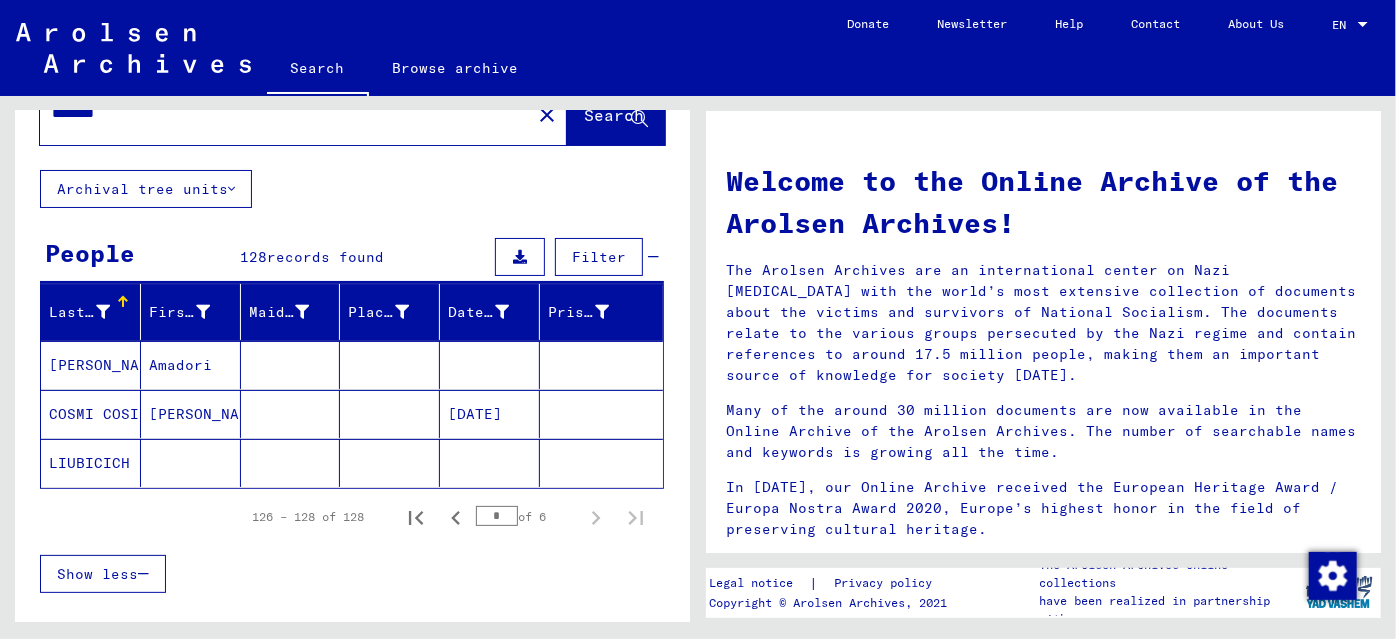 scroll, scrollTop: 0, scrollLeft: 0, axis: both 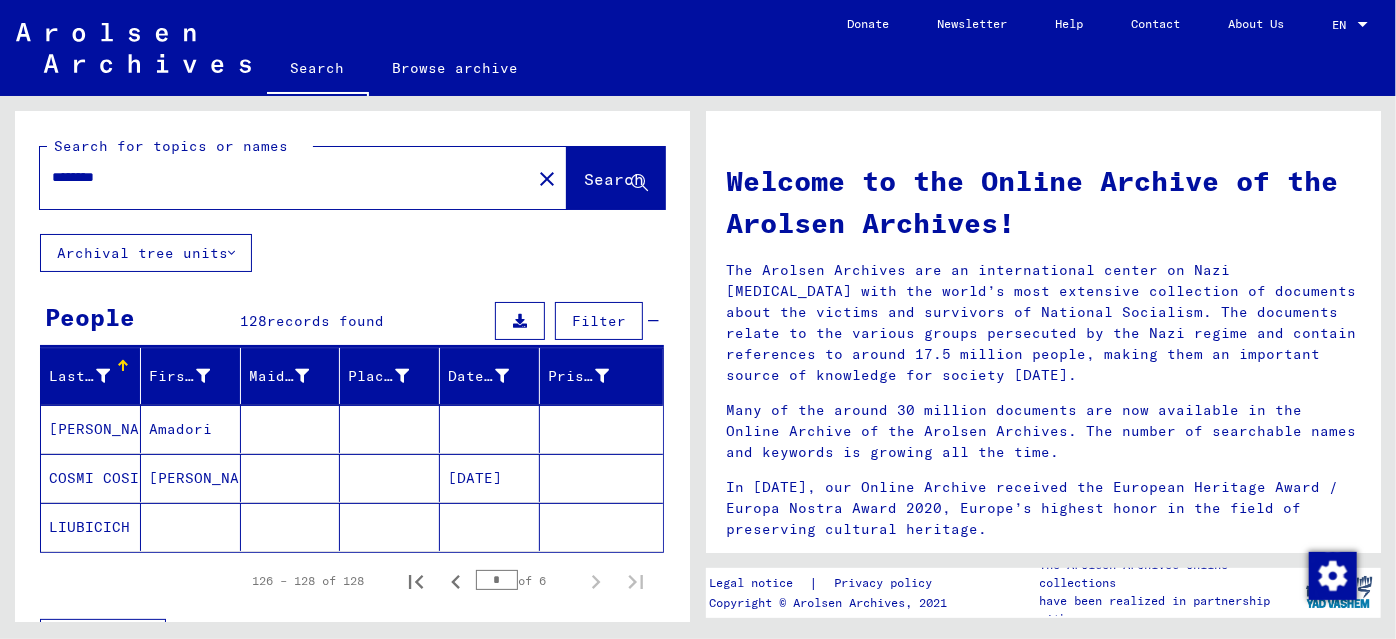 drag, startPoint x: 144, startPoint y: 175, endPoint x: 0, endPoint y: 140, distance: 148.19244 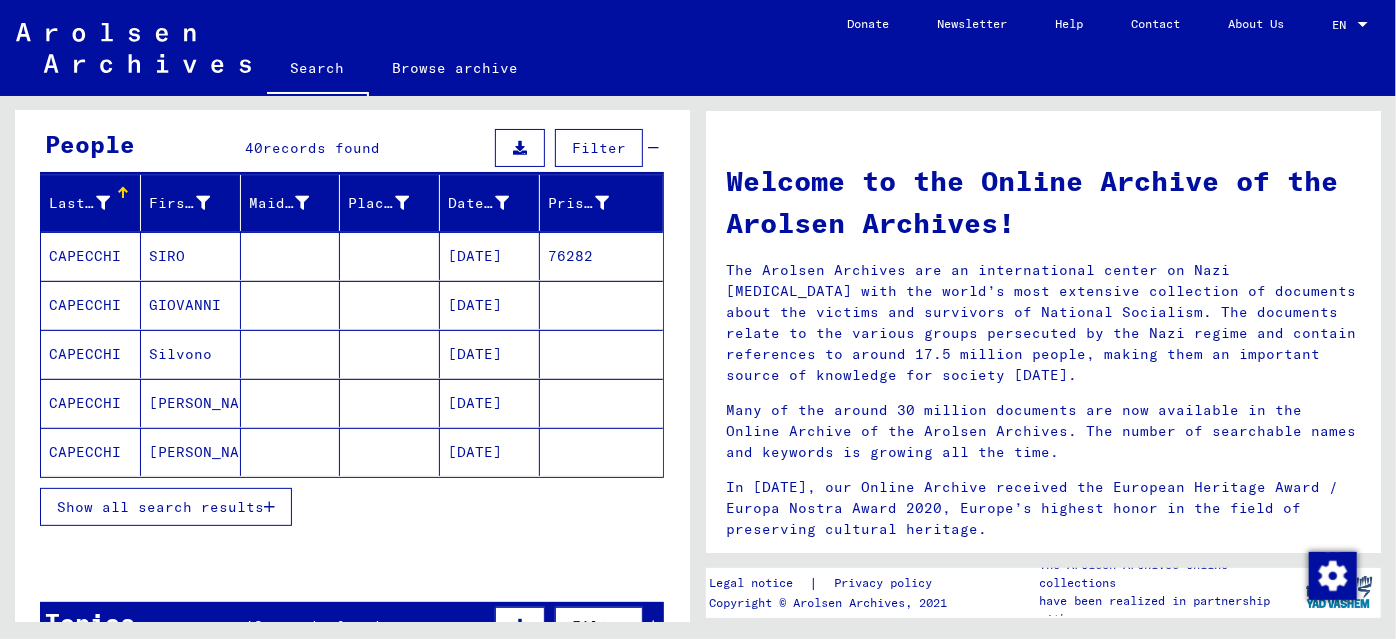scroll, scrollTop: 181, scrollLeft: 0, axis: vertical 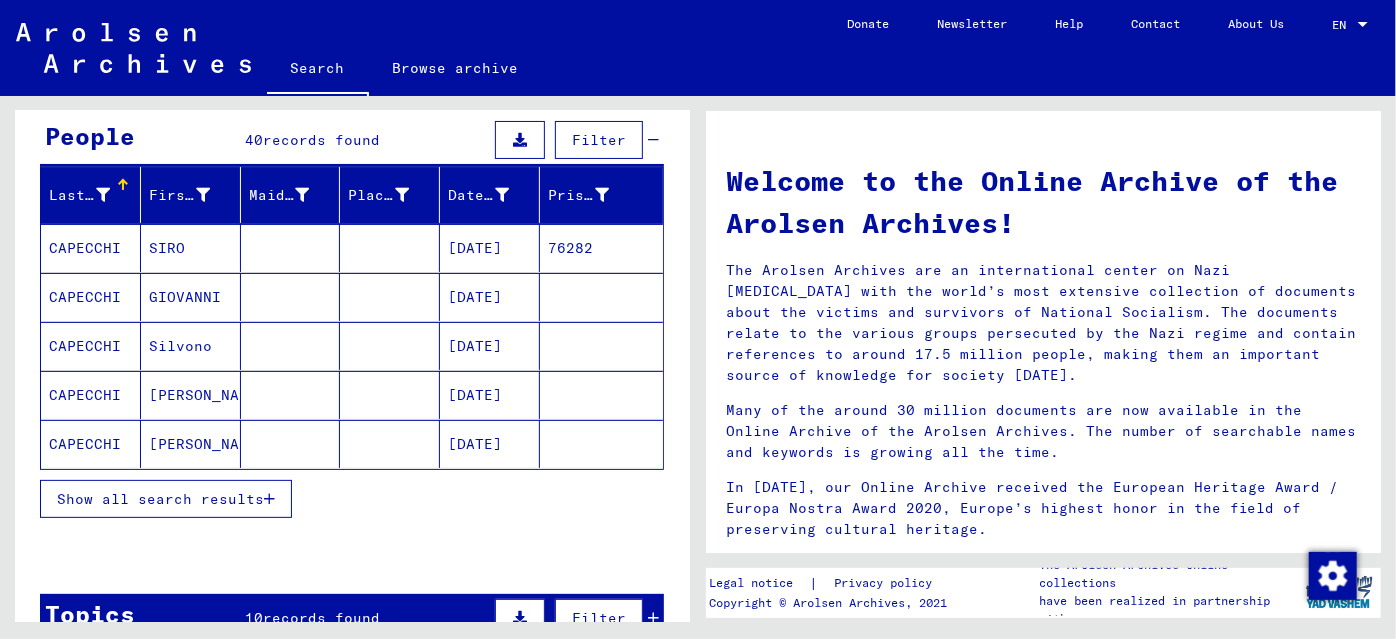 click on "Show all search results" at bounding box center [160, 499] 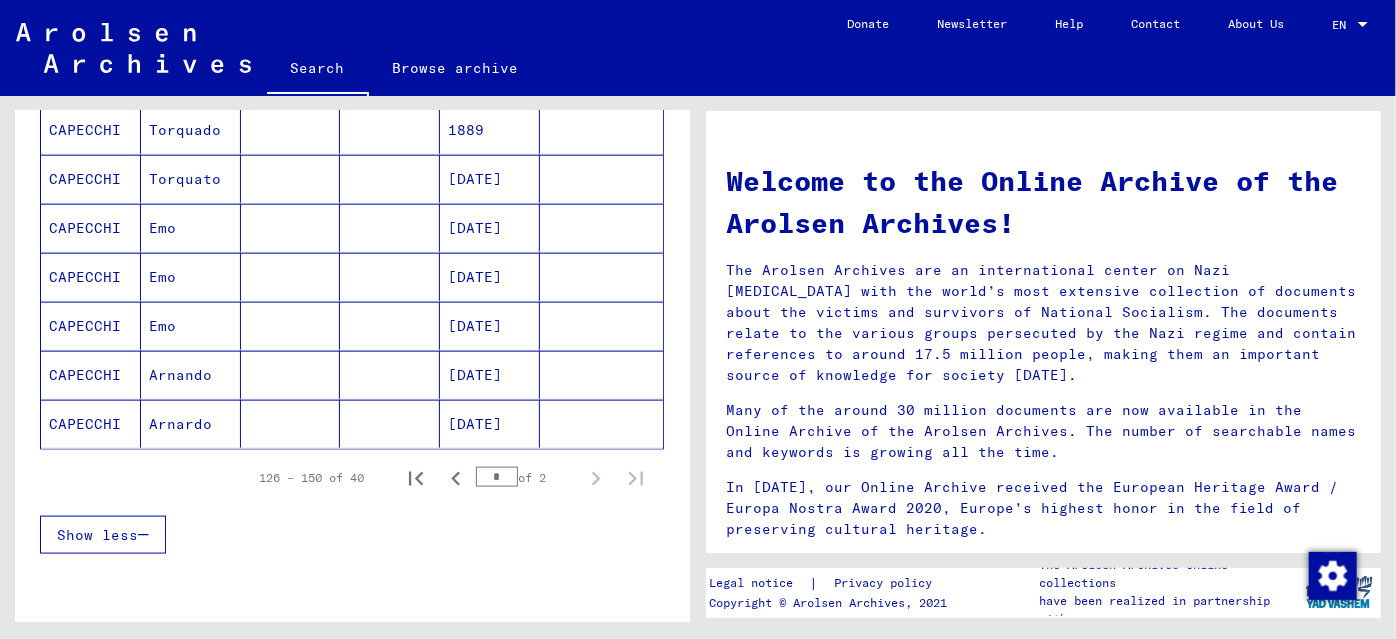 scroll, scrollTop: 1545, scrollLeft: 0, axis: vertical 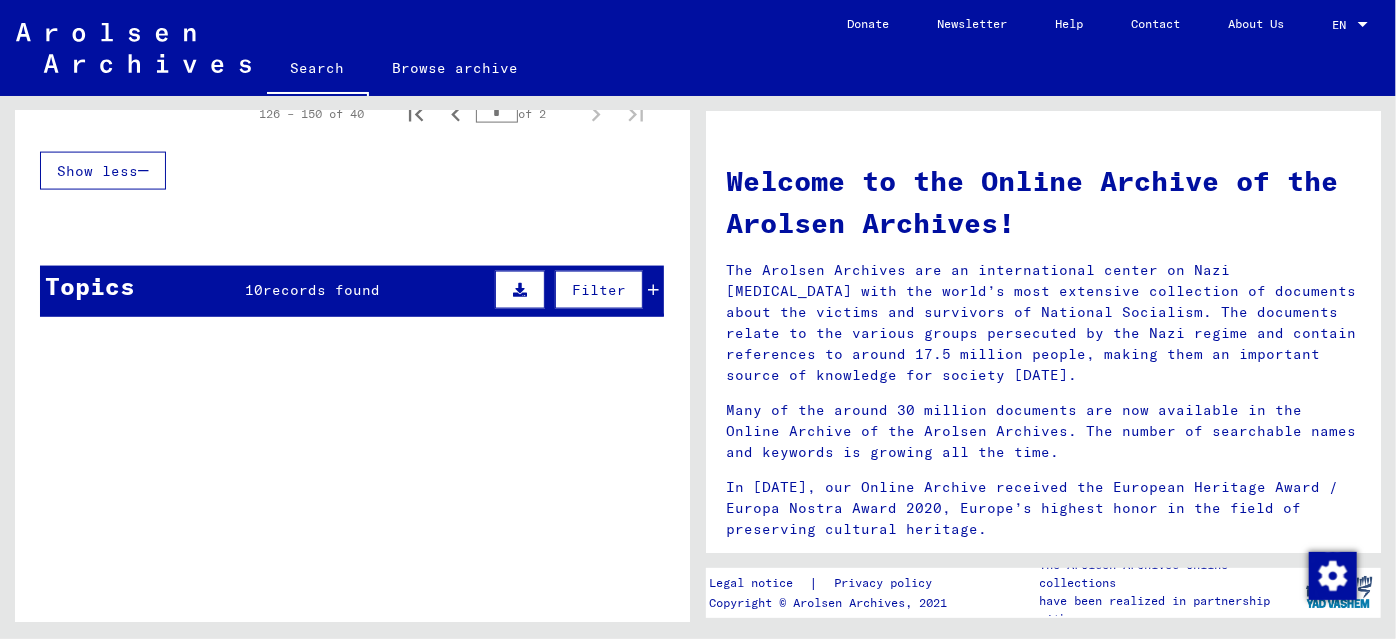 click on "Topics 10  records found  Filter" at bounding box center (352, 291) 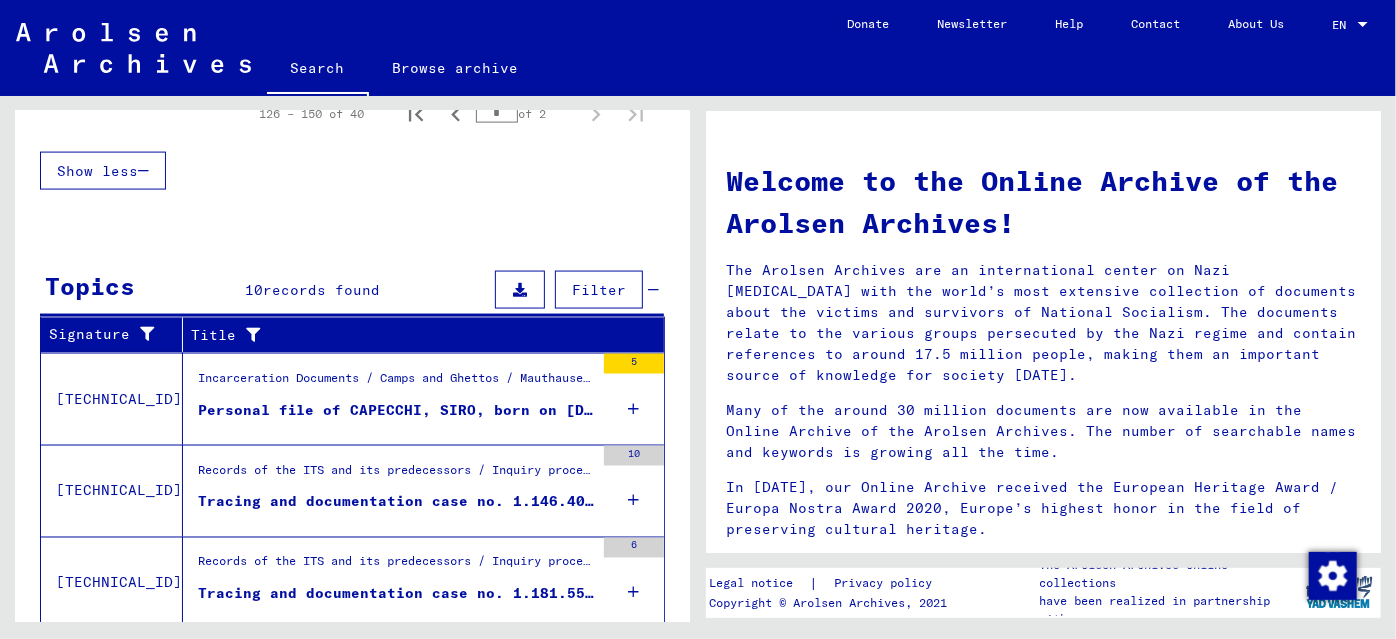click on "Tracing and documentation case no. 1.146.409 for CAPECCHI, TULLIO born 06.05.1914" at bounding box center [396, 502] 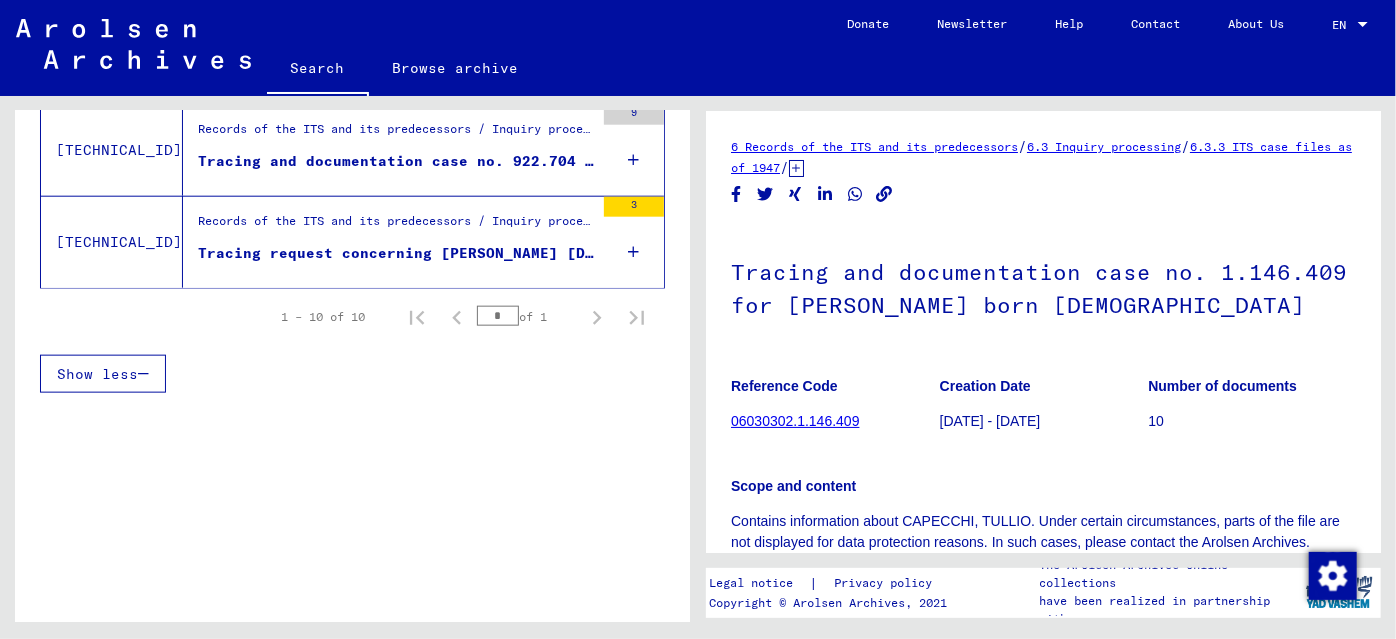 scroll, scrollTop: 1116, scrollLeft: 0, axis: vertical 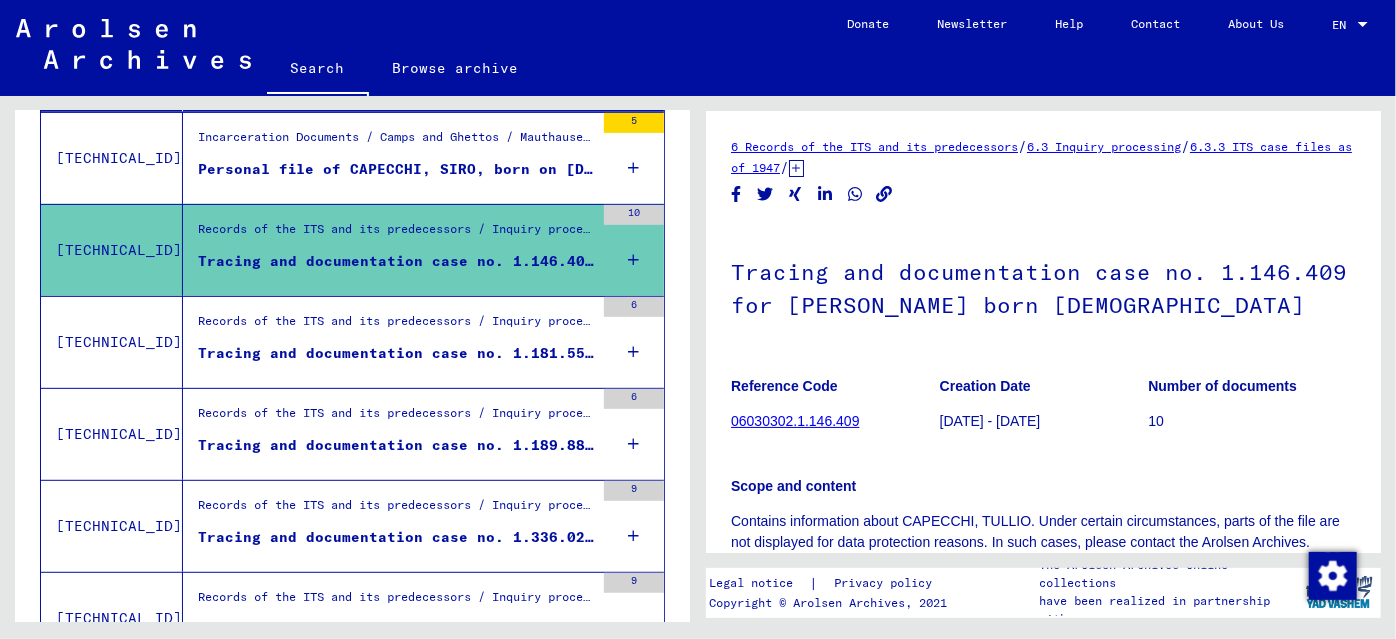 click on "Tracing and documentation case no. 1.181.550 for CAPECCHI, BRUNETTO born 04.06.1910" at bounding box center [396, 353] 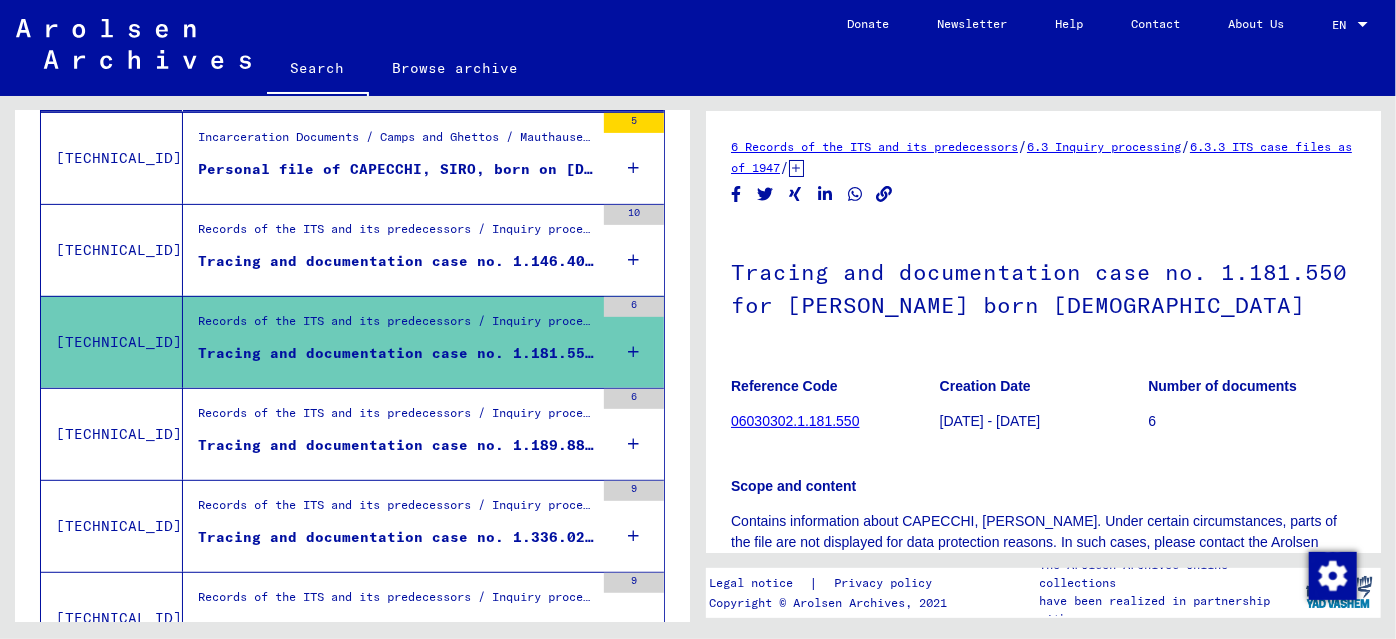 scroll, scrollTop: 0, scrollLeft: 0, axis: both 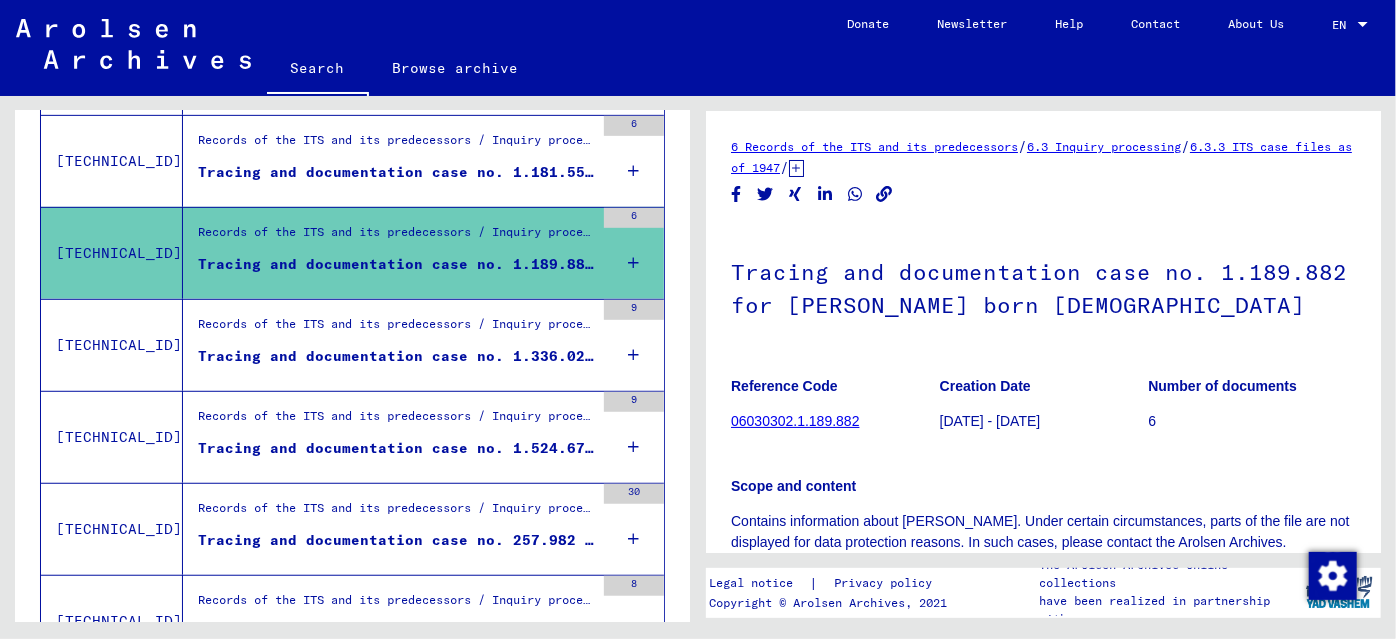 click on "Tracing and documentation case no. 1.336.023 for CAPECCHI, GOTTFREDO born 07.07.1911" at bounding box center [396, 361] 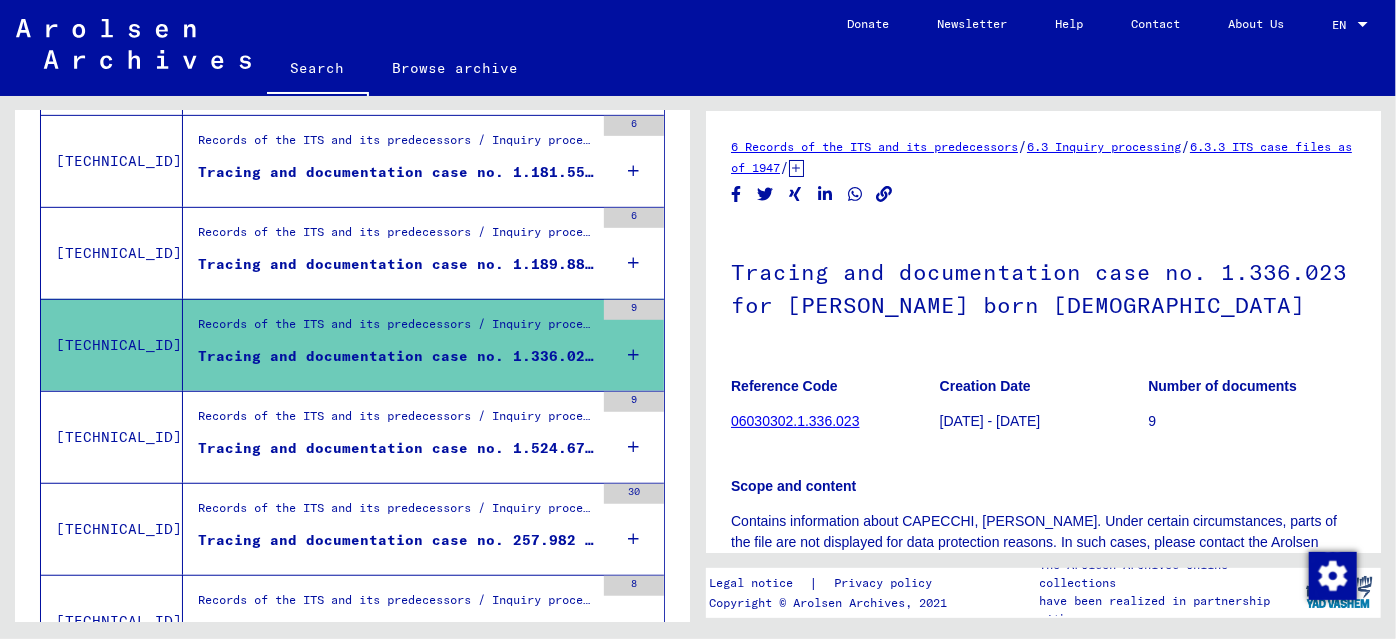 click on "Records of the ITS and its predecessors / Inquiry processing / ITS case files as of 1947 / Repository of T/D cases / Tracing and documentation cases with (T/D) numbers between 1.500.000 and 1.749.999 / Tracing and documentation cases with (T/D) numbers between 1.524.500 and 1.524.999" at bounding box center [396, 422] 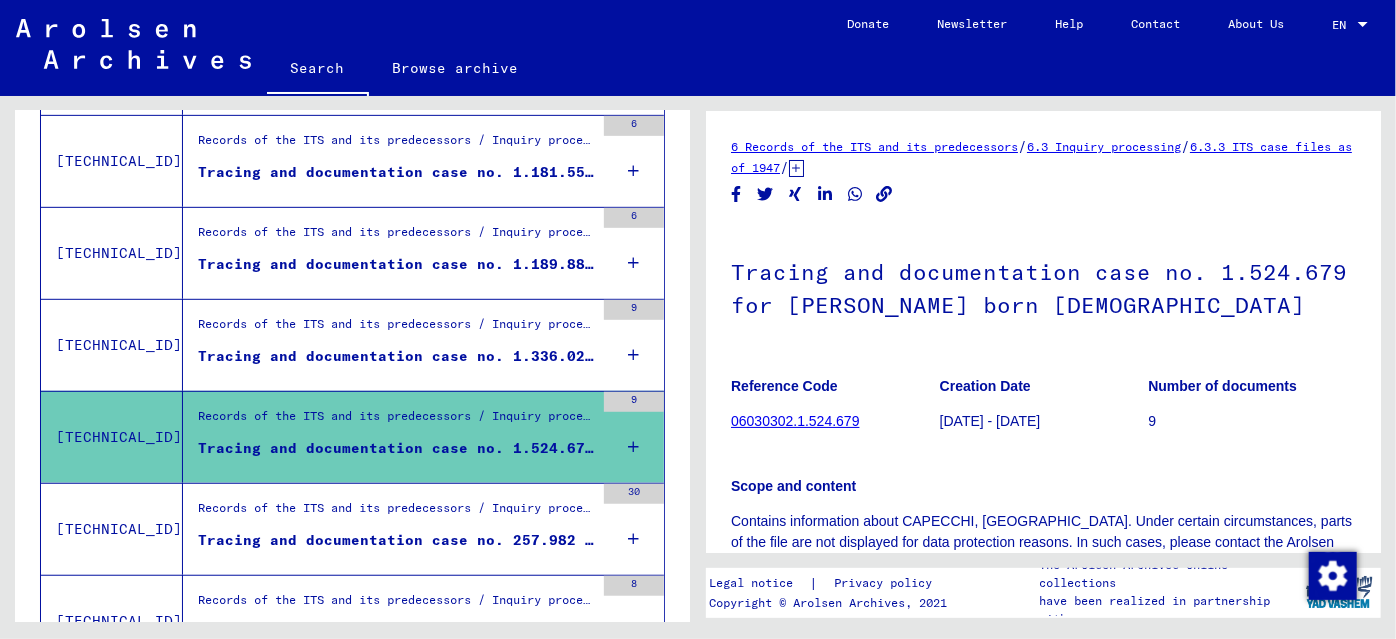 scroll, scrollTop: 752, scrollLeft: 0, axis: vertical 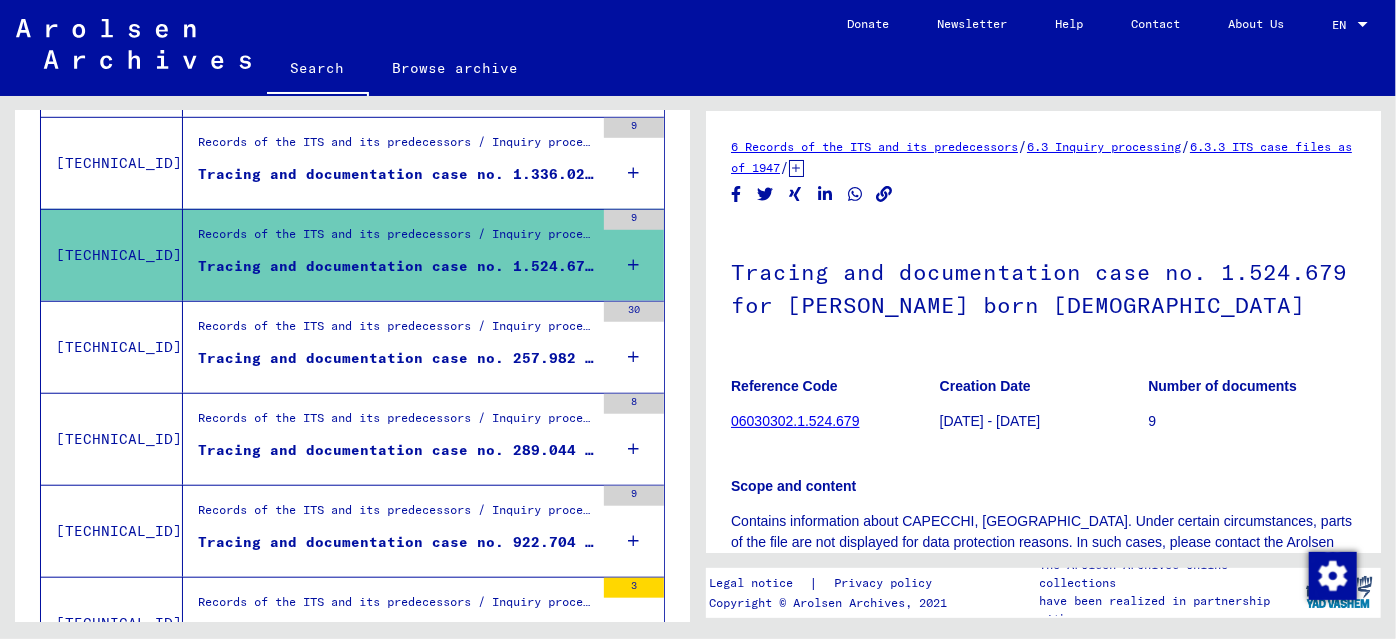 click on "Tracing and documentation case no. 257.982 for CAPECCHI, NATALINO born 21.12.1920" at bounding box center [396, 358] 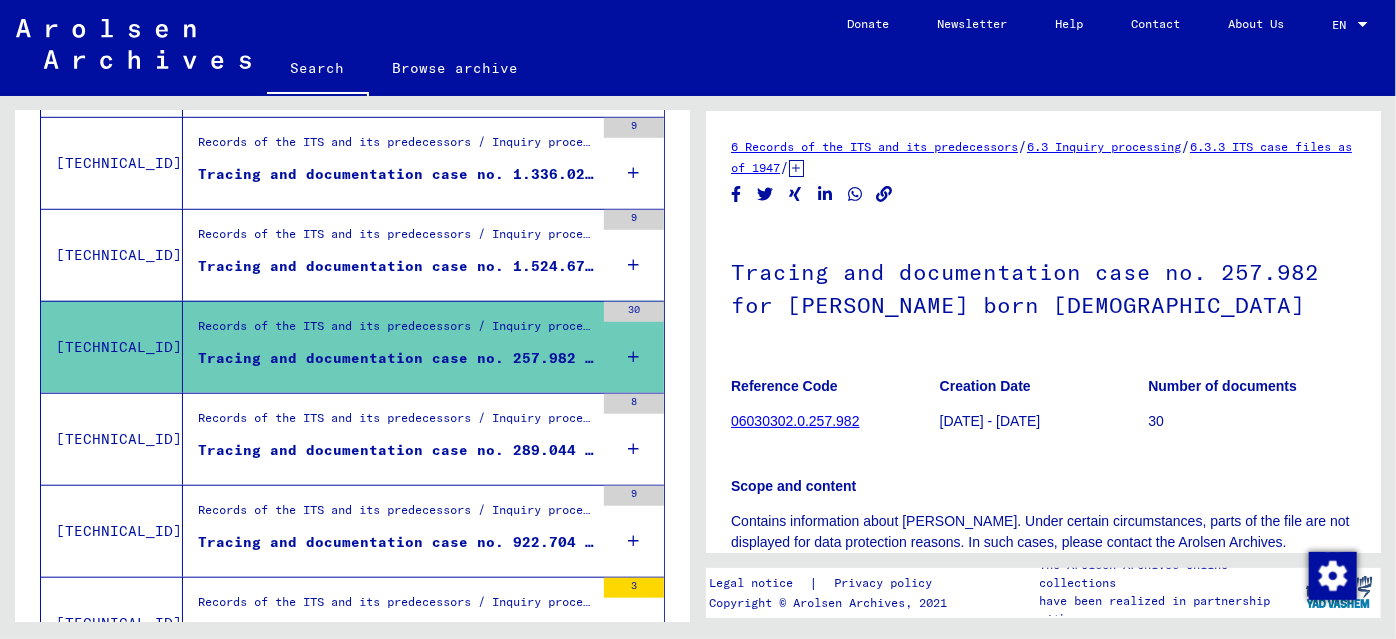 scroll, scrollTop: 0, scrollLeft: 0, axis: both 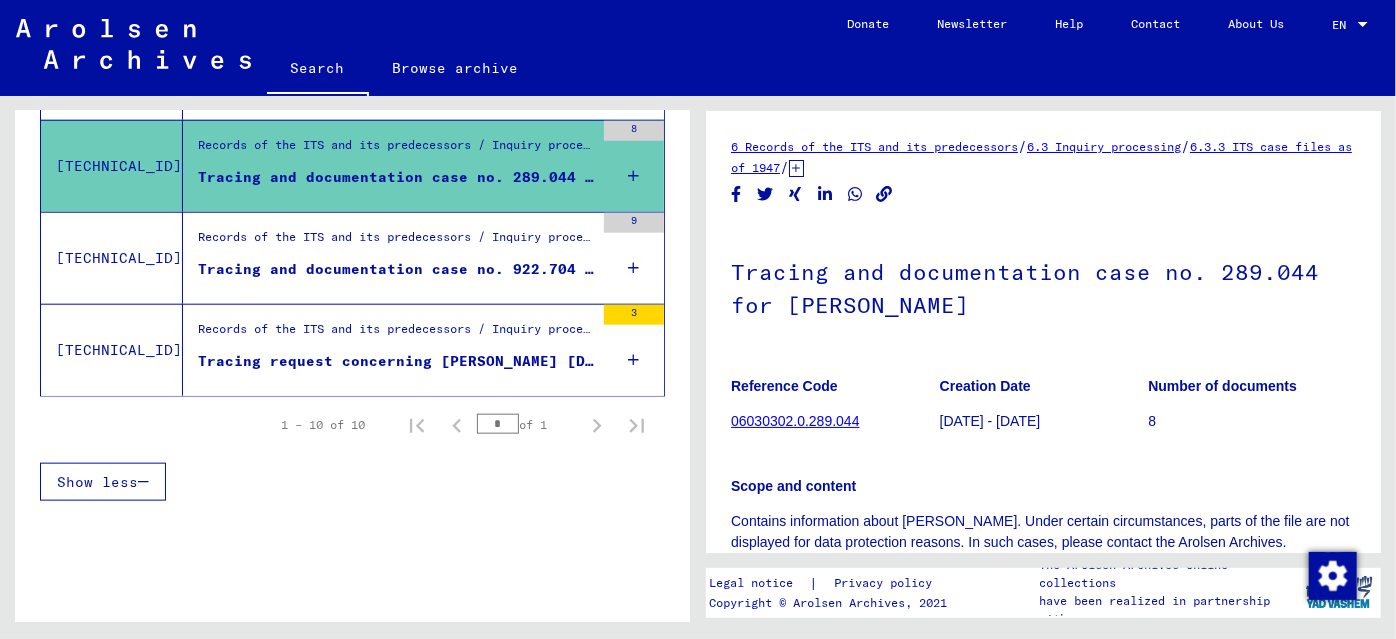 click on "Tracing and documentation case no. 922.704 for CAPECCHI, SIRO born 29.01.1912" at bounding box center [396, 269] 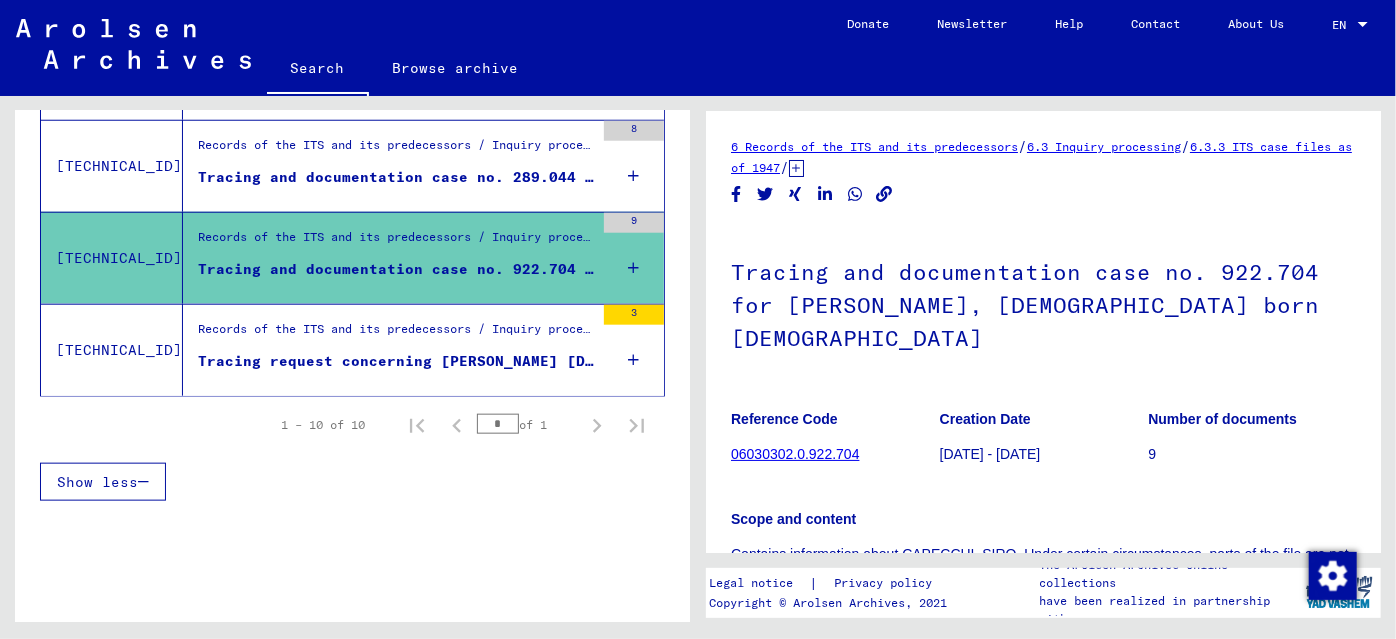 scroll, scrollTop: 0, scrollLeft: 0, axis: both 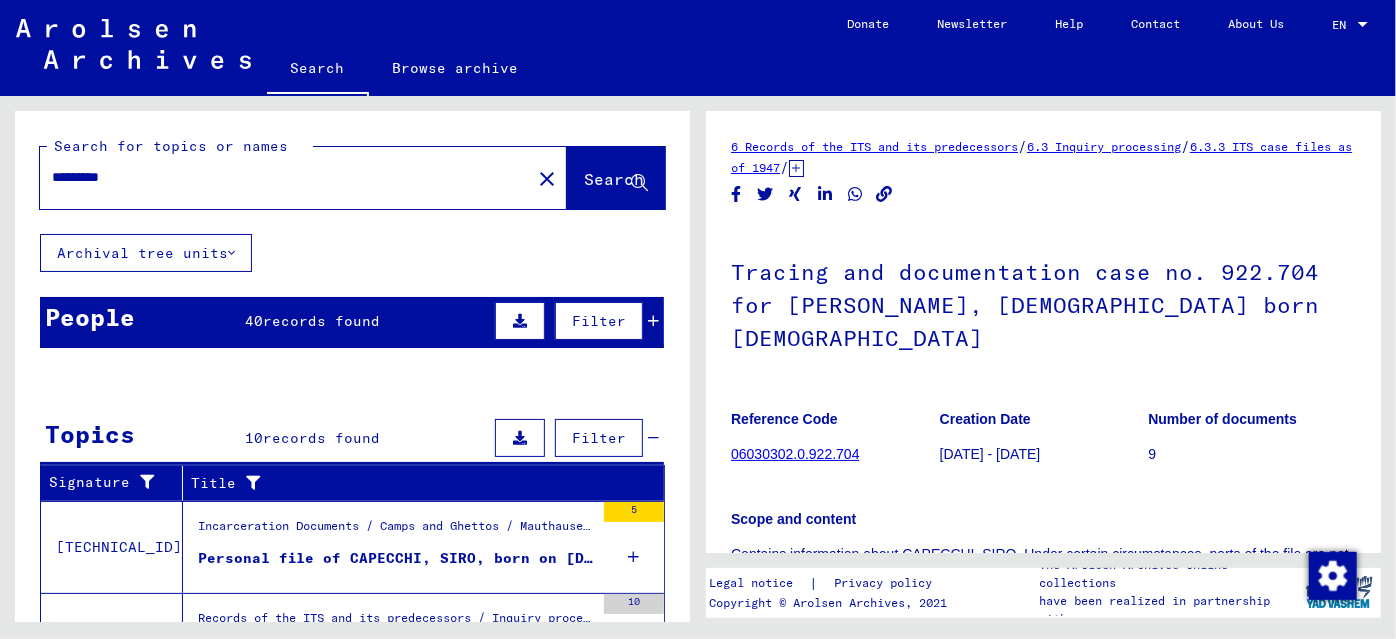 drag, startPoint x: 154, startPoint y: 168, endPoint x: 18, endPoint y: 143, distance: 138.2787 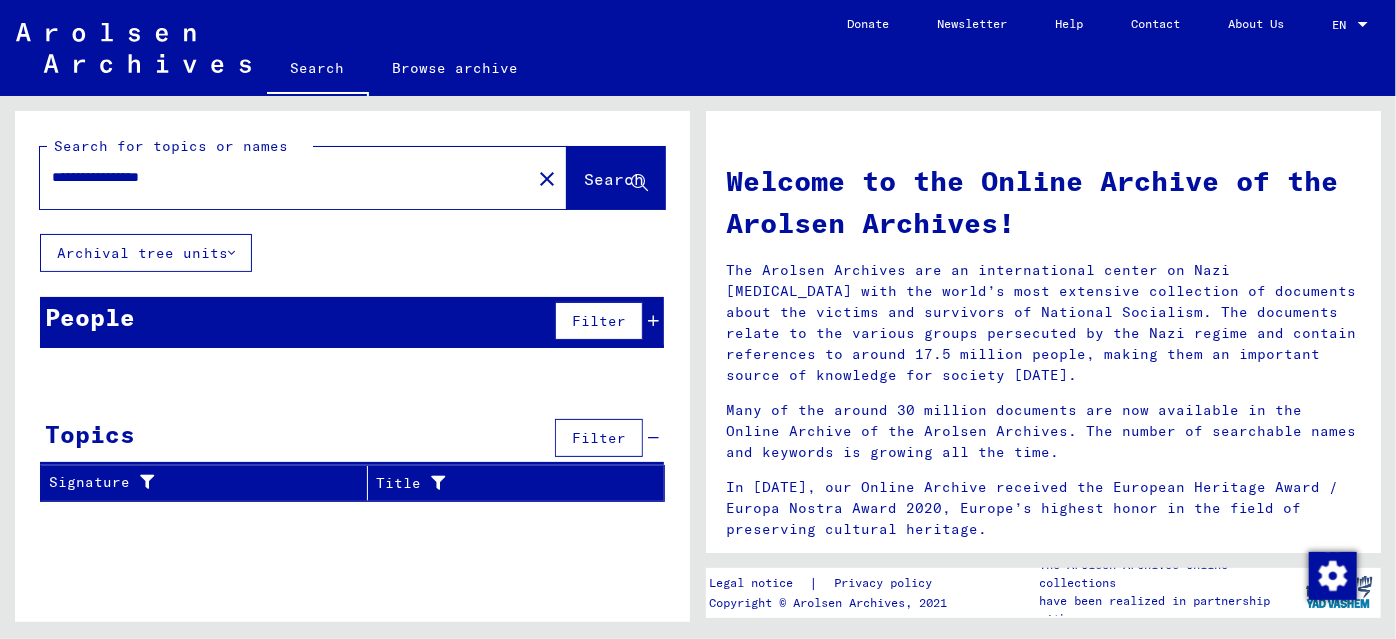 drag, startPoint x: 129, startPoint y: 178, endPoint x: 253, endPoint y: 176, distance: 124.01613 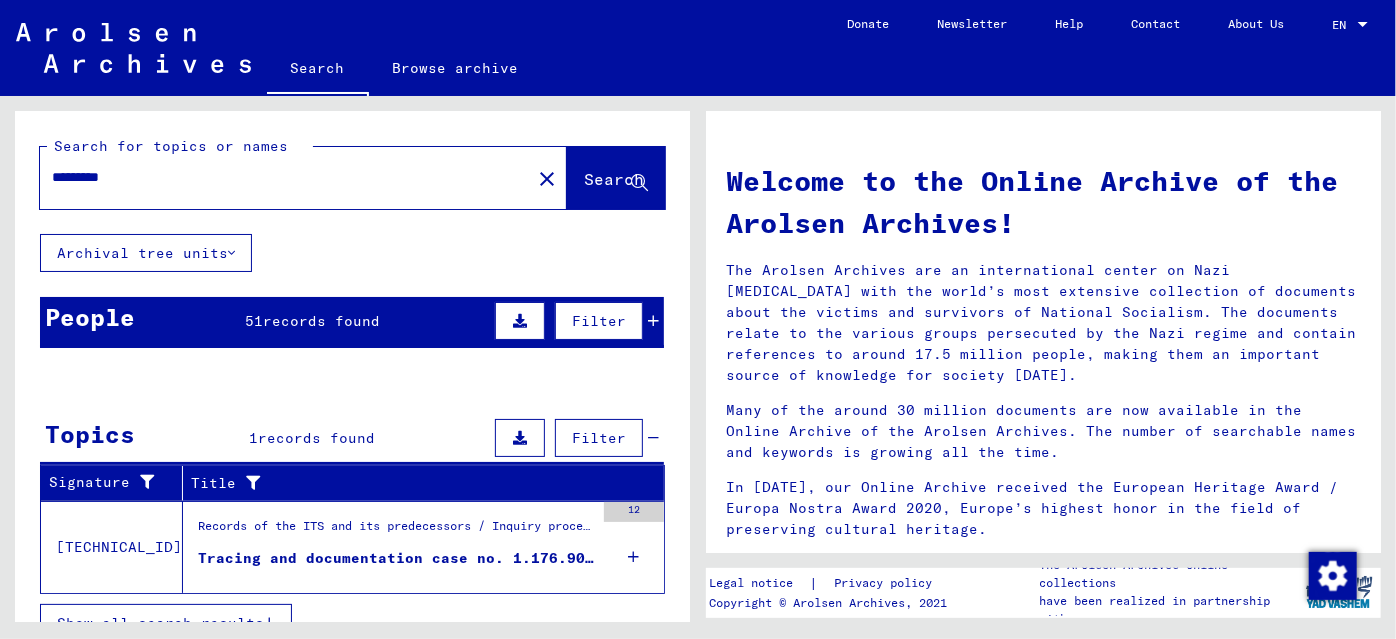 click on "Tracing and documentation case no. 1.176.901 for CATTELAN, GINO born 24.07.1926" at bounding box center (396, 558) 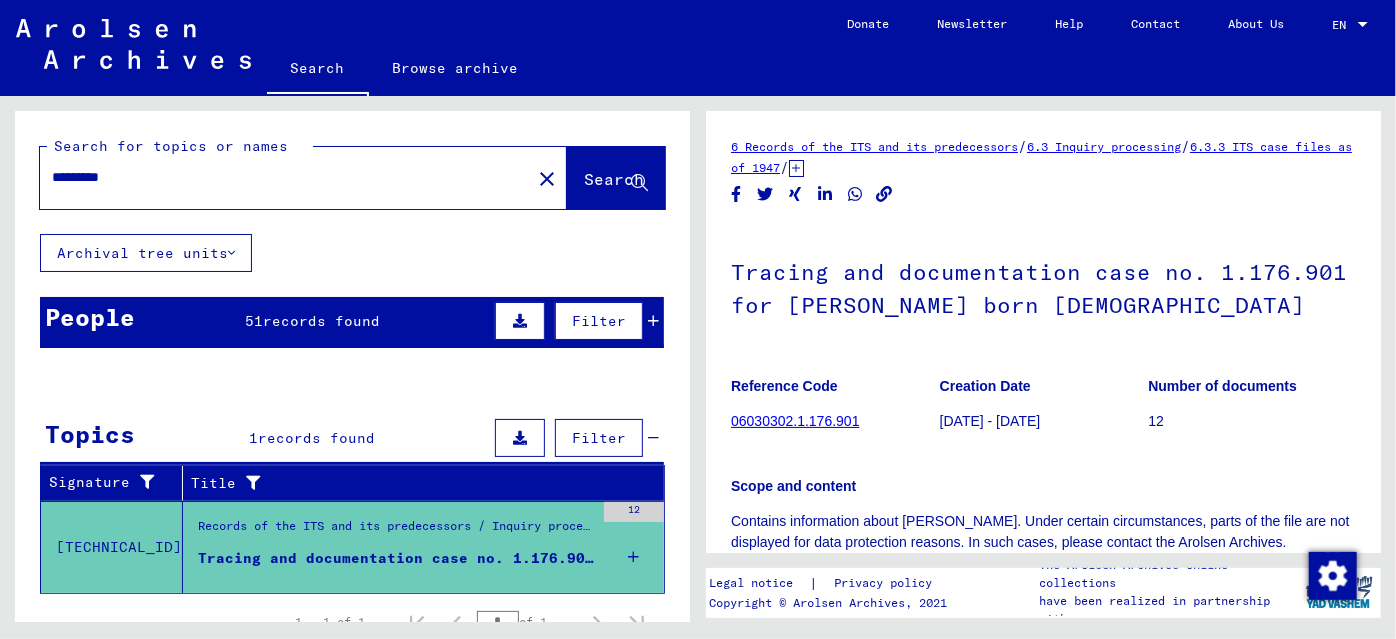 scroll, scrollTop: 0, scrollLeft: 0, axis: both 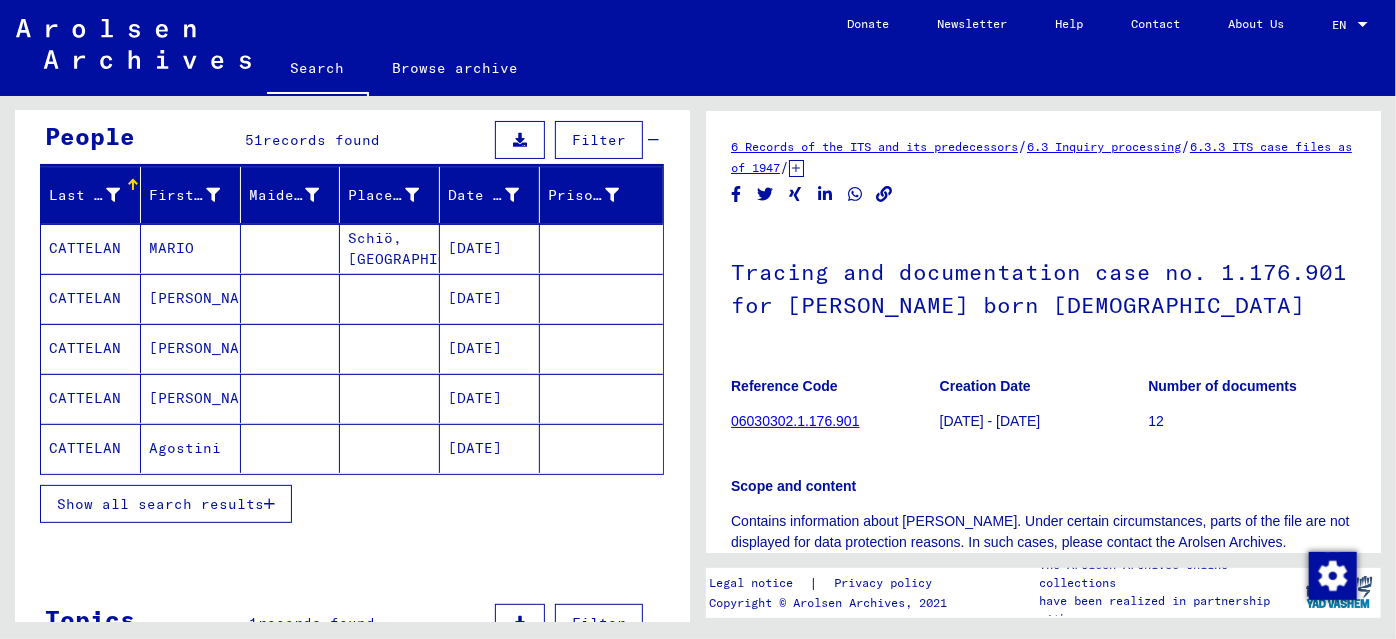 click on "Show all search results" at bounding box center (160, 504) 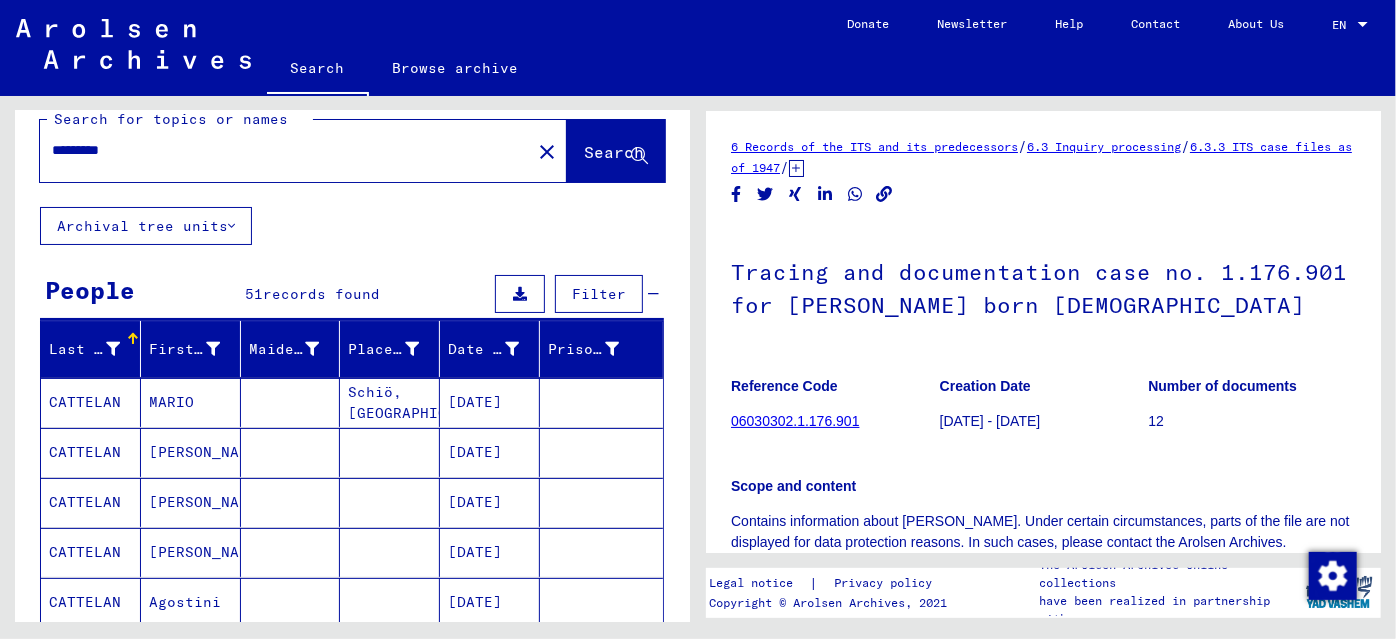 scroll, scrollTop: 0, scrollLeft: 0, axis: both 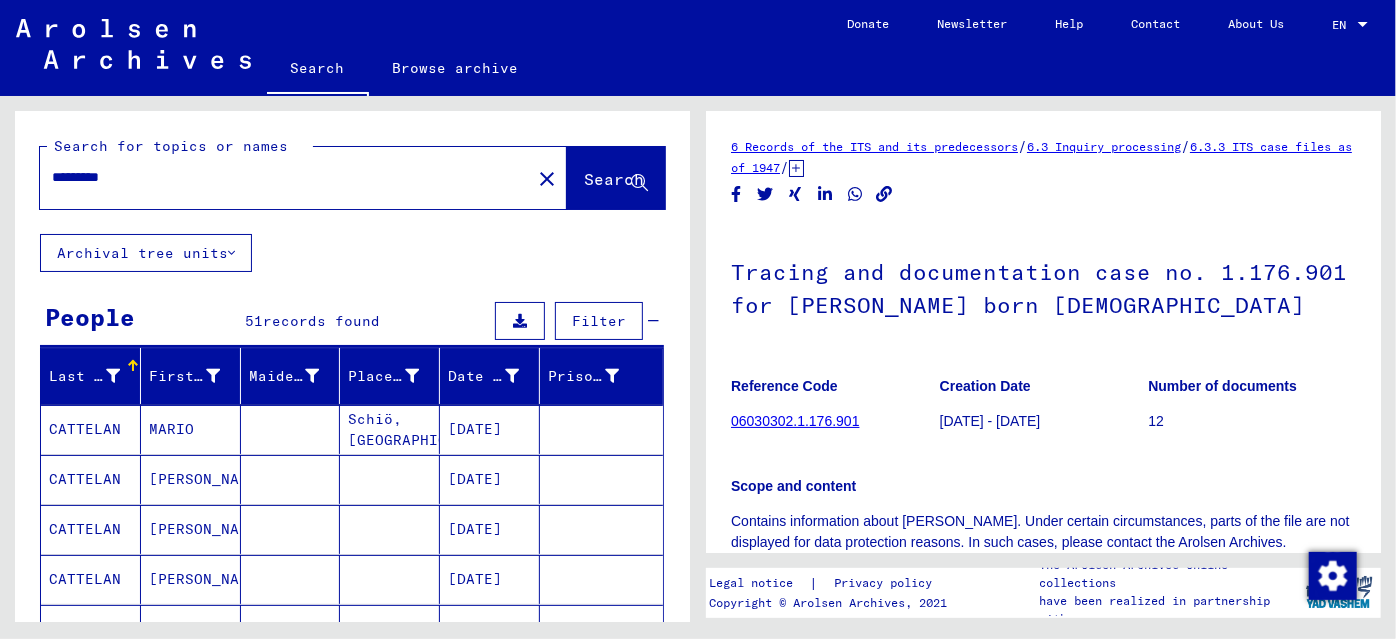 drag, startPoint x: 138, startPoint y: 181, endPoint x: 129, endPoint y: 159, distance: 23.769728 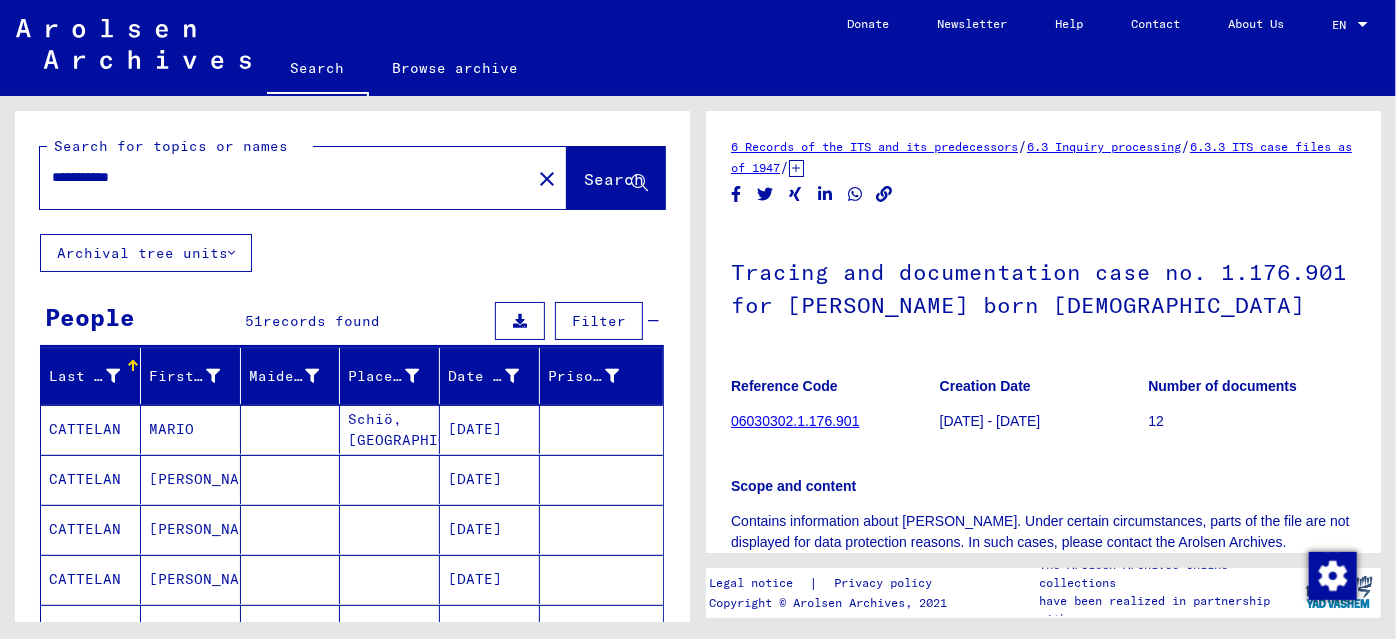 type on "**********" 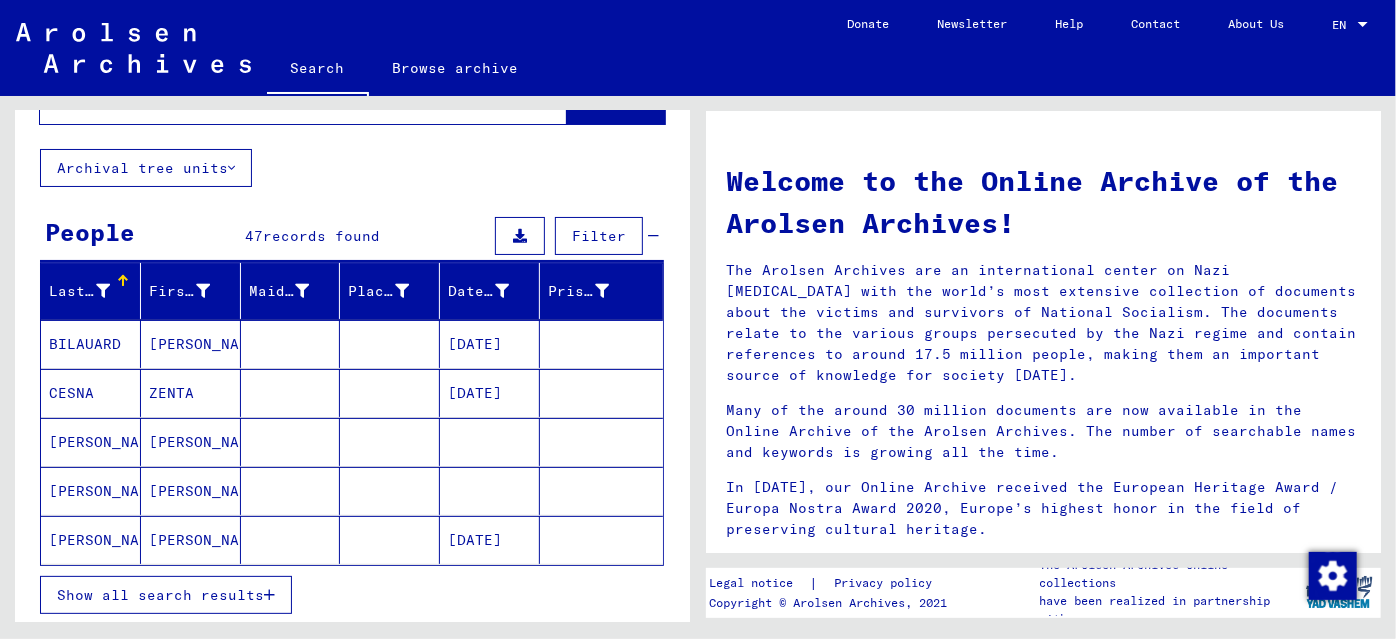 scroll, scrollTop: 181, scrollLeft: 0, axis: vertical 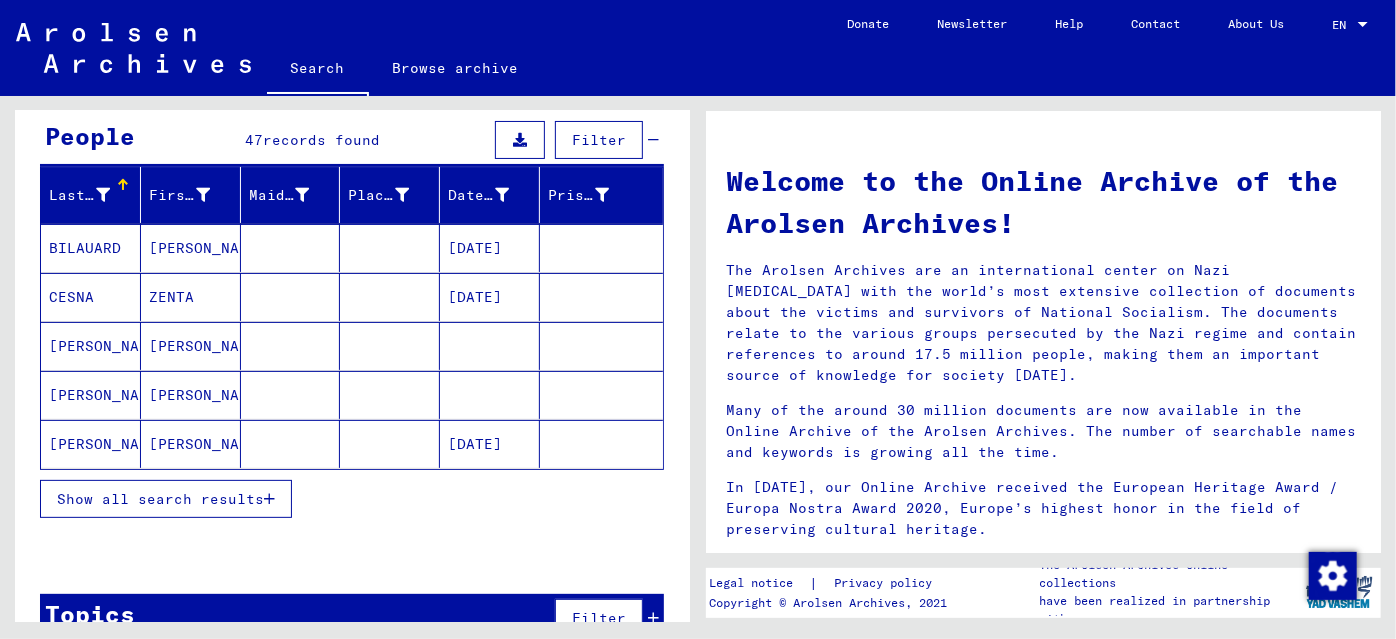 click on "Show all search results" at bounding box center (160, 499) 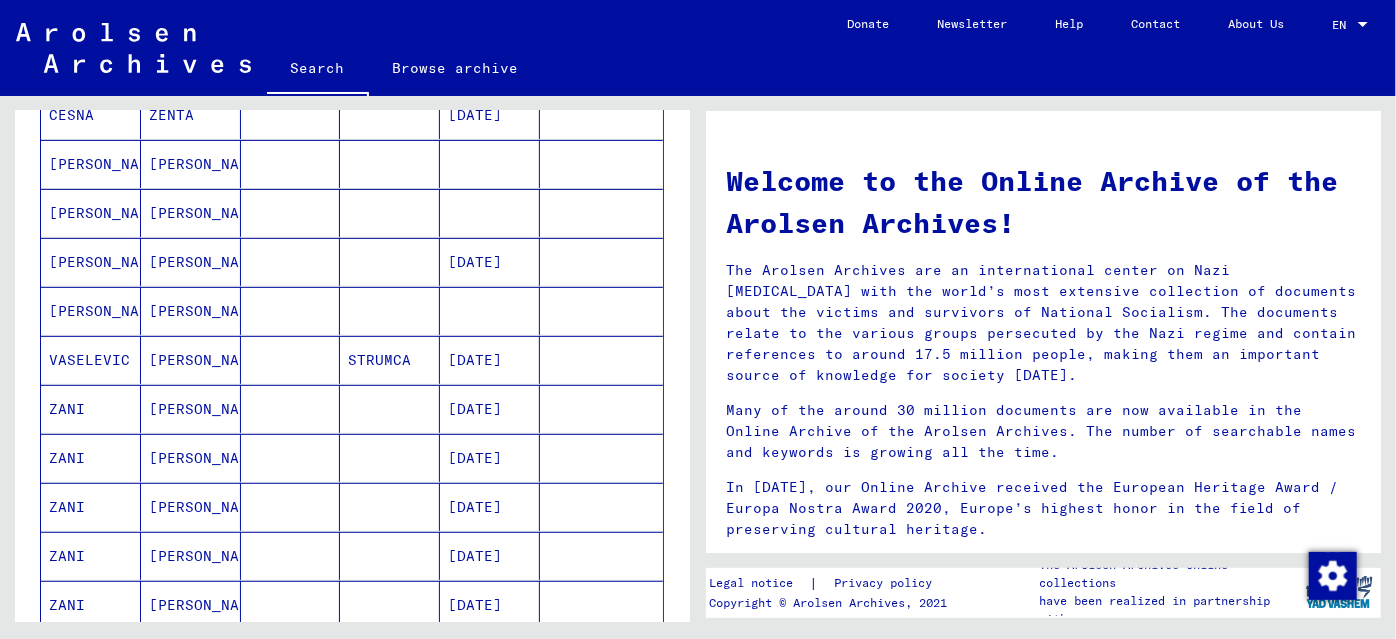 scroll, scrollTop: 454, scrollLeft: 0, axis: vertical 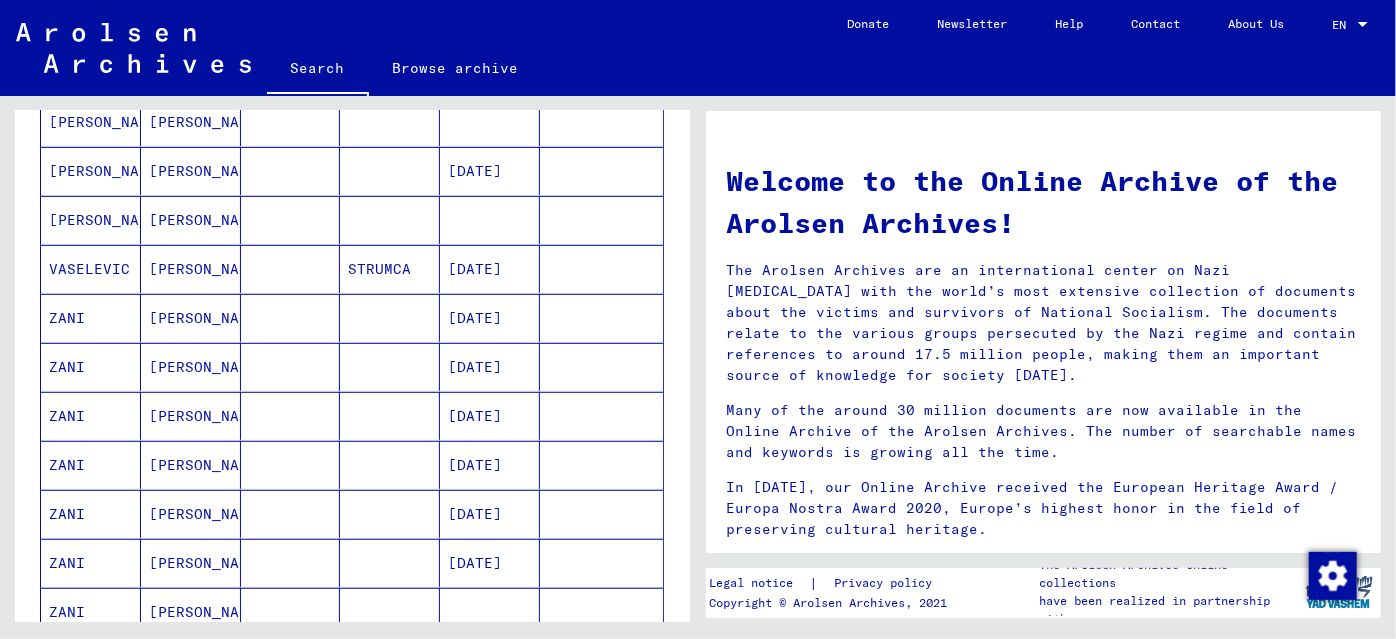 click at bounding box center (390, 367) 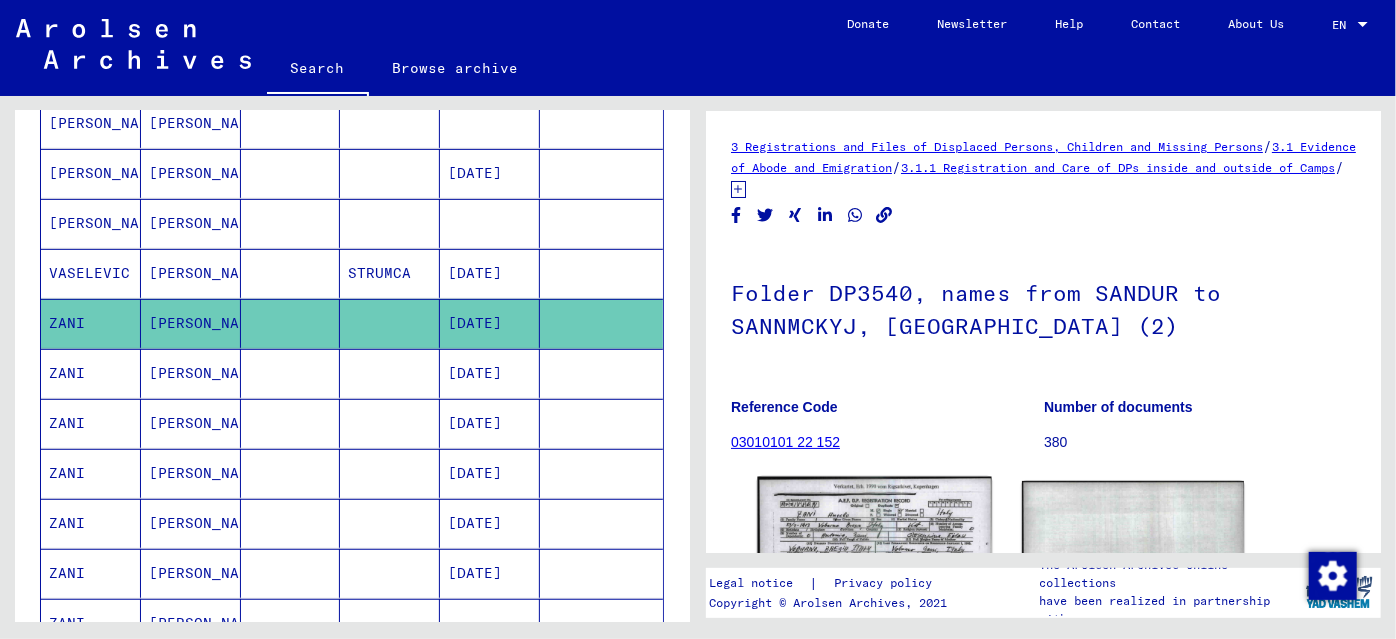 click 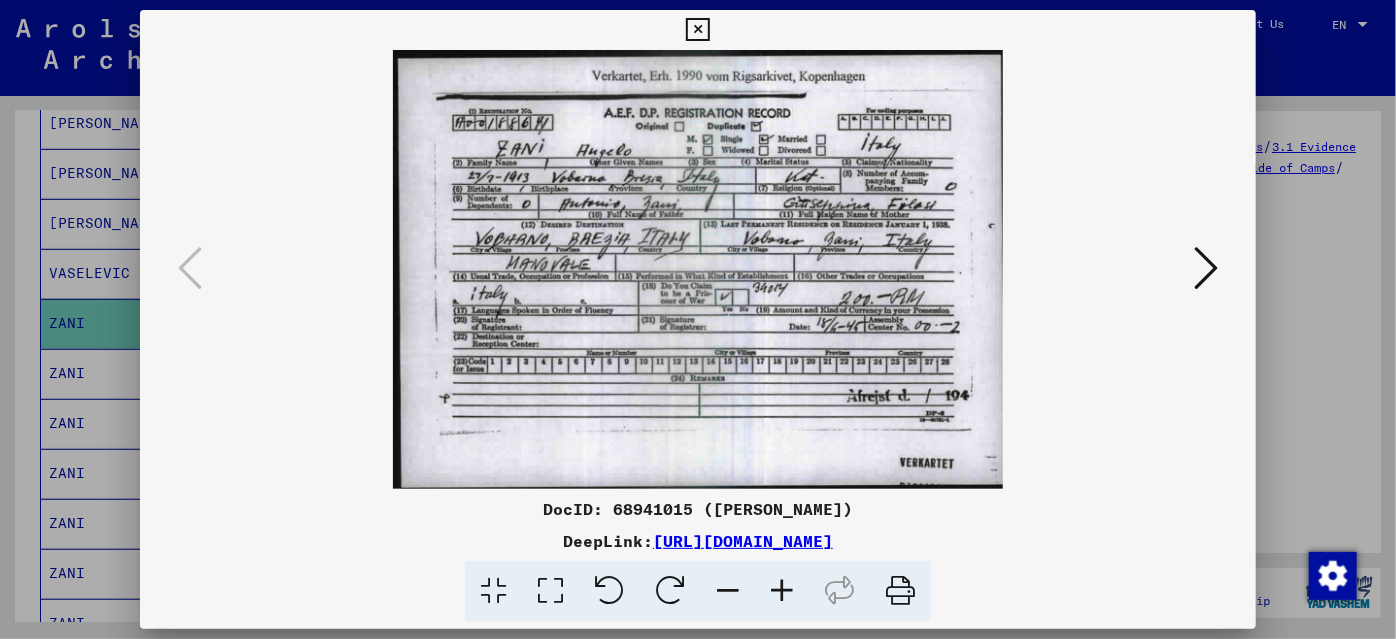 click at bounding box center (698, 319) 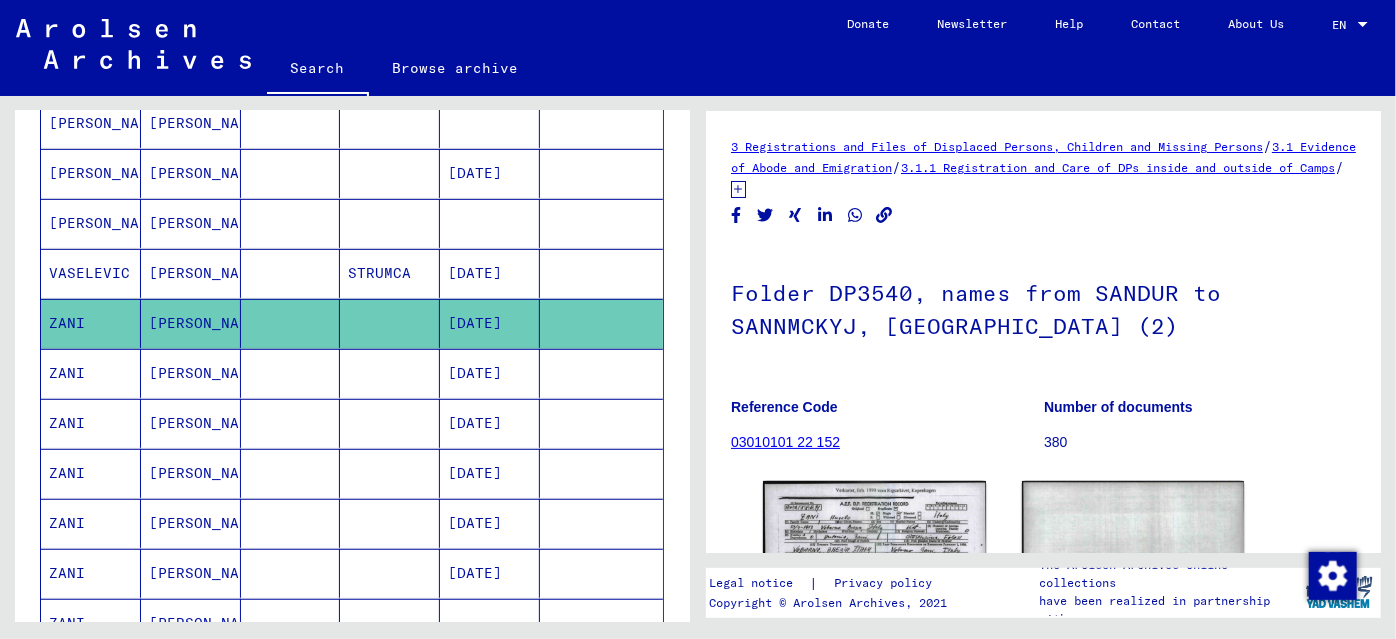 click at bounding box center (390, 473) 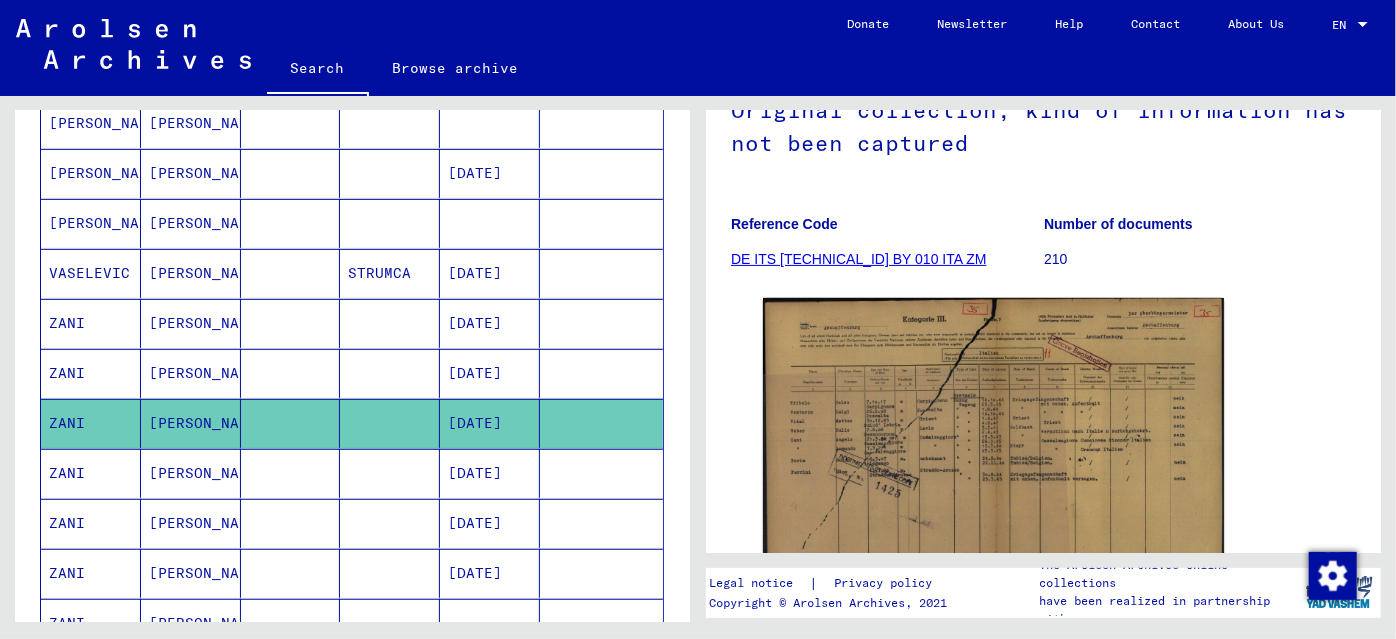 scroll, scrollTop: 272, scrollLeft: 0, axis: vertical 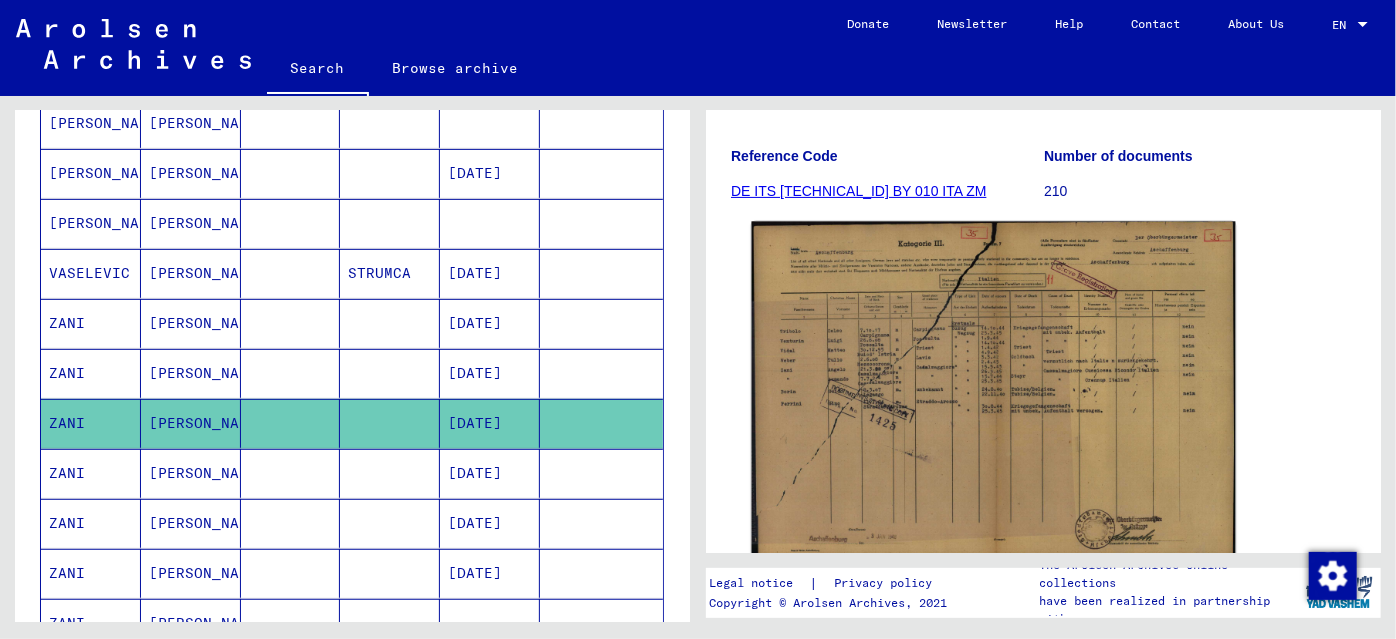 click 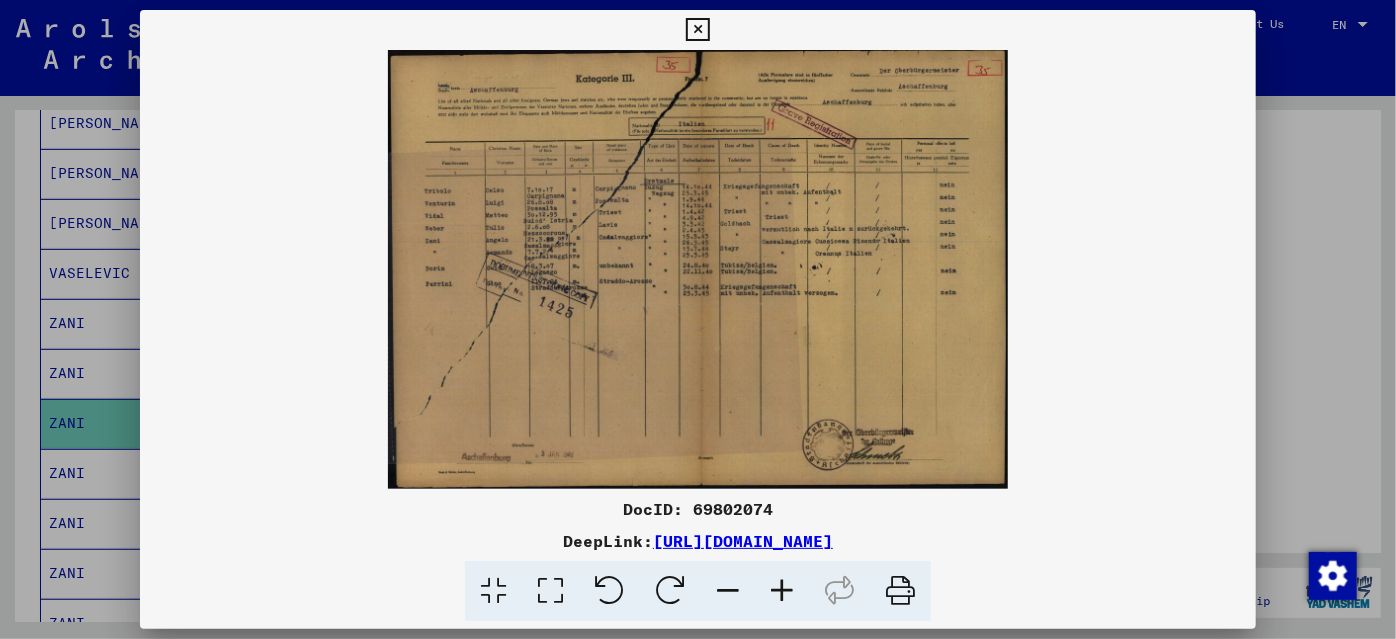 click at bounding box center [782, 591] 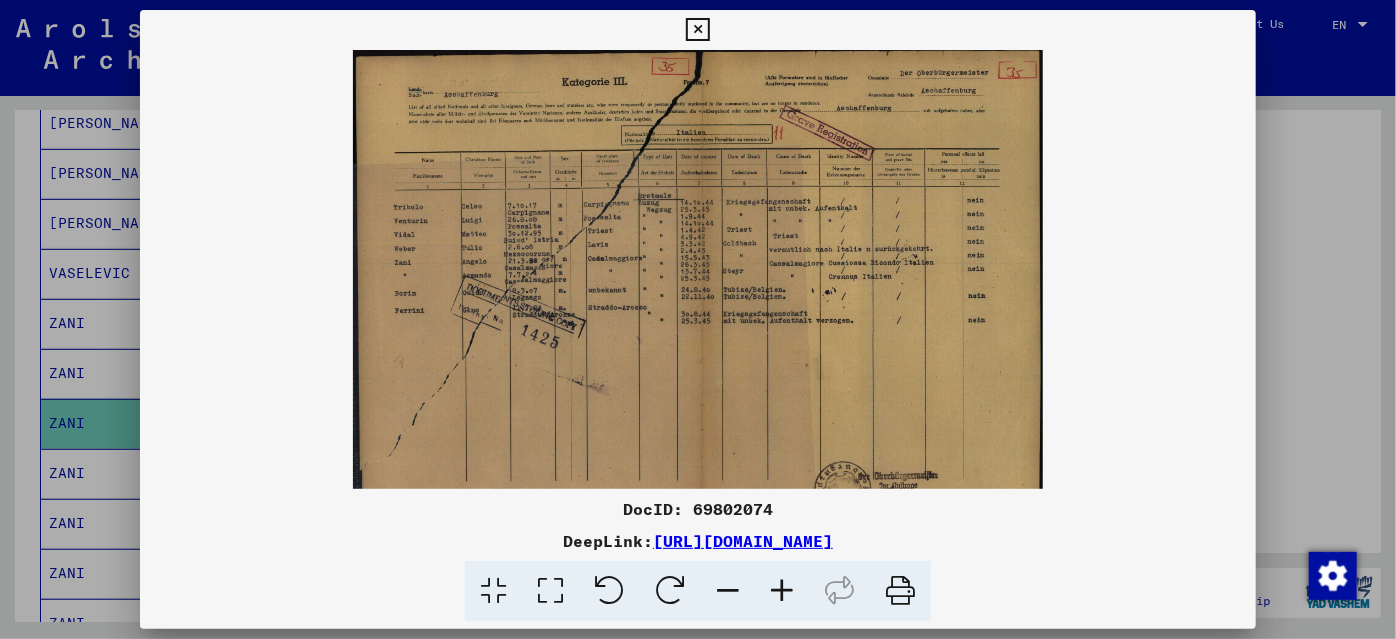 click at bounding box center (782, 591) 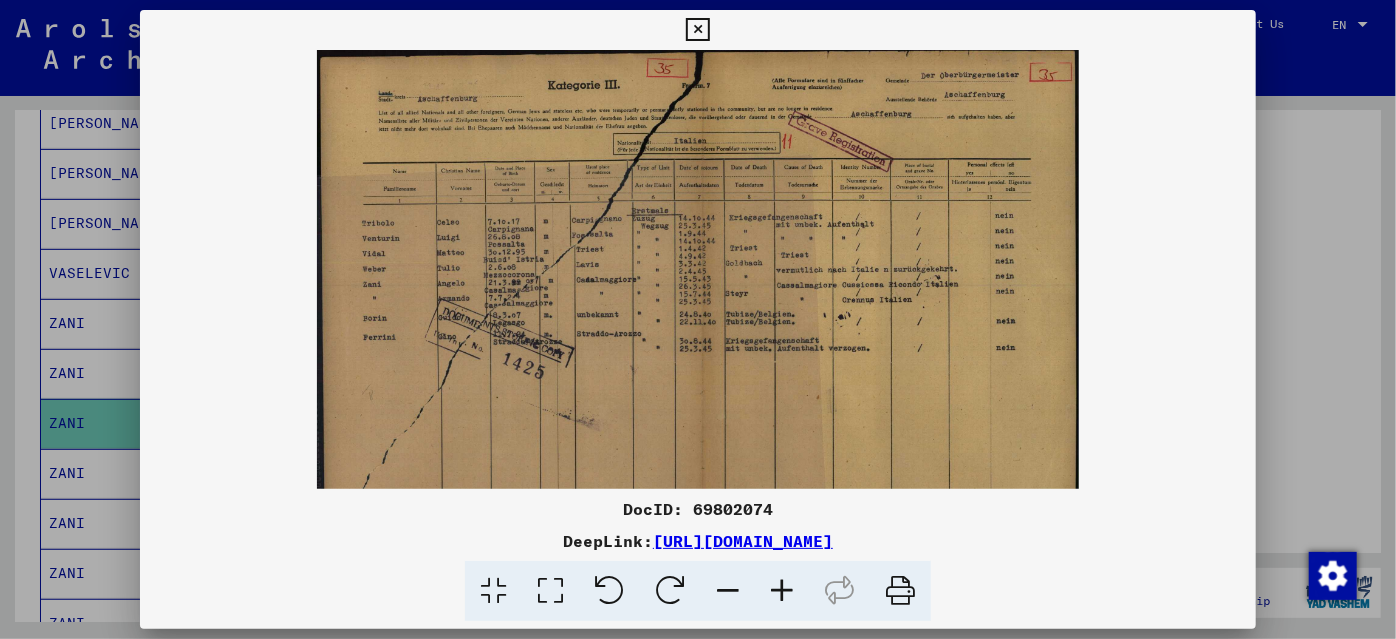 click at bounding box center (782, 591) 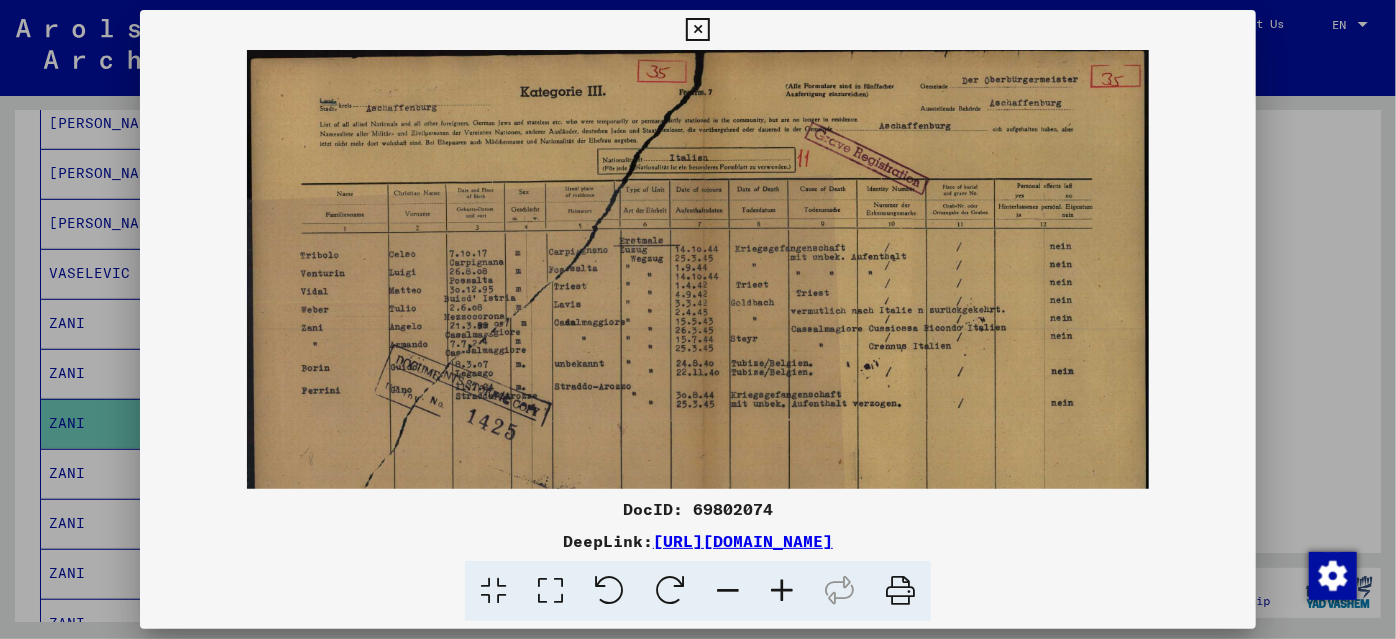 click at bounding box center (782, 591) 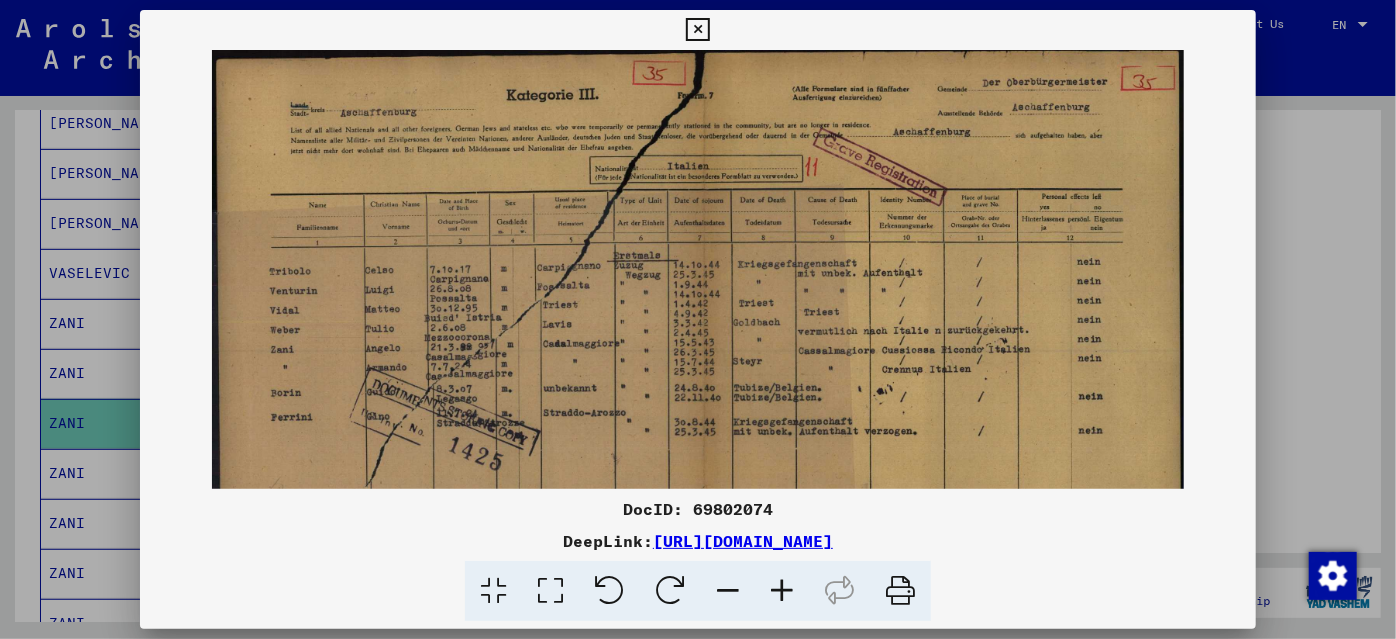 click at bounding box center (782, 591) 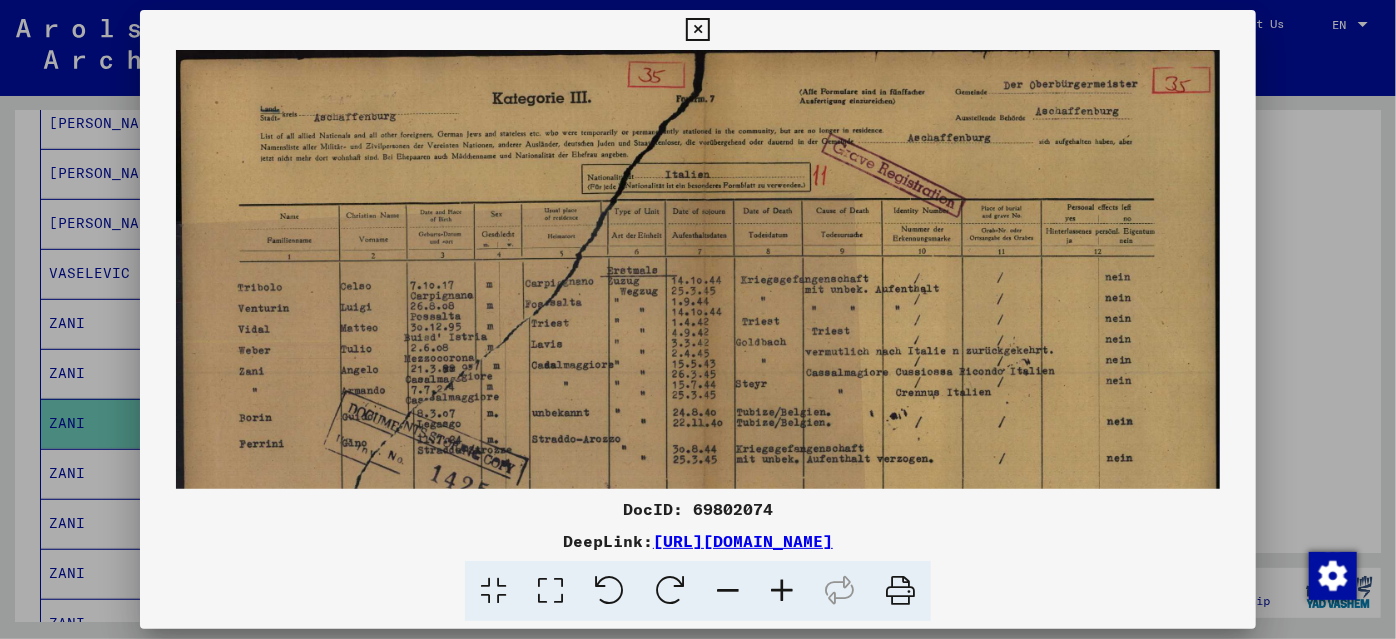 click at bounding box center [782, 591] 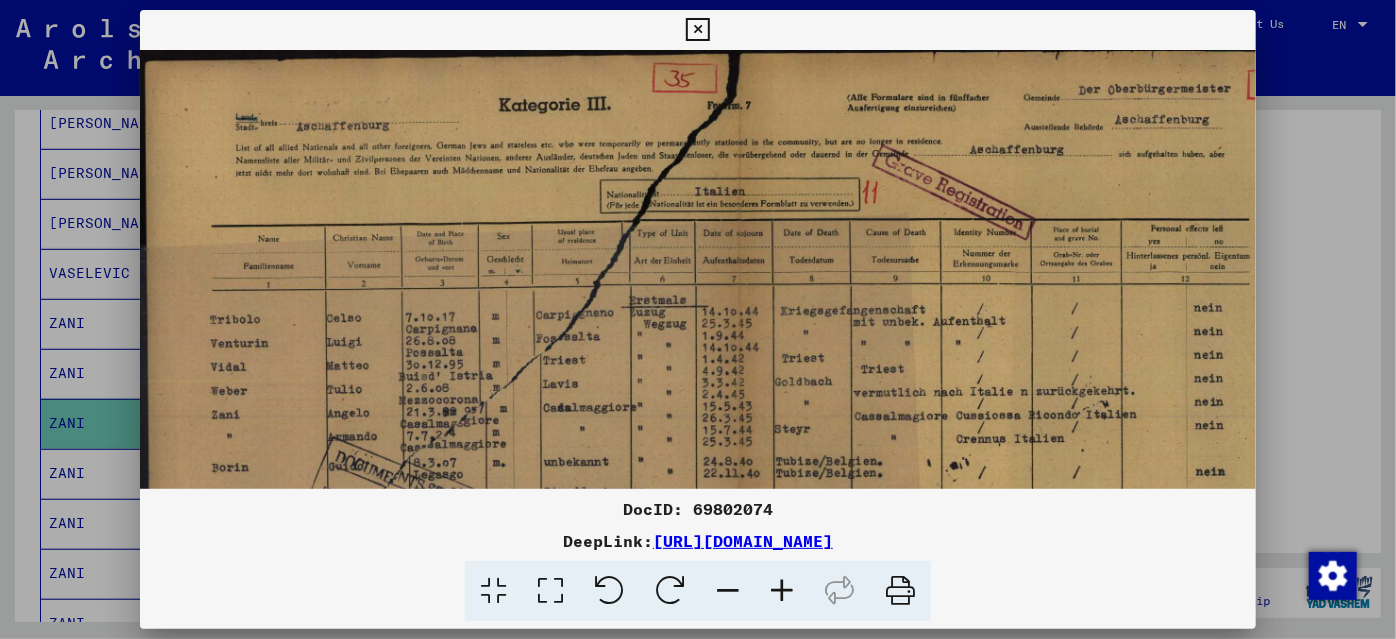 click at bounding box center (698, 319) 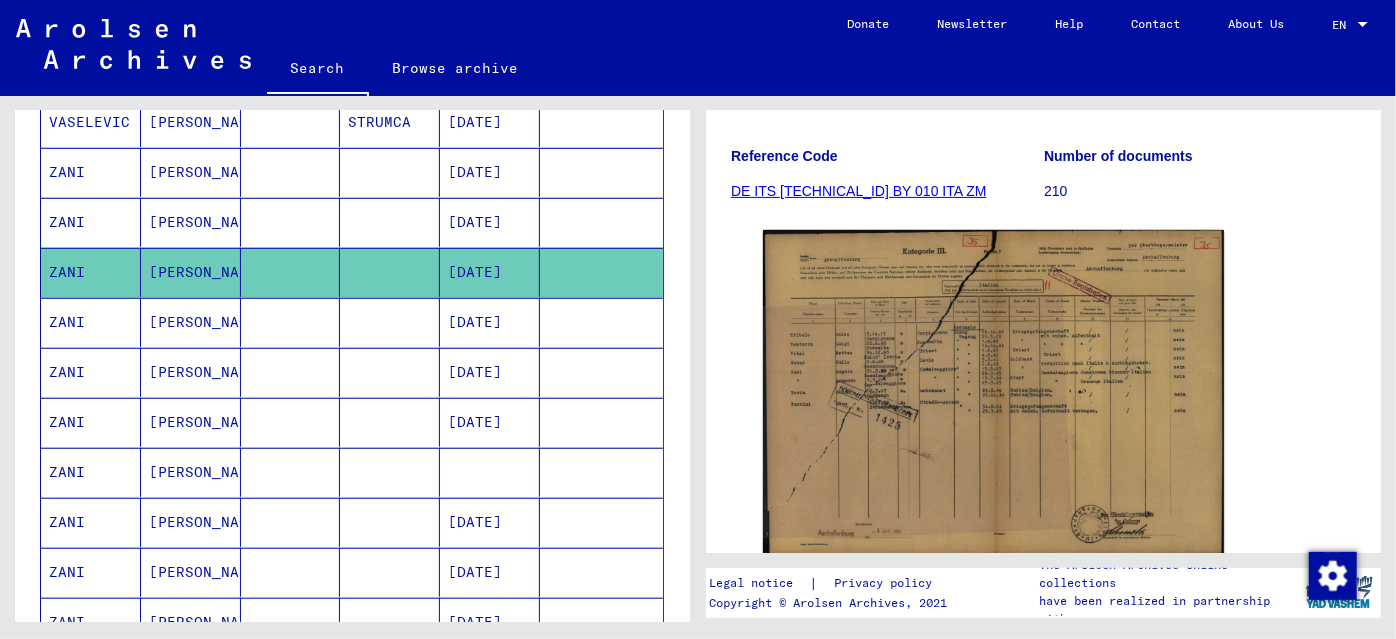 scroll, scrollTop: 638, scrollLeft: 0, axis: vertical 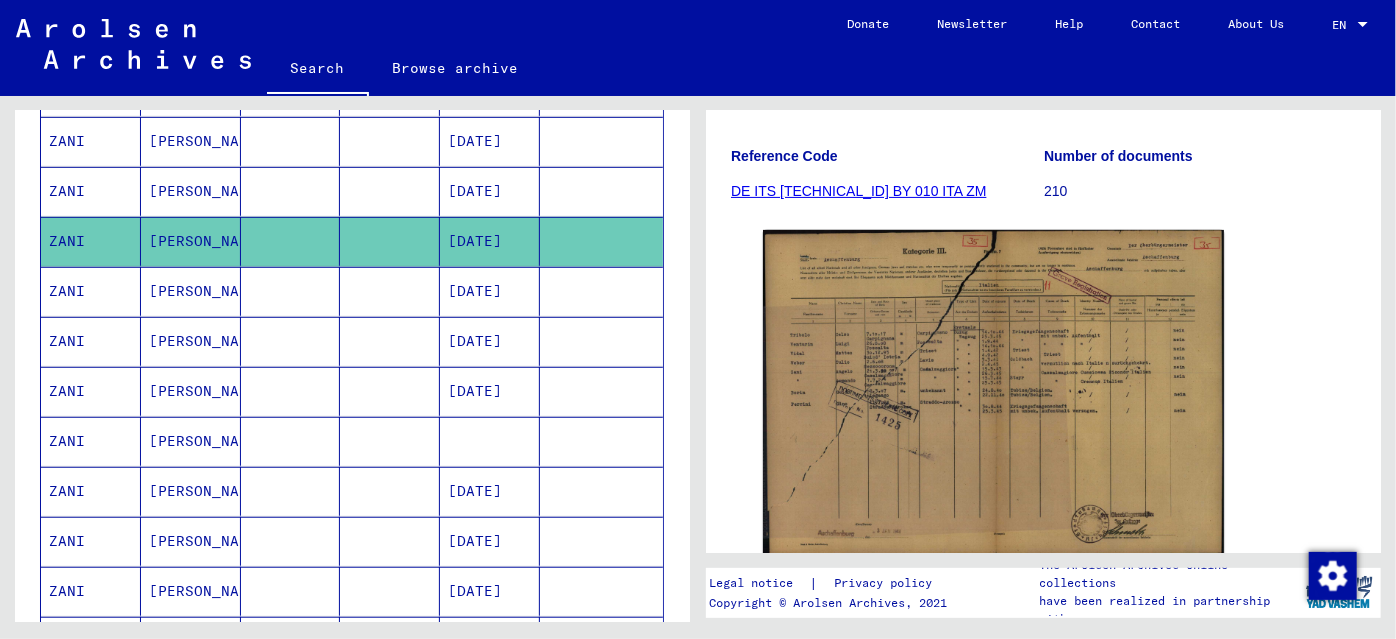 click at bounding box center [390, 541] 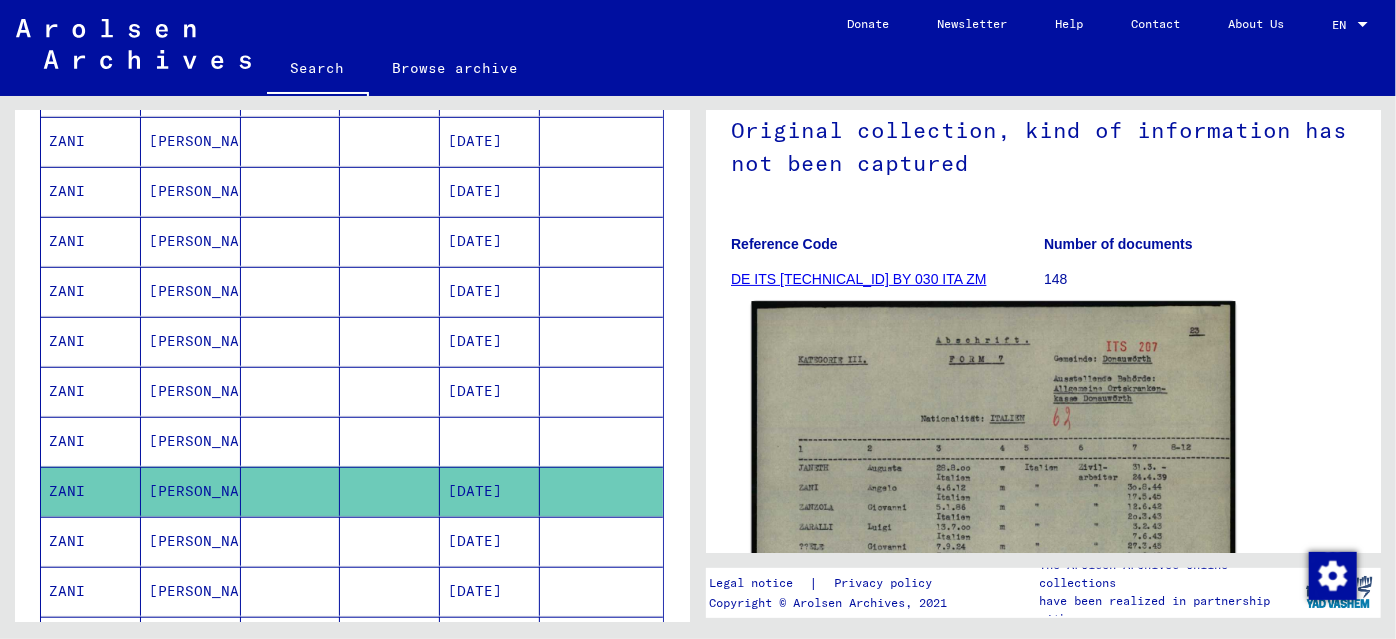 scroll, scrollTop: 363, scrollLeft: 0, axis: vertical 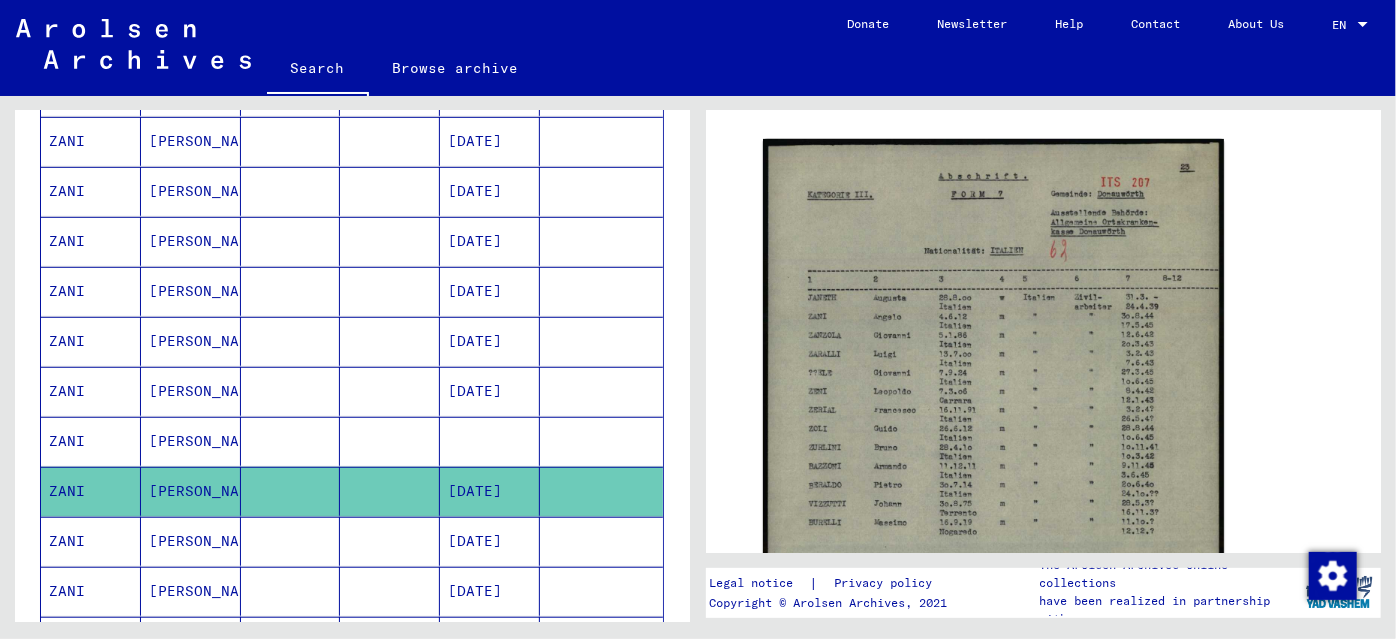 click on "06/04/1912" at bounding box center (490, 591) 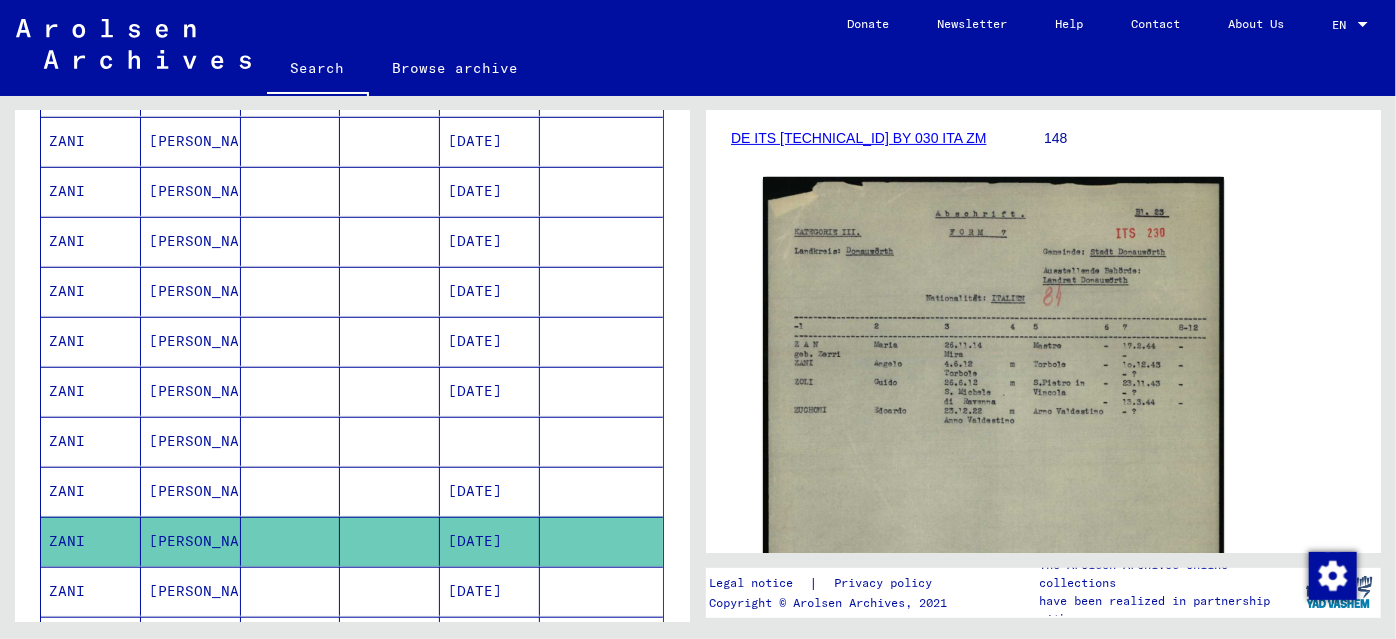 scroll, scrollTop: 363, scrollLeft: 0, axis: vertical 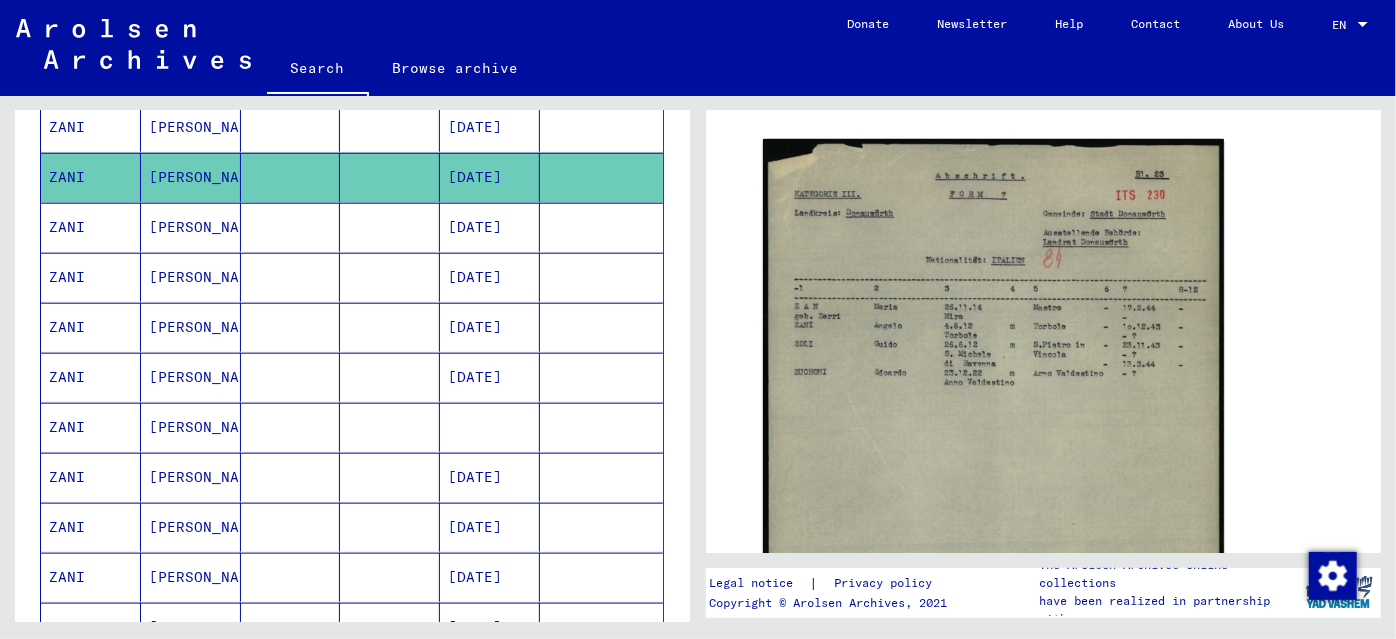 click on "05/03/1924" at bounding box center [490, 577] 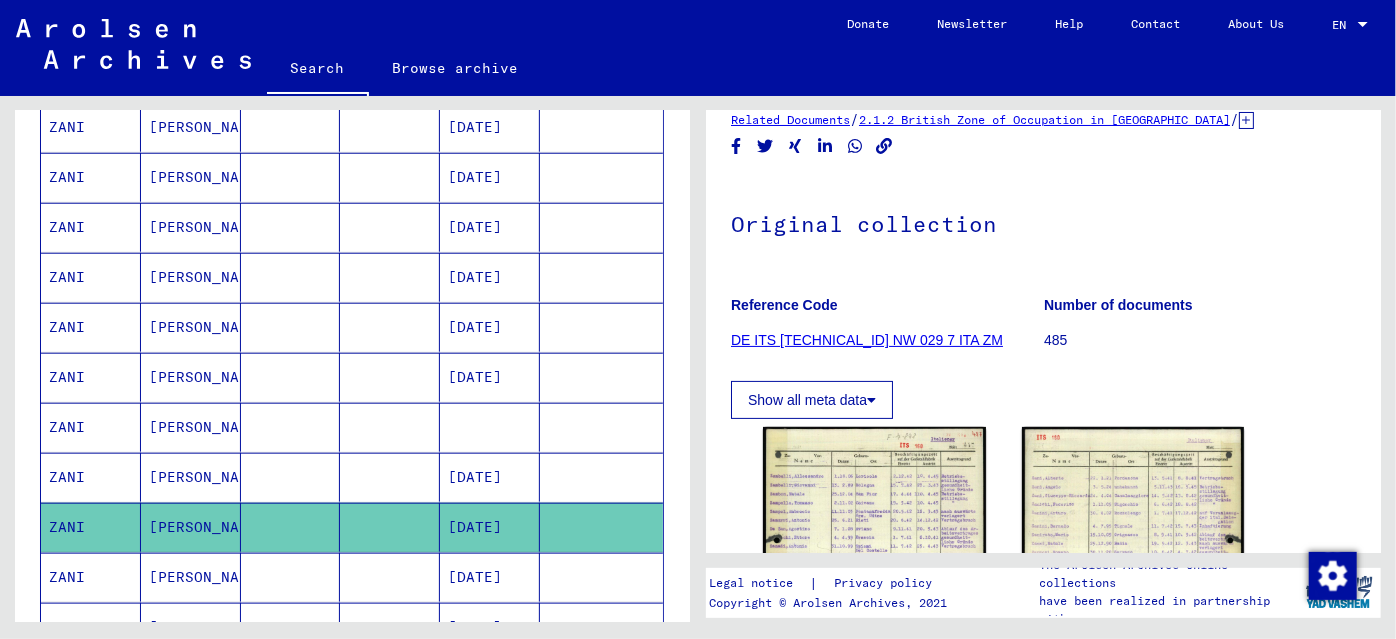 scroll, scrollTop: 90, scrollLeft: 0, axis: vertical 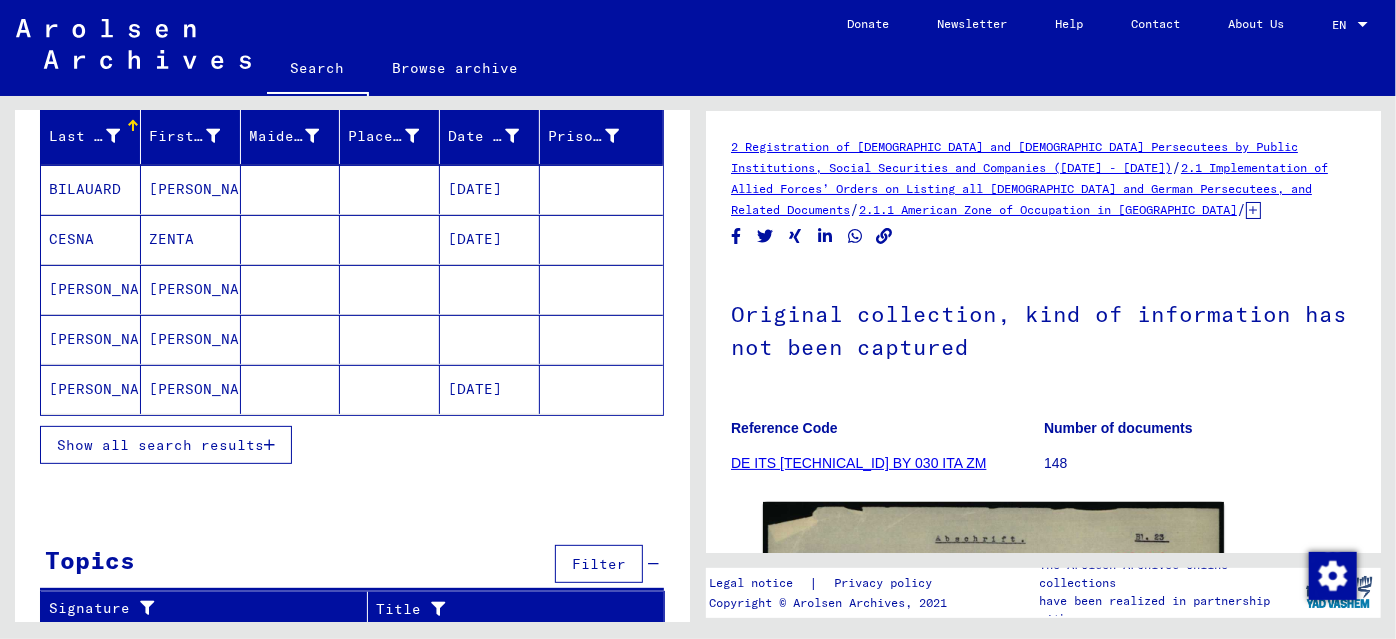 click on "Show all search results" at bounding box center [166, 445] 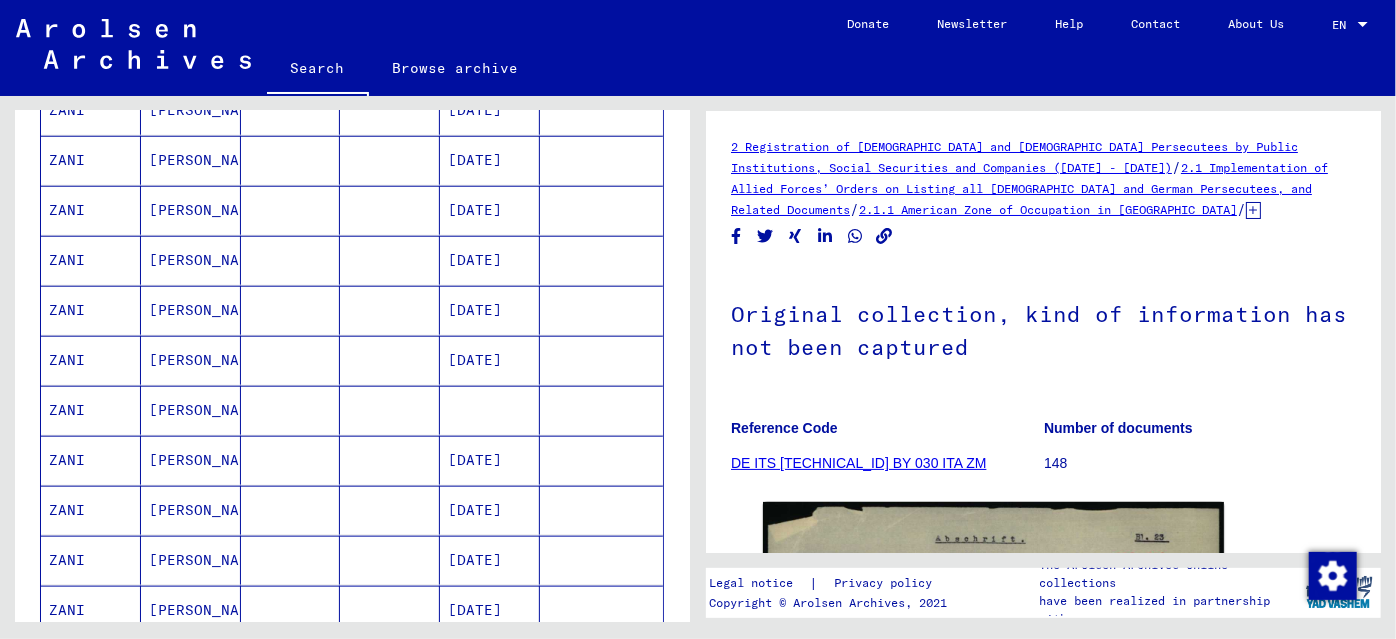 scroll, scrollTop: 1058, scrollLeft: 0, axis: vertical 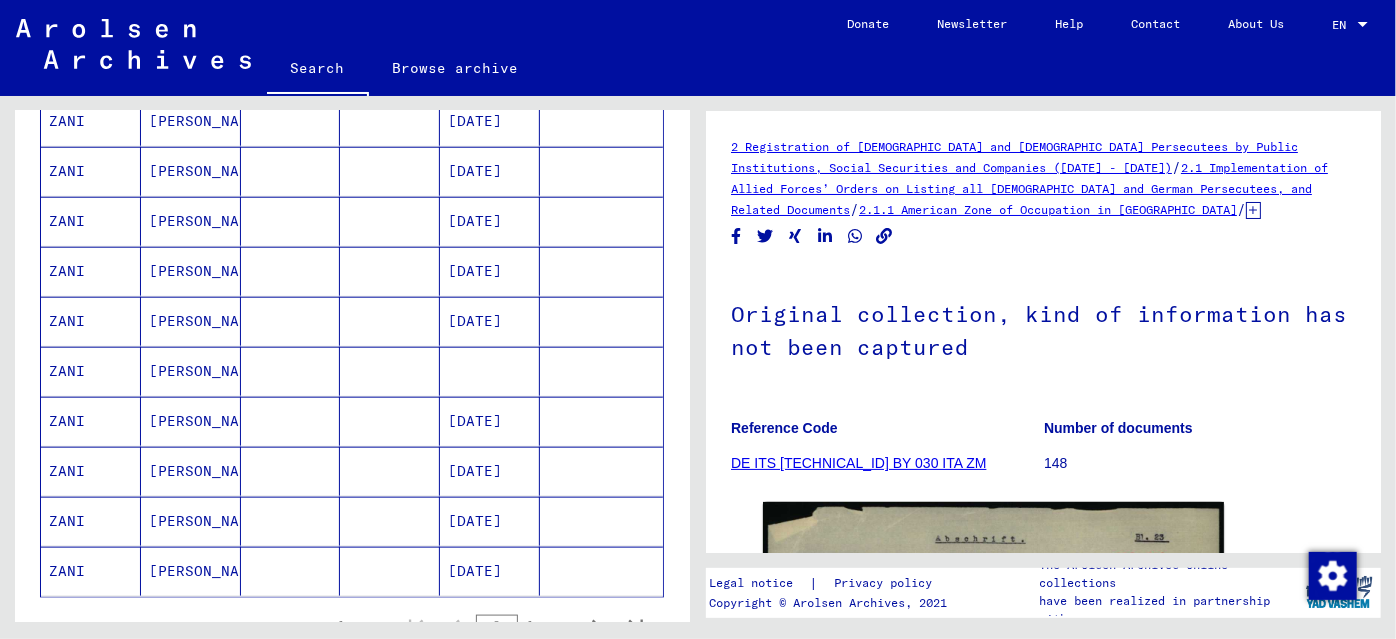 click on "09/18/1892" 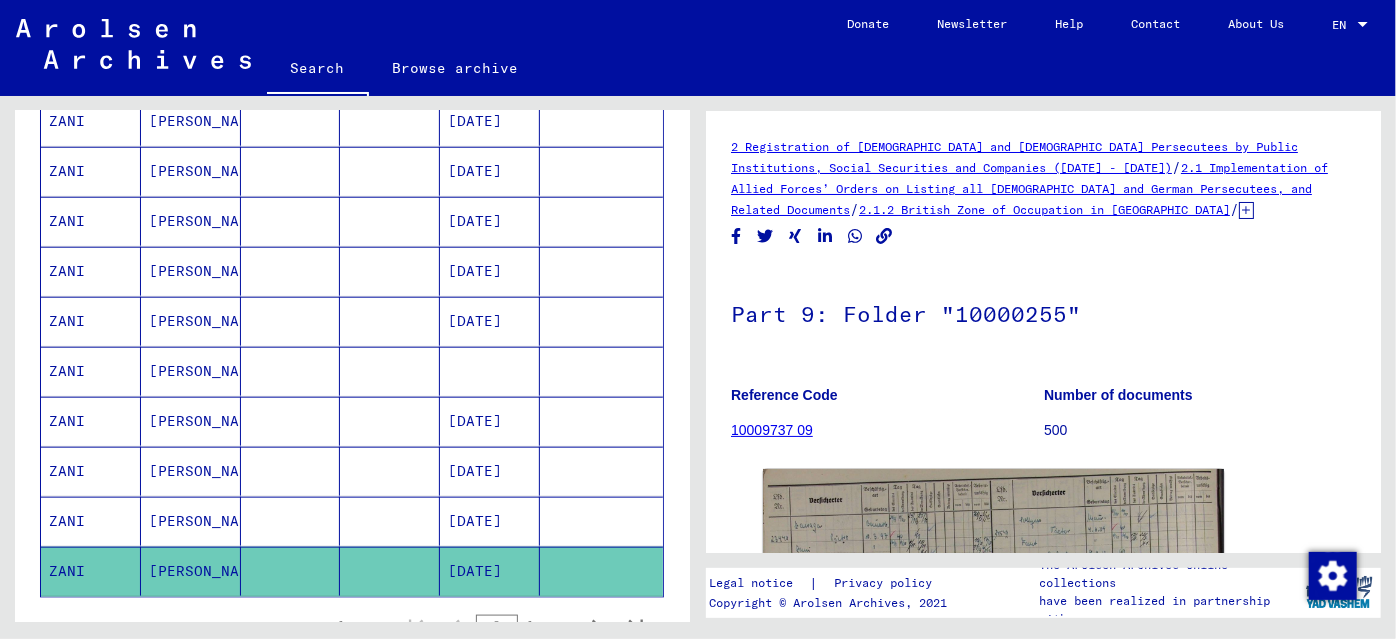 scroll, scrollTop: 0, scrollLeft: 0, axis: both 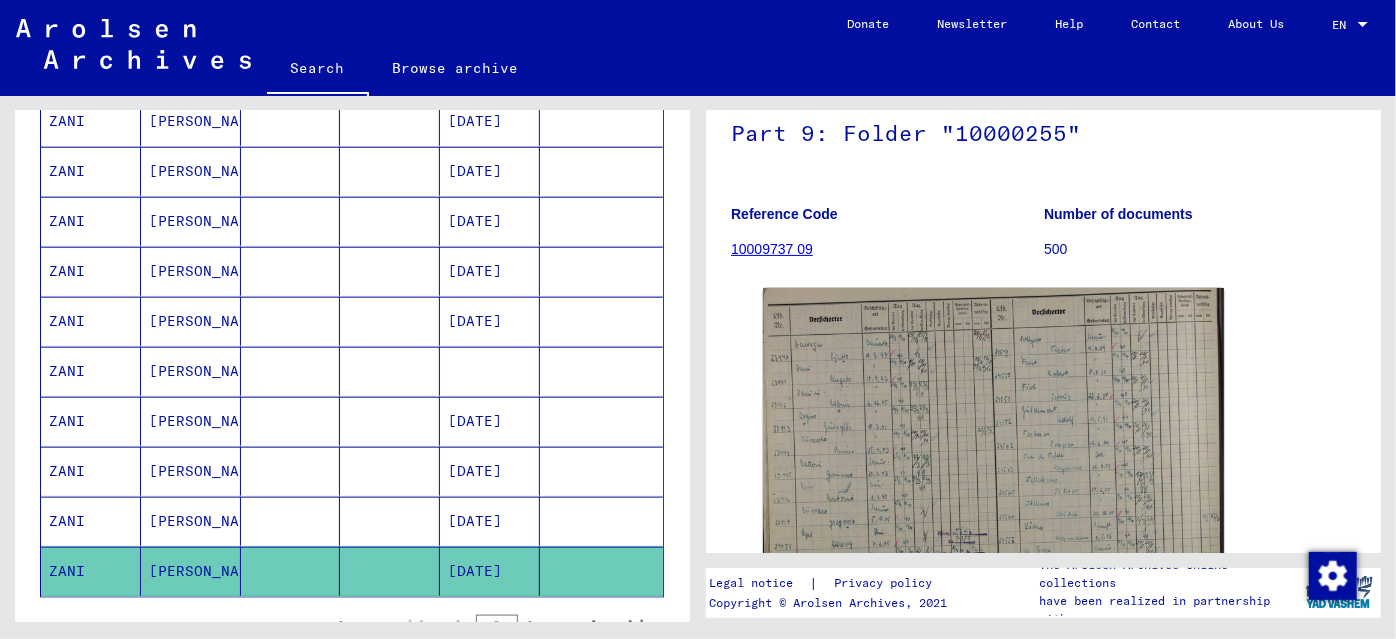 click on "[DATE]" at bounding box center [490, 571] 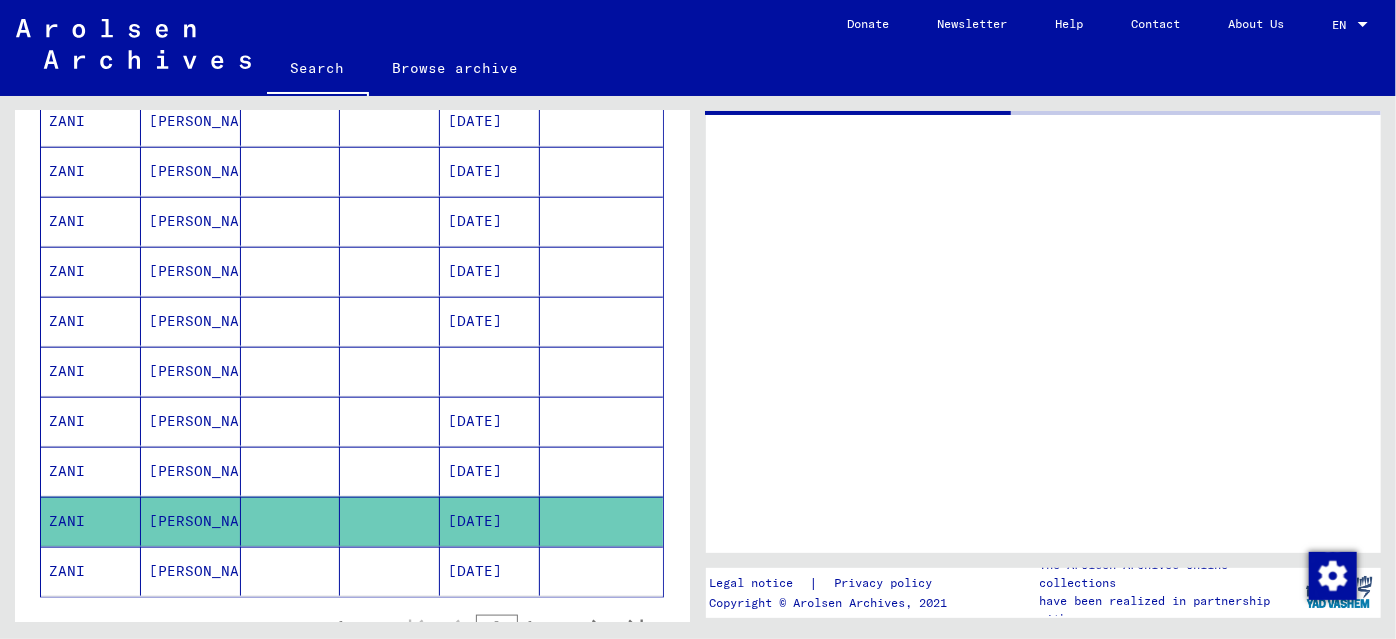 scroll, scrollTop: 0, scrollLeft: 0, axis: both 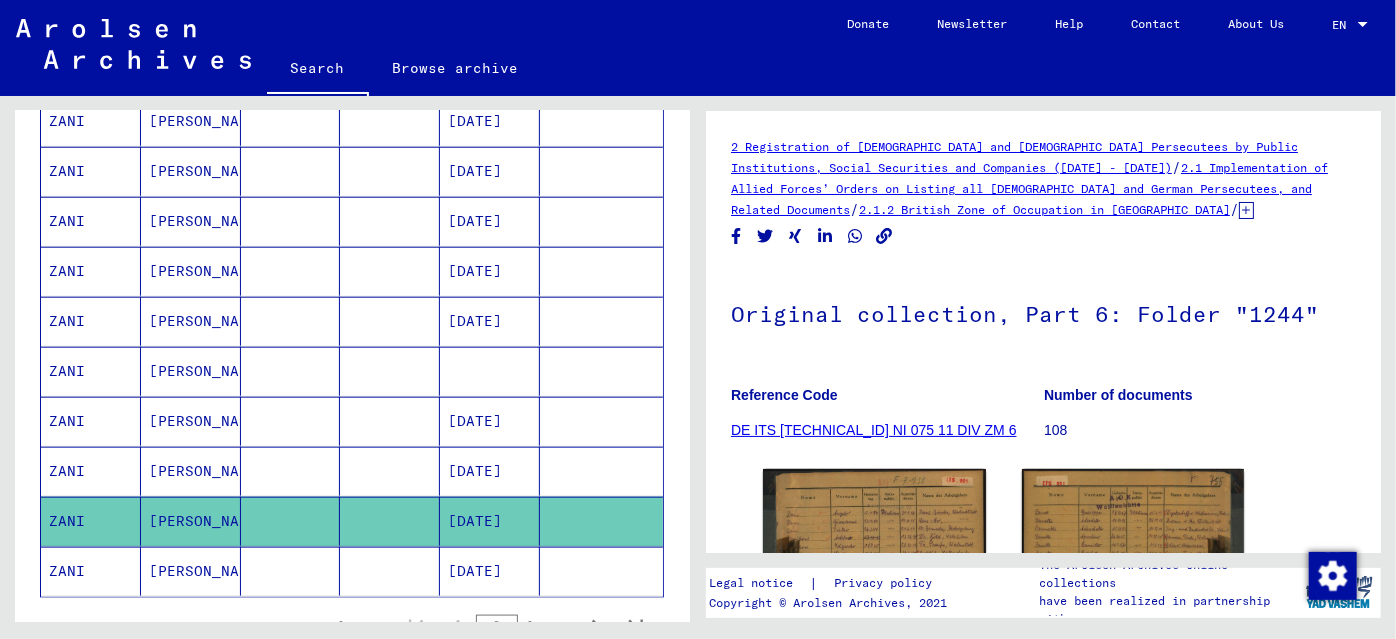 click at bounding box center (490, 421) 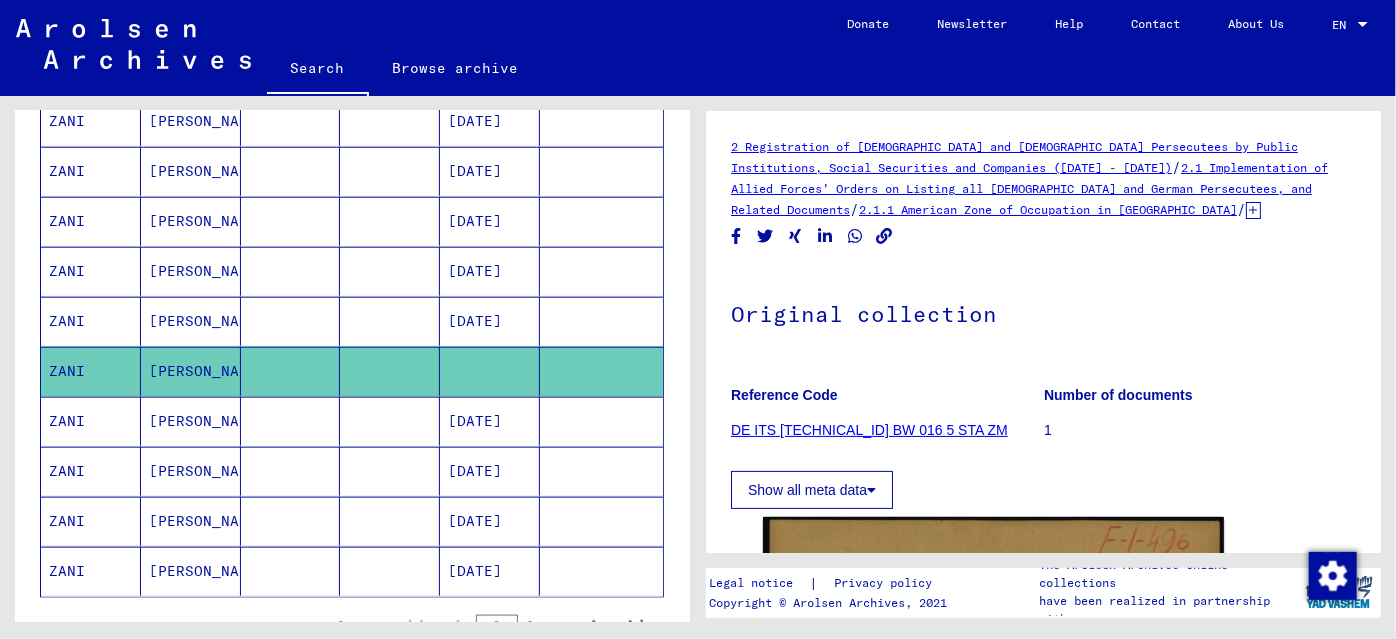 scroll, scrollTop: 0, scrollLeft: 0, axis: both 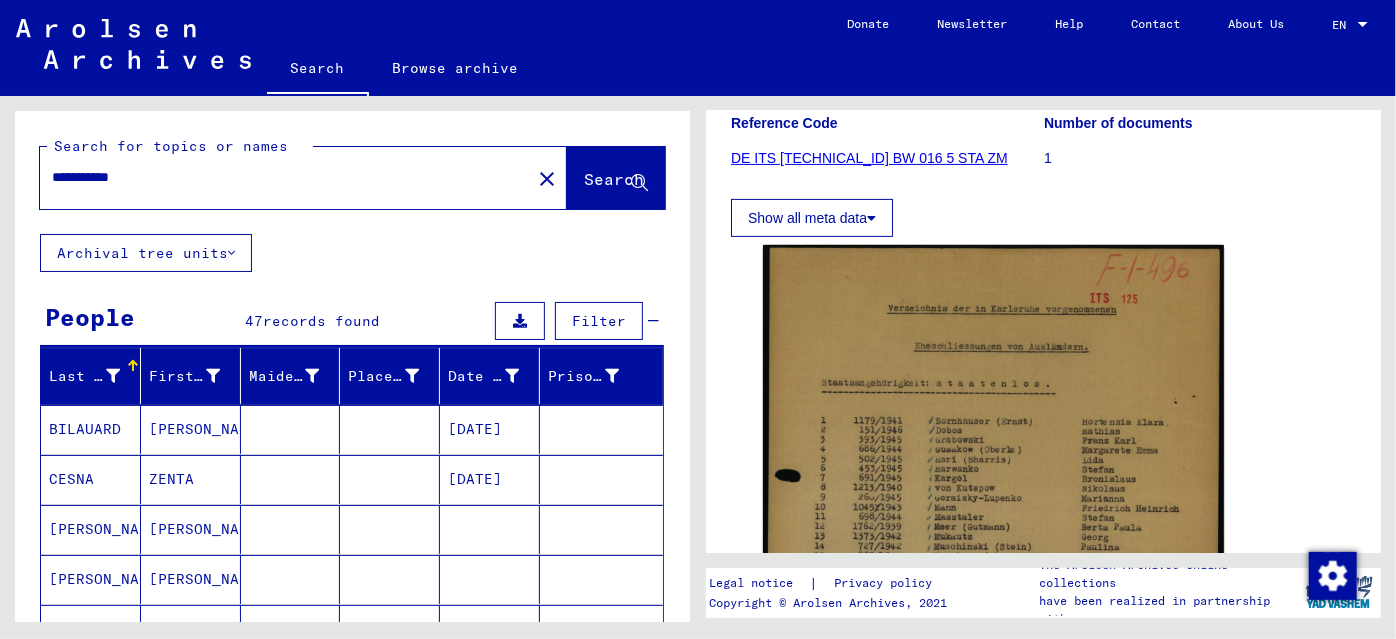 drag, startPoint x: 178, startPoint y: 184, endPoint x: 0, endPoint y: 154, distance: 180.51039 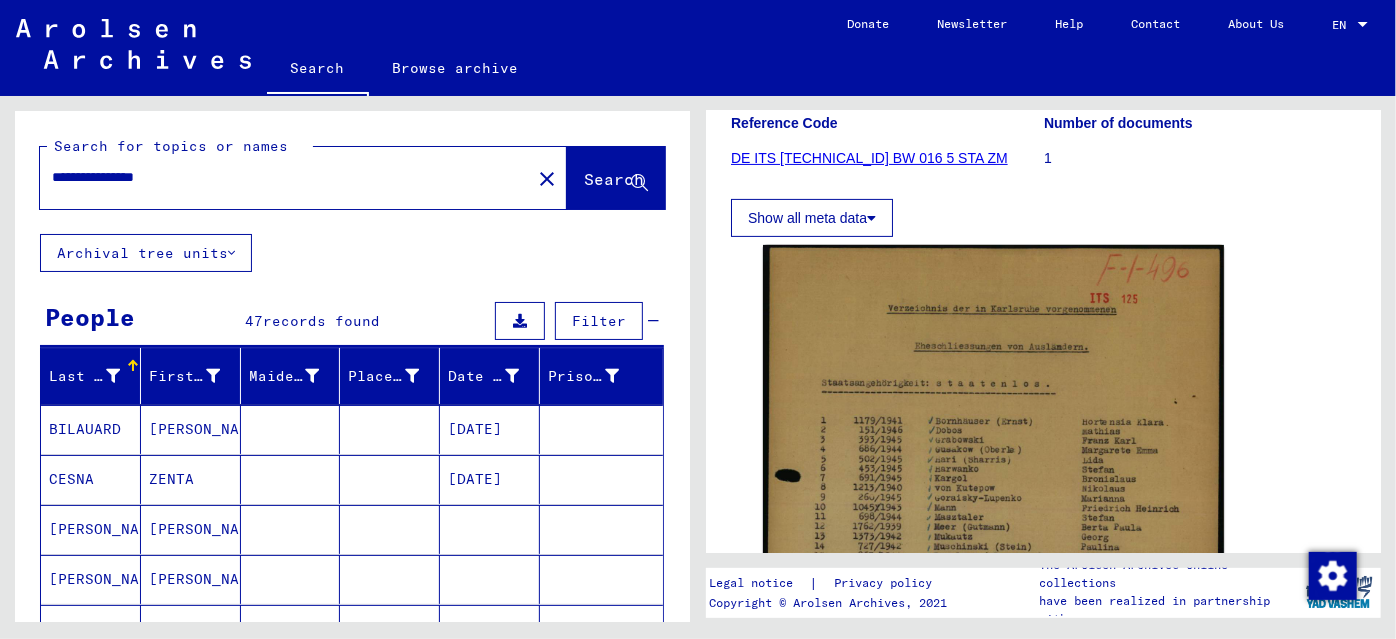 type on "**********" 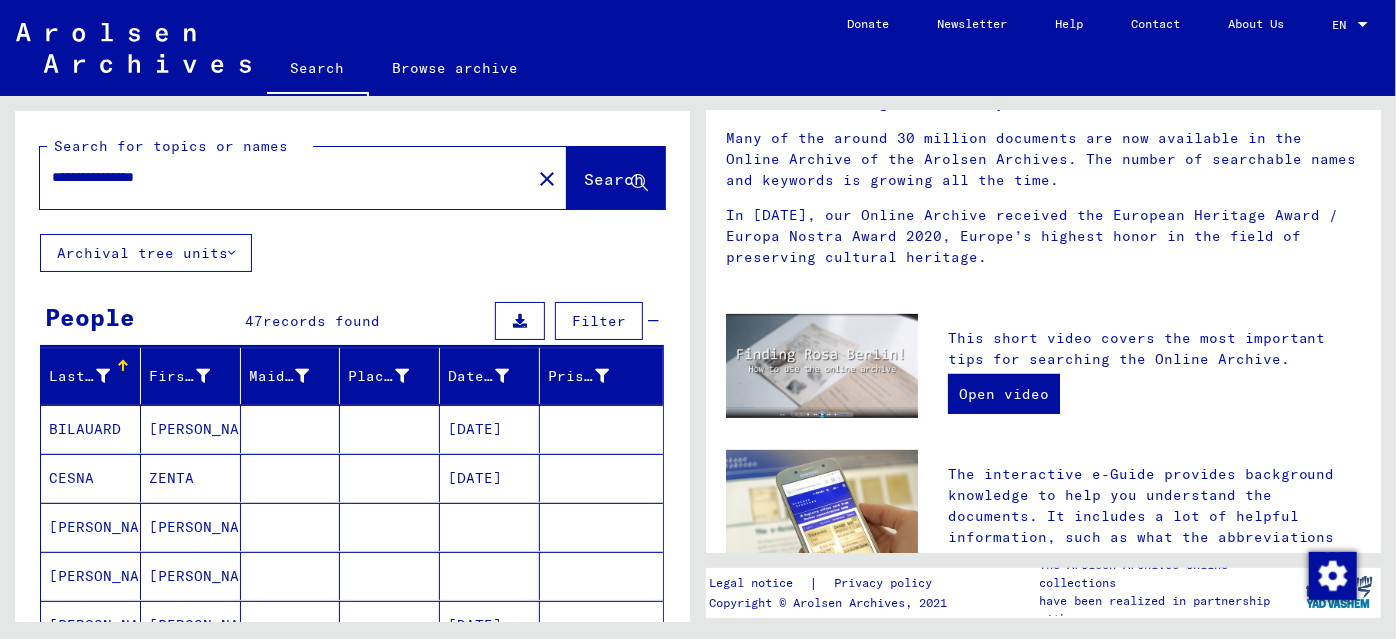 scroll, scrollTop: 0, scrollLeft: 0, axis: both 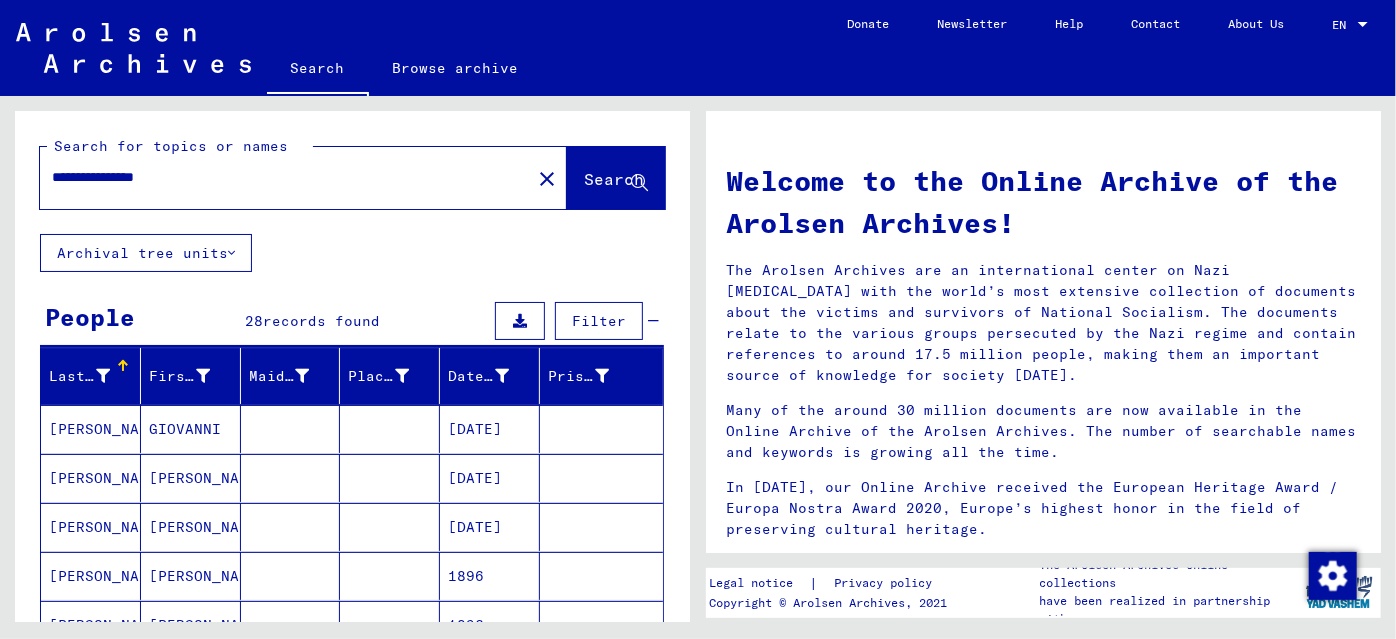 click on "05/18/1922" at bounding box center [490, 478] 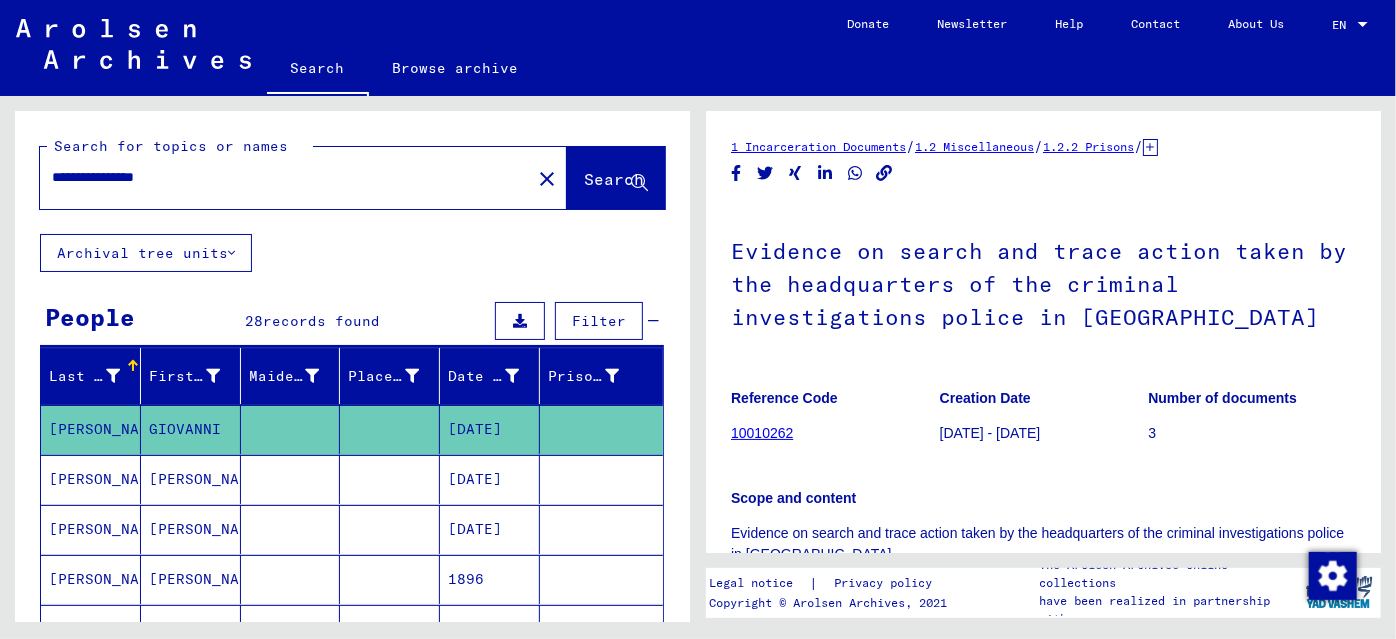 scroll, scrollTop: 0, scrollLeft: 0, axis: both 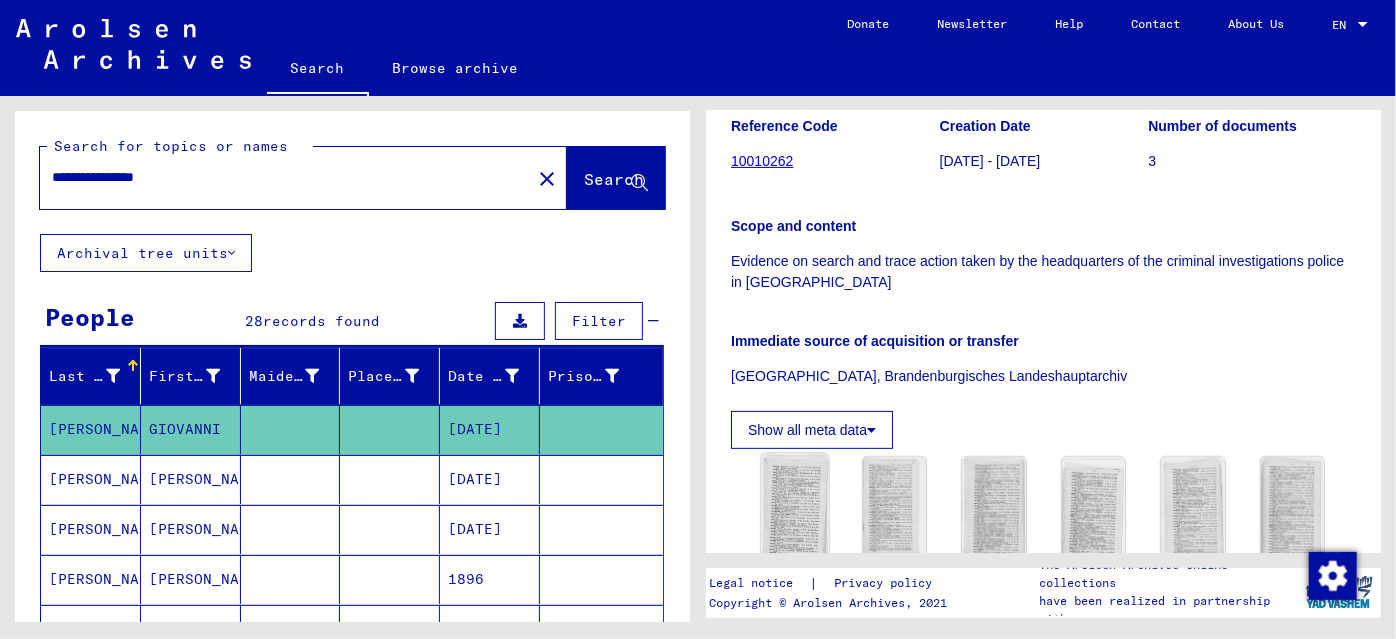 click 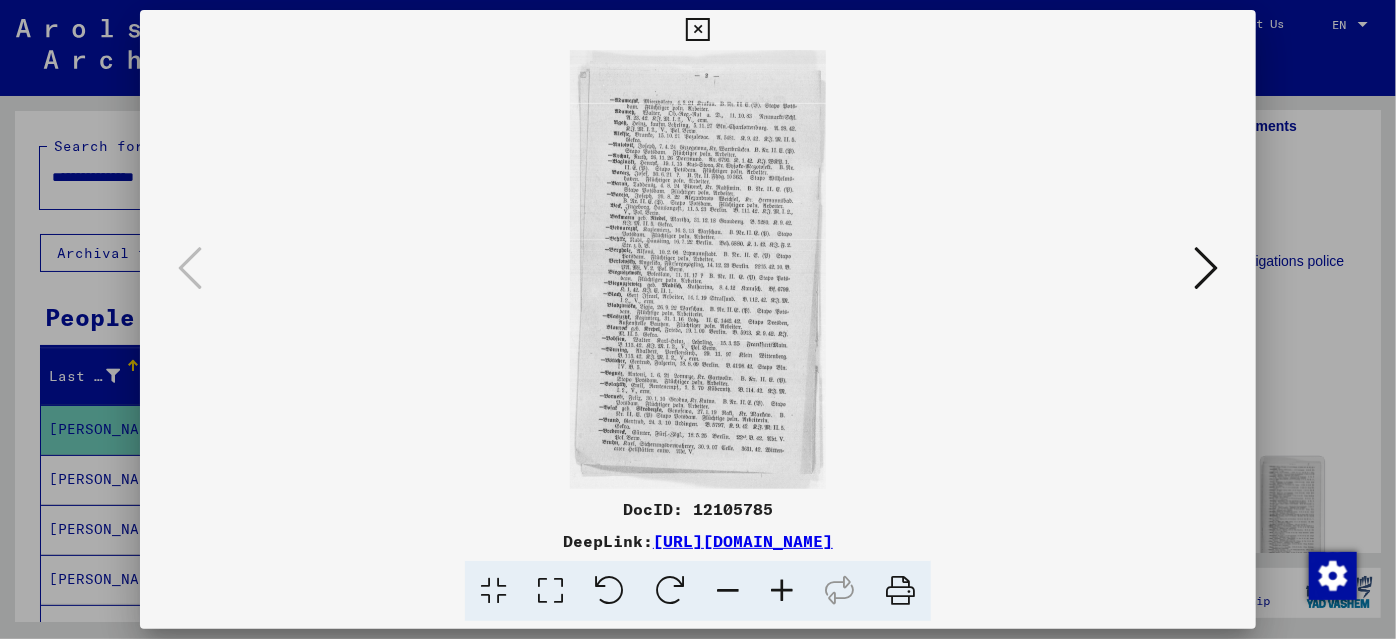 click at bounding box center (782, 591) 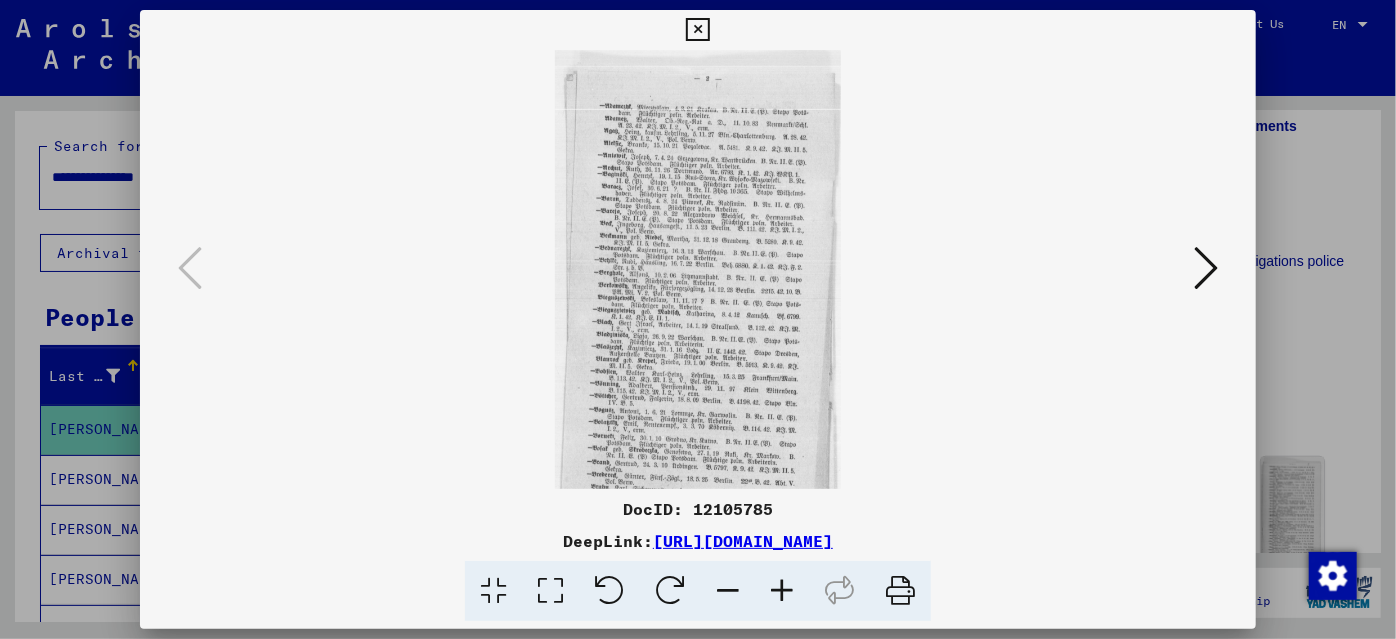 click at bounding box center (782, 591) 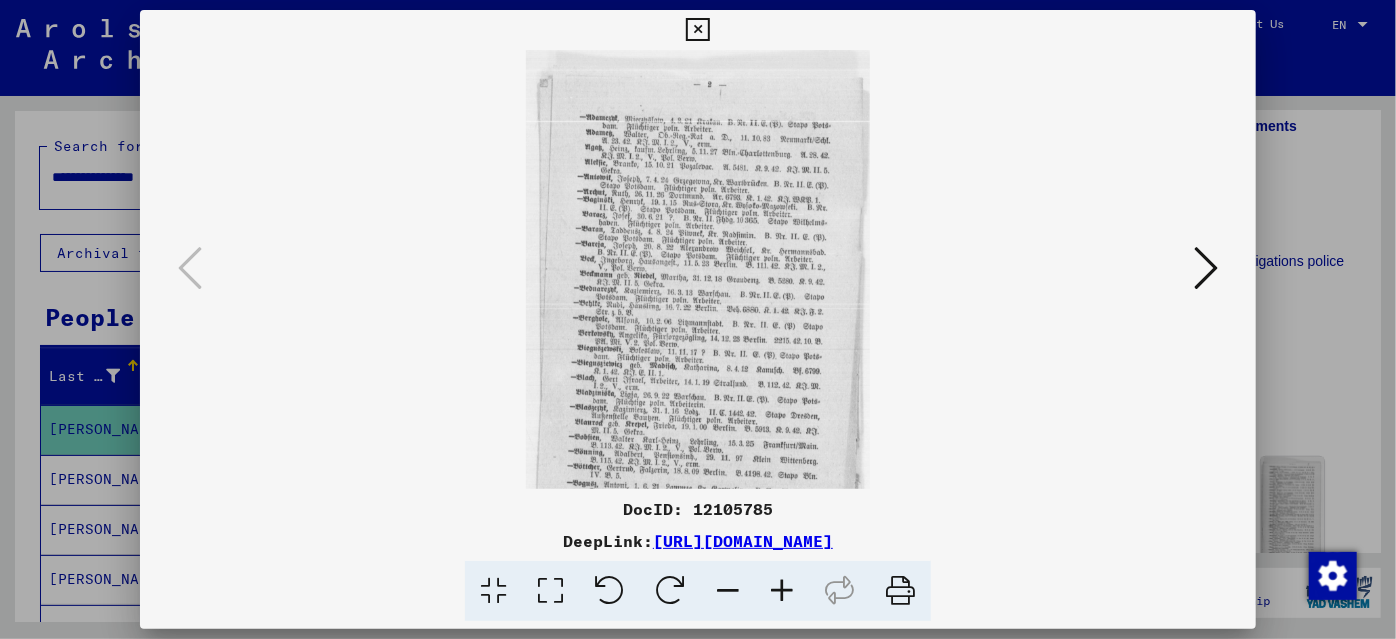 click at bounding box center [782, 591] 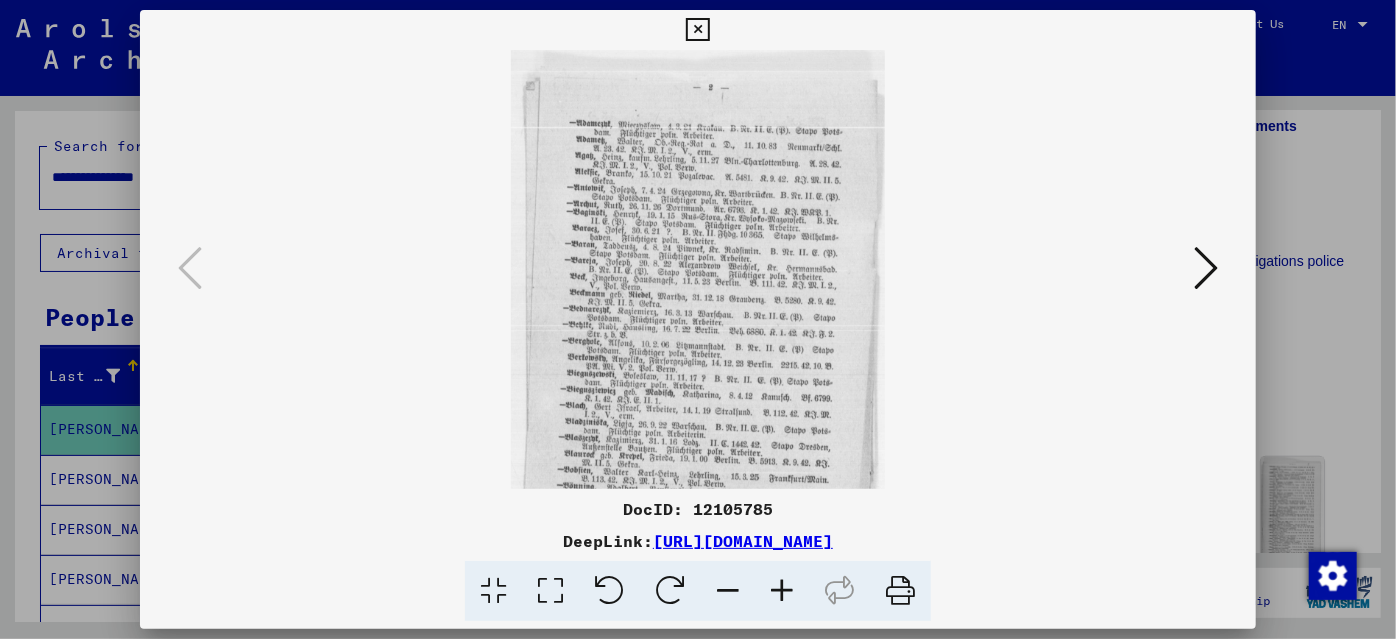 click at bounding box center (782, 591) 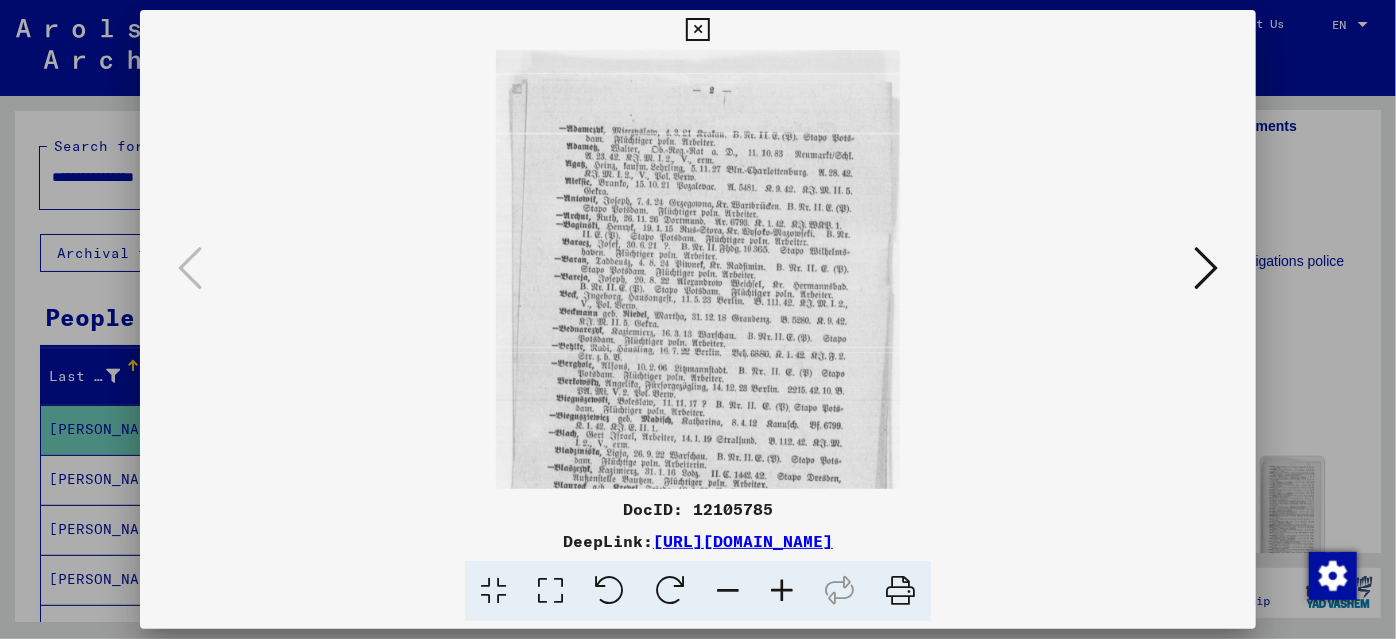 click at bounding box center [782, 591] 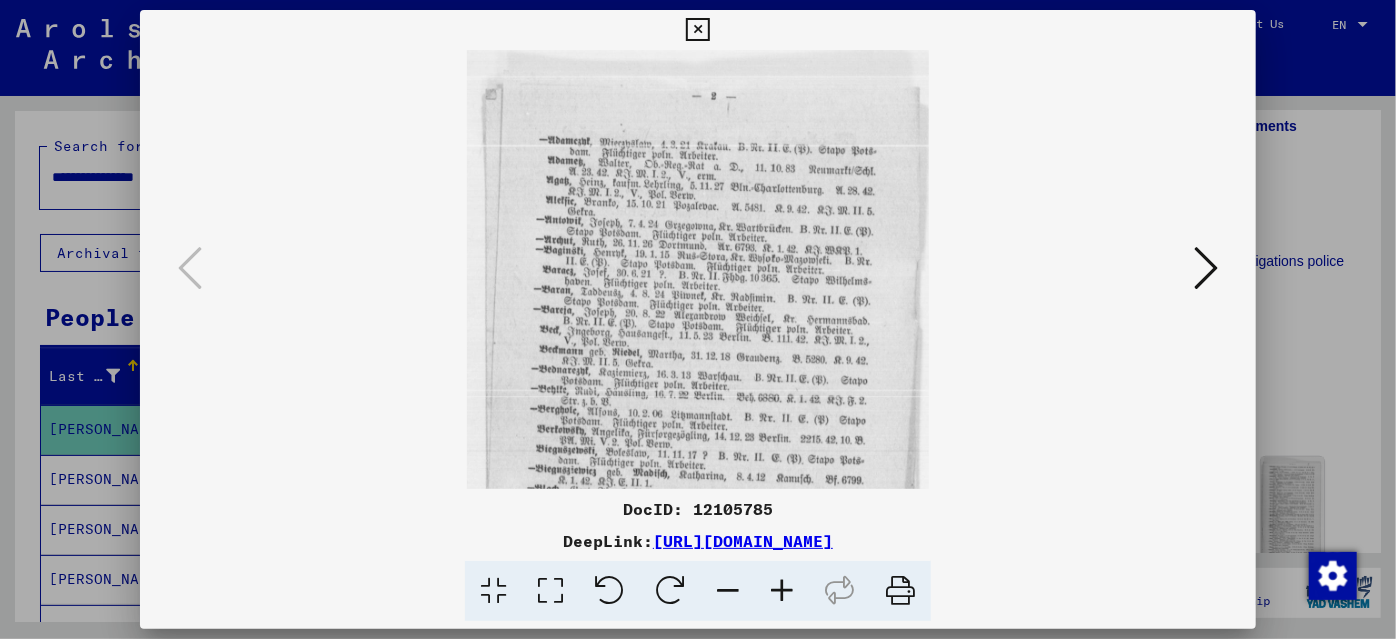 click at bounding box center [782, 591] 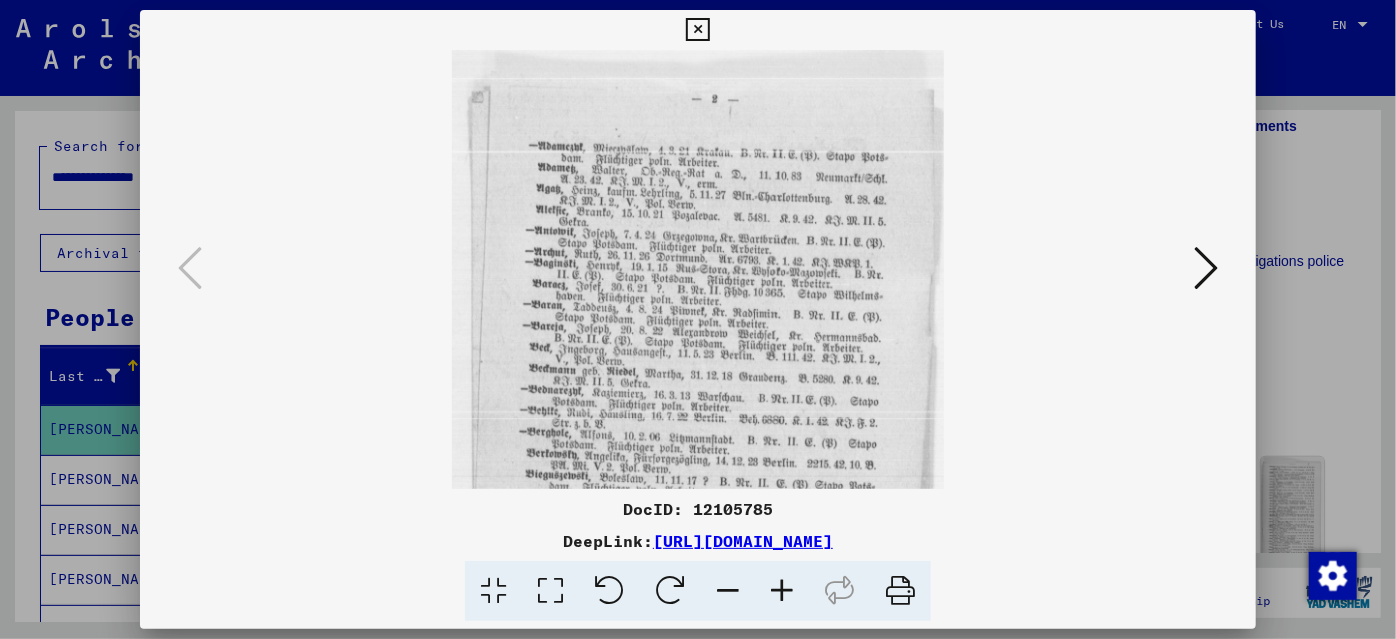 click at bounding box center [782, 591] 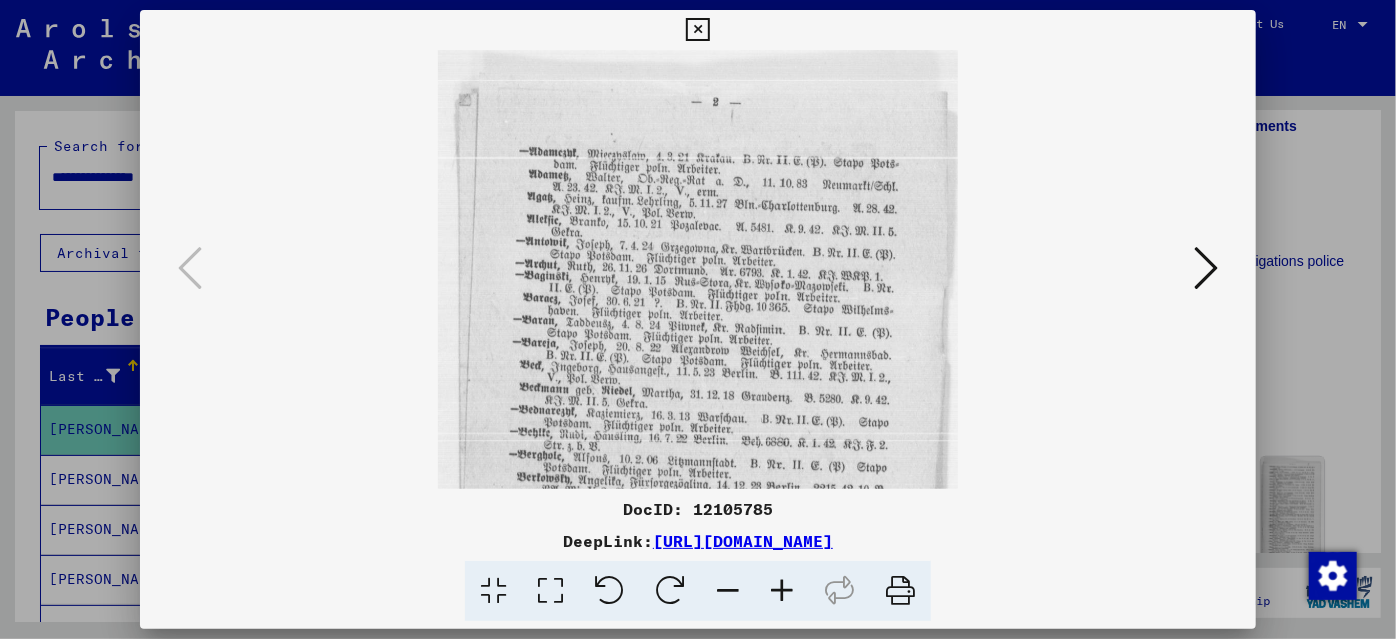 click at bounding box center (782, 591) 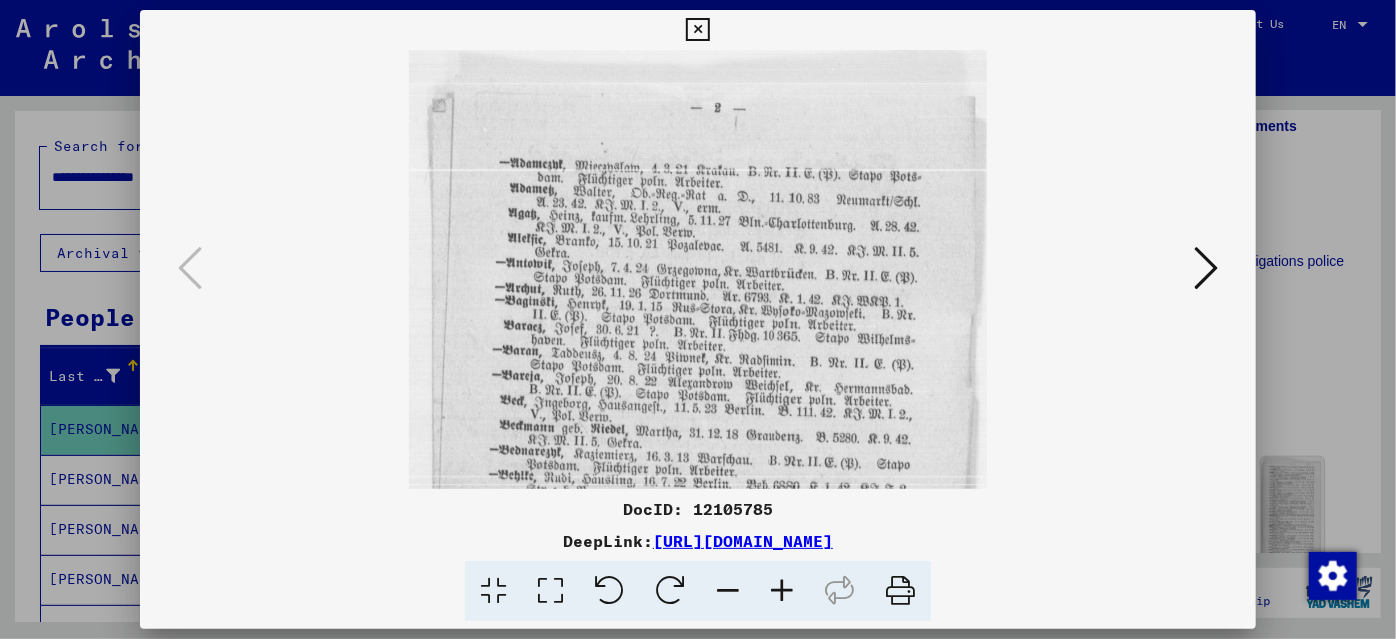 click at bounding box center (782, 591) 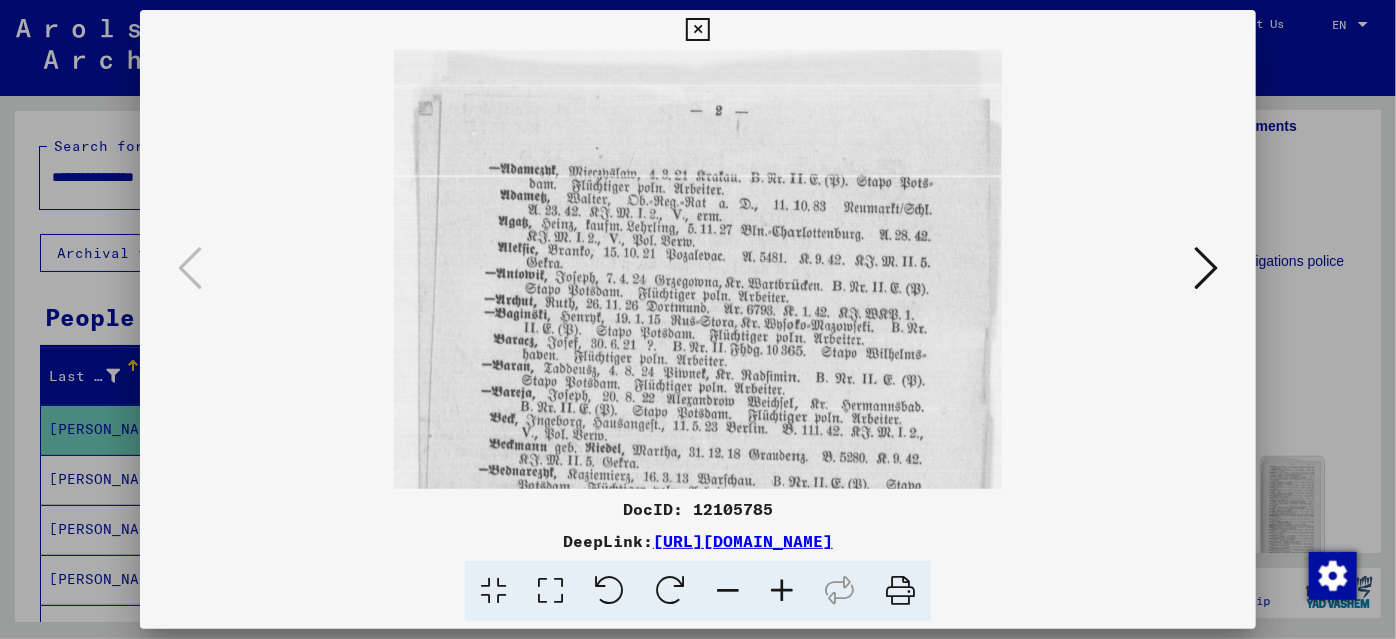 click at bounding box center (698, 319) 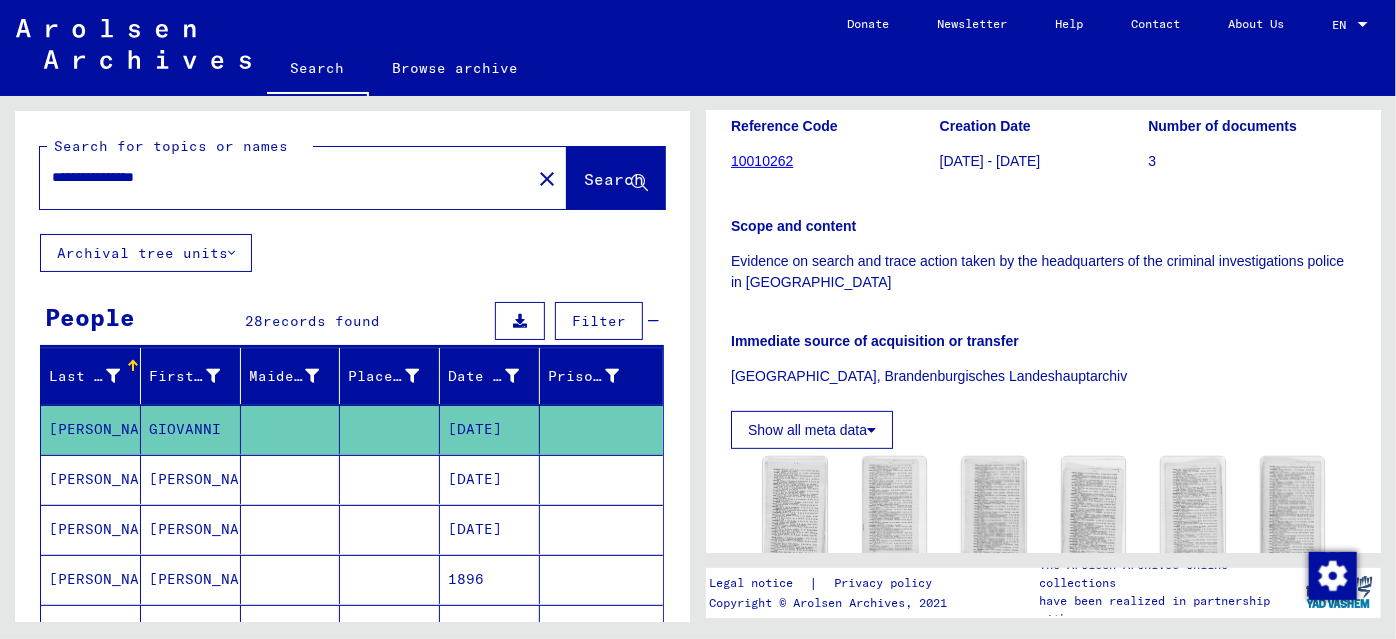 click on "11/03/1922" at bounding box center [490, 529] 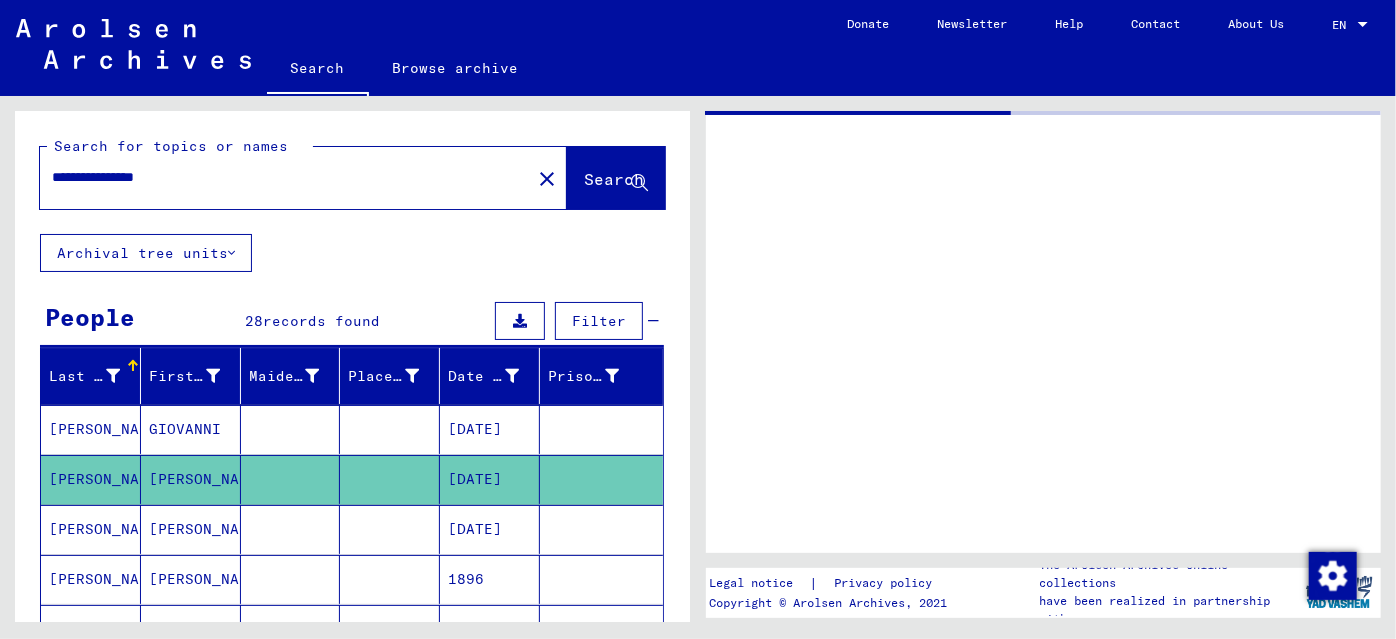 scroll, scrollTop: 0, scrollLeft: 0, axis: both 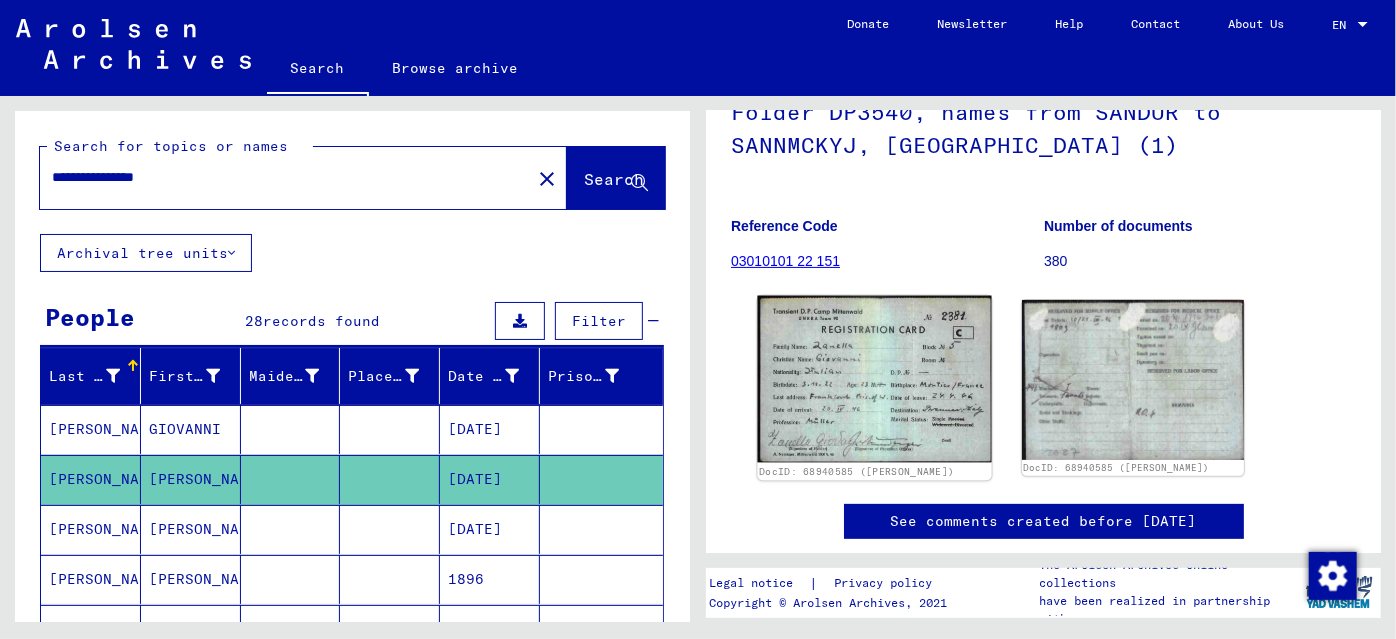 click 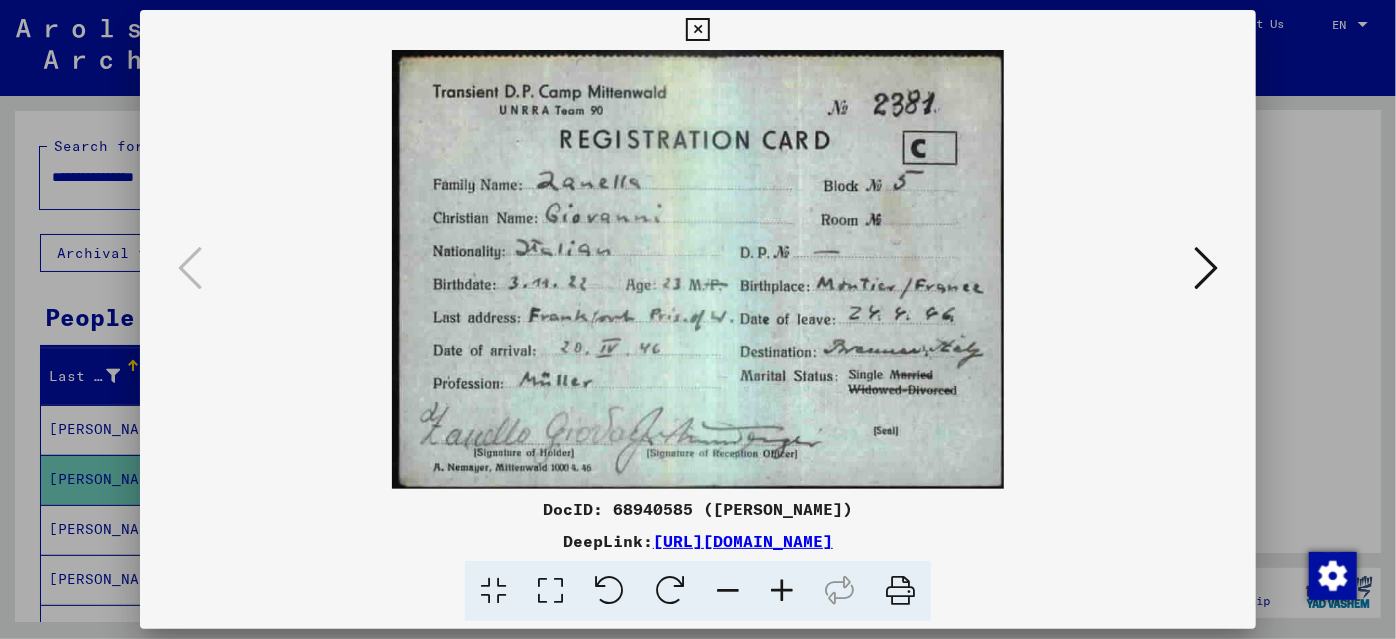 click at bounding box center [698, 319] 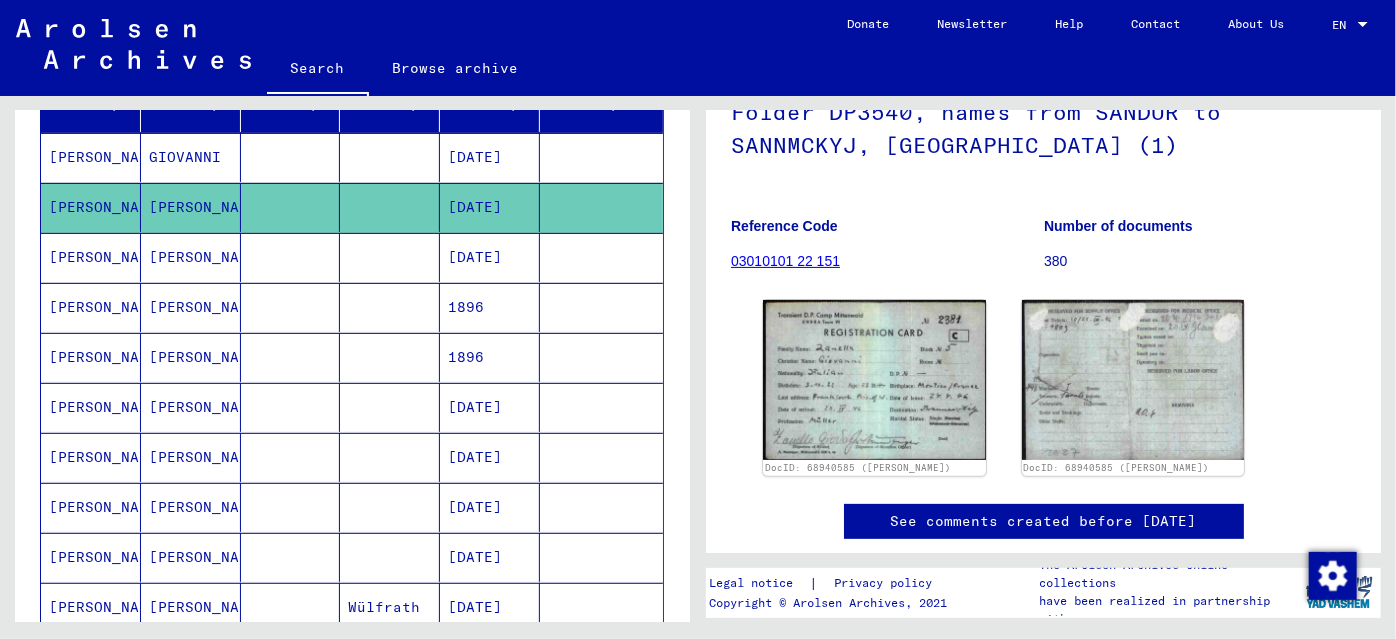 scroll, scrollTop: 272, scrollLeft: 0, axis: vertical 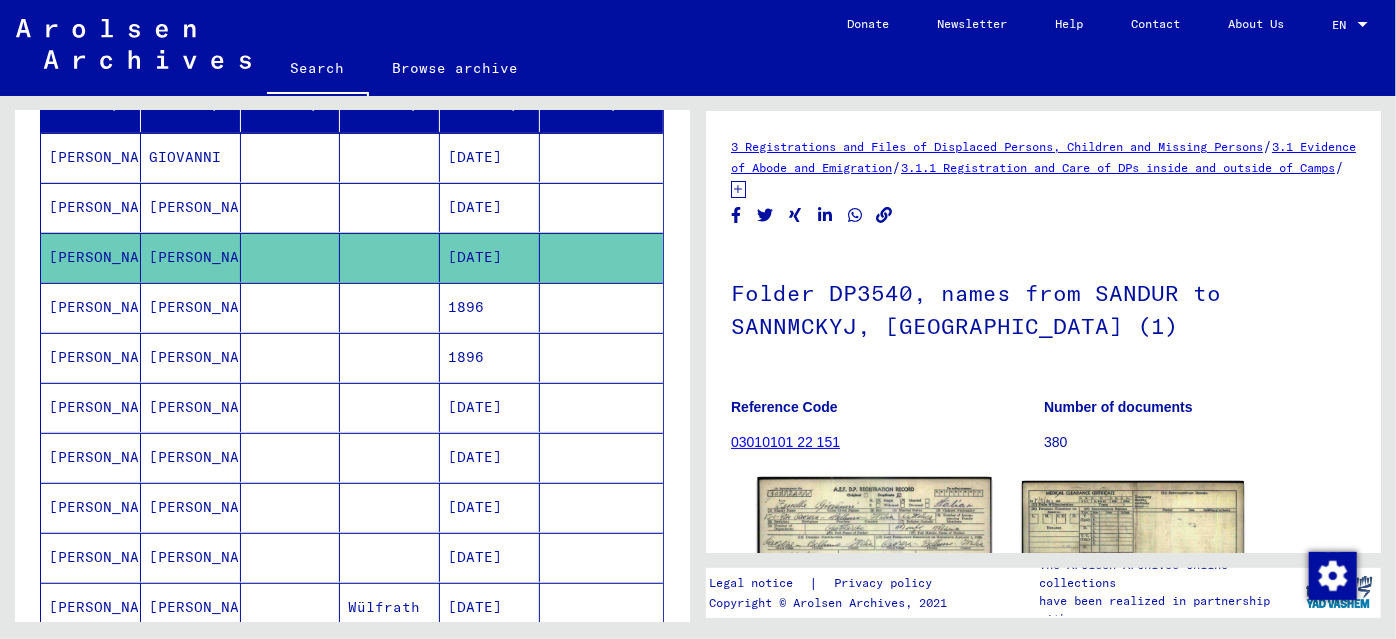click 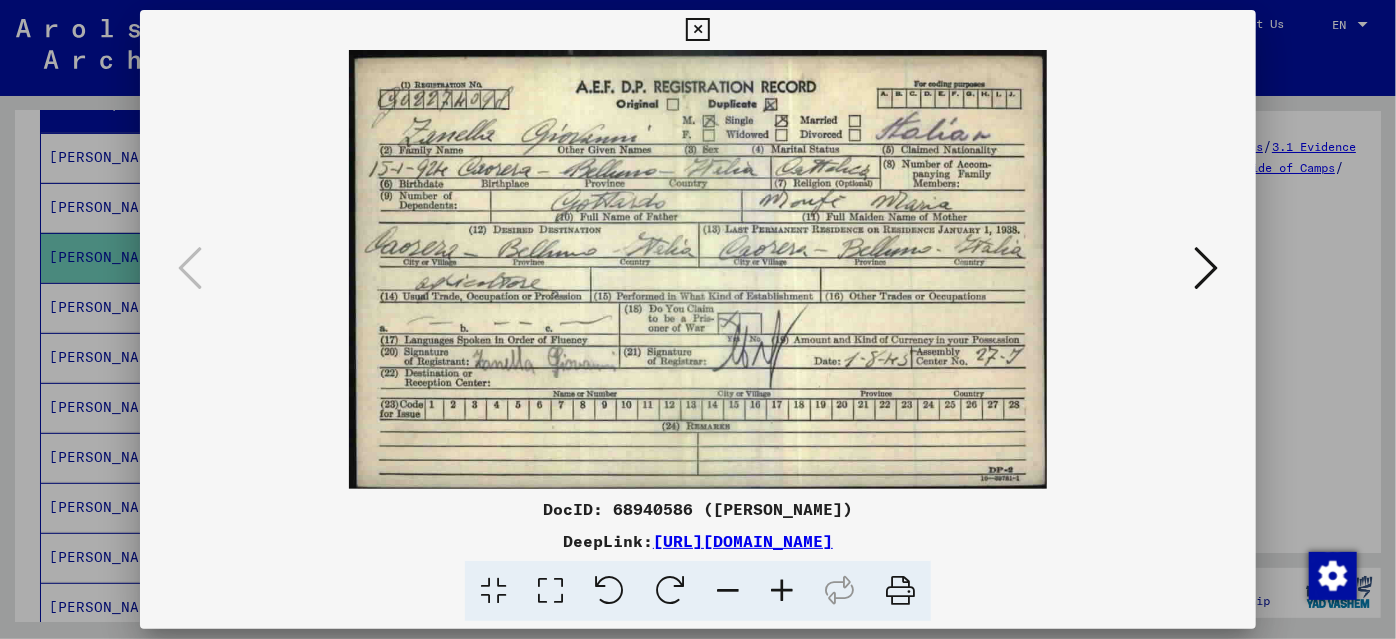 click at bounding box center (1206, 268) 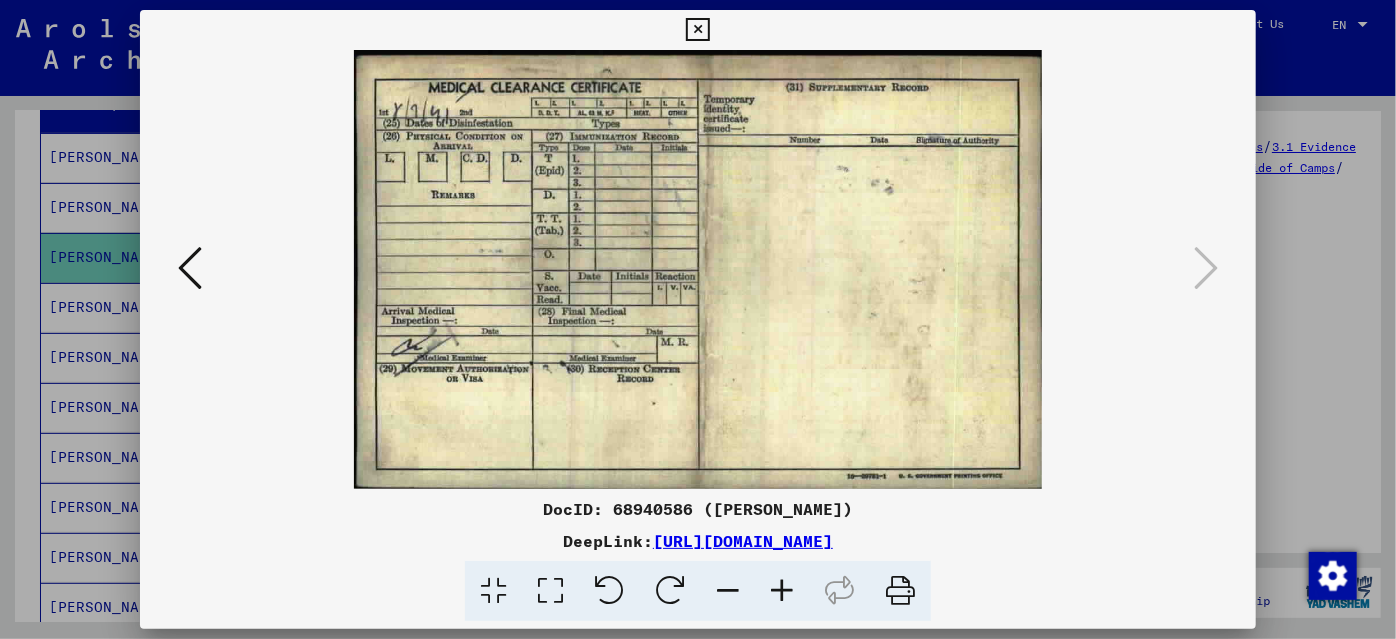 click at bounding box center [698, 319] 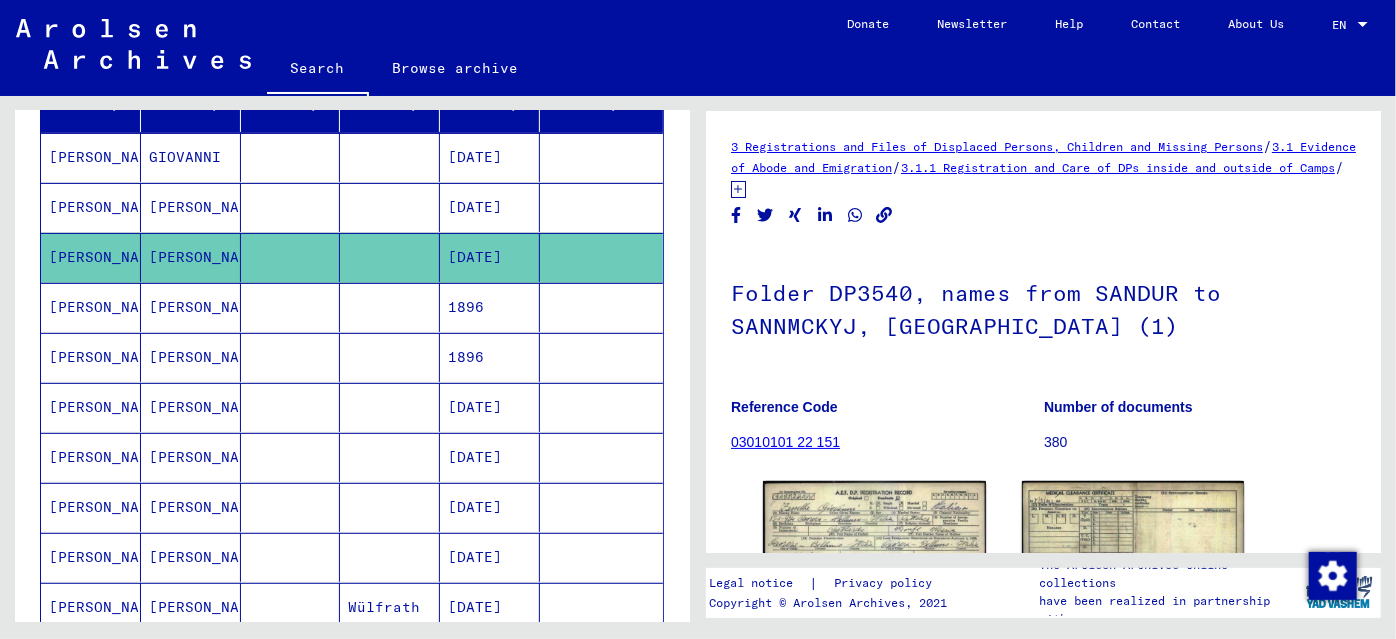 click on "09/10/1912" at bounding box center [490, 457] 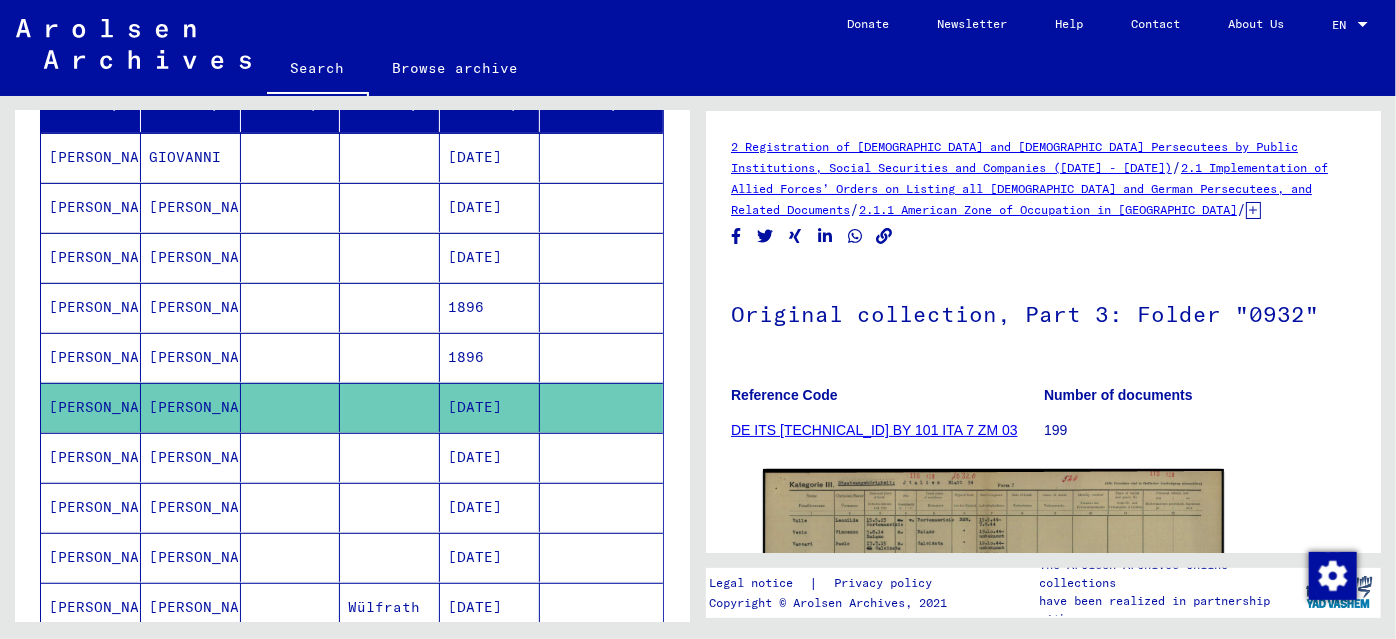 scroll, scrollTop: 0, scrollLeft: 0, axis: both 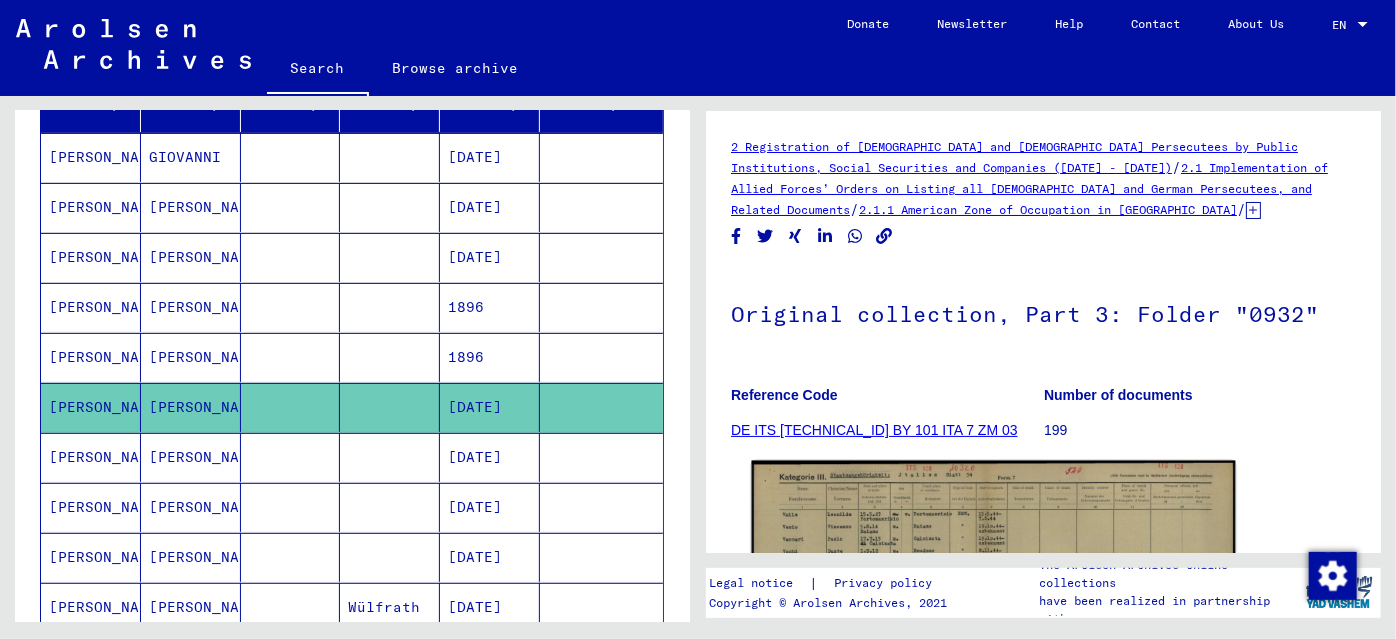 click 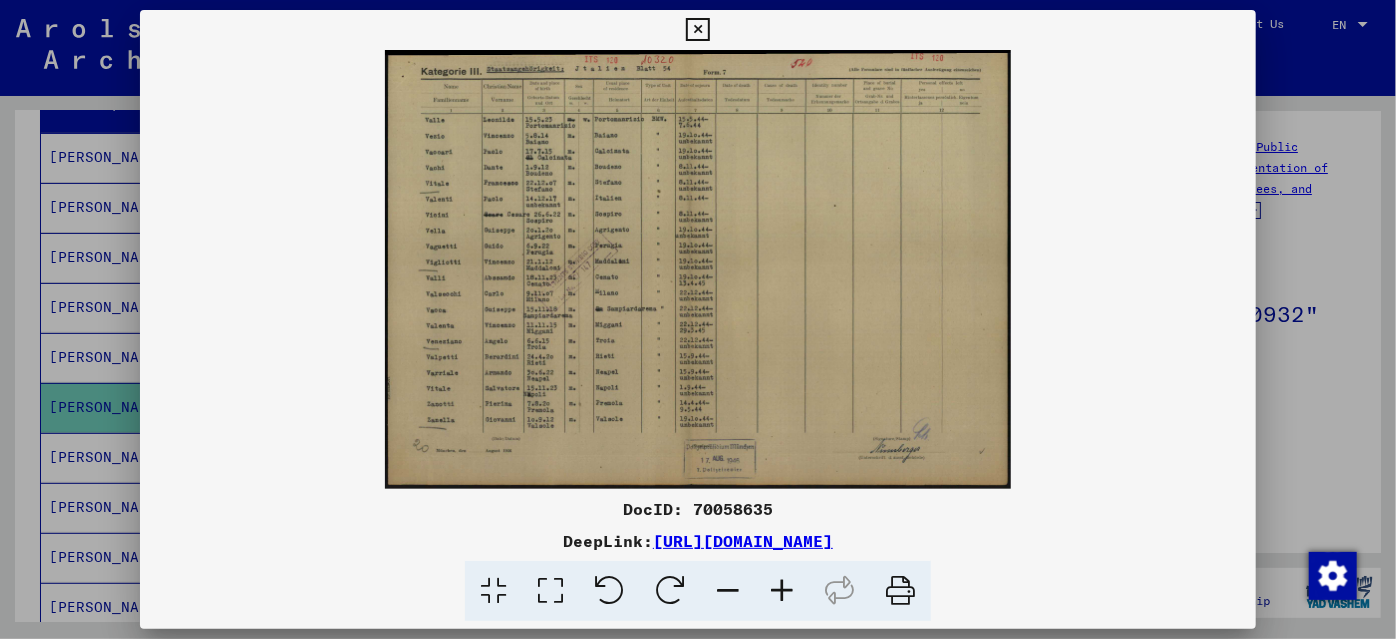 click at bounding box center (782, 591) 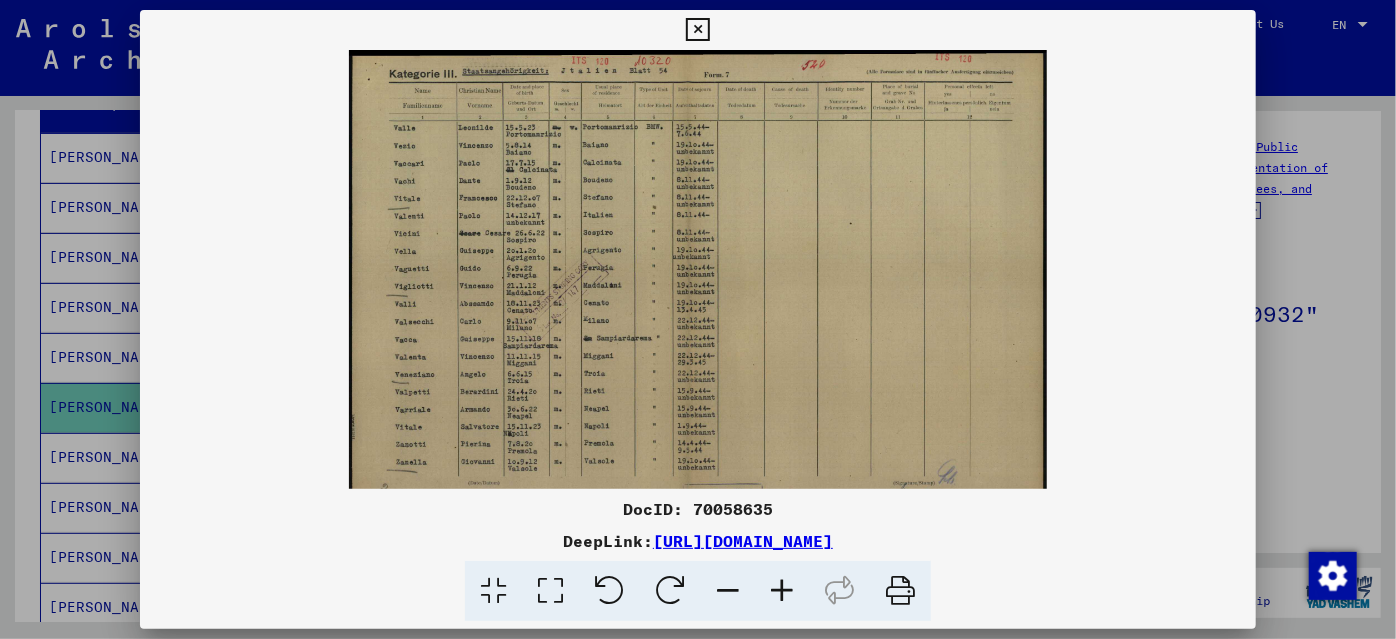 click at bounding box center (782, 591) 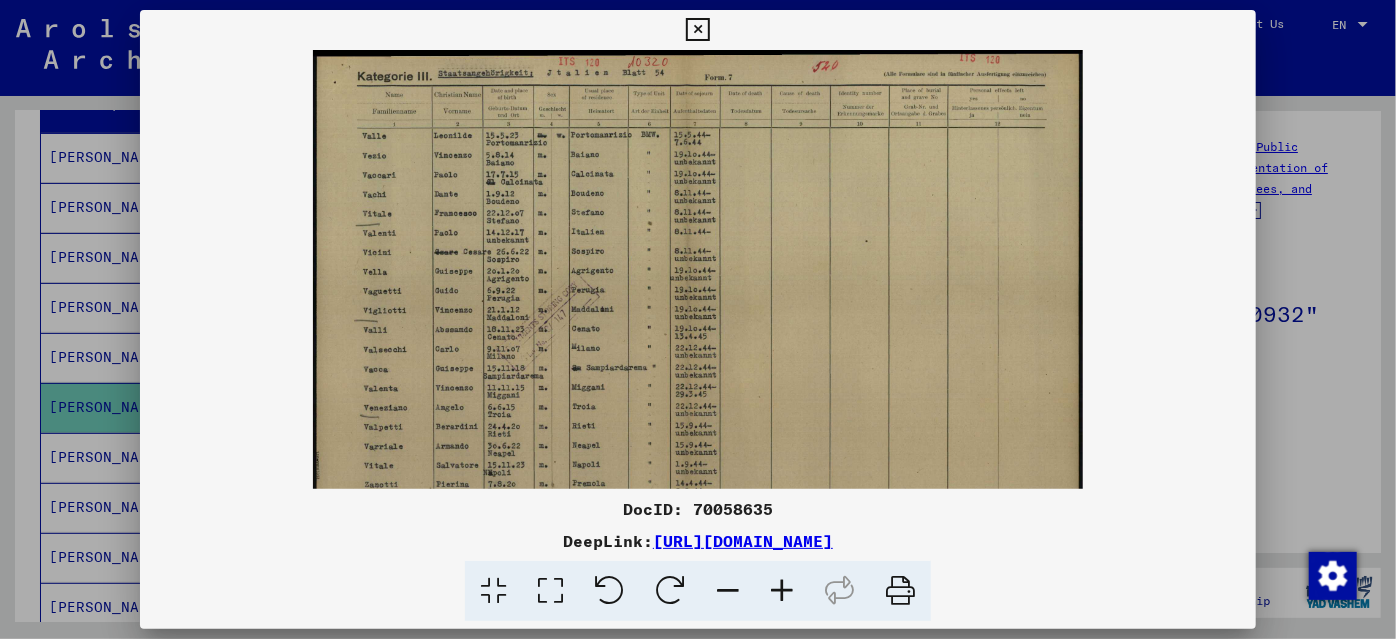 click at bounding box center (782, 591) 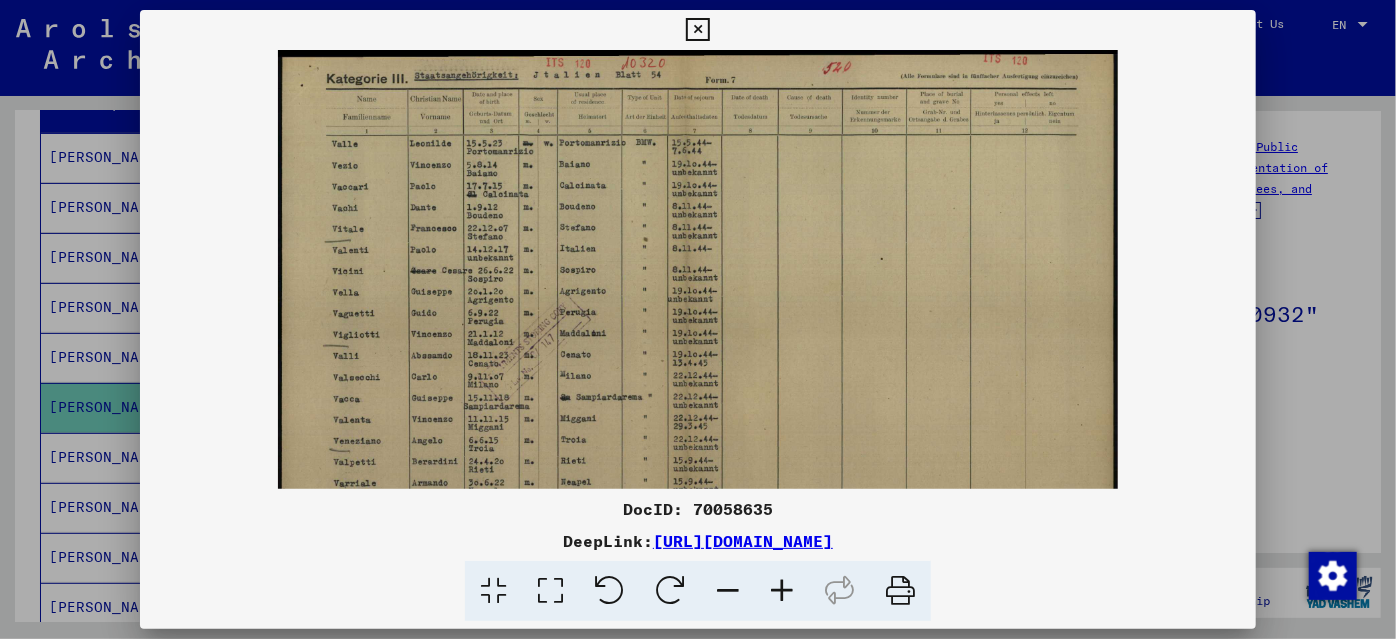 click at bounding box center (782, 591) 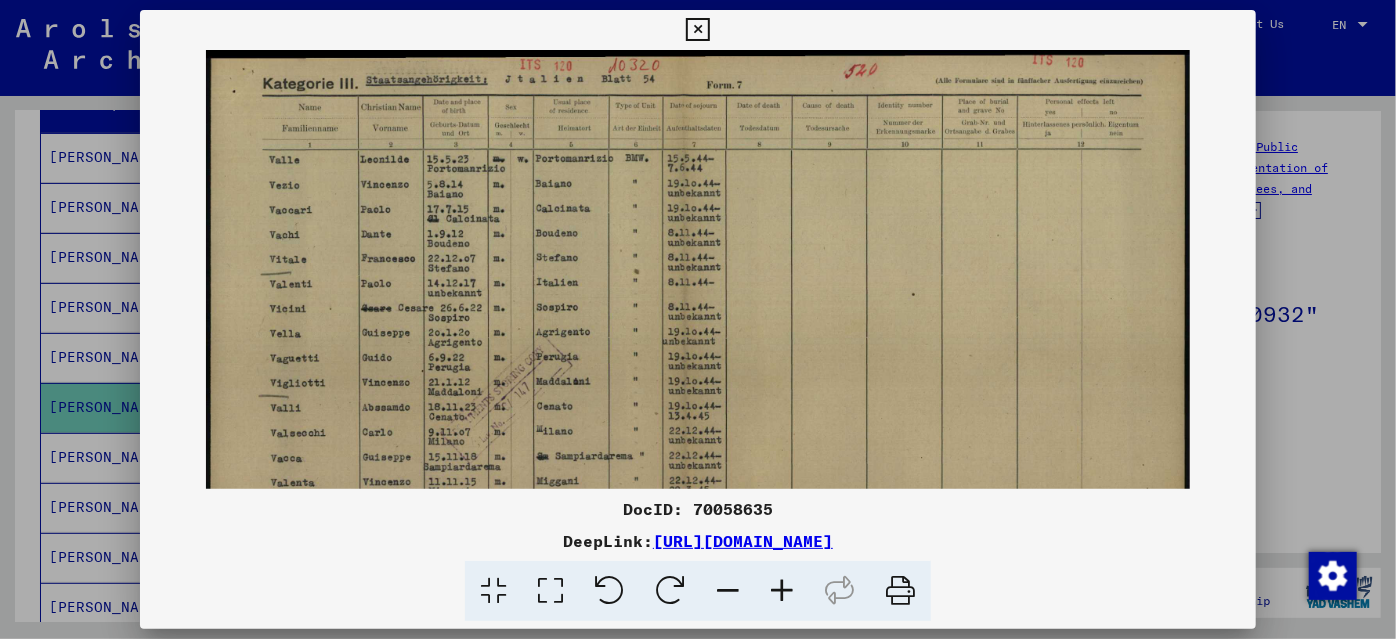 click at bounding box center (782, 591) 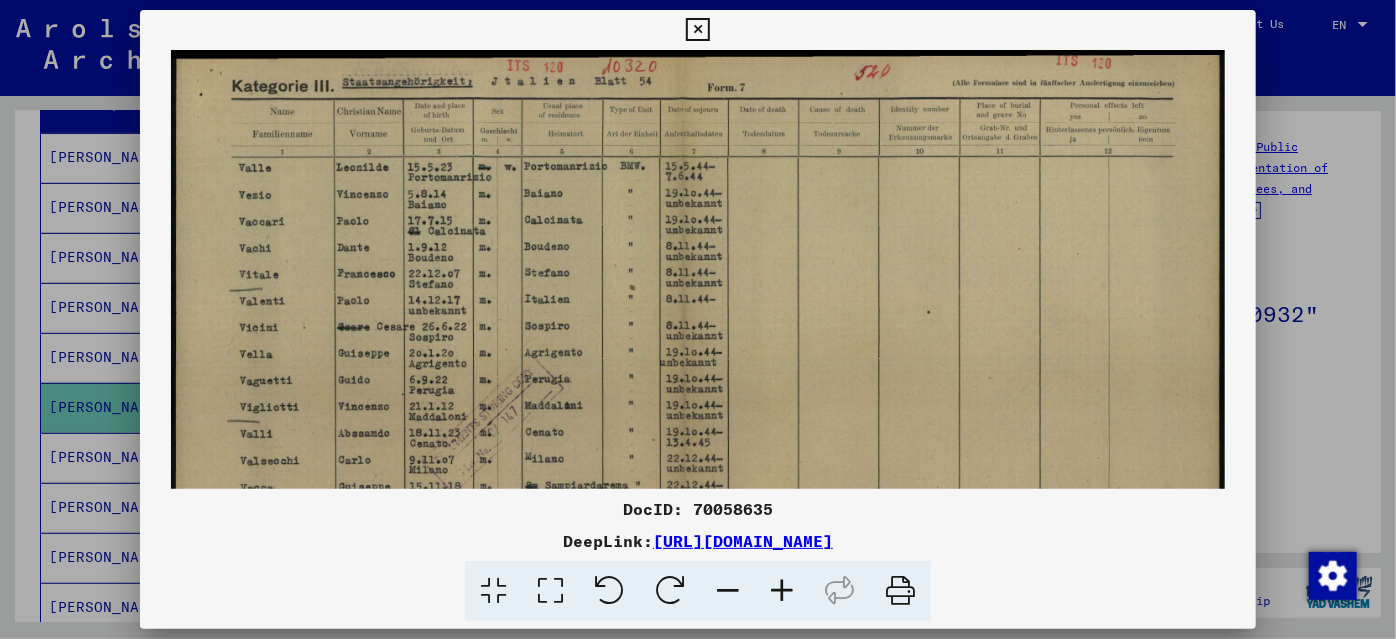 click at bounding box center (782, 591) 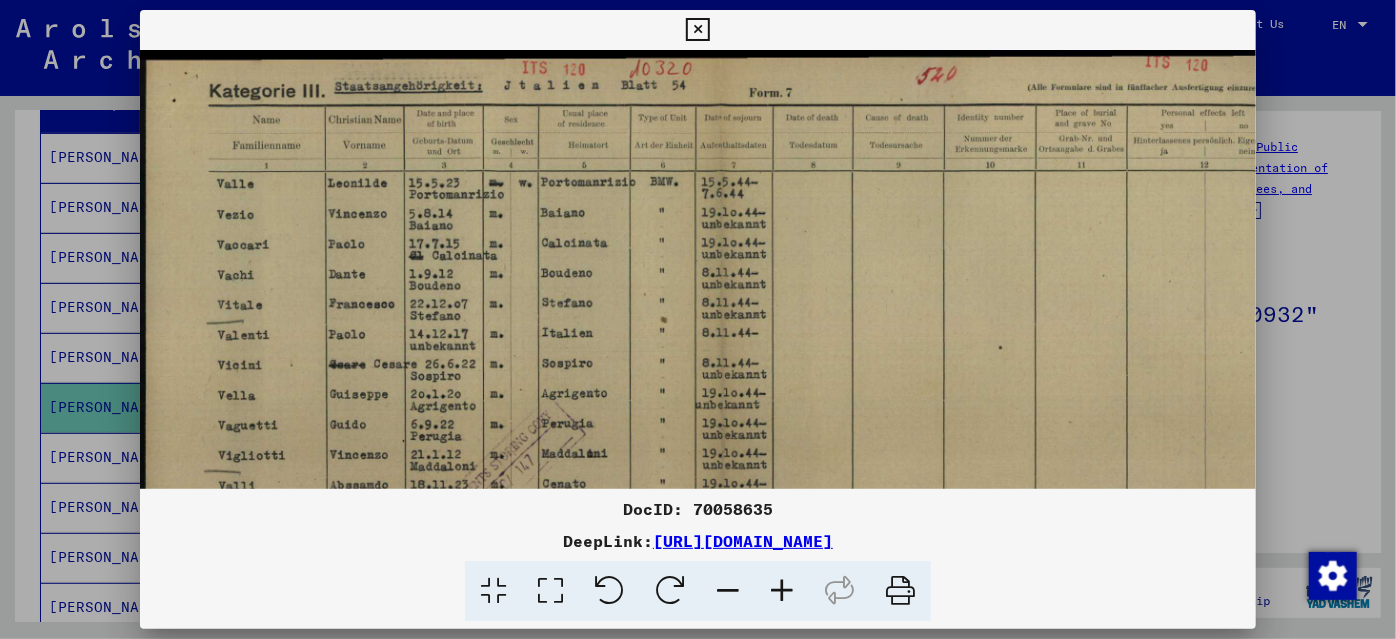 click at bounding box center (782, 591) 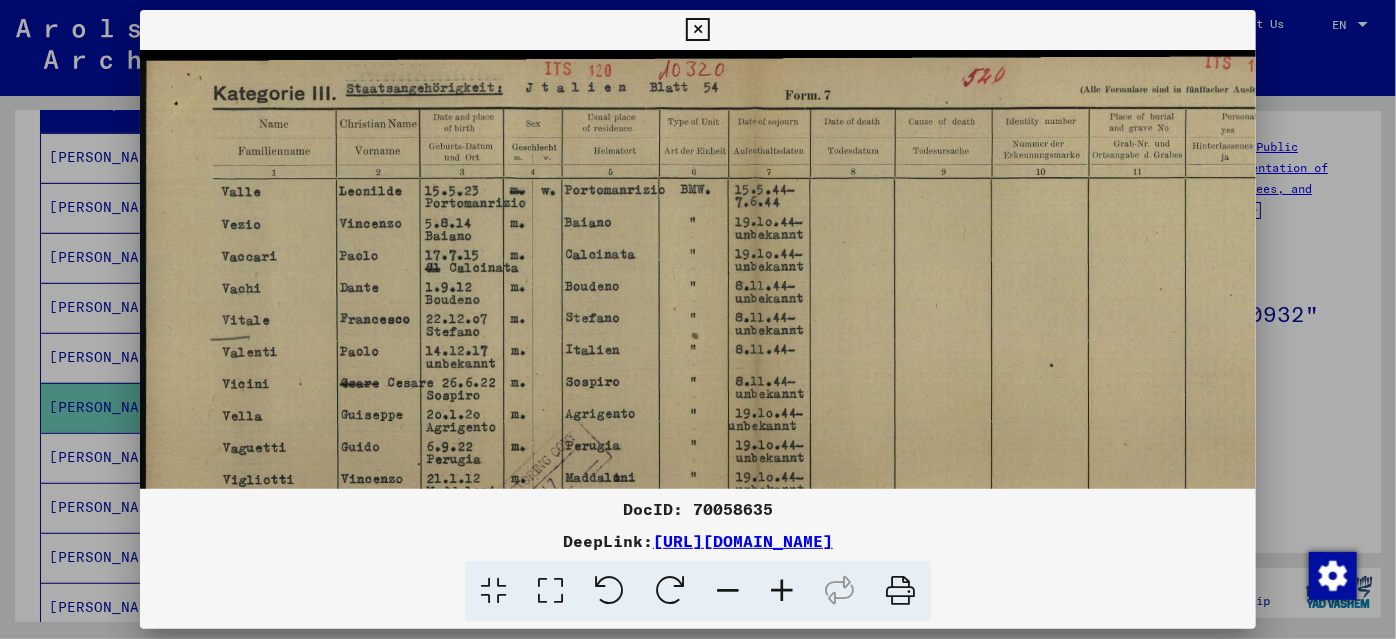 click at bounding box center [782, 591] 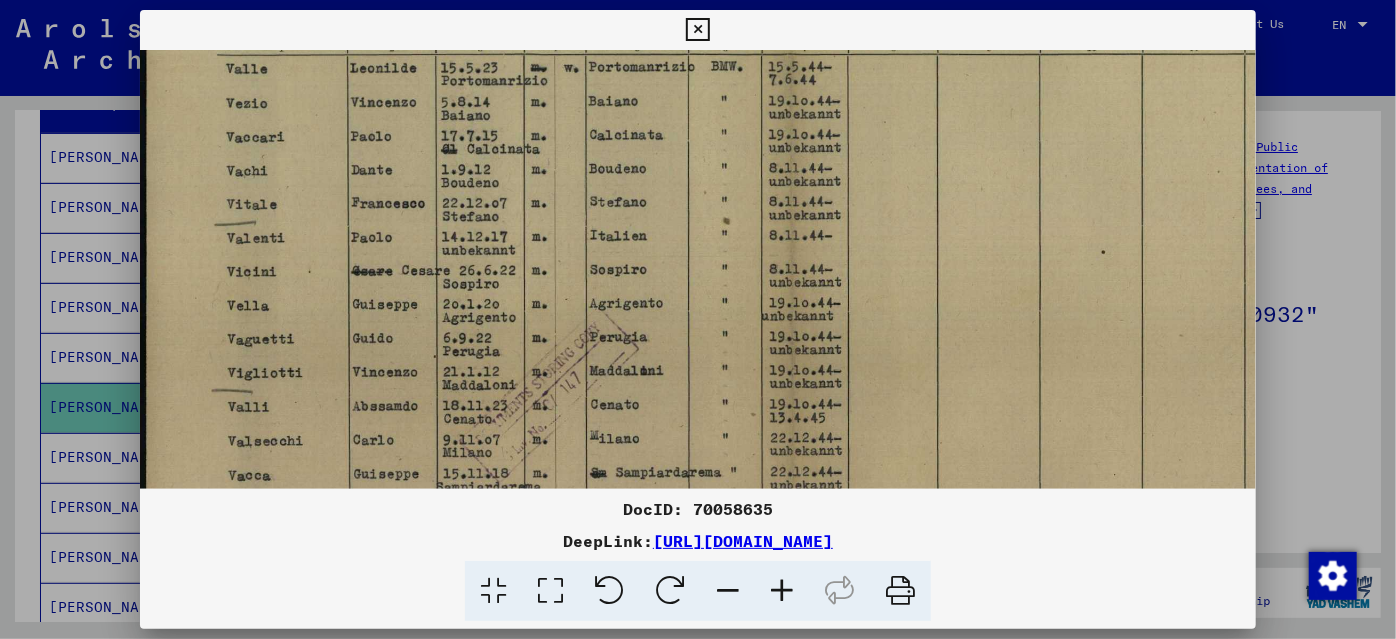 drag, startPoint x: 775, startPoint y: 428, endPoint x: 775, endPoint y: 295, distance: 133 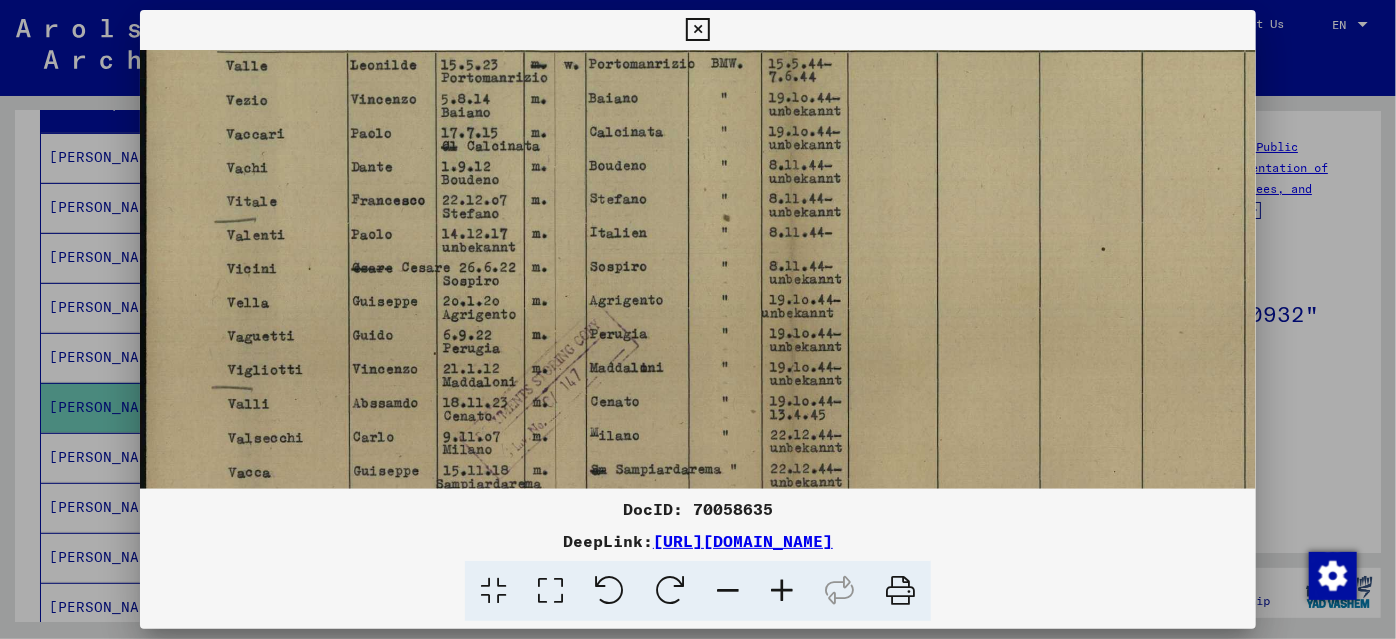 scroll, scrollTop: 280, scrollLeft: 28, axis: both 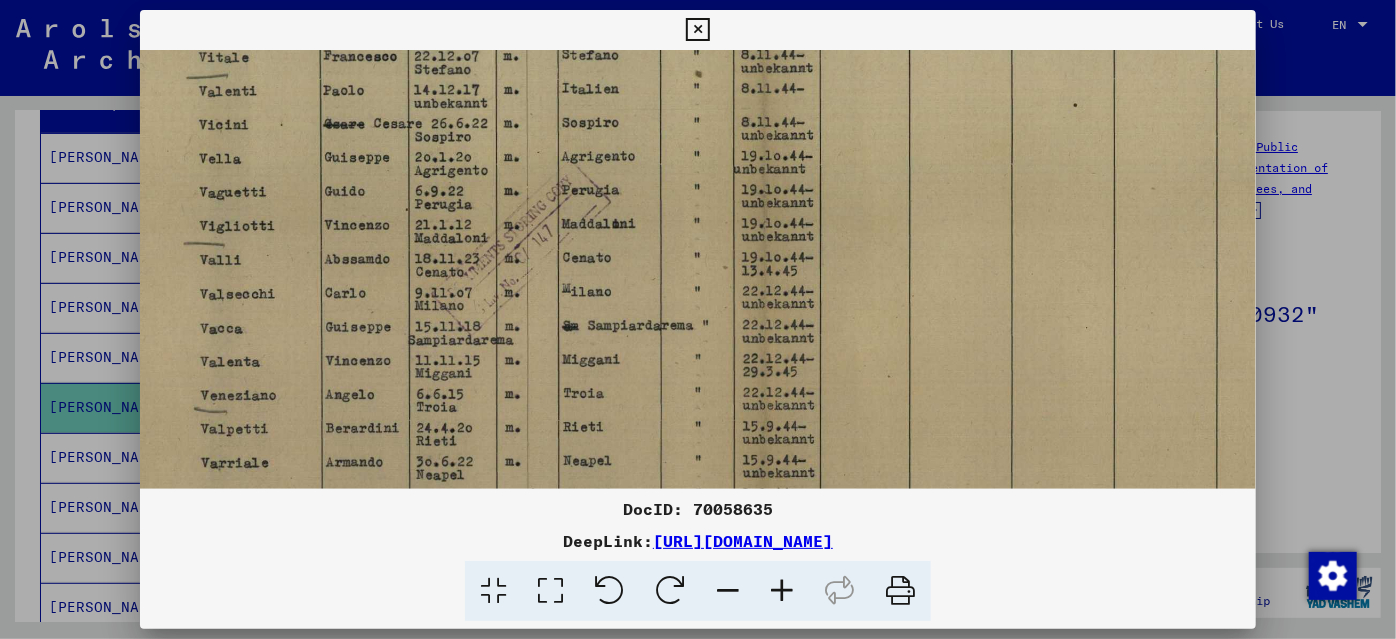 click at bounding box center [782, 241] 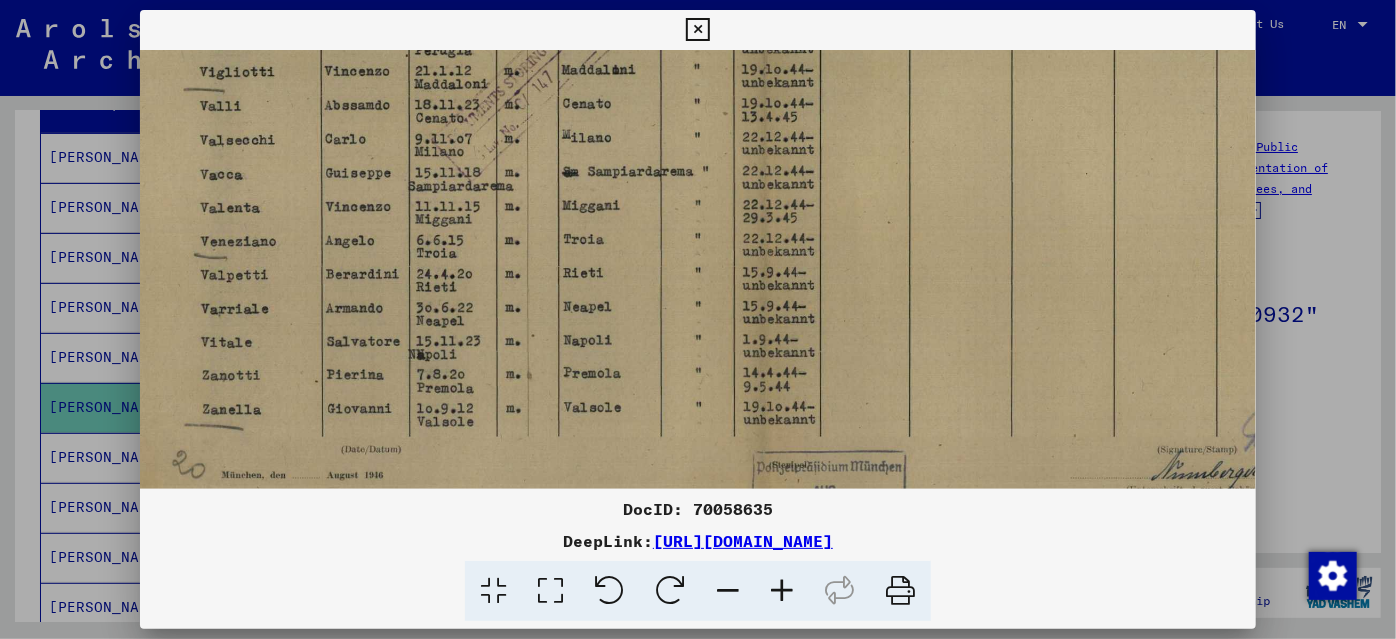 scroll, scrollTop: 490, scrollLeft: 26, axis: both 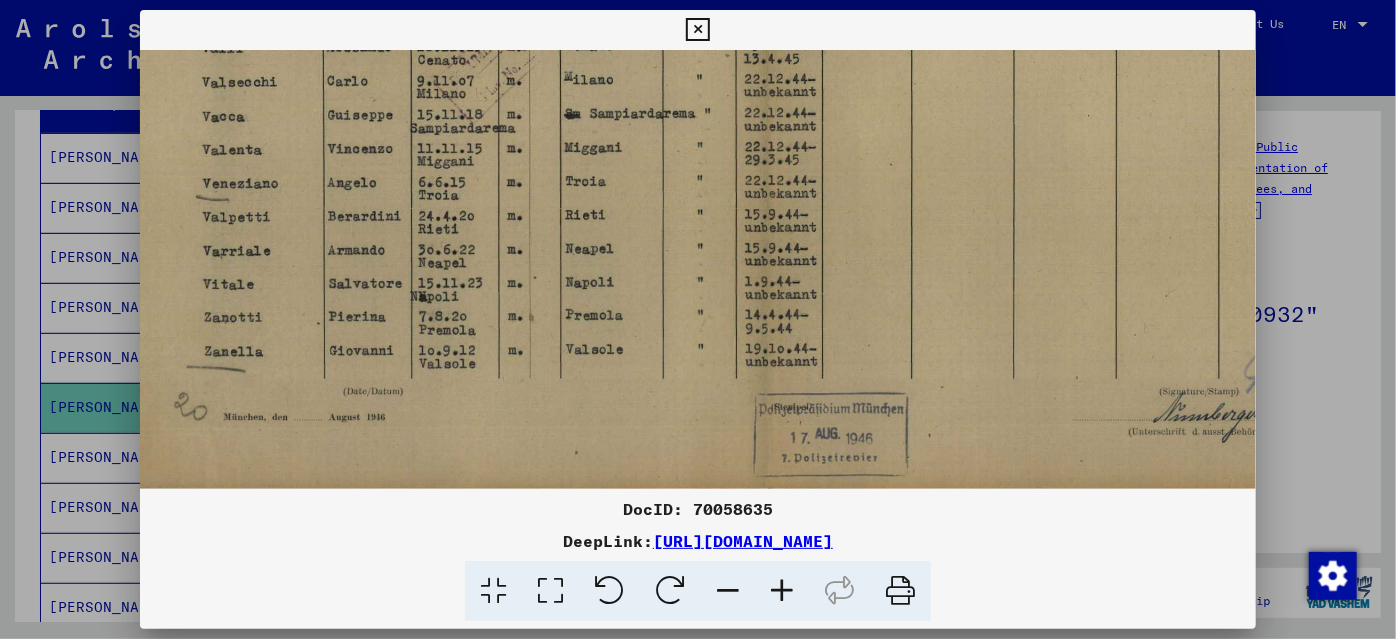 drag, startPoint x: 691, startPoint y: 445, endPoint x: 693, endPoint y: 234, distance: 211.00948 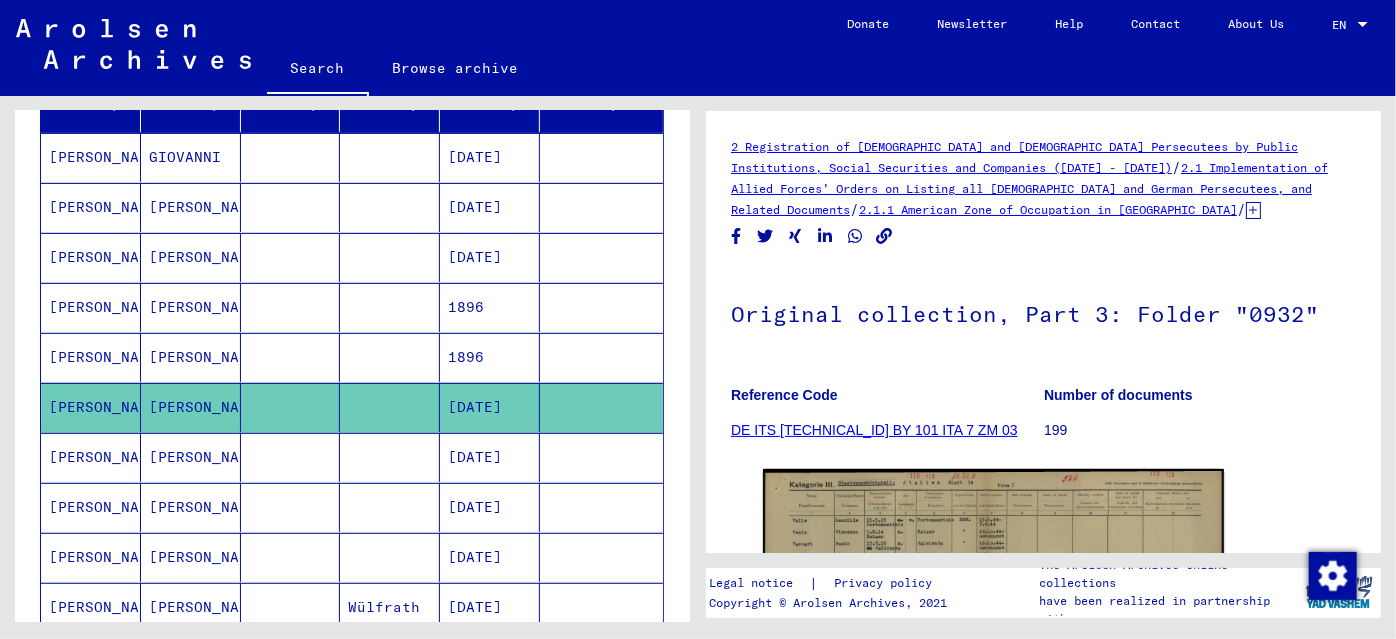 click on "[DATE]" at bounding box center (490, 507) 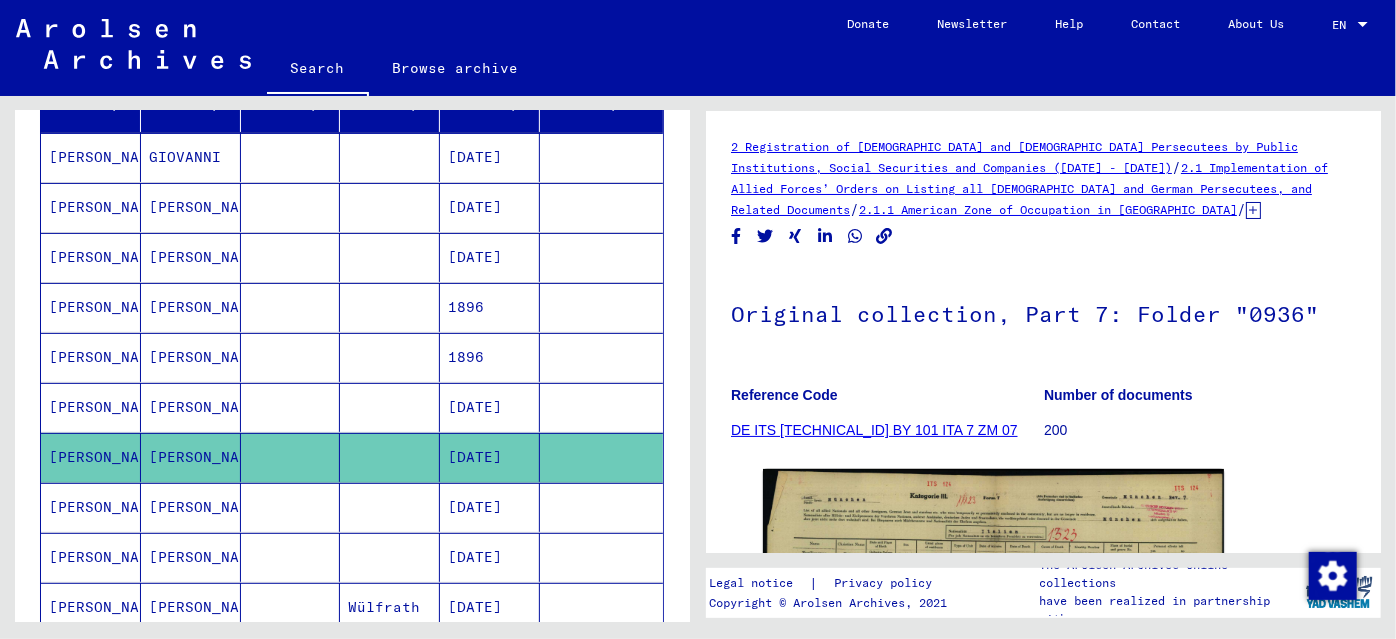 scroll, scrollTop: 0, scrollLeft: 0, axis: both 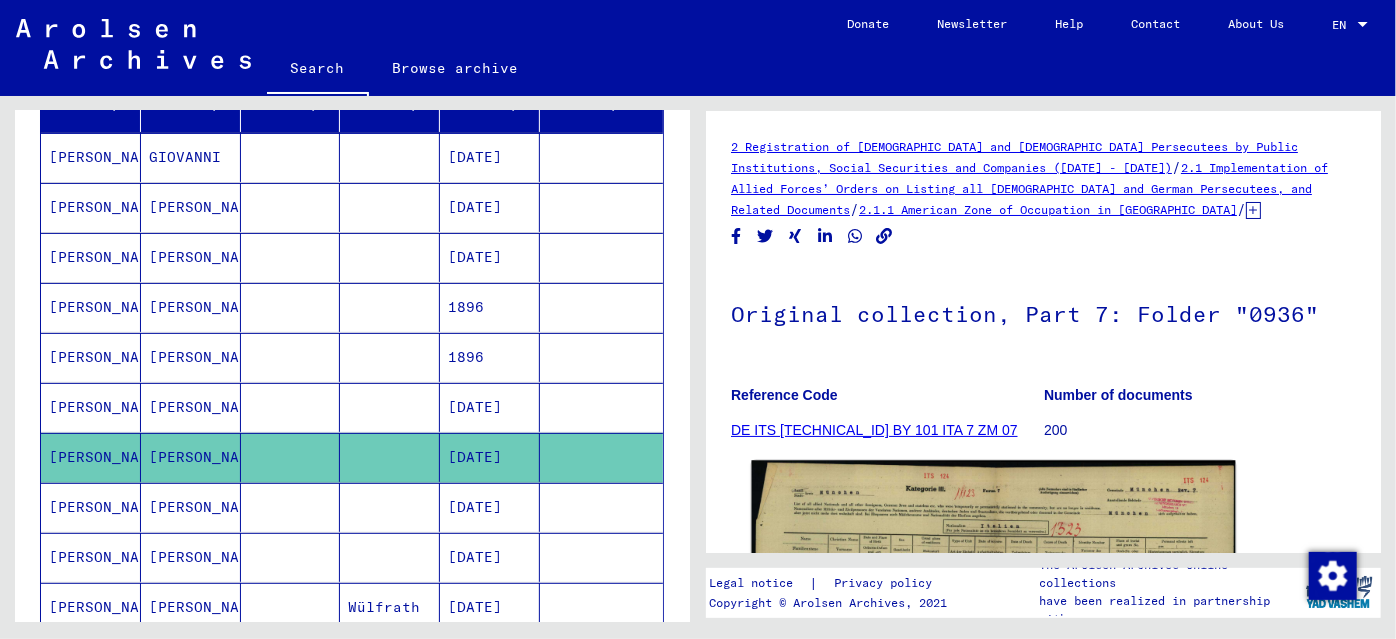 click 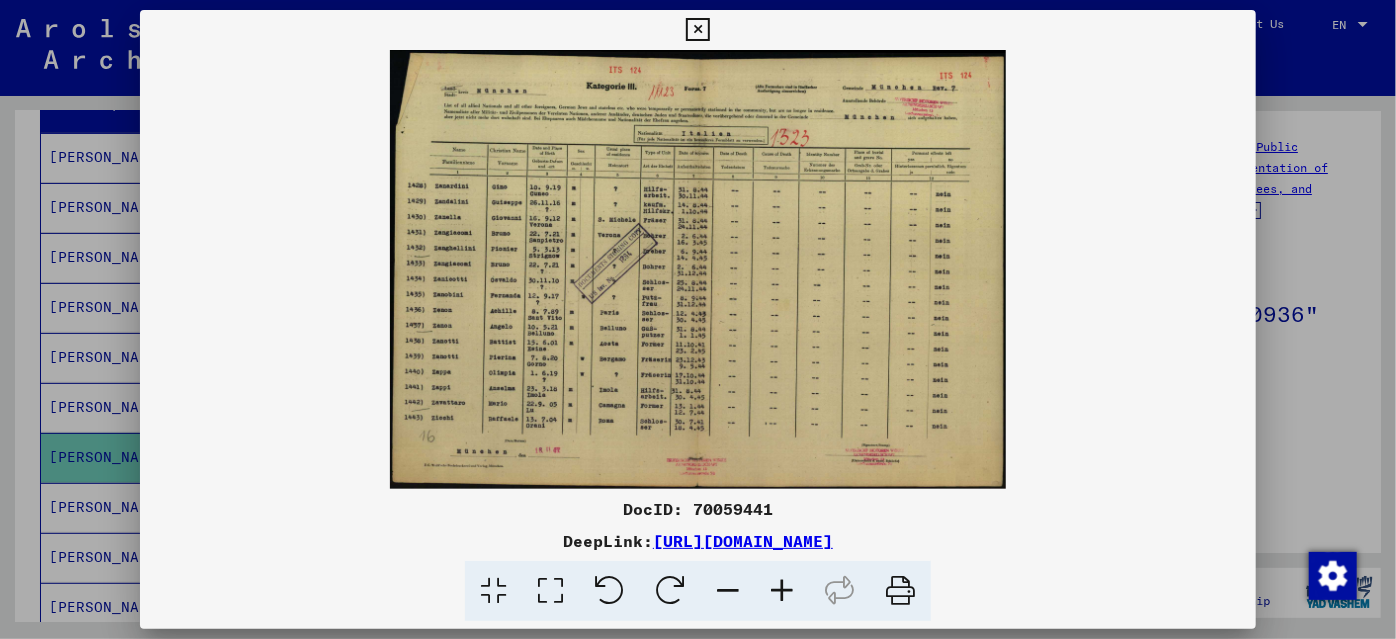 click at bounding box center (698, 319) 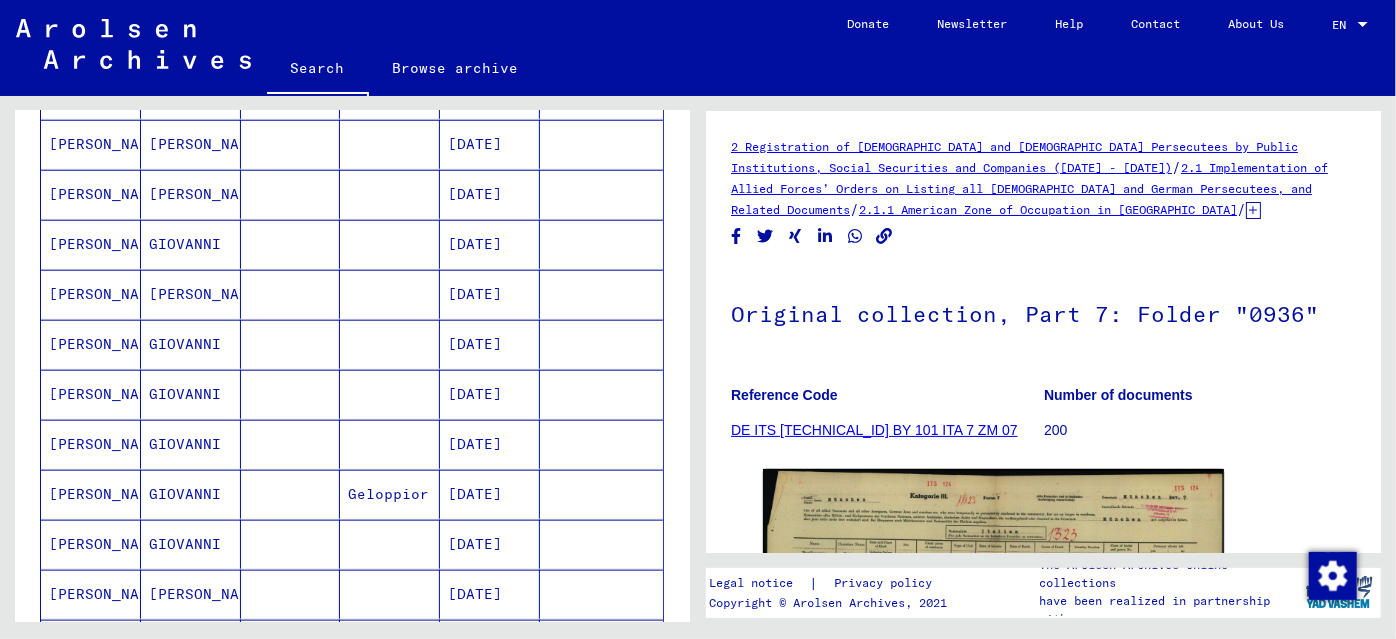 scroll, scrollTop: 1090, scrollLeft: 0, axis: vertical 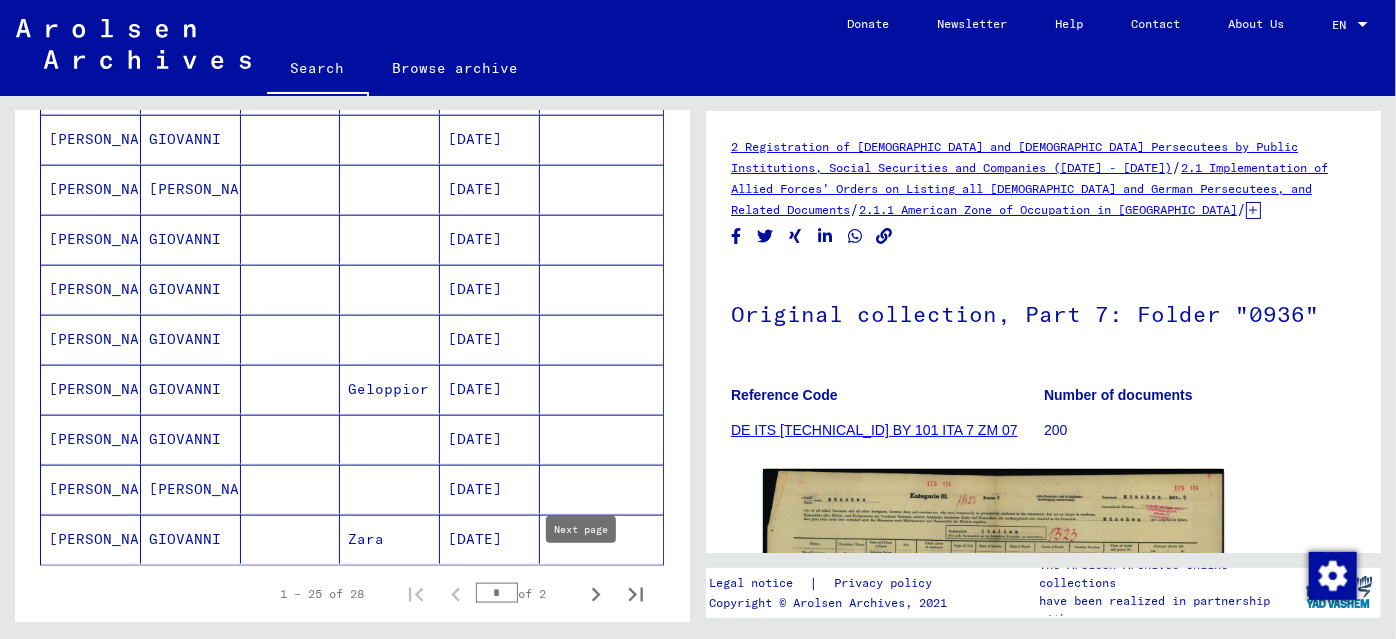 click 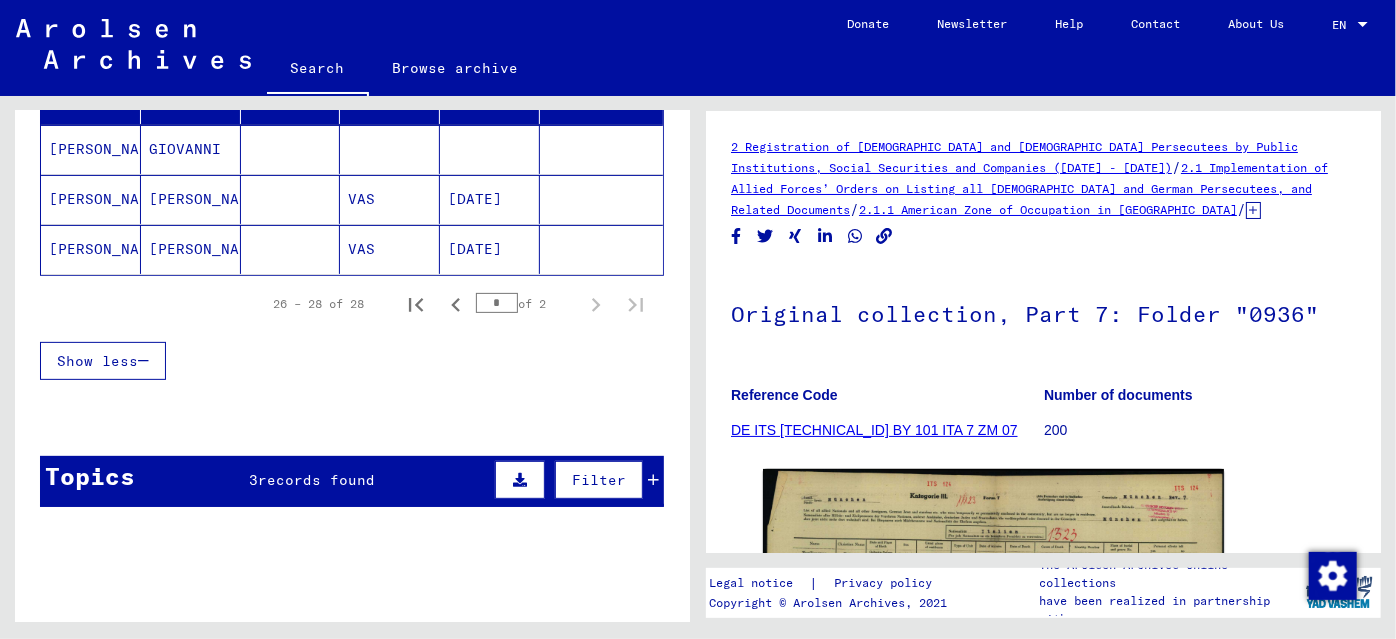 scroll, scrollTop: 58, scrollLeft: 0, axis: vertical 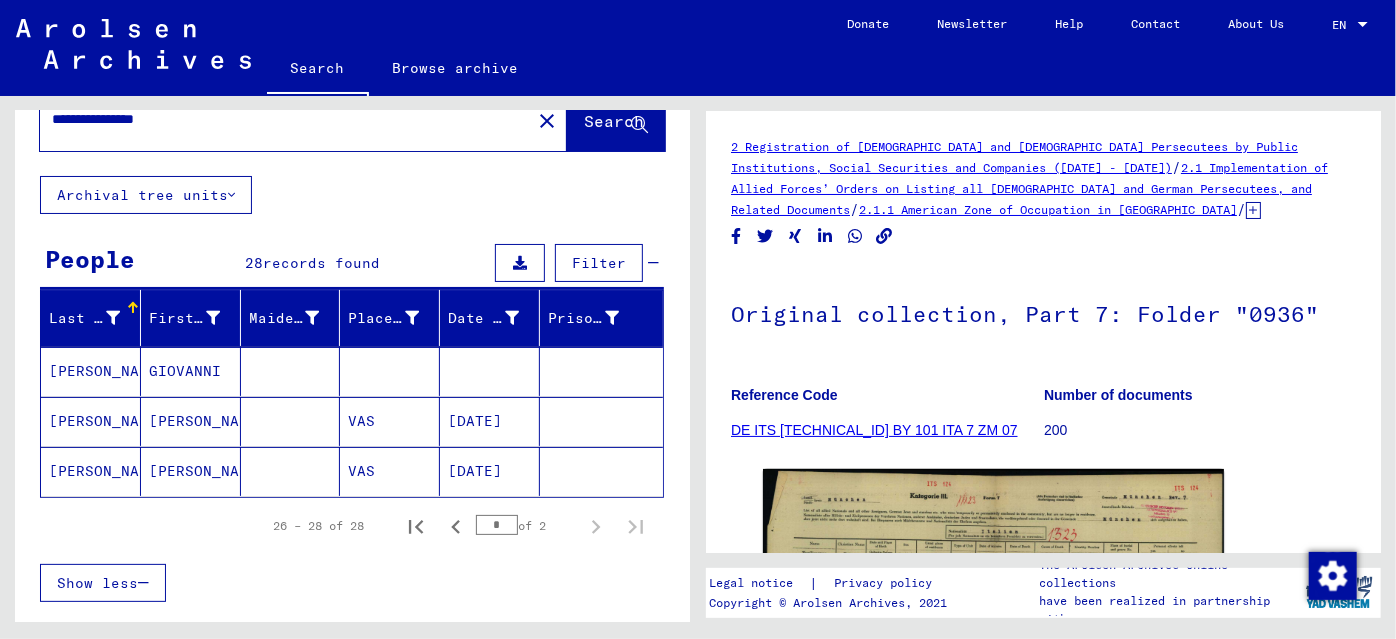 click on "**********" at bounding box center (285, 119) 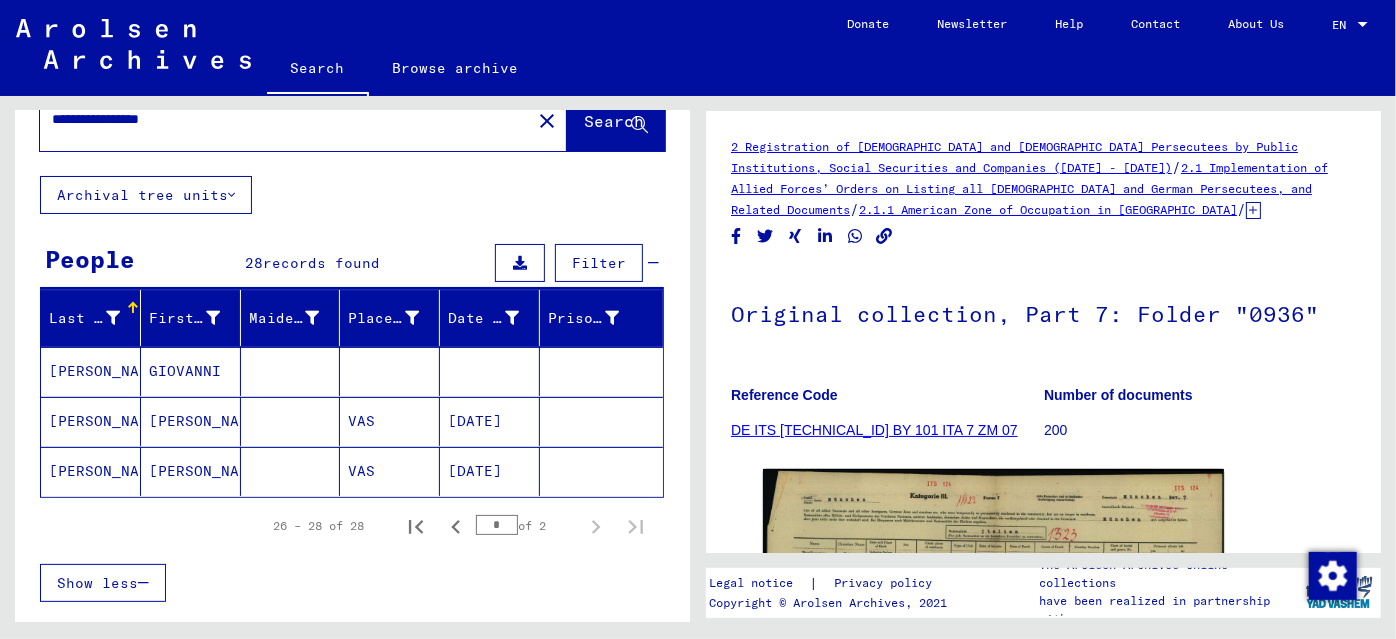 scroll, scrollTop: 56, scrollLeft: 0, axis: vertical 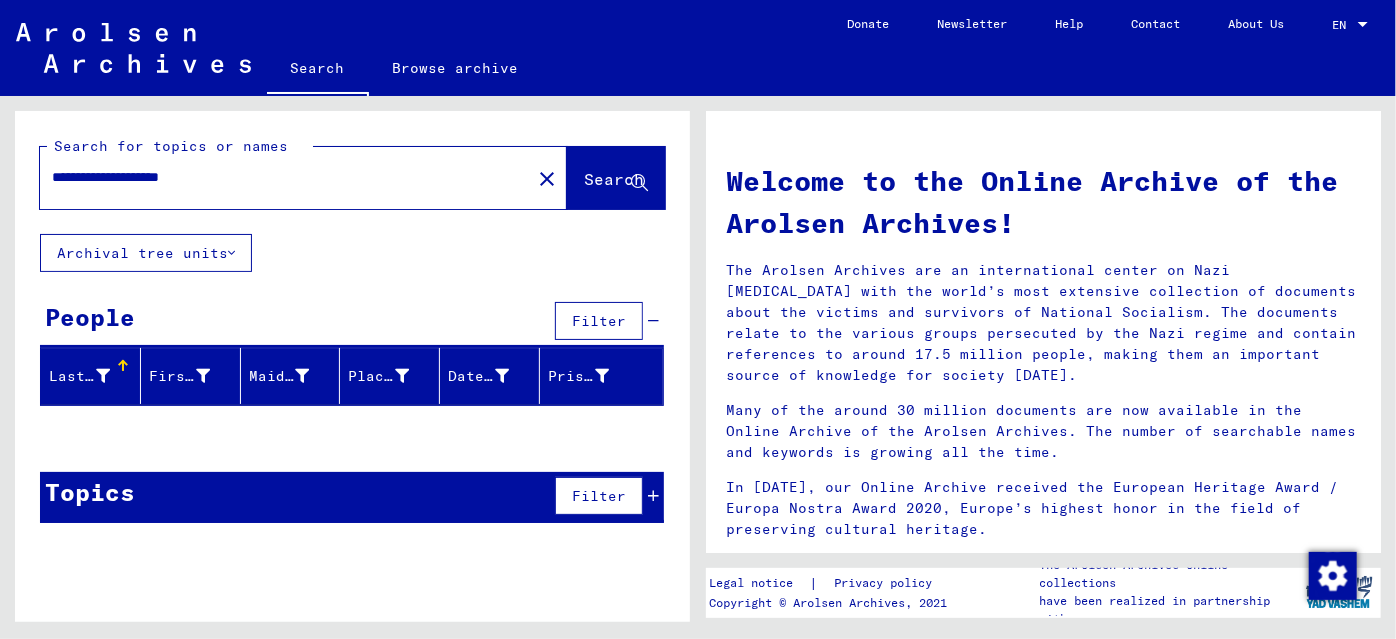 drag, startPoint x: 123, startPoint y: 174, endPoint x: 272, endPoint y: 180, distance: 149.12076 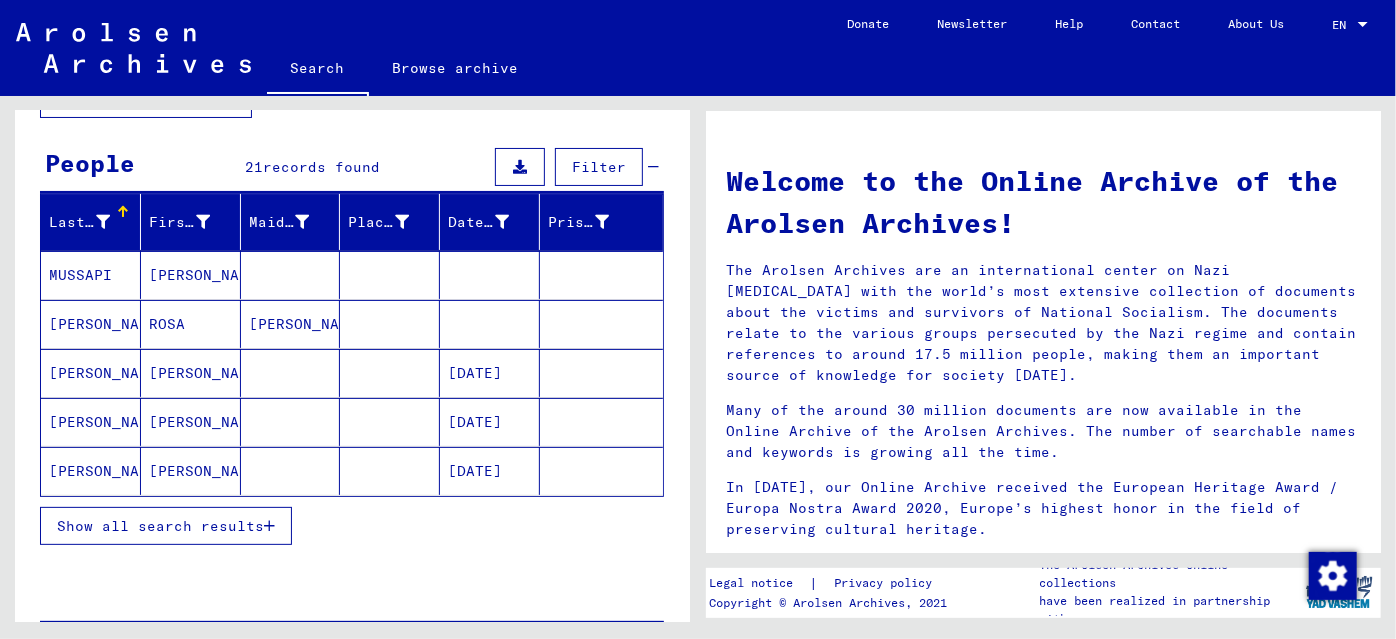 scroll, scrollTop: 181, scrollLeft: 0, axis: vertical 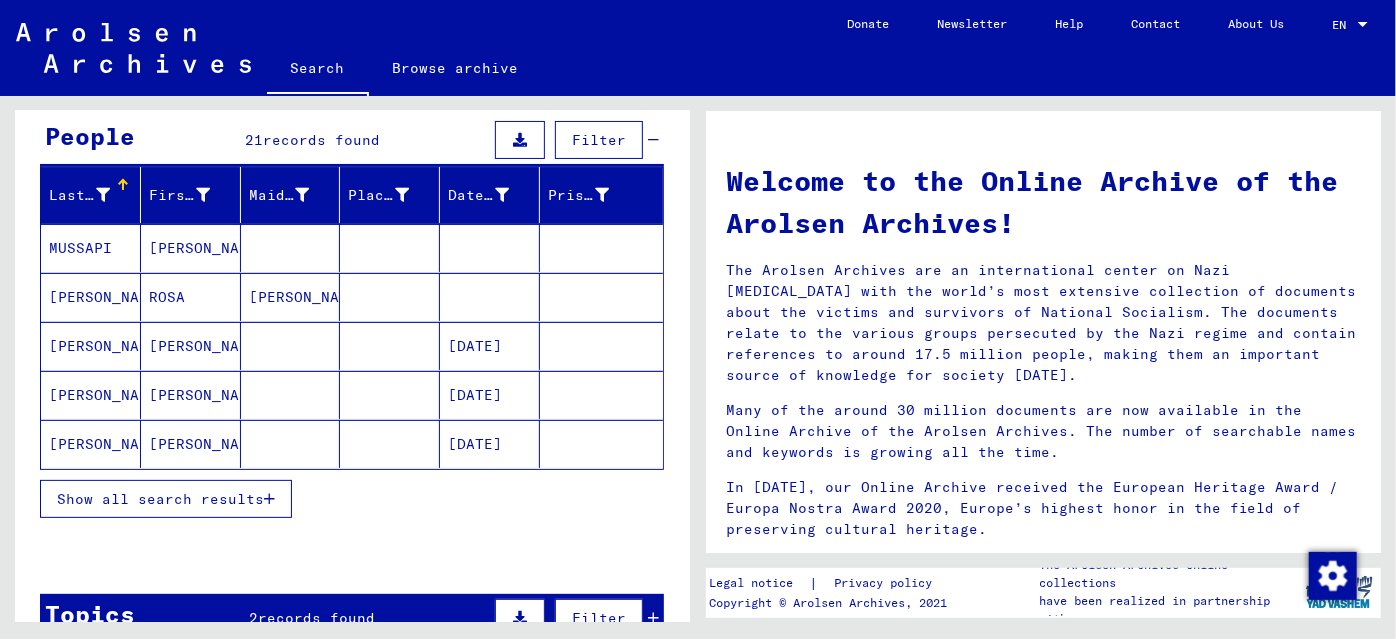 click on "Show all search results" at bounding box center (160, 499) 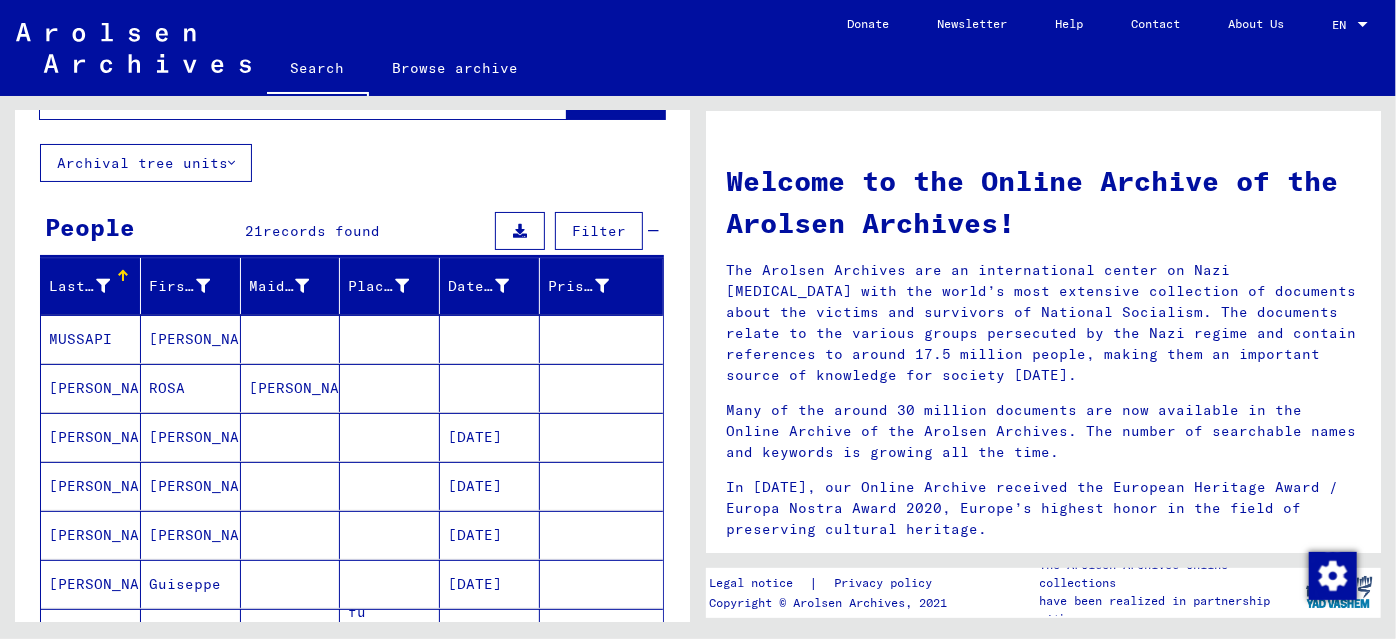 scroll, scrollTop: 0, scrollLeft: 0, axis: both 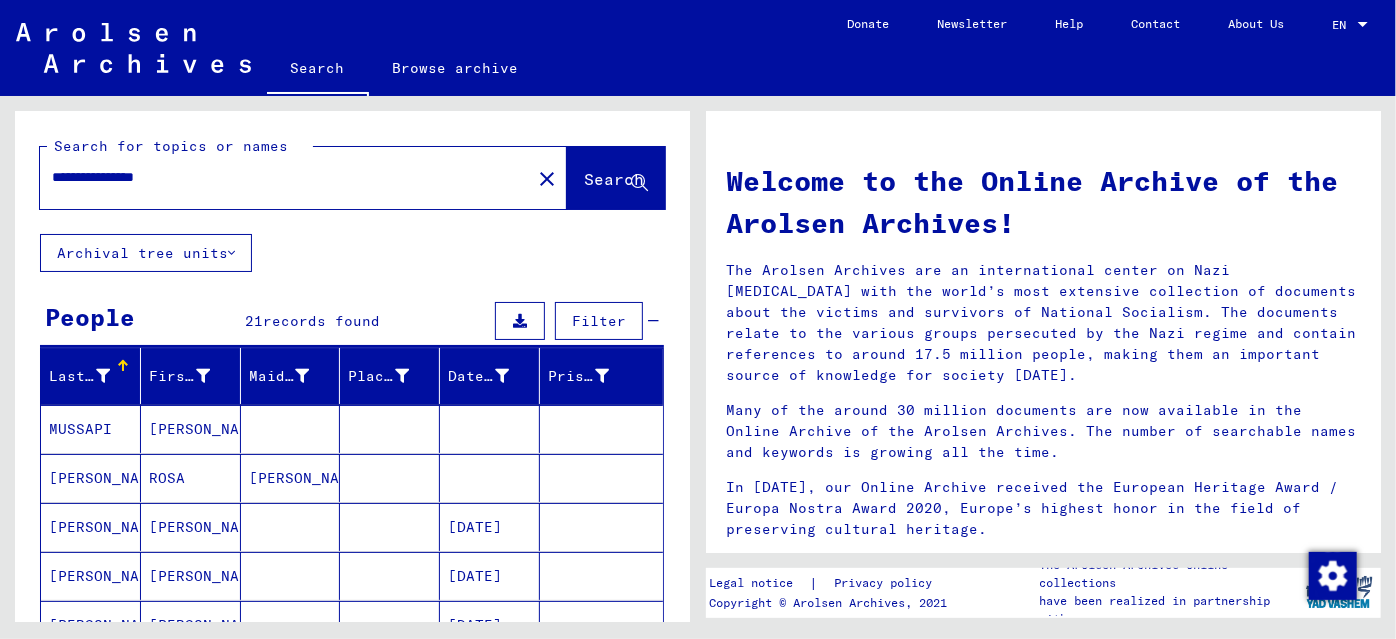 click on "**********" at bounding box center (279, 177) 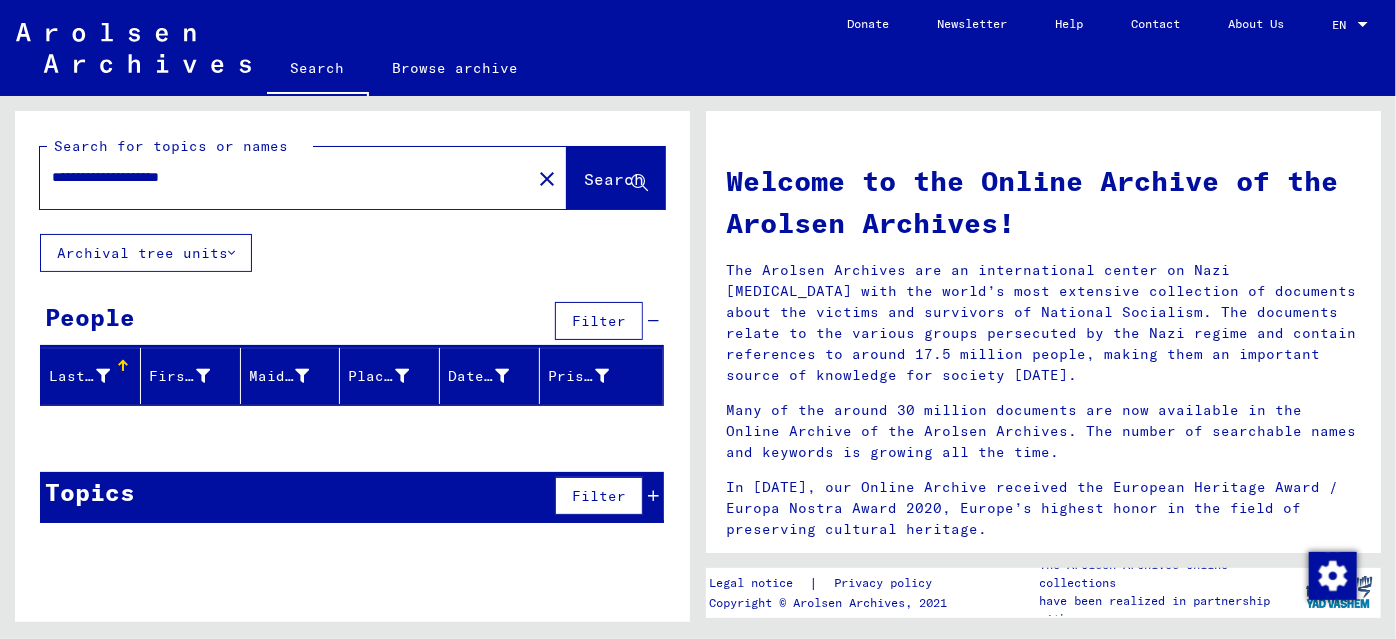 drag, startPoint x: 122, startPoint y: 179, endPoint x: 309, endPoint y: 194, distance: 187.60065 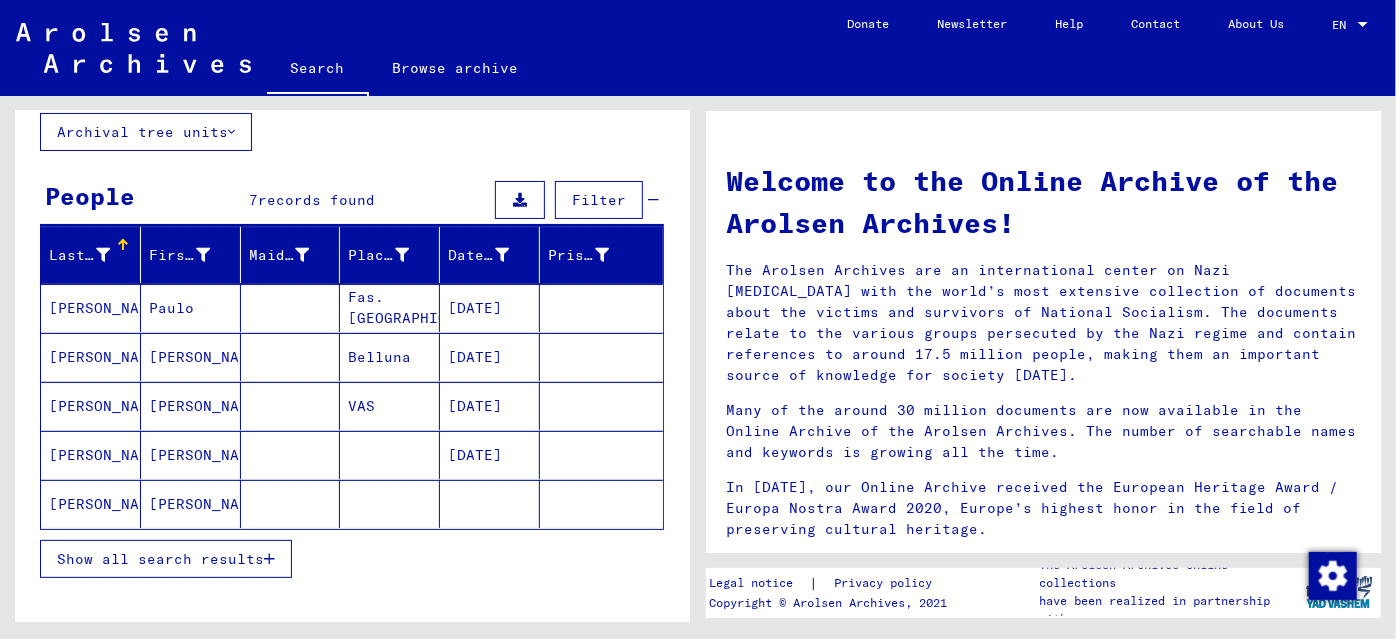 scroll, scrollTop: 181, scrollLeft: 0, axis: vertical 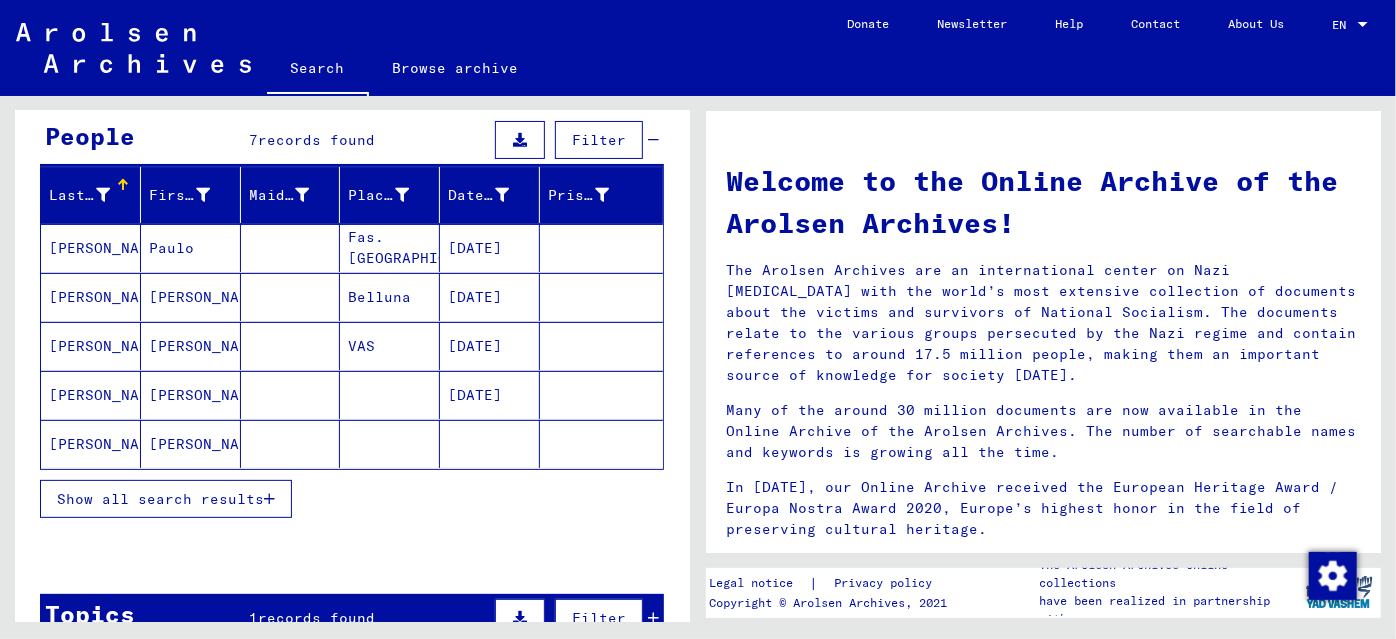 click on "Show all search results" at bounding box center (160, 499) 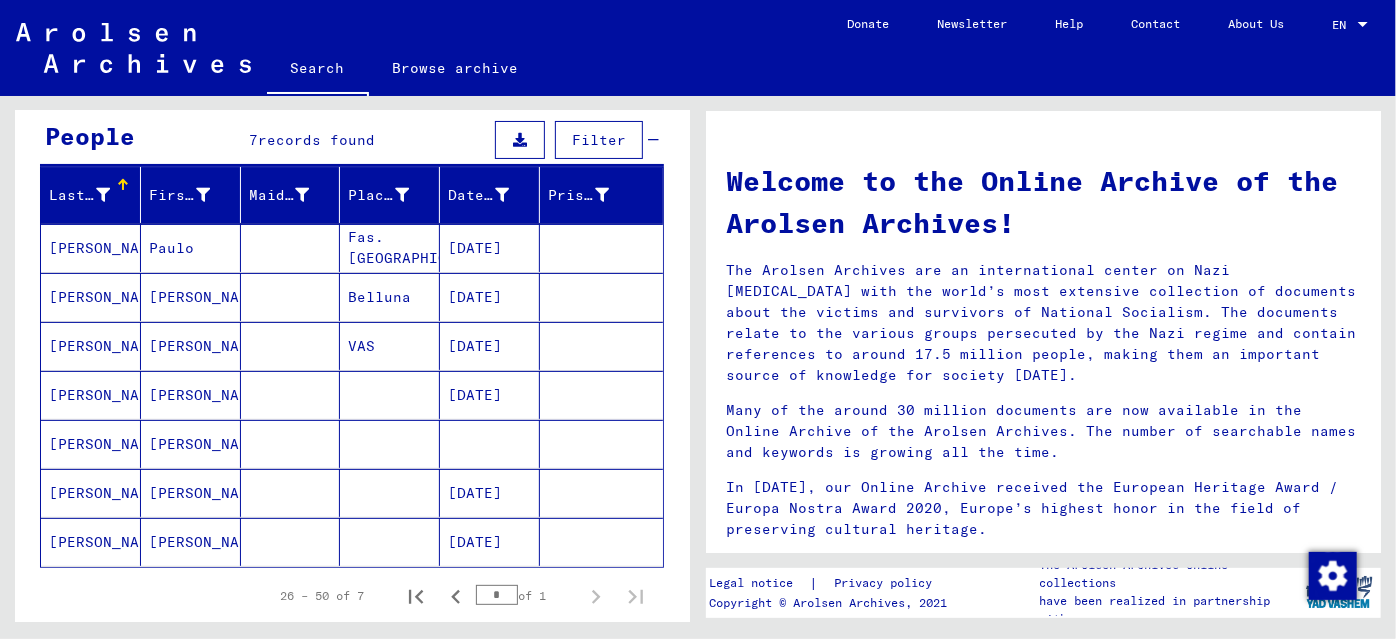 click at bounding box center [291, 542] 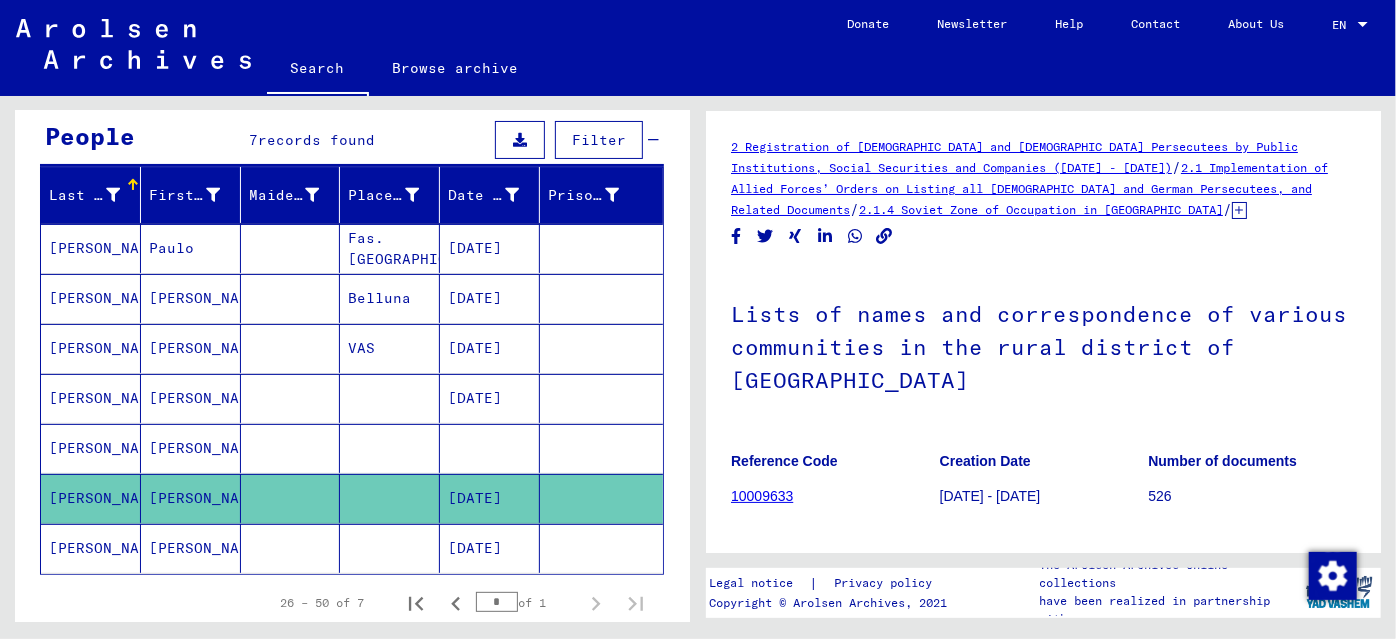 scroll, scrollTop: 0, scrollLeft: 0, axis: both 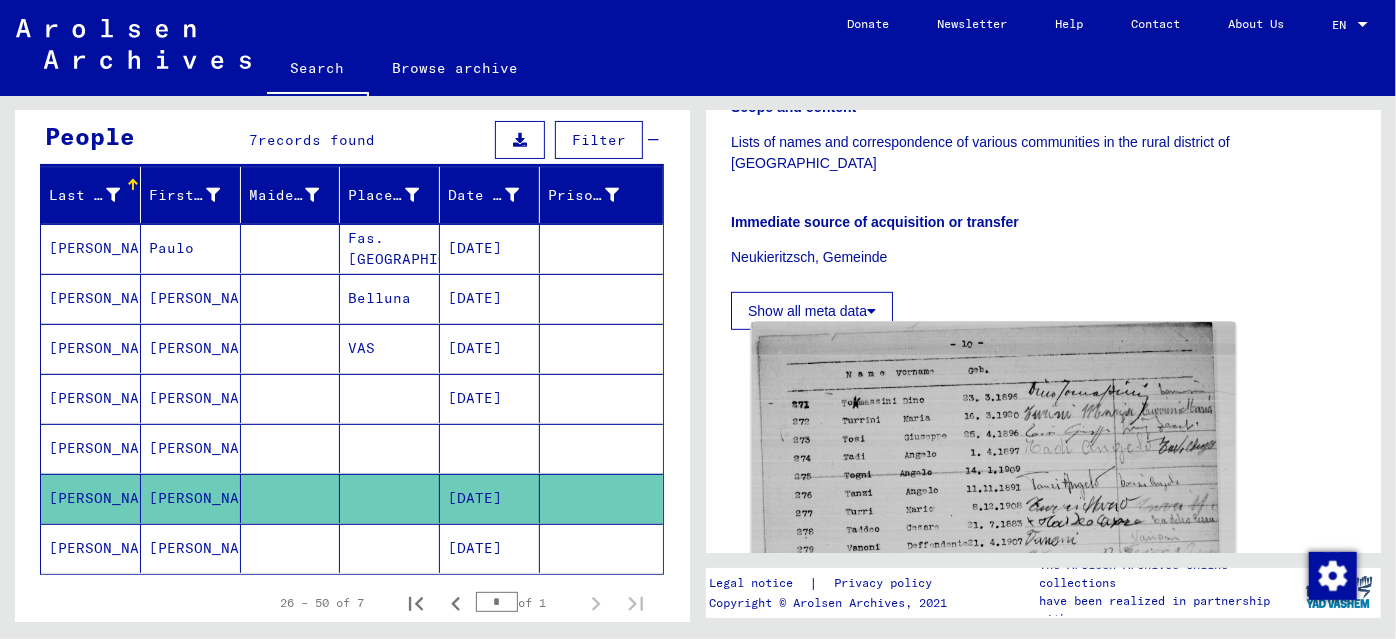 click 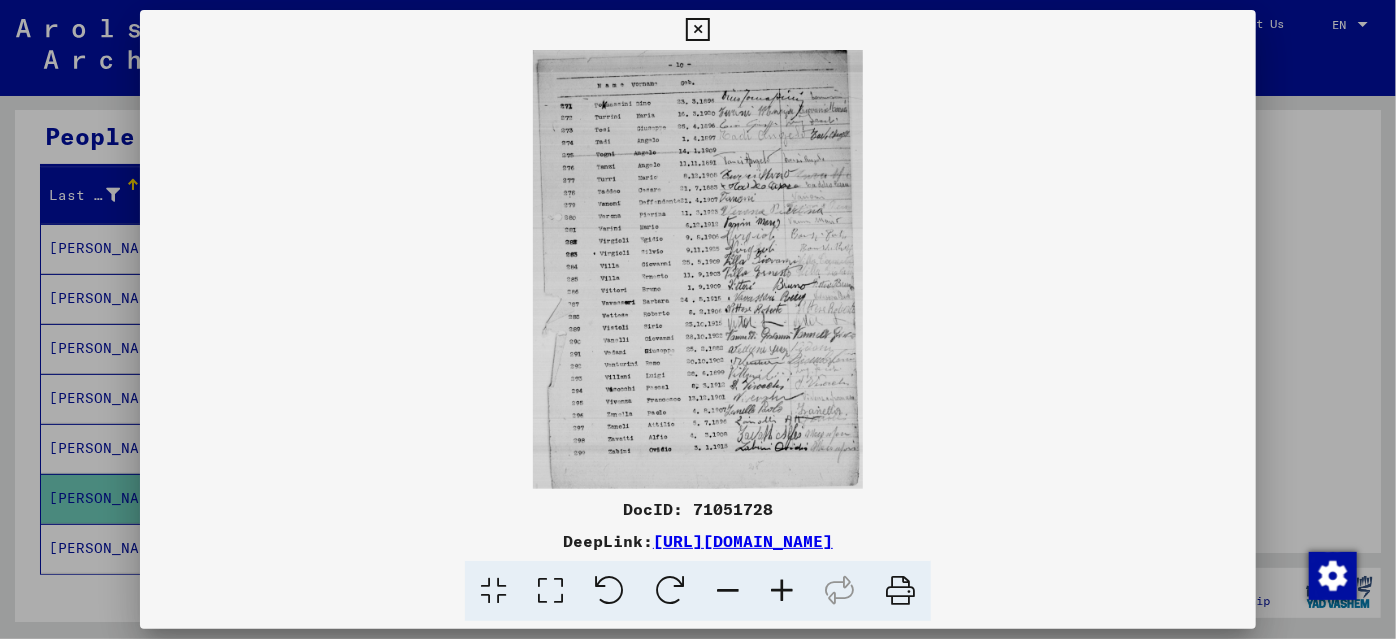 click at bounding box center (782, 591) 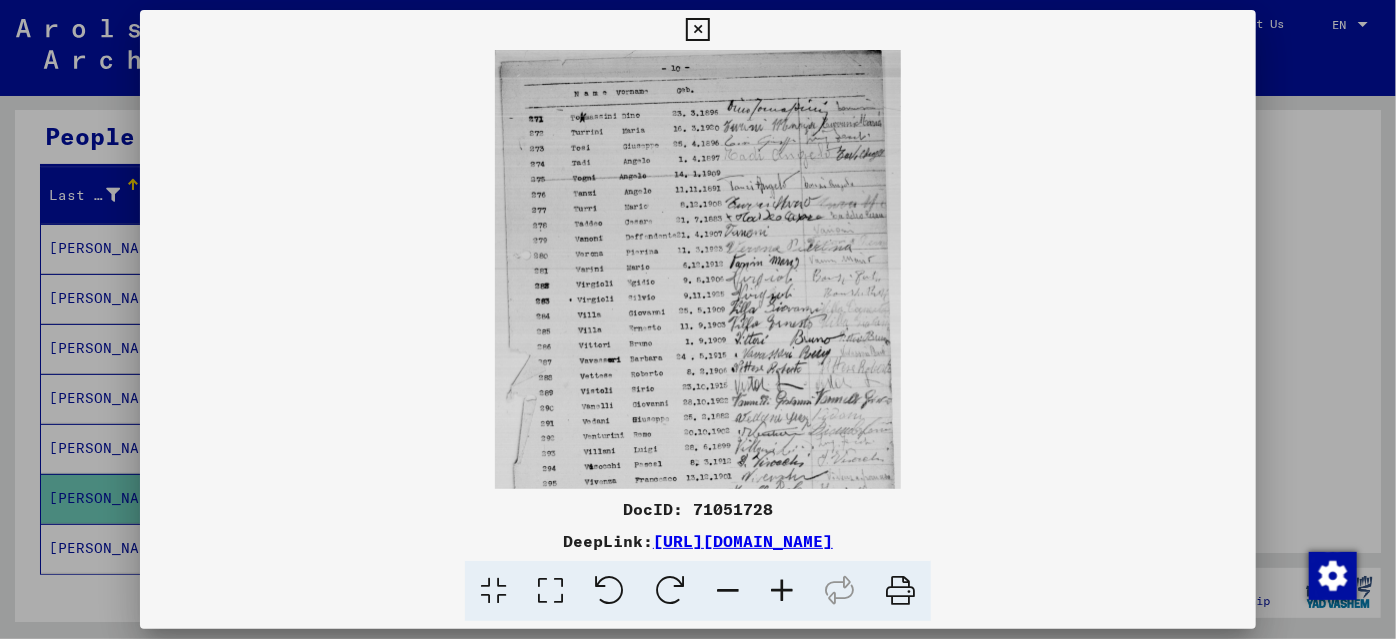 click at bounding box center (782, 591) 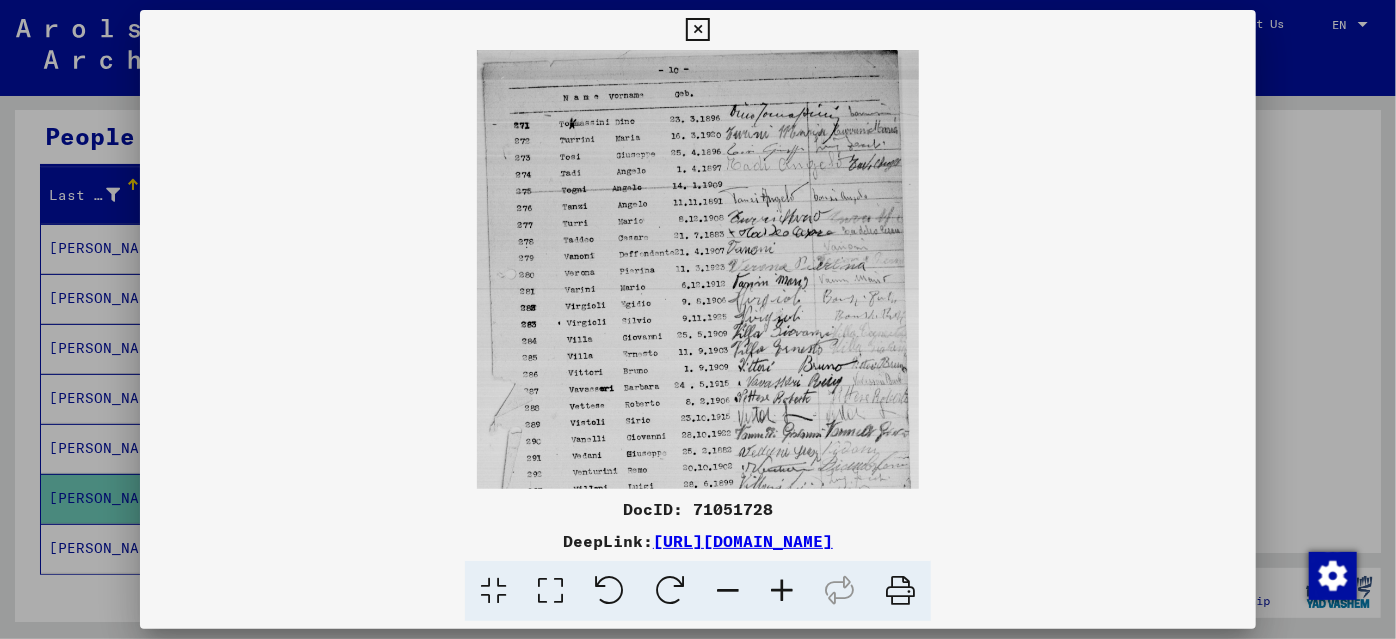 click at bounding box center [782, 591] 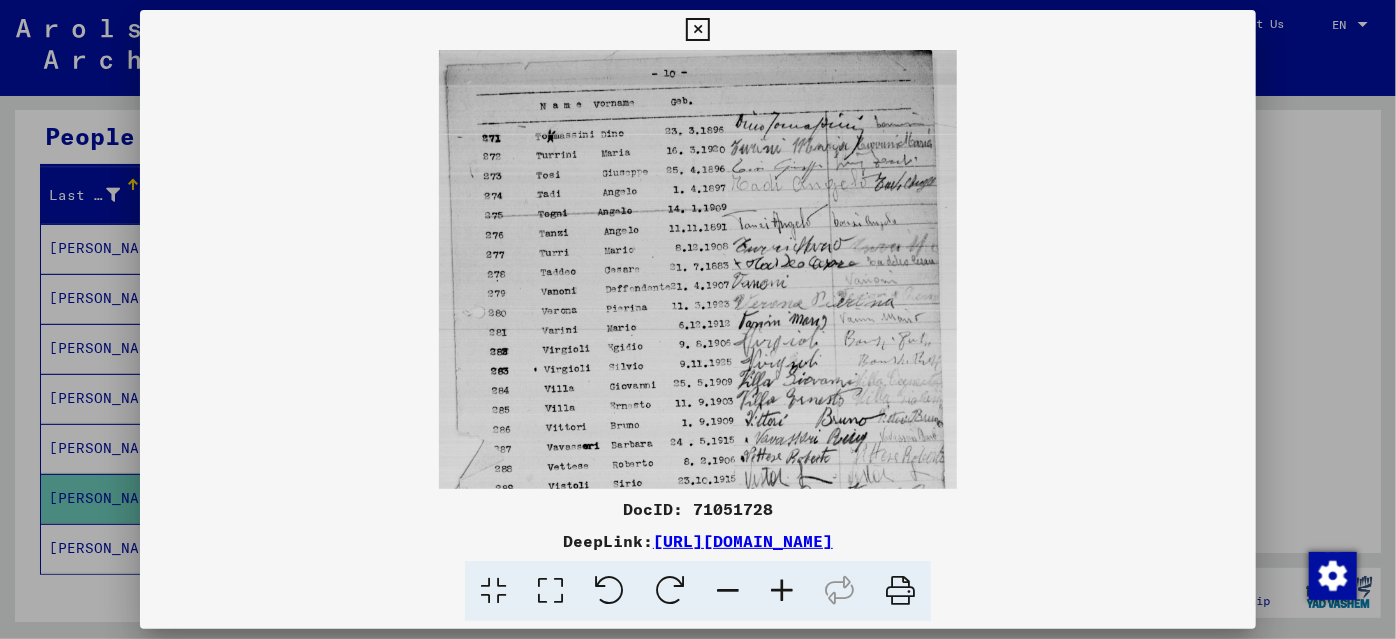 click at bounding box center (782, 591) 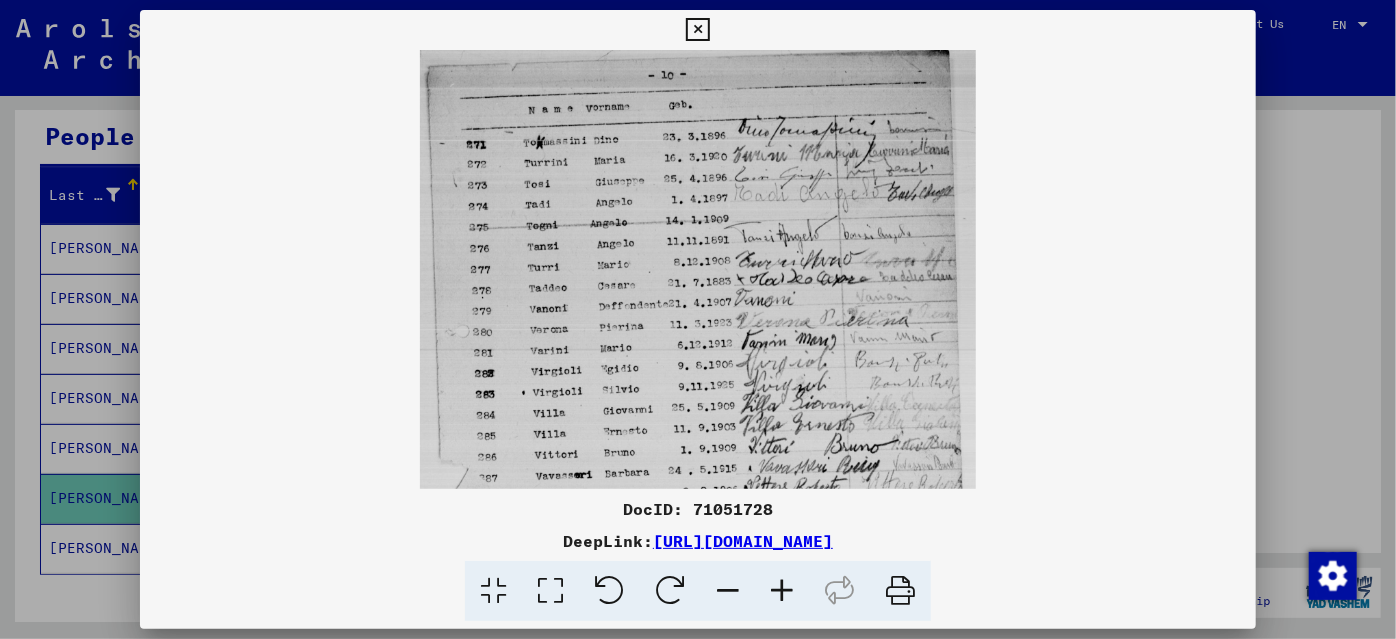 click at bounding box center (782, 591) 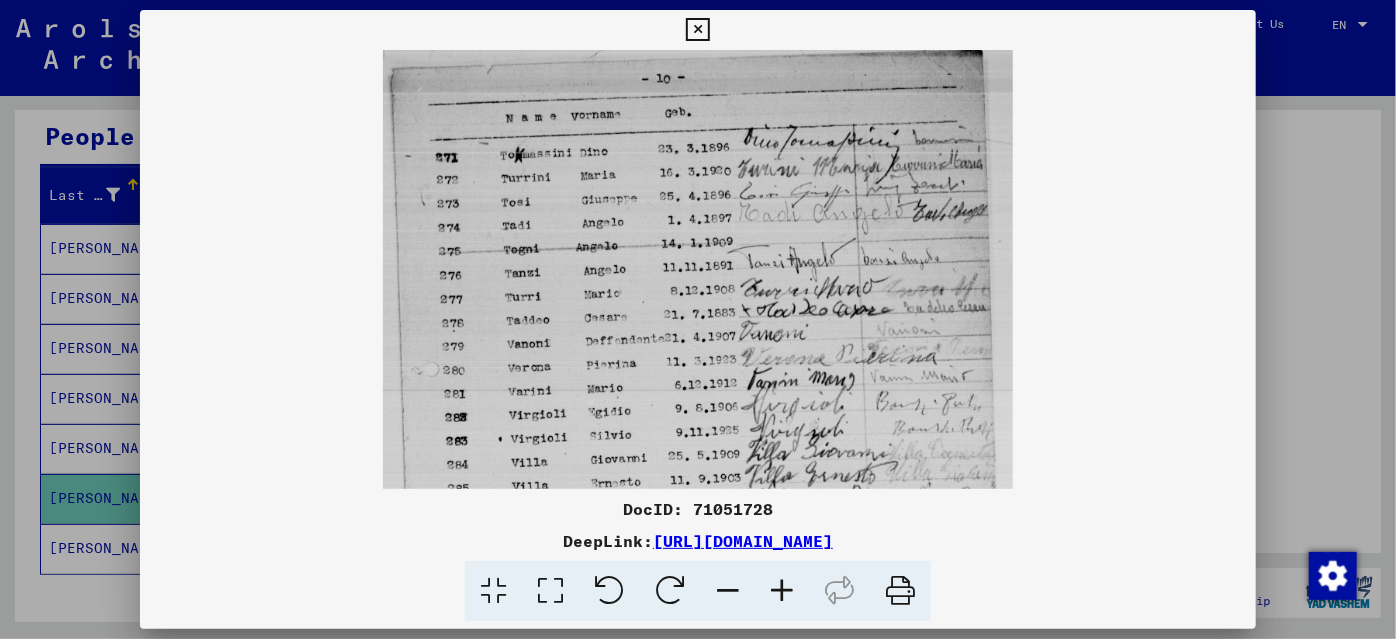click at bounding box center (782, 591) 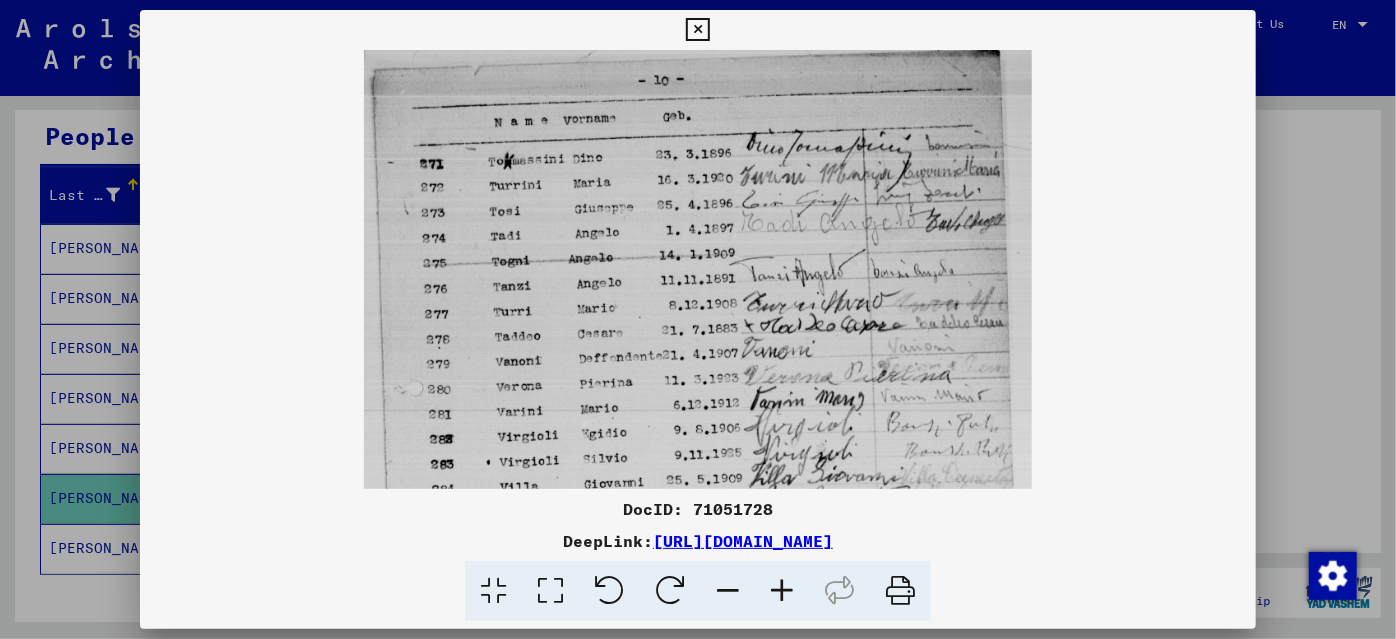 click at bounding box center [782, 591] 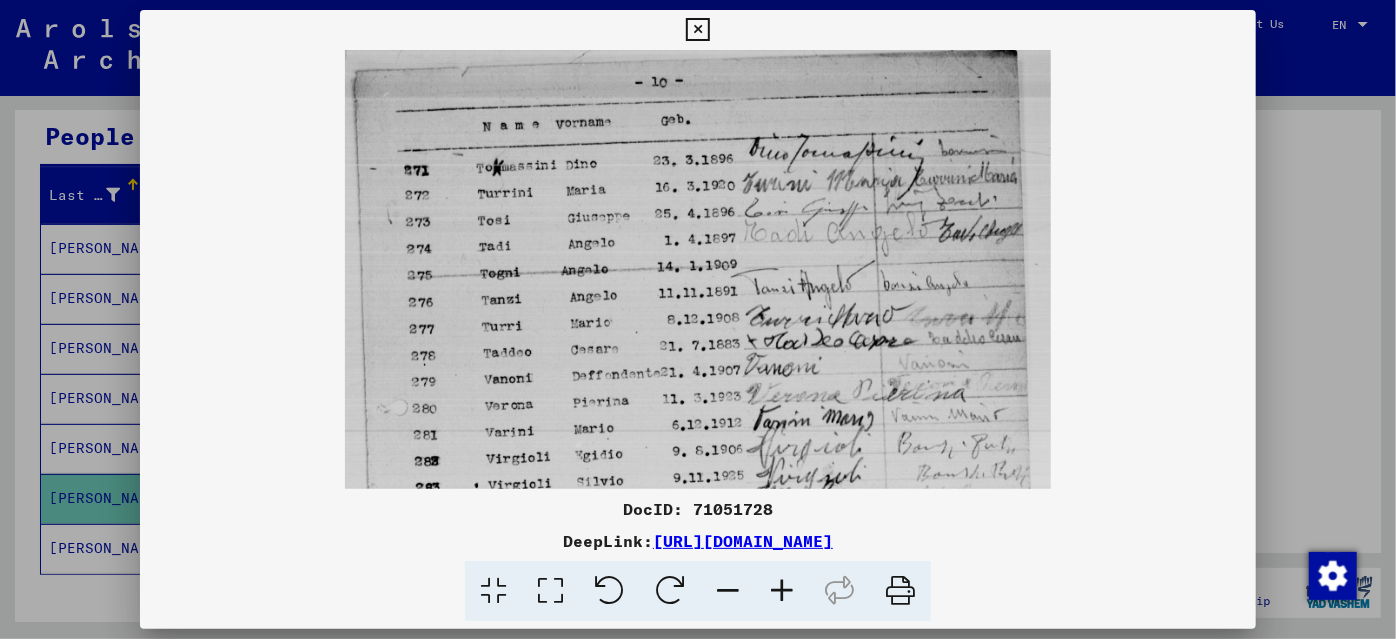 click at bounding box center (782, 591) 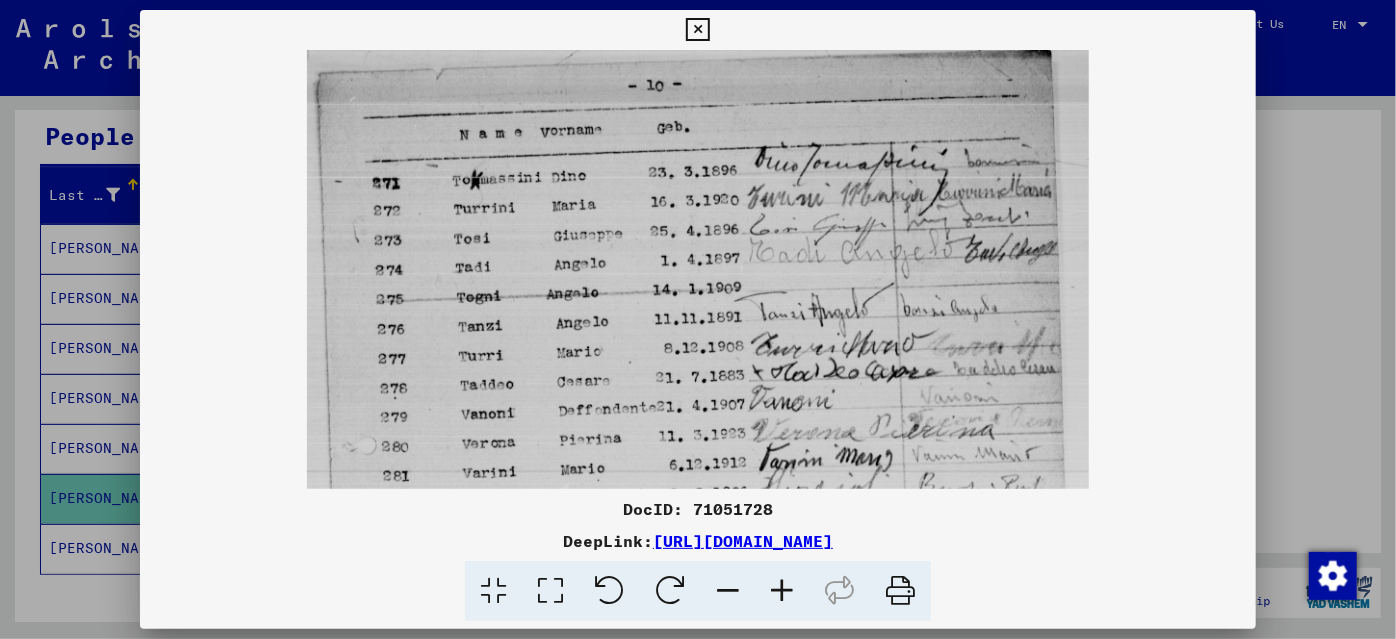click at bounding box center (782, 591) 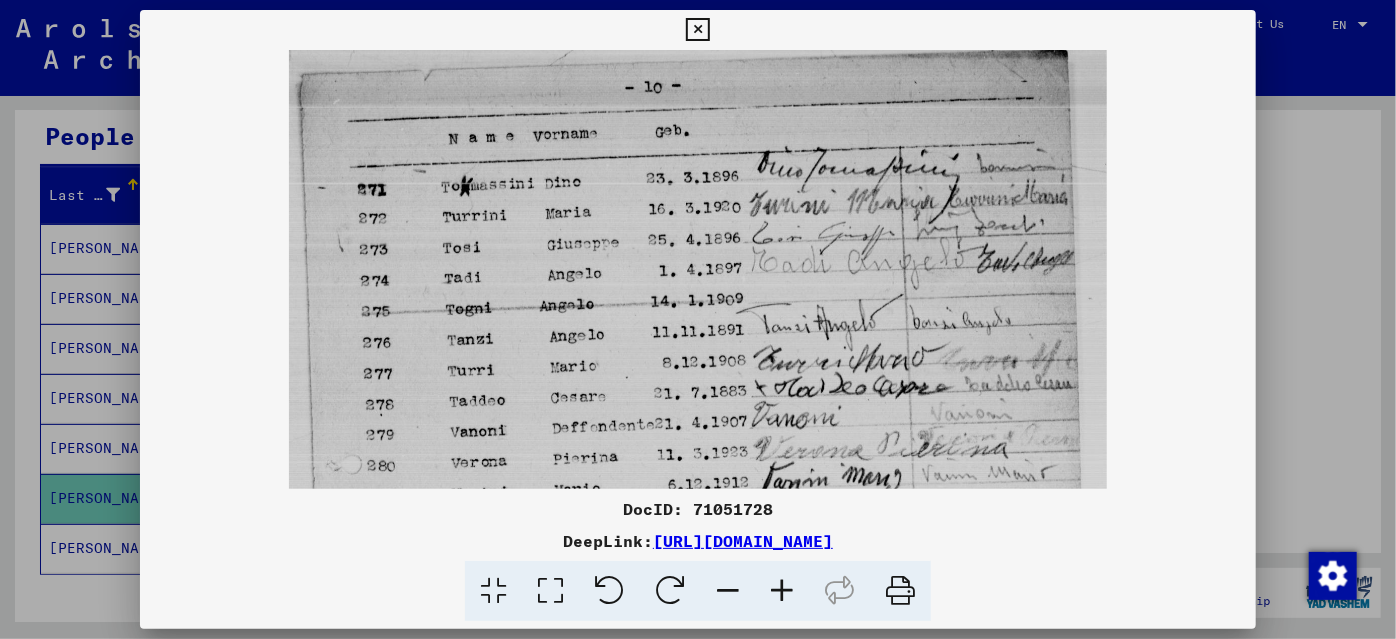 click at bounding box center [782, 591] 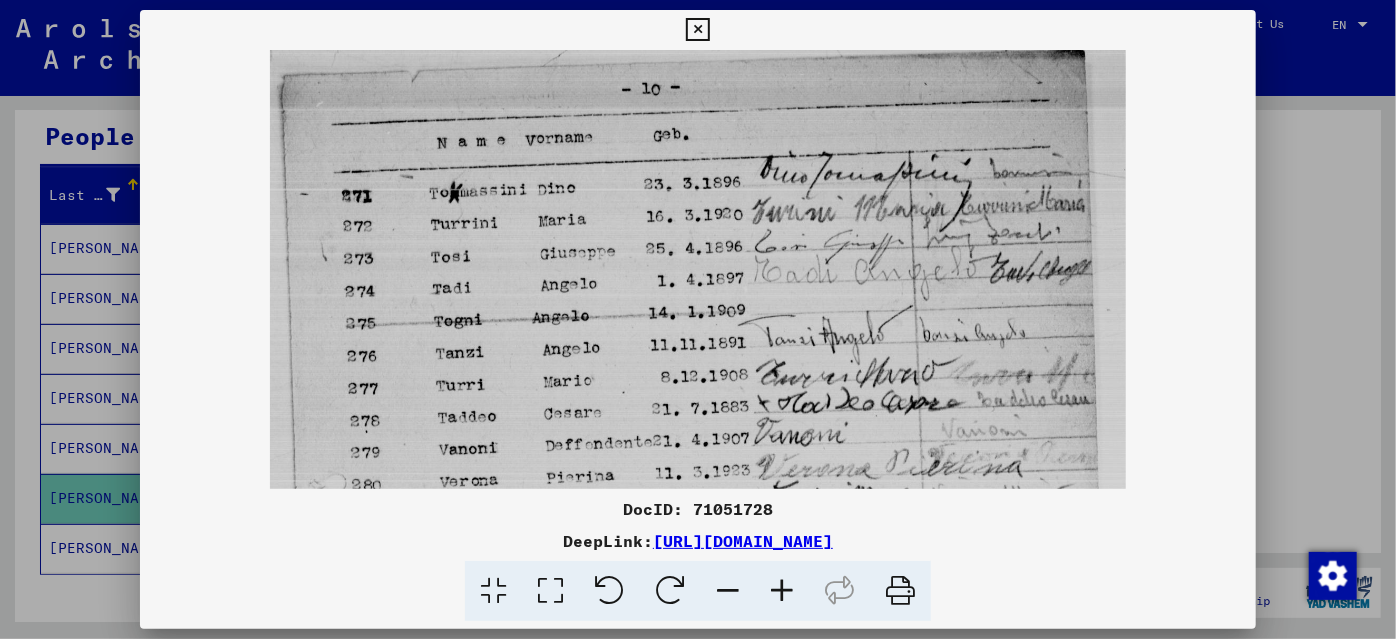 click at bounding box center (782, 591) 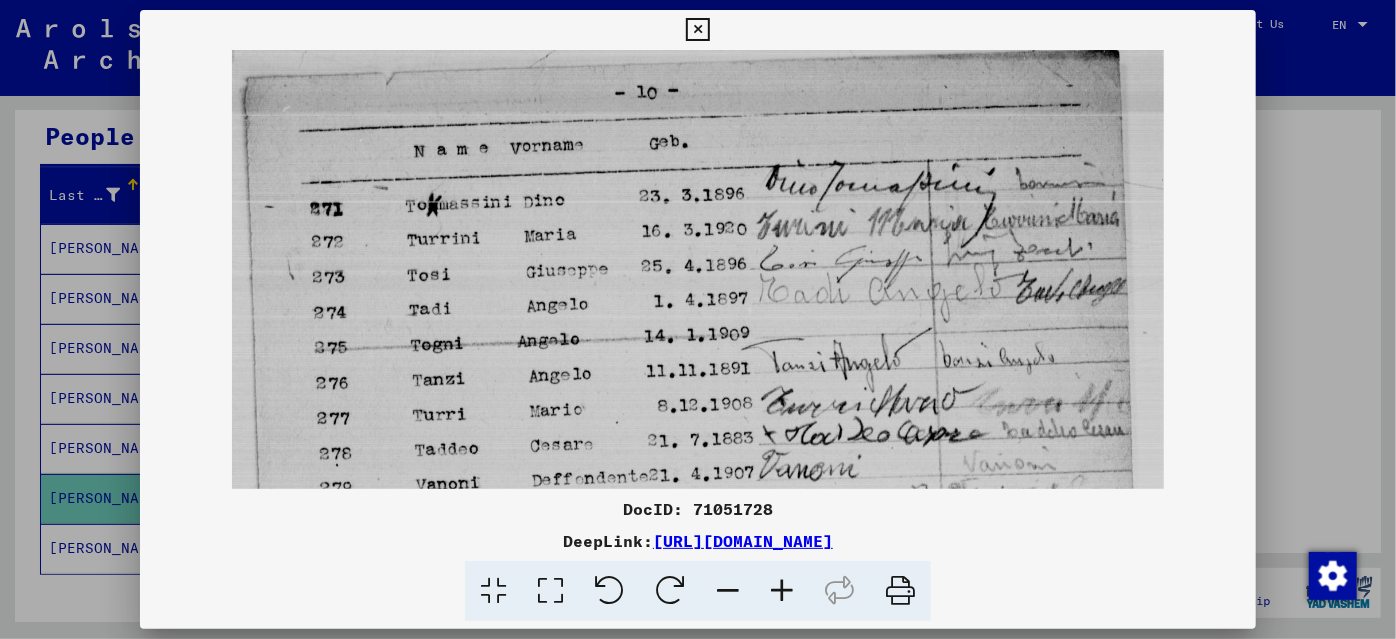 click at bounding box center (782, 591) 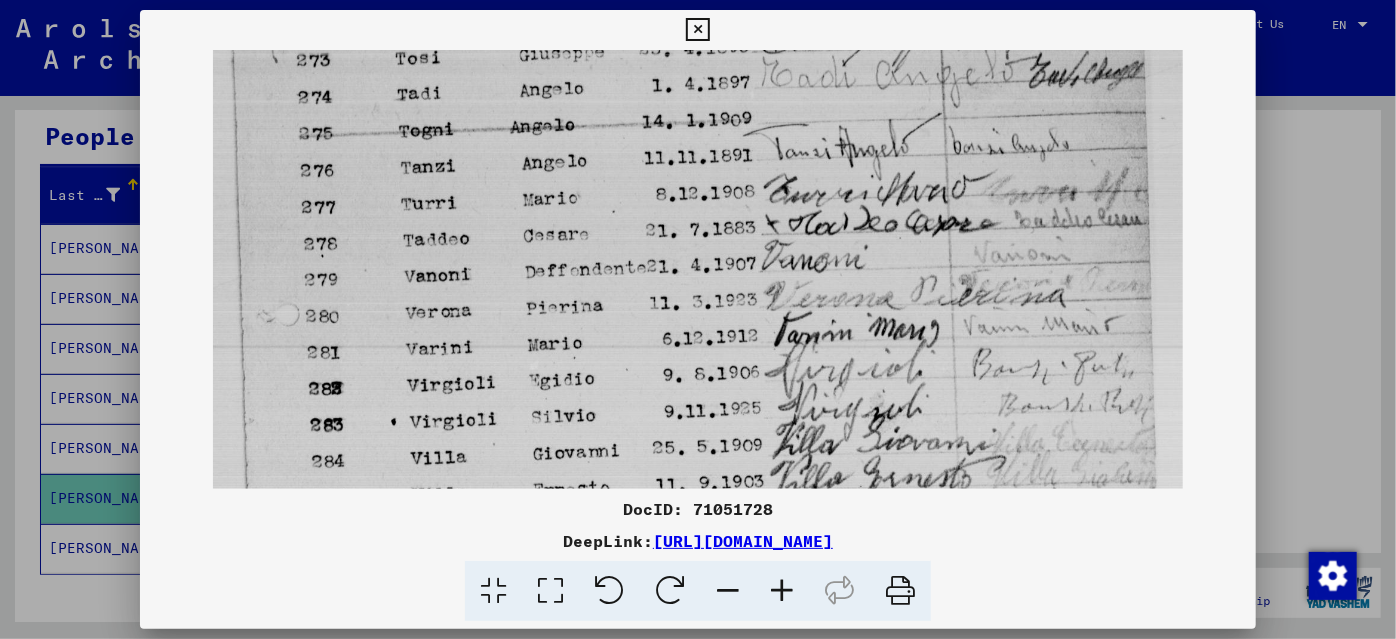 drag, startPoint x: 719, startPoint y: 408, endPoint x: 719, endPoint y: 191, distance: 217 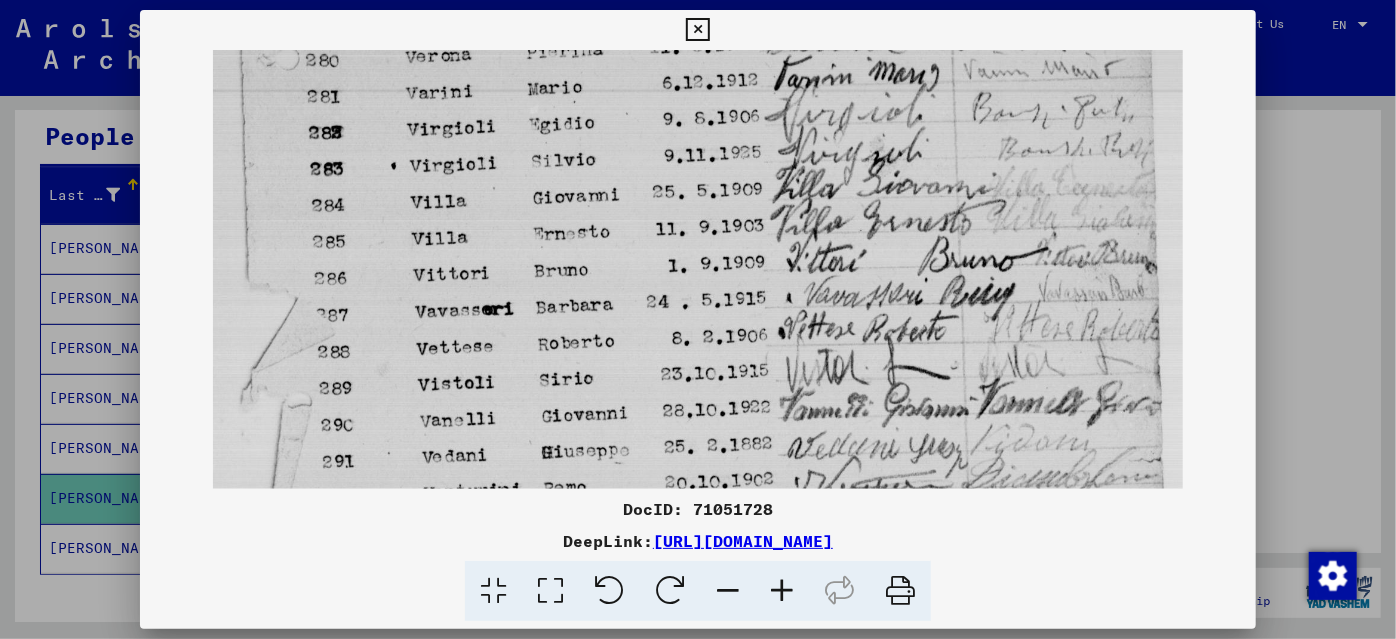 scroll, scrollTop: 497, scrollLeft: 0, axis: vertical 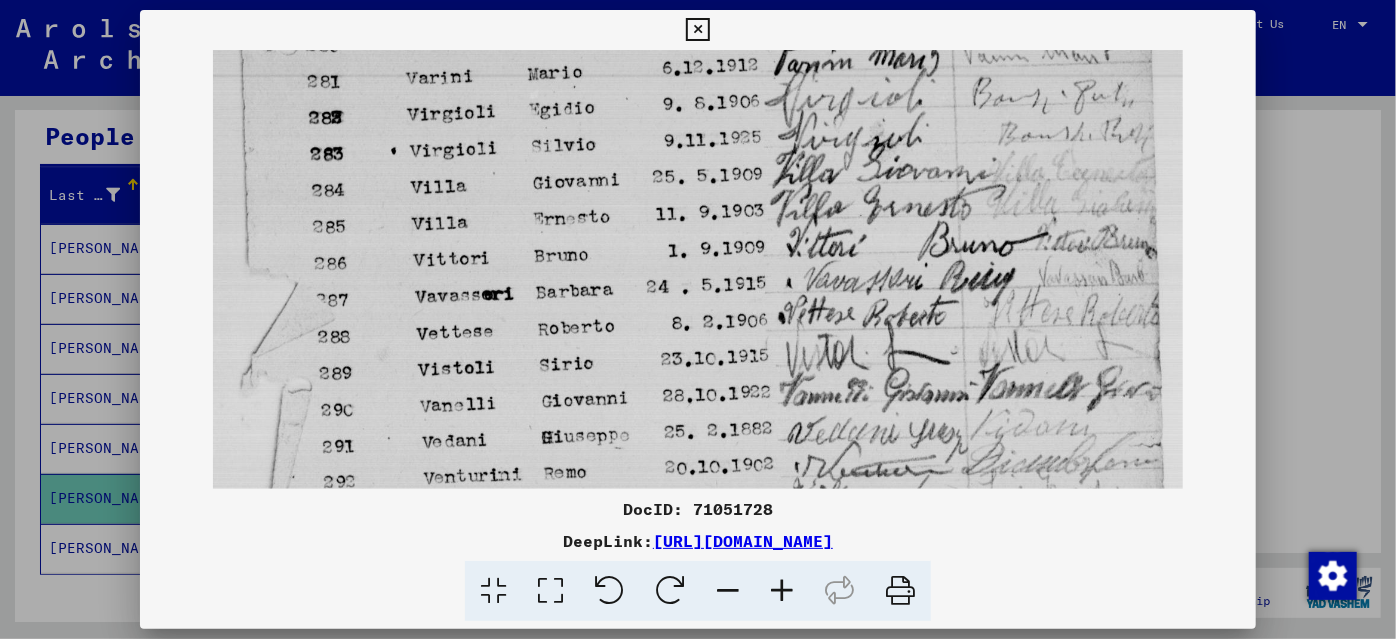 drag, startPoint x: 698, startPoint y: 415, endPoint x: 690, endPoint y: 151, distance: 264.1212 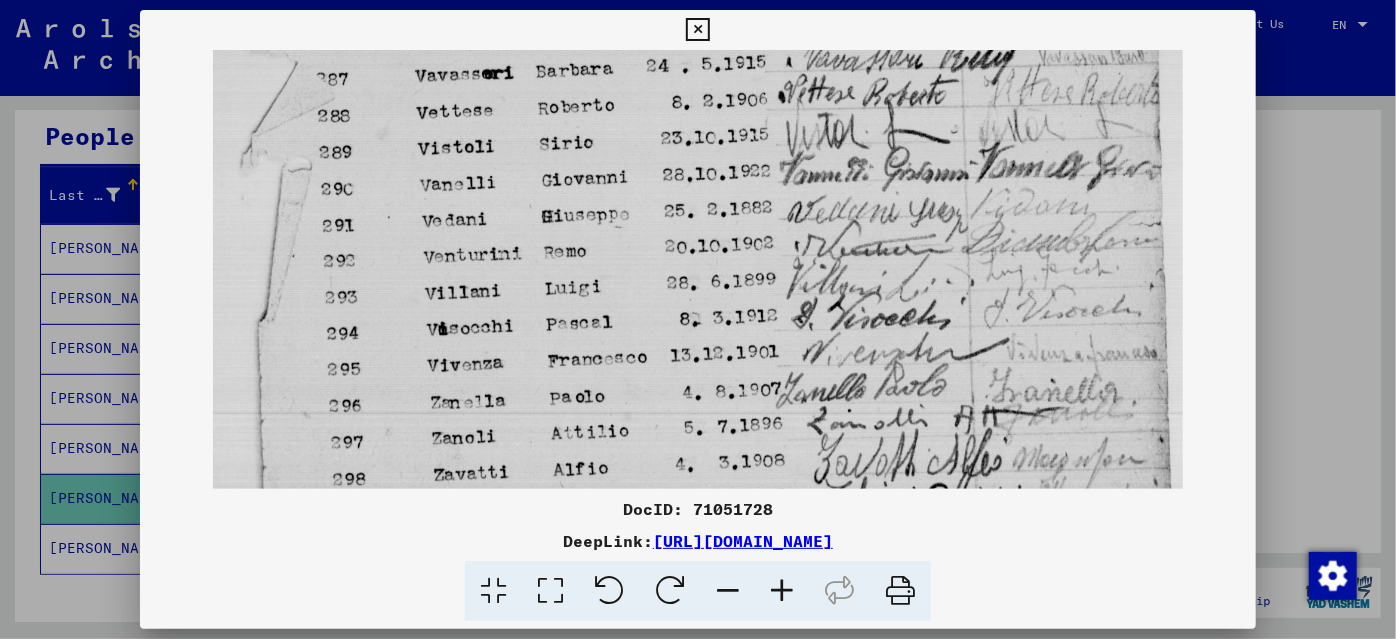 scroll, scrollTop: 745, scrollLeft: 0, axis: vertical 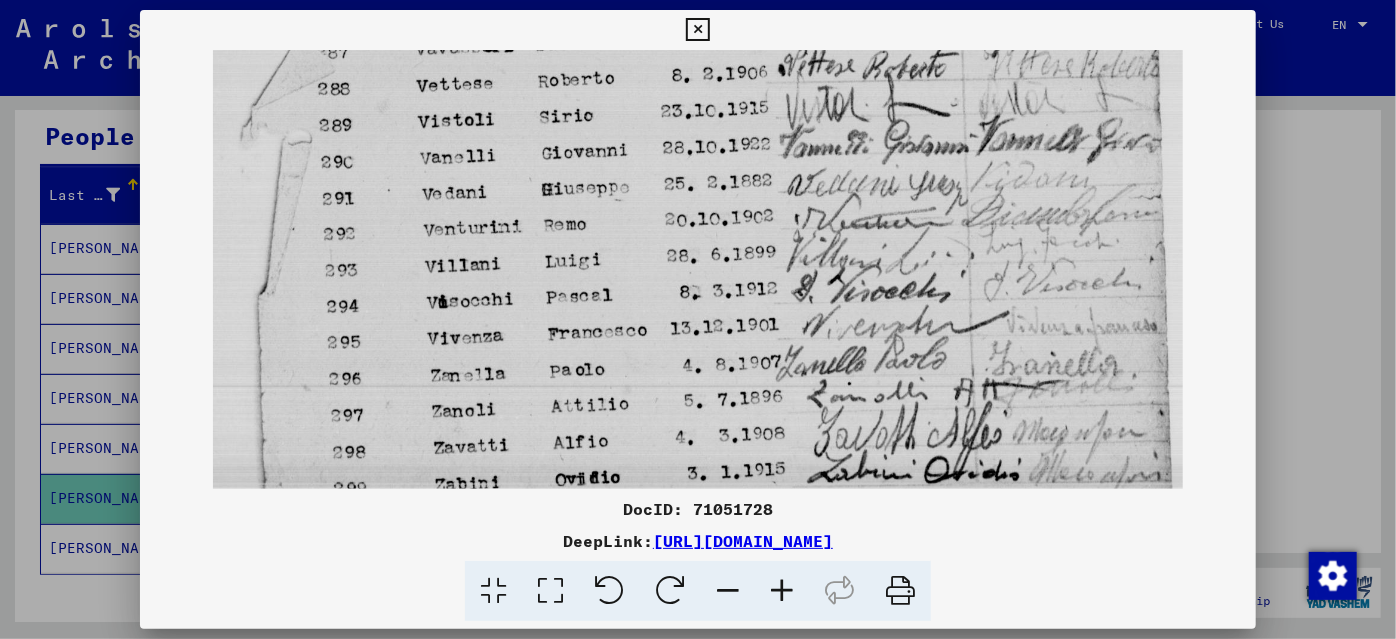 drag, startPoint x: 675, startPoint y: 330, endPoint x: 686, endPoint y: 163, distance: 167.36188 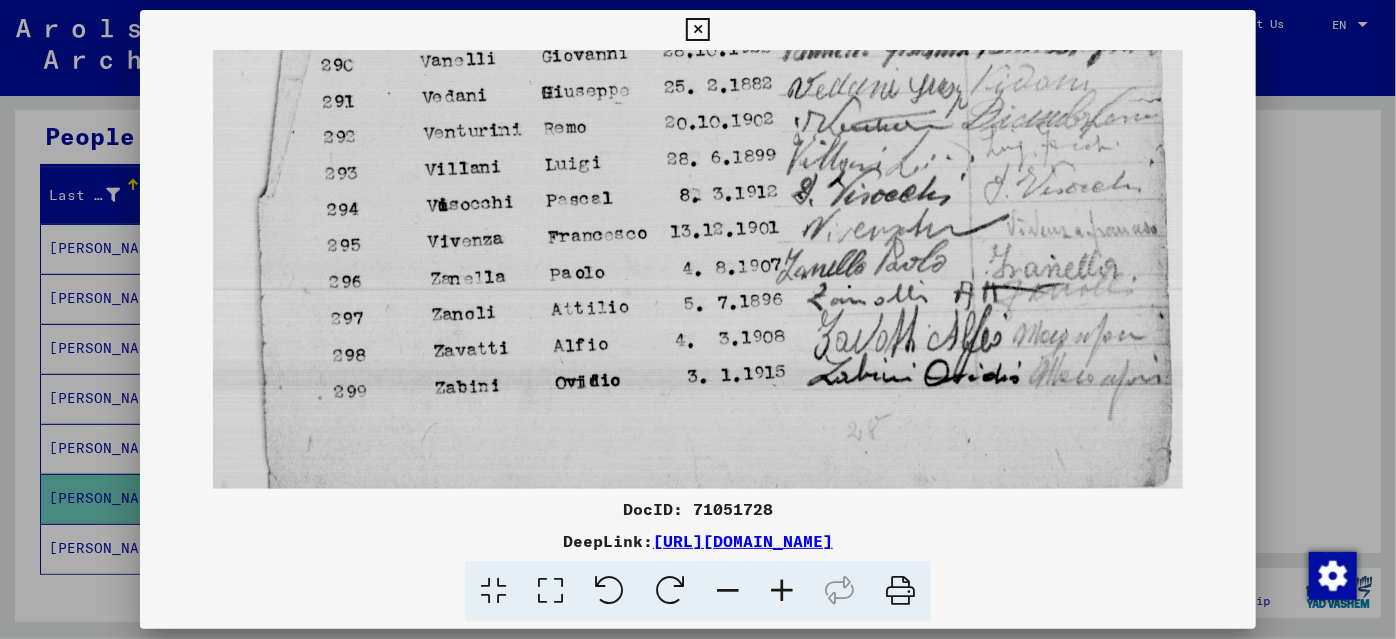 scroll, scrollTop: 840, scrollLeft: 0, axis: vertical 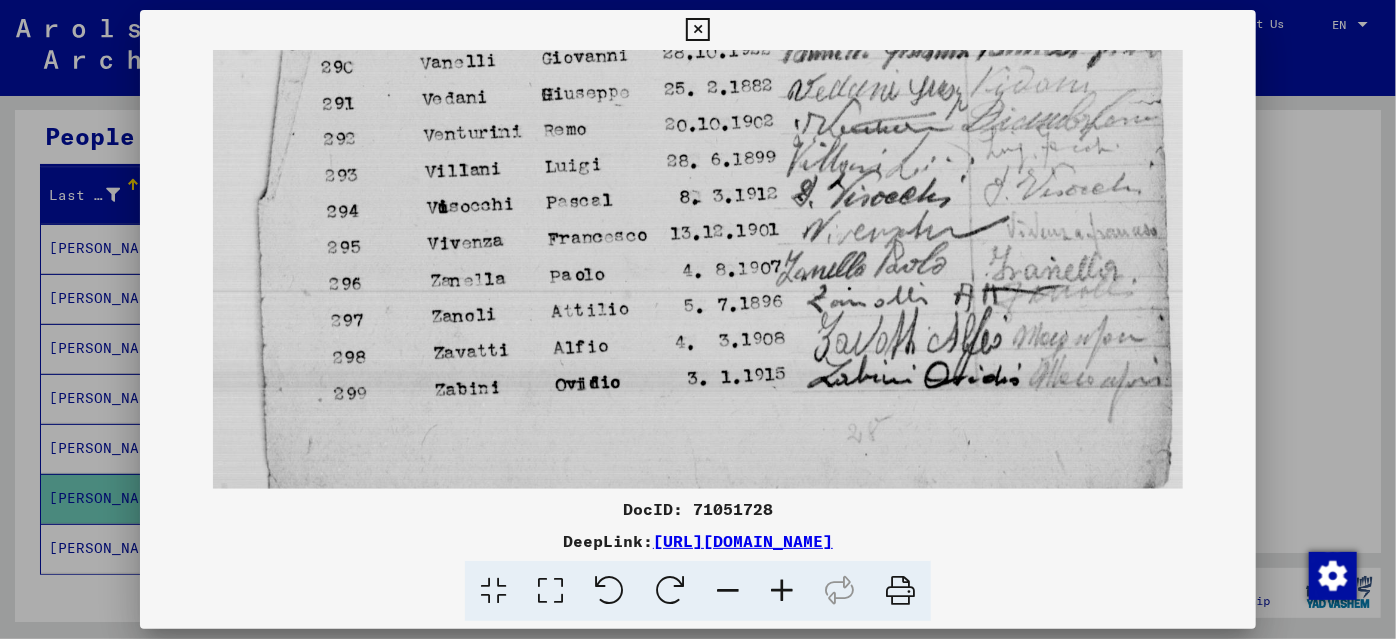 drag, startPoint x: 673, startPoint y: 425, endPoint x: 685, endPoint y: 85, distance: 340.2117 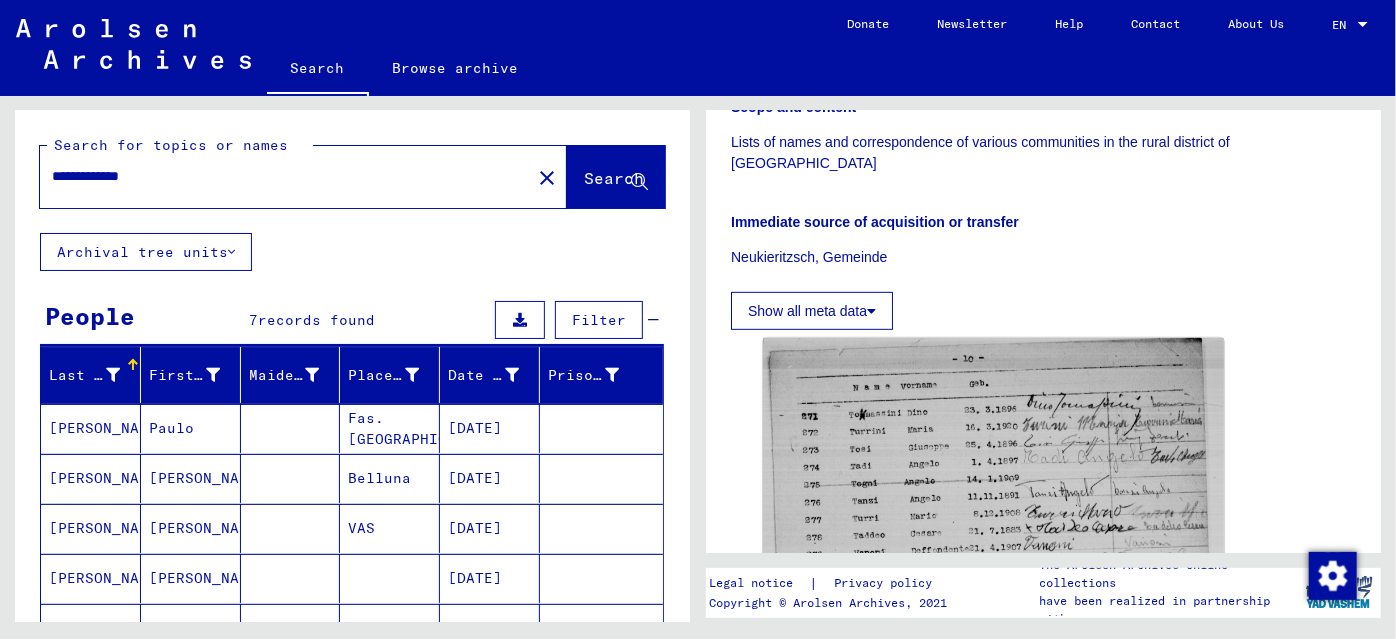 scroll, scrollTop: 0, scrollLeft: 0, axis: both 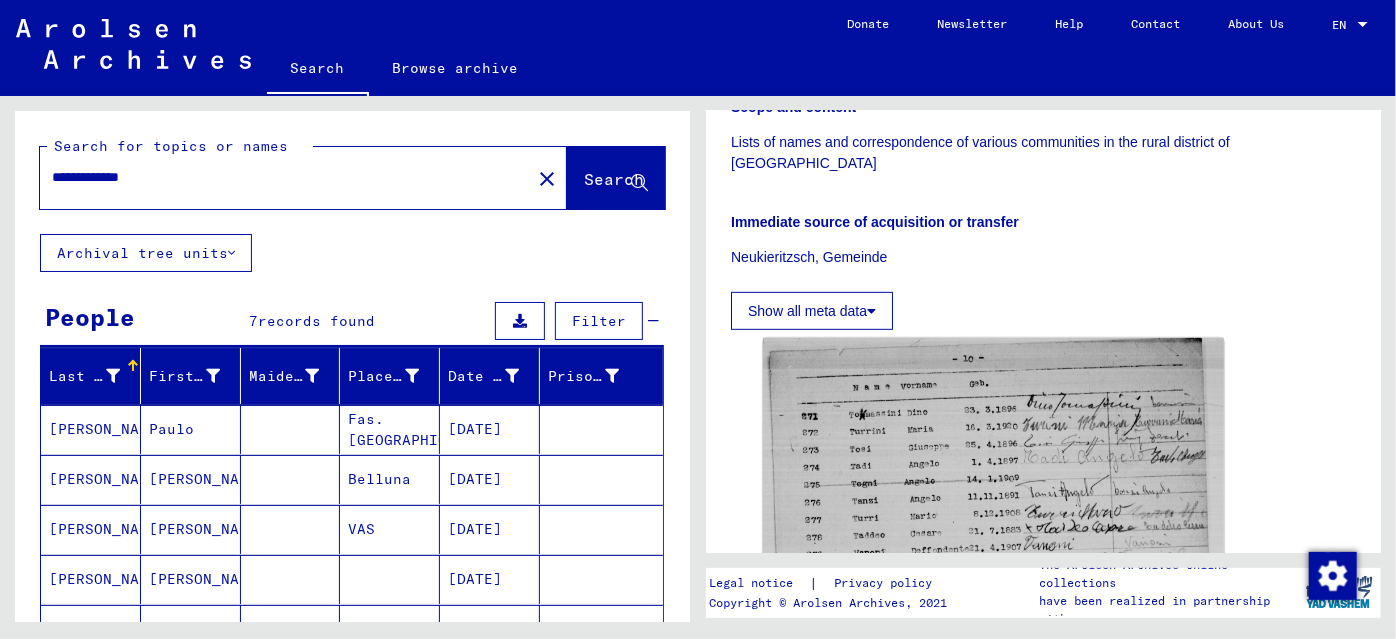 drag, startPoint x: 202, startPoint y: 178, endPoint x: 0, endPoint y: 127, distance: 208.33867 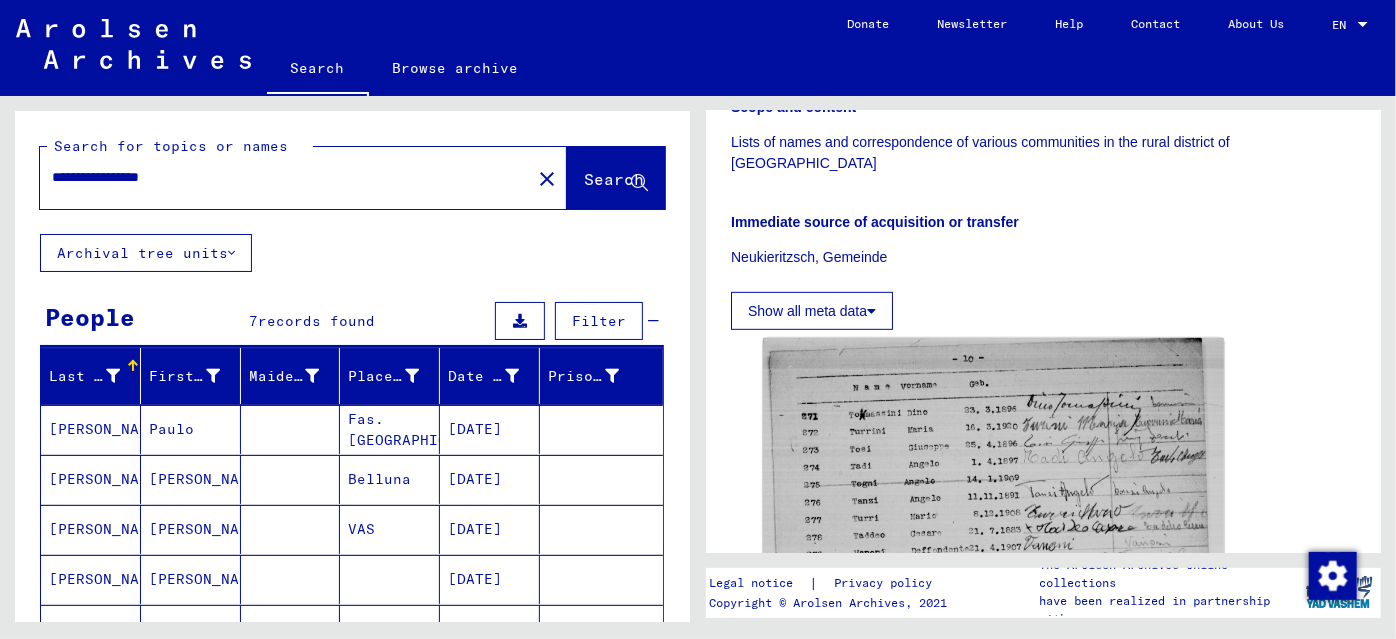 type on "**********" 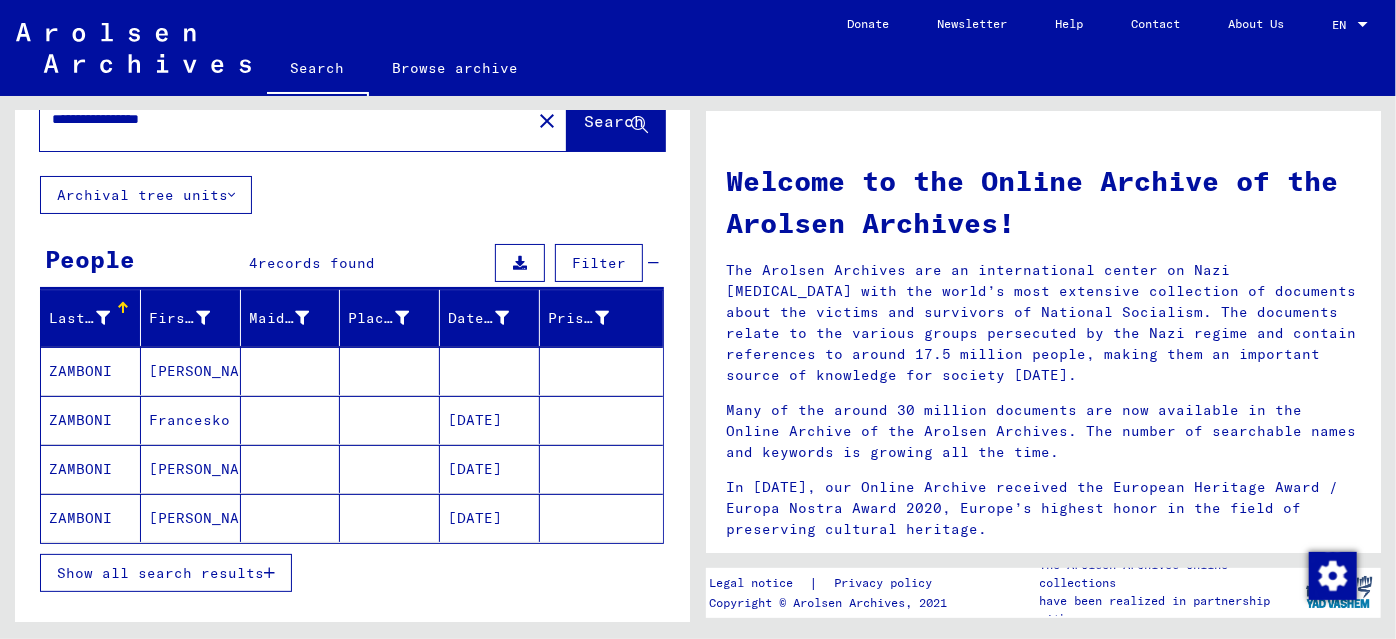 scroll, scrollTop: 90, scrollLeft: 0, axis: vertical 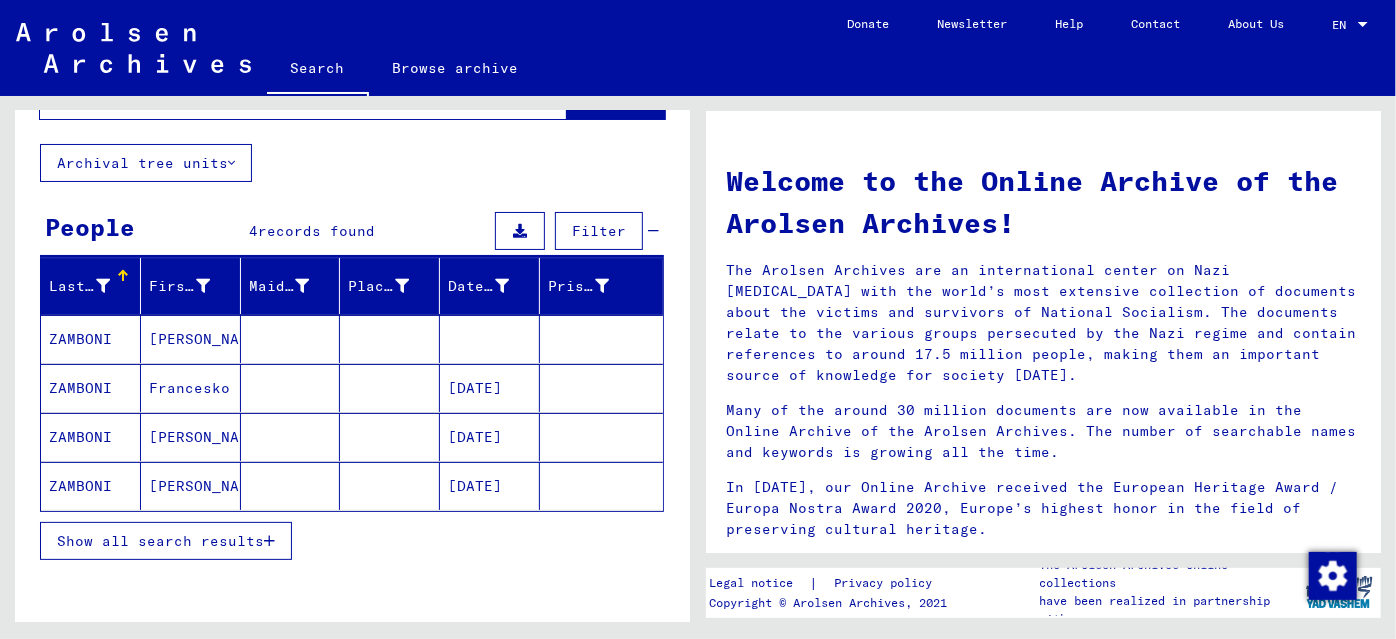 click on "Show all search results" at bounding box center [160, 541] 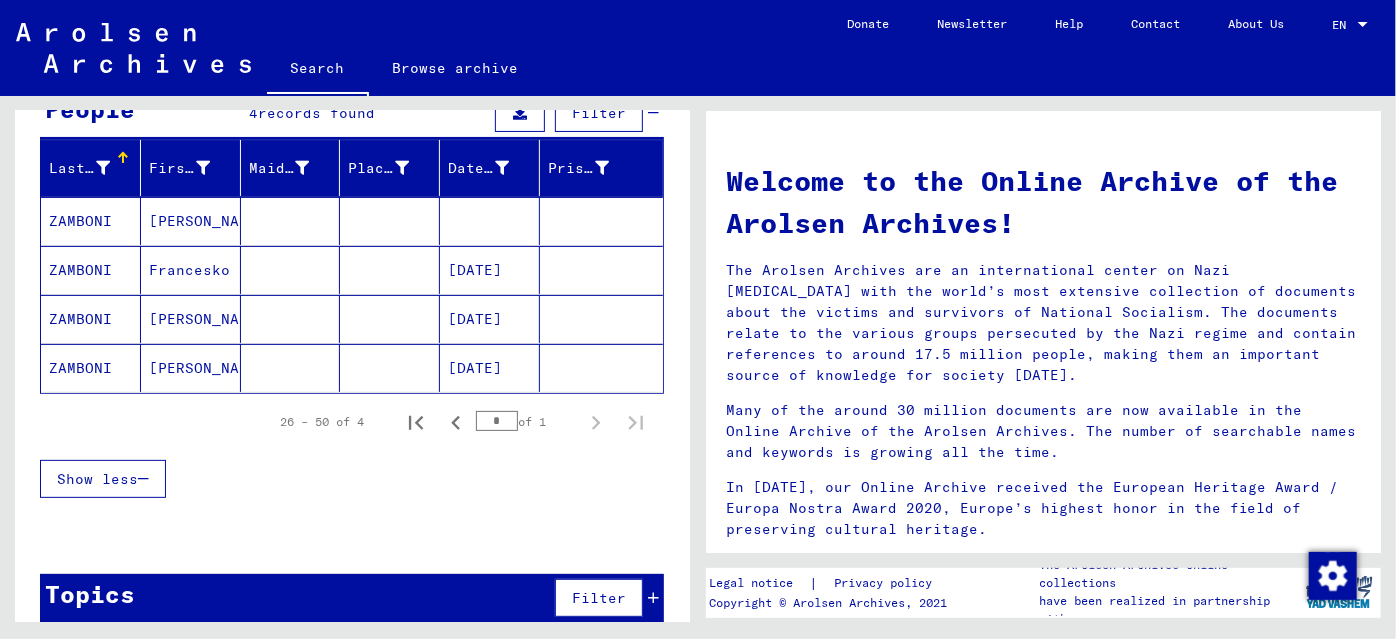 scroll, scrollTop: 227, scrollLeft: 0, axis: vertical 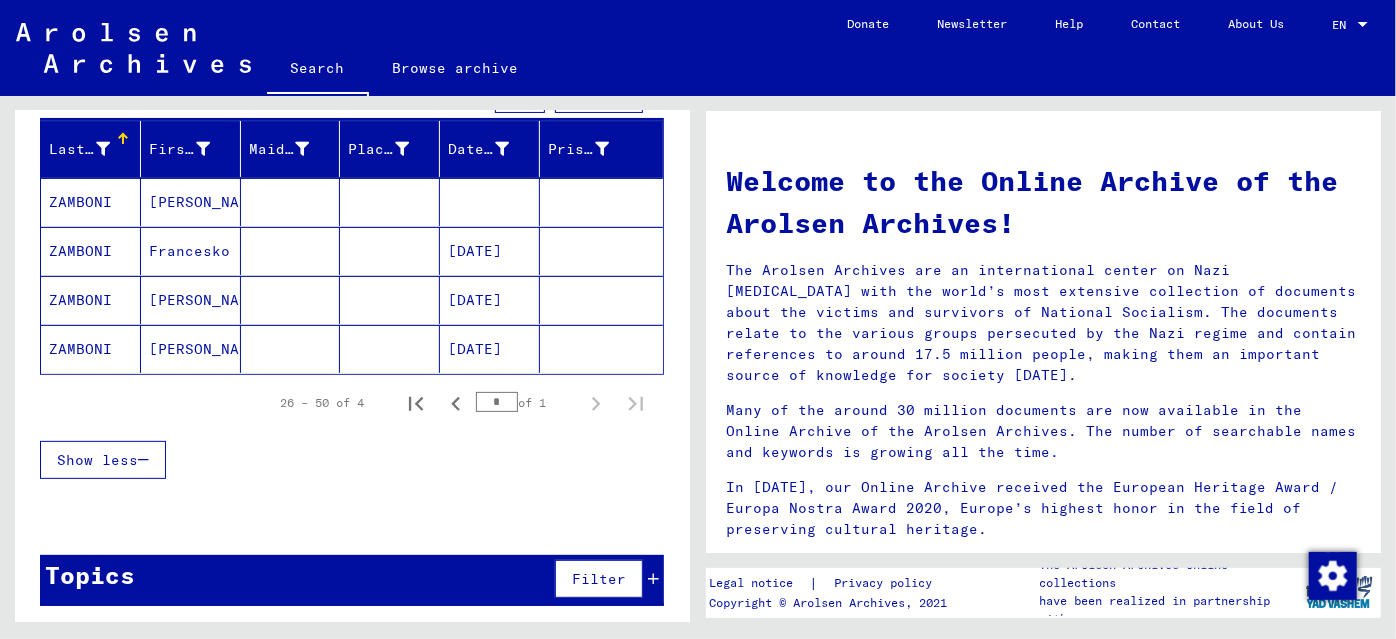 click at bounding box center [390, 251] 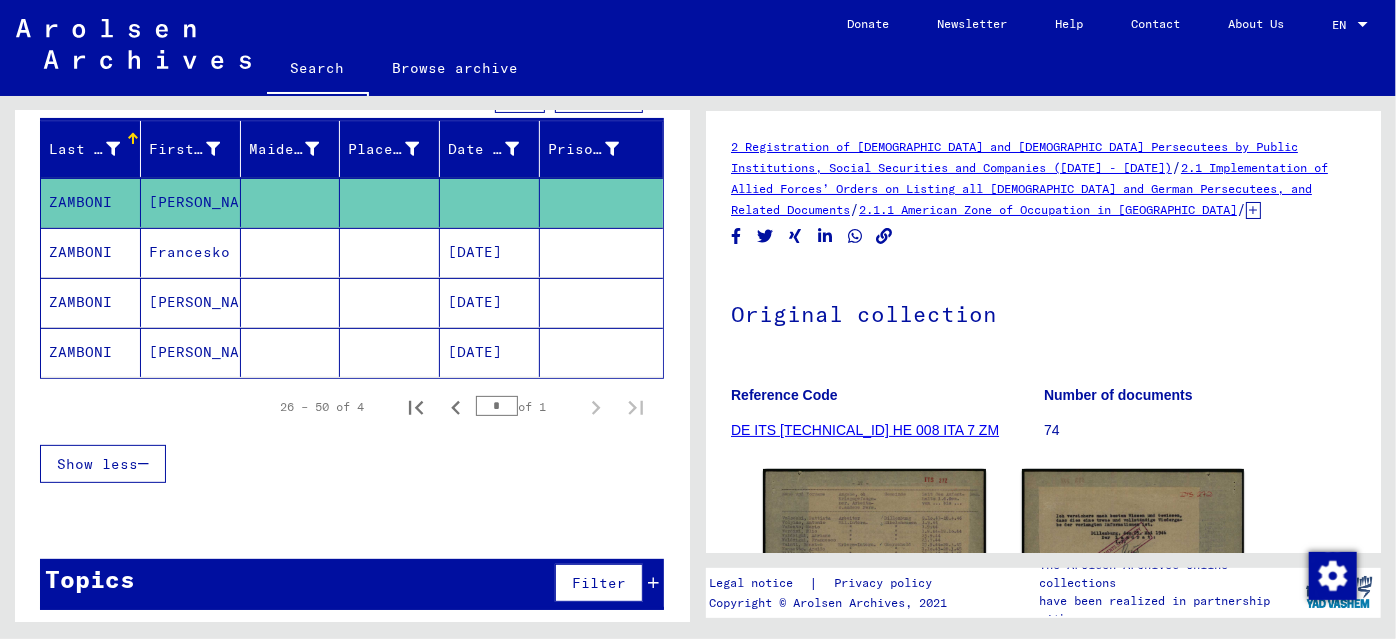 scroll, scrollTop: 0, scrollLeft: 0, axis: both 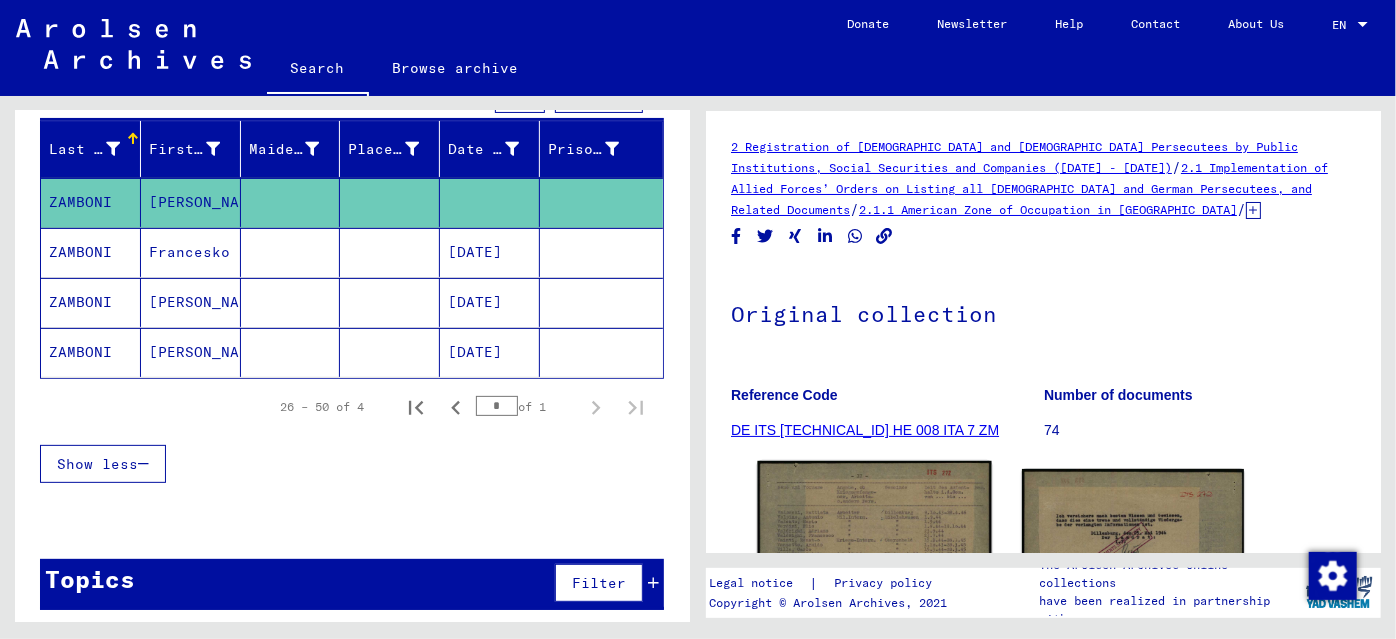 click 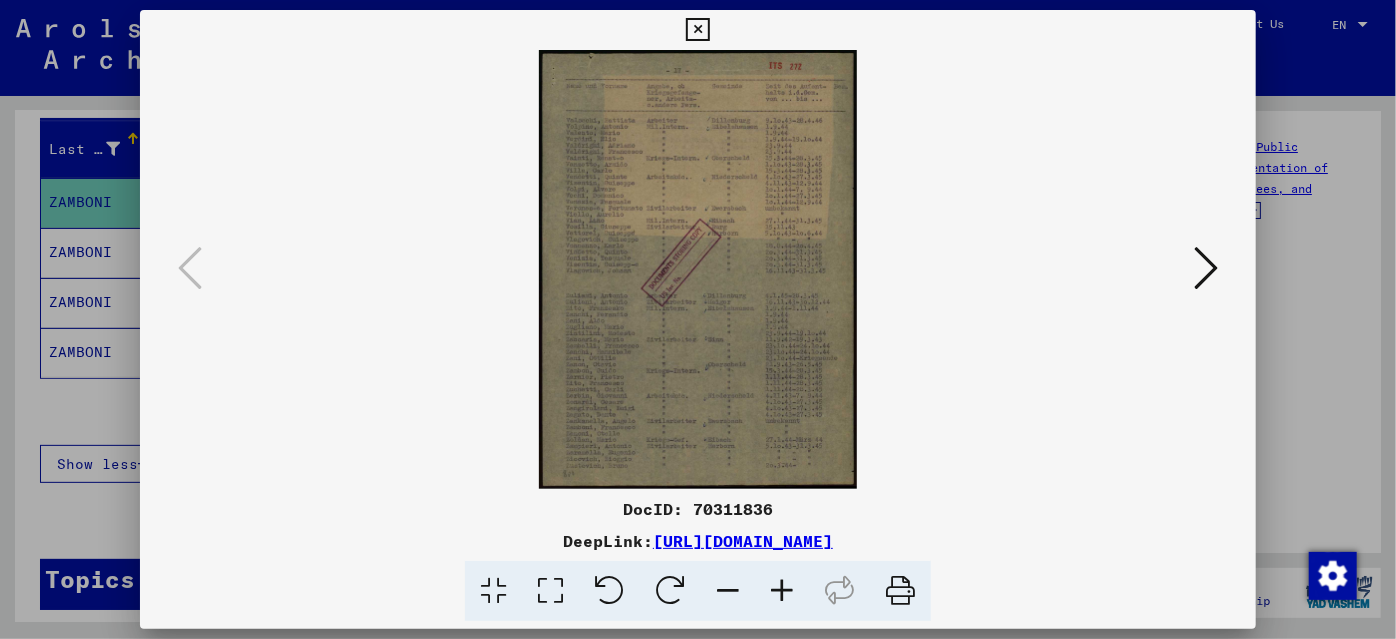 click at bounding box center [782, 591] 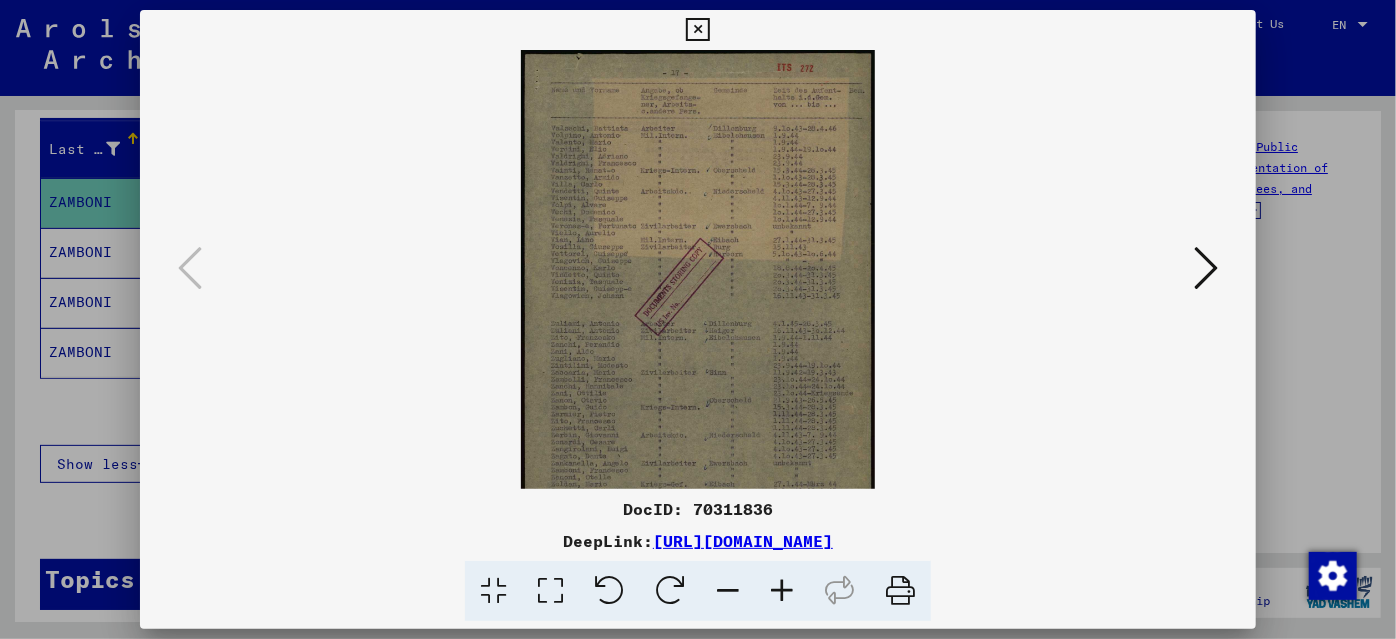click at bounding box center [782, 591] 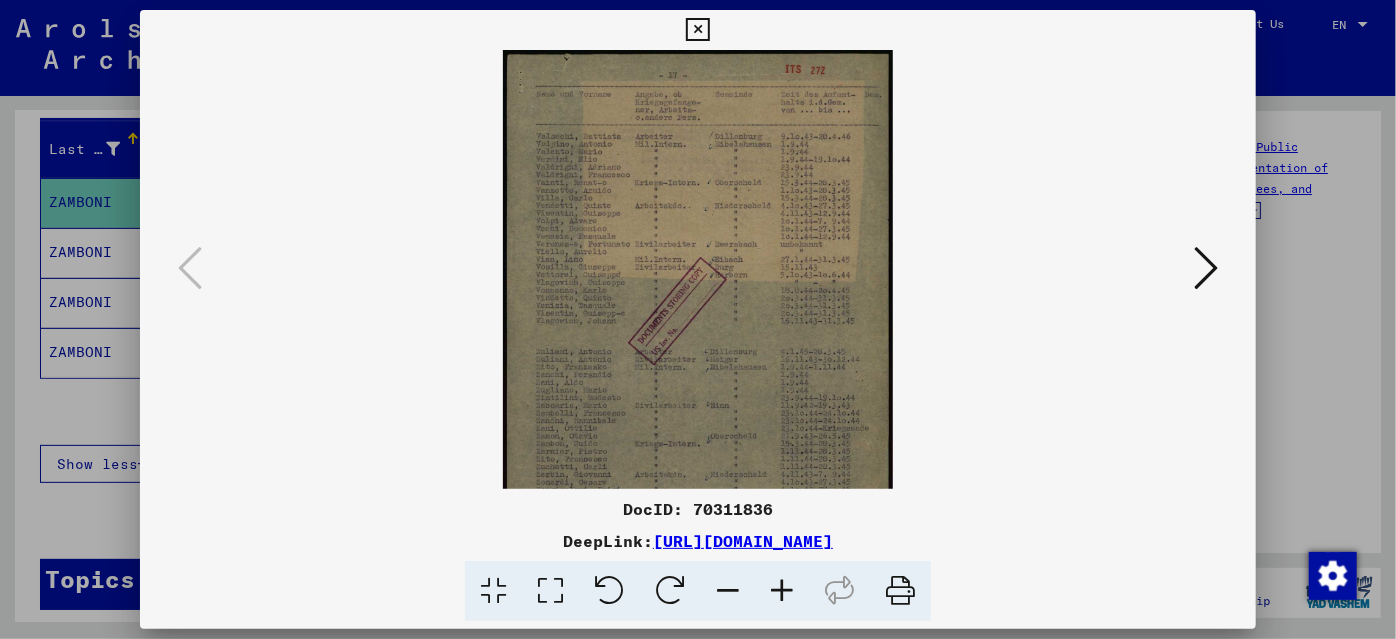 click at bounding box center (782, 591) 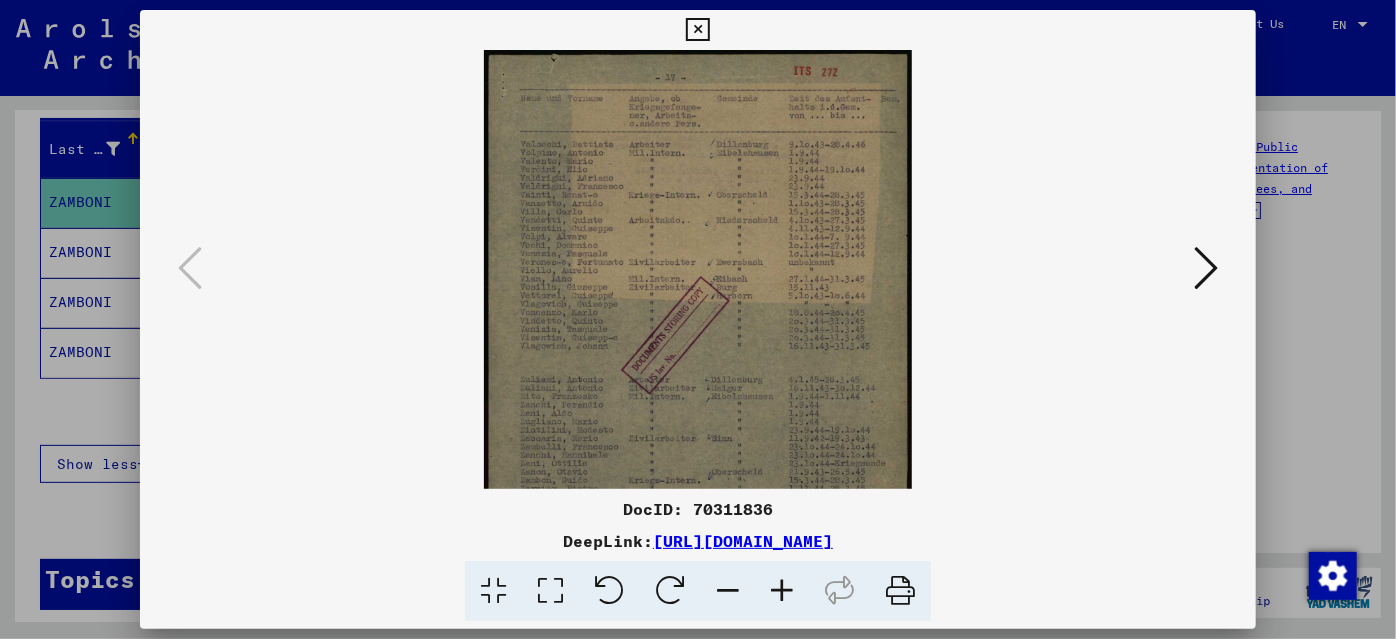 click at bounding box center [782, 591] 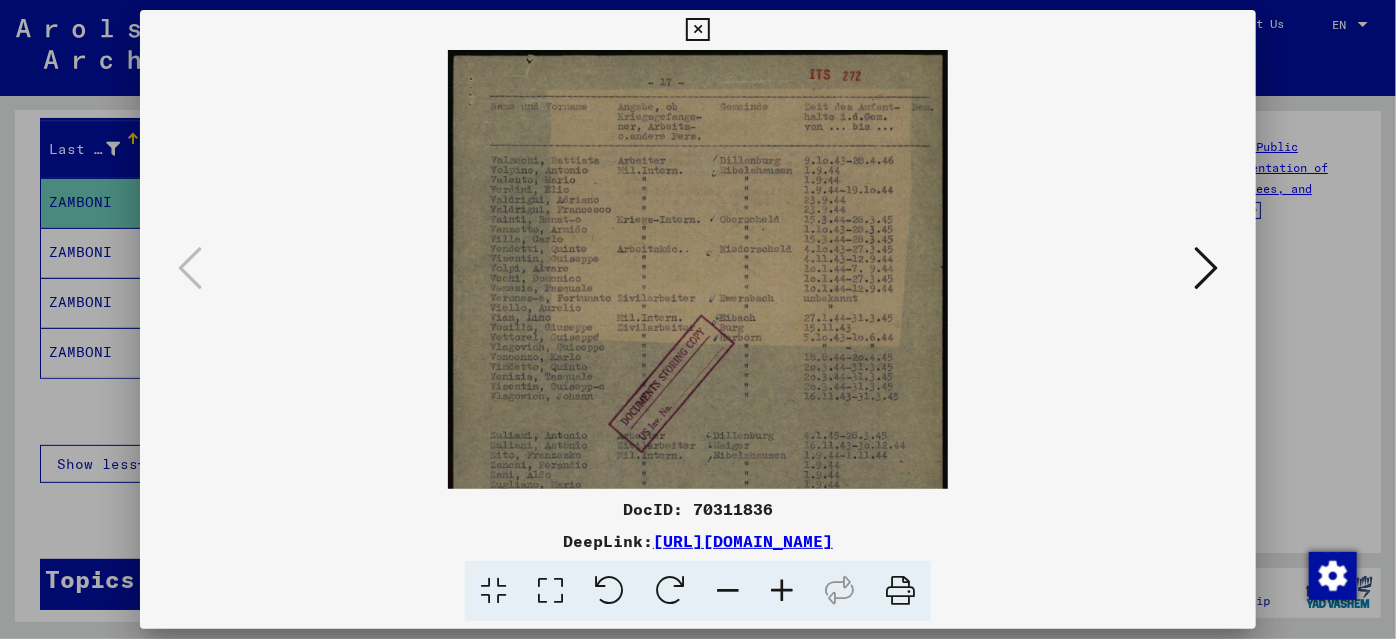 click at bounding box center [782, 591] 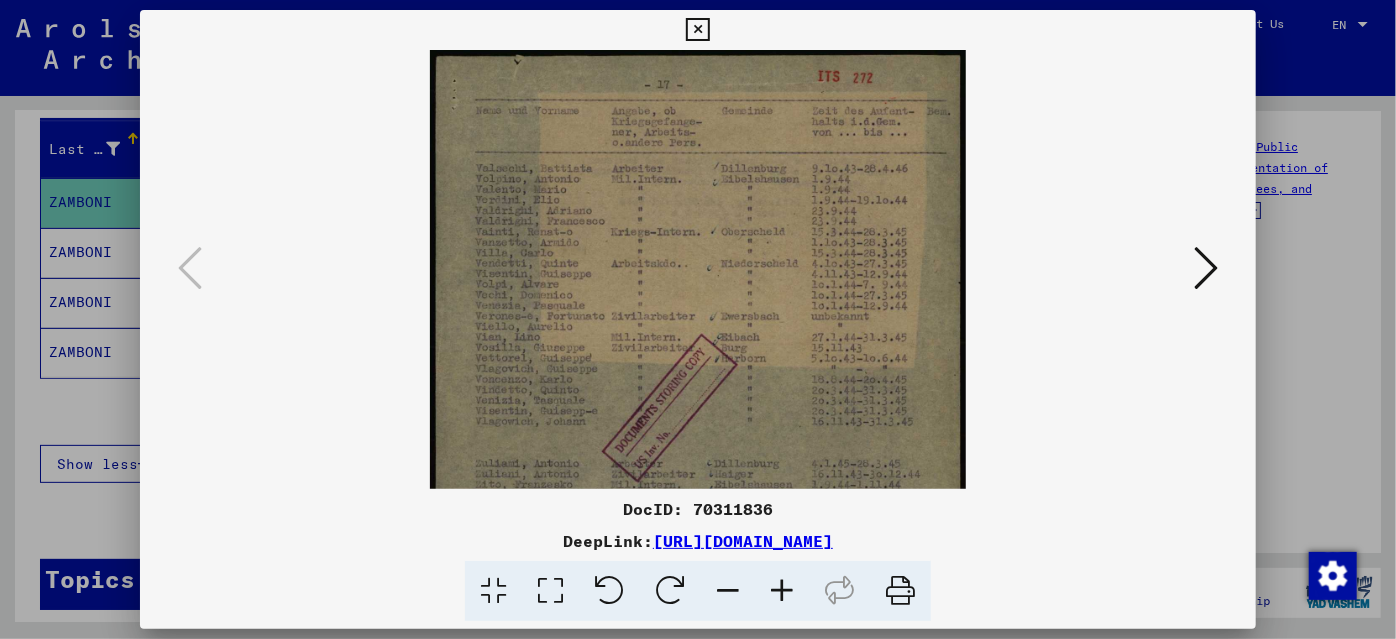 click at bounding box center (782, 591) 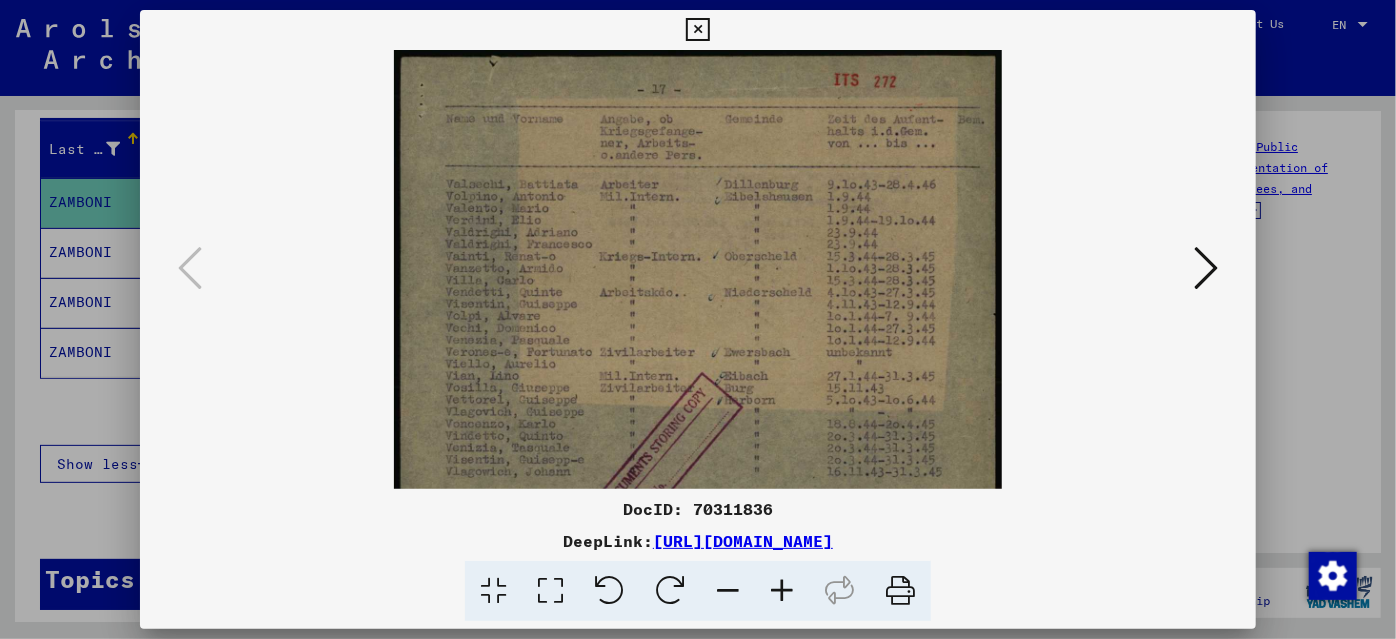 click at bounding box center (782, 591) 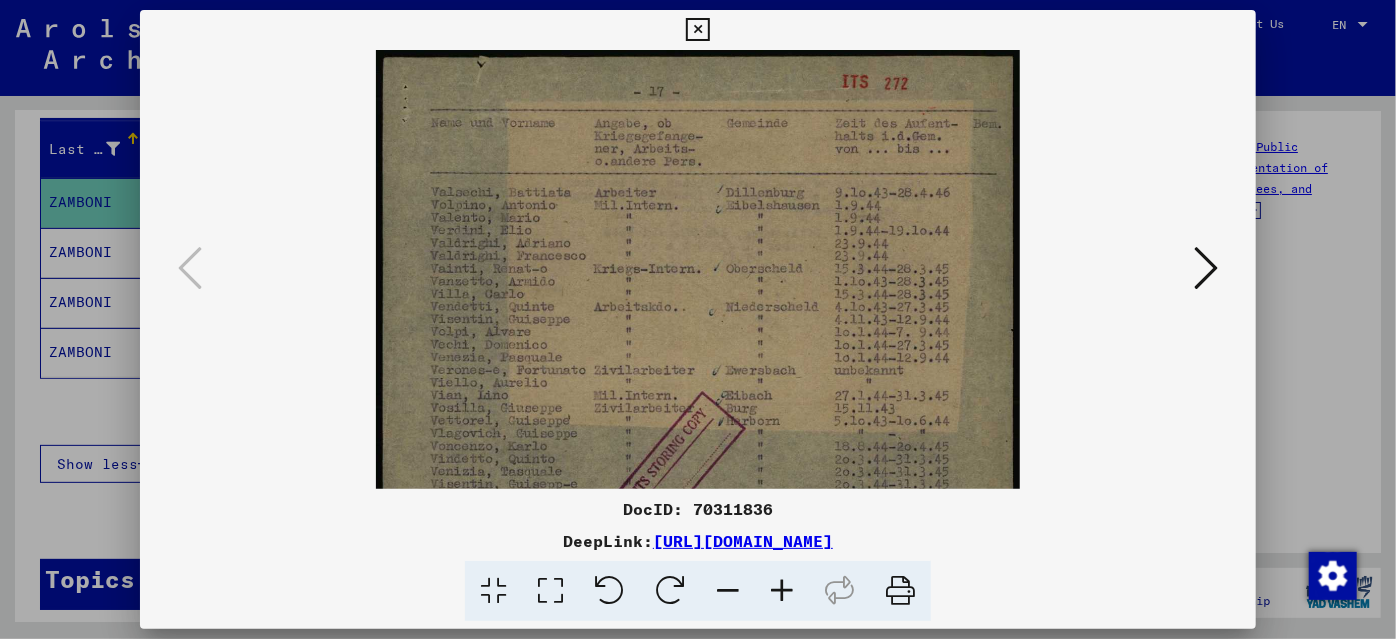 click at bounding box center [782, 591] 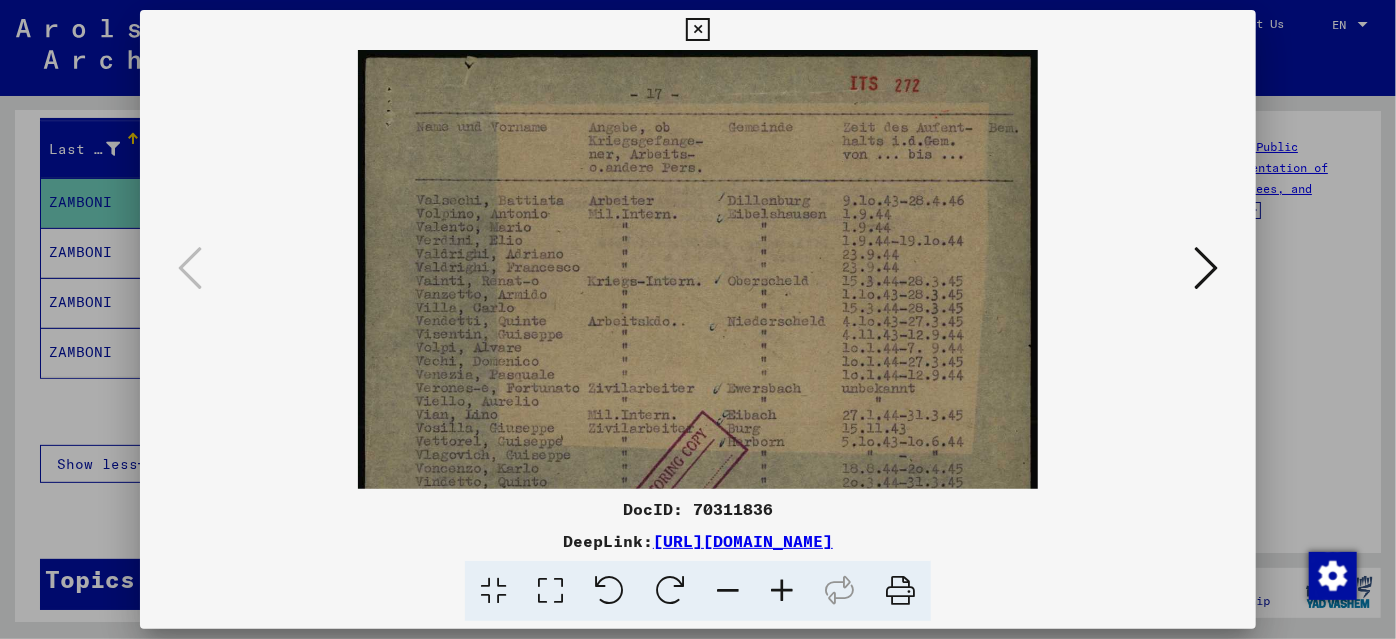 click at bounding box center (782, 591) 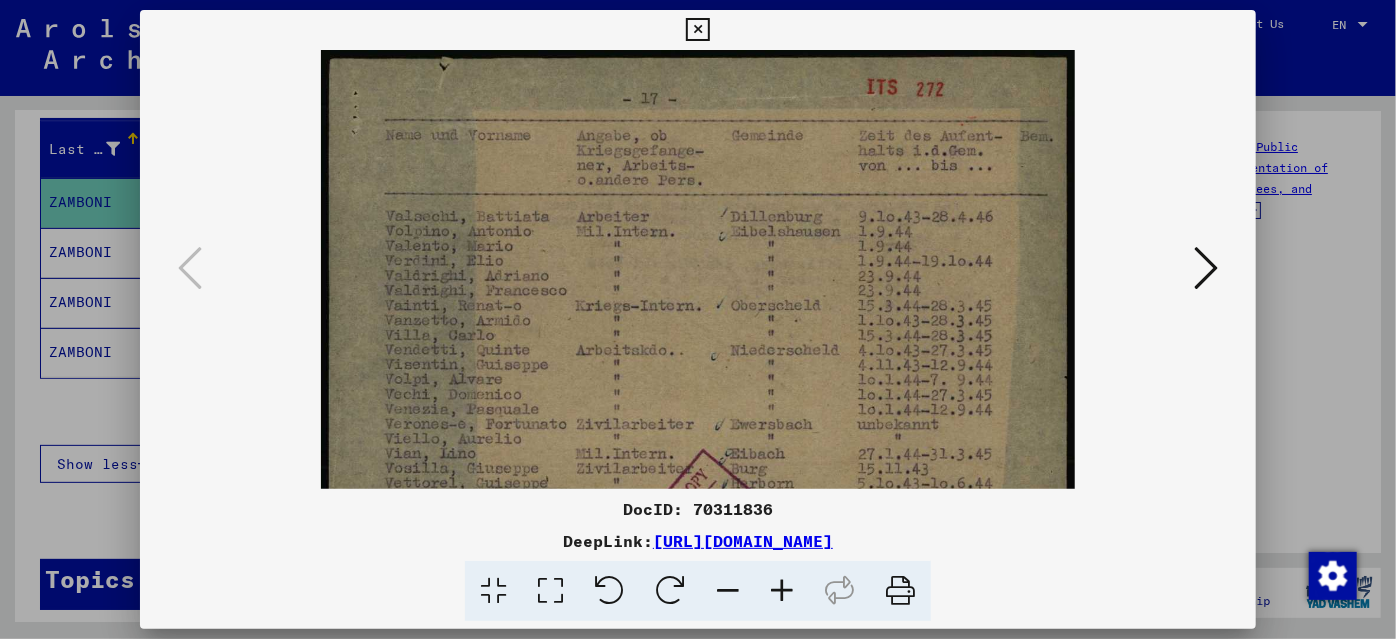 click at bounding box center [782, 591] 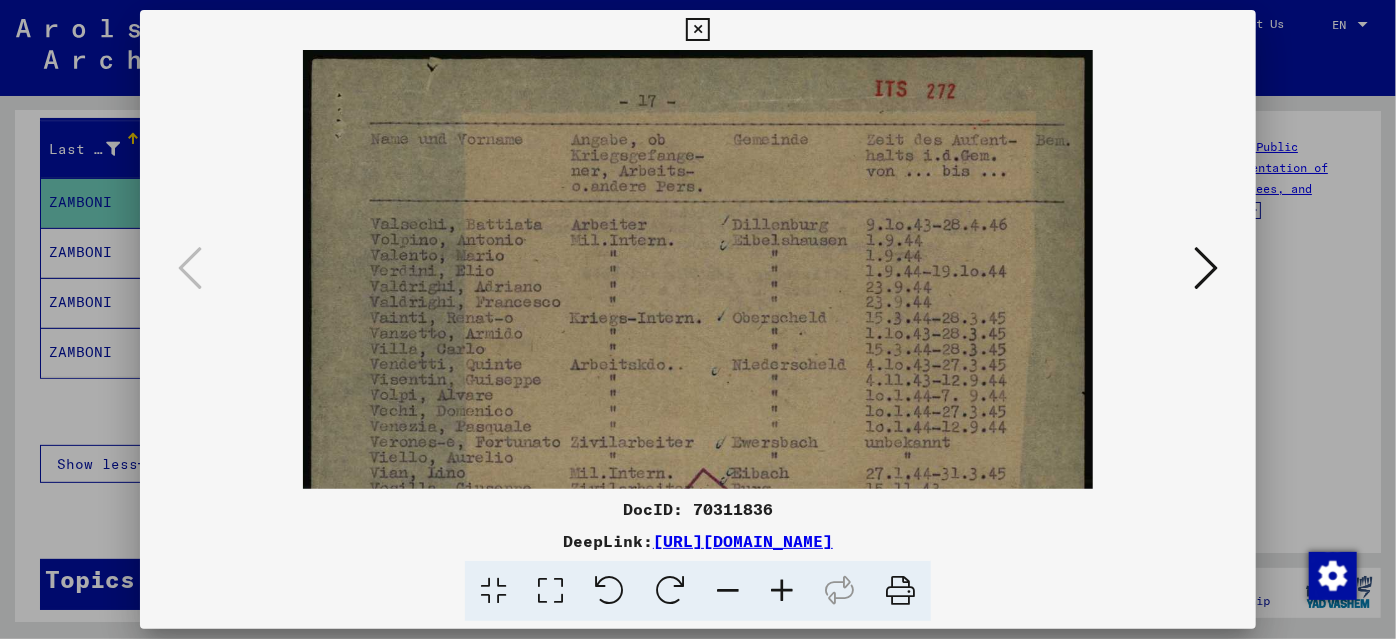 click at bounding box center [782, 591] 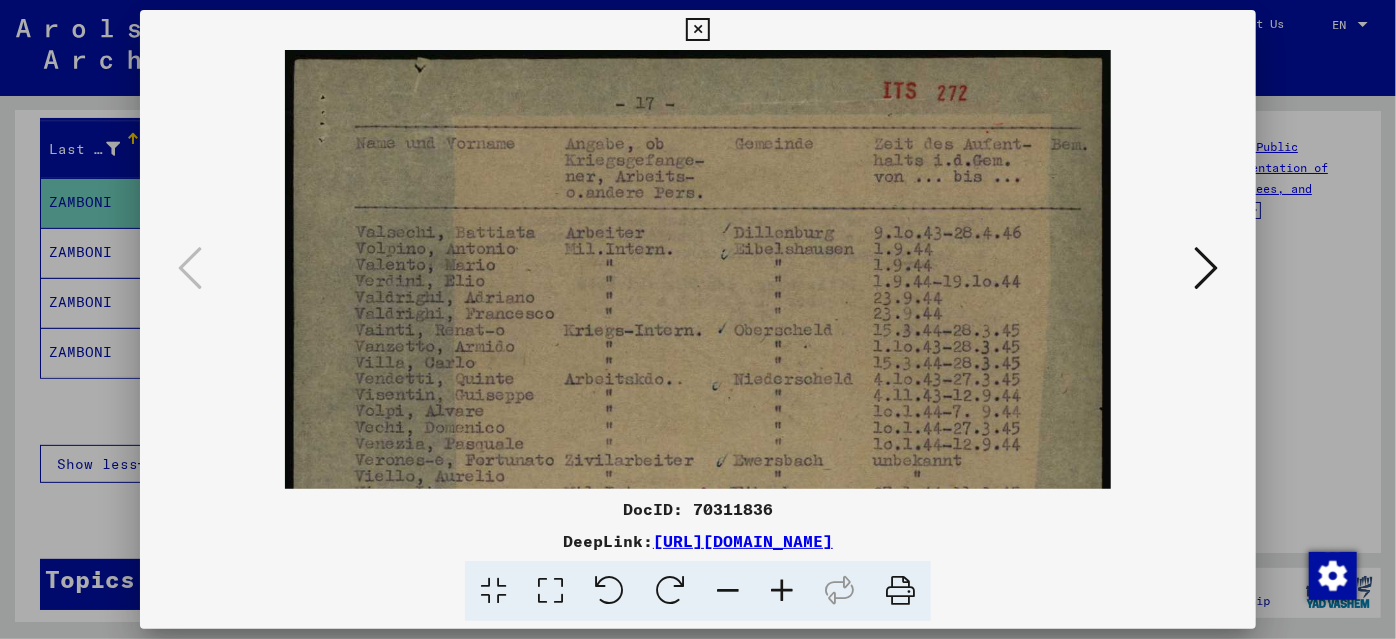 click at bounding box center [782, 591] 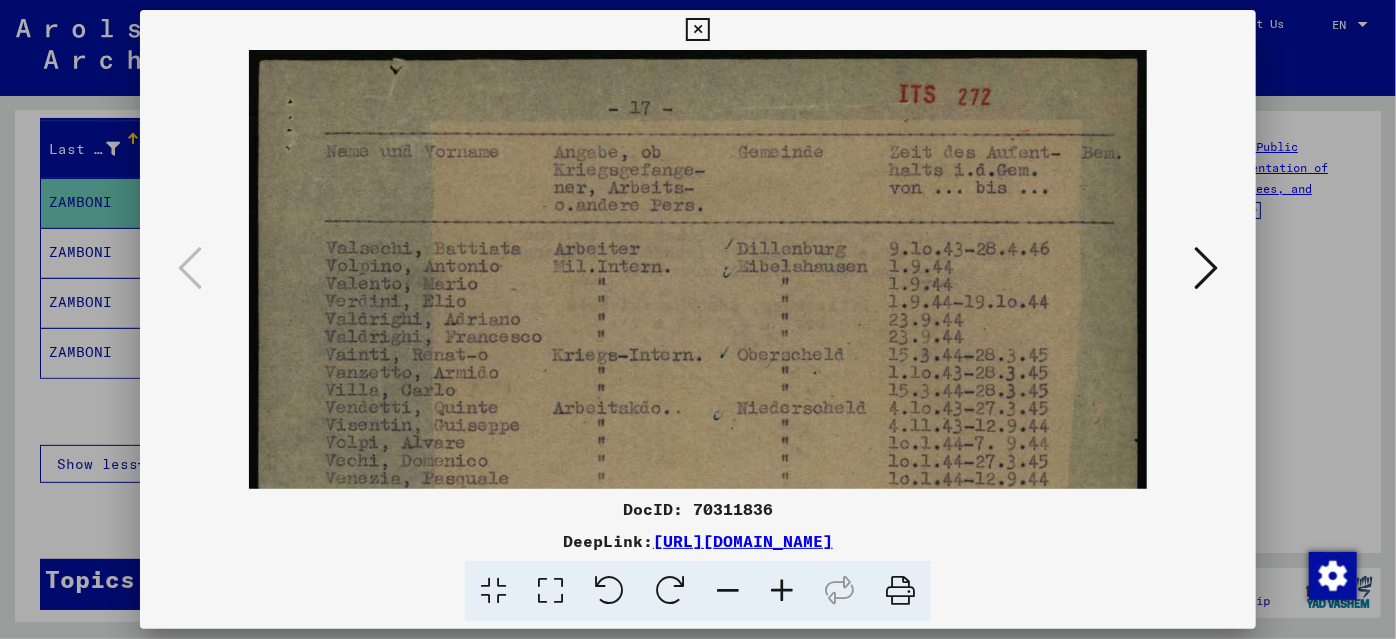 click at bounding box center (782, 591) 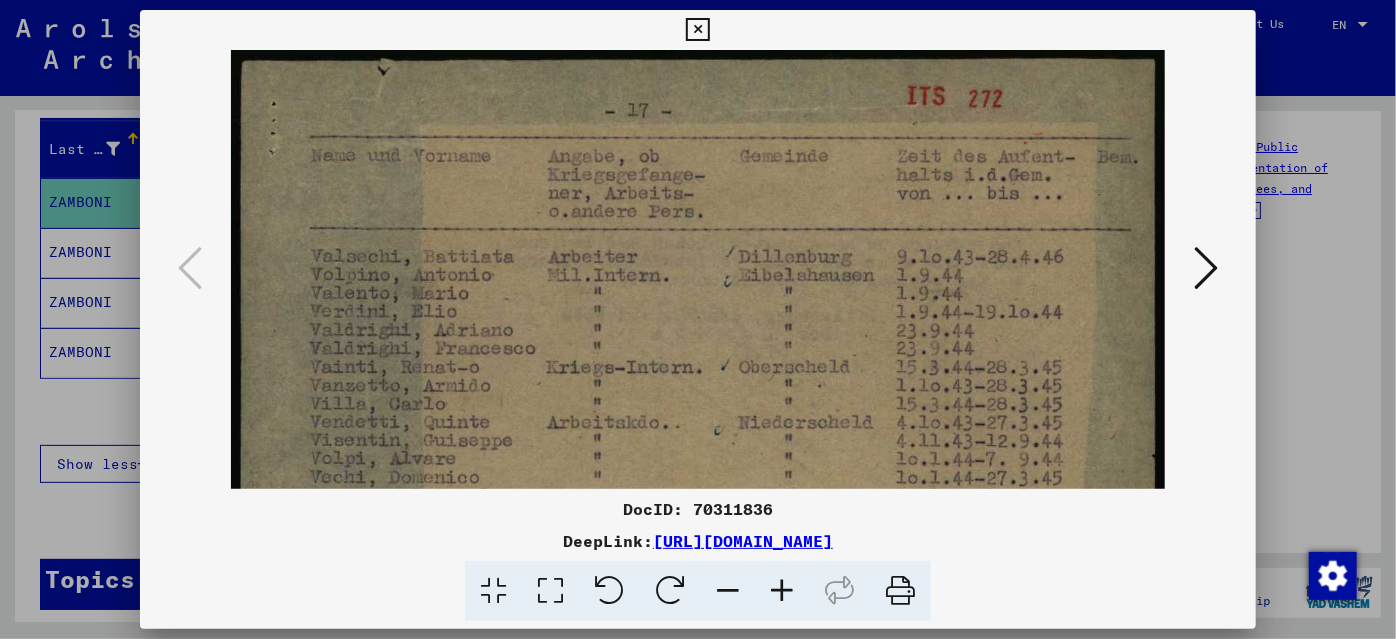 click at bounding box center (782, 591) 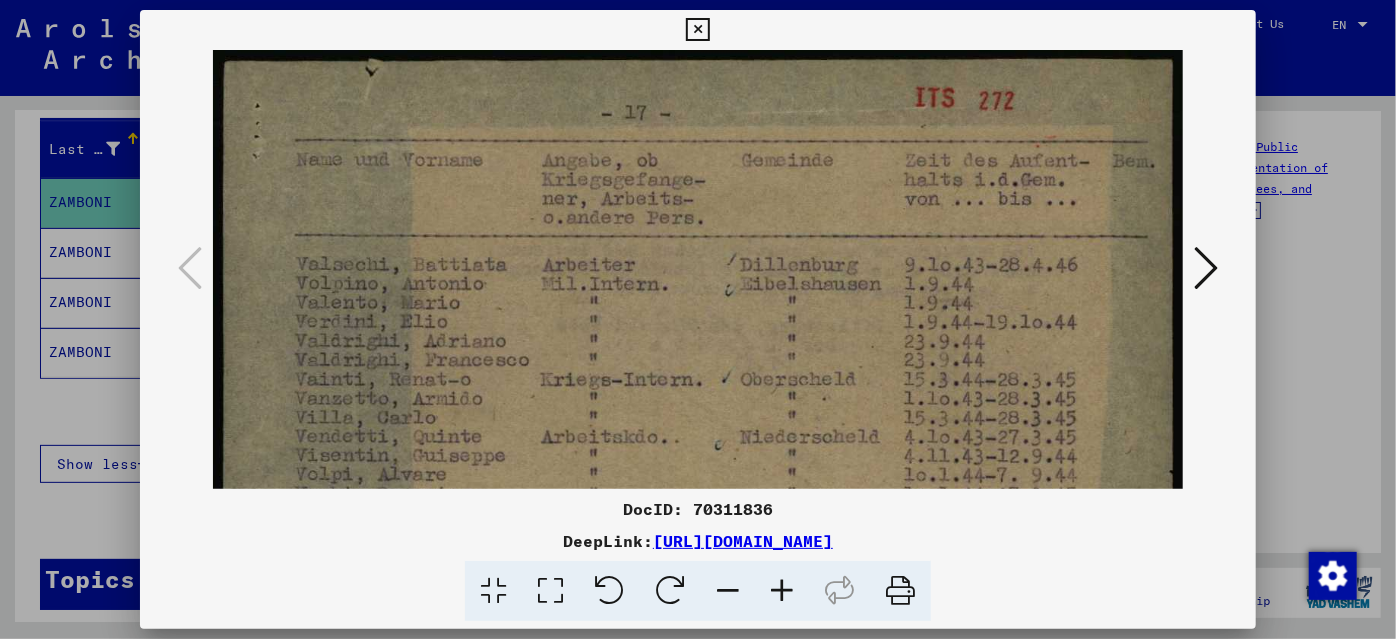 click at bounding box center [782, 591] 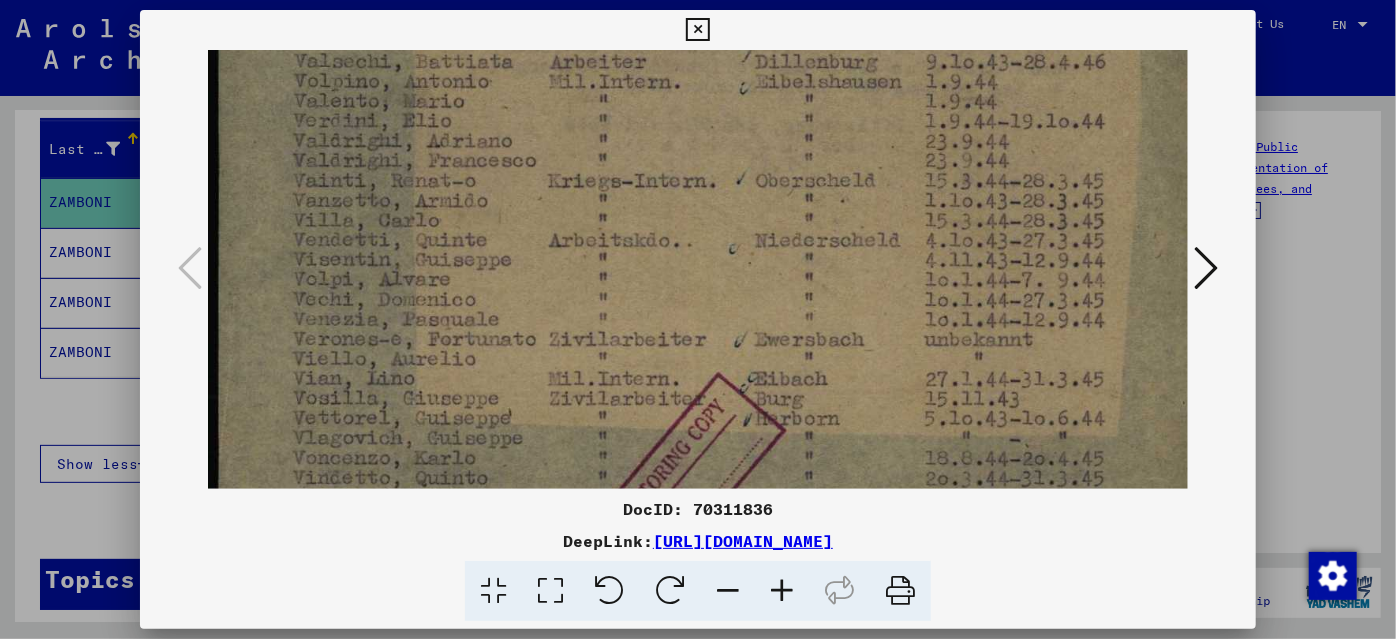 scroll, scrollTop: 221, scrollLeft: 0, axis: vertical 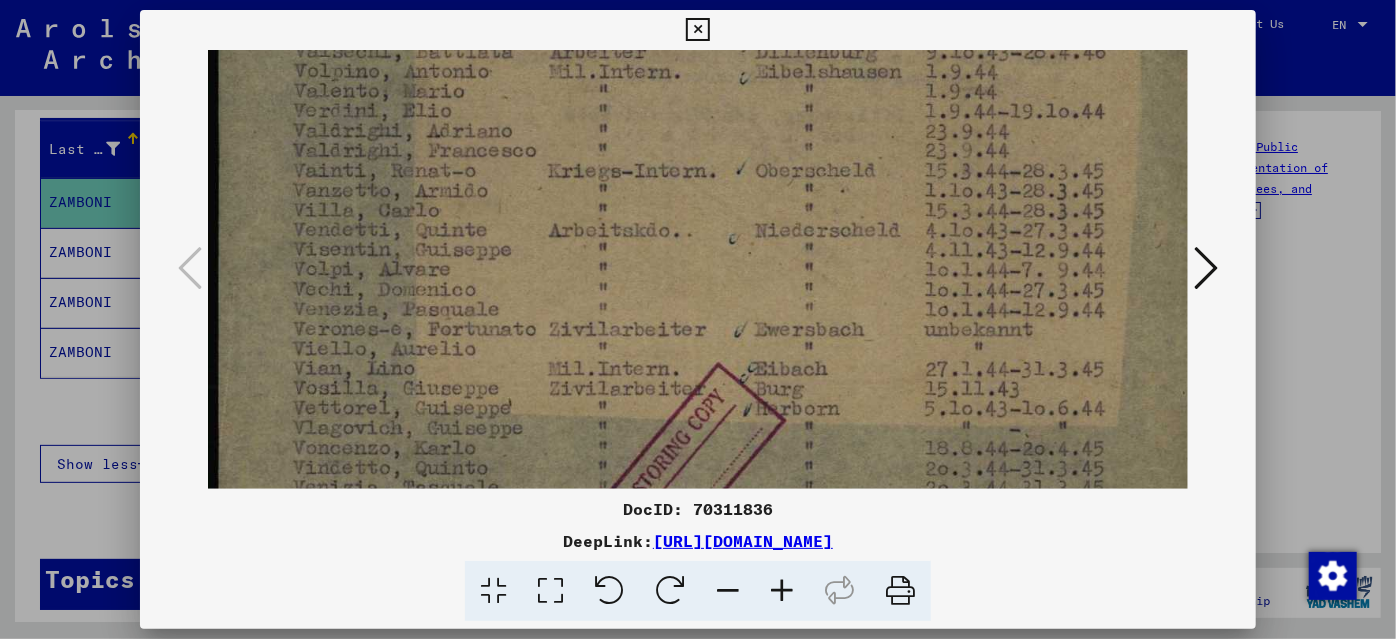 drag, startPoint x: 656, startPoint y: 428, endPoint x: 678, endPoint y: 209, distance: 220.10225 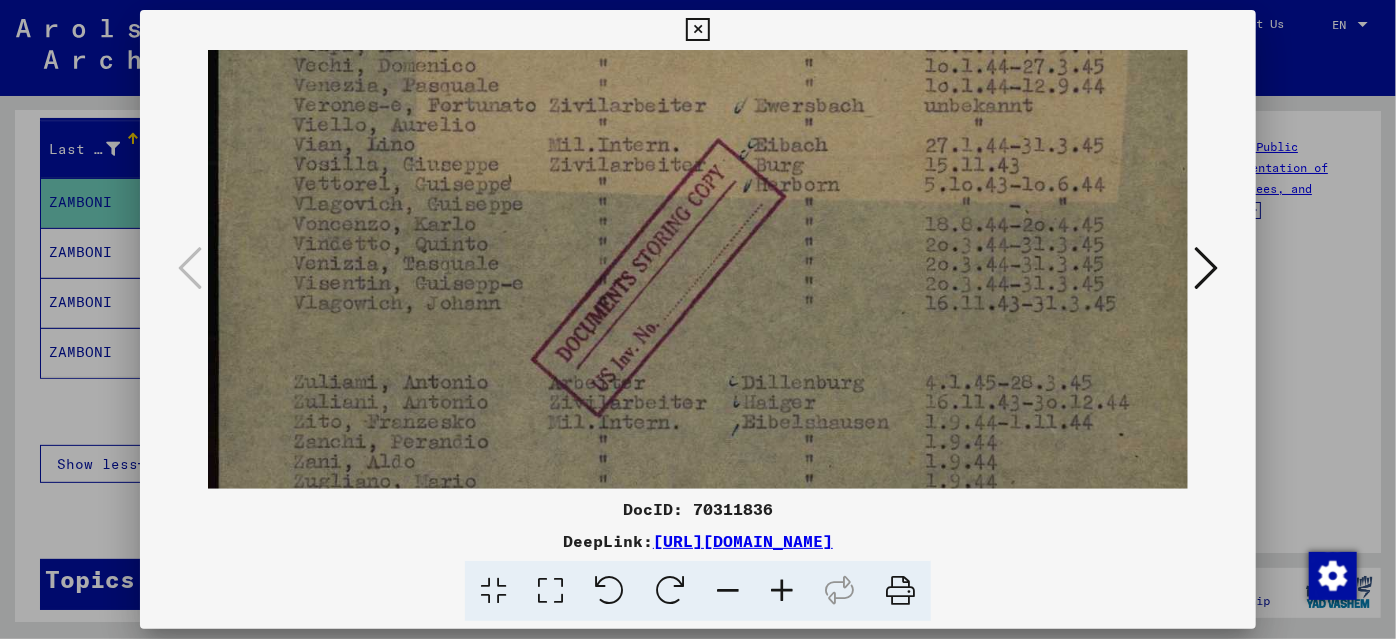scroll, scrollTop: 464, scrollLeft: 0, axis: vertical 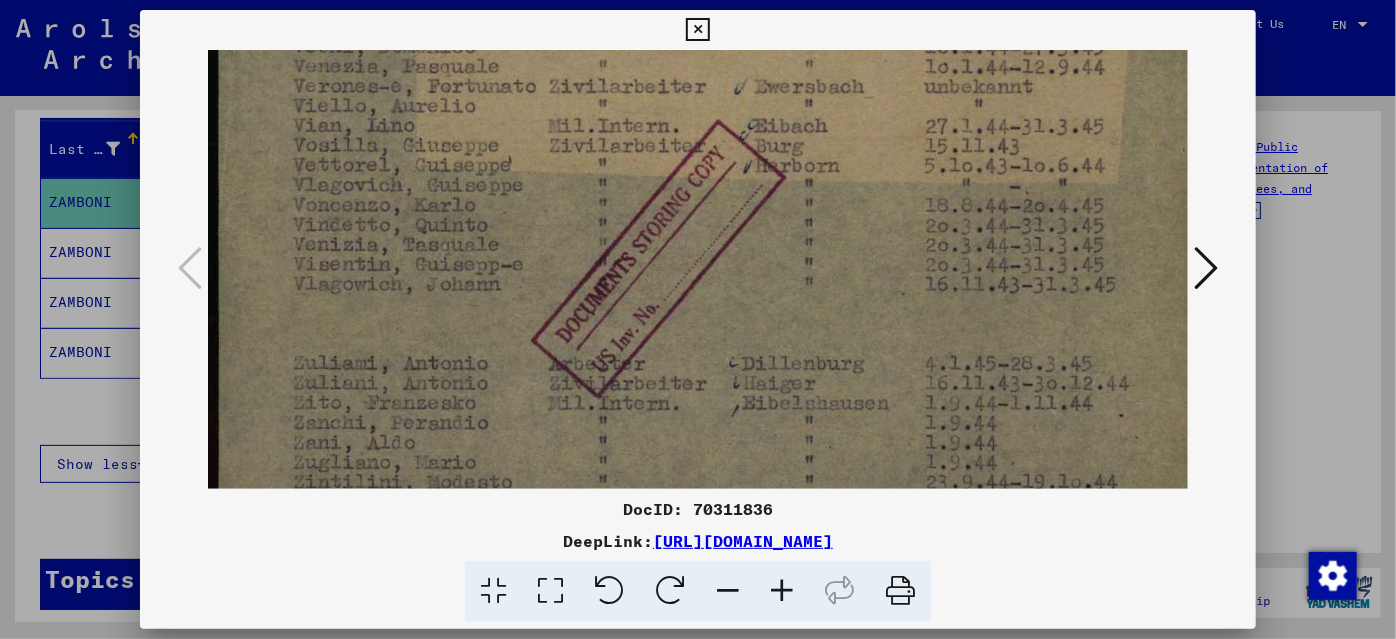 drag, startPoint x: 646, startPoint y: 428, endPoint x: 662, endPoint y: 188, distance: 240.53275 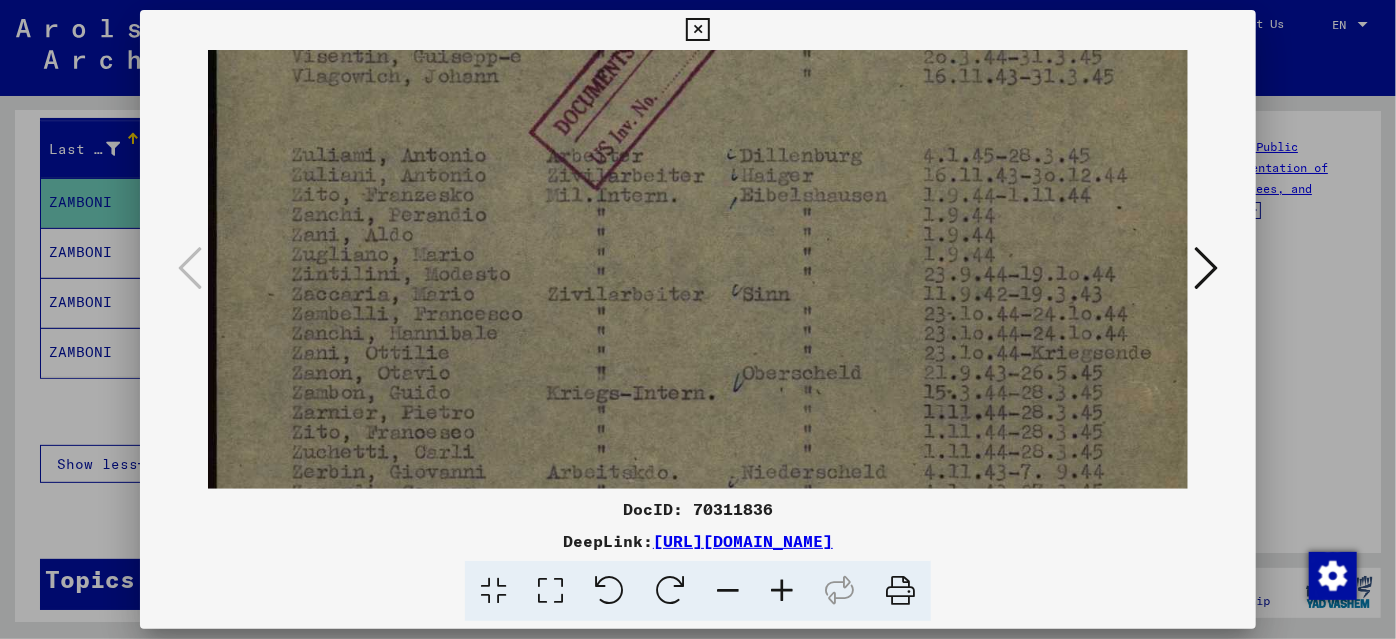 scroll, scrollTop: 678, scrollLeft: 1, axis: both 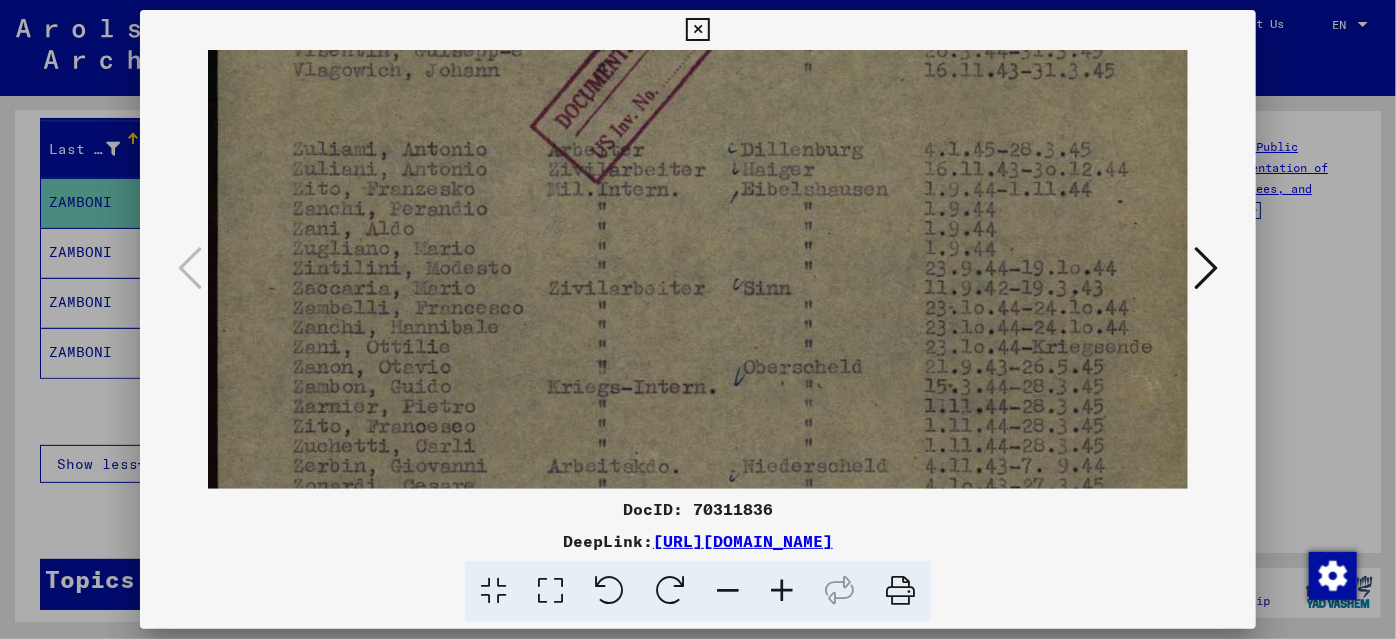 drag, startPoint x: 659, startPoint y: 419, endPoint x: 658, endPoint y: 206, distance: 213.00235 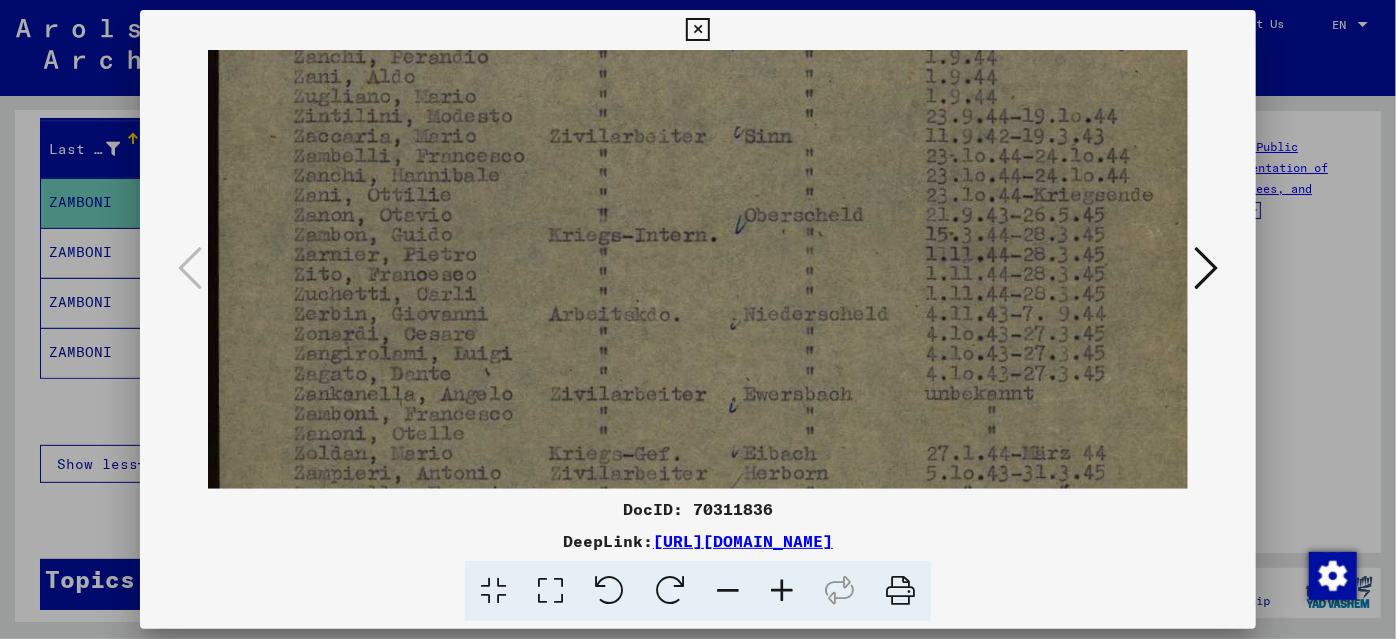 drag, startPoint x: 639, startPoint y: 250, endPoint x: 658, endPoint y: 155, distance: 96.88137 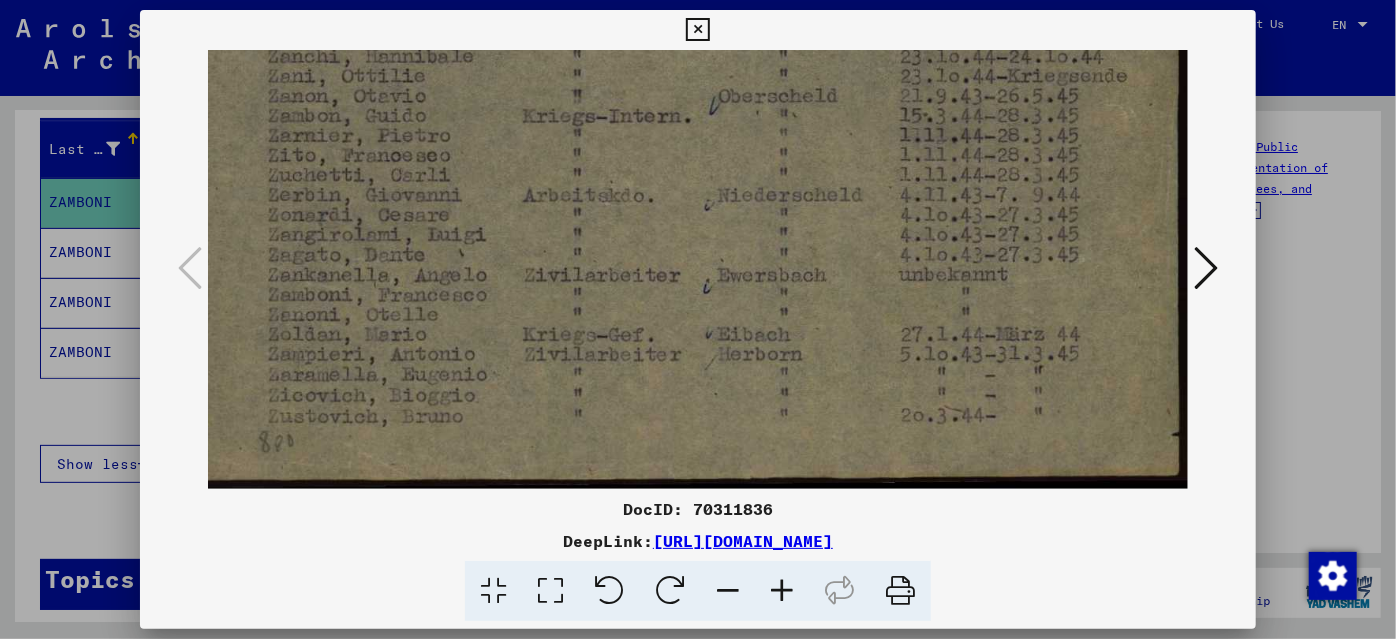scroll, scrollTop: 949, scrollLeft: 18, axis: both 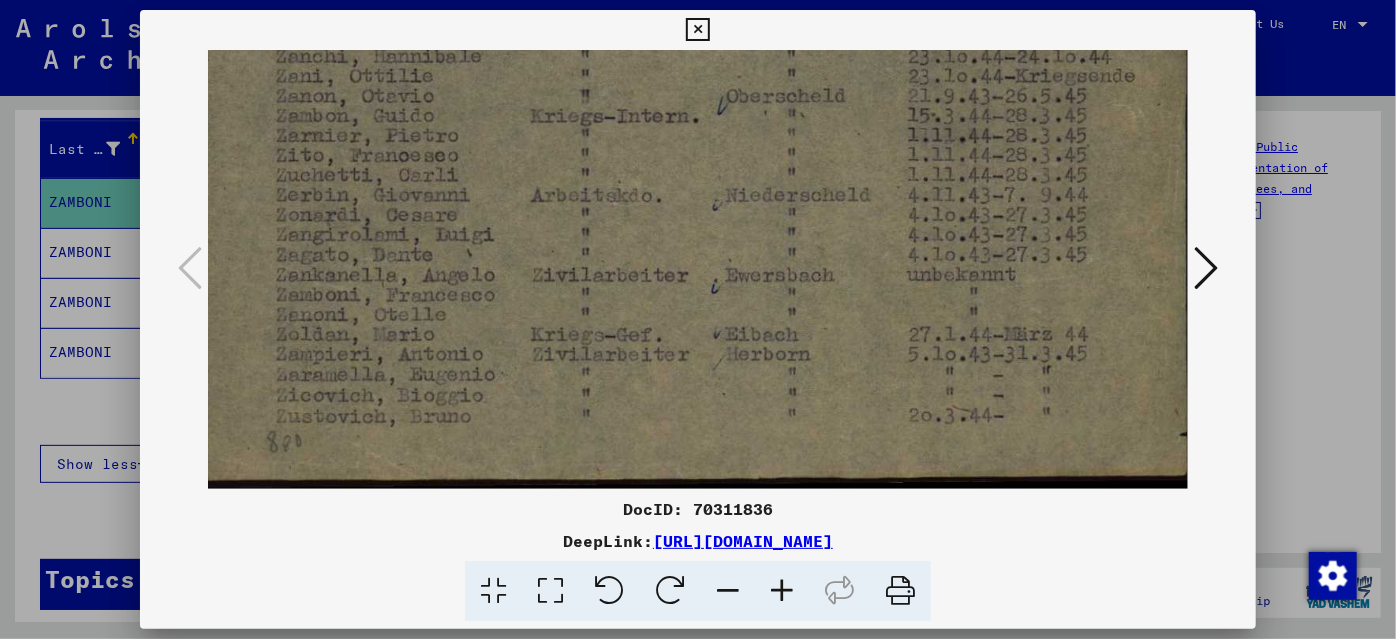 drag, startPoint x: 664, startPoint y: 373, endPoint x: 653, endPoint y: 204, distance: 169.3576 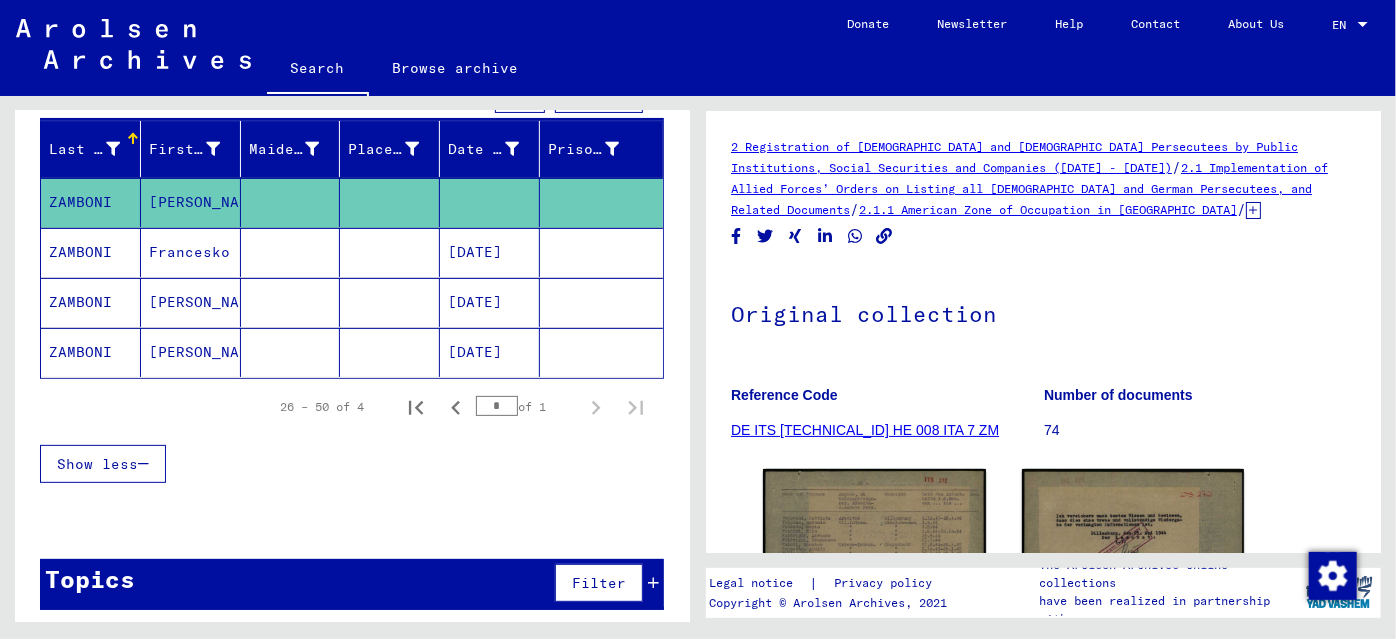 click on "DE ITS 2.1.1.1 HE 008 ITA 7 ZM" 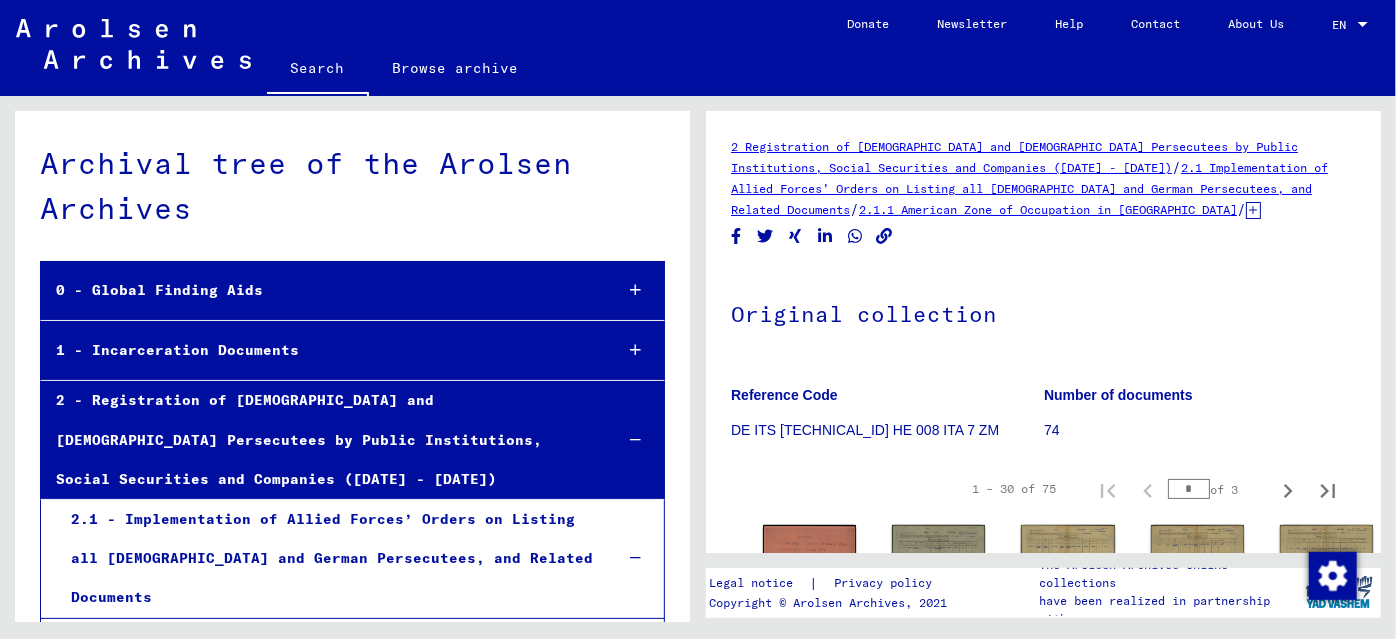 scroll, scrollTop: 2946, scrollLeft: 0, axis: vertical 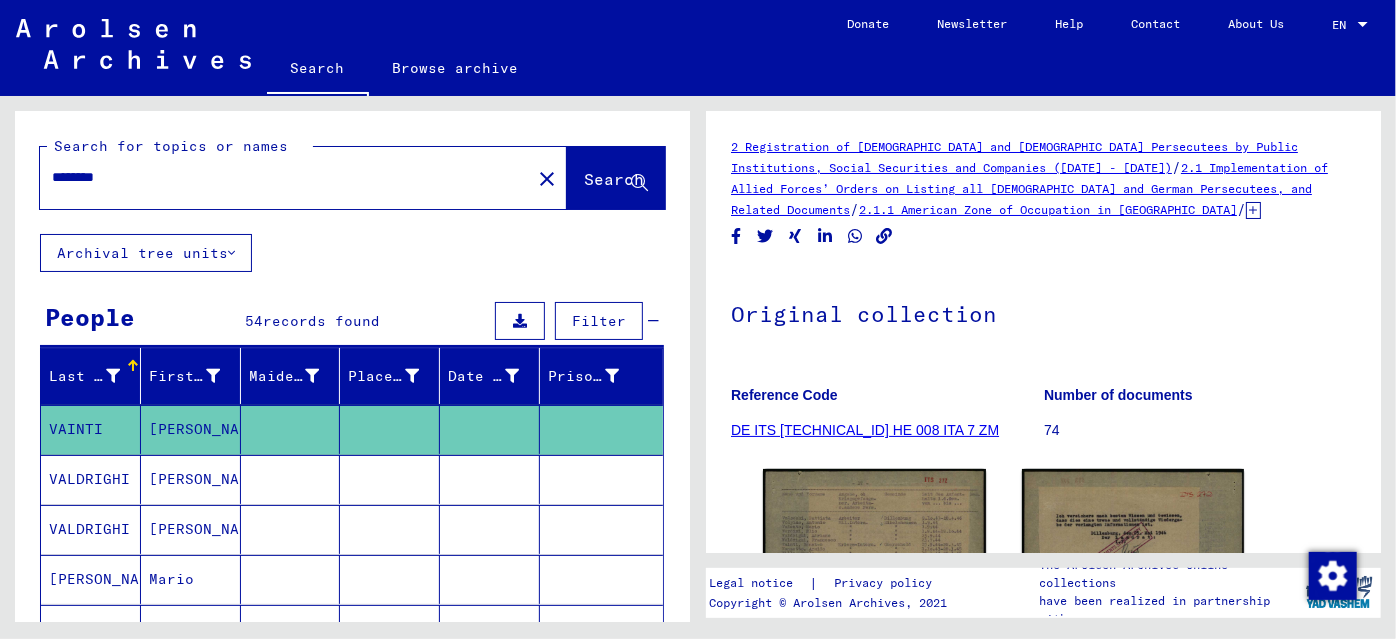 drag, startPoint x: 160, startPoint y: 193, endPoint x: 66, endPoint y: 141, distance: 107.42439 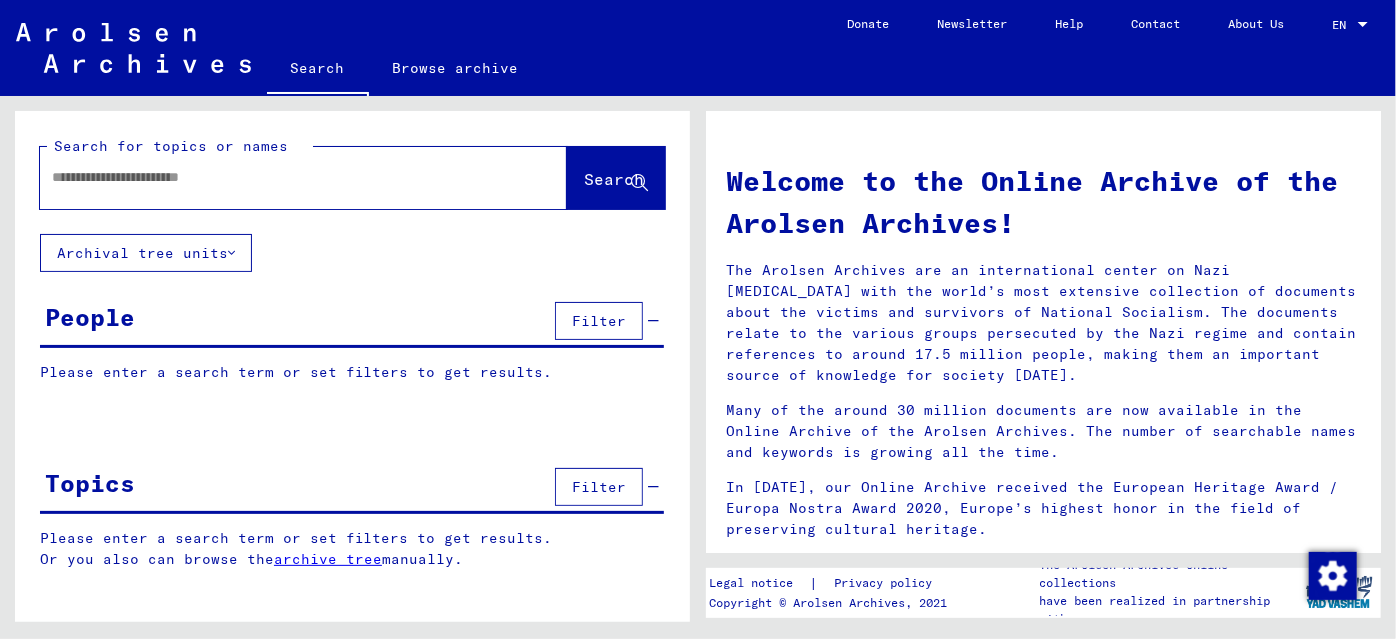 click at bounding box center [279, 177] 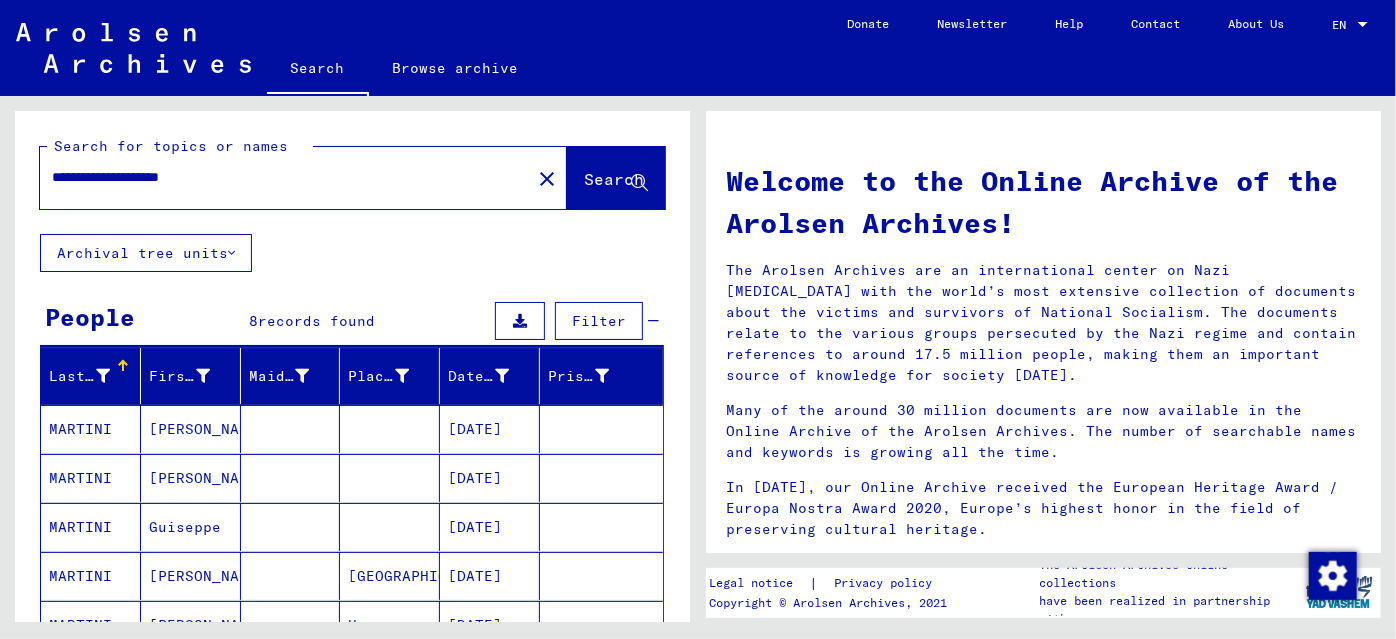 click at bounding box center [390, 478] 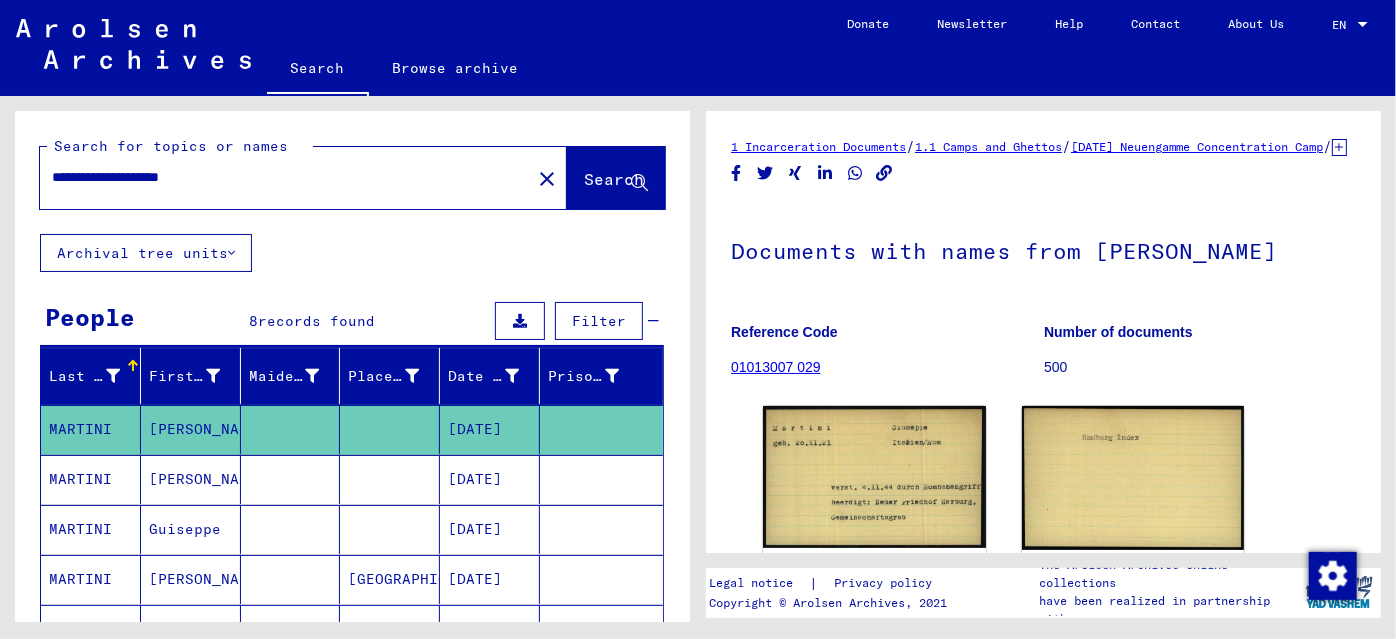 scroll, scrollTop: 0, scrollLeft: 0, axis: both 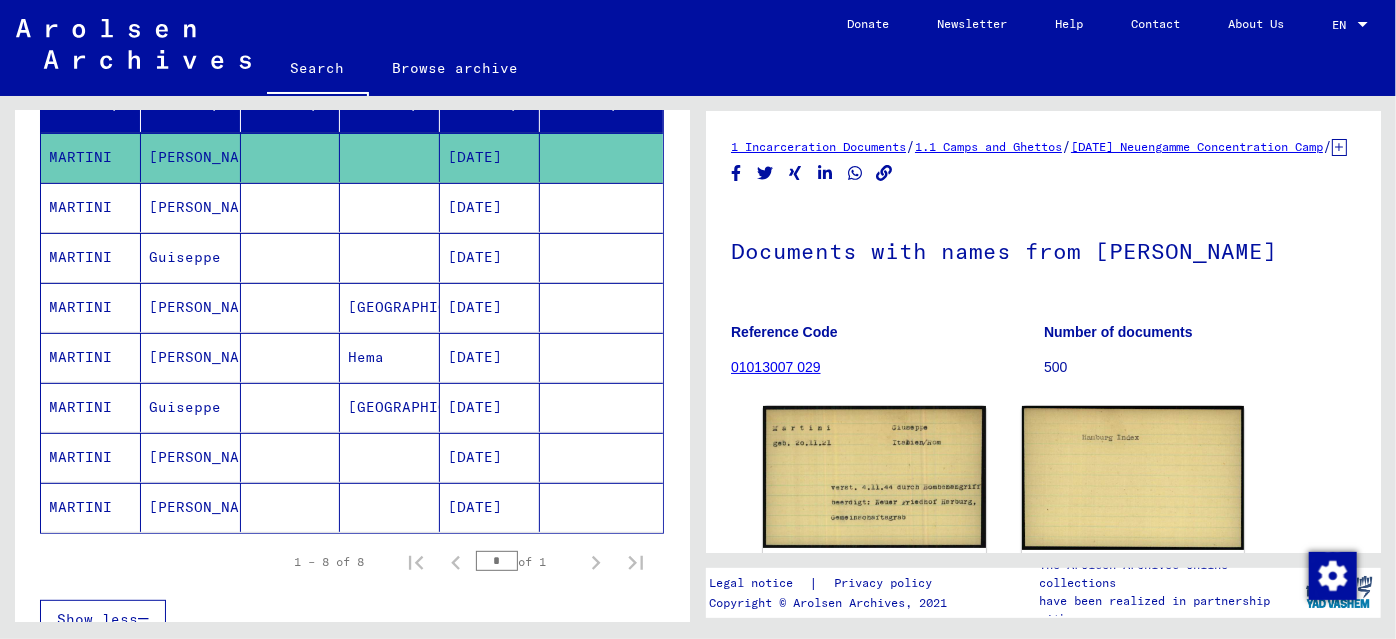 click on "03/15/1921" at bounding box center [490, 257] 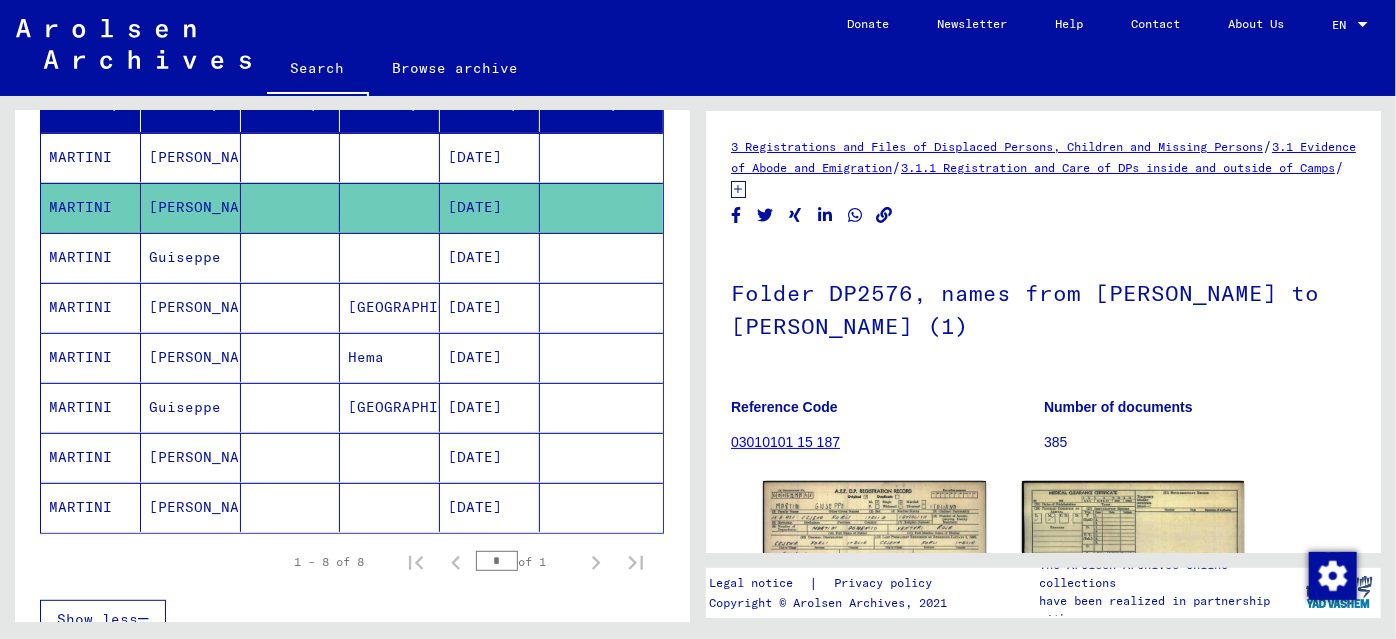 scroll, scrollTop: 0, scrollLeft: 0, axis: both 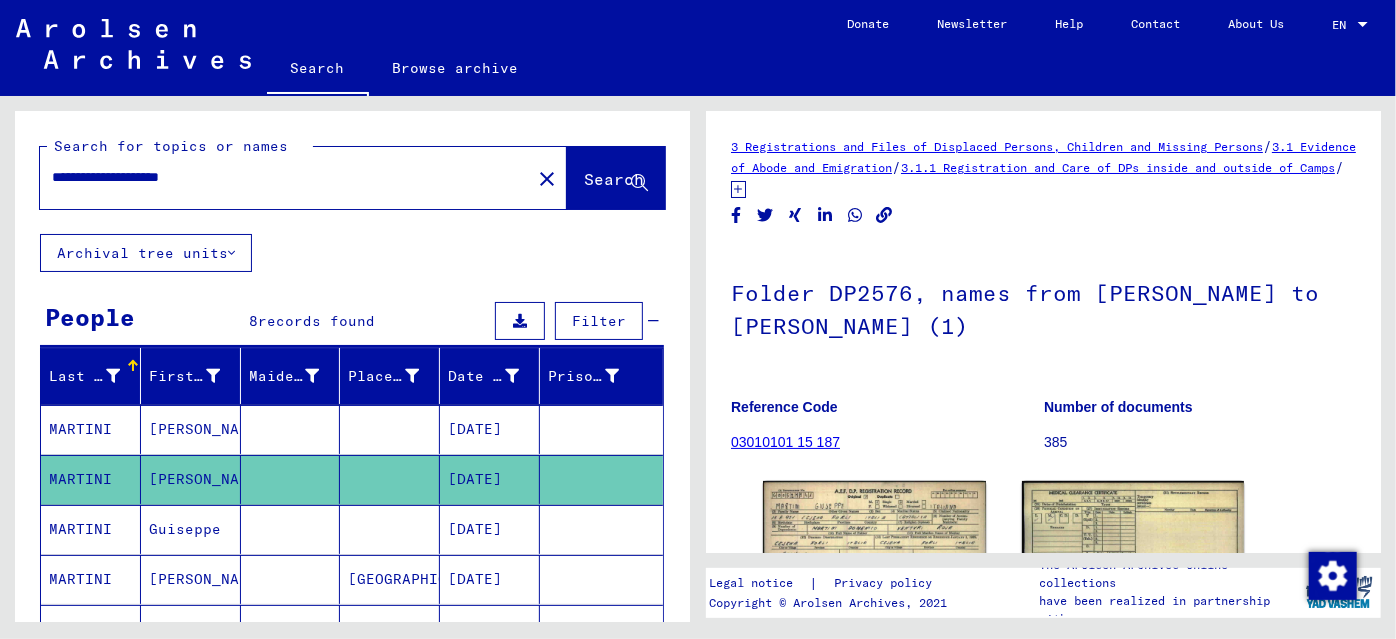drag, startPoint x: 246, startPoint y: 173, endPoint x: 0, endPoint y: 176, distance: 246.0183 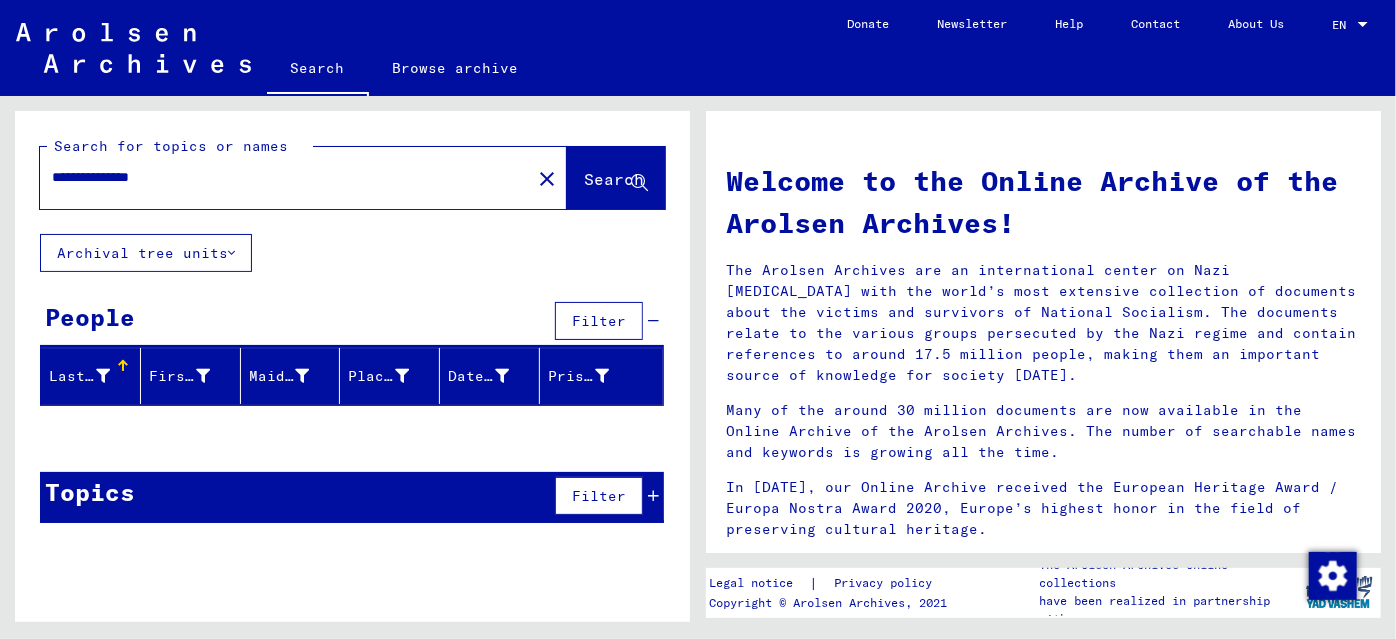 drag, startPoint x: 120, startPoint y: 174, endPoint x: 204, endPoint y: 183, distance: 84.48077 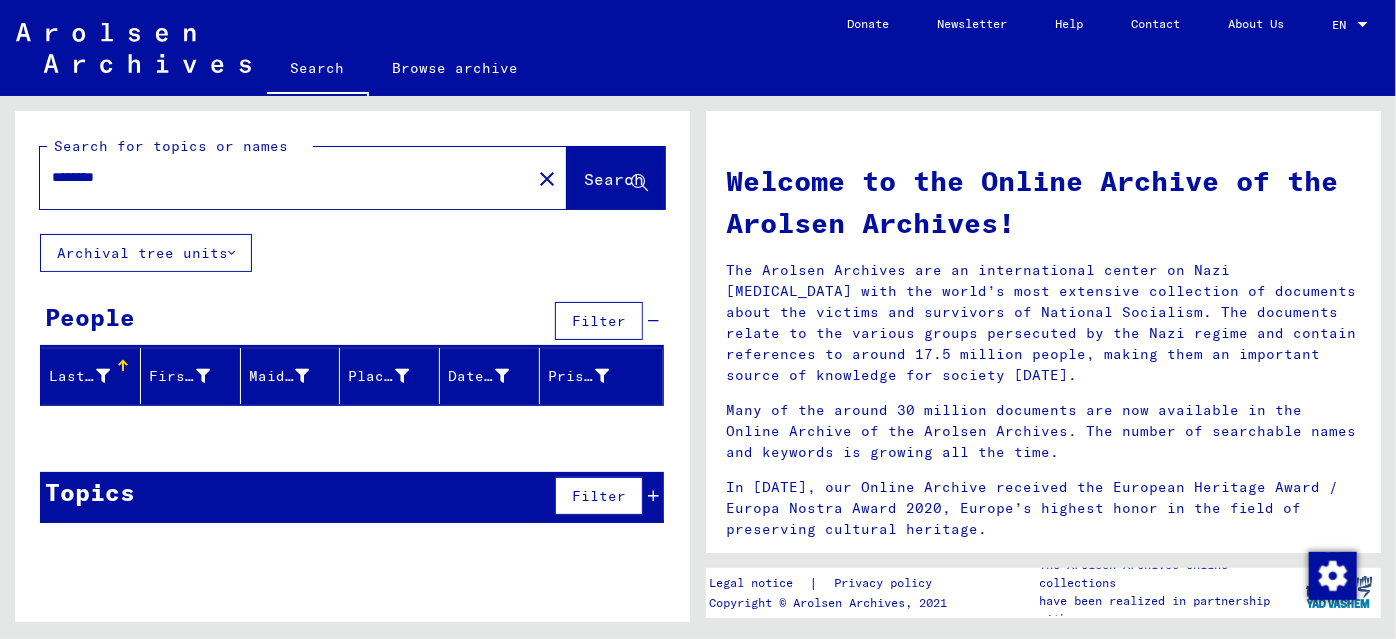 type on "*******" 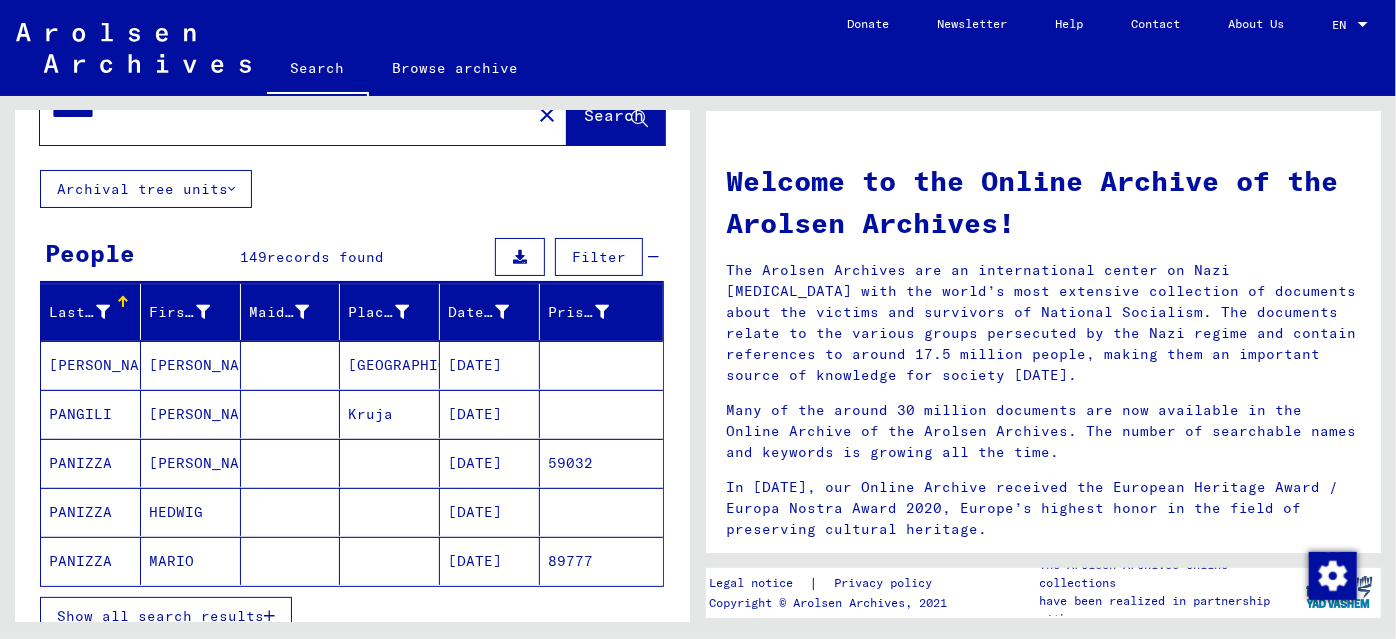 scroll, scrollTop: 181, scrollLeft: 0, axis: vertical 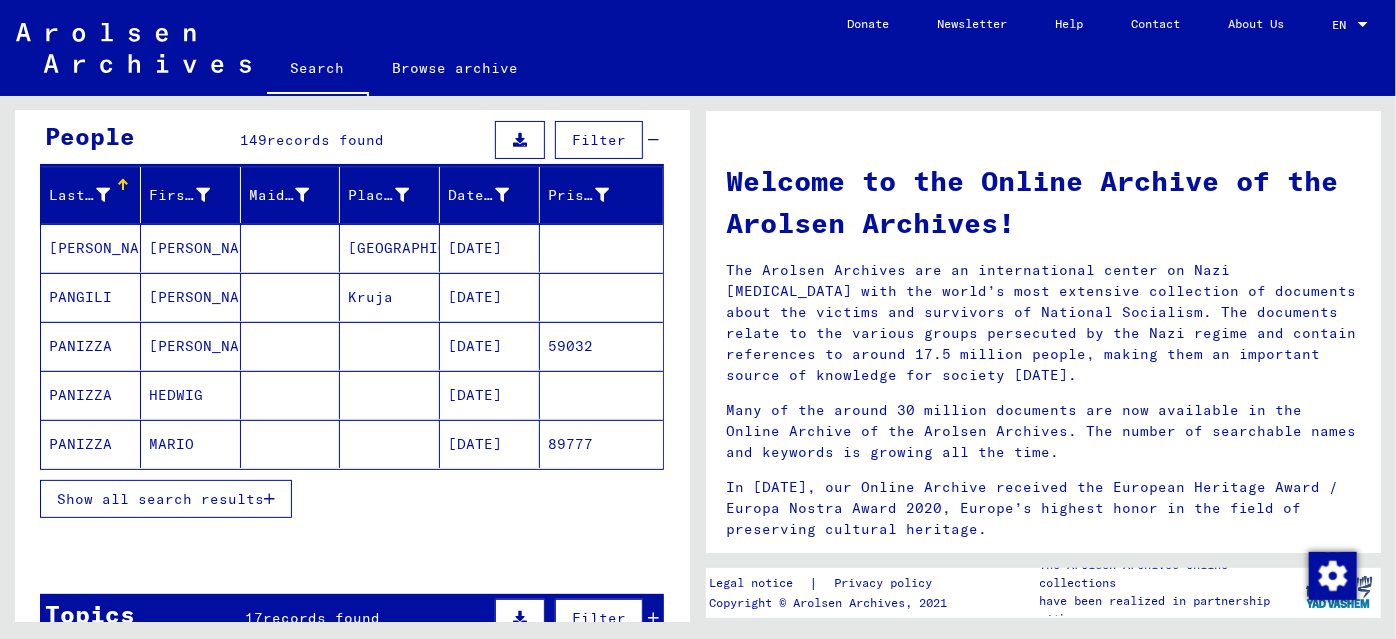 click on "Show all search results" at bounding box center [160, 499] 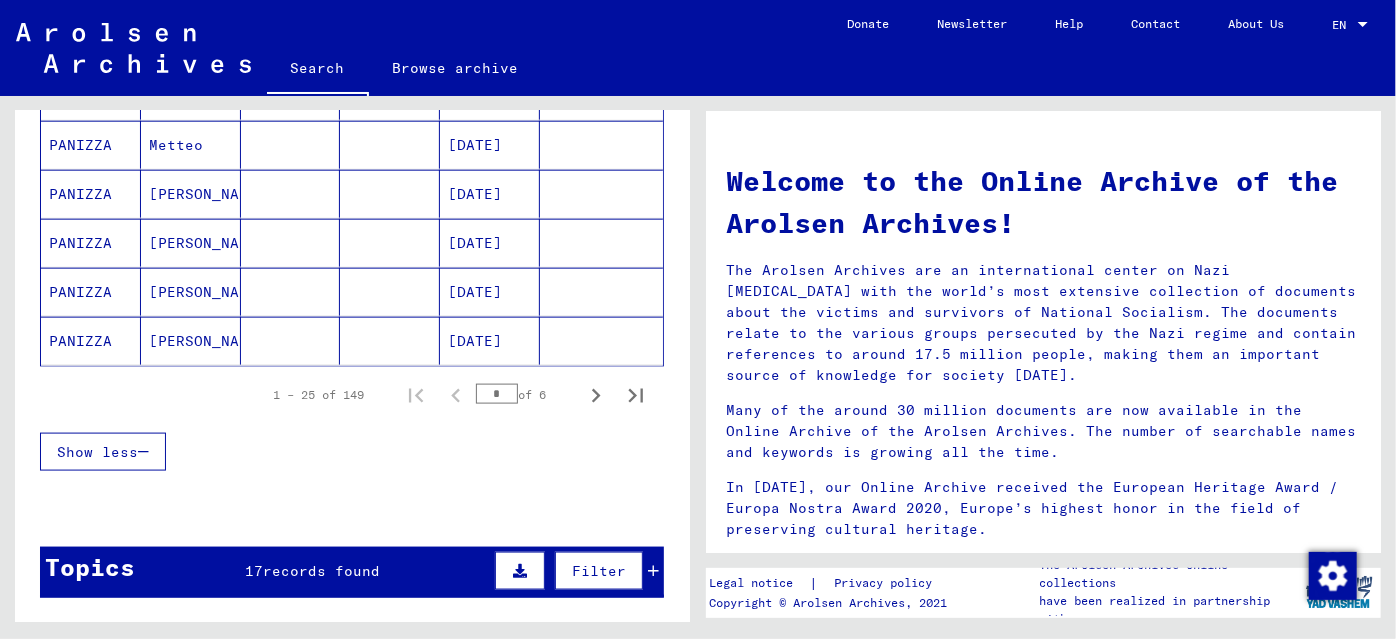 scroll, scrollTop: 1272, scrollLeft: 0, axis: vertical 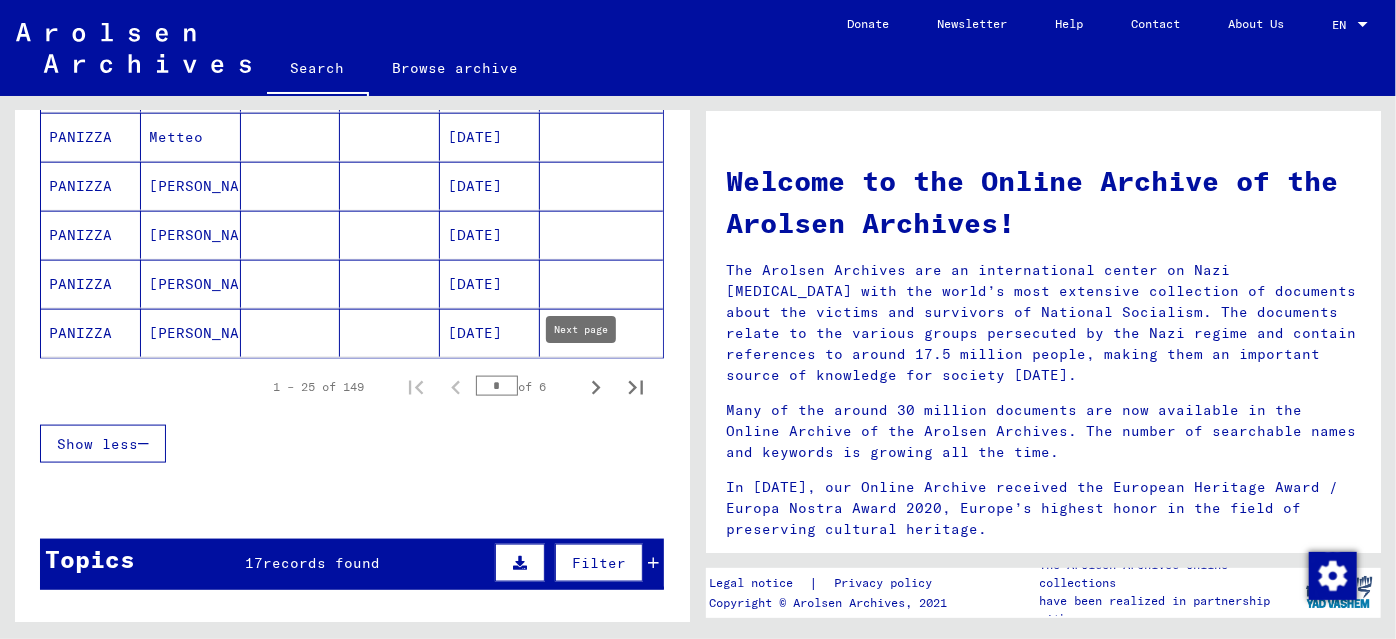 click 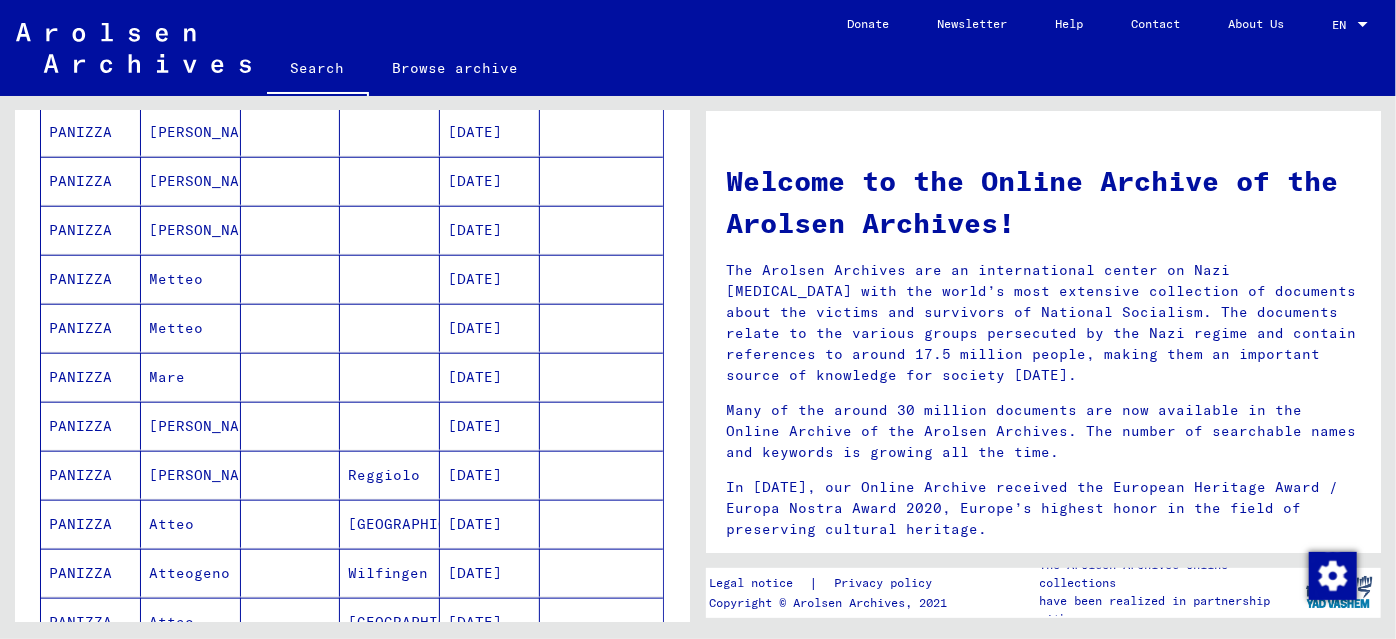 scroll, scrollTop: 1090, scrollLeft: 0, axis: vertical 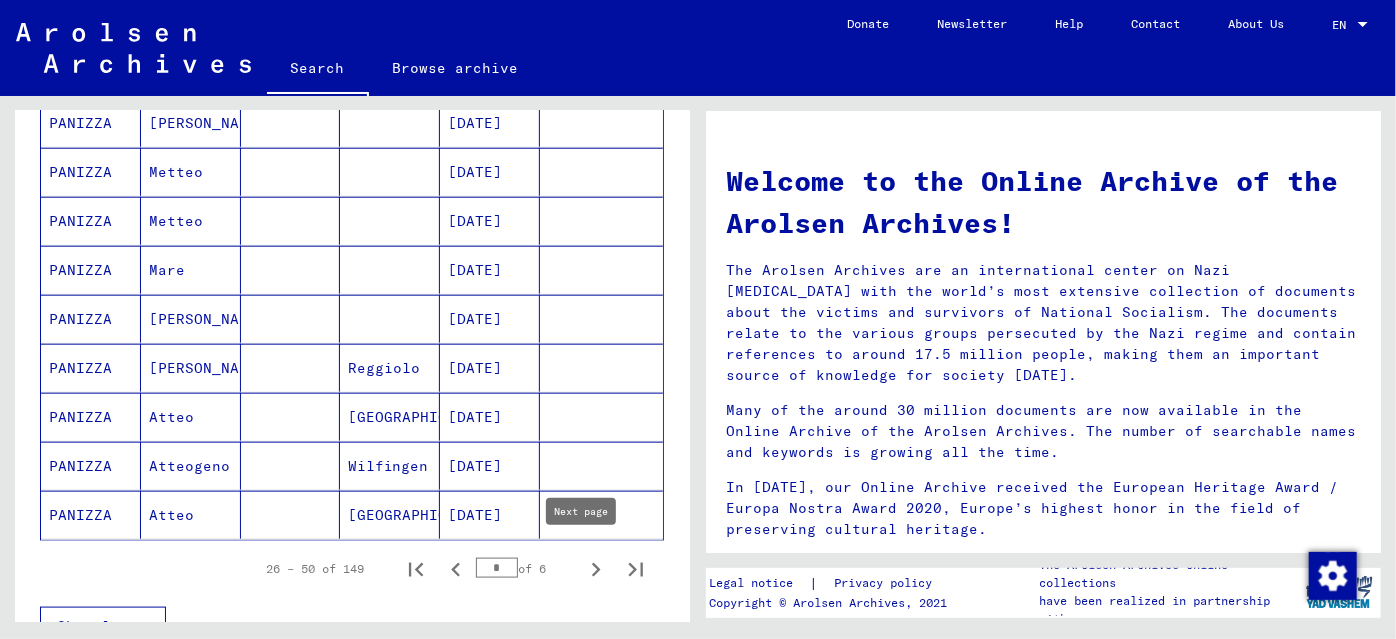 click 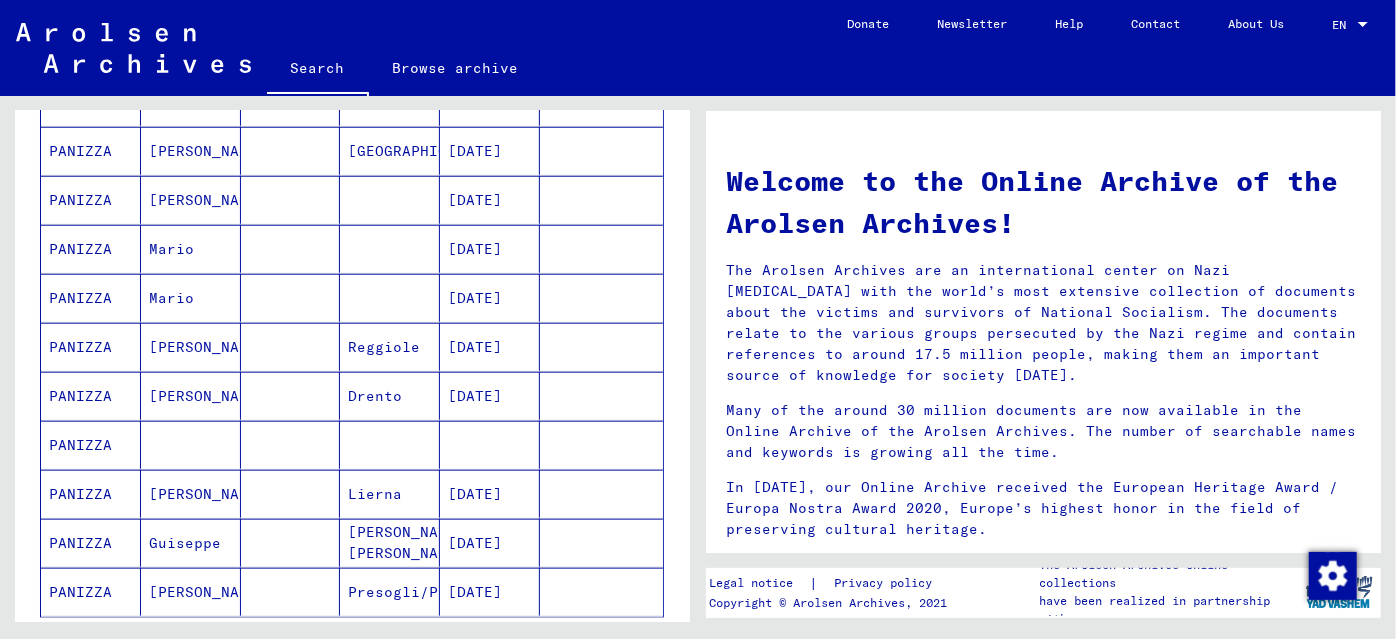 scroll, scrollTop: 1090, scrollLeft: 0, axis: vertical 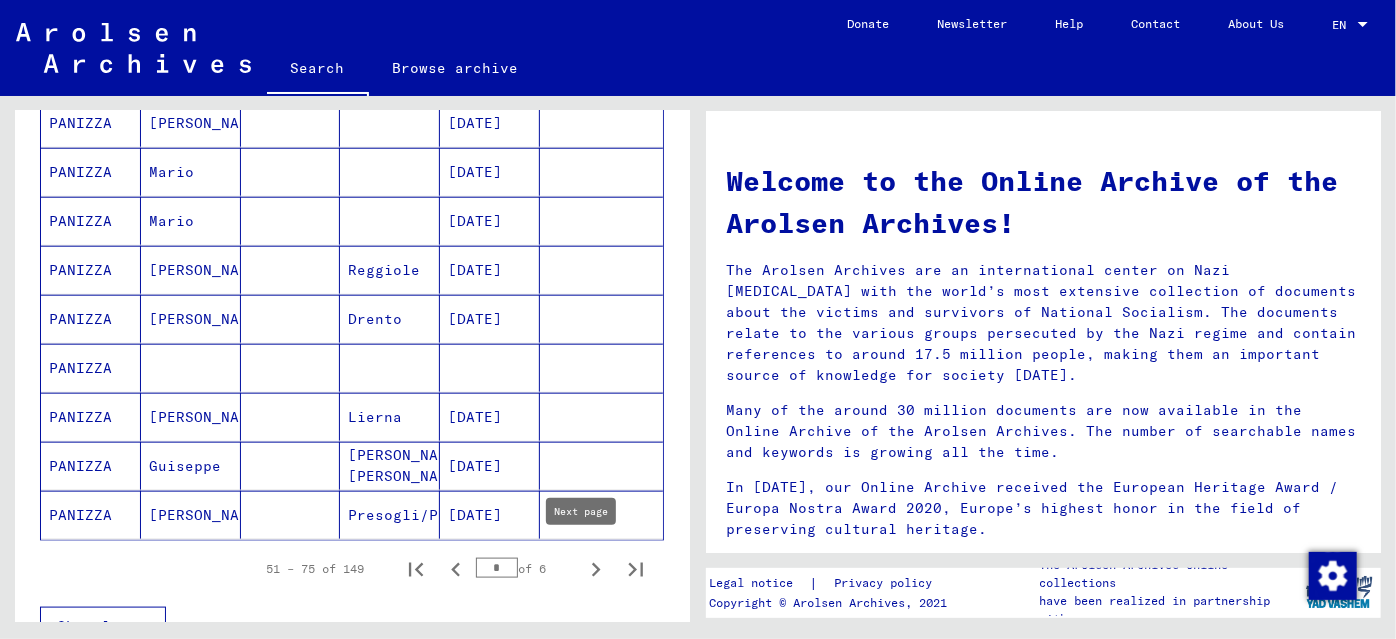 click 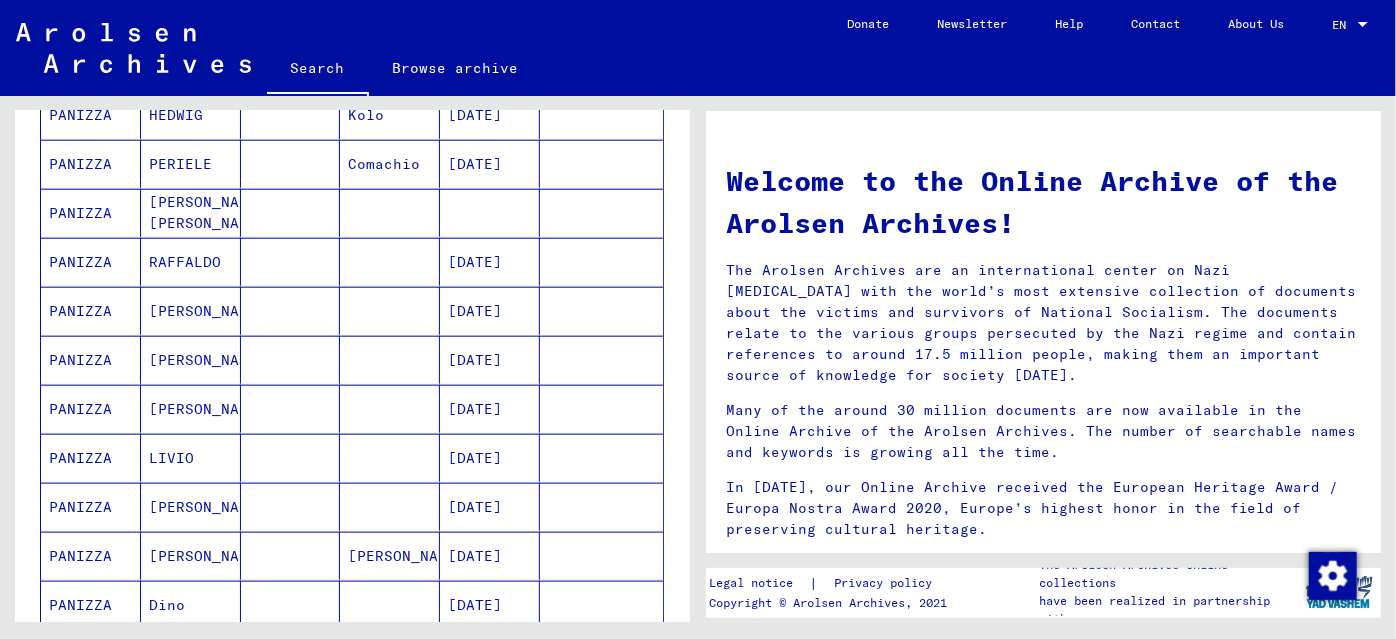 scroll, scrollTop: 1090, scrollLeft: 0, axis: vertical 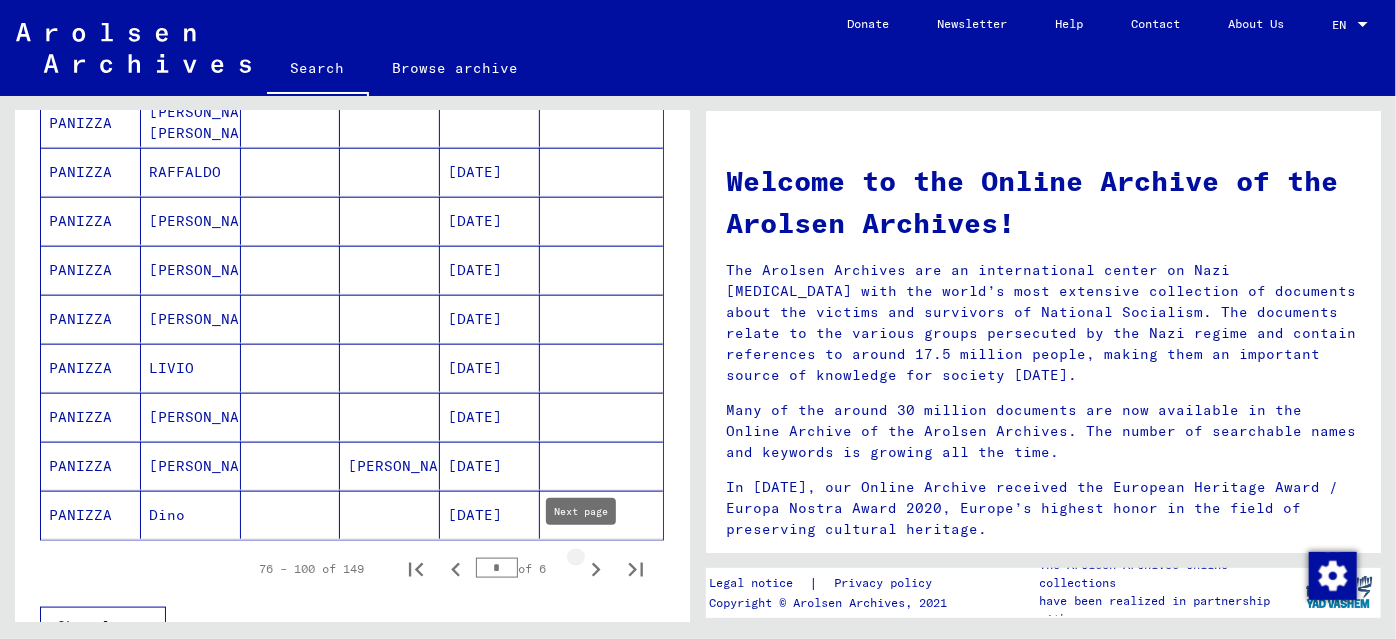 click 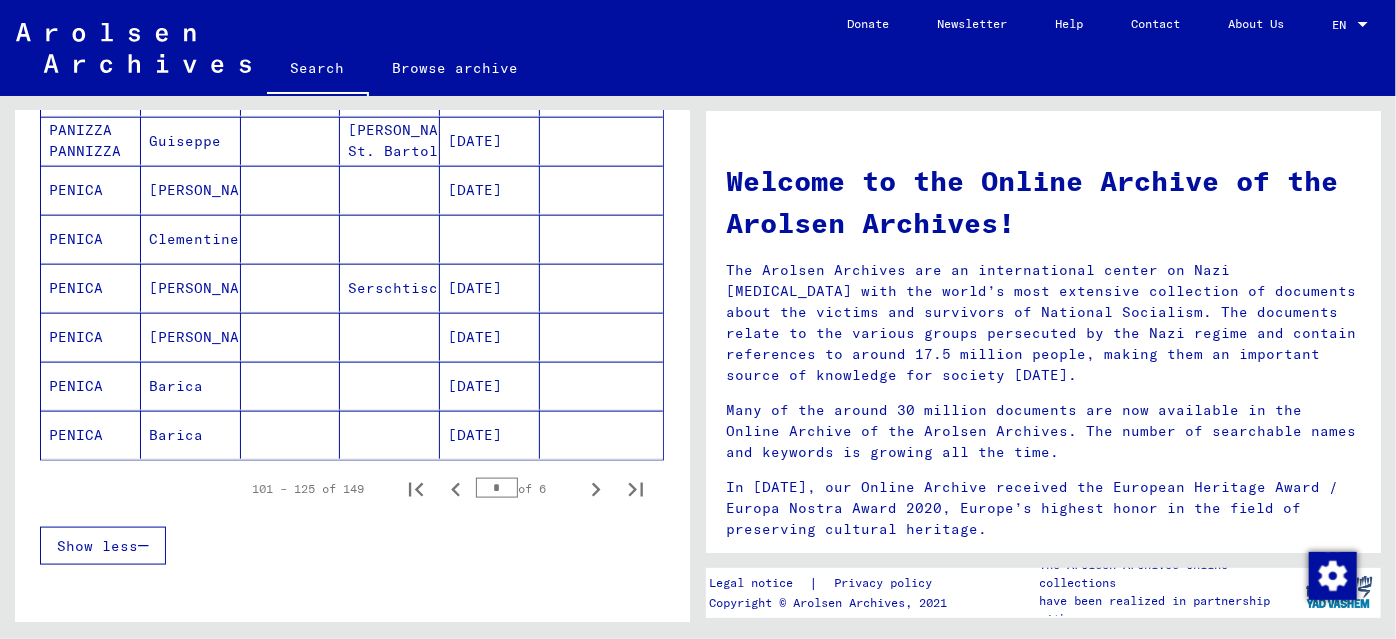 scroll, scrollTop: 1181, scrollLeft: 0, axis: vertical 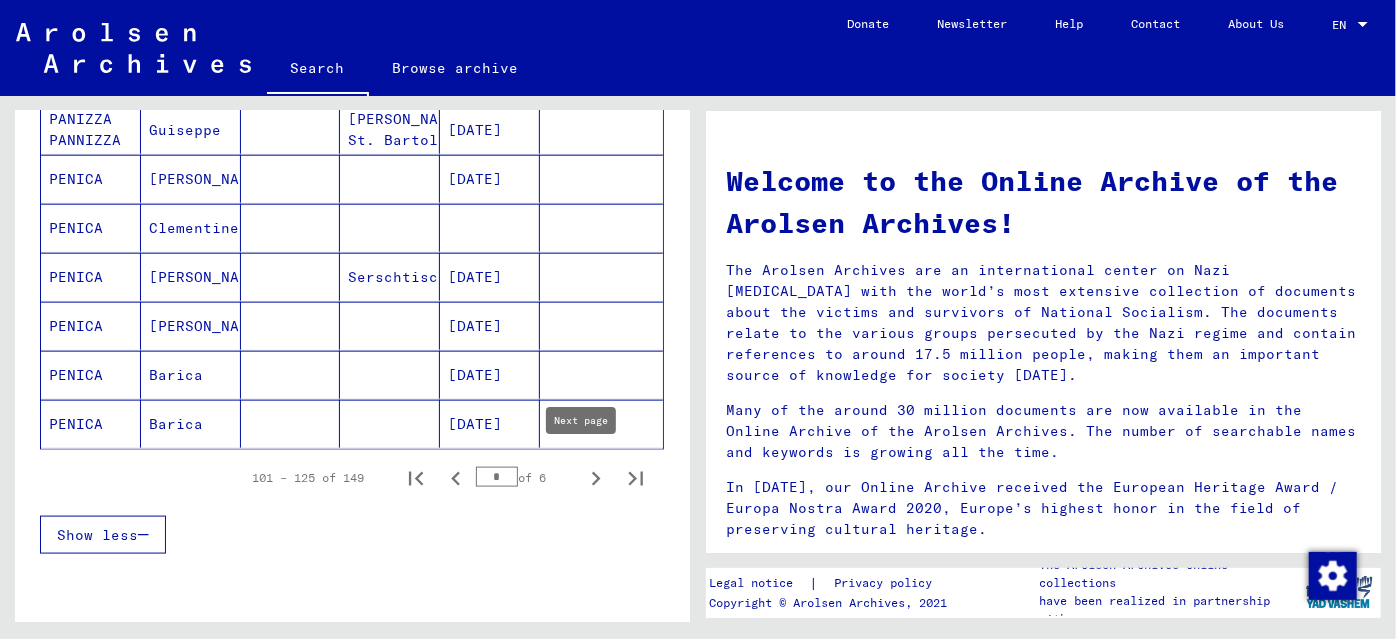 click 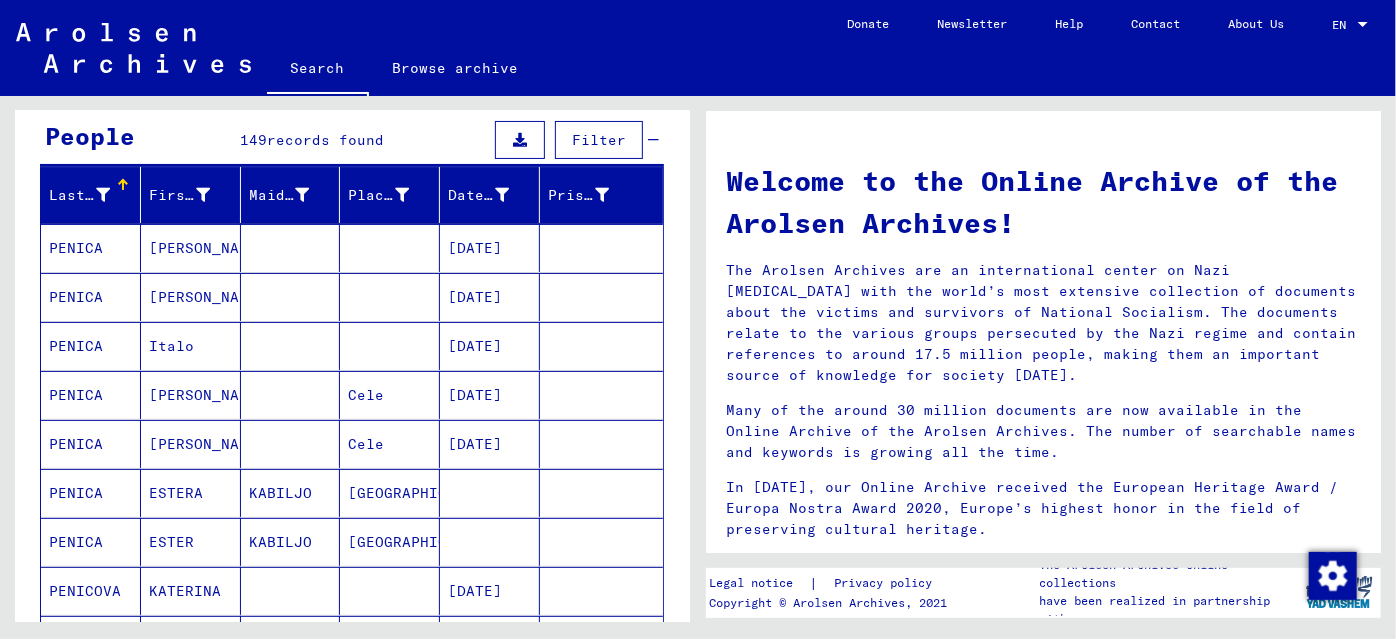 scroll, scrollTop: 0, scrollLeft: 0, axis: both 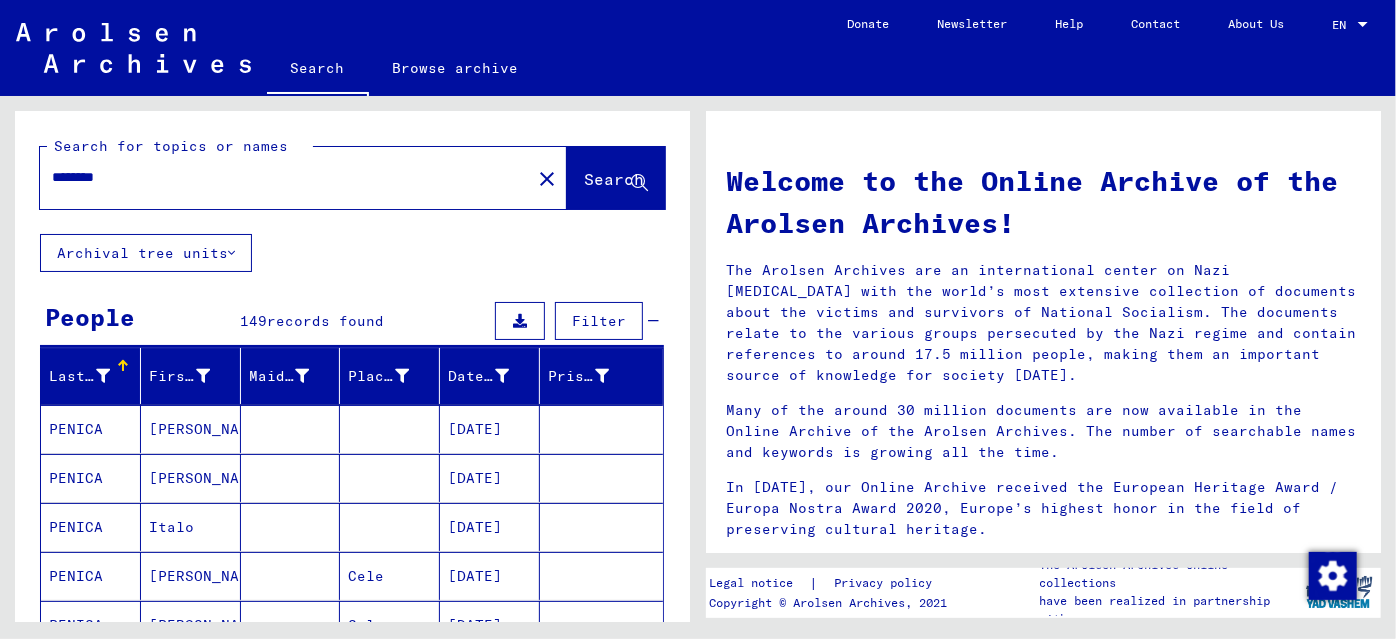 drag, startPoint x: 124, startPoint y: 182, endPoint x: 57, endPoint y: 182, distance: 67 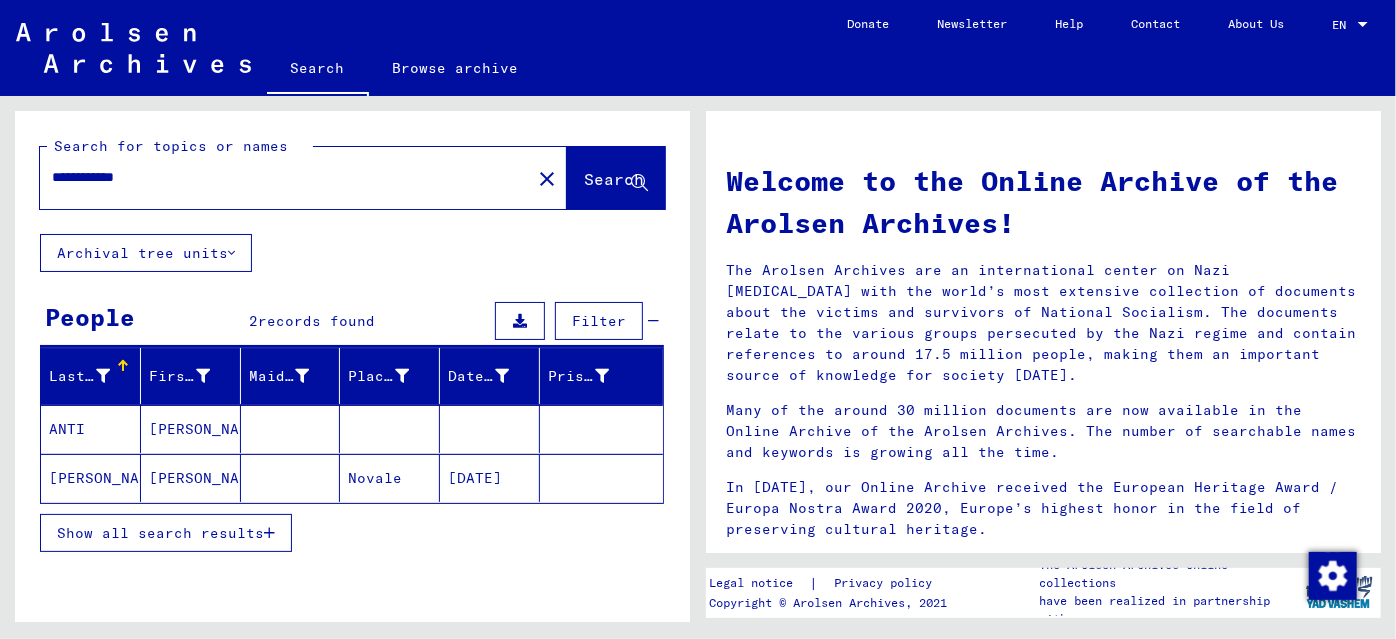 click 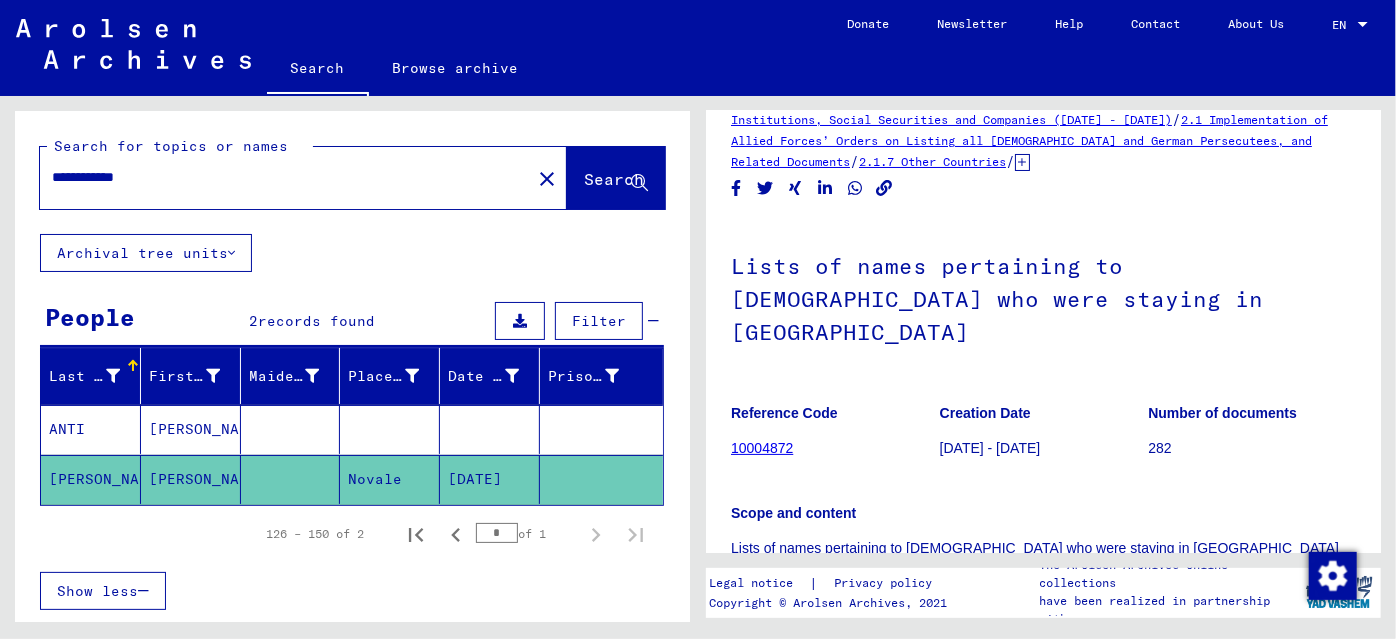 scroll, scrollTop: 0, scrollLeft: 0, axis: both 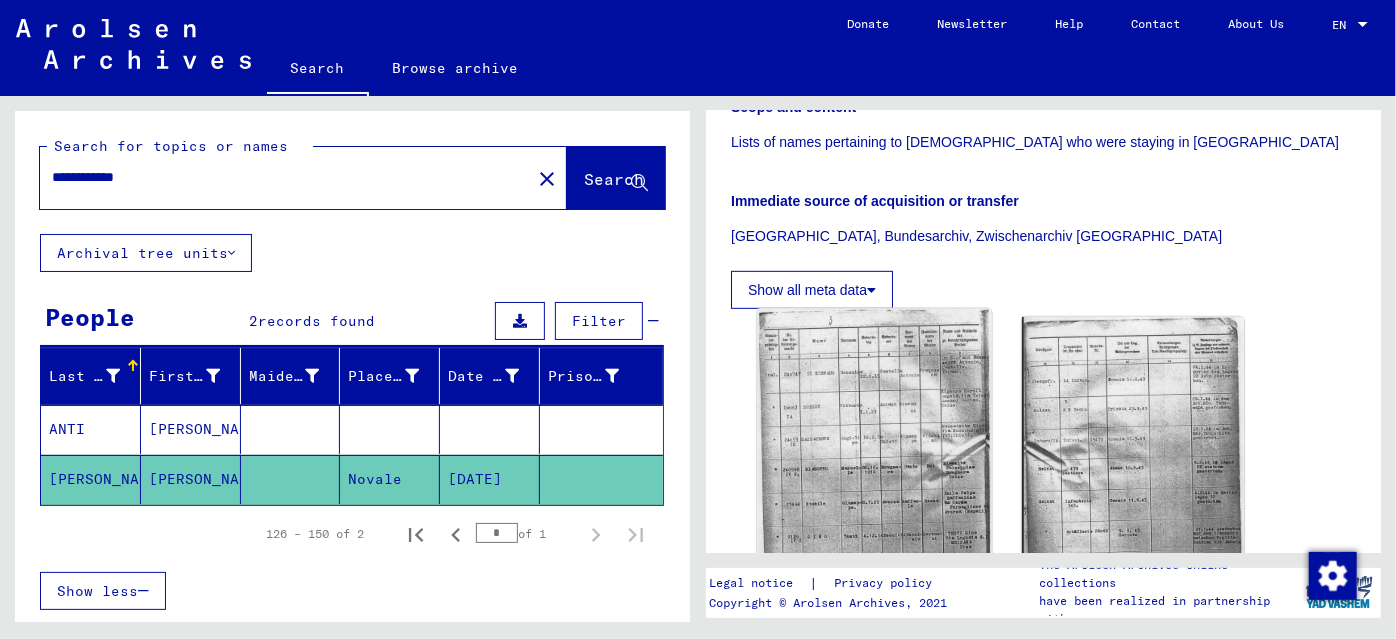 click 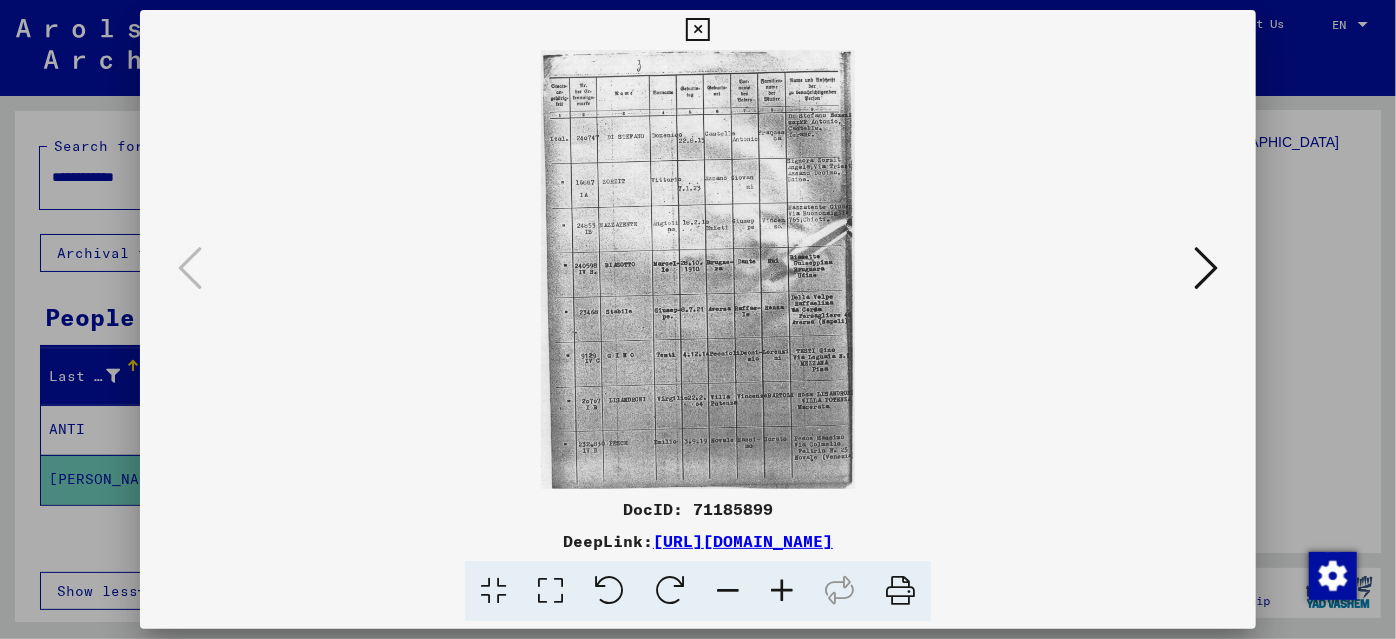 click at bounding box center [782, 591] 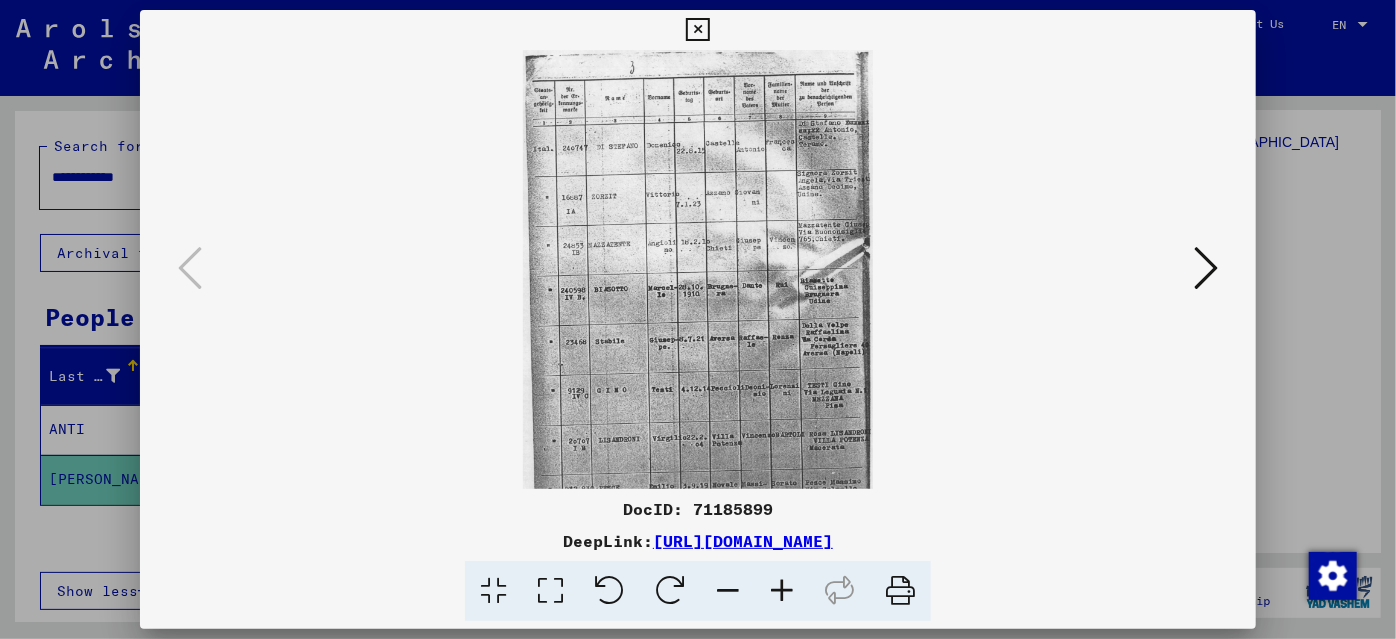 click at bounding box center [782, 591] 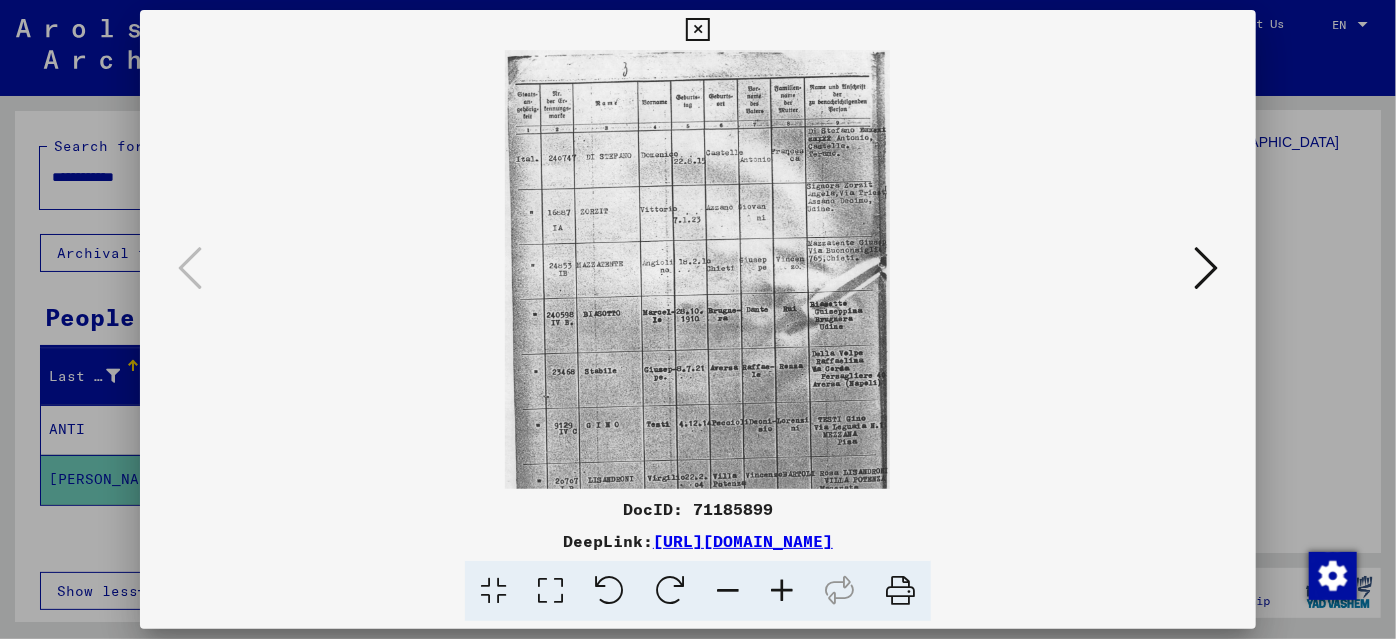 click at bounding box center [782, 591] 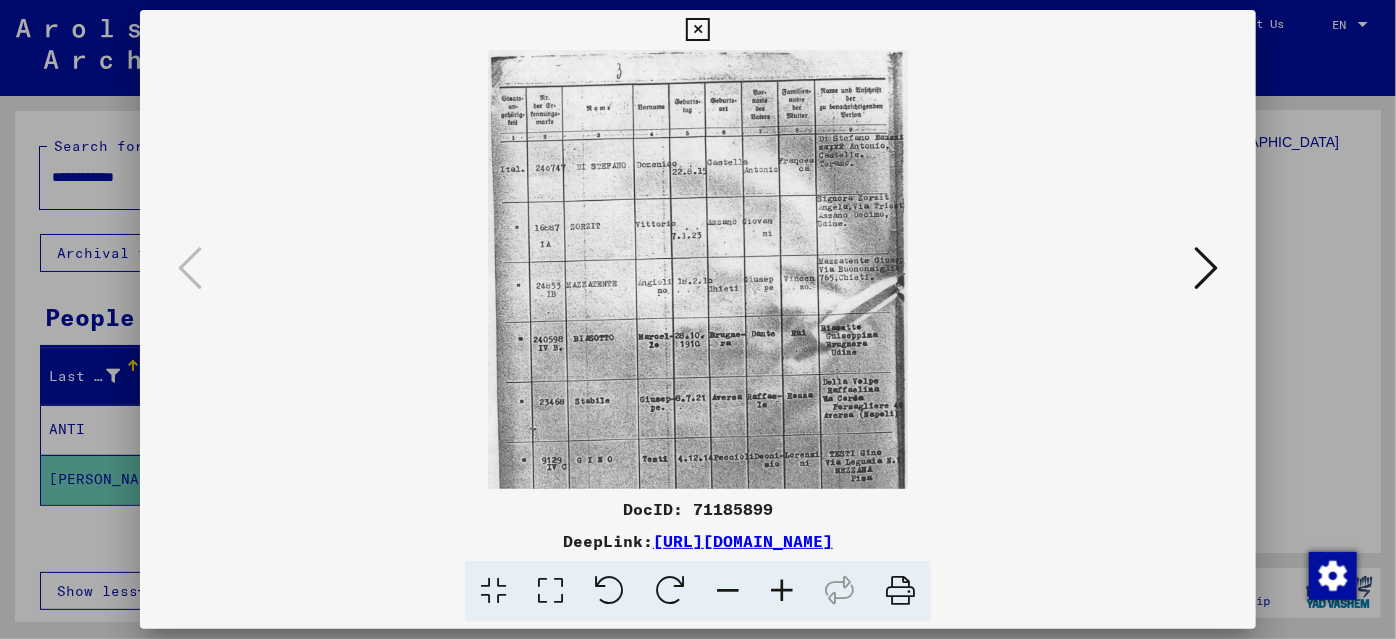 click at bounding box center [782, 591] 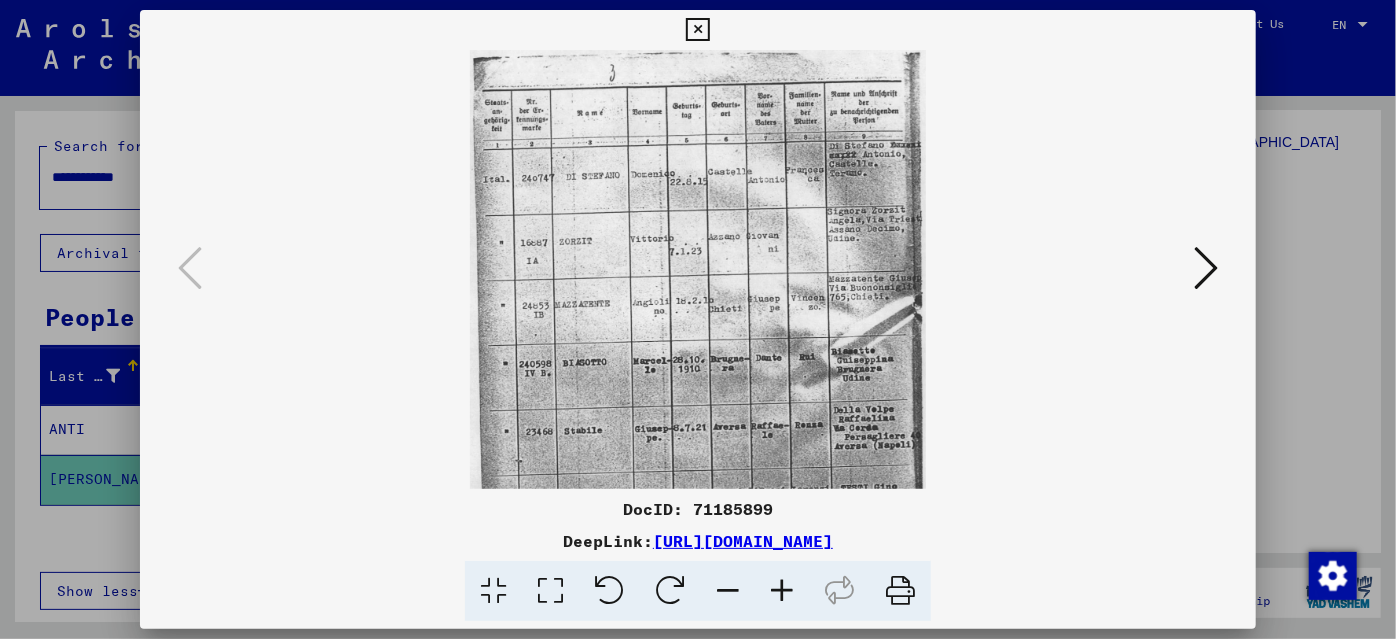 click at bounding box center (782, 591) 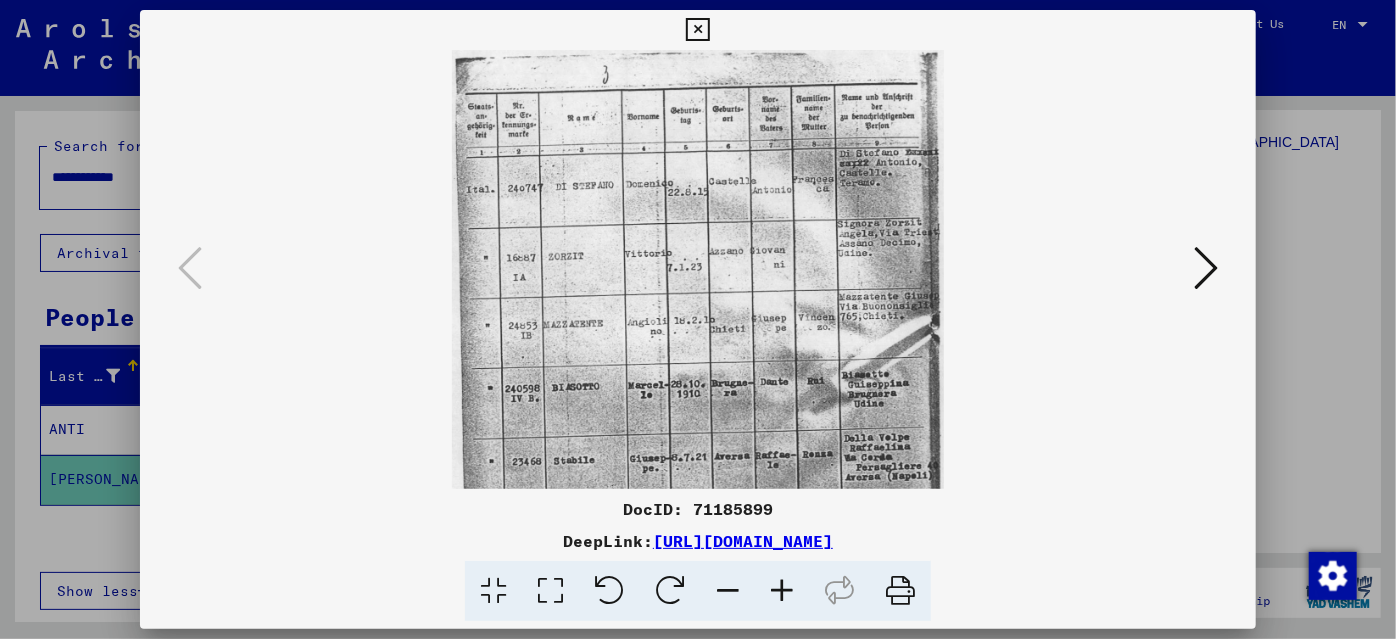 click at bounding box center [782, 591] 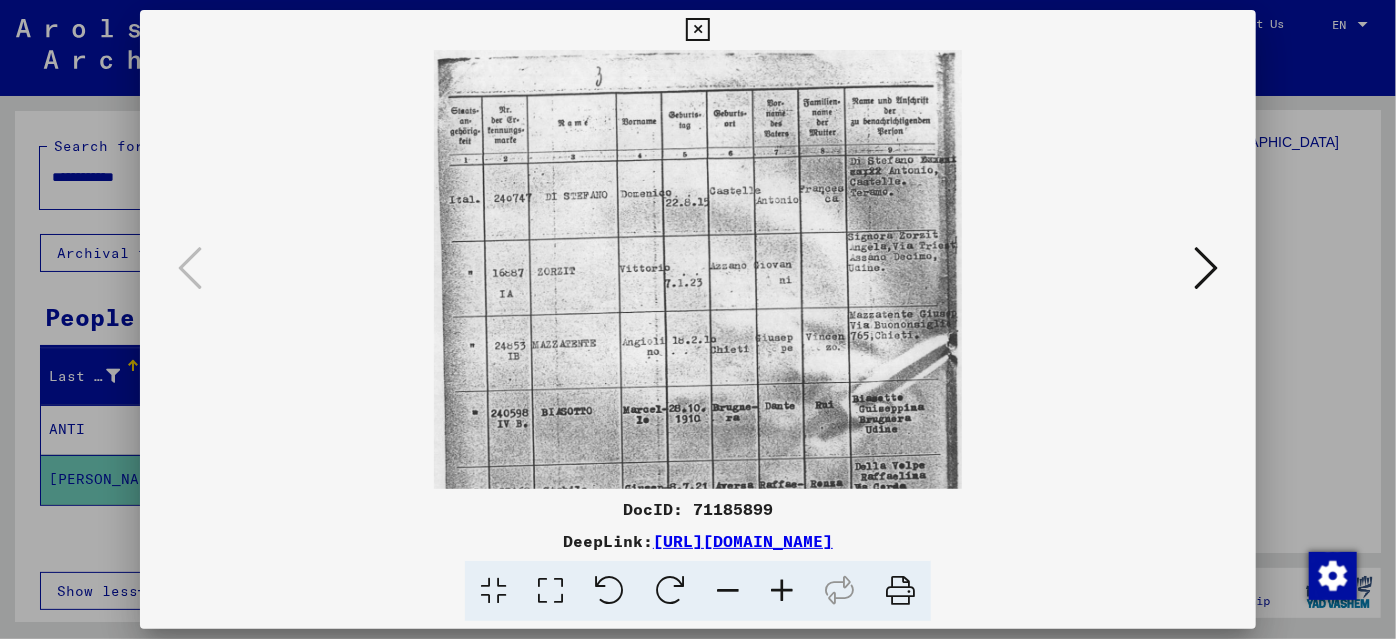click at bounding box center (782, 591) 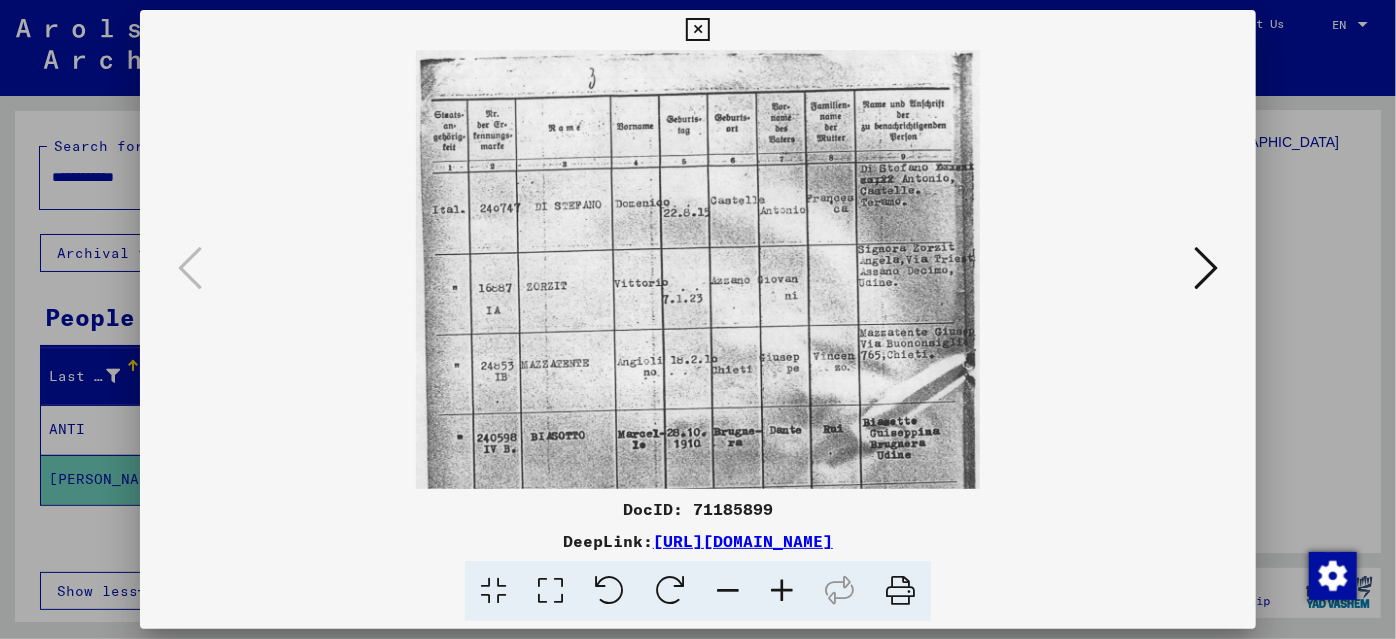 click at bounding box center [782, 591] 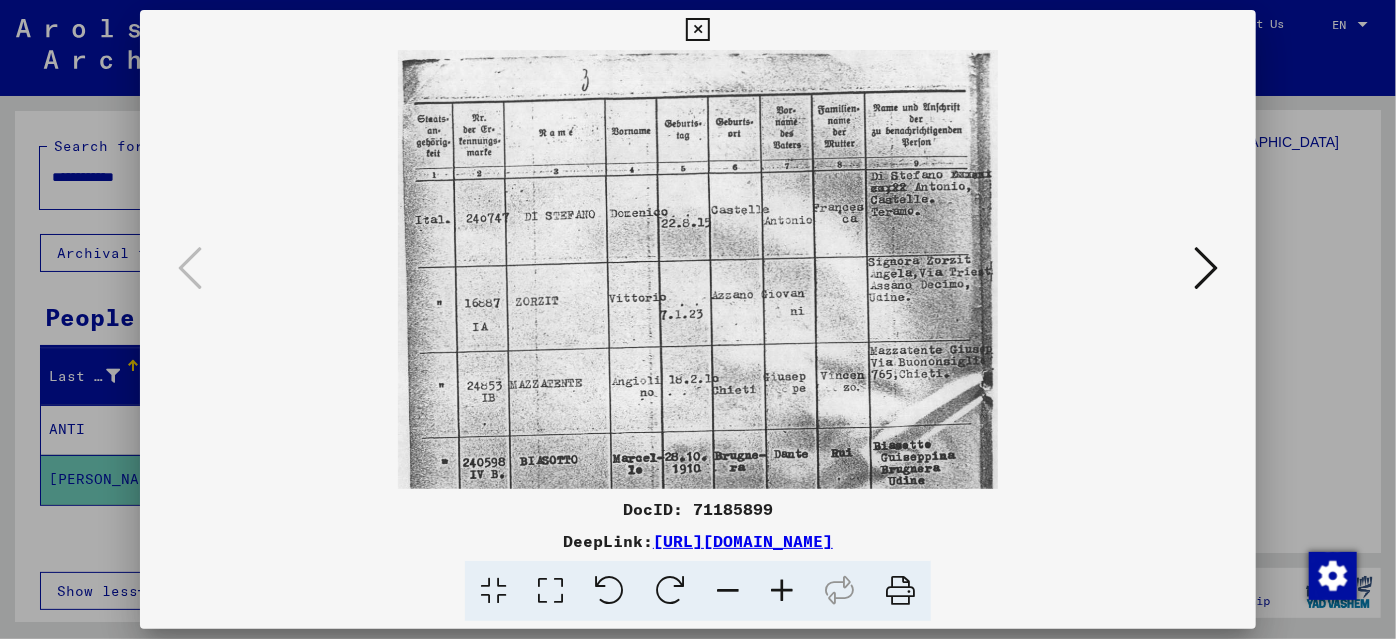 click at bounding box center [782, 591] 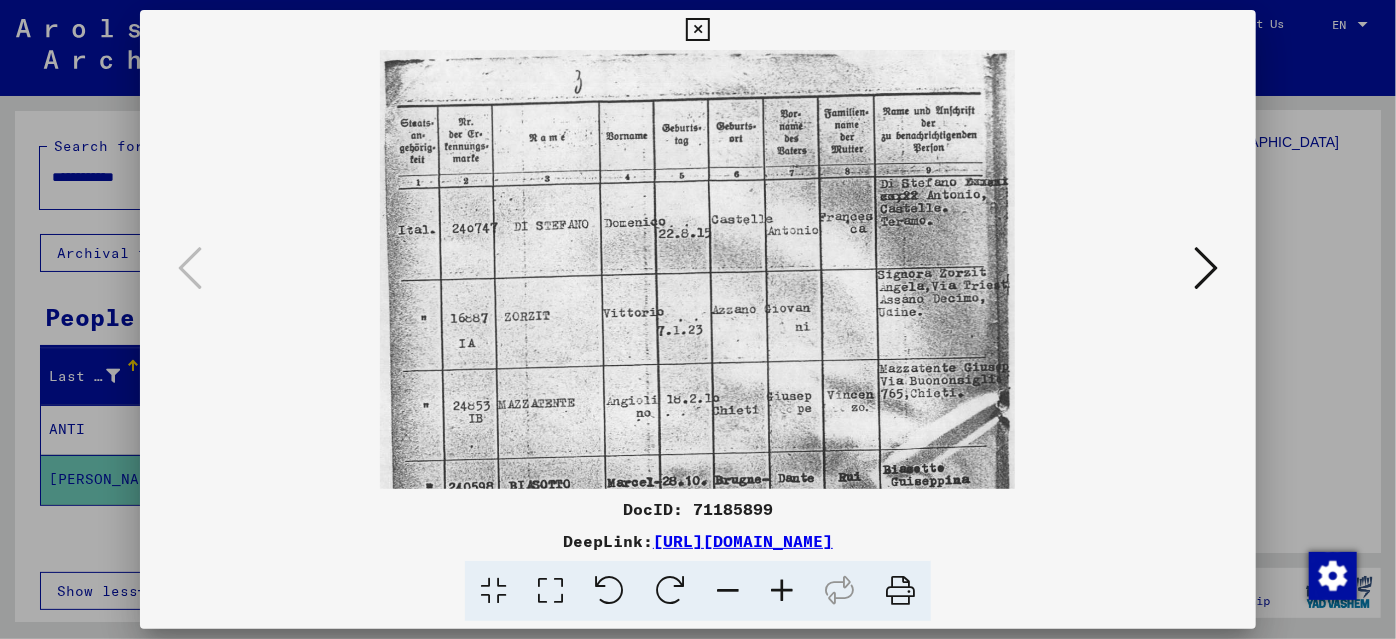 click at bounding box center [782, 591] 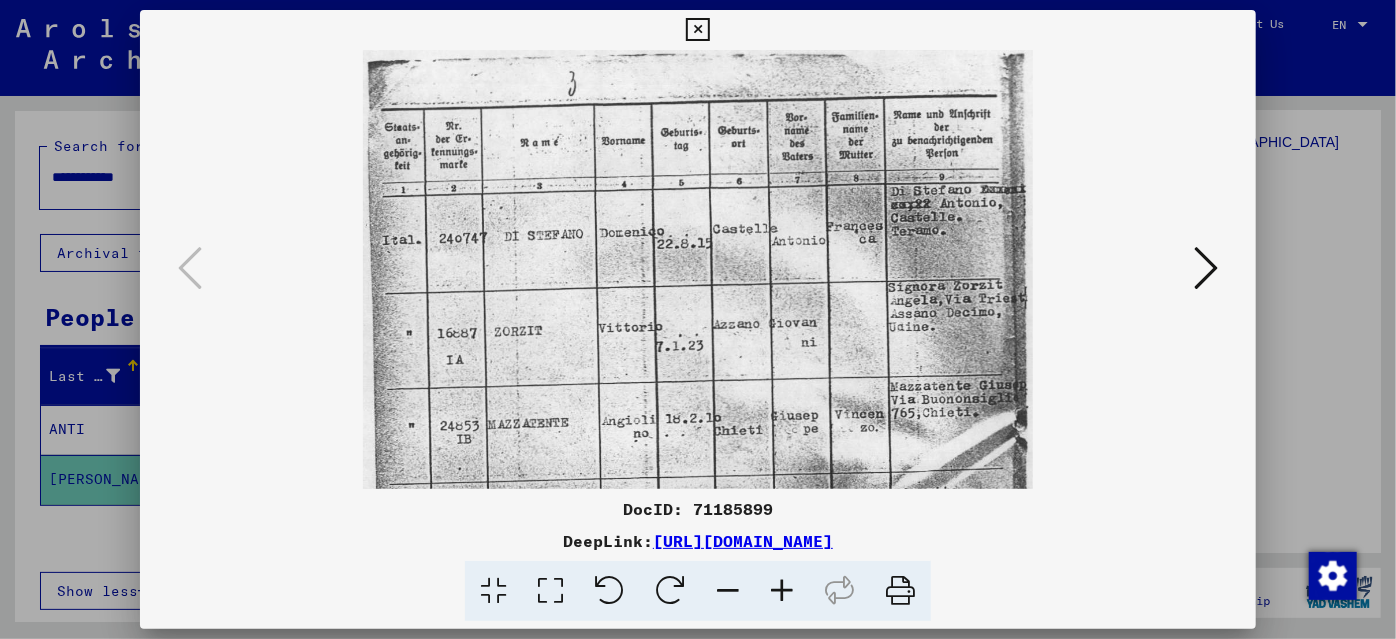 click at bounding box center [782, 591] 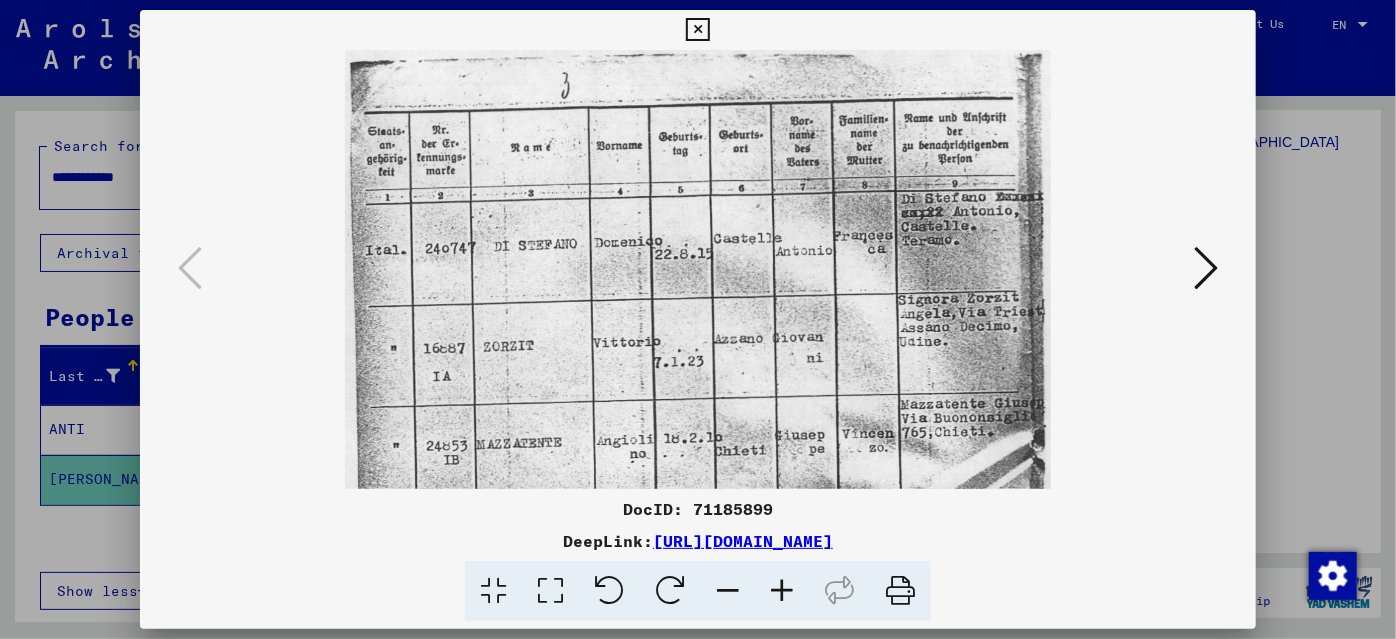click at bounding box center (782, 591) 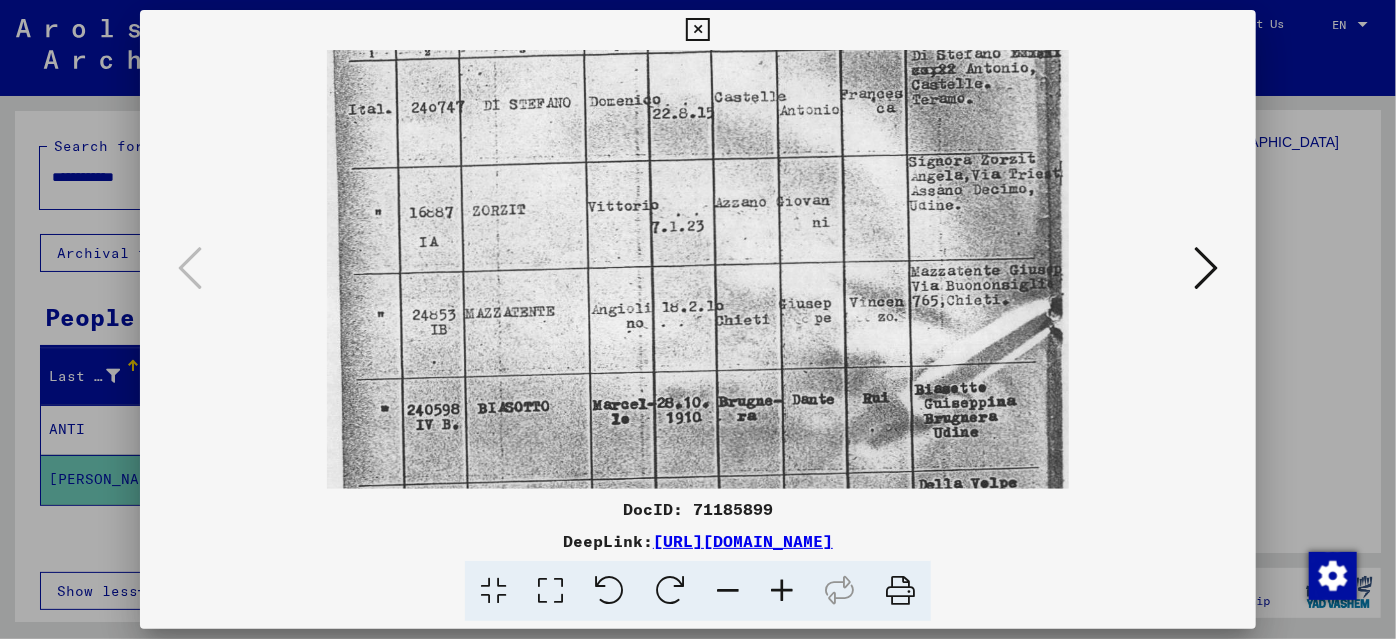scroll, scrollTop: 152, scrollLeft: 0, axis: vertical 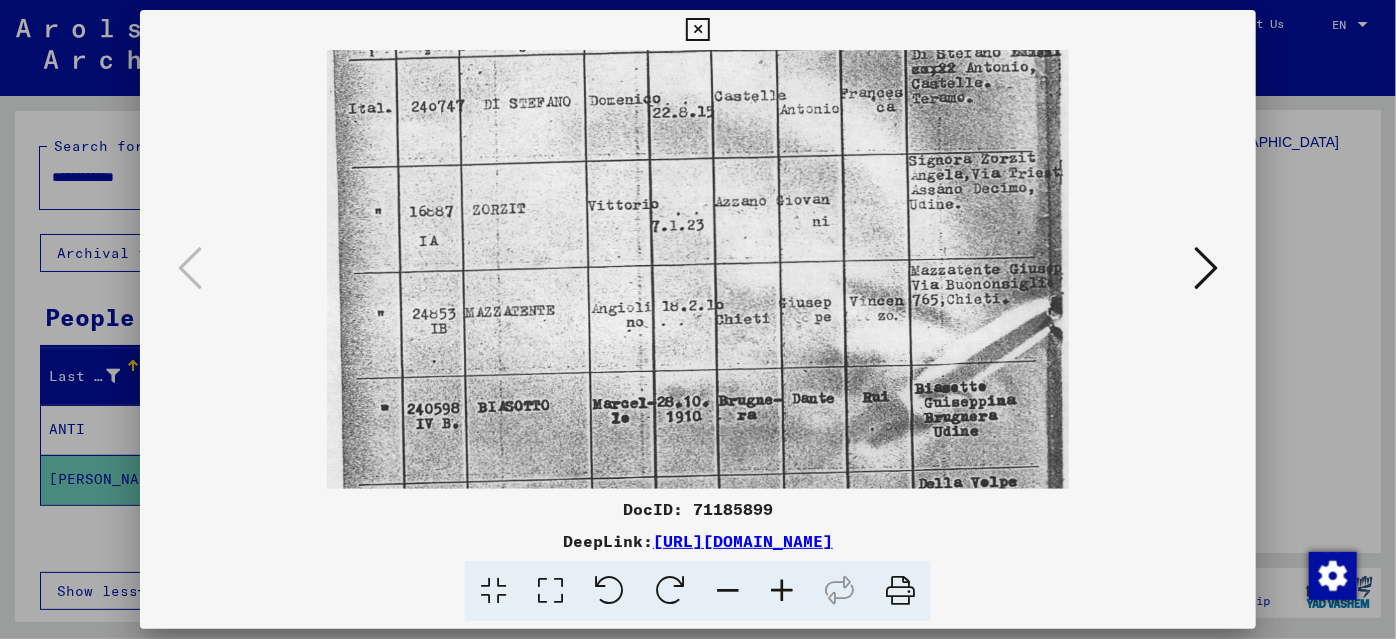 drag, startPoint x: 640, startPoint y: 436, endPoint x: 598, endPoint y: 284, distance: 157.6959 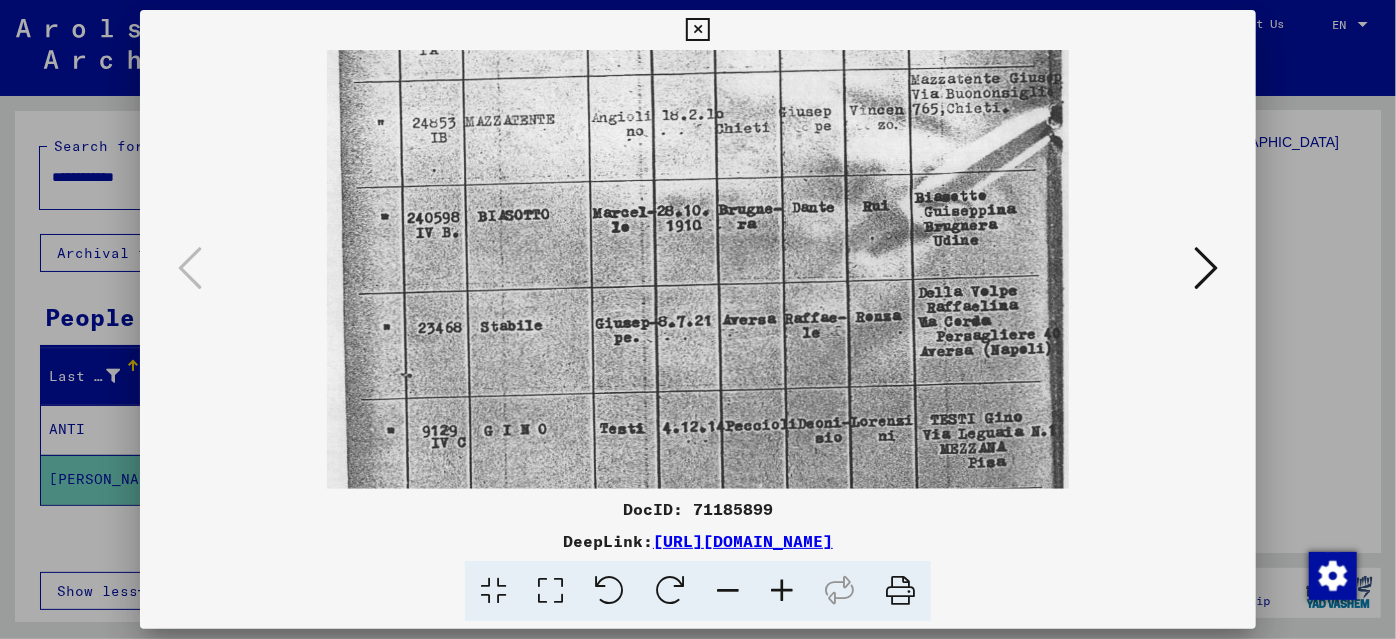 drag, startPoint x: 622, startPoint y: 428, endPoint x: 603, endPoint y: 238, distance: 190.94763 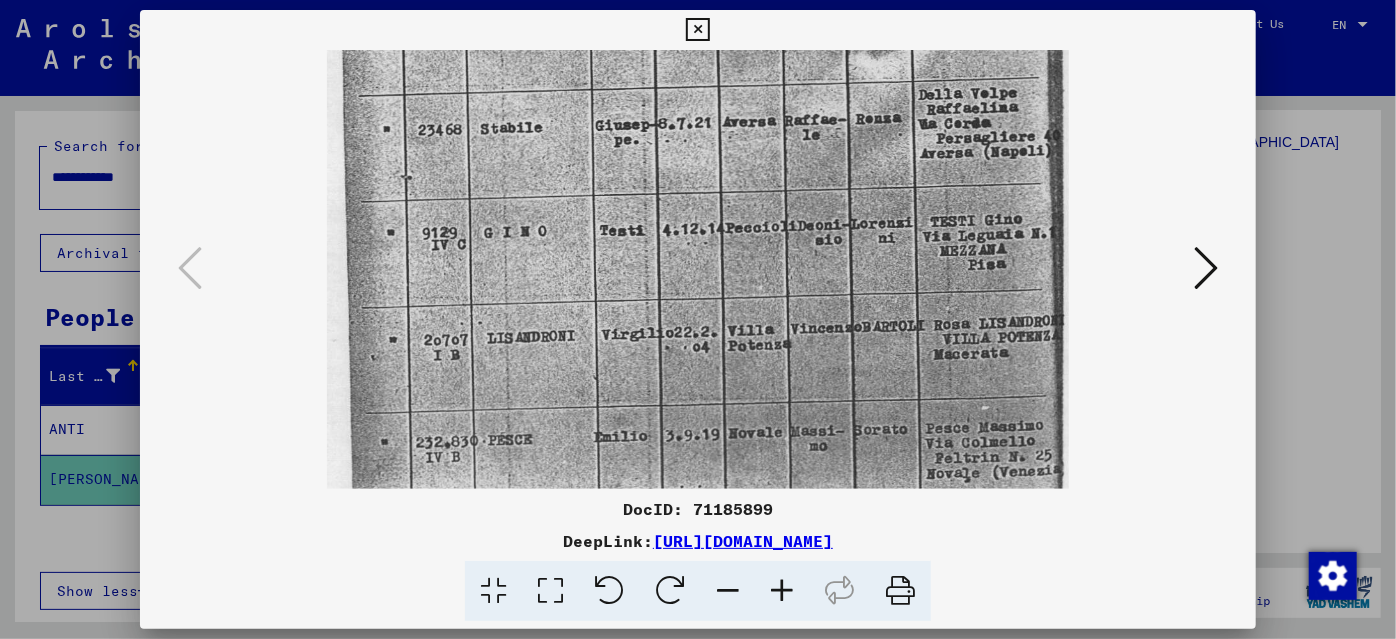 drag, startPoint x: 620, startPoint y: 446, endPoint x: 600, endPoint y: 250, distance: 197.01776 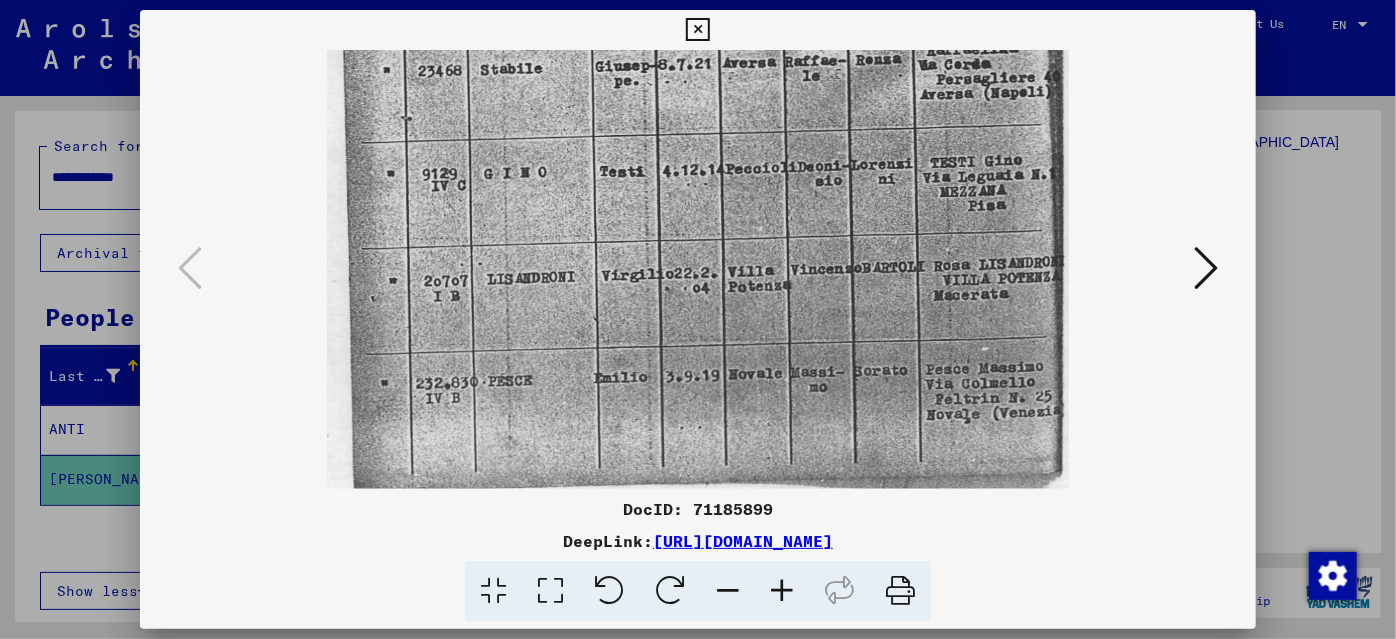 drag, startPoint x: 600, startPoint y: 429, endPoint x: 576, endPoint y: 308, distance: 123.35721 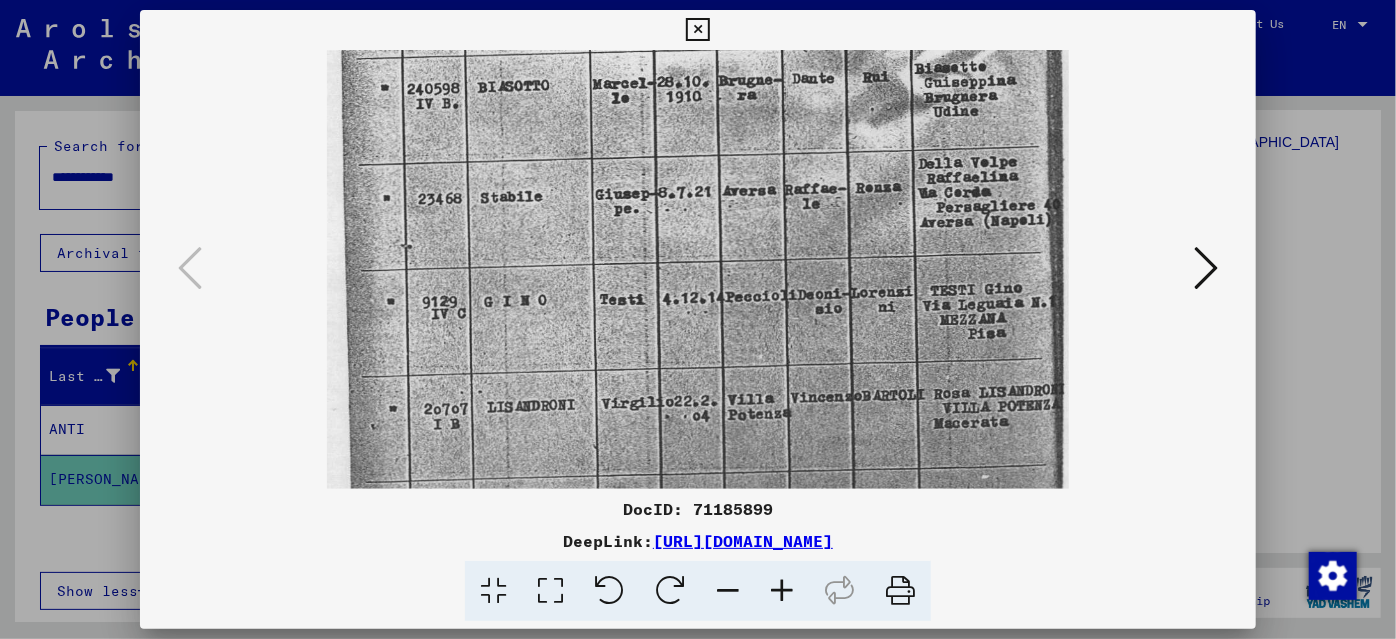 drag, startPoint x: 830, startPoint y: 259, endPoint x: 815, endPoint y: 333, distance: 75.50497 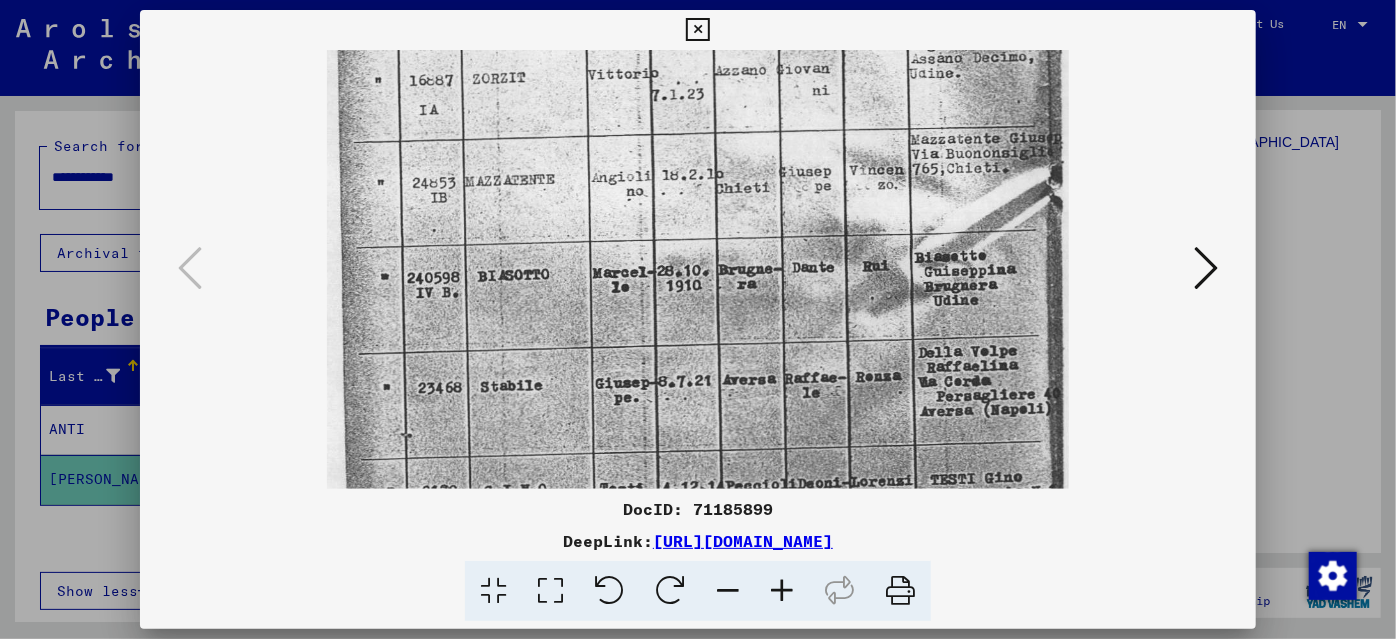 drag, startPoint x: 811, startPoint y: 311, endPoint x: 797, endPoint y: 396, distance: 86.145226 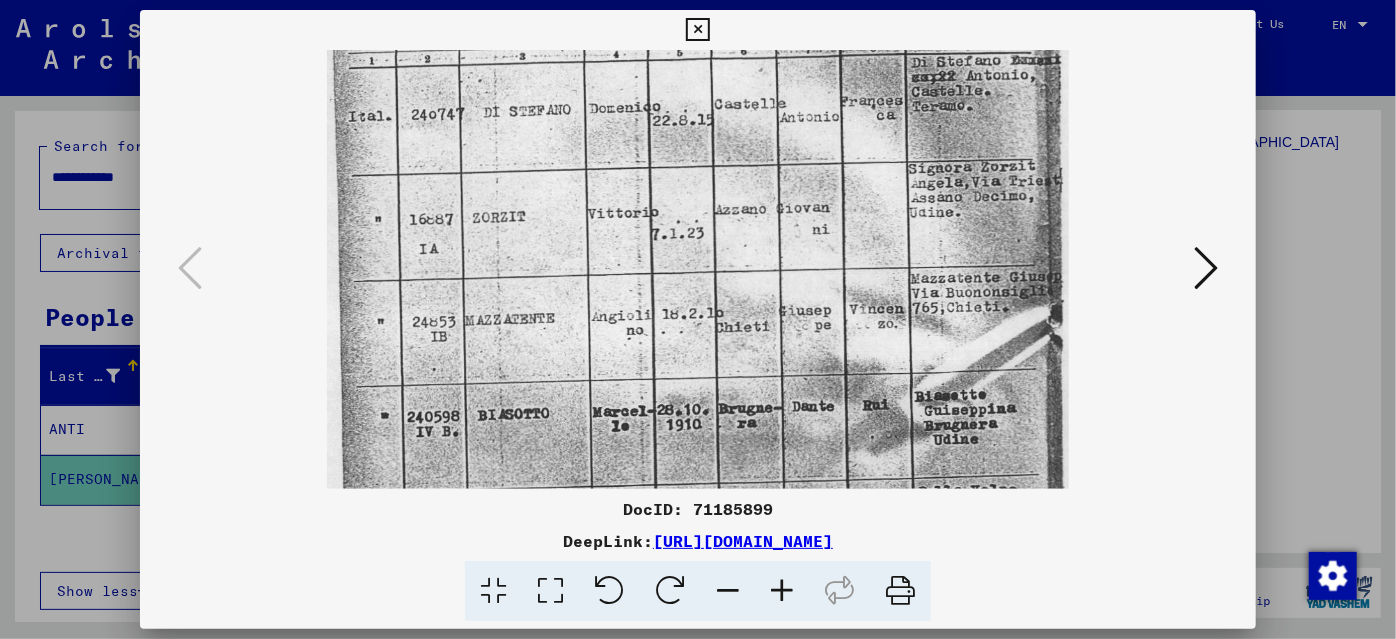 drag, startPoint x: 806, startPoint y: 375, endPoint x: 792, endPoint y: 439, distance: 65.51336 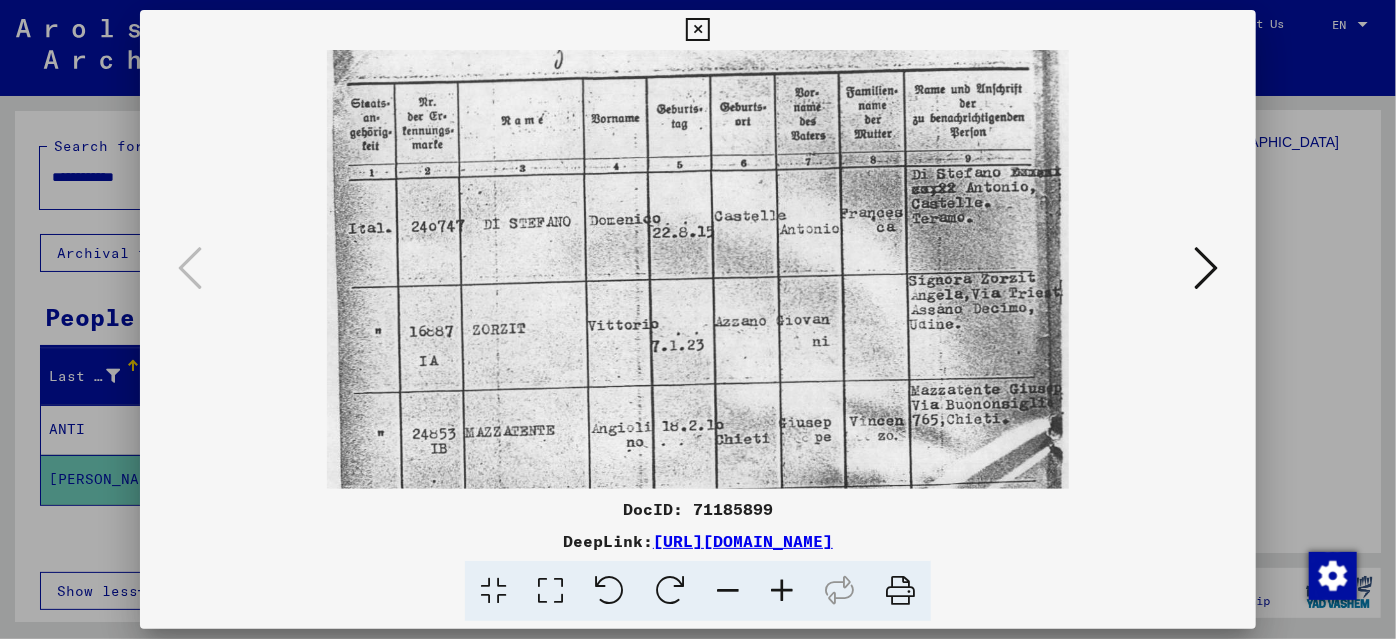 scroll, scrollTop: 10, scrollLeft: 0, axis: vertical 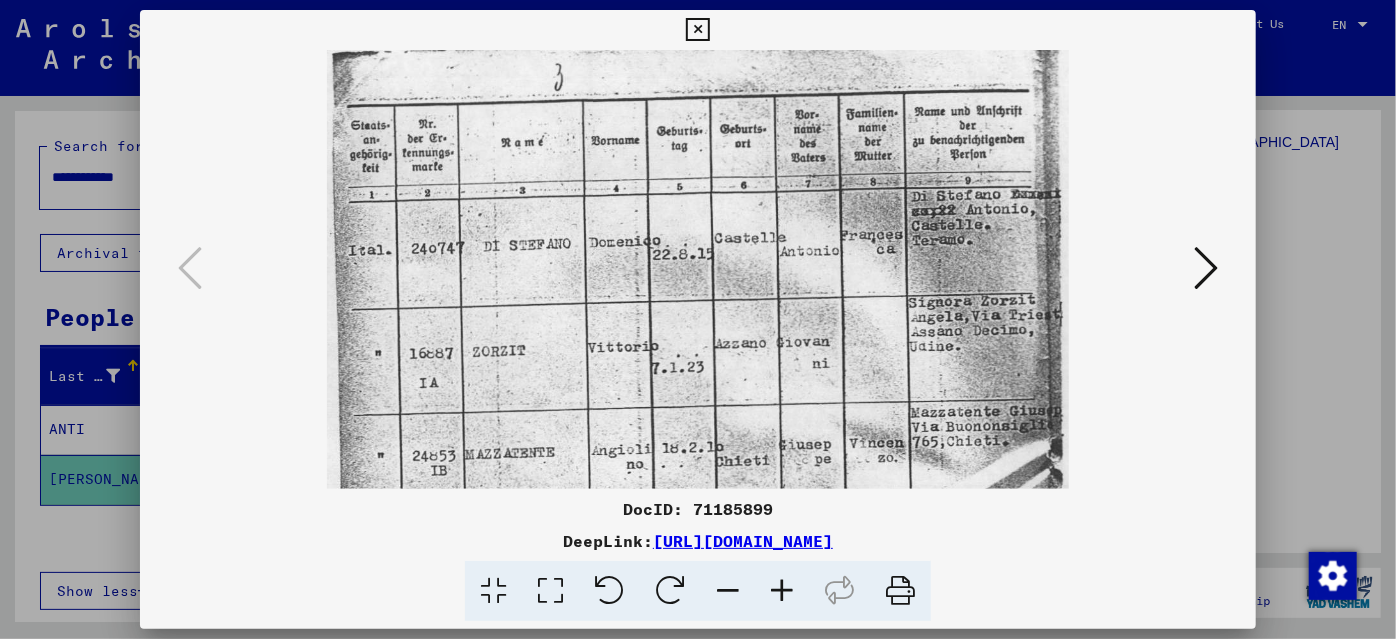 drag, startPoint x: 819, startPoint y: 236, endPoint x: 814, endPoint y: 305, distance: 69.18092 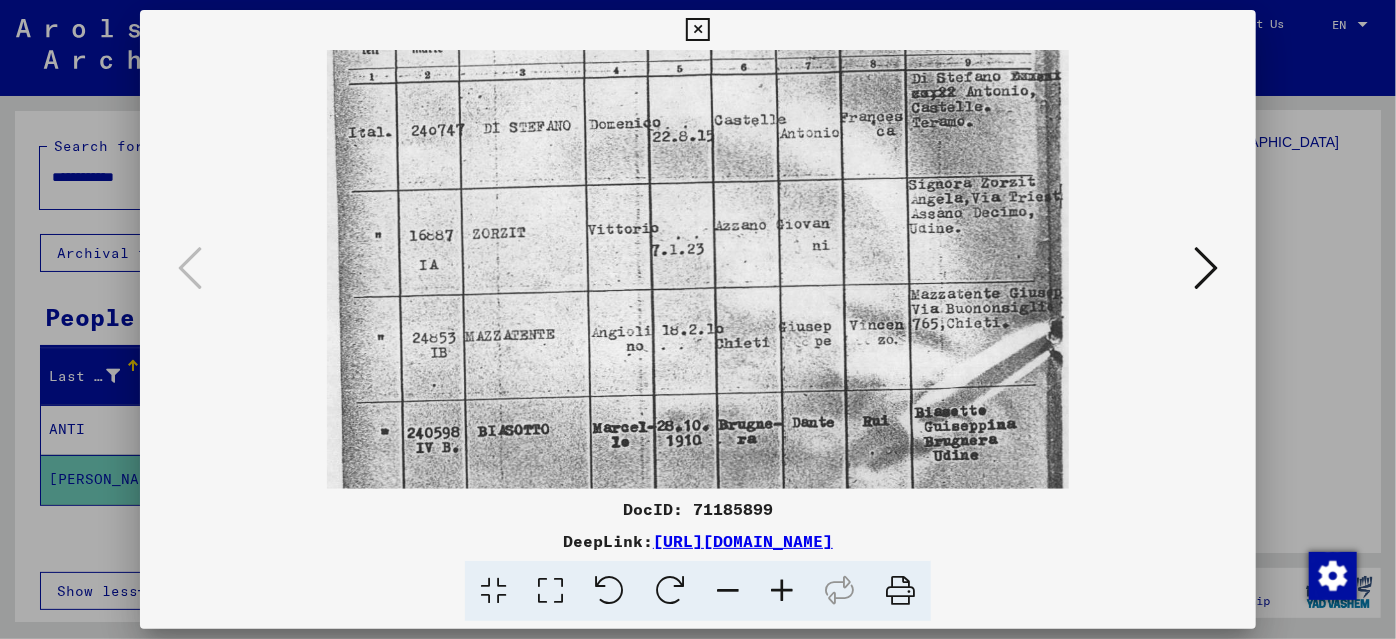 drag, startPoint x: 800, startPoint y: 427, endPoint x: 770, endPoint y: 243, distance: 186.42961 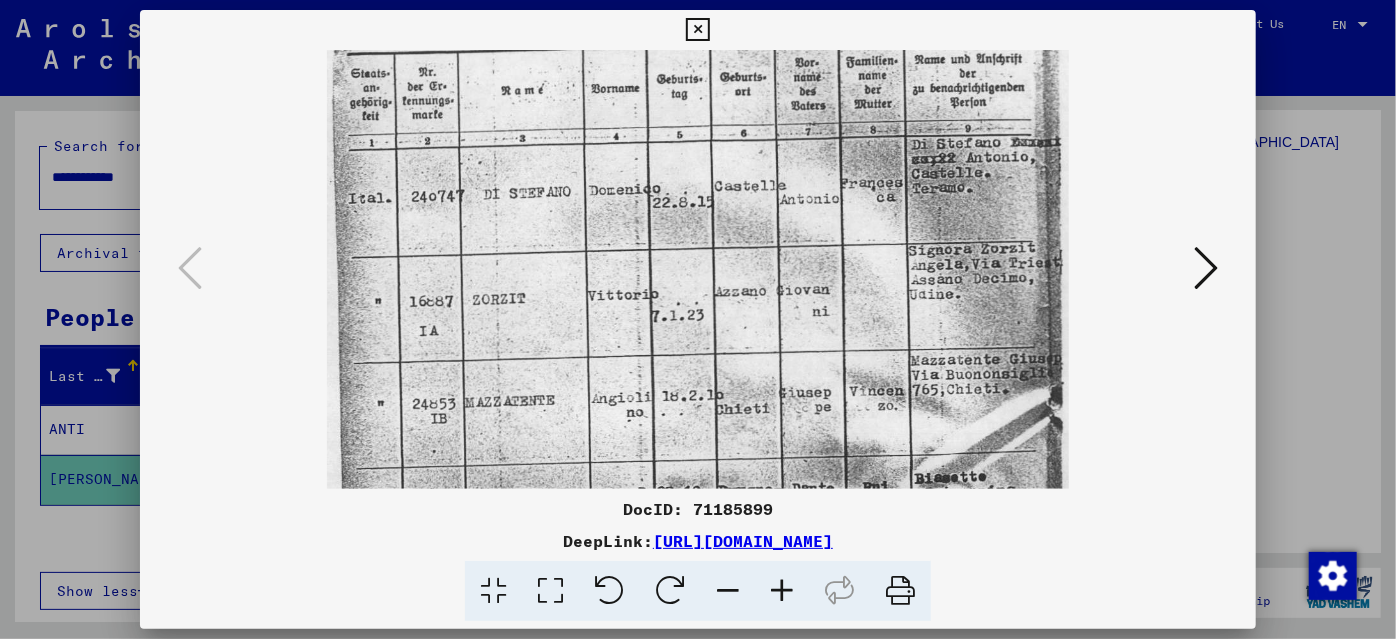 scroll, scrollTop: 0, scrollLeft: 0, axis: both 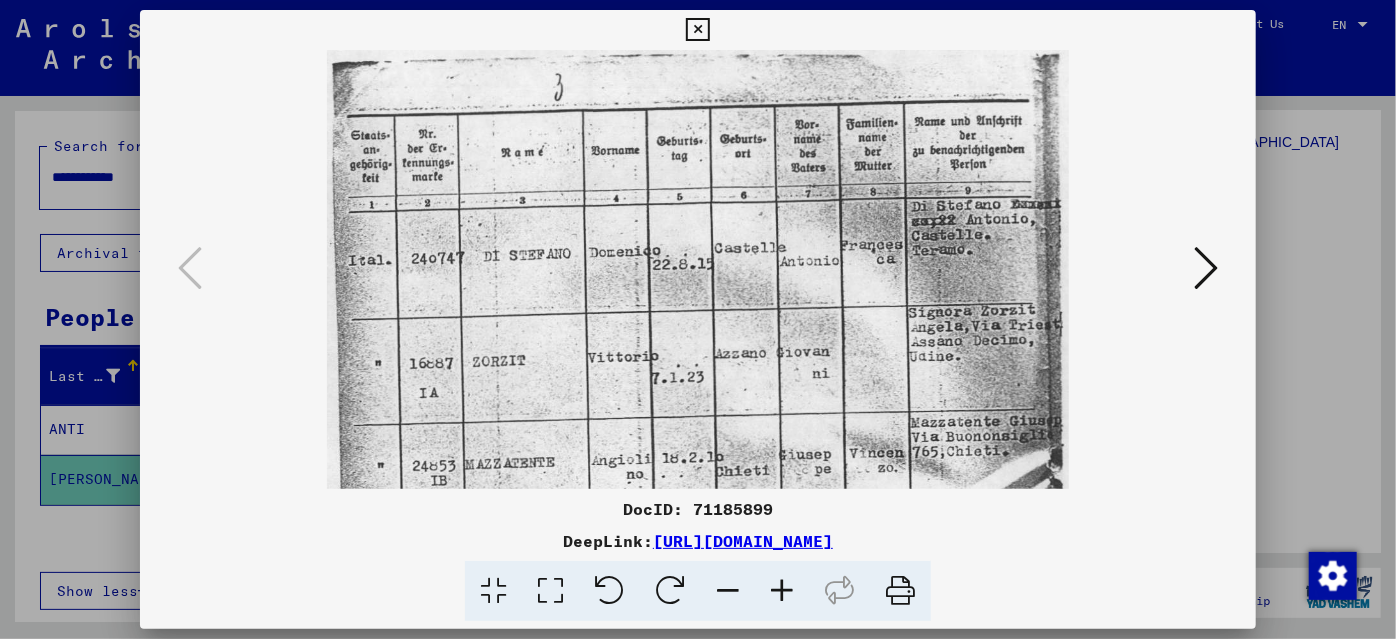 drag, startPoint x: 778, startPoint y: 204, endPoint x: 770, endPoint y: 468, distance: 264.1212 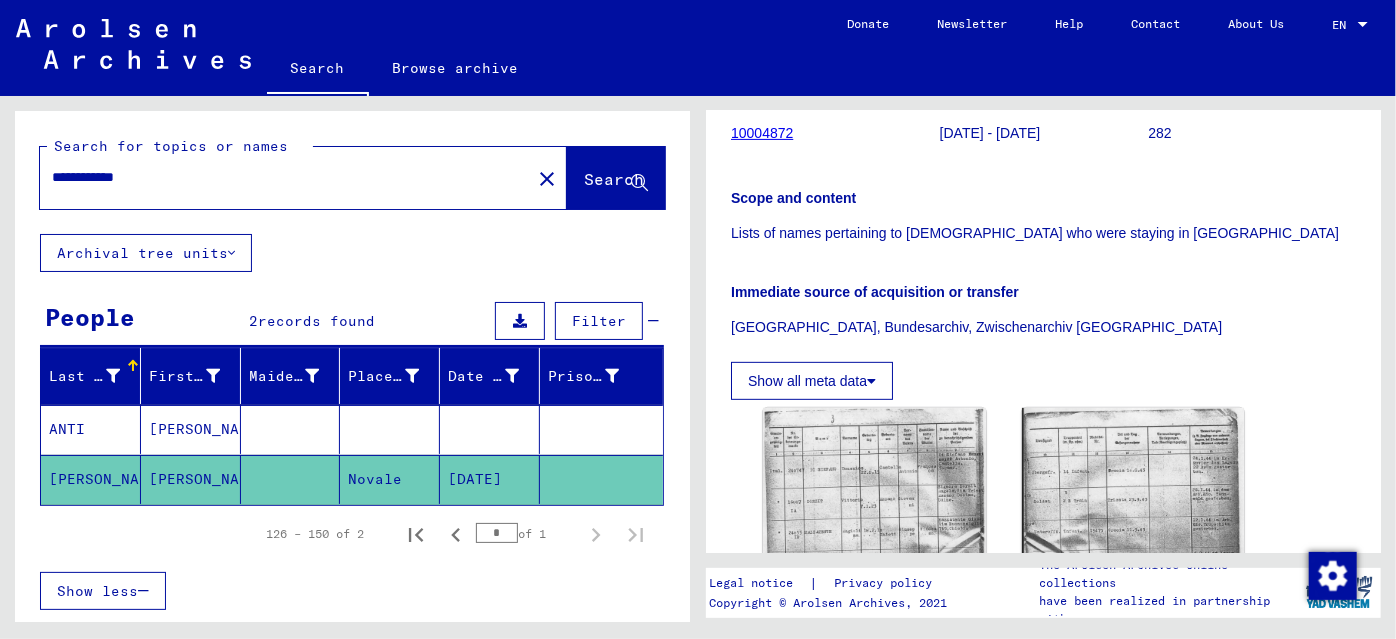 scroll, scrollTop: 181, scrollLeft: 0, axis: vertical 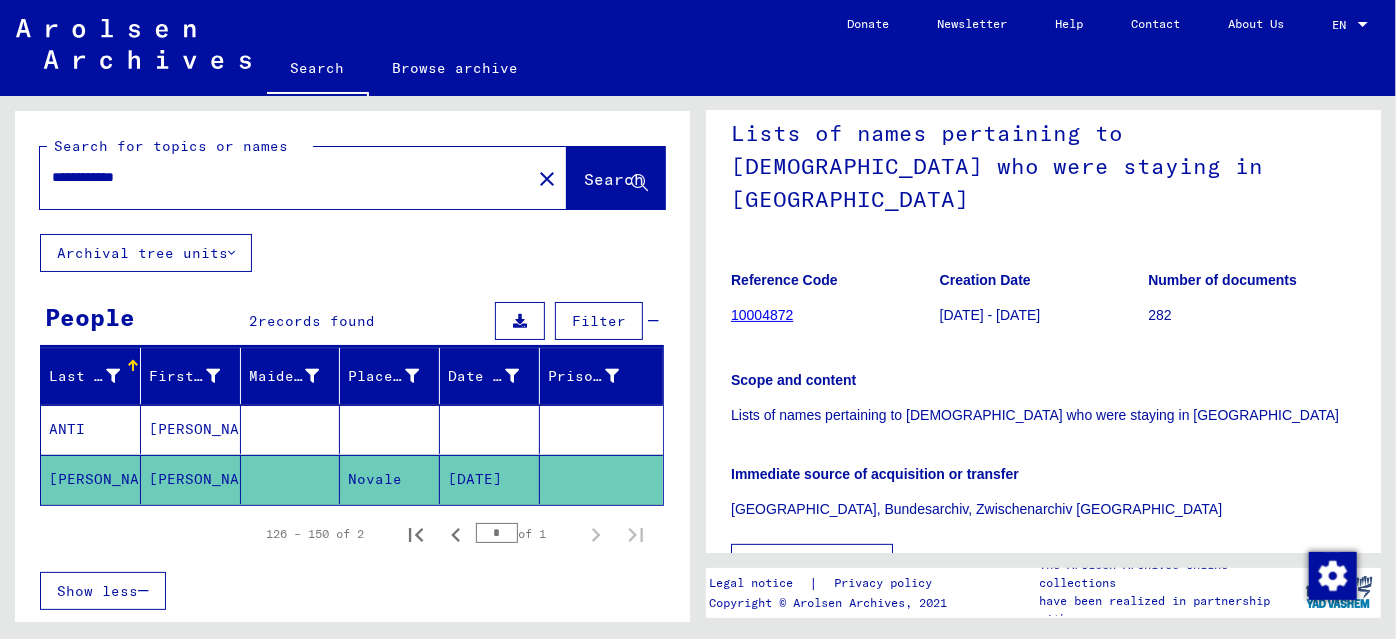 drag, startPoint x: 182, startPoint y: 181, endPoint x: 0, endPoint y: 165, distance: 182.70195 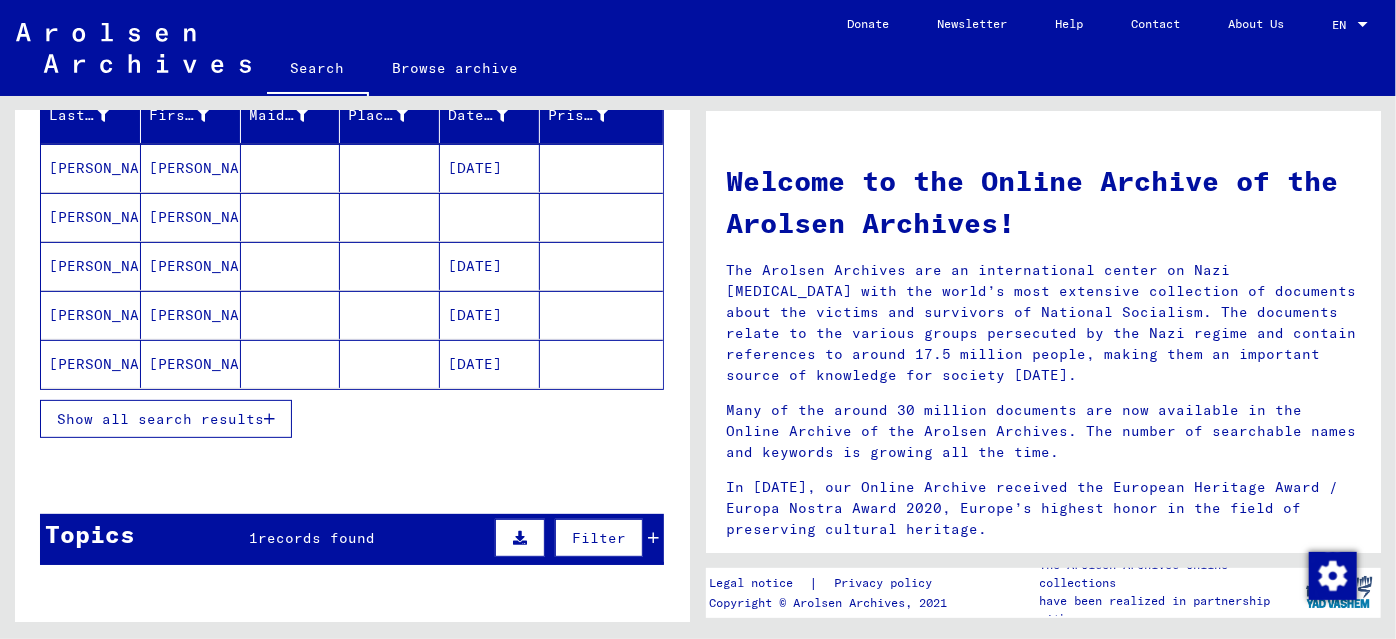 scroll, scrollTop: 272, scrollLeft: 0, axis: vertical 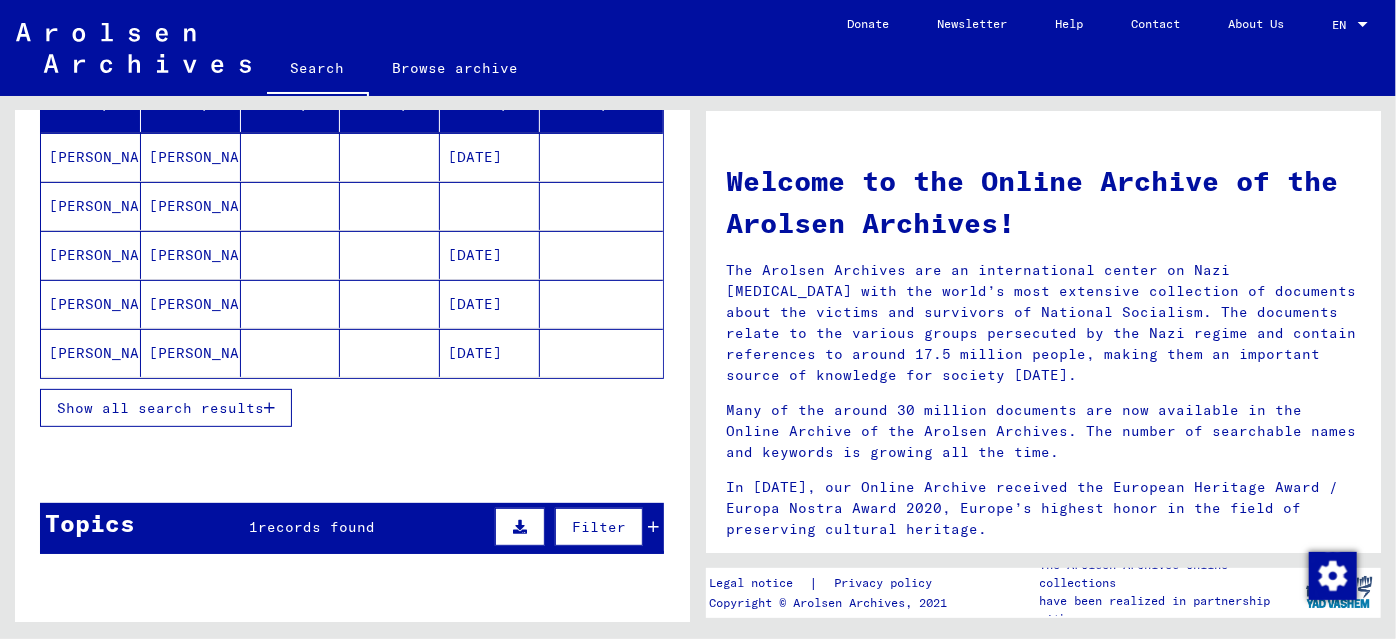 click on "Show all search results" at bounding box center (160, 408) 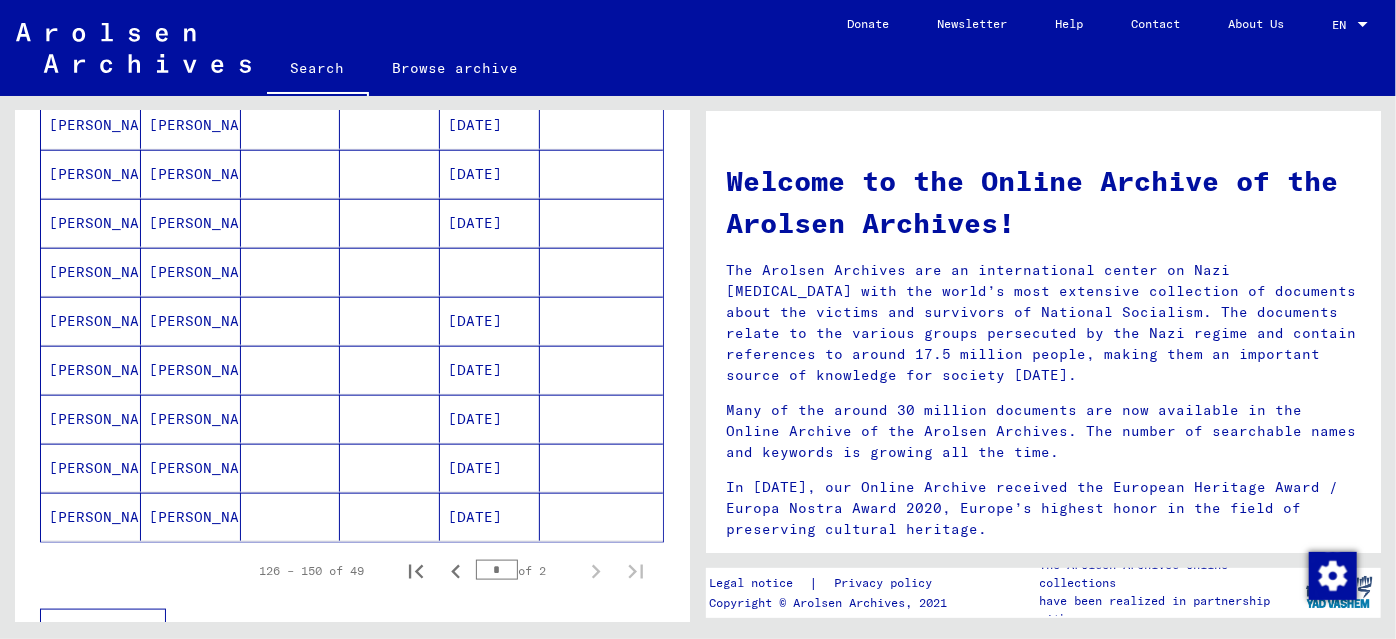 scroll, scrollTop: 1090, scrollLeft: 0, axis: vertical 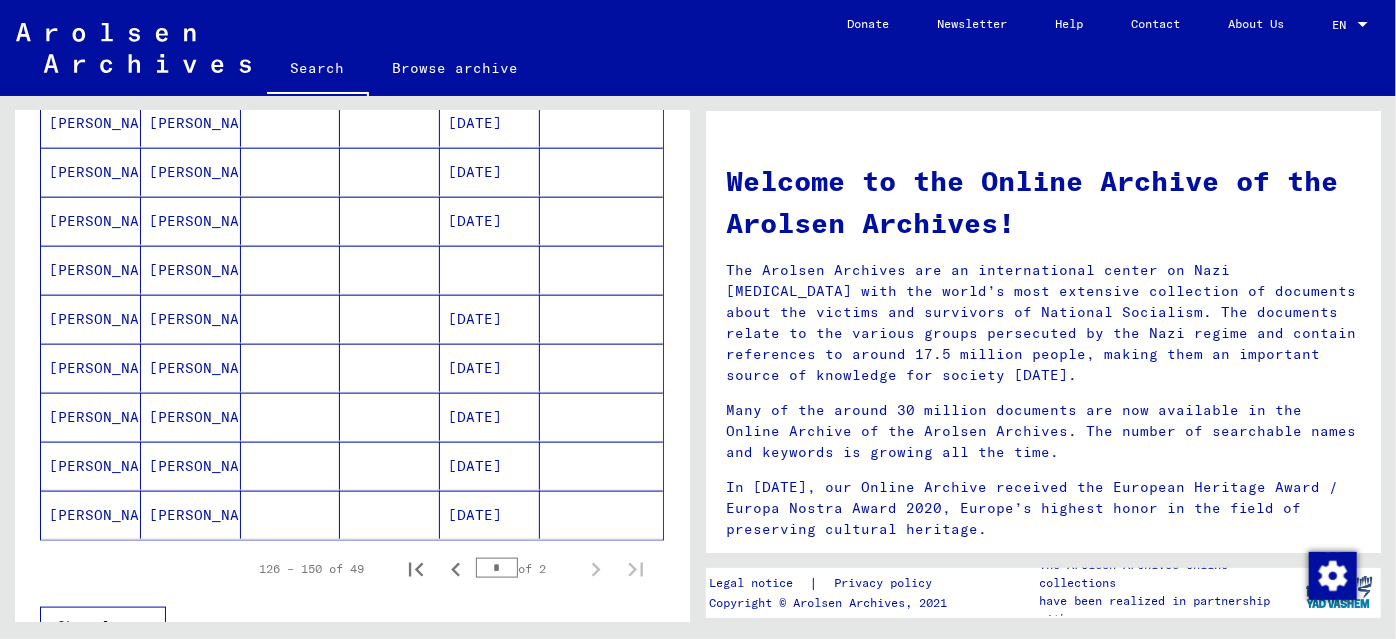 click at bounding box center [291, 319] 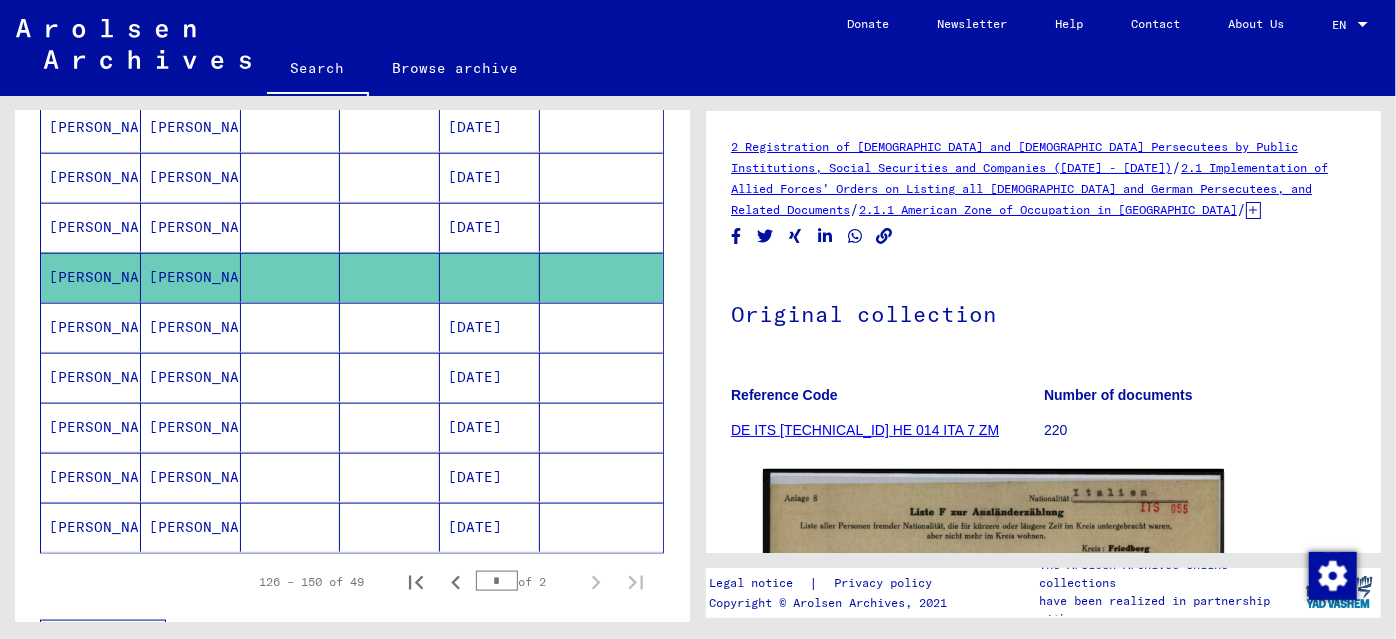 scroll, scrollTop: 0, scrollLeft: 0, axis: both 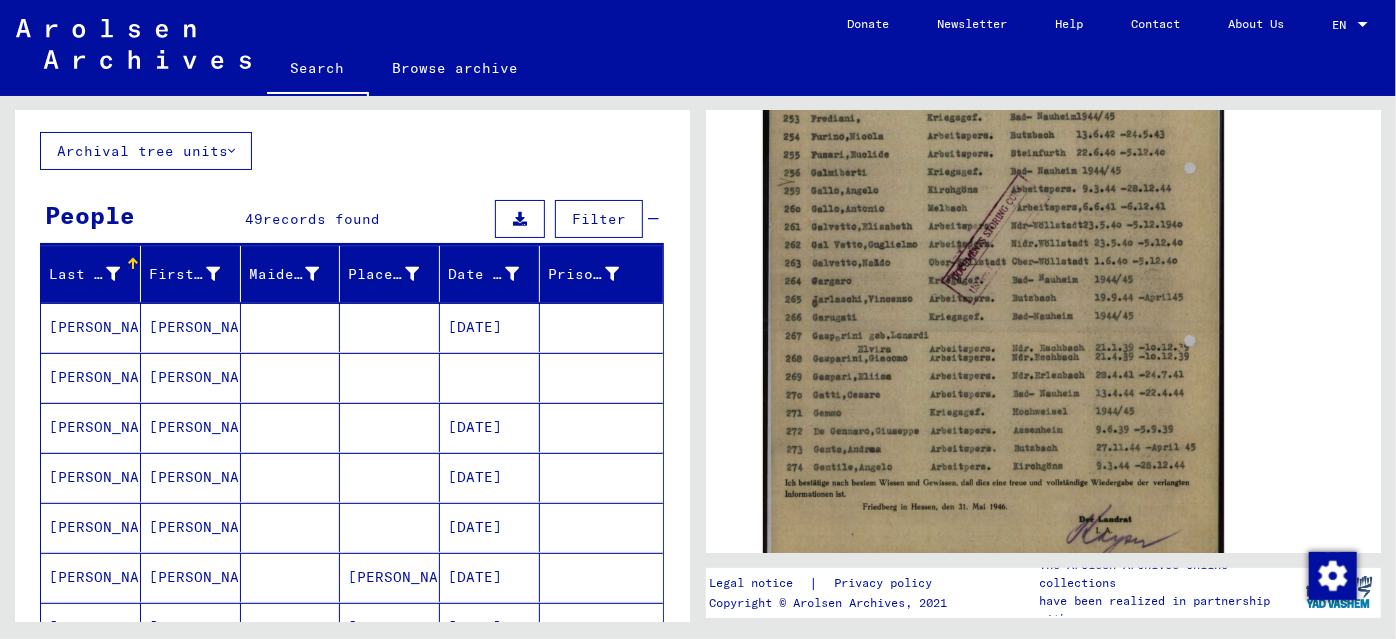 click at bounding box center [390, 427] 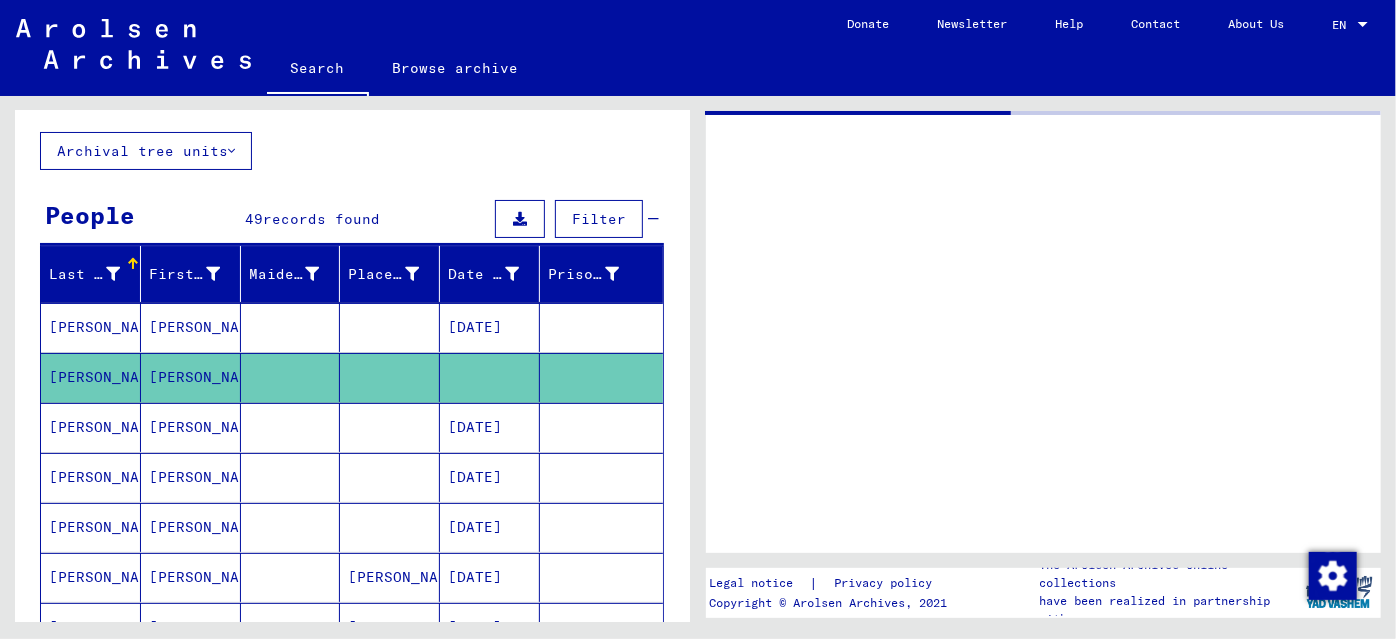 scroll, scrollTop: 0, scrollLeft: 0, axis: both 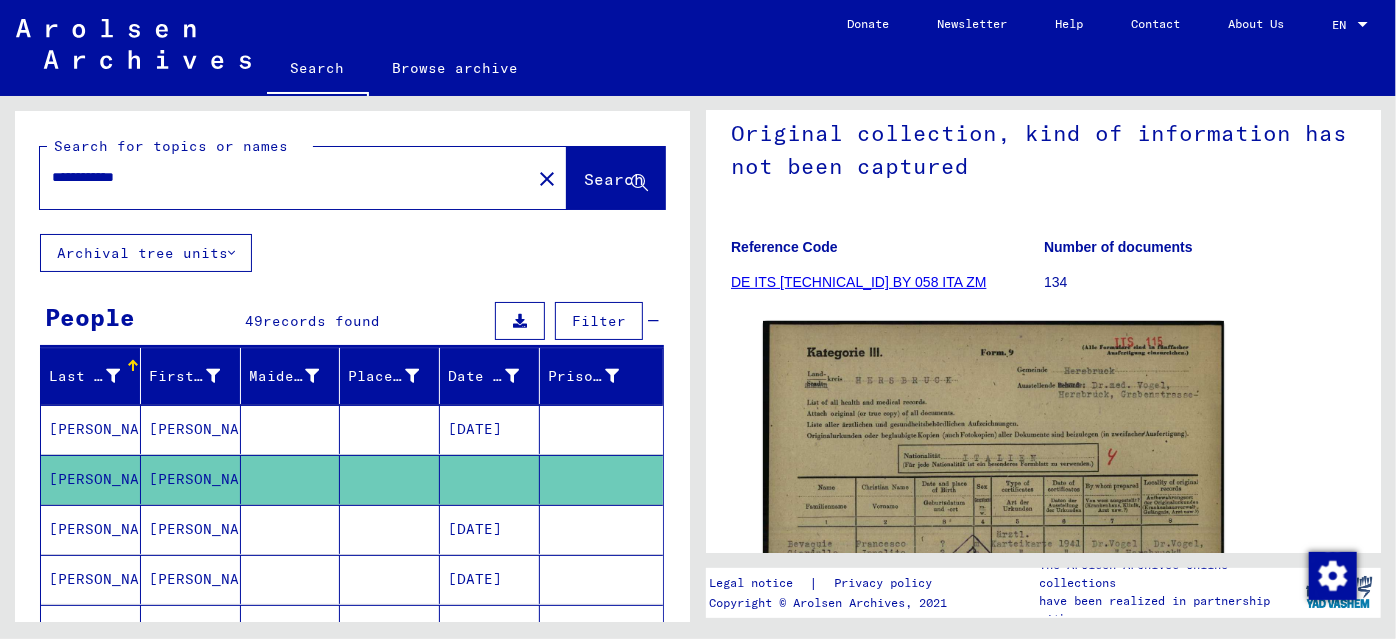 drag, startPoint x: 182, startPoint y: 172, endPoint x: 0, endPoint y: 165, distance: 182.13457 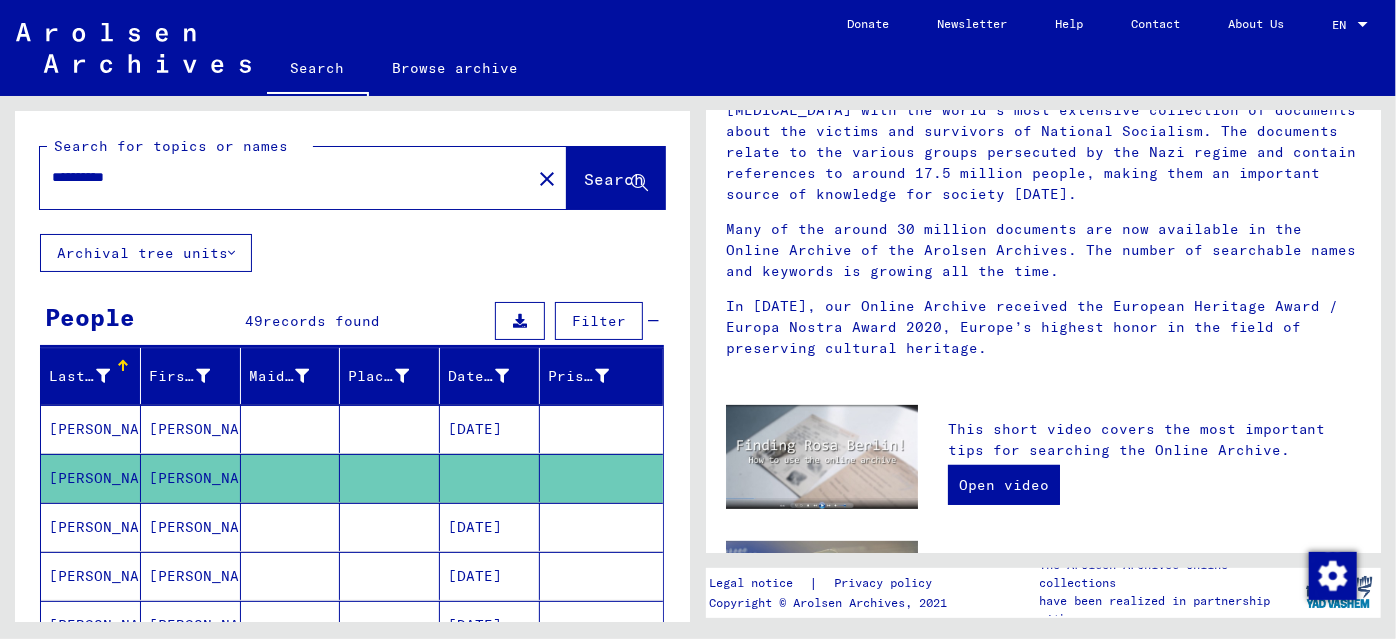 scroll, scrollTop: 0, scrollLeft: 0, axis: both 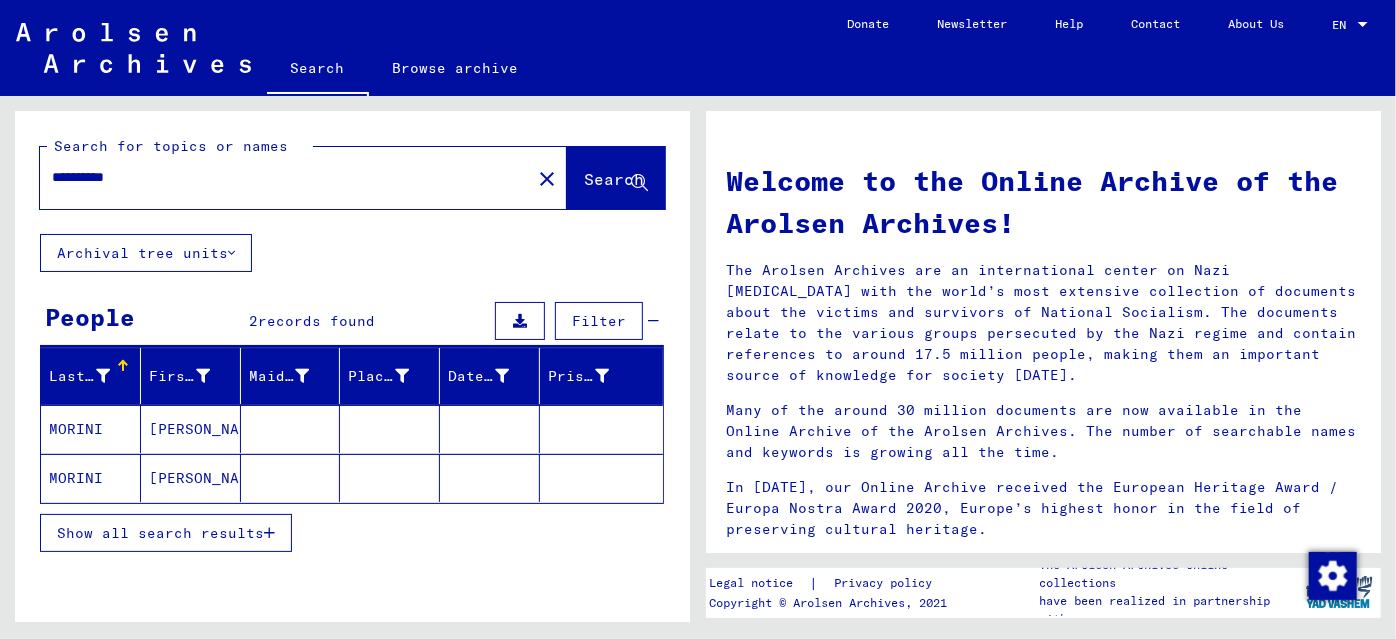 click at bounding box center [291, 478] 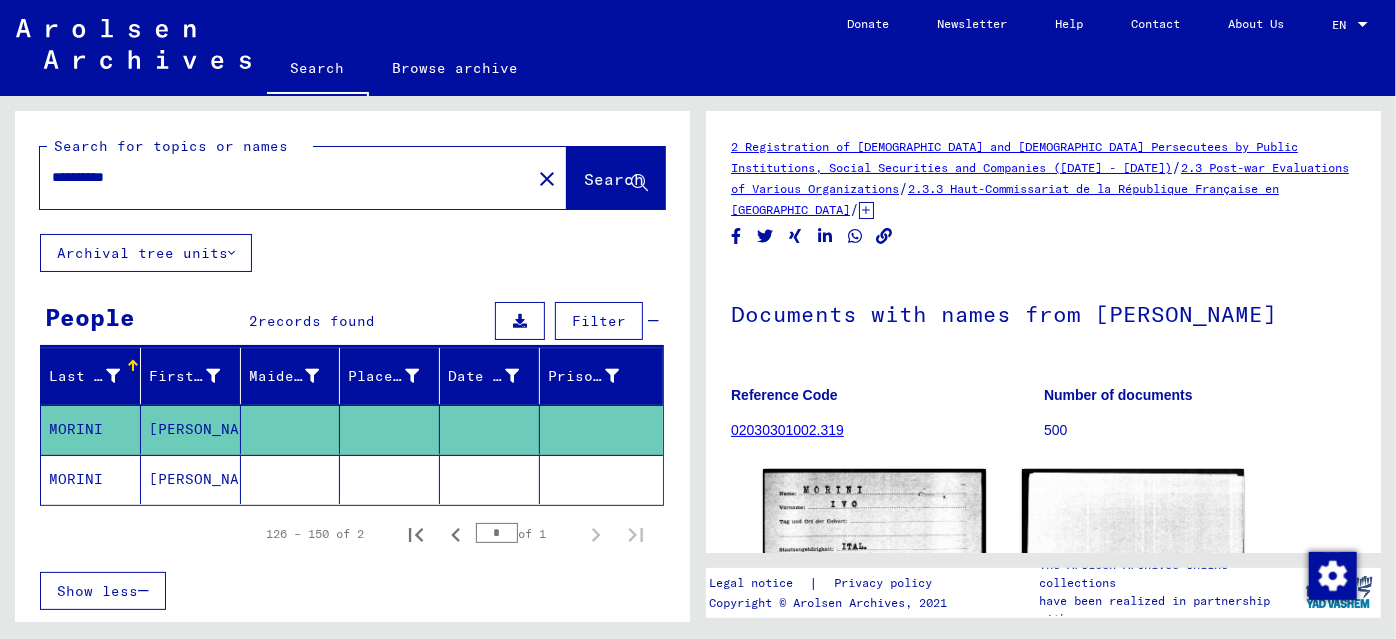 scroll, scrollTop: 0, scrollLeft: 0, axis: both 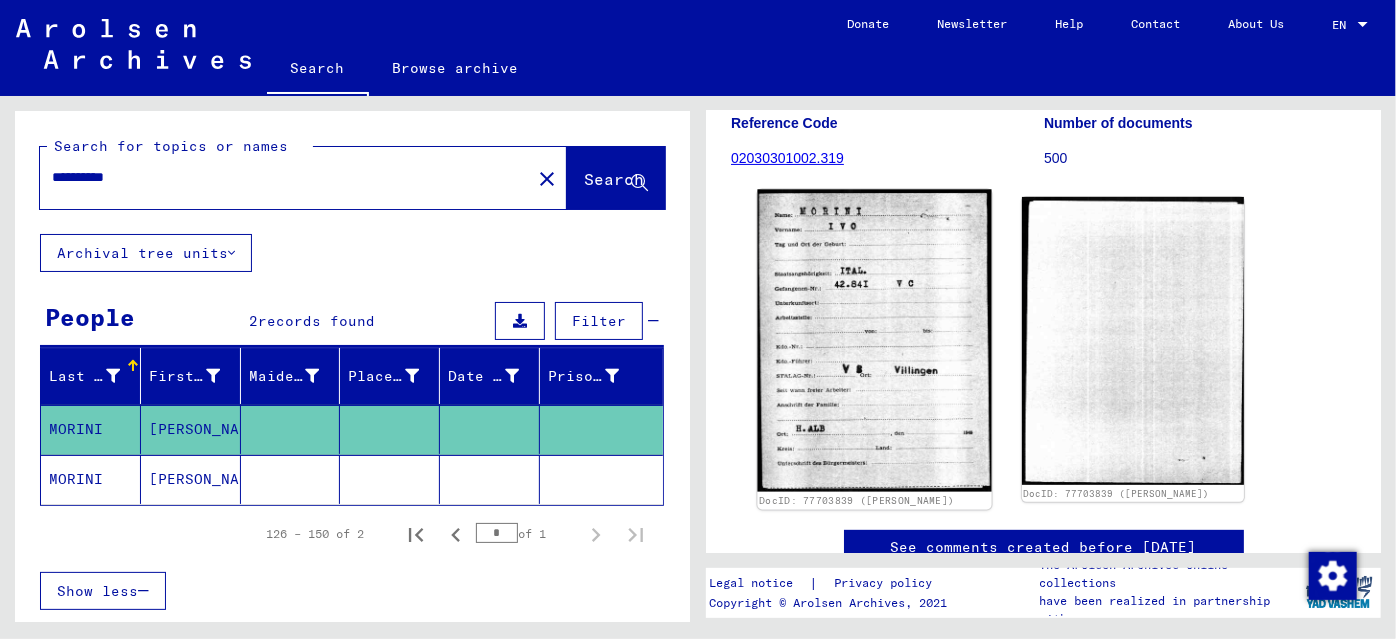 click 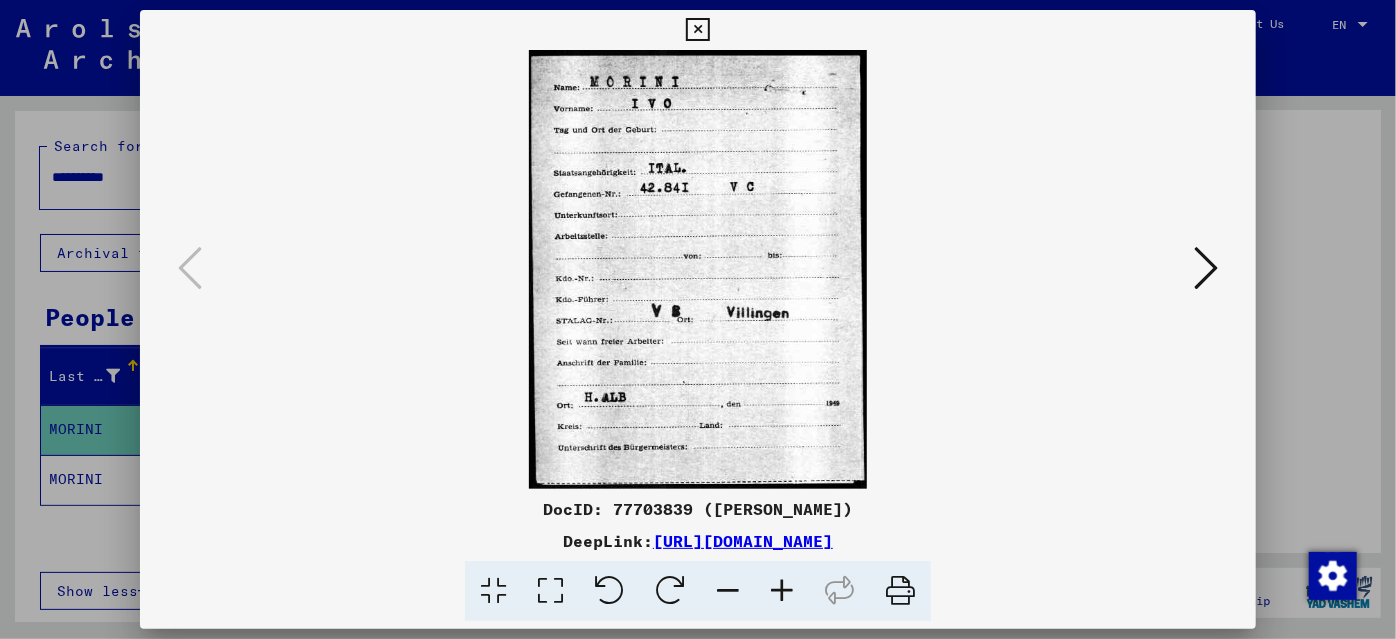 click at bounding box center (698, 319) 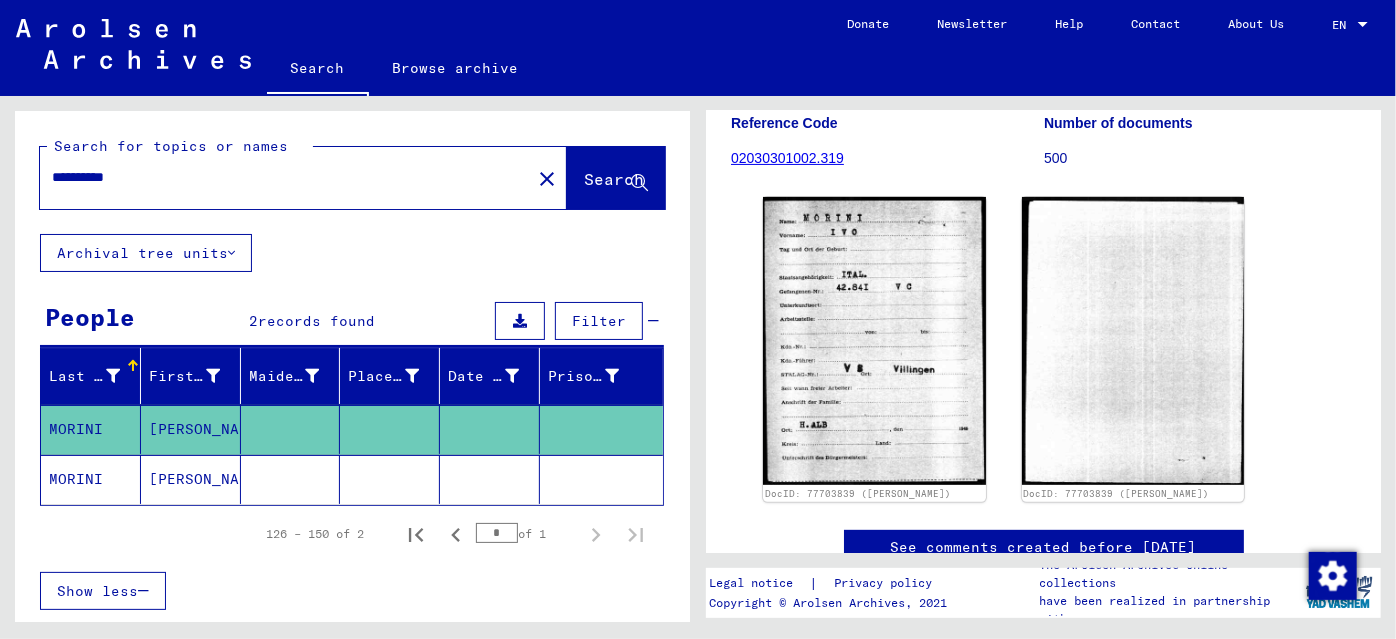 click 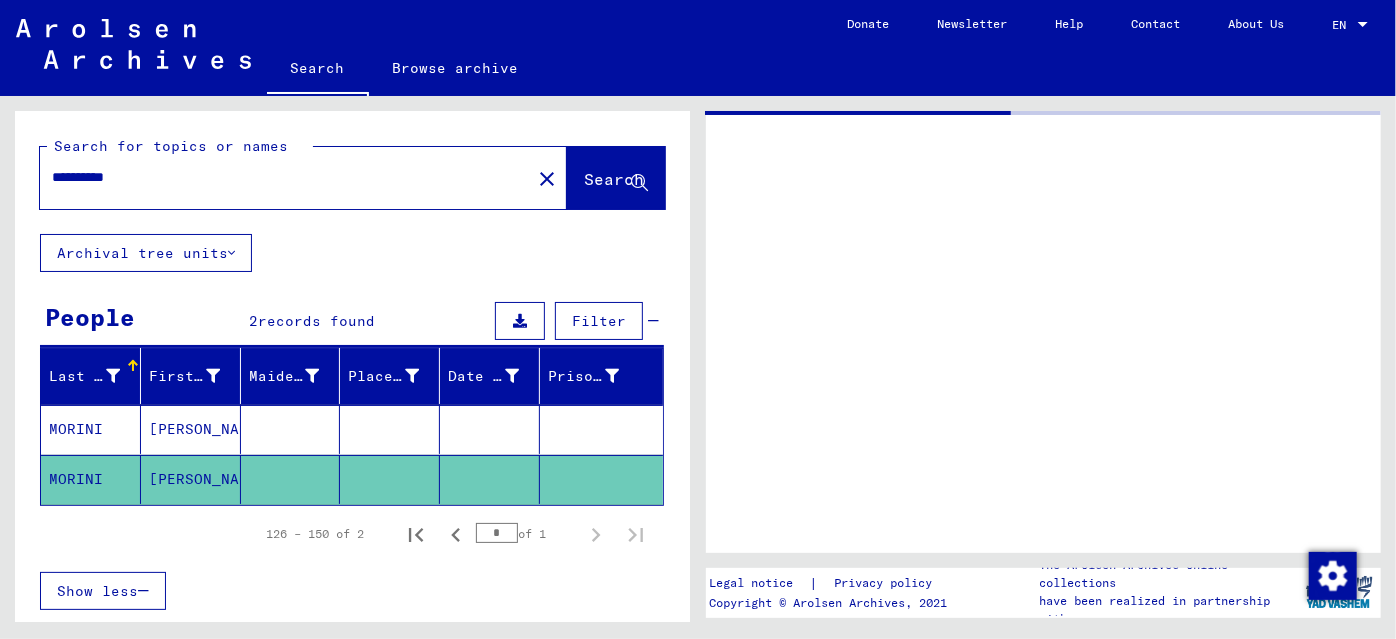 scroll, scrollTop: 0, scrollLeft: 0, axis: both 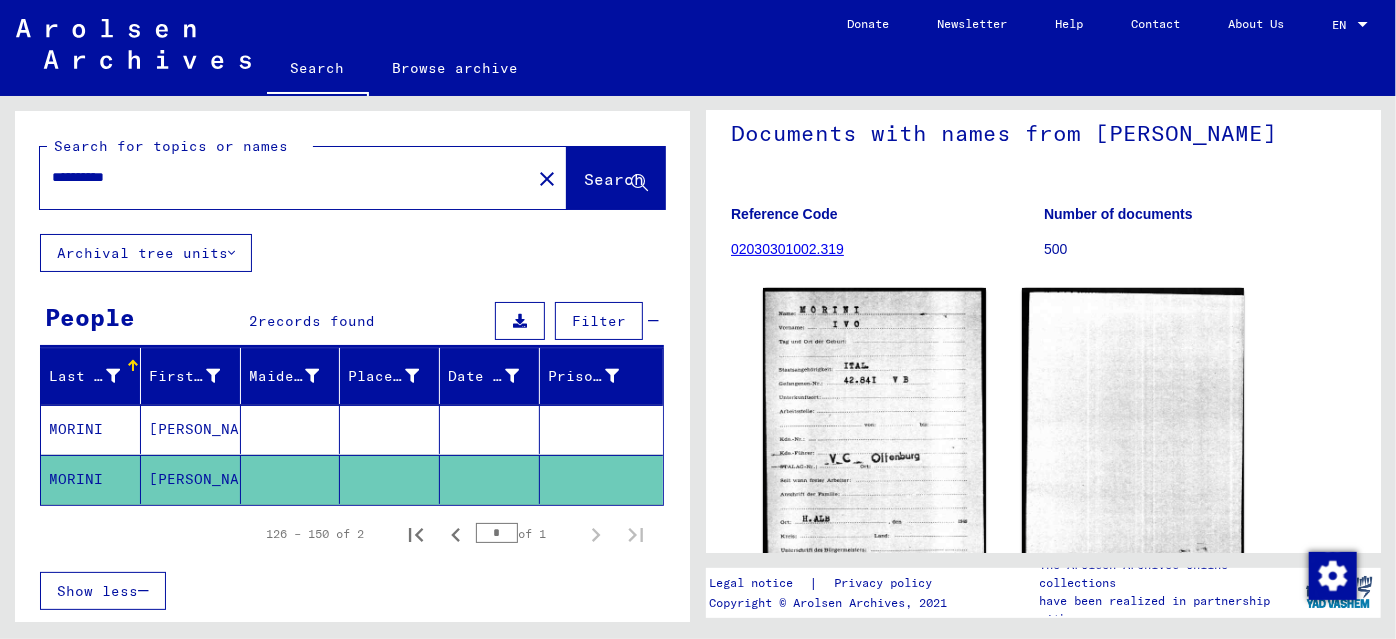 drag, startPoint x: 149, startPoint y: 180, endPoint x: 154, endPoint y: 142, distance: 38.327538 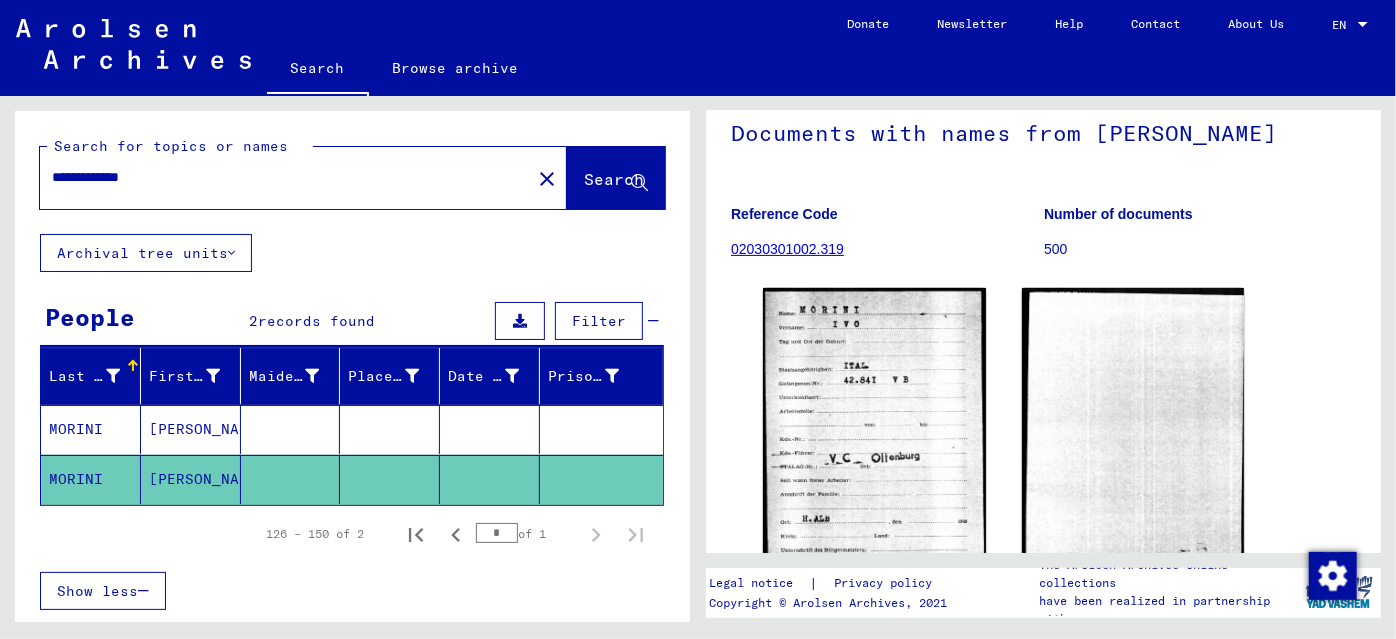 scroll, scrollTop: 0, scrollLeft: 0, axis: both 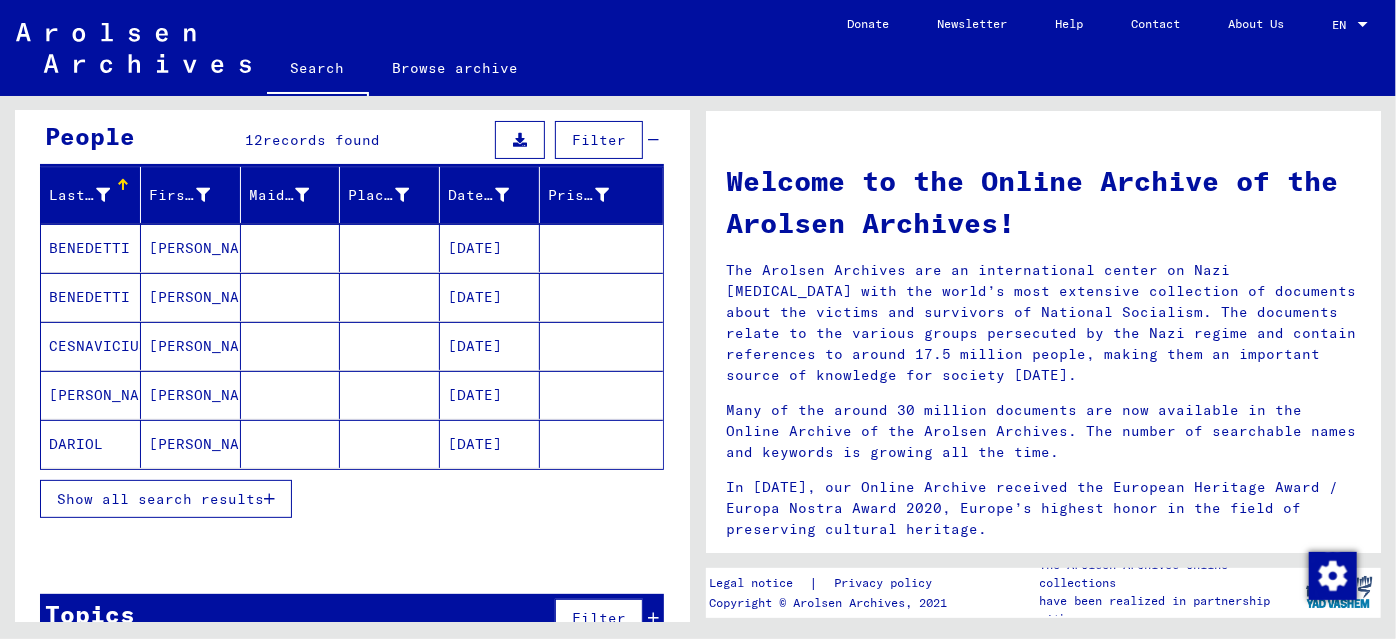 click on "Show all search results" at bounding box center (160, 499) 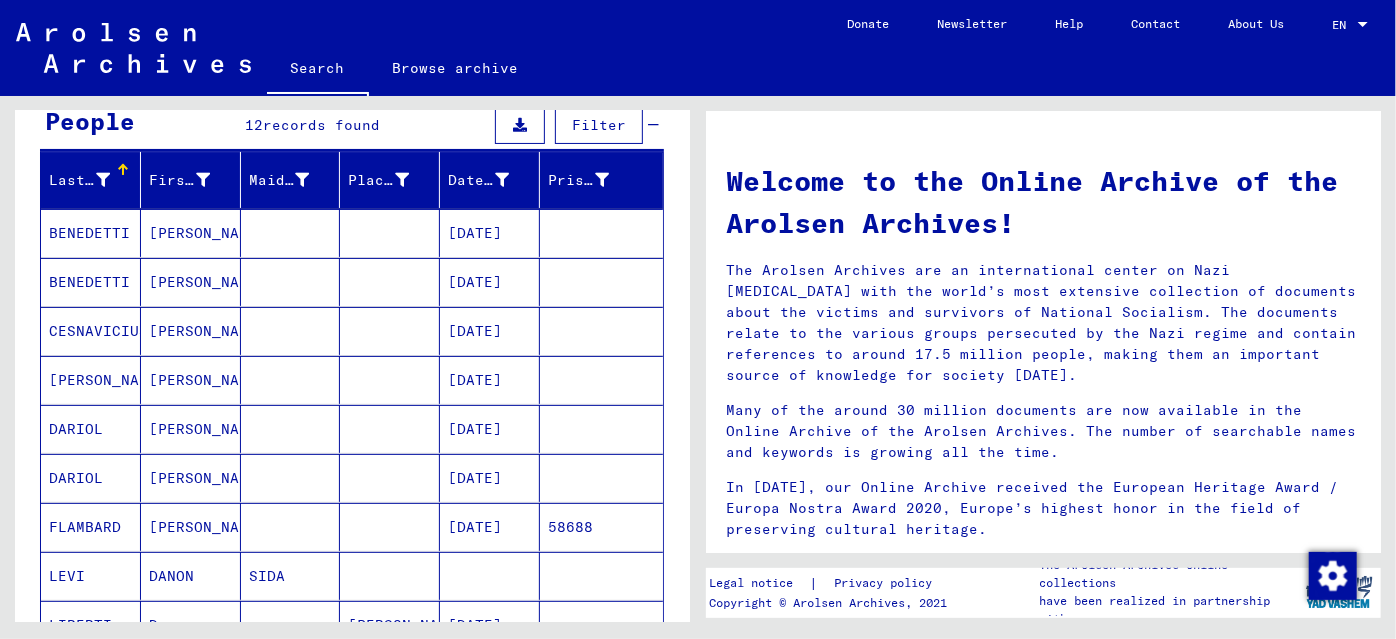 scroll, scrollTop: 162, scrollLeft: 0, axis: vertical 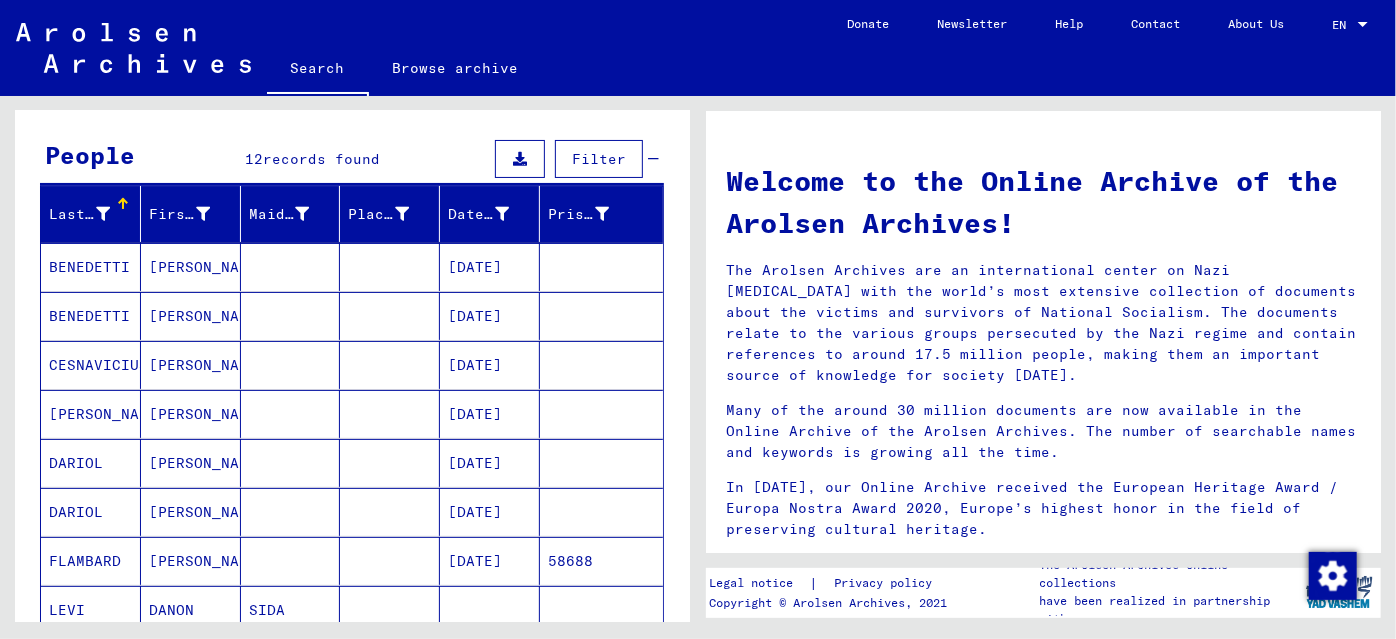click on "08/07/1923" at bounding box center (490, 512) 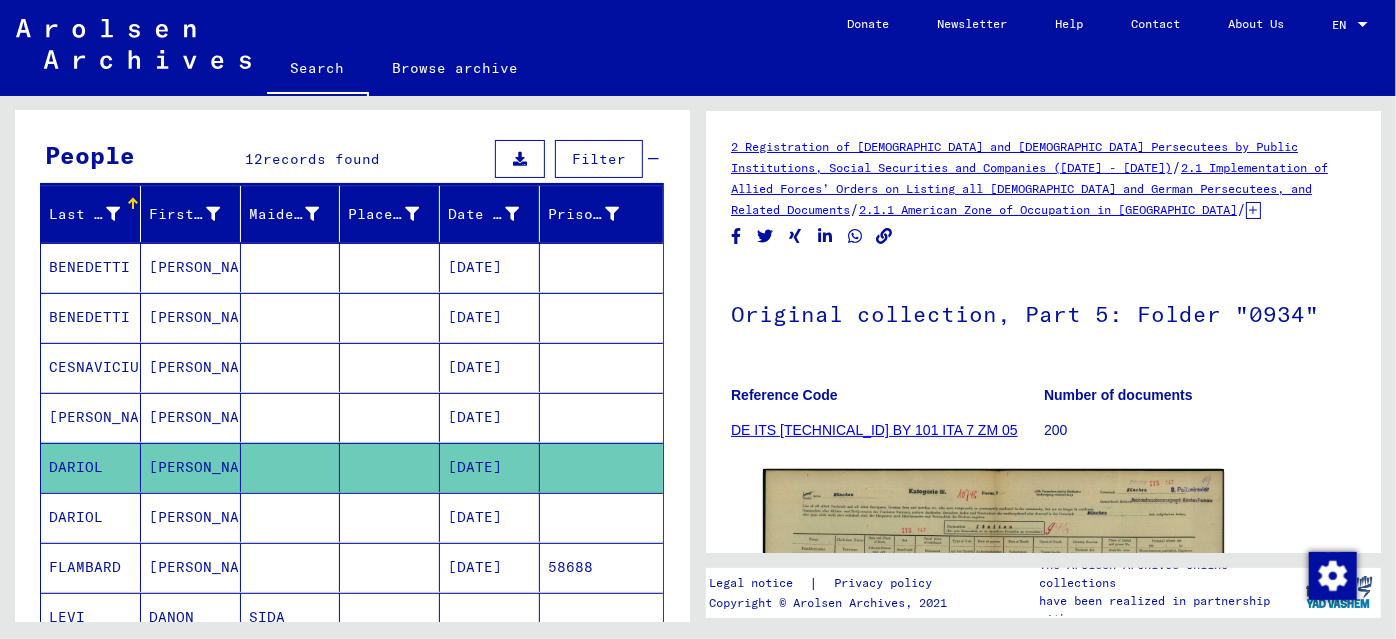 scroll, scrollTop: 0, scrollLeft: 0, axis: both 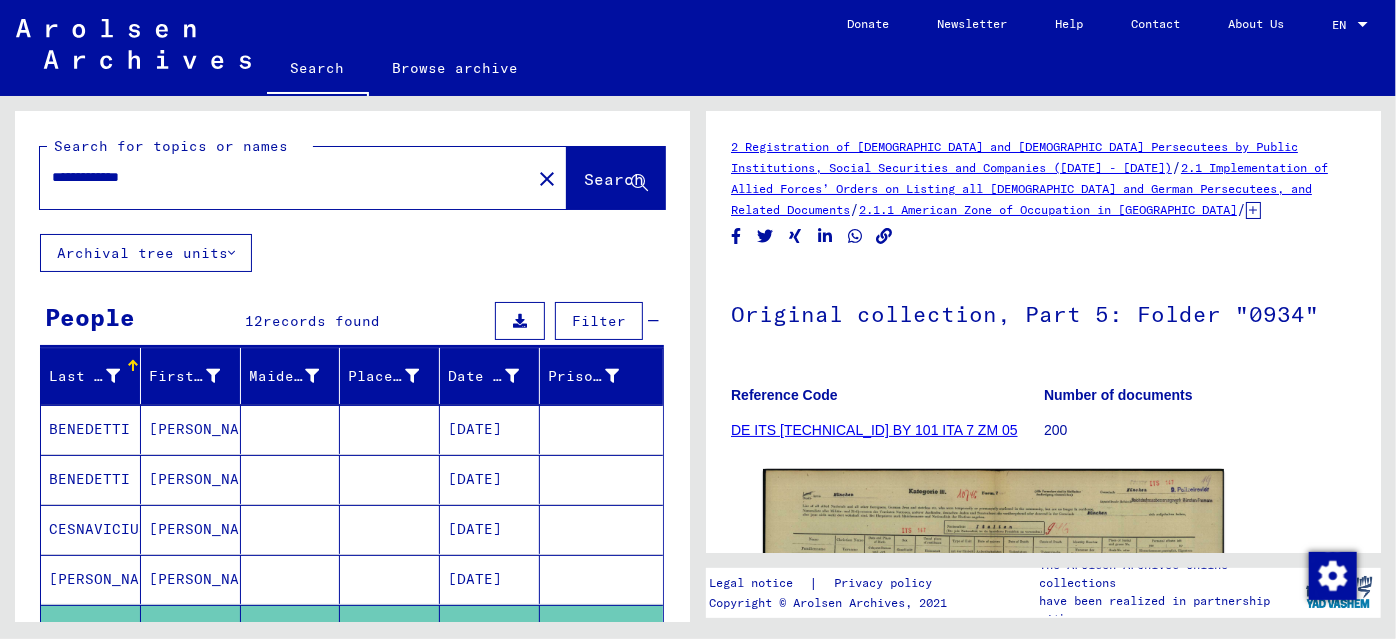 drag, startPoint x: 176, startPoint y: 172, endPoint x: 0, endPoint y: 175, distance: 176.02557 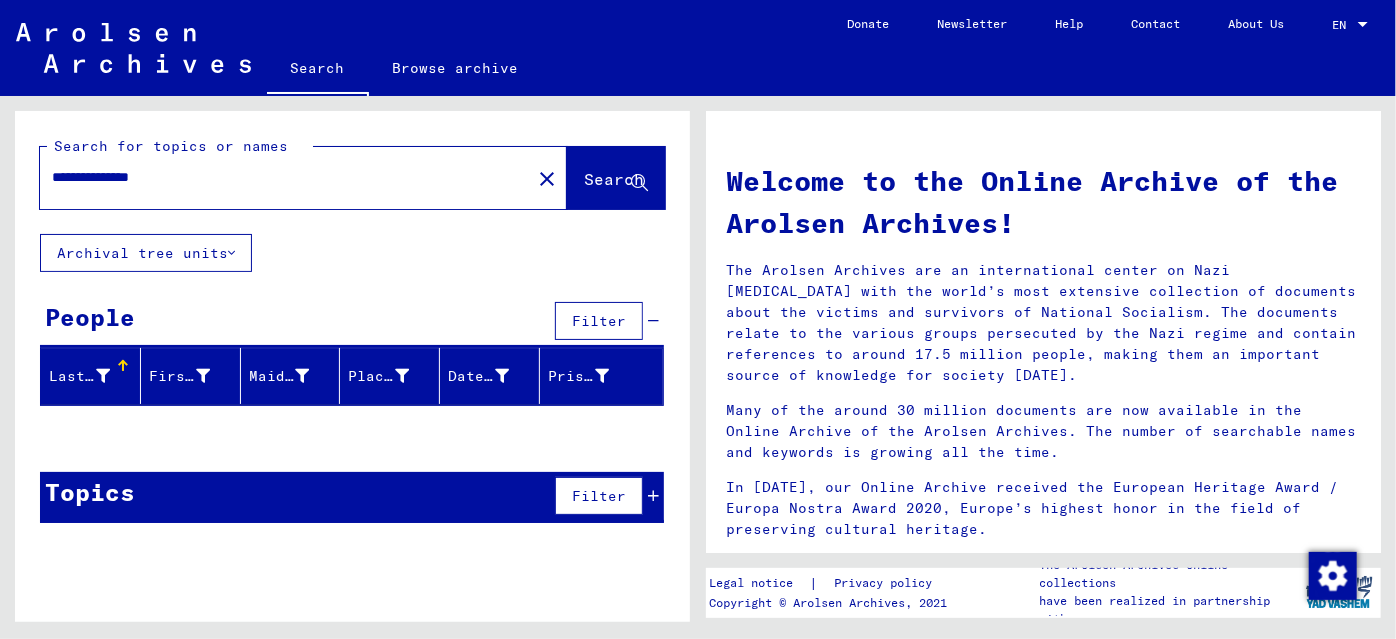 drag, startPoint x: 120, startPoint y: 174, endPoint x: 195, endPoint y: 183, distance: 75.53807 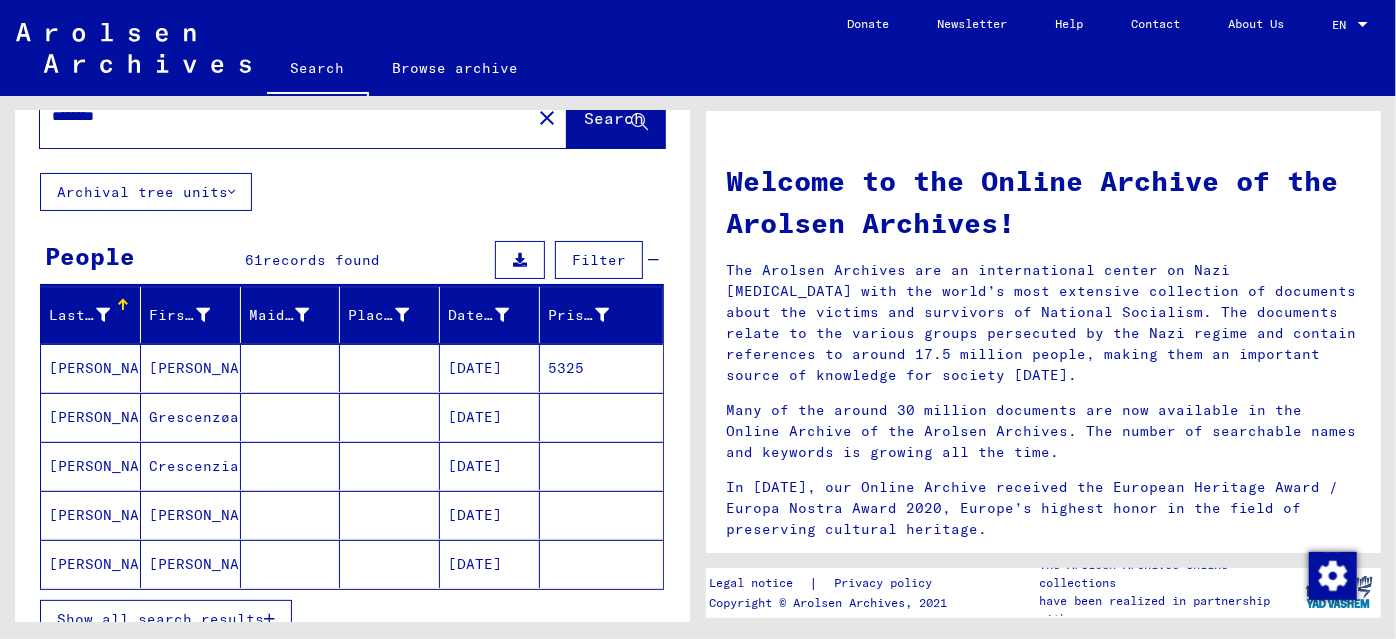scroll, scrollTop: 181, scrollLeft: 0, axis: vertical 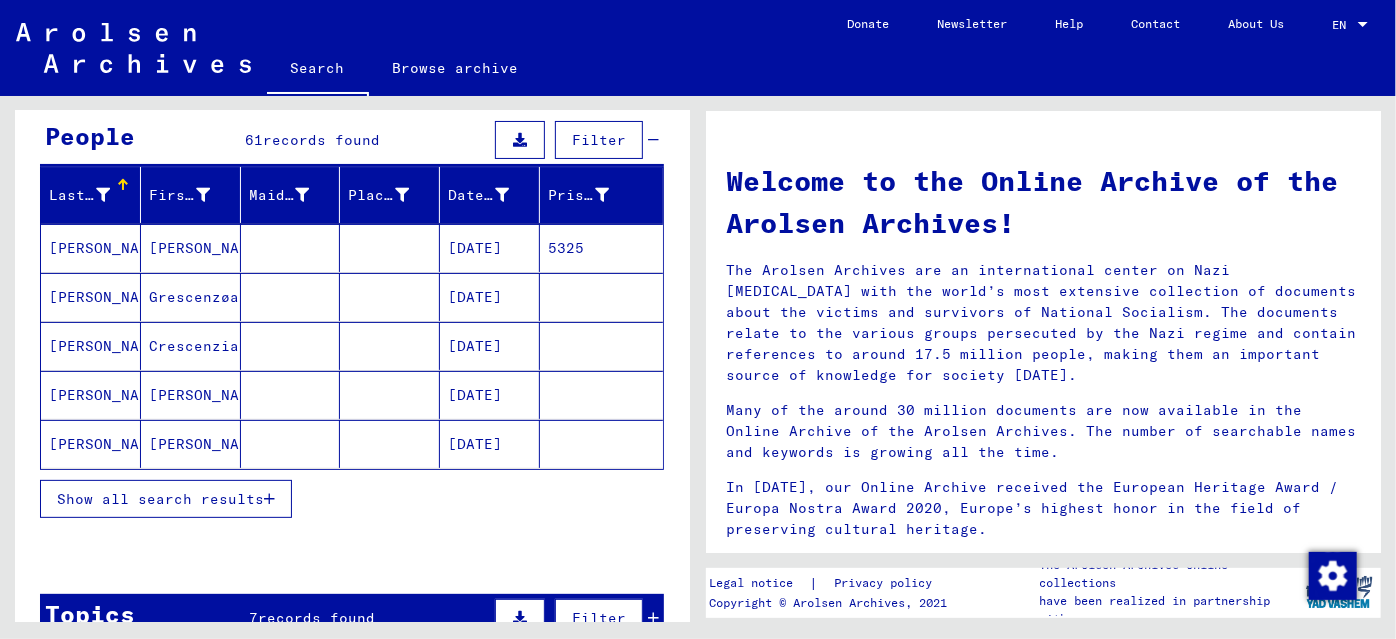 click at bounding box center [269, 499] 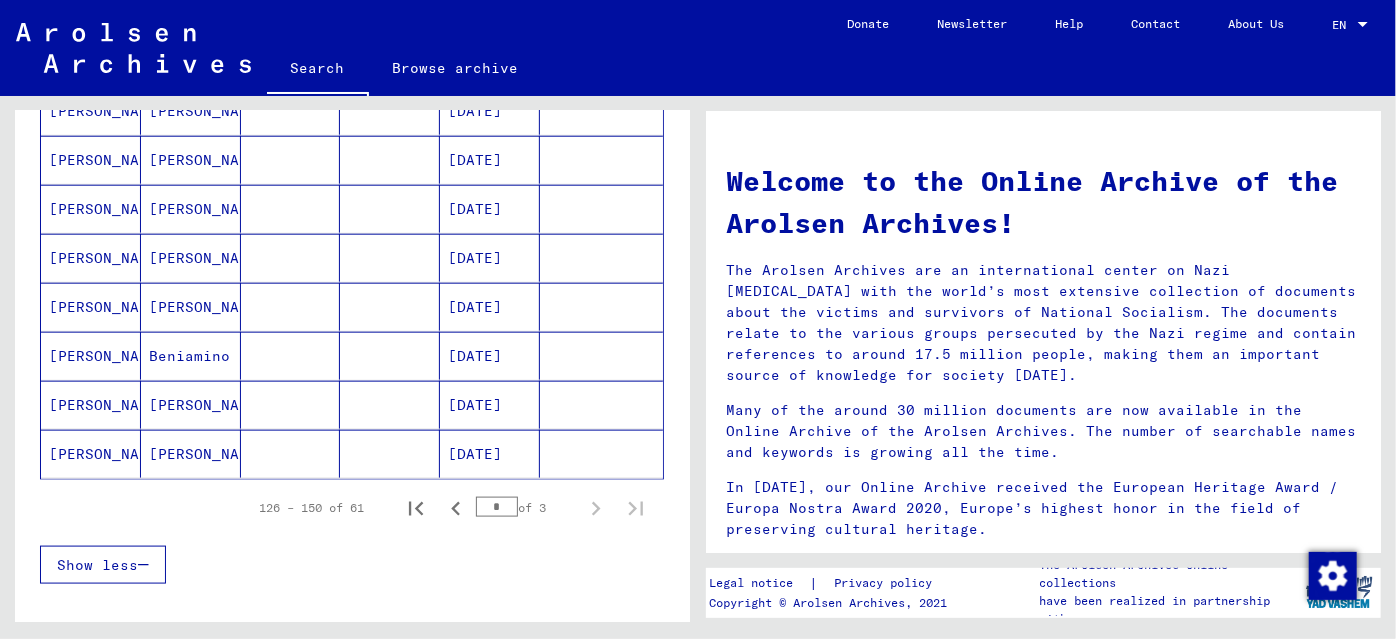 scroll, scrollTop: 1272, scrollLeft: 0, axis: vertical 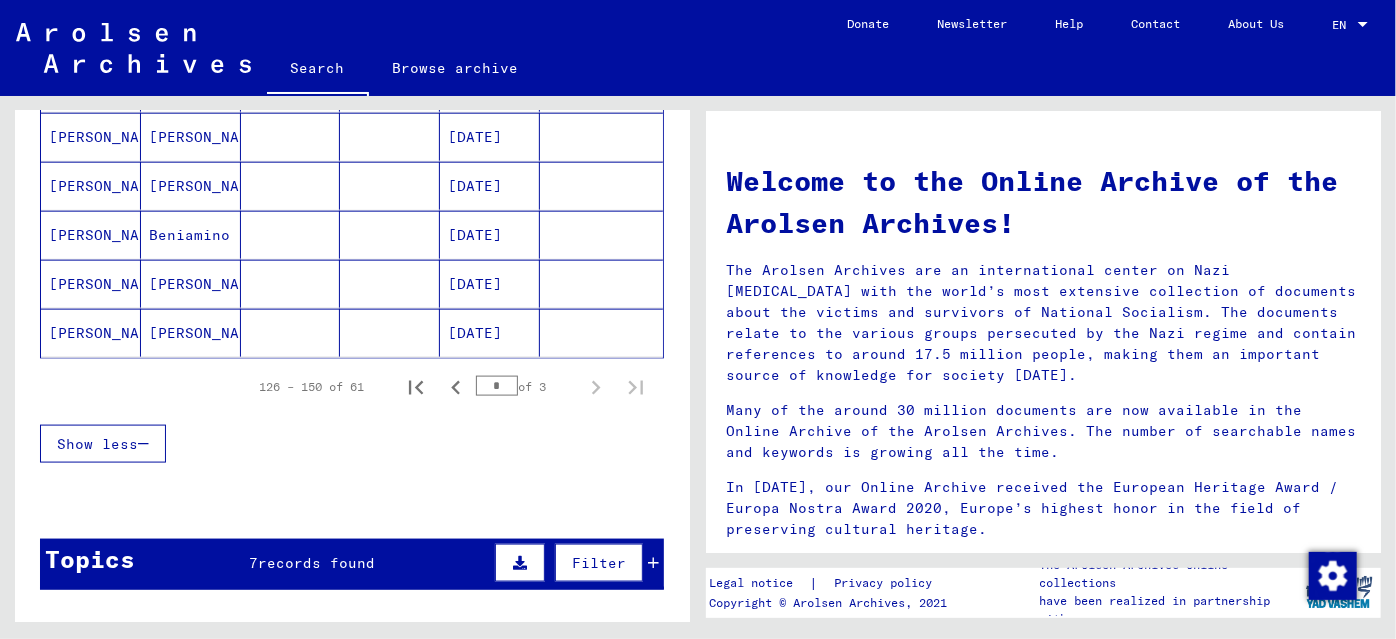 click on "records found" at bounding box center [317, 563] 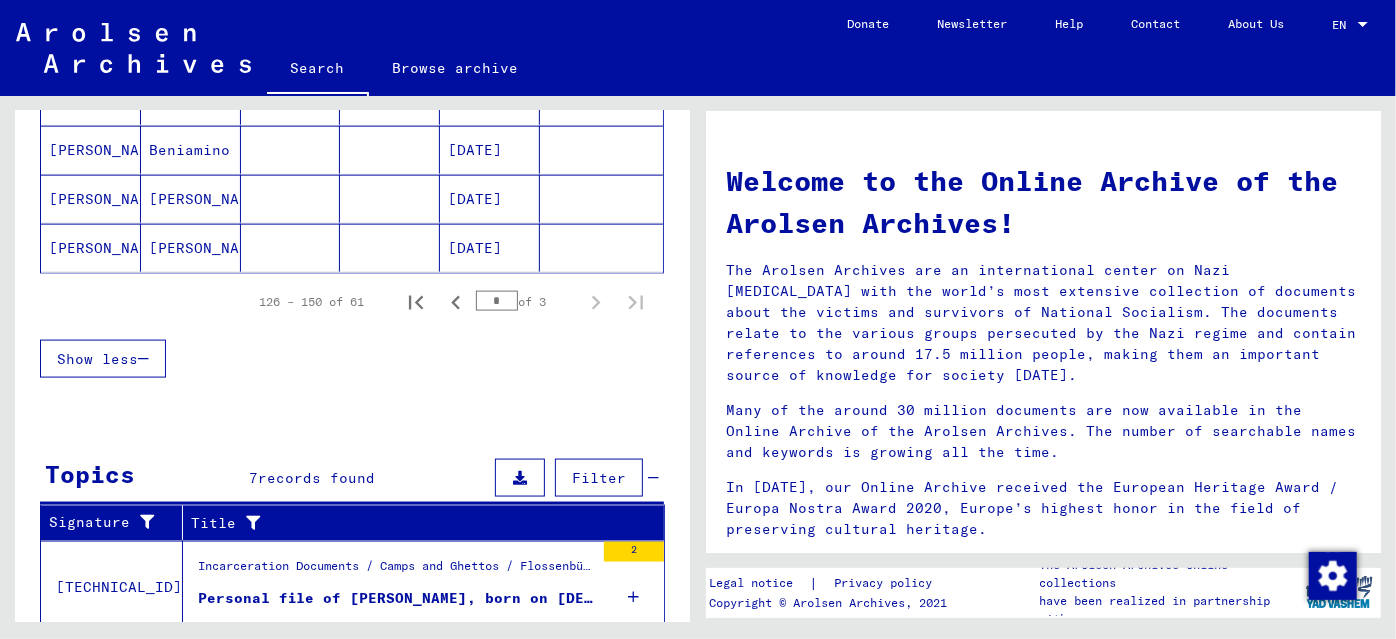 scroll, scrollTop: 1454, scrollLeft: 0, axis: vertical 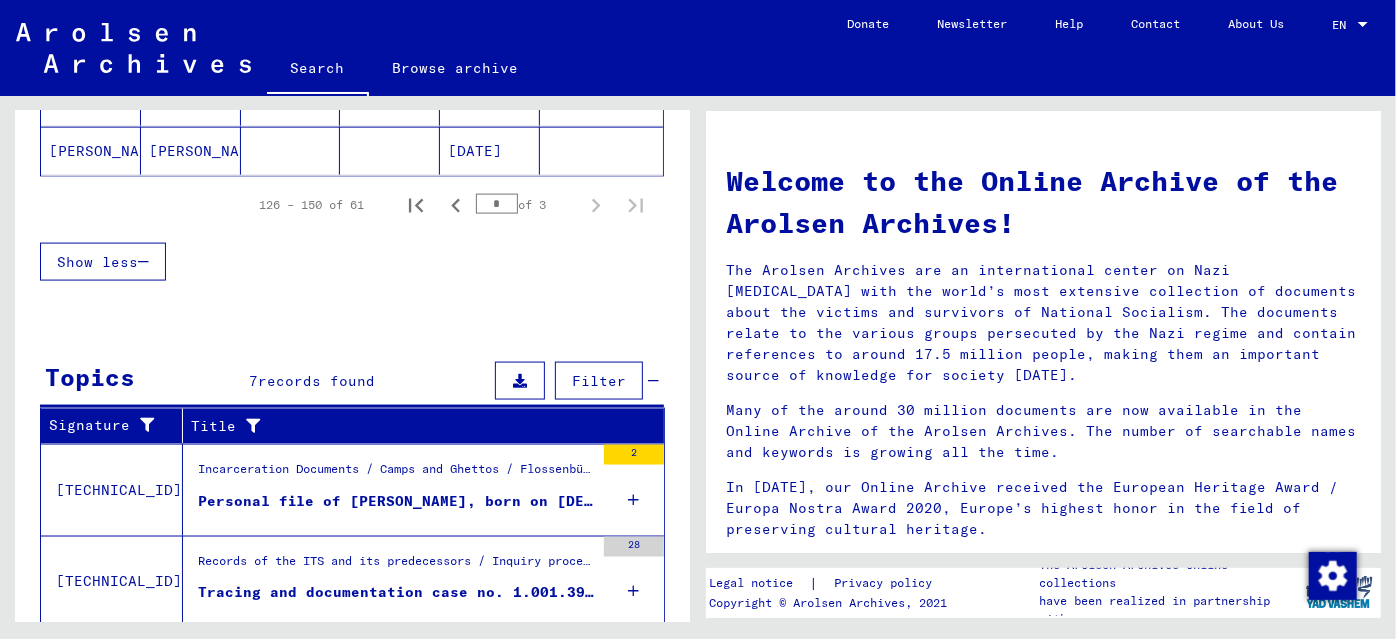 click on "Tracing and documentation case no. 1.001.390 for GIORNO, SILVIO born 03.10.1942 or27.10.1910 or09.10.1910" at bounding box center (396, 593) 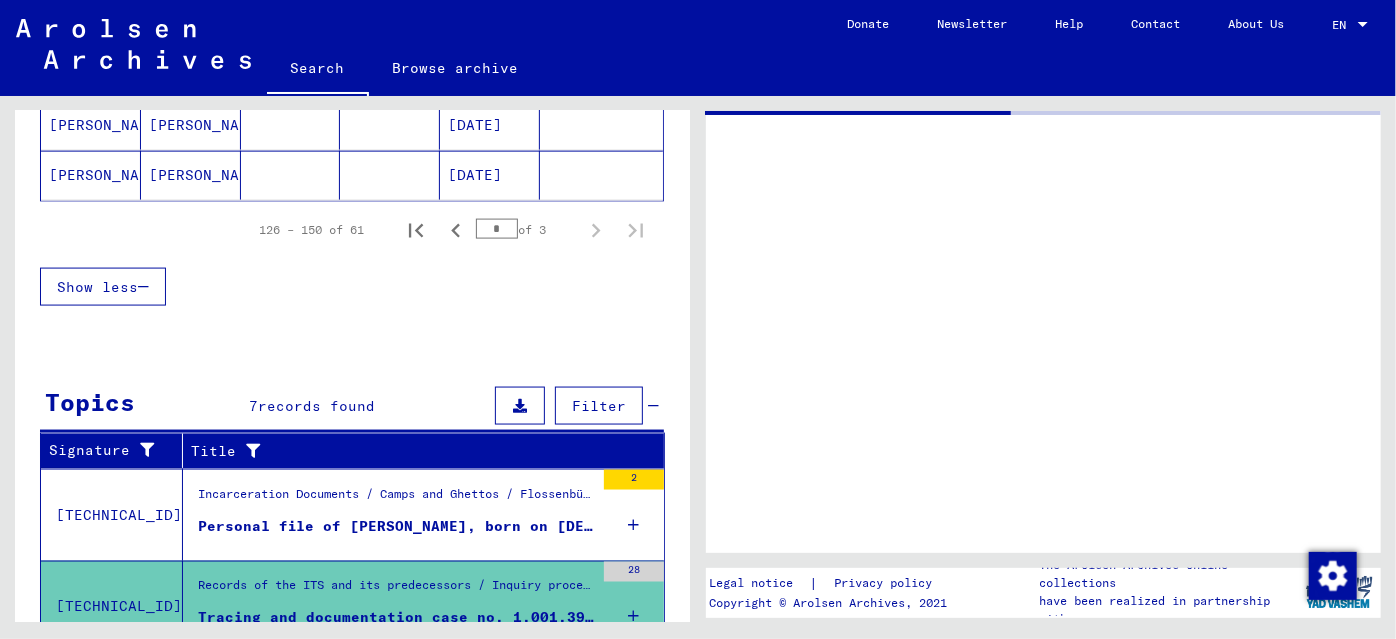 scroll, scrollTop: 1116, scrollLeft: 0, axis: vertical 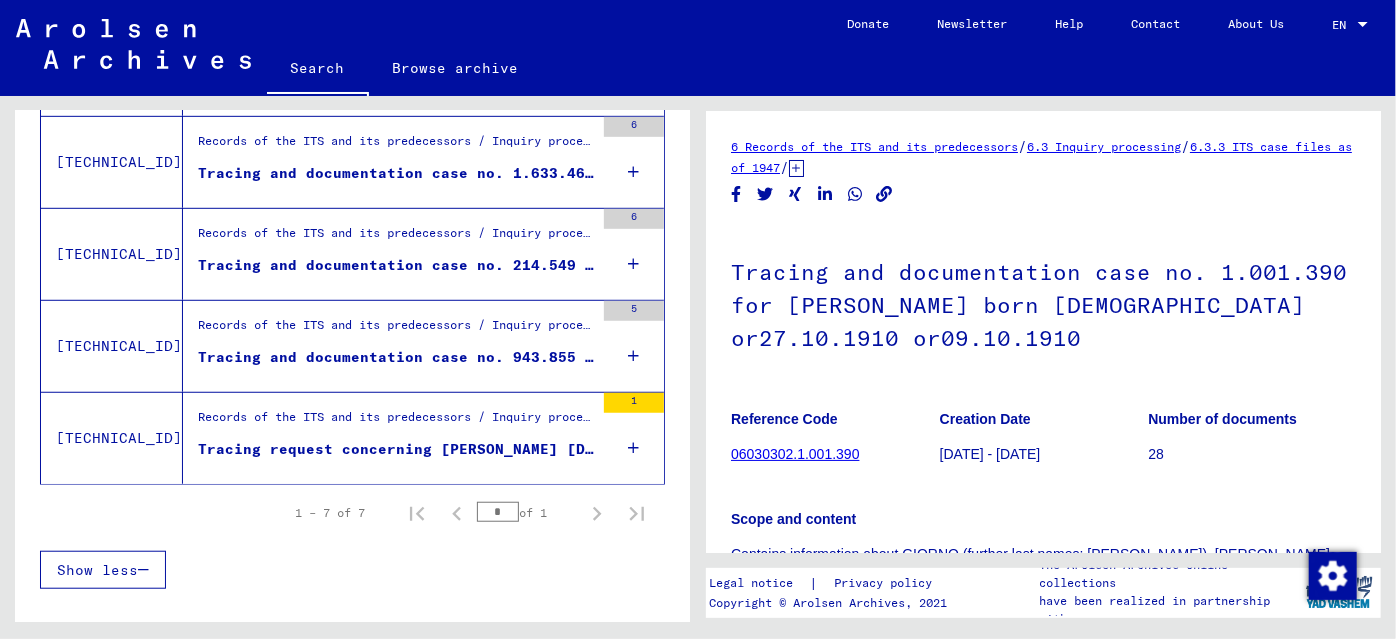 click on "Tracing and documentation case no. 943.855 for MALIZIA, ANDREA born 03.04.1913" at bounding box center [396, 357] 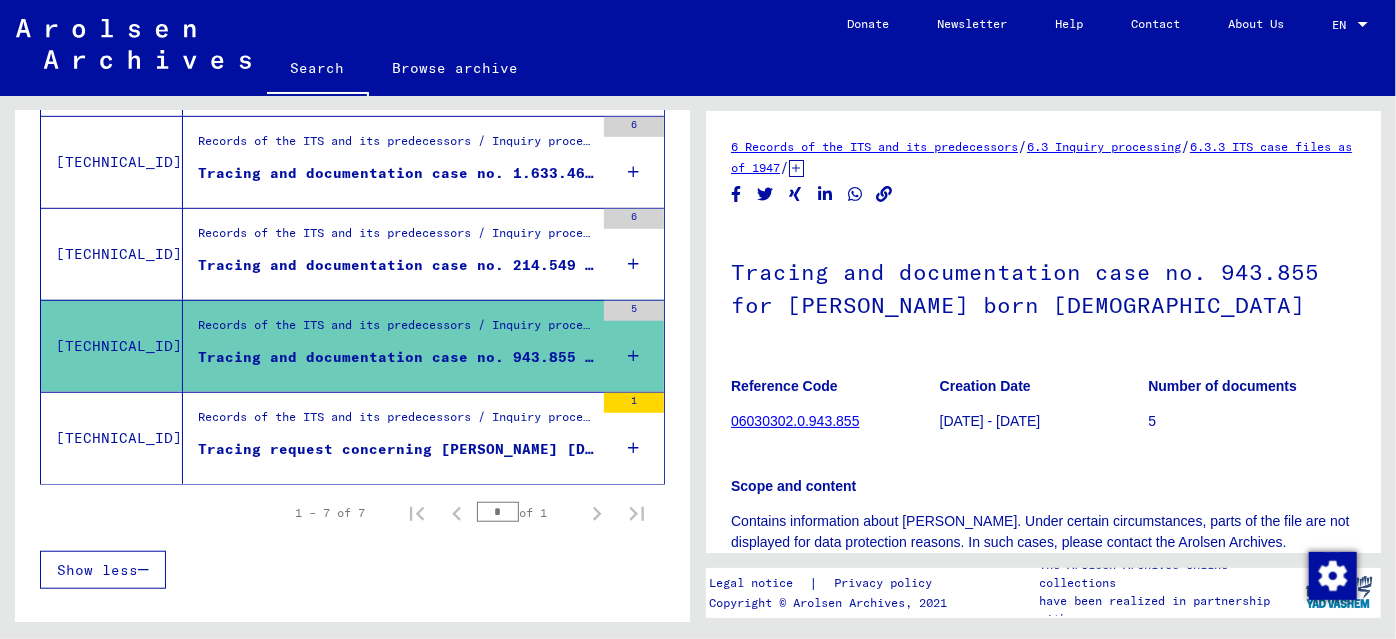 scroll, scrollTop: 0, scrollLeft: 0, axis: both 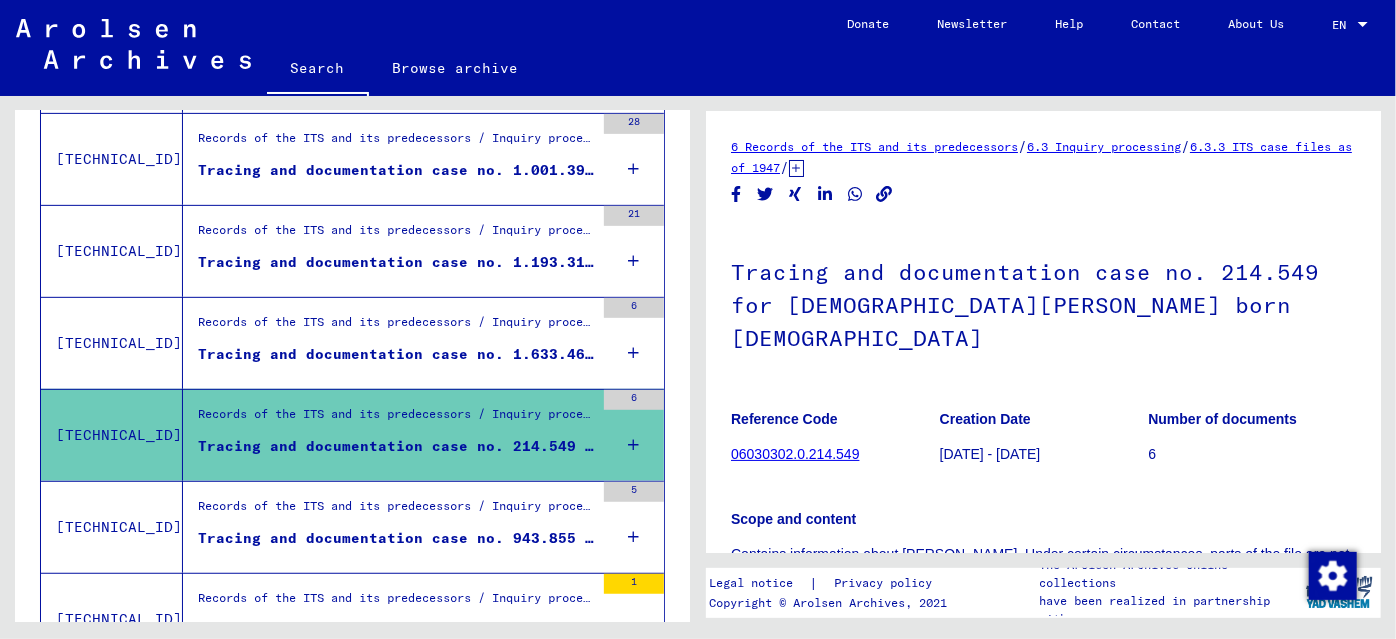 click on "Tracing and documentation case no. 1.633.463 for MALIZIA, ALESSANDRO born 20.07.1913" at bounding box center [396, 354] 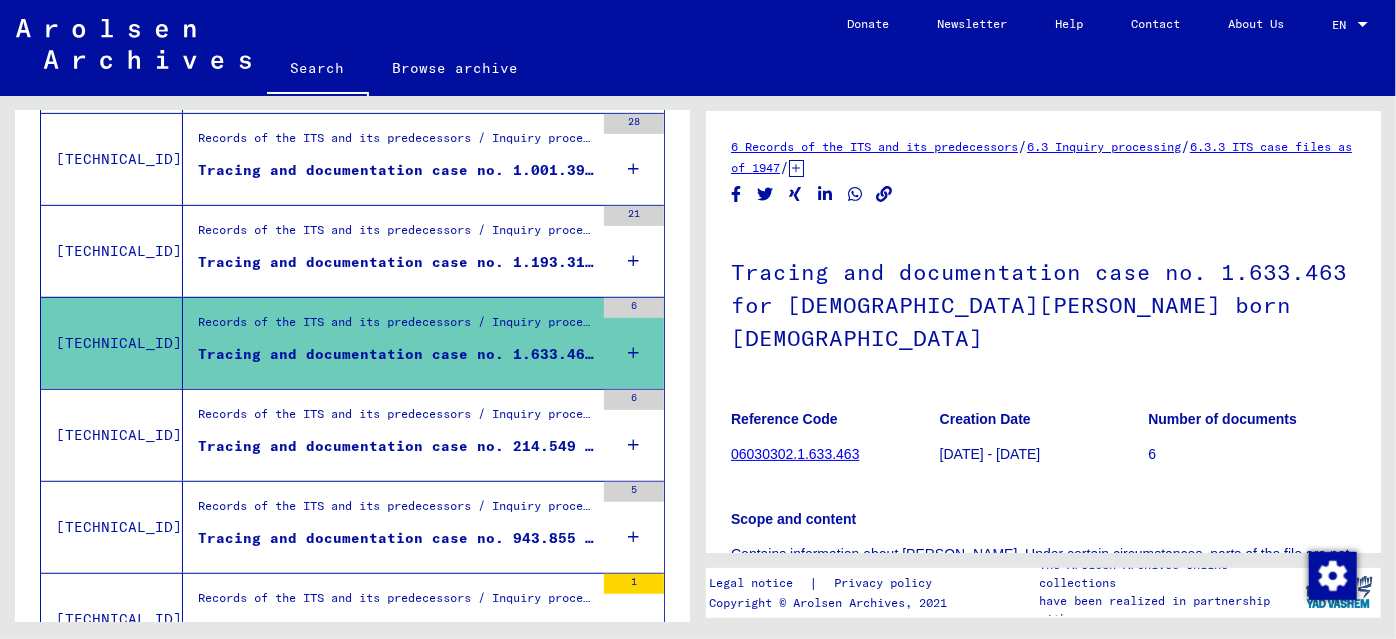 scroll, scrollTop: 257, scrollLeft: 0, axis: vertical 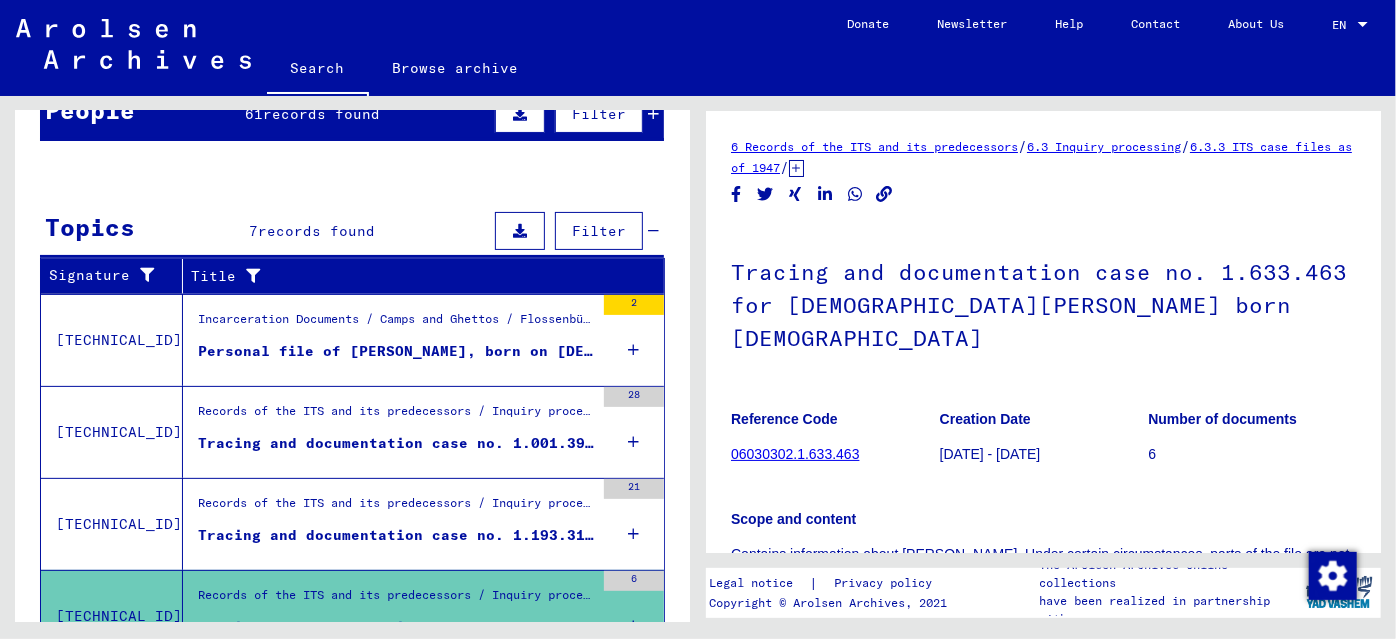 click on "Records of the ITS and its predecessors / Inquiry processing / ITS case files as of 1947 / Repository of T/D cases / Tracing and documentation cases with (T/D) numbers between 1.000.000 and 1.249.999 / Tracing and documentation cases with (T/D) numbers between 1.193.000 and 1.193.499" at bounding box center (396, 509) 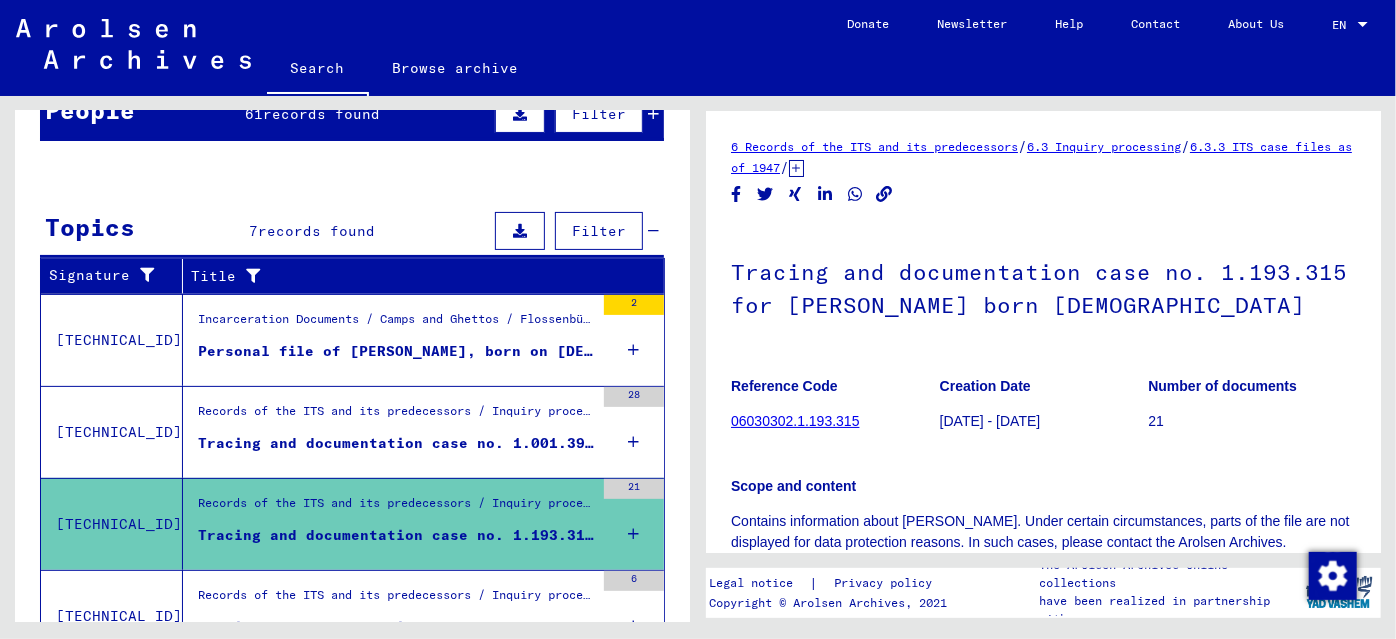 scroll, scrollTop: 0, scrollLeft: 0, axis: both 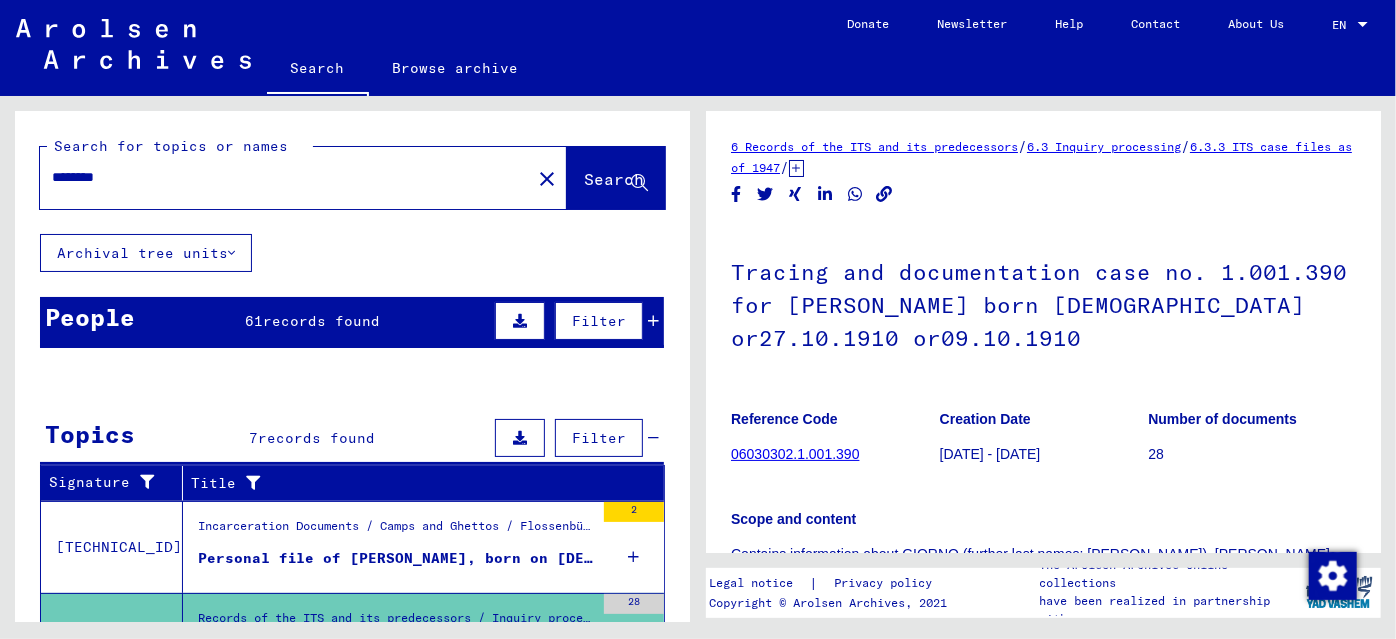 drag, startPoint x: 144, startPoint y: 173, endPoint x: 0, endPoint y: 173, distance: 144 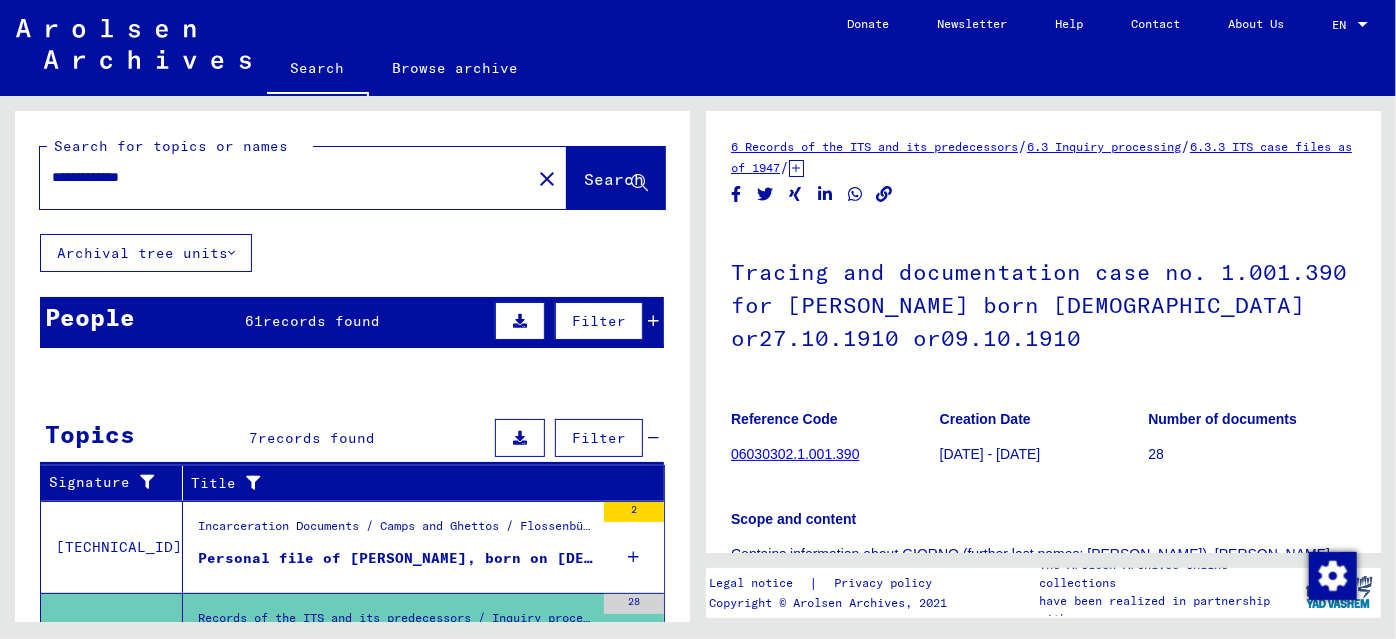 type on "**********" 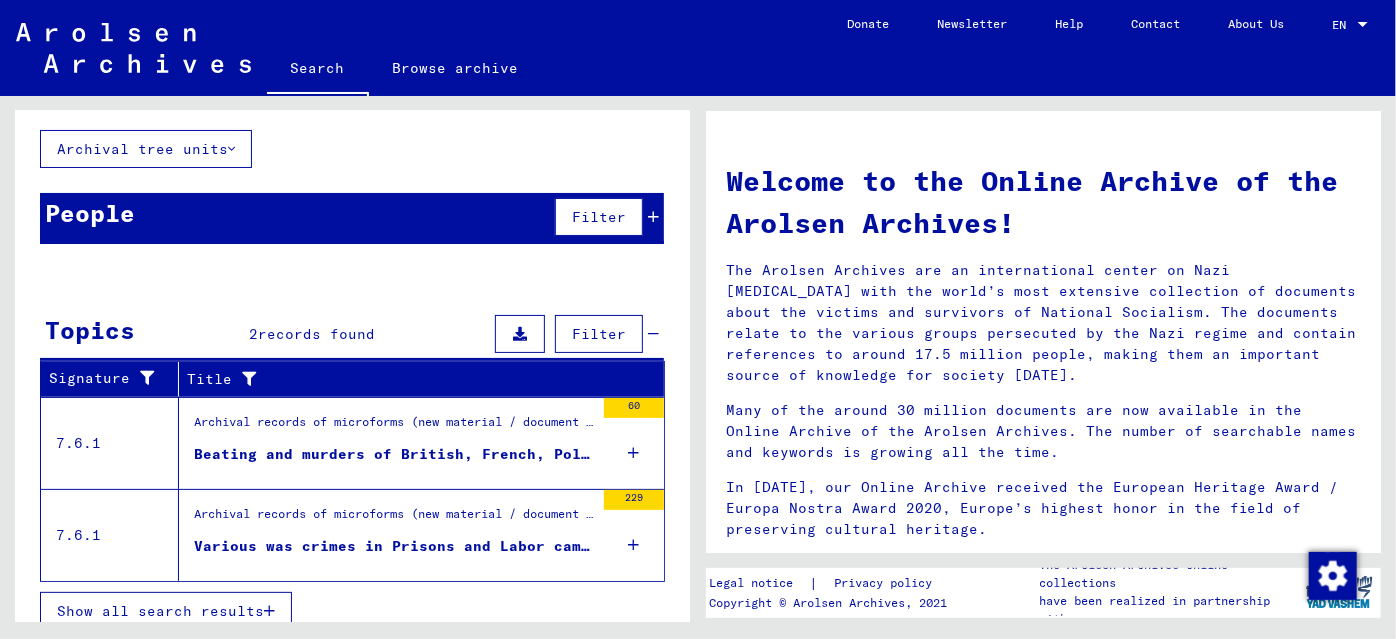 scroll, scrollTop: 118, scrollLeft: 0, axis: vertical 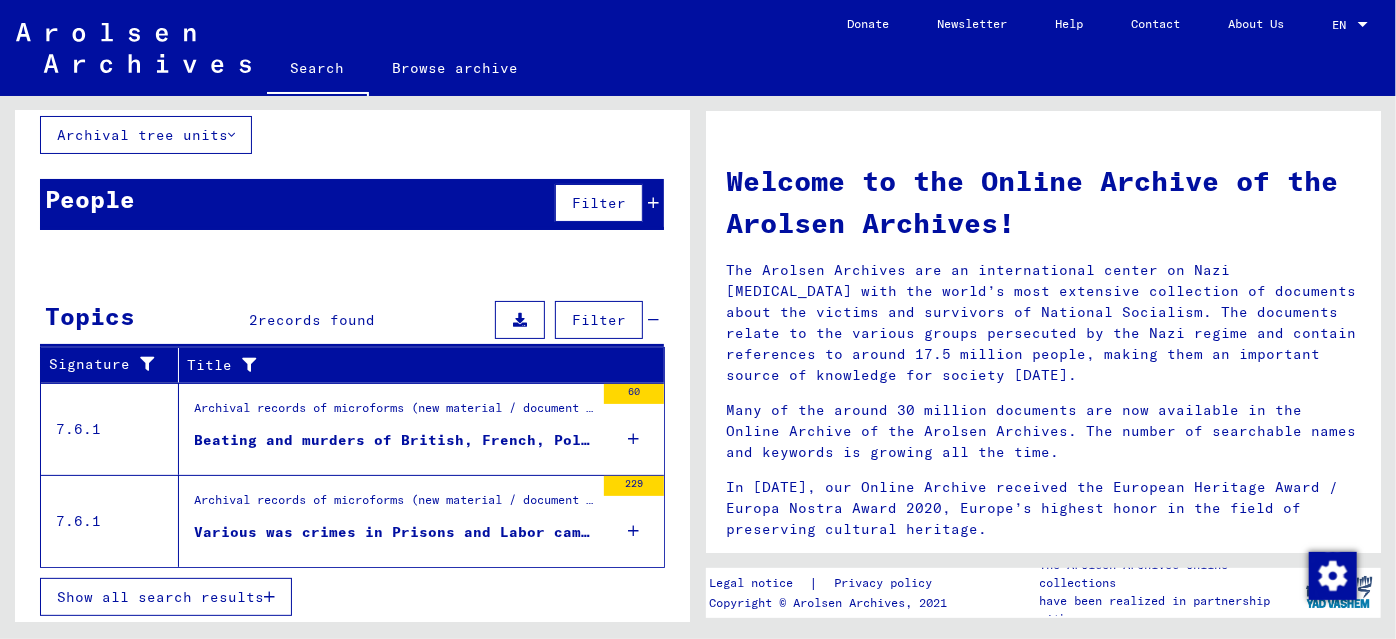 click on "Beating and murders of British, French, Polish and Soviet" at bounding box center [394, 445] 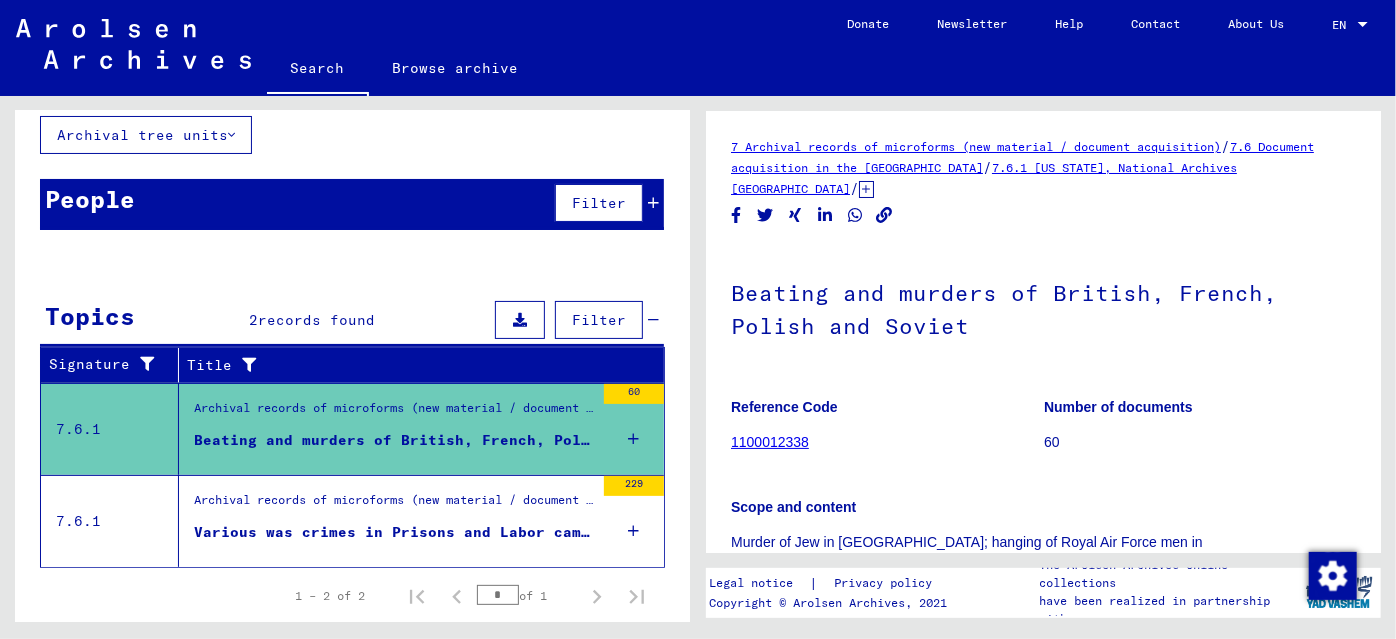 scroll, scrollTop: 0, scrollLeft: 0, axis: both 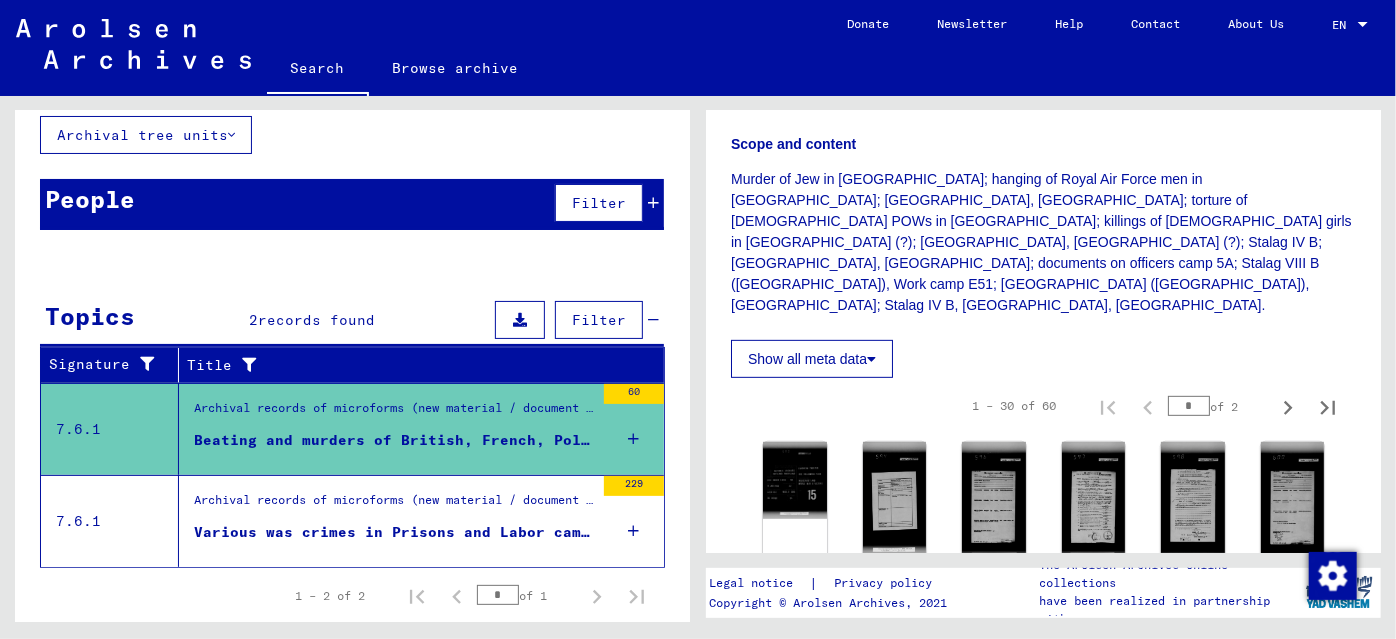 click on "Various was crimes in Prisons and Labor camps with lists of names and      testimonies" at bounding box center [394, 532] 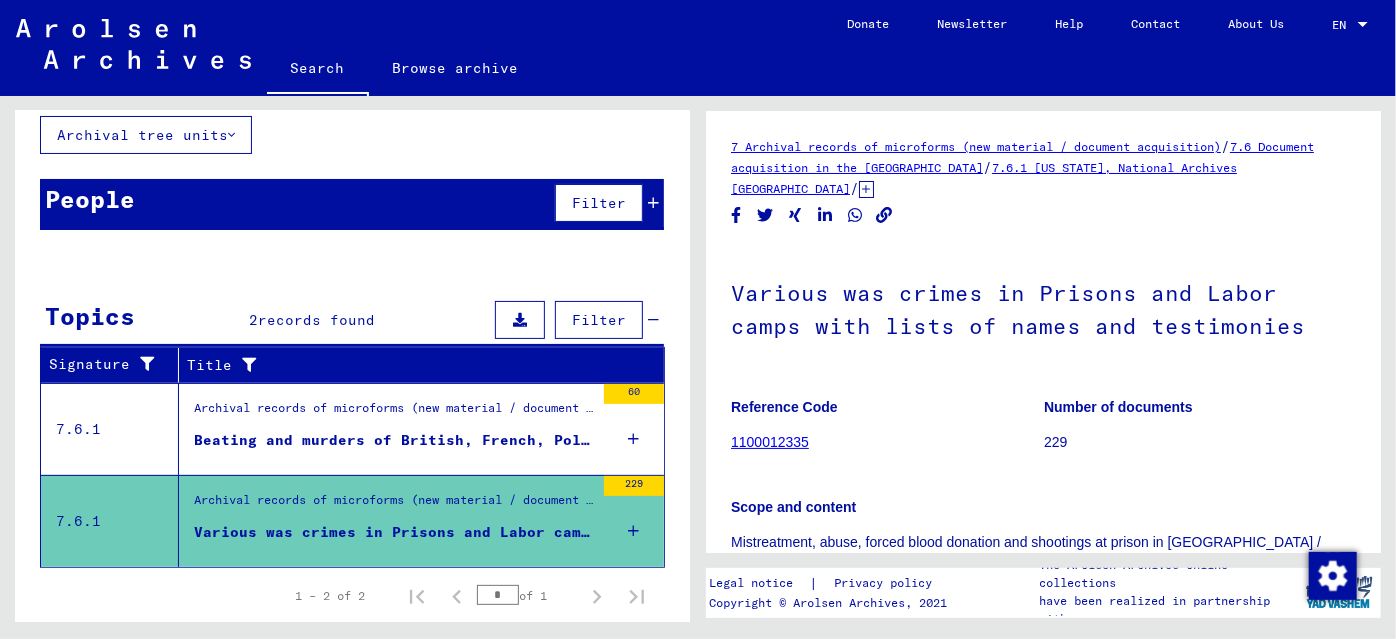 scroll, scrollTop: 0, scrollLeft: 0, axis: both 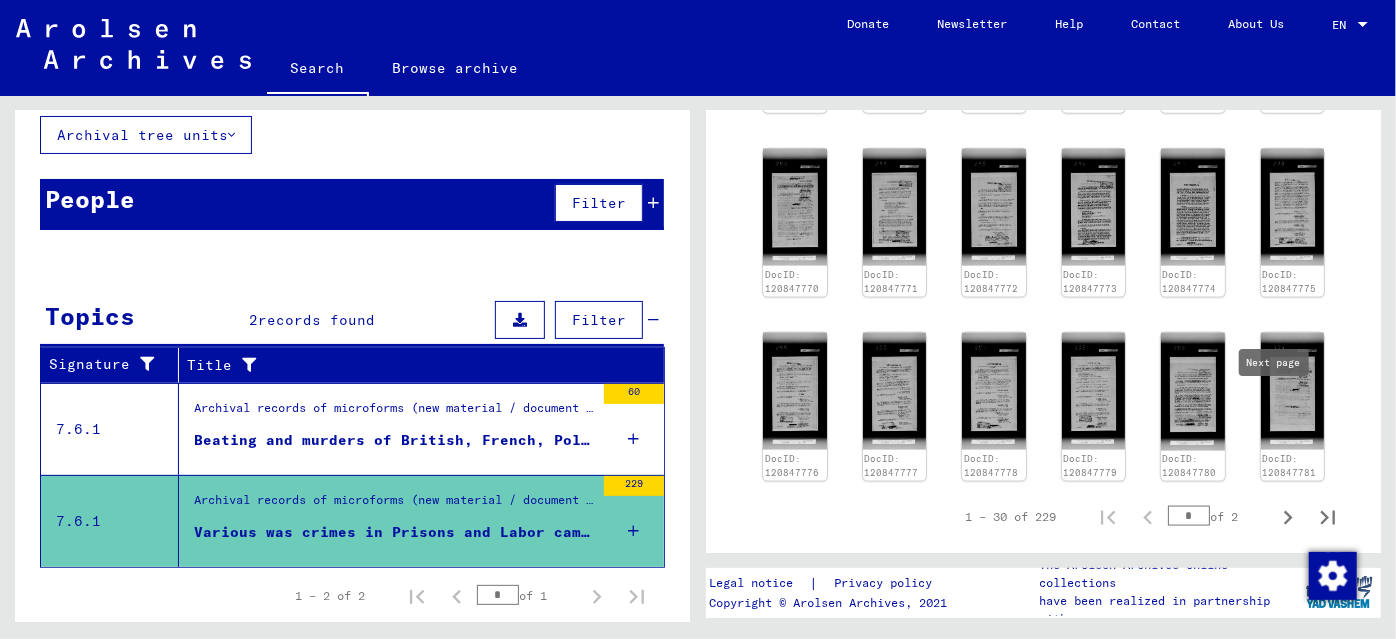 click 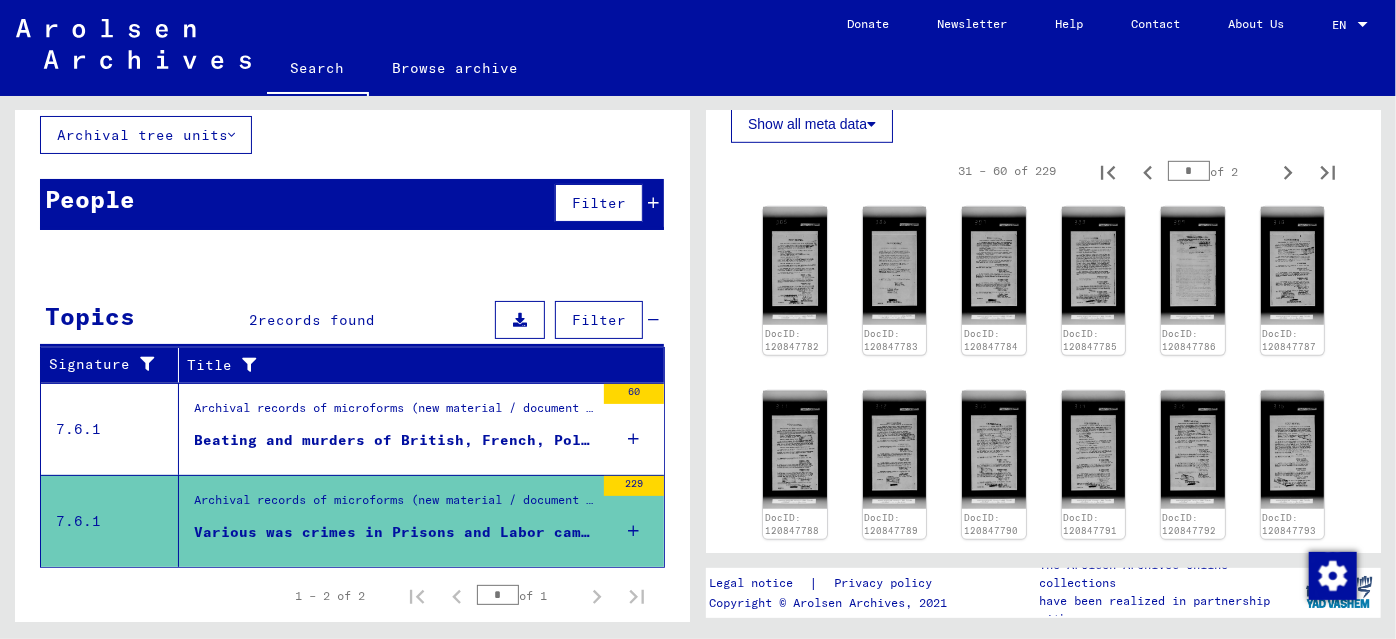 scroll, scrollTop: 658, scrollLeft: 0, axis: vertical 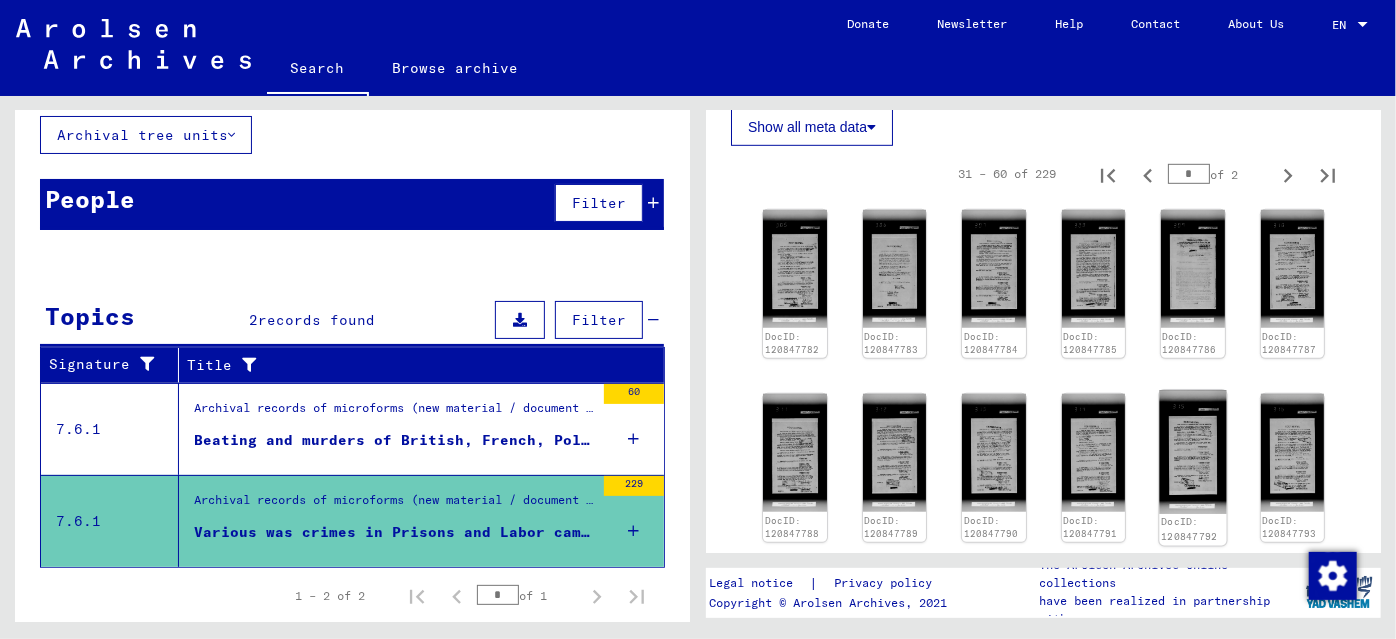 click 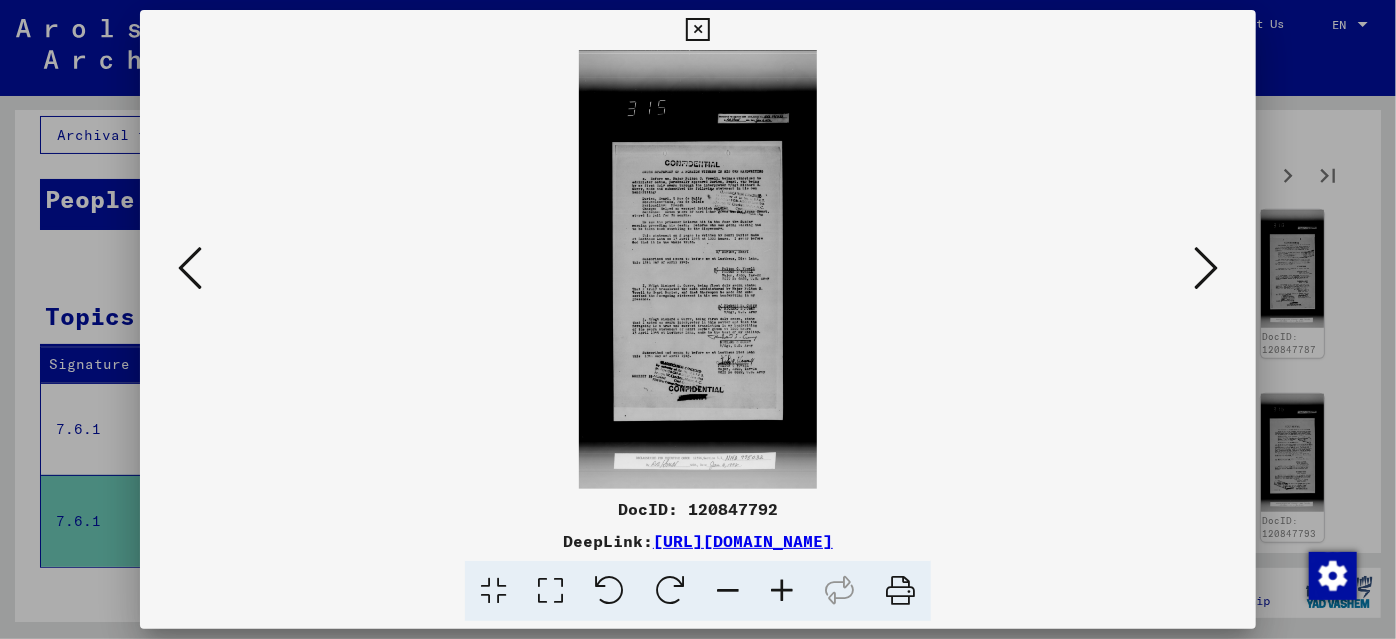 click at bounding box center (698, 319) 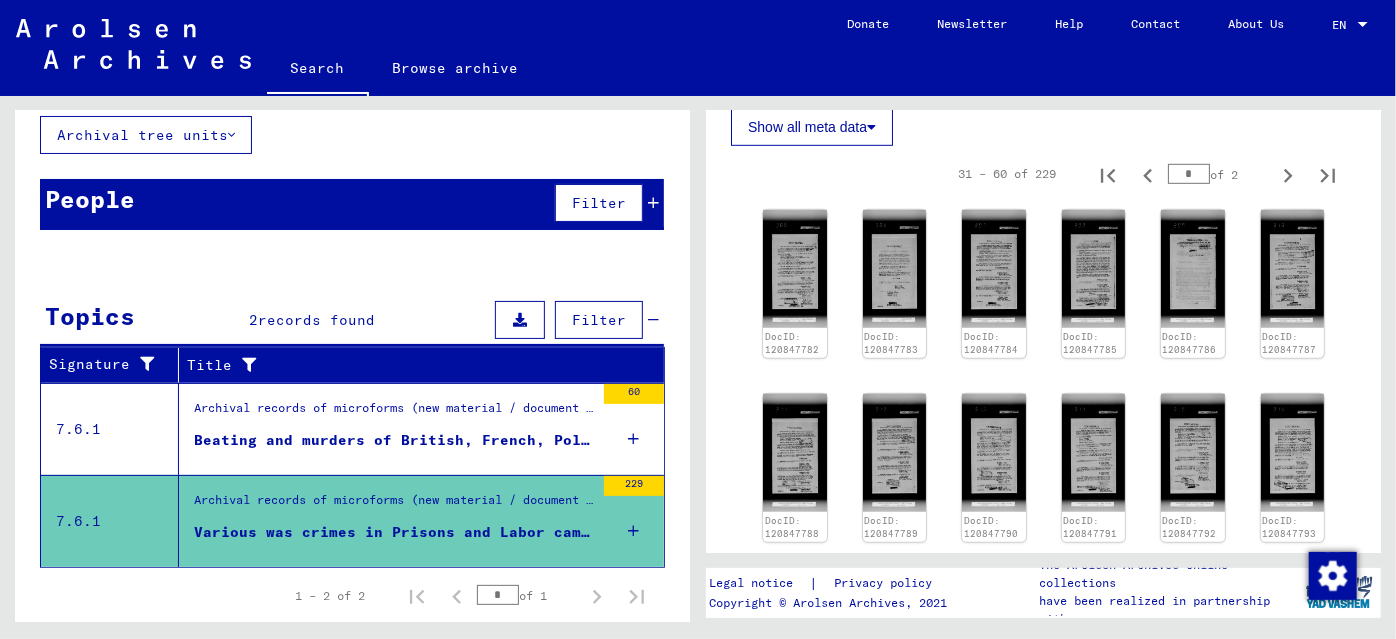 scroll, scrollTop: 0, scrollLeft: 0, axis: both 